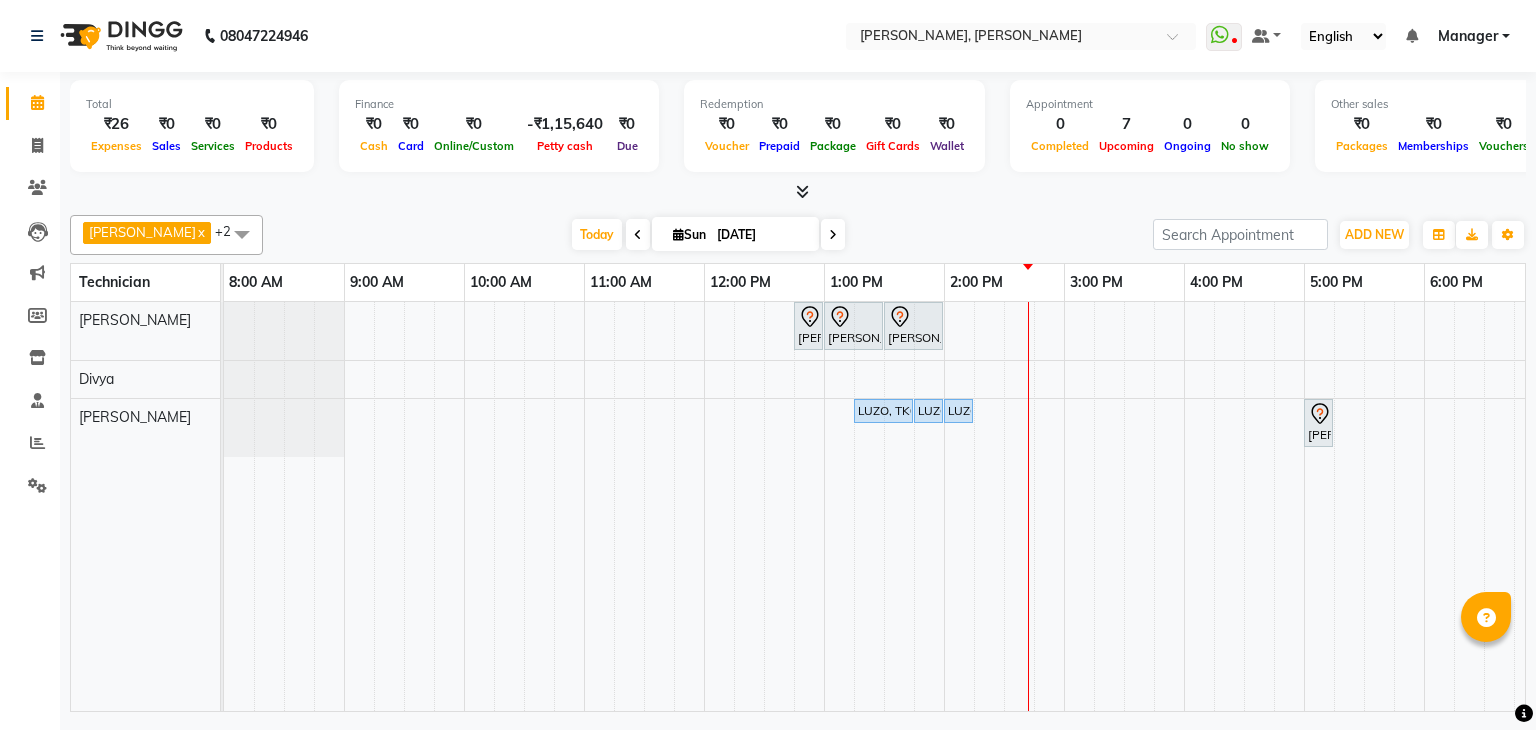 scroll, scrollTop: 0, scrollLeft: 0, axis: both 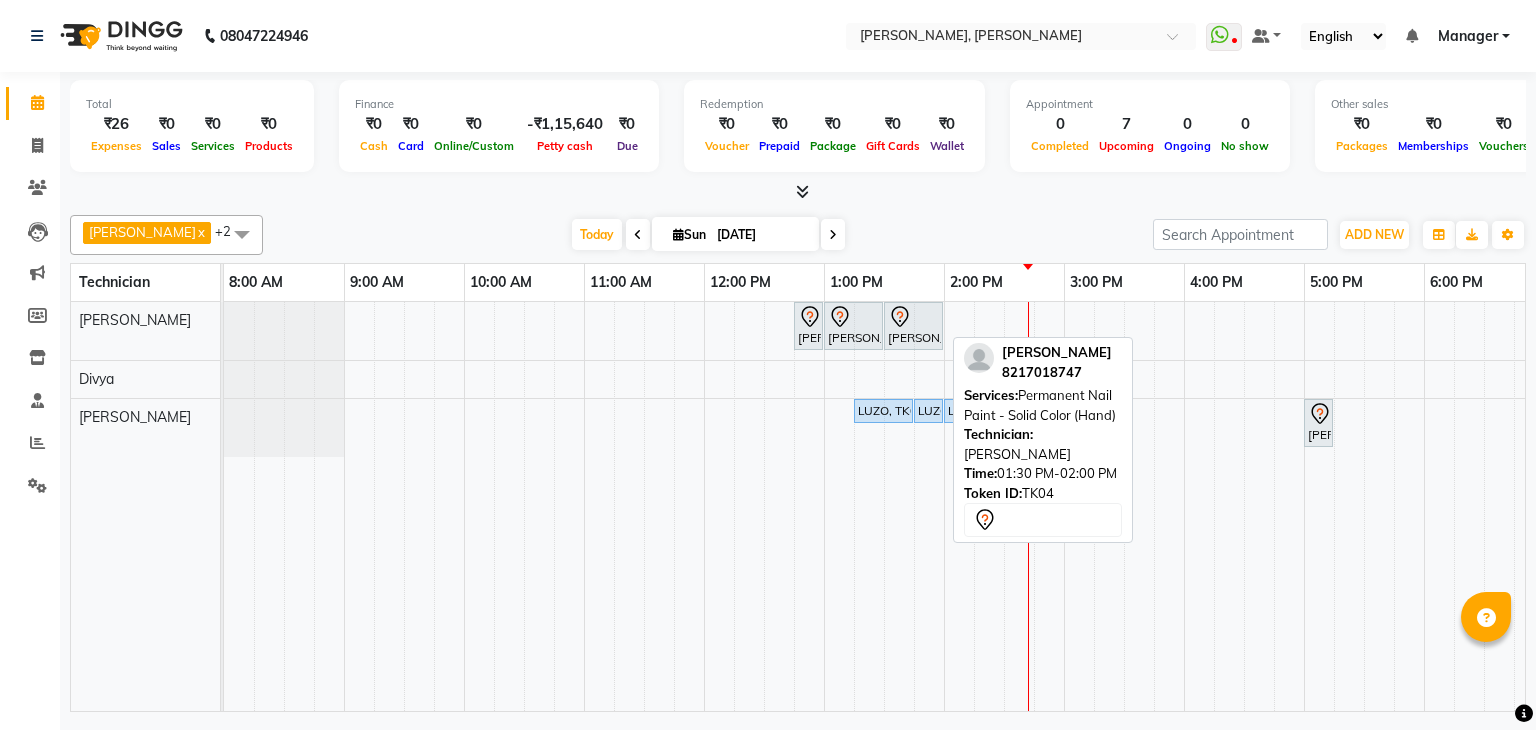 click on "[PERSON_NAME], TK04, 01:30 PM-02:00 PM, Permanent Nail Paint - Solid Color (Hand)" at bounding box center (913, 326) 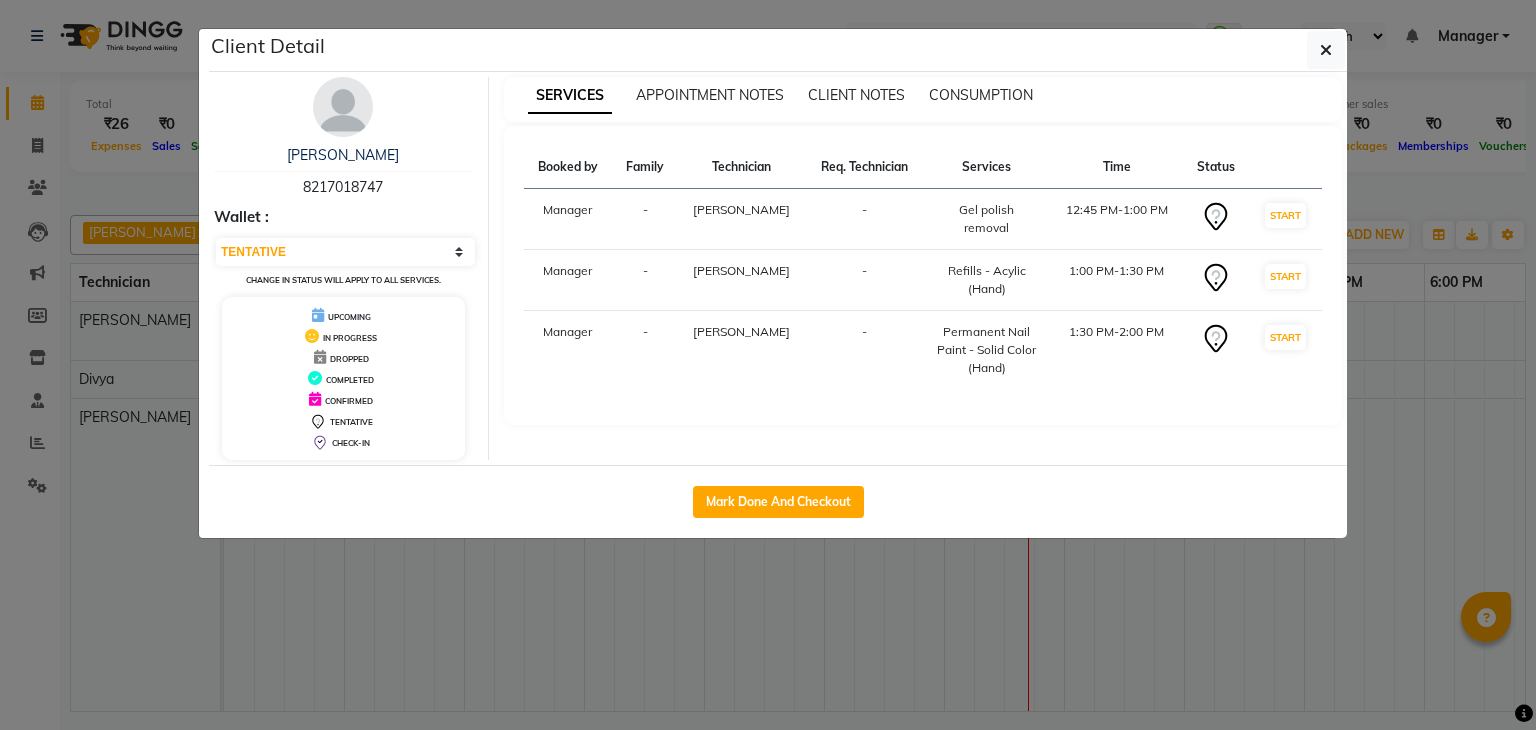 click on "8217018747" at bounding box center [343, 187] 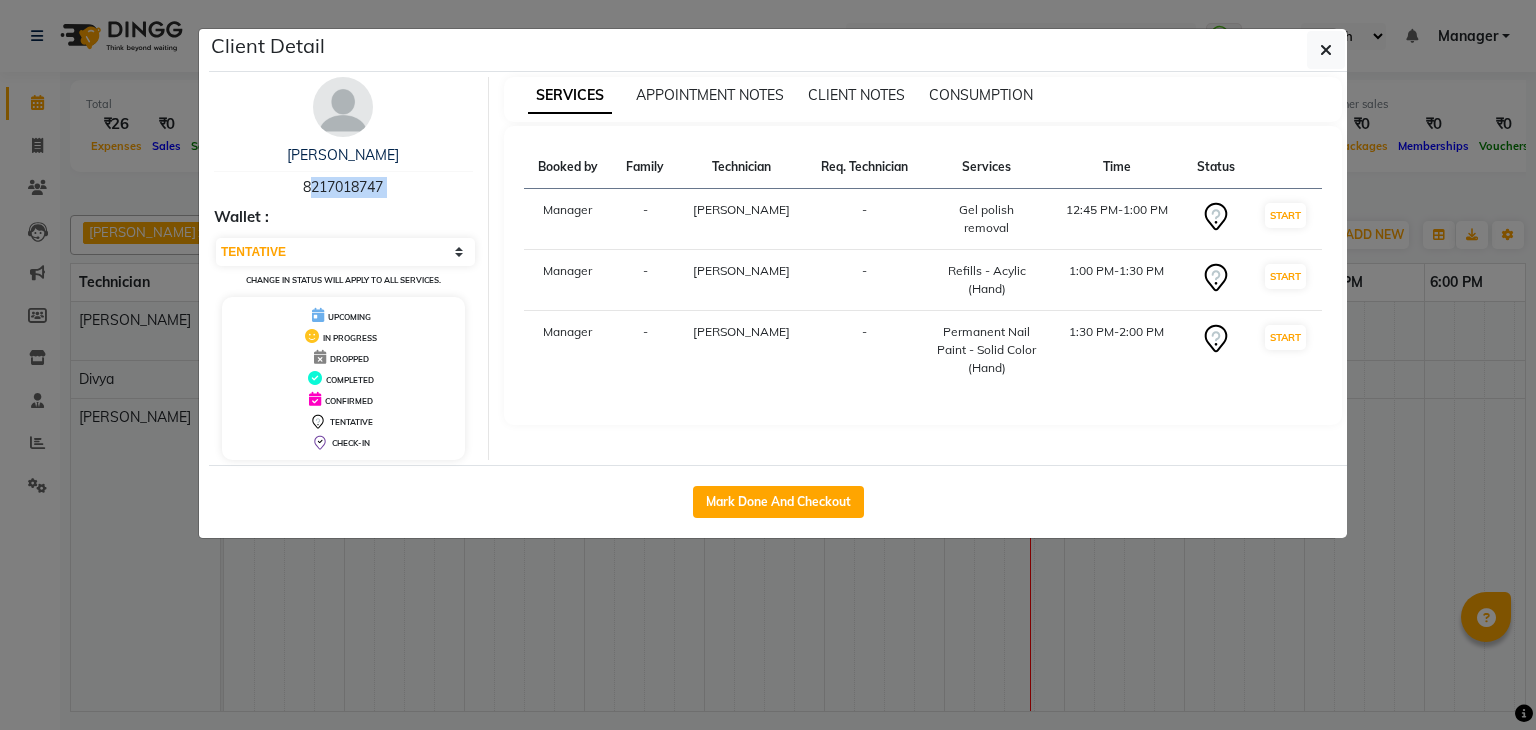 click on "8217018747" at bounding box center (343, 187) 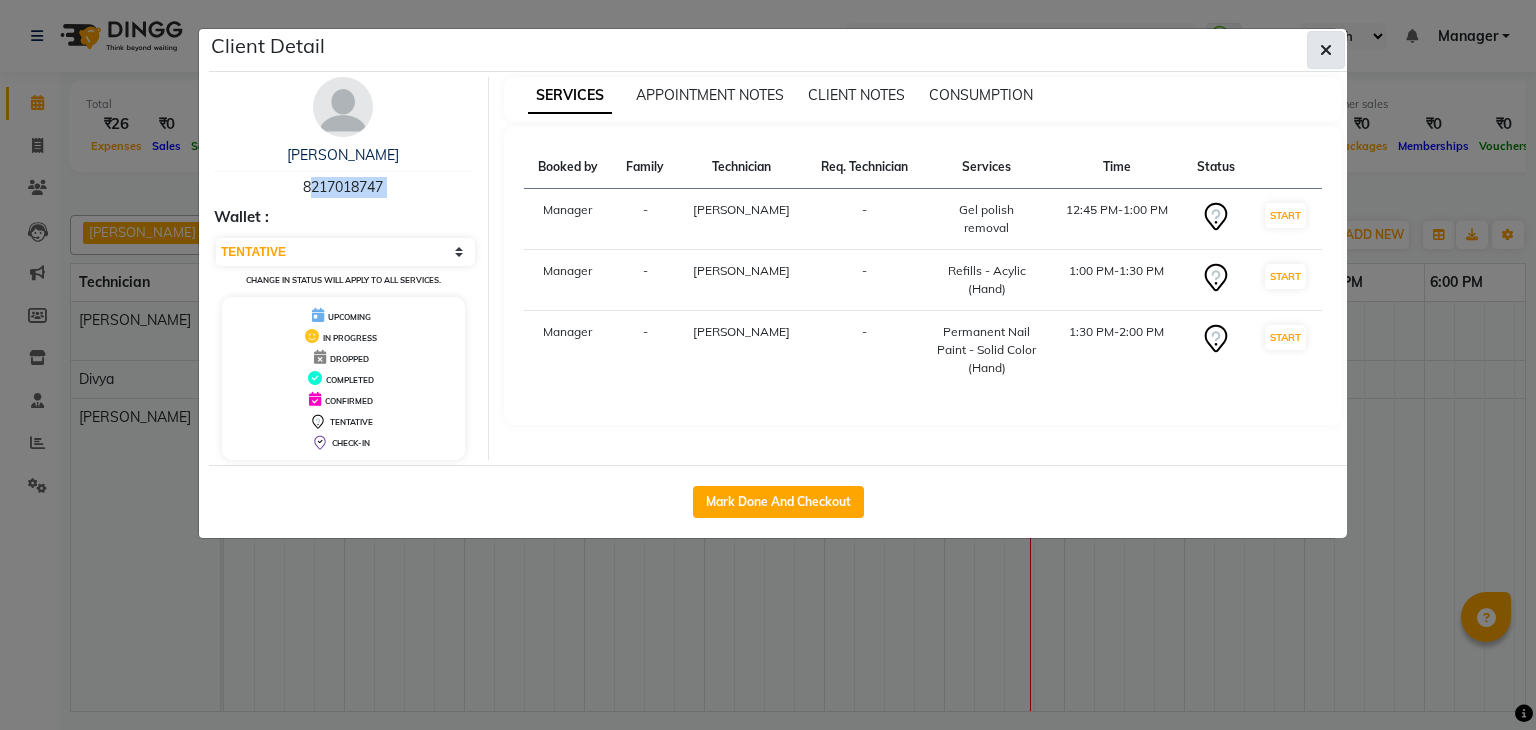 click 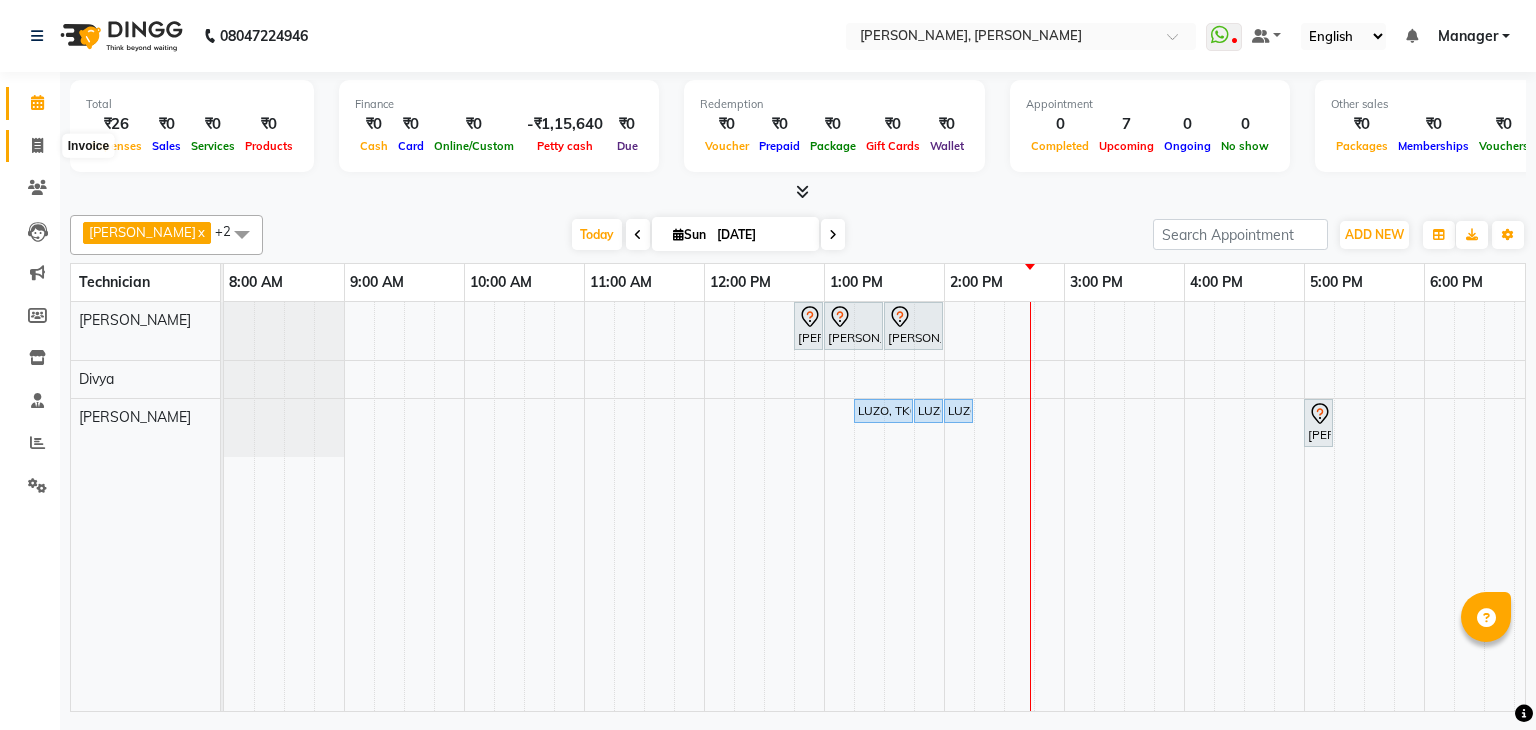 click 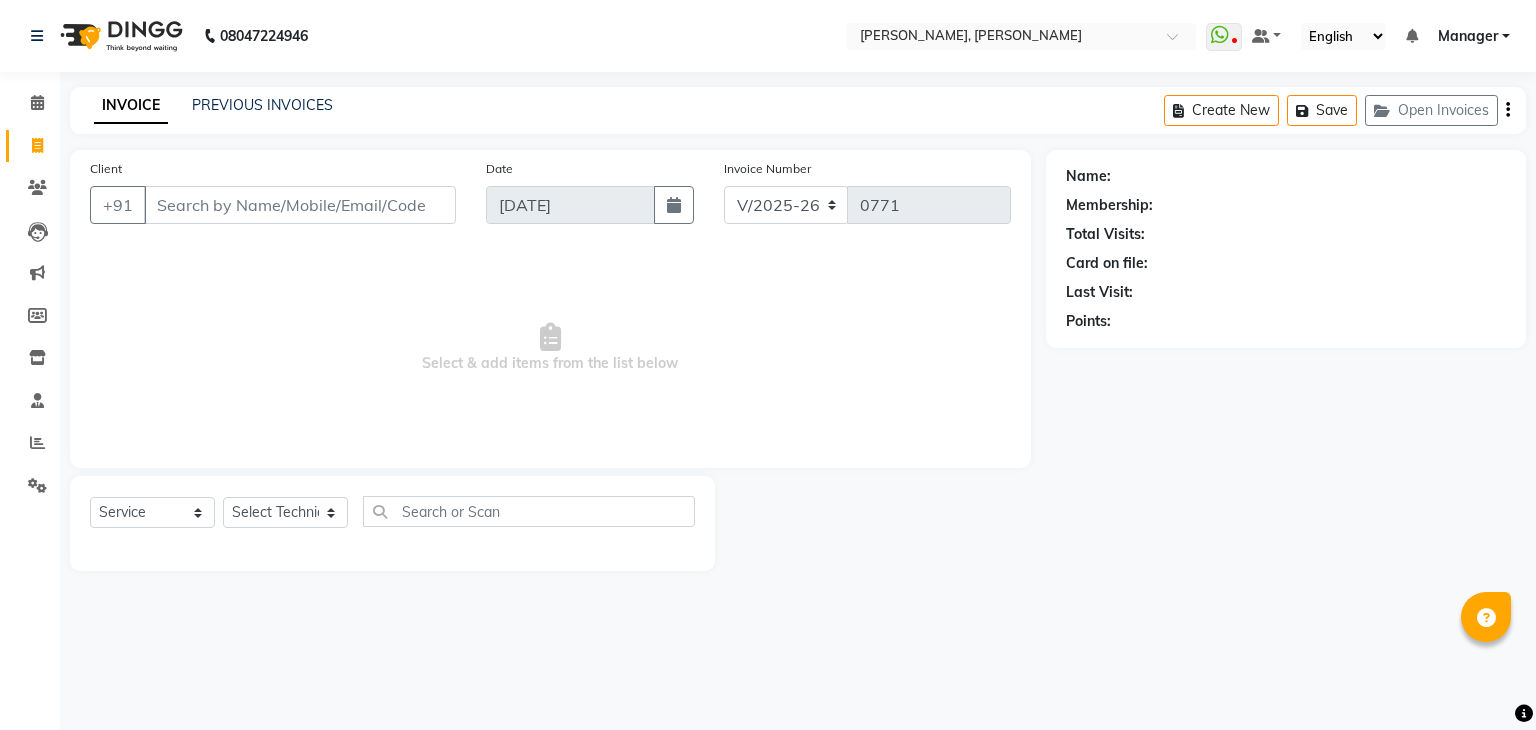 click on "Client" at bounding box center [300, 205] 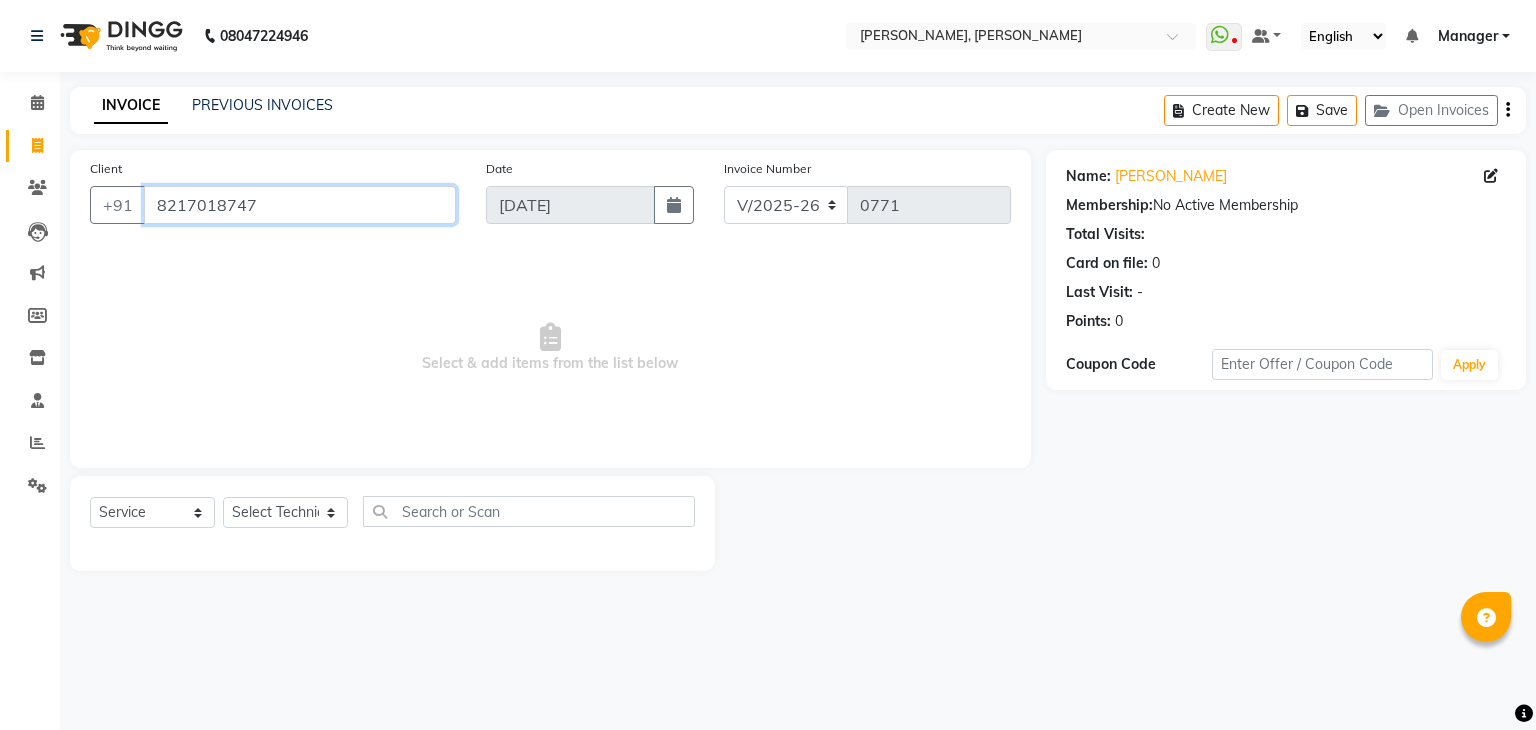 click on "8217018747" at bounding box center [300, 205] 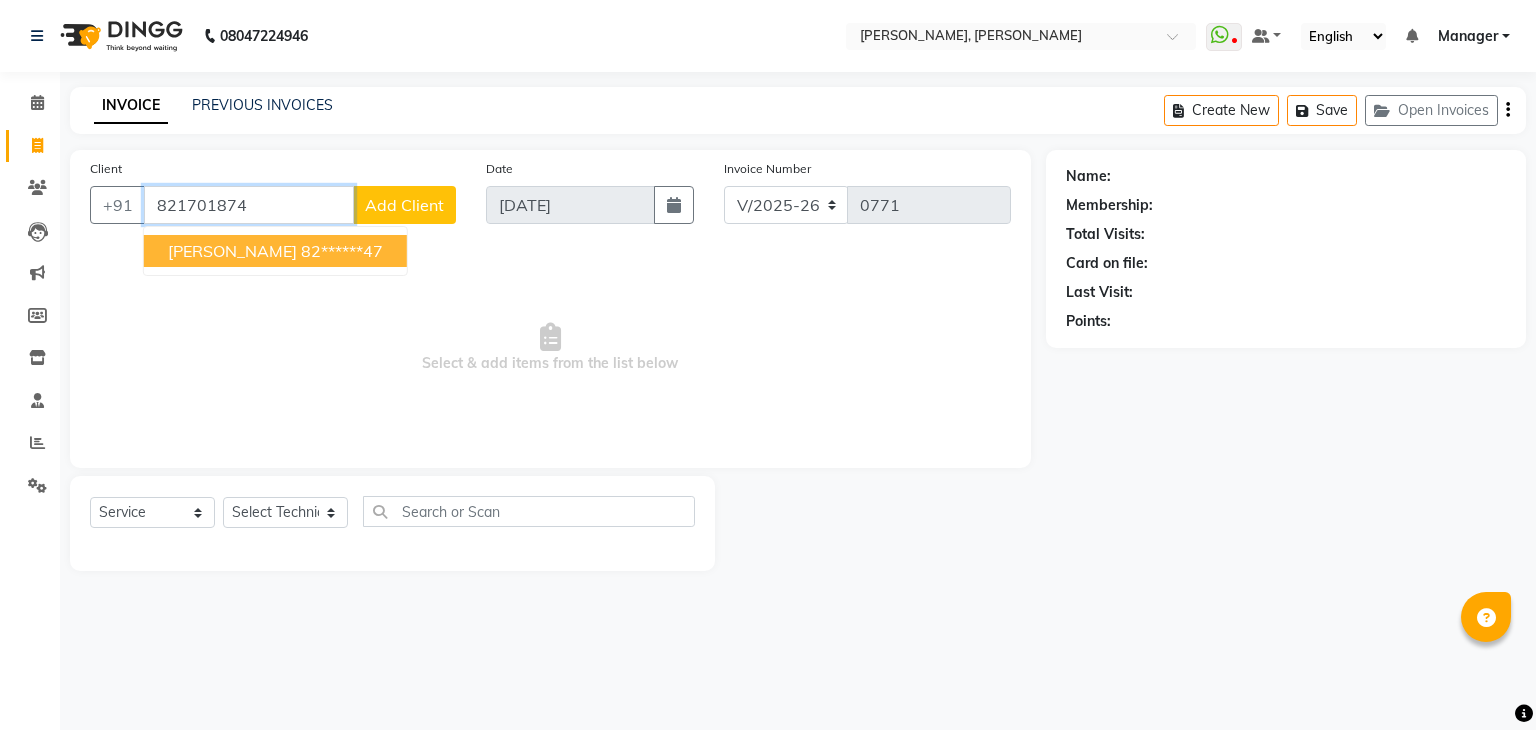 click on "[PERSON_NAME]  82******47" at bounding box center (275, 251) 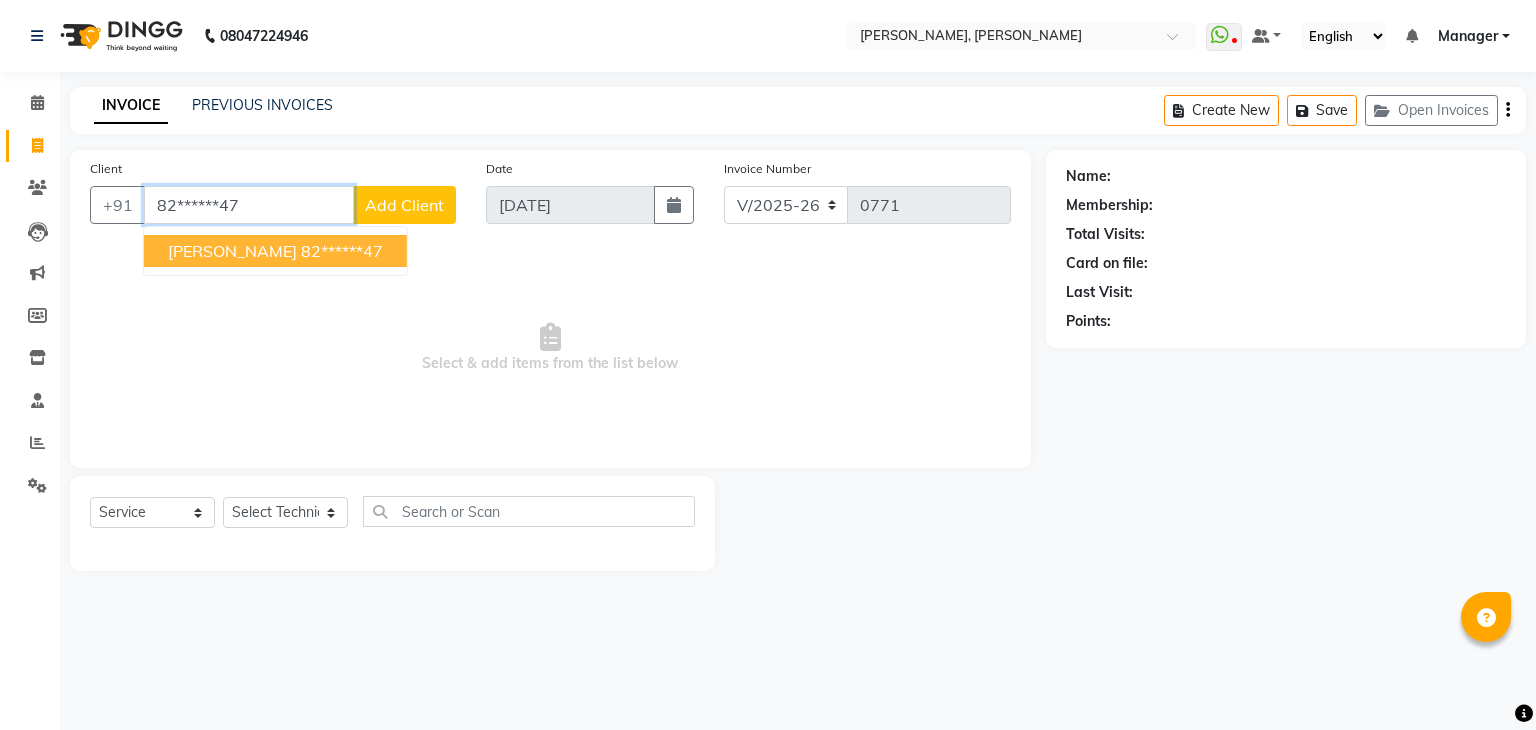 type on "82******47" 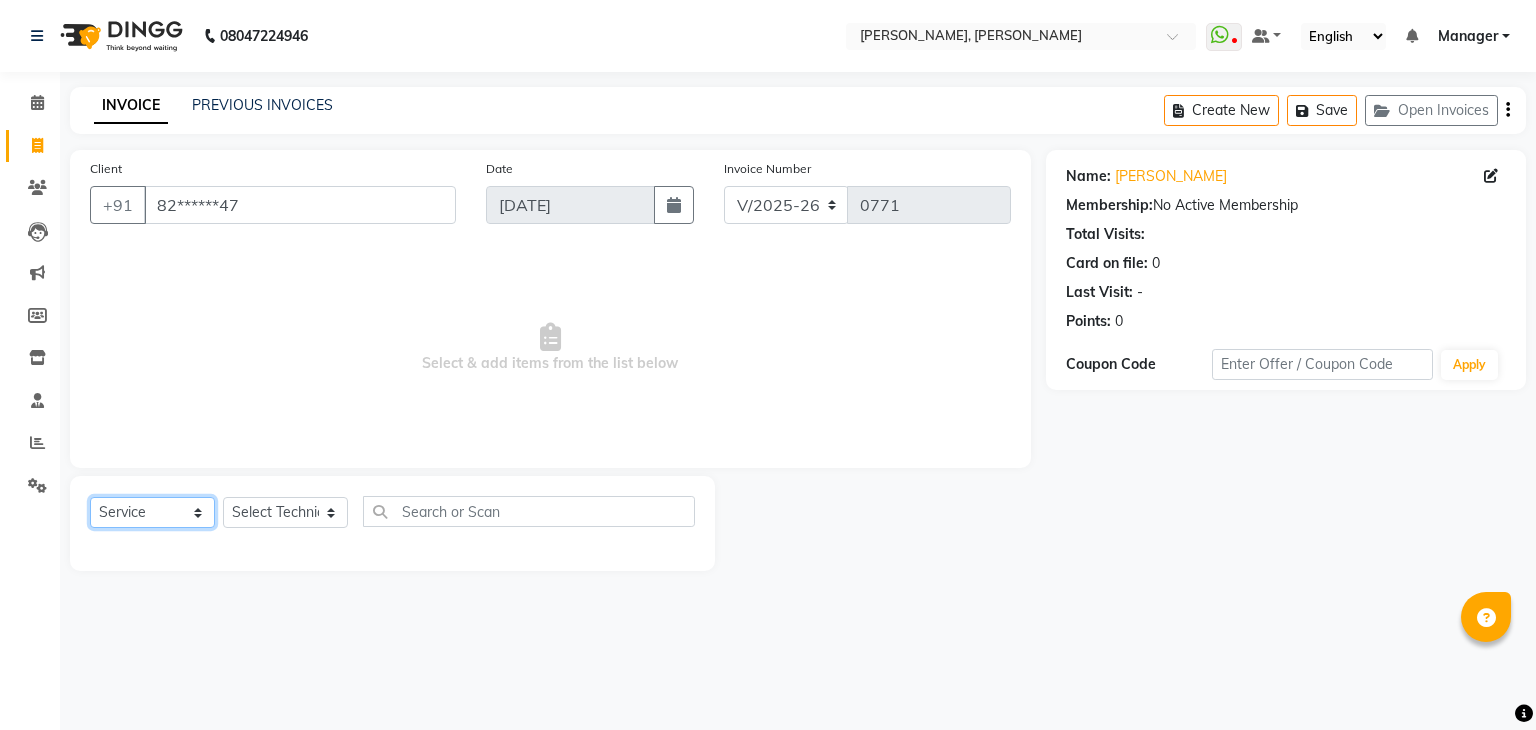 click on "Select  Service  Product  Membership  Package Voucher Prepaid Gift Card" 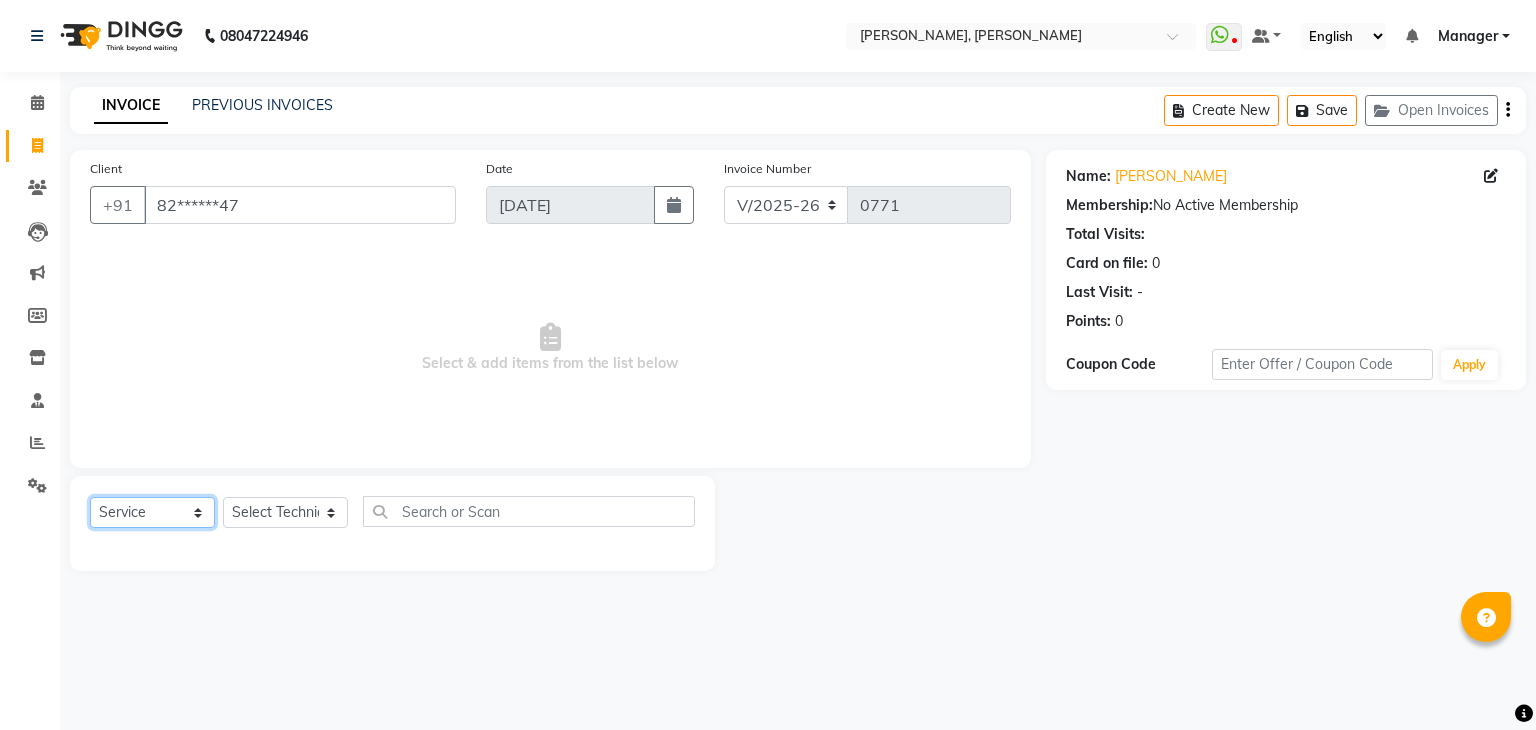 select on "P" 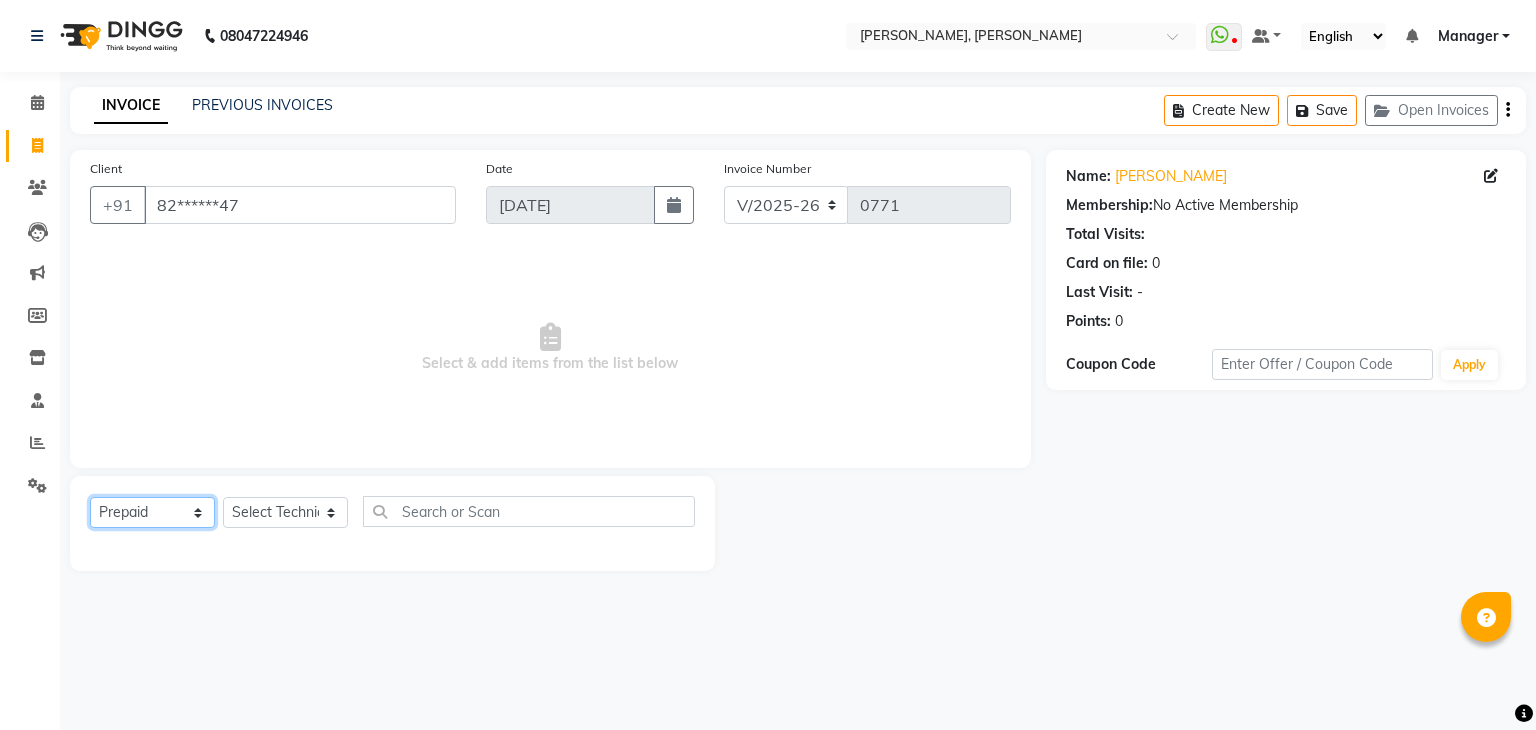 click on "Select  Service  Product  Membership  Package Voucher Prepaid Gift Card" 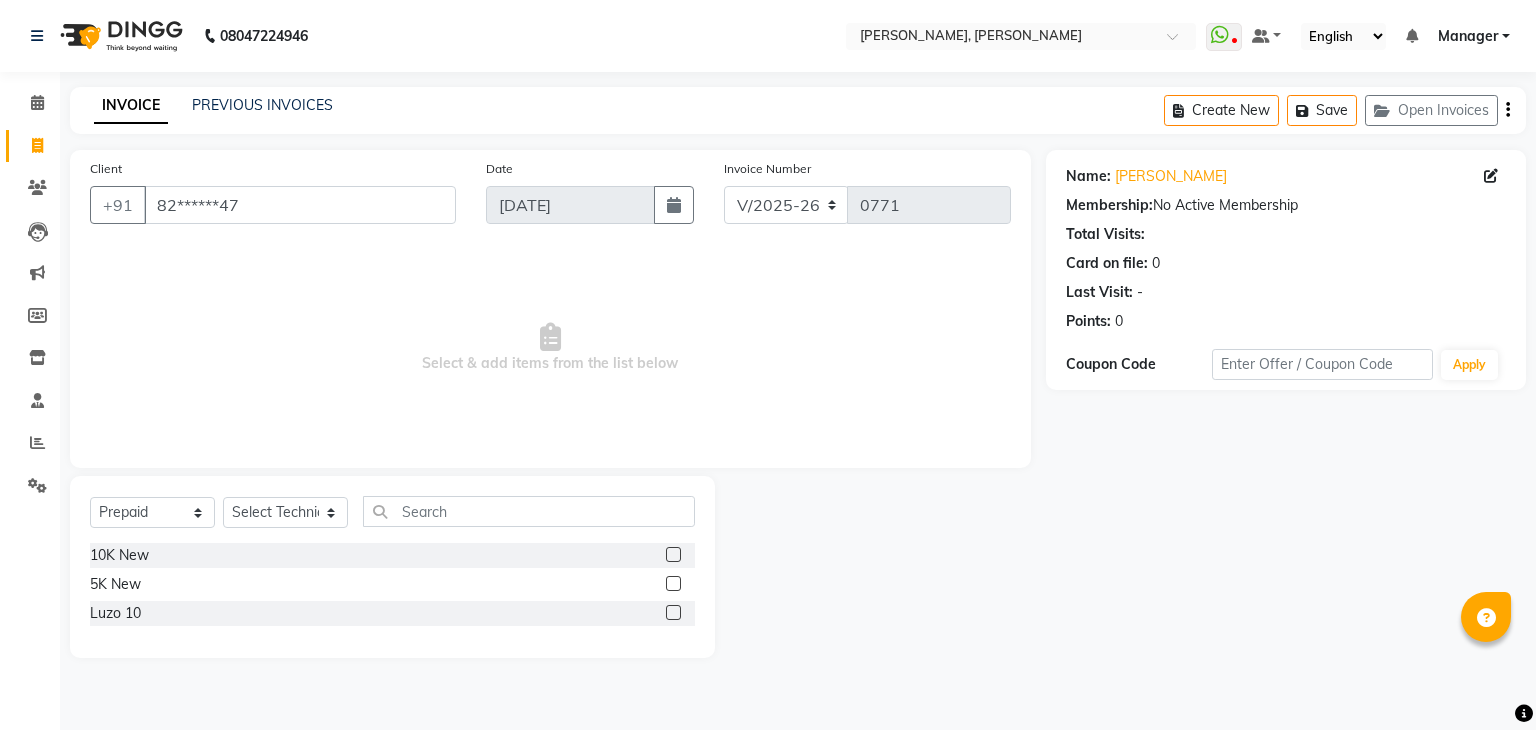 click 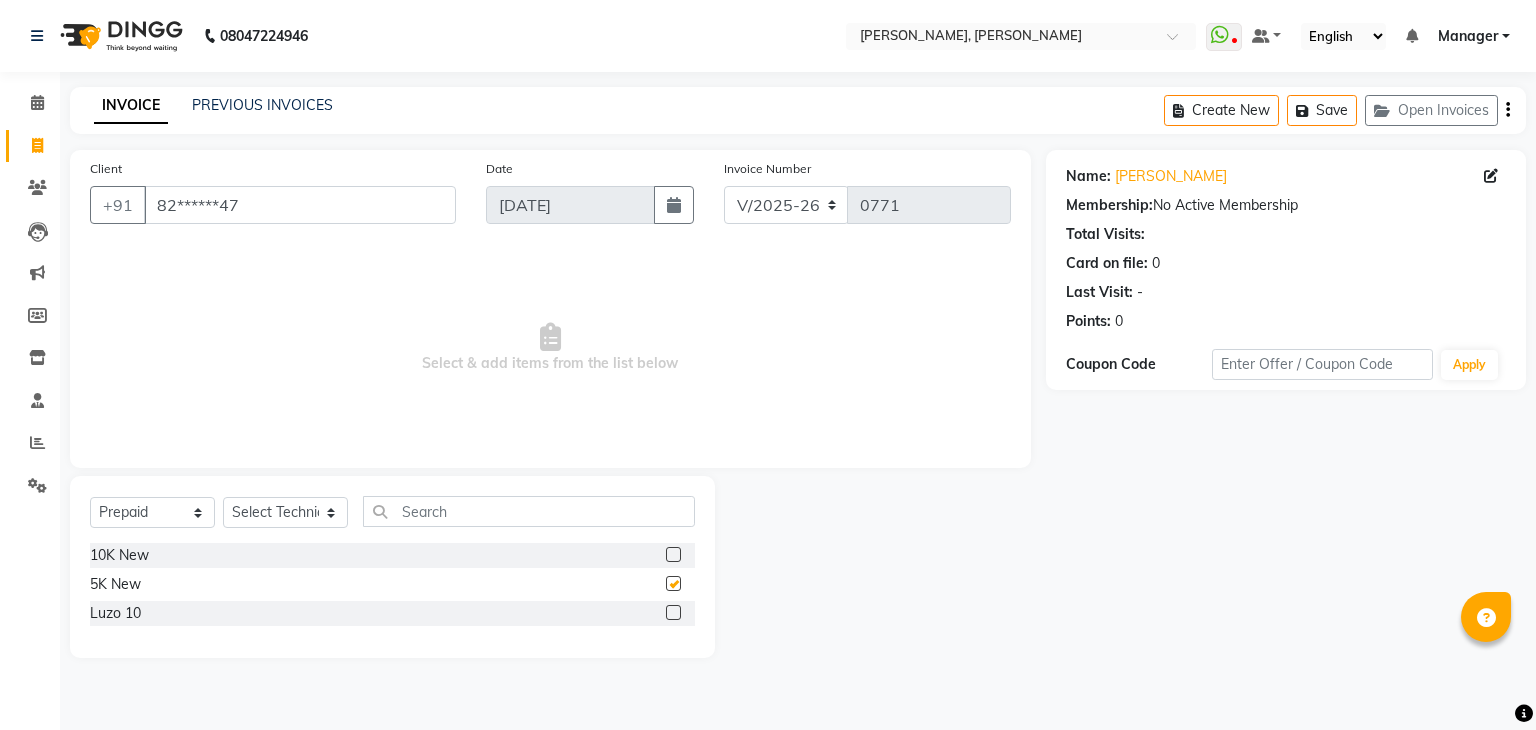 checkbox on "false" 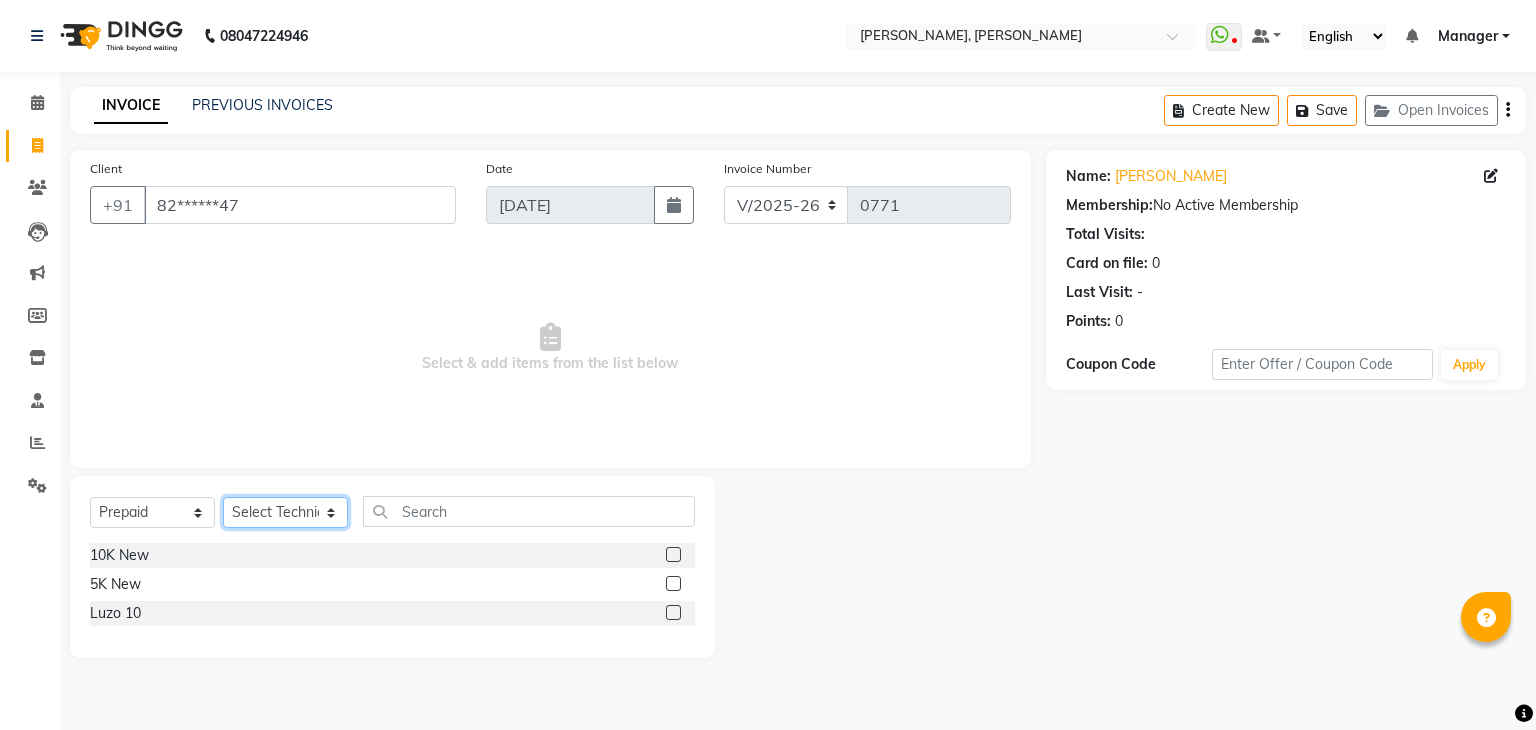 click on "Select Technician [PERSON_NAME] [PERSON_NAME] Apshana [PERSON_NAME] [PERSON_NAME] Manager Nikhil [PERSON_NAME]" 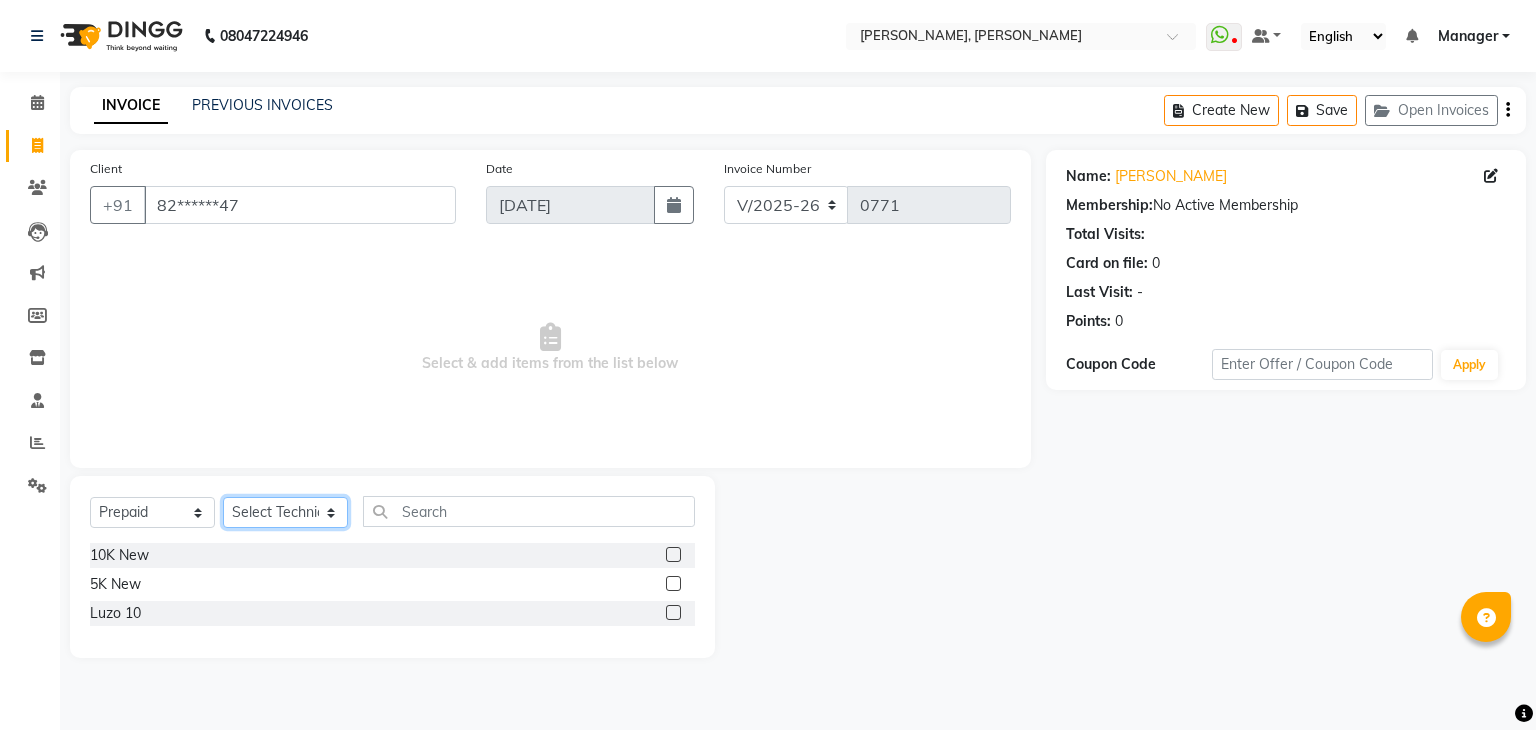 select on "48915" 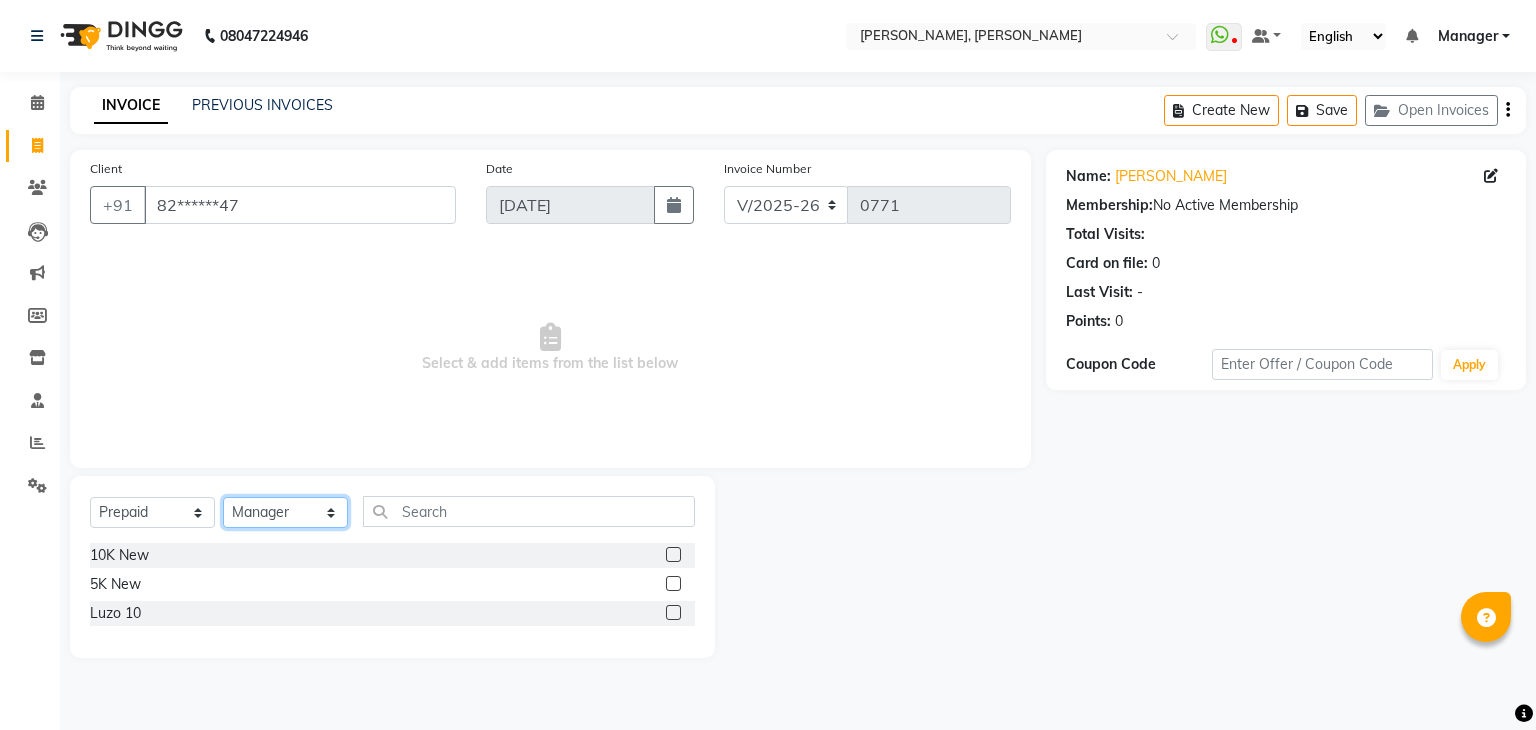 click on "Select Technician [PERSON_NAME] [PERSON_NAME] Apshana [PERSON_NAME] [PERSON_NAME] Manager Nikhil [PERSON_NAME]" 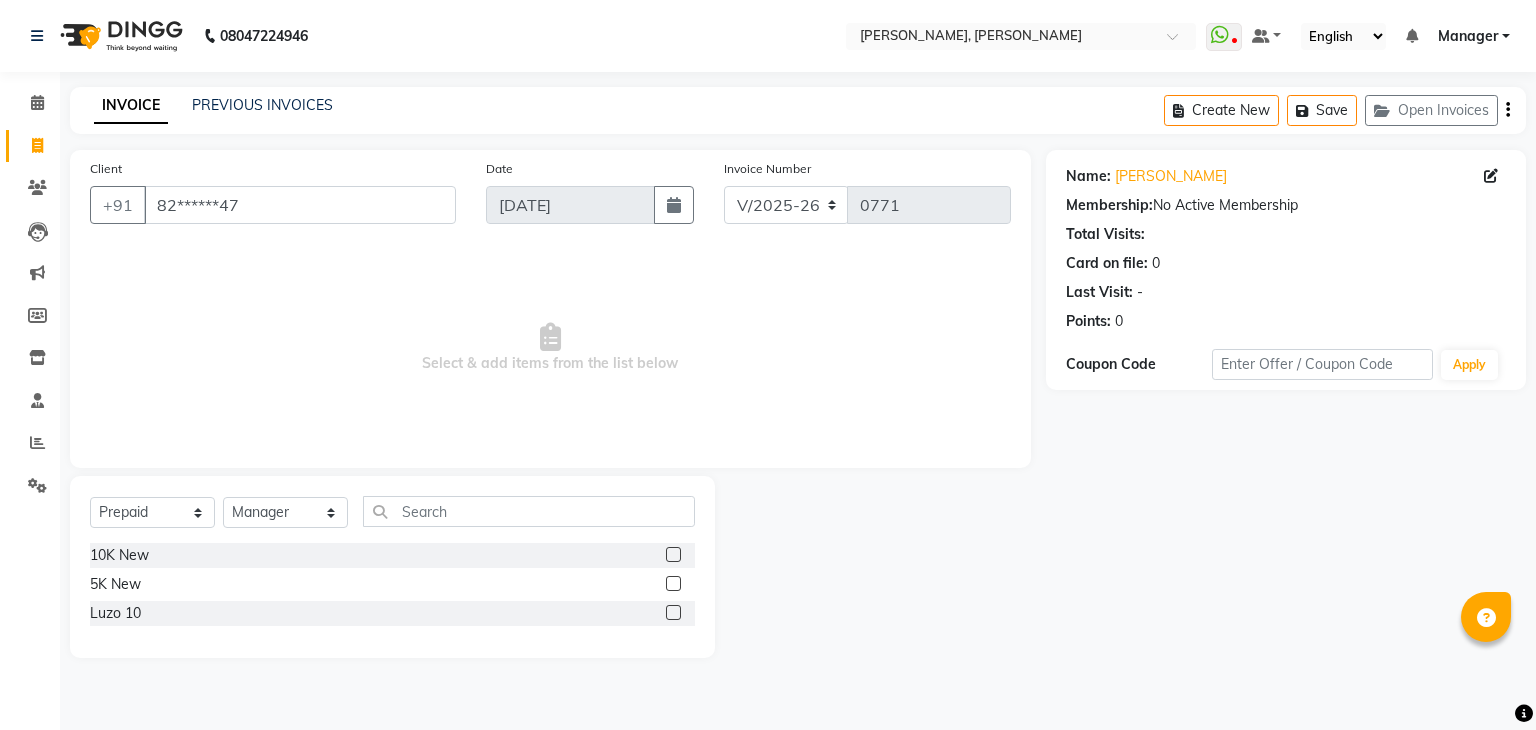 click 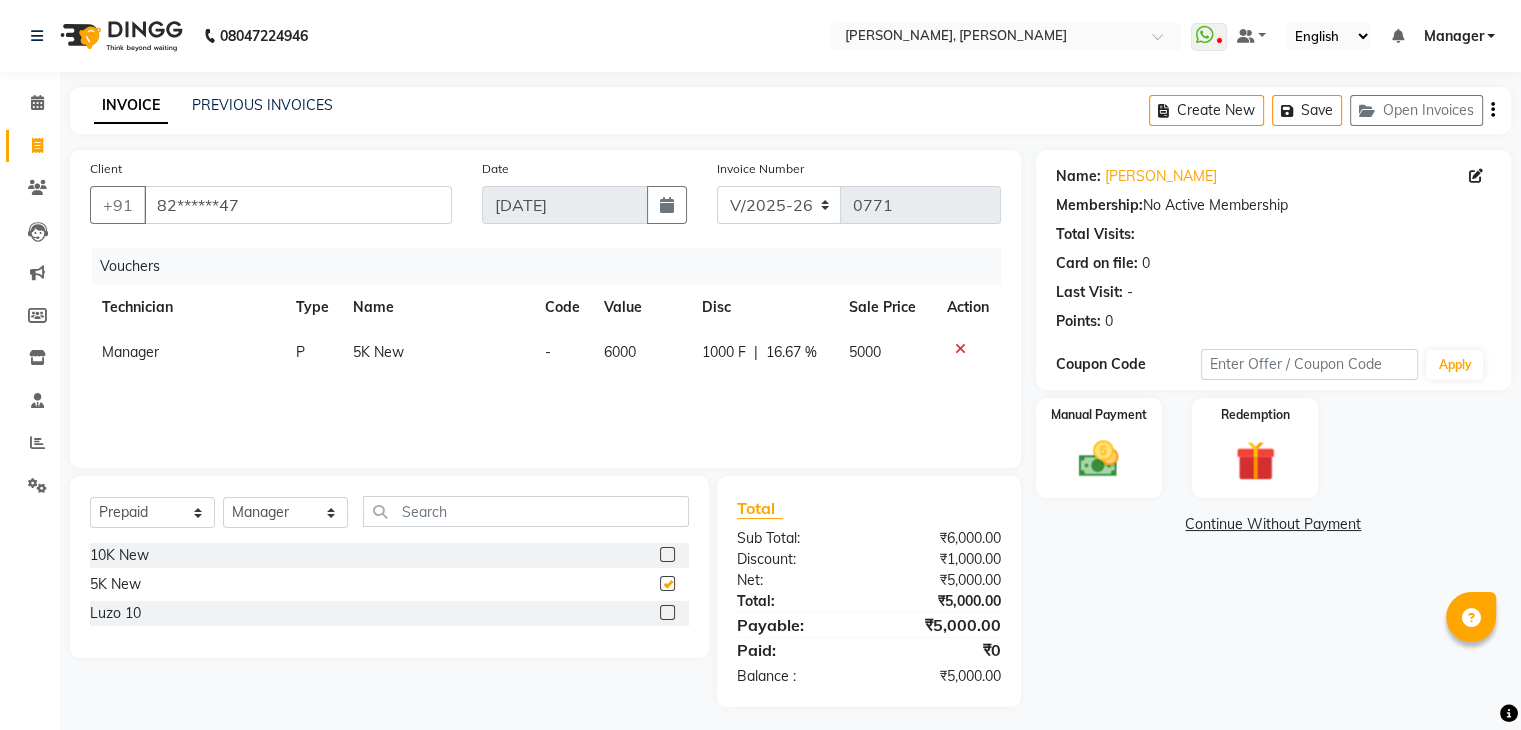 checkbox on "false" 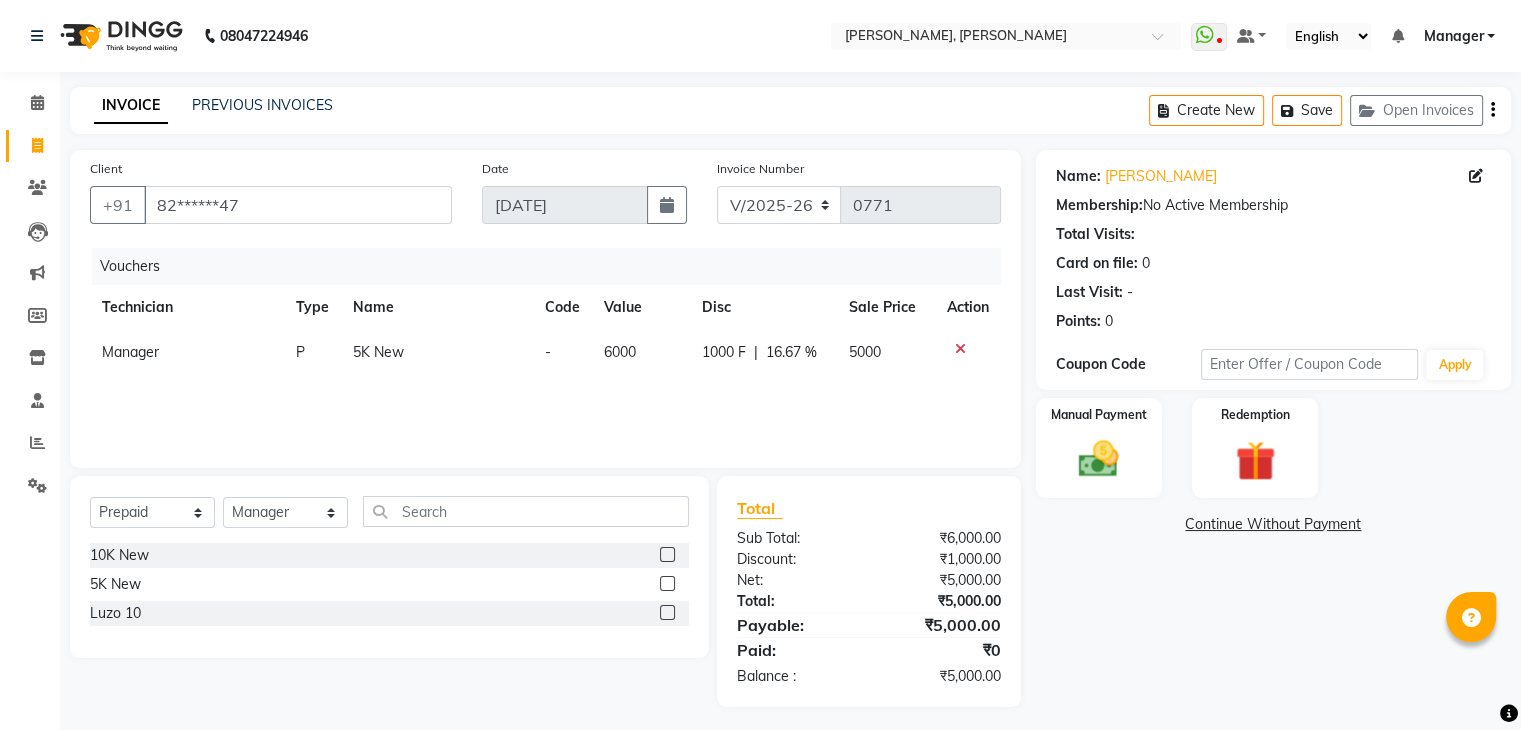 scroll, scrollTop: 8, scrollLeft: 0, axis: vertical 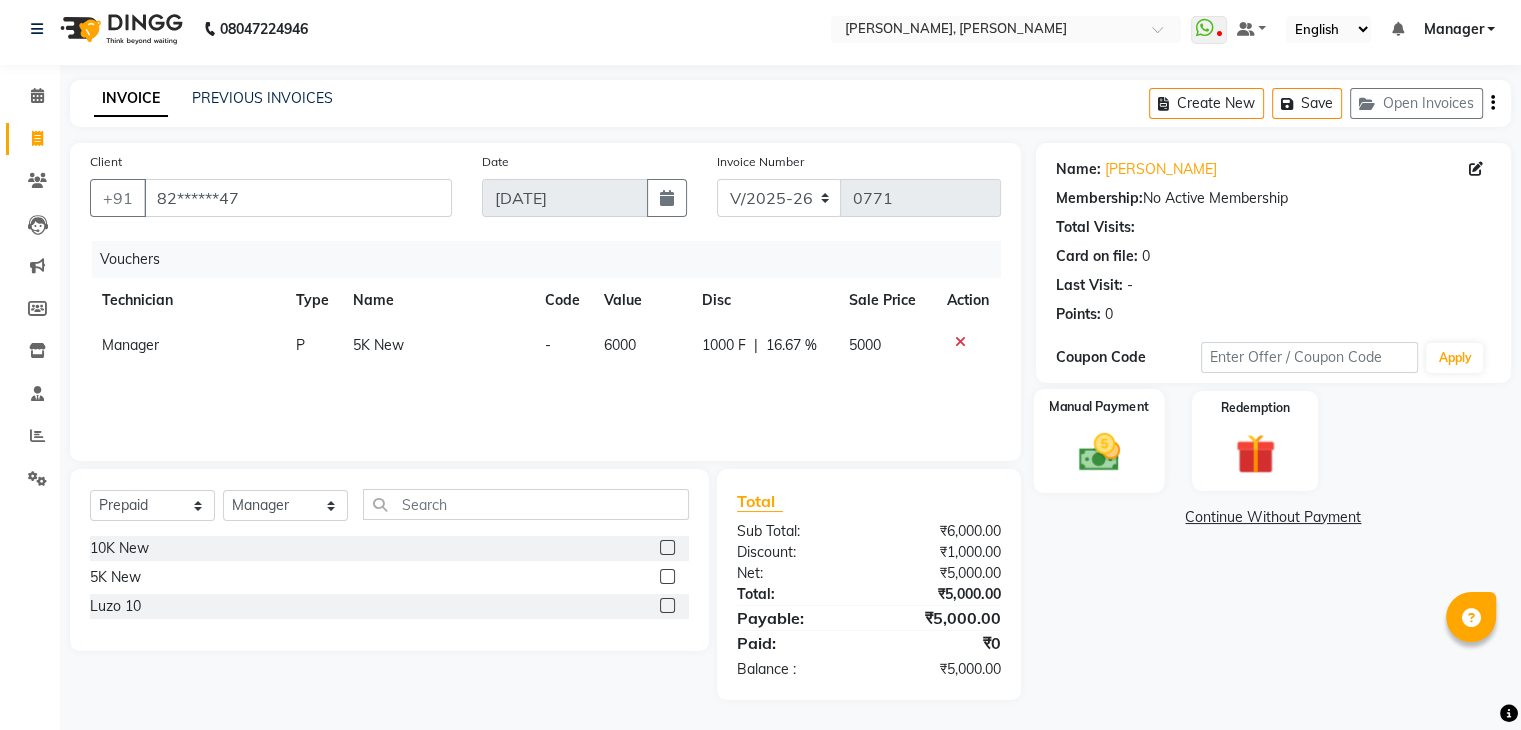 click 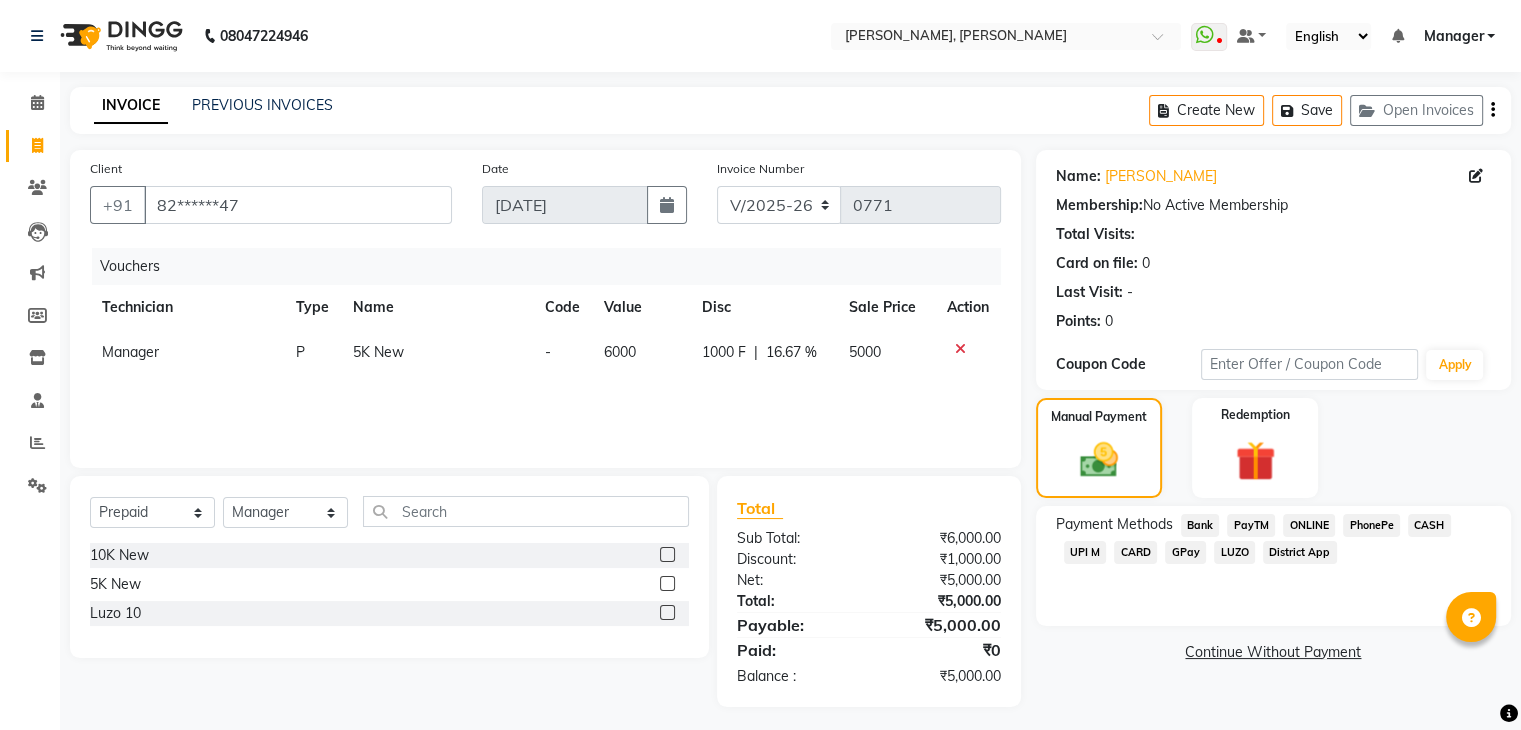 scroll, scrollTop: 8, scrollLeft: 0, axis: vertical 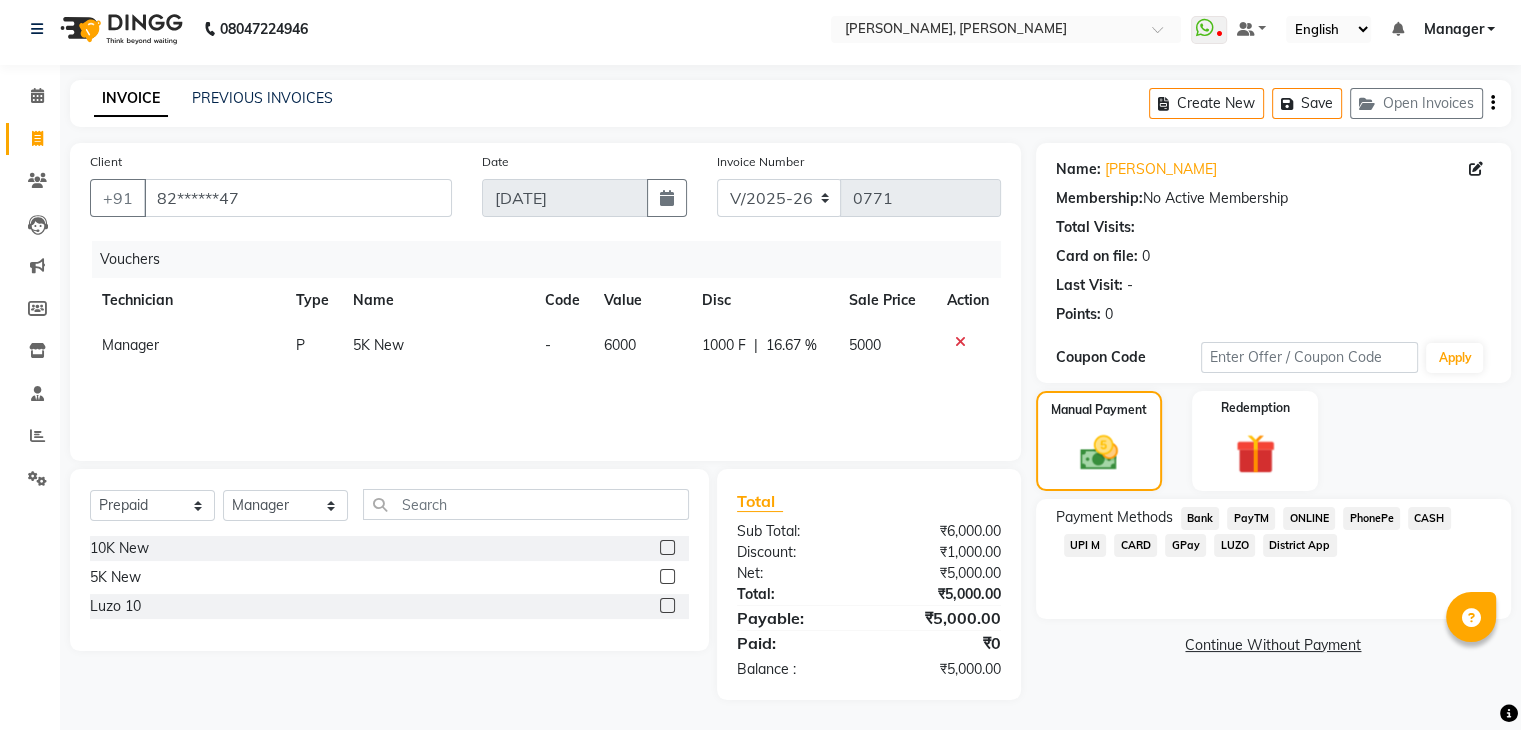 click on "CASH" 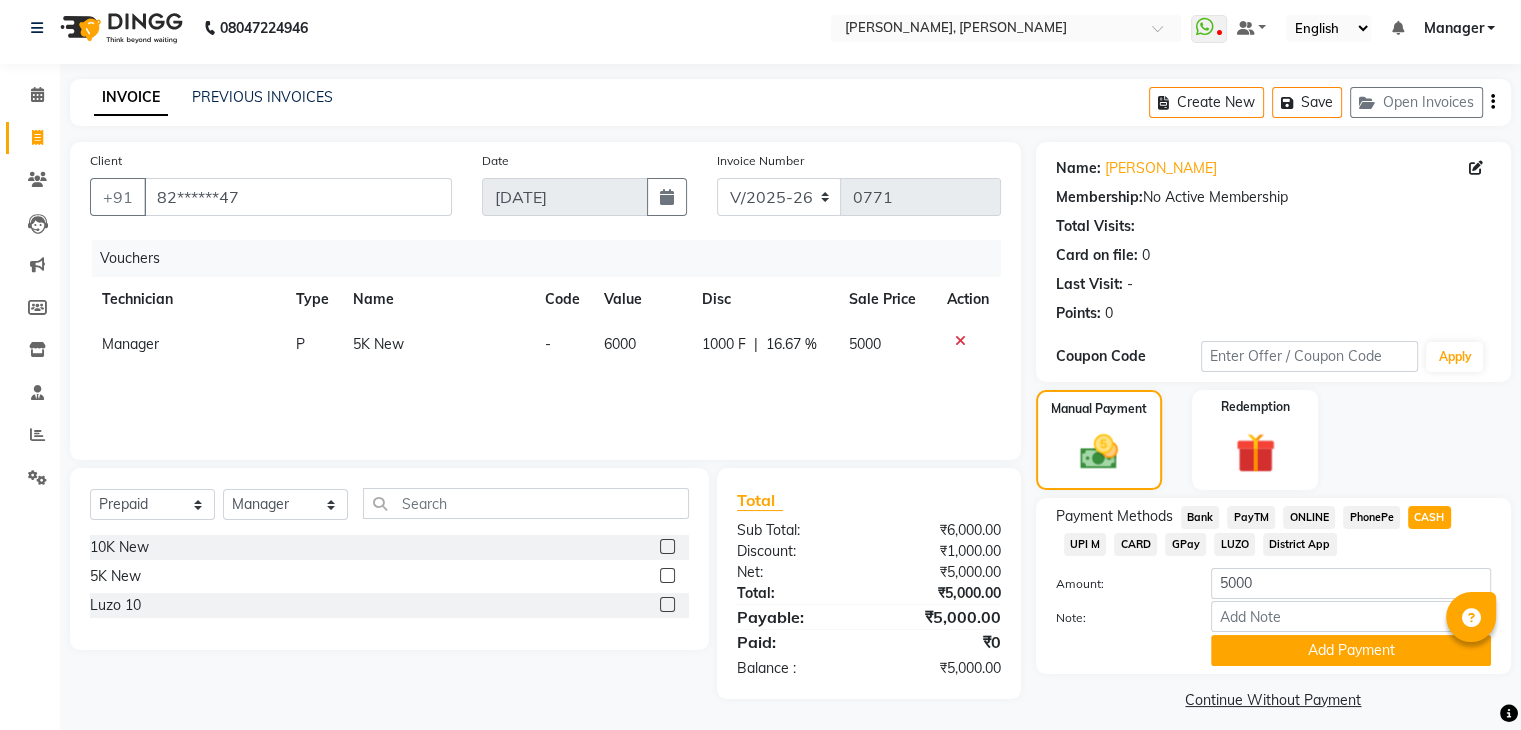 click on "CASH" 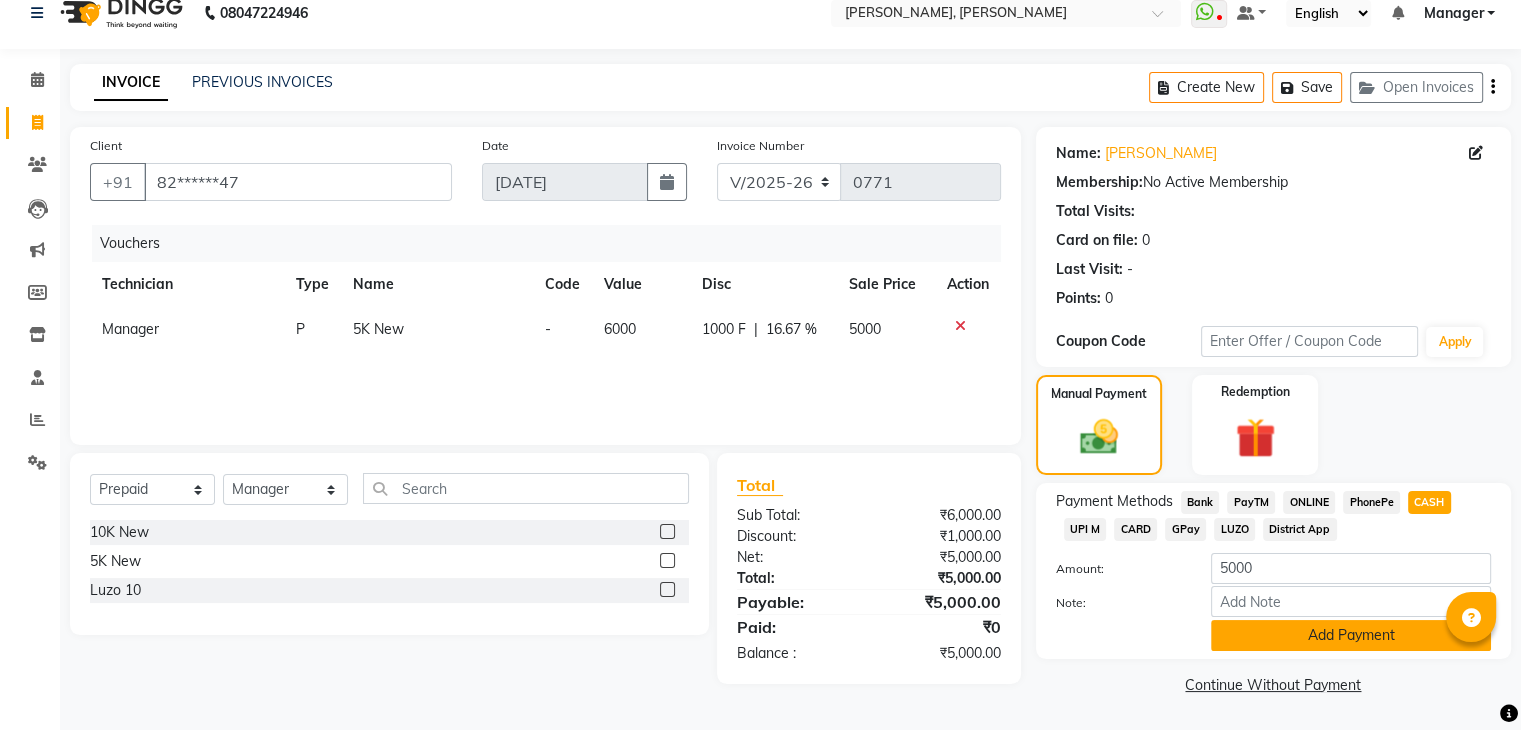 click on "Add Payment" 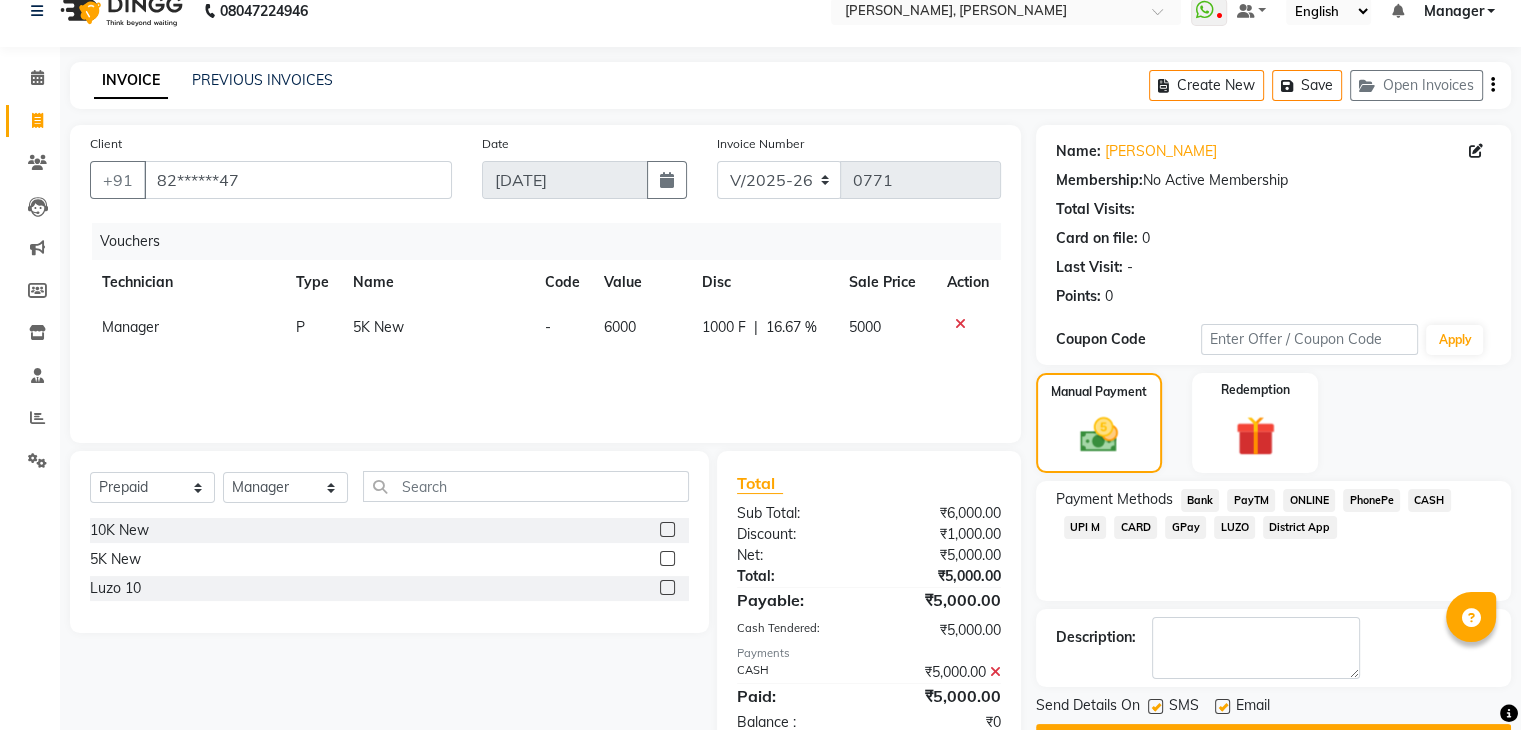 scroll, scrollTop: 79, scrollLeft: 0, axis: vertical 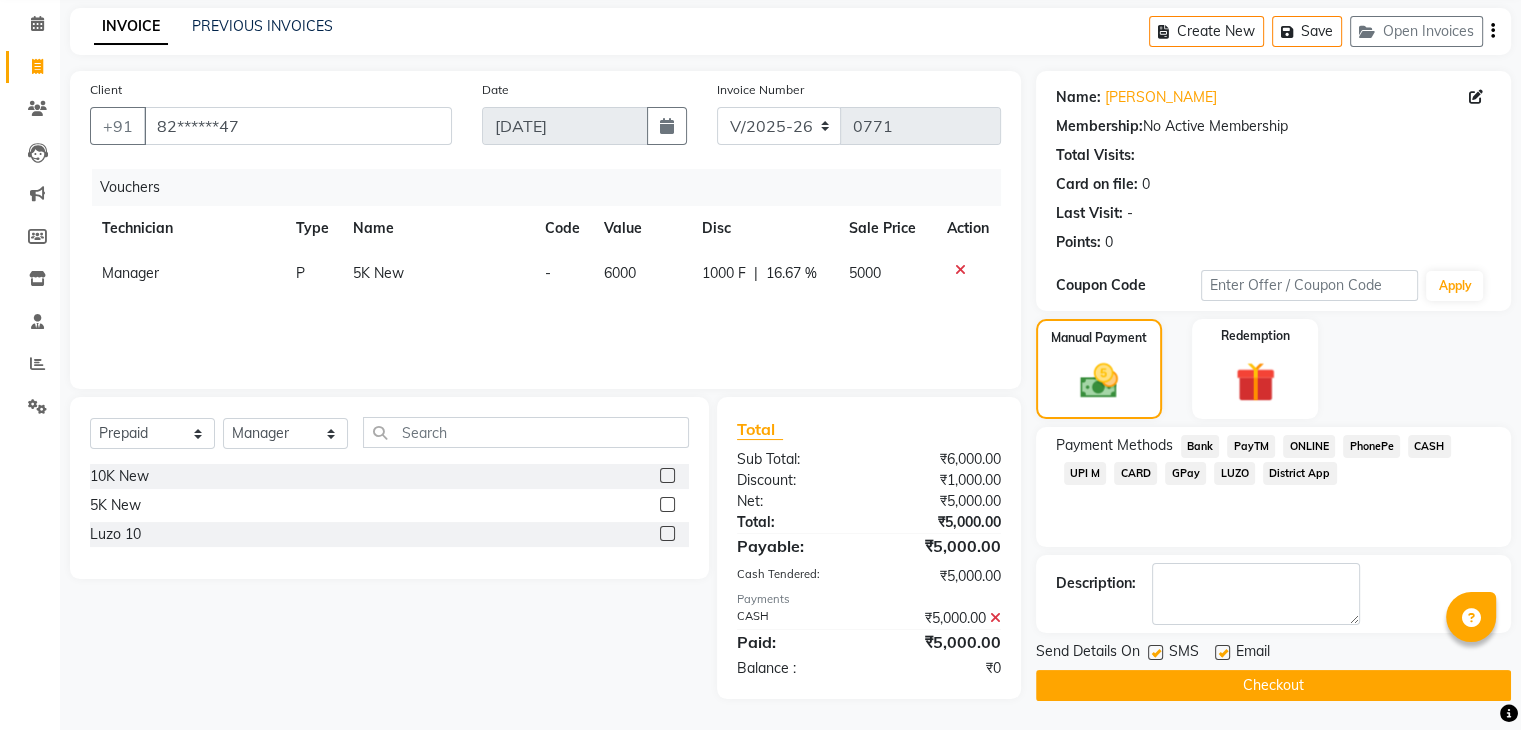 click on "Checkout" 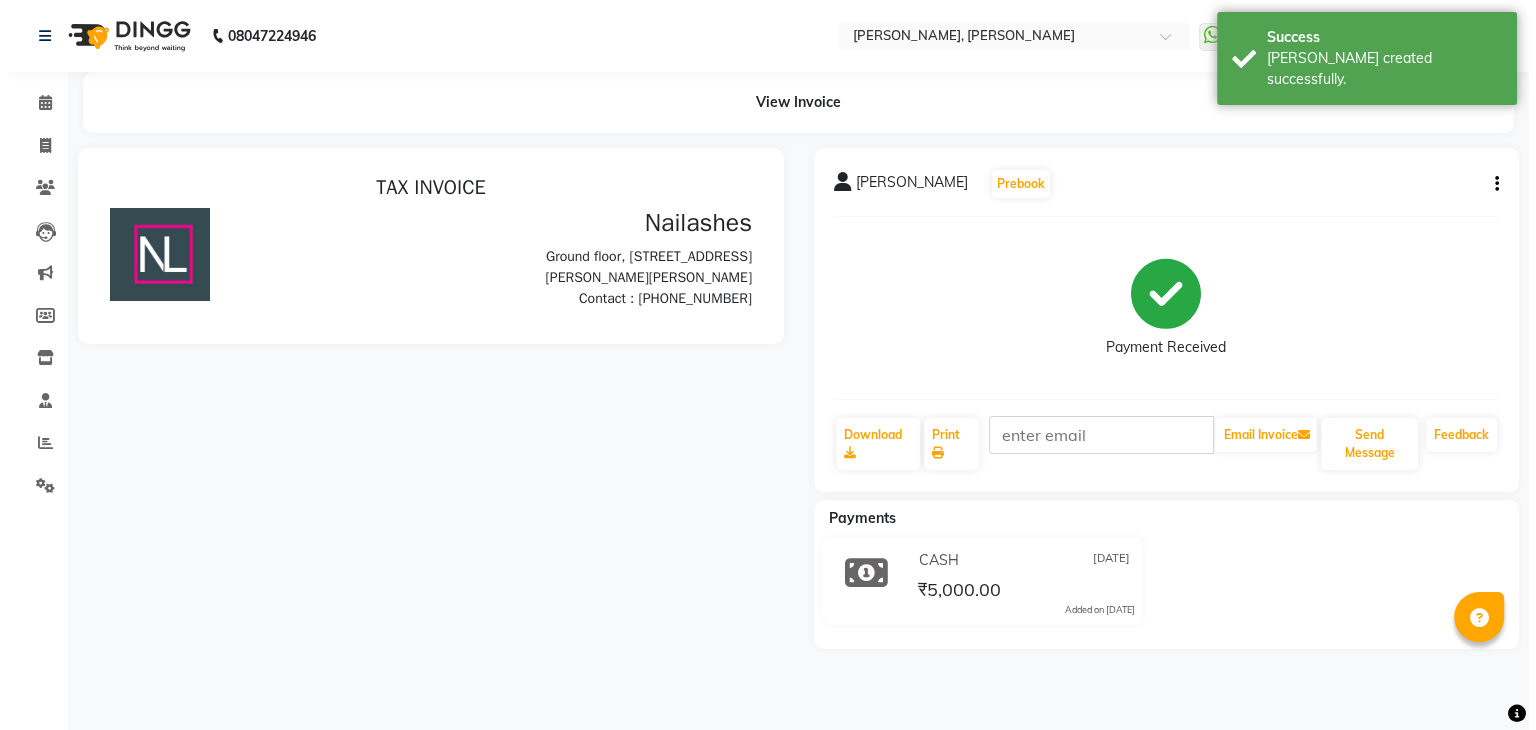 scroll, scrollTop: 0, scrollLeft: 0, axis: both 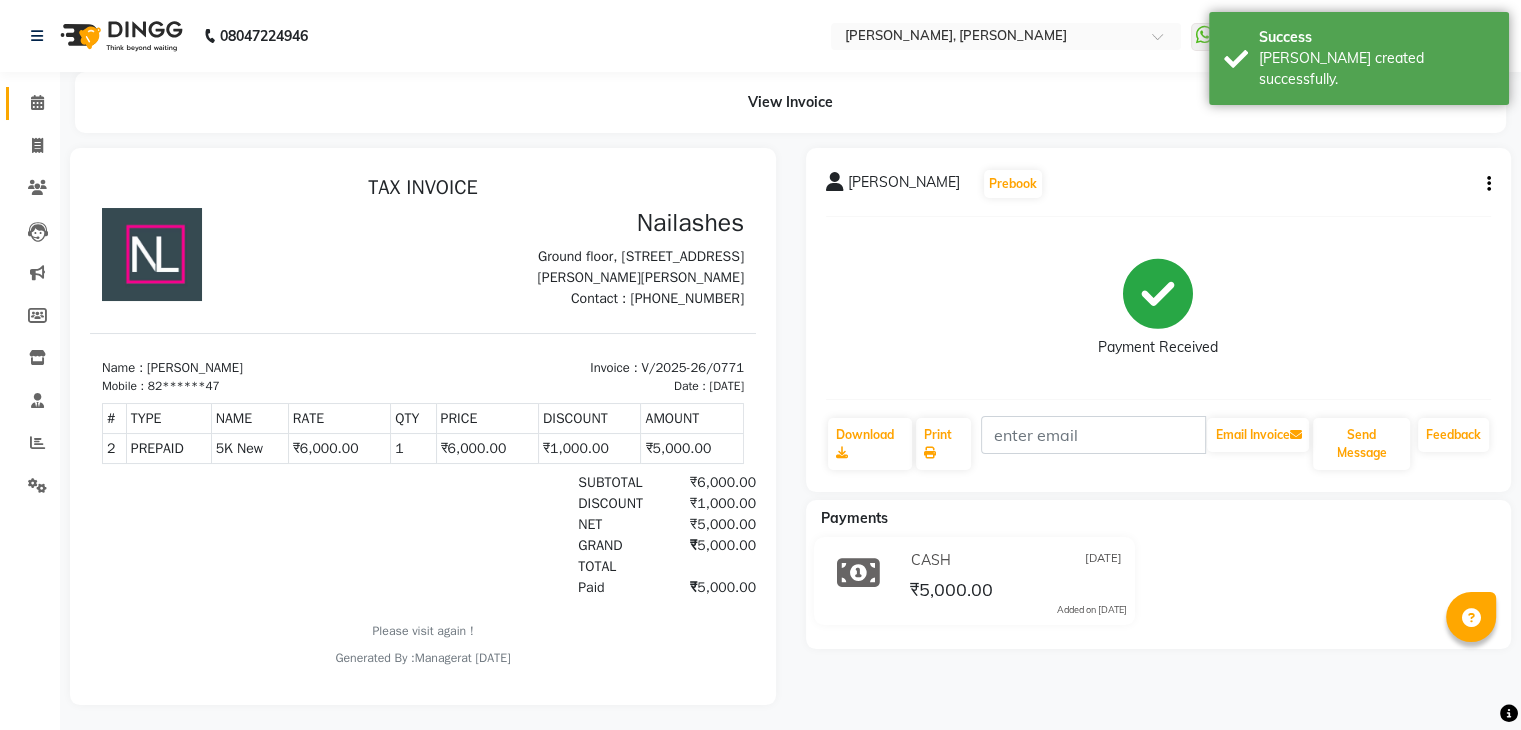 click on "Calendar" 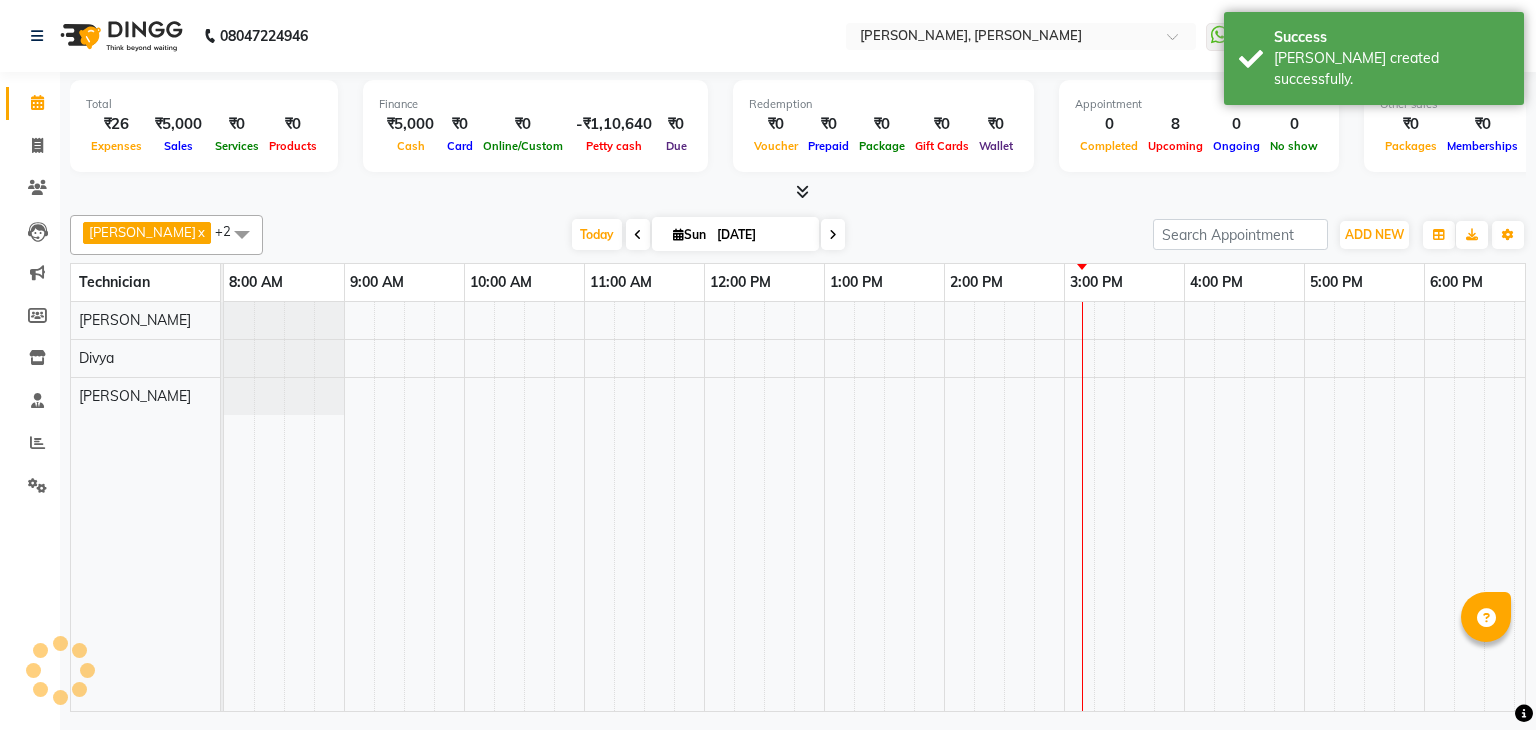 scroll, scrollTop: 0, scrollLeft: 0, axis: both 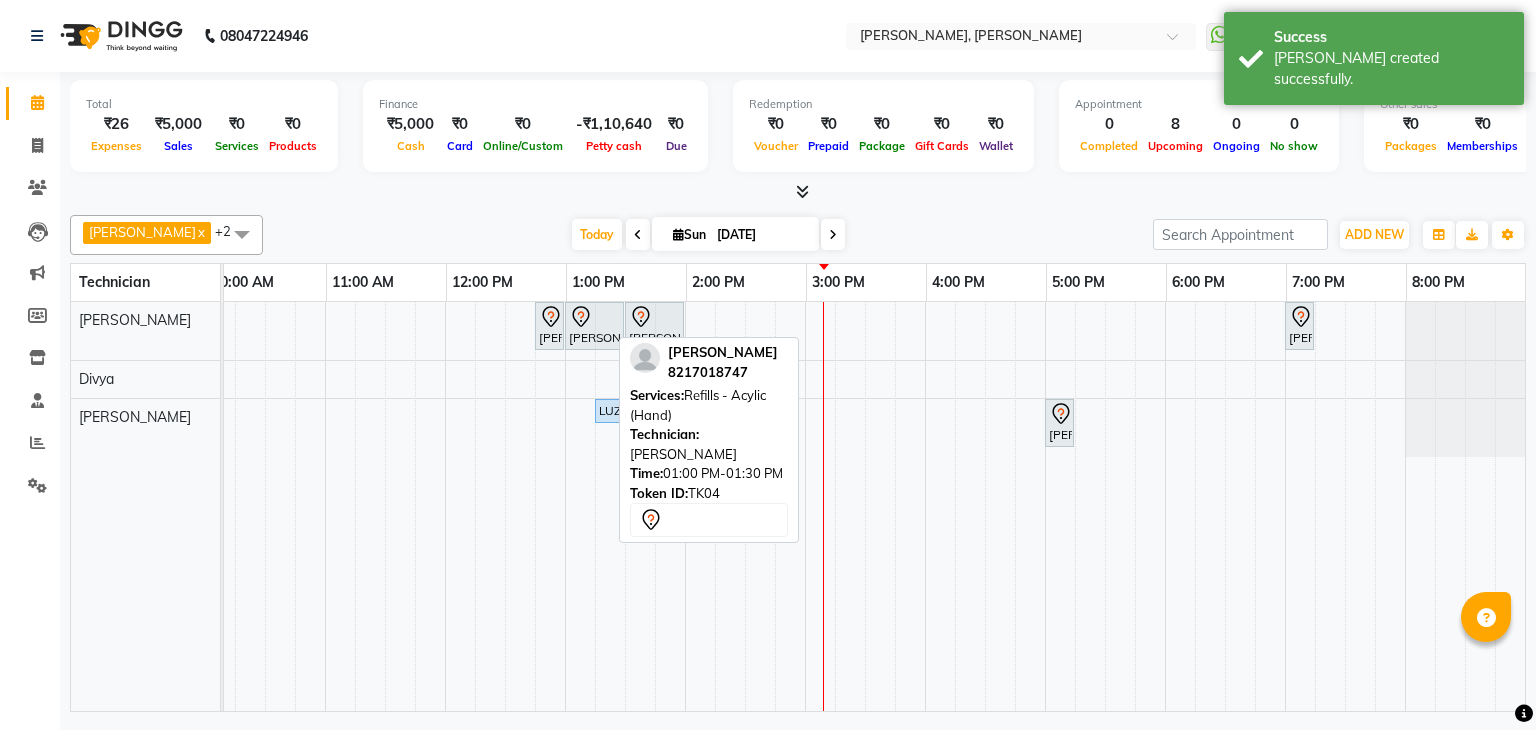 click at bounding box center [594, 317] 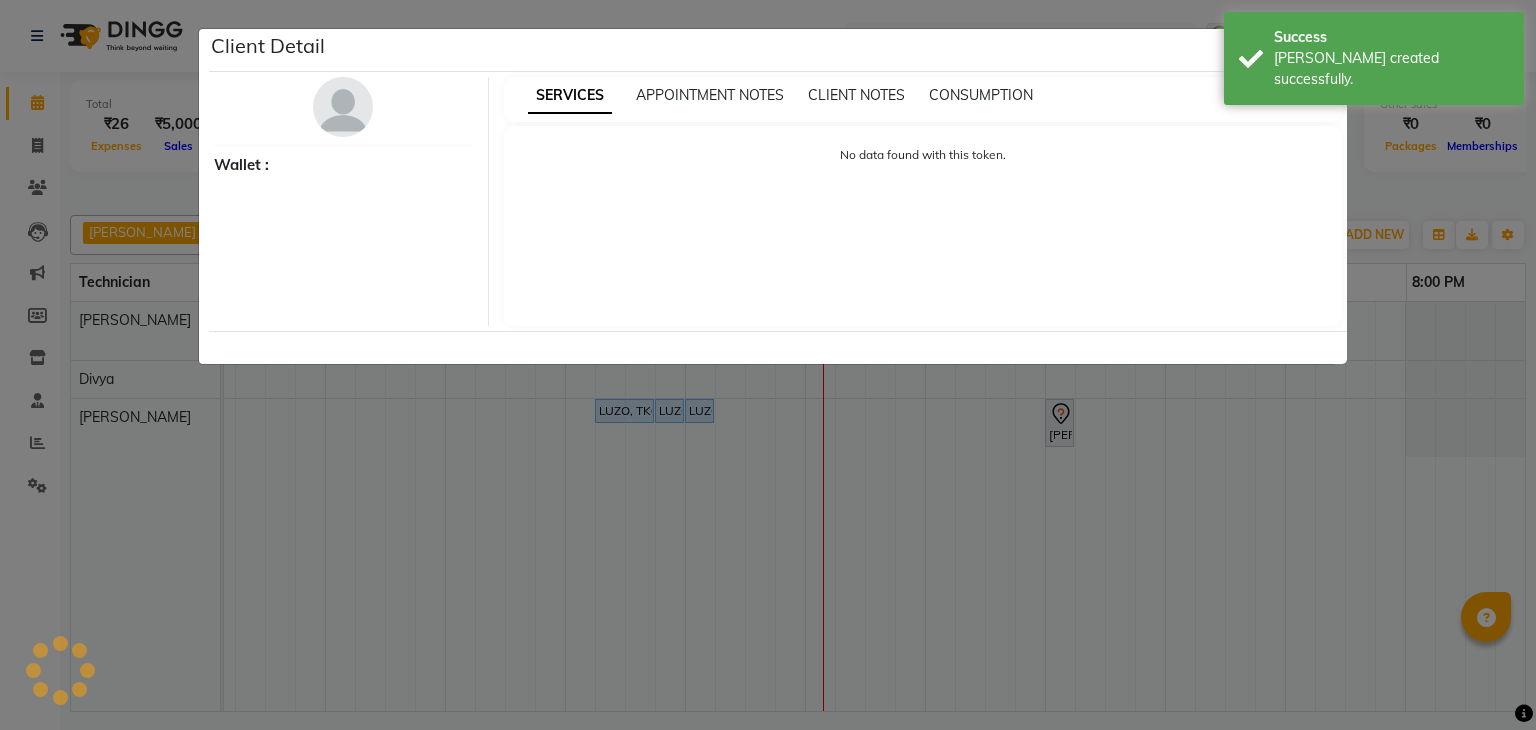 select on "7" 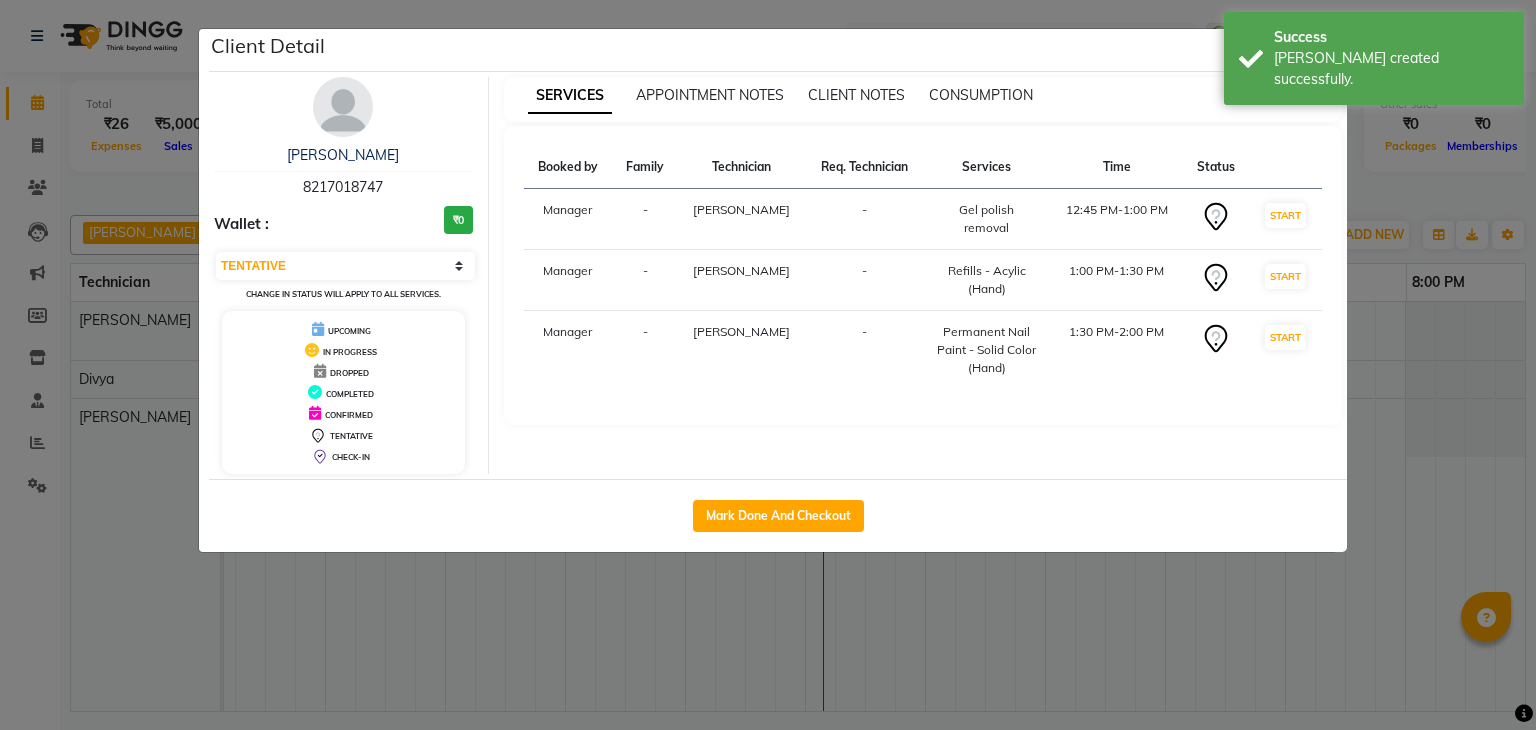 click on "Client Detail  [PERSON_NAME]   8217018747 Wallet : ₹0 Select IN SERVICE CONFIRMED TENTATIVE CHECK IN MARK DONE DROPPED UPCOMING Change in status will apply to all services. UPCOMING IN PROGRESS DROPPED COMPLETED CONFIRMED TENTATIVE CHECK-IN SERVICES APPOINTMENT NOTES CLIENT NOTES CONSUMPTION Booked by Family Technician Req. Technician Services Time Status  Manager  - [GEOGRAPHIC_DATA][PERSON_NAME] polish removal   12:45 PM-1:00 PM   START   Manager  - [GEOGRAPHIC_DATA] -  Refills - Acylic (Hand)   1:00 PM-1:30 PM   START   Manager  - [PERSON_NAME] -  Permanent Nail Paint - Solid Color (Hand)   1:30 PM-2:00 PM   START   Mark Done And Checkout" 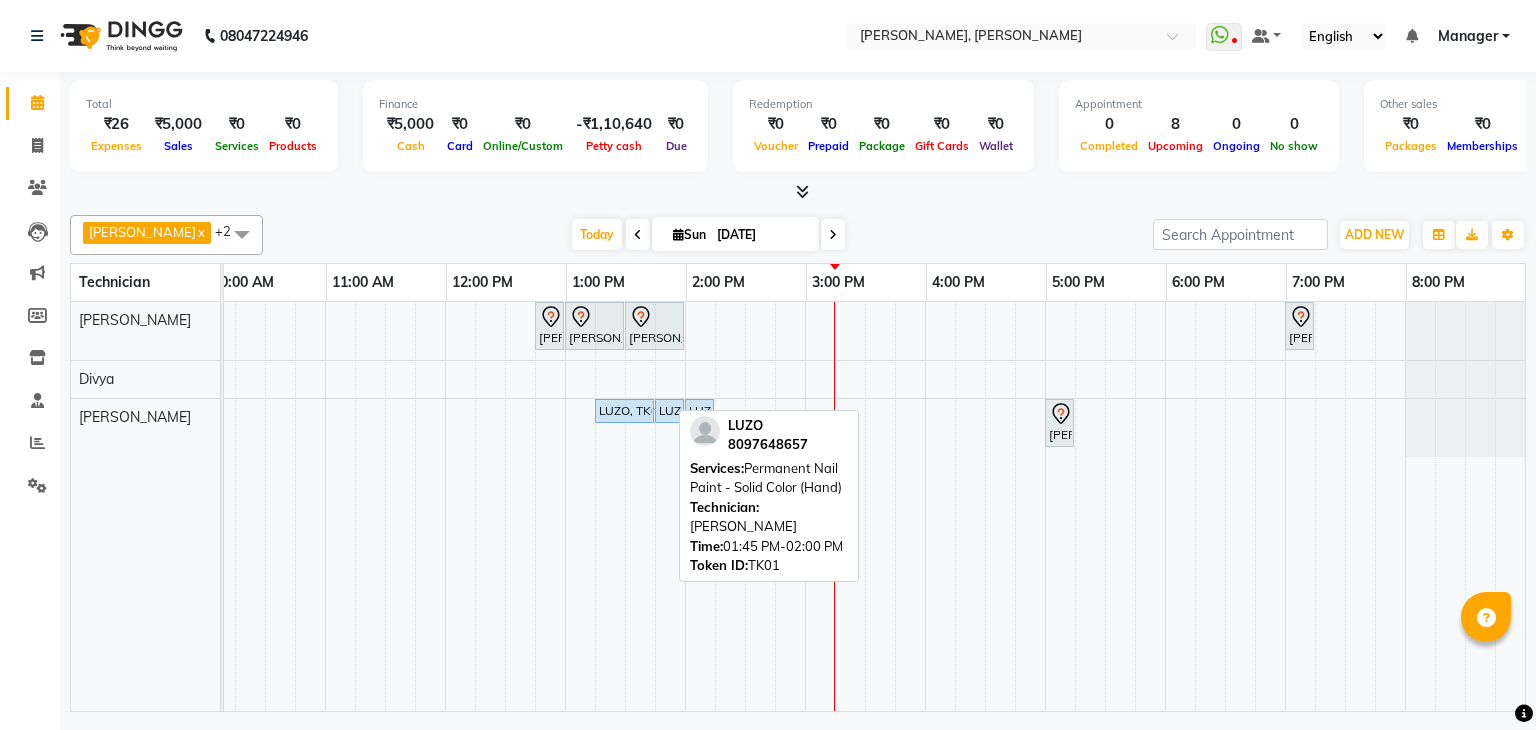 click on "LUZO, TK01, 01:45 PM-02:00 PM, Permanent Nail Paint - Solid Color (Hand)" at bounding box center [669, 411] 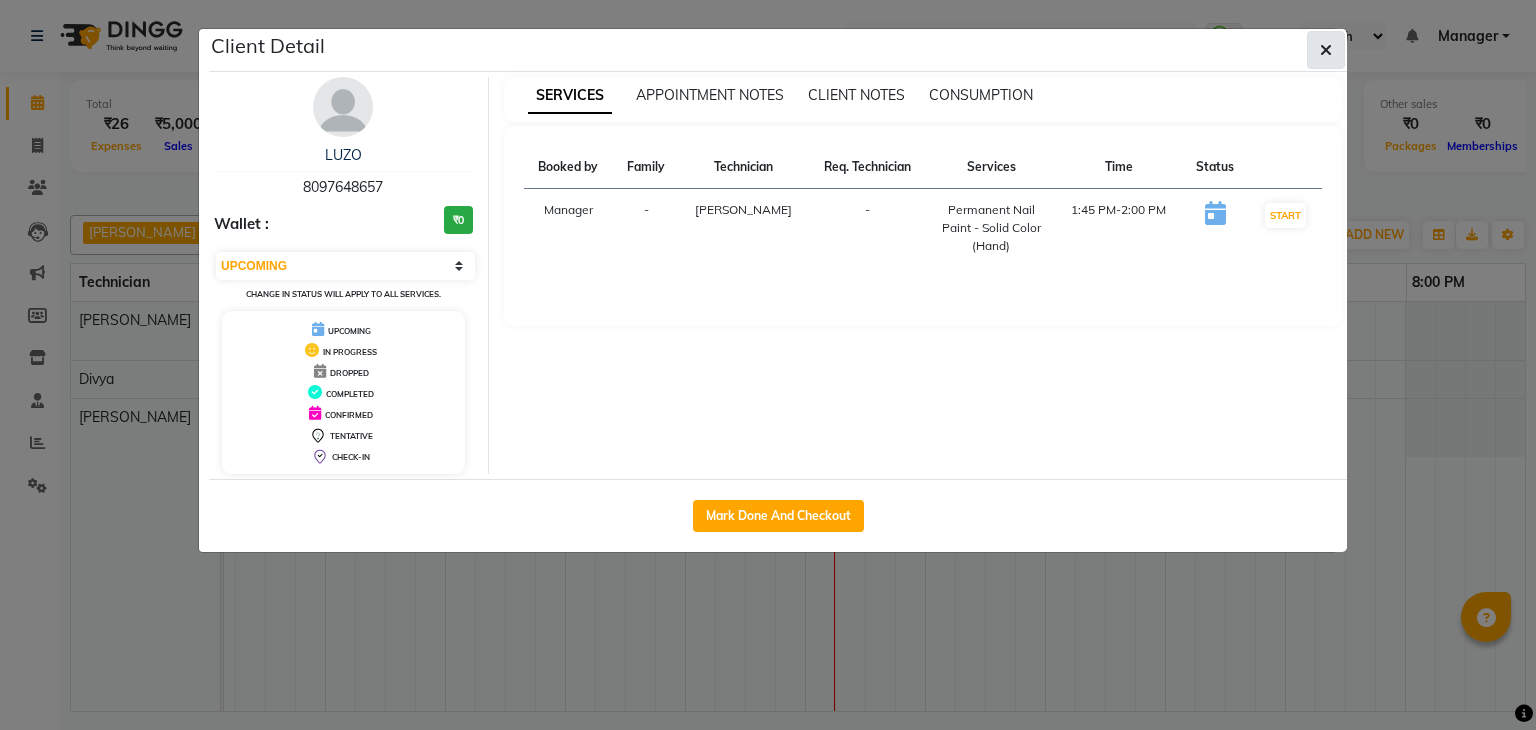 click 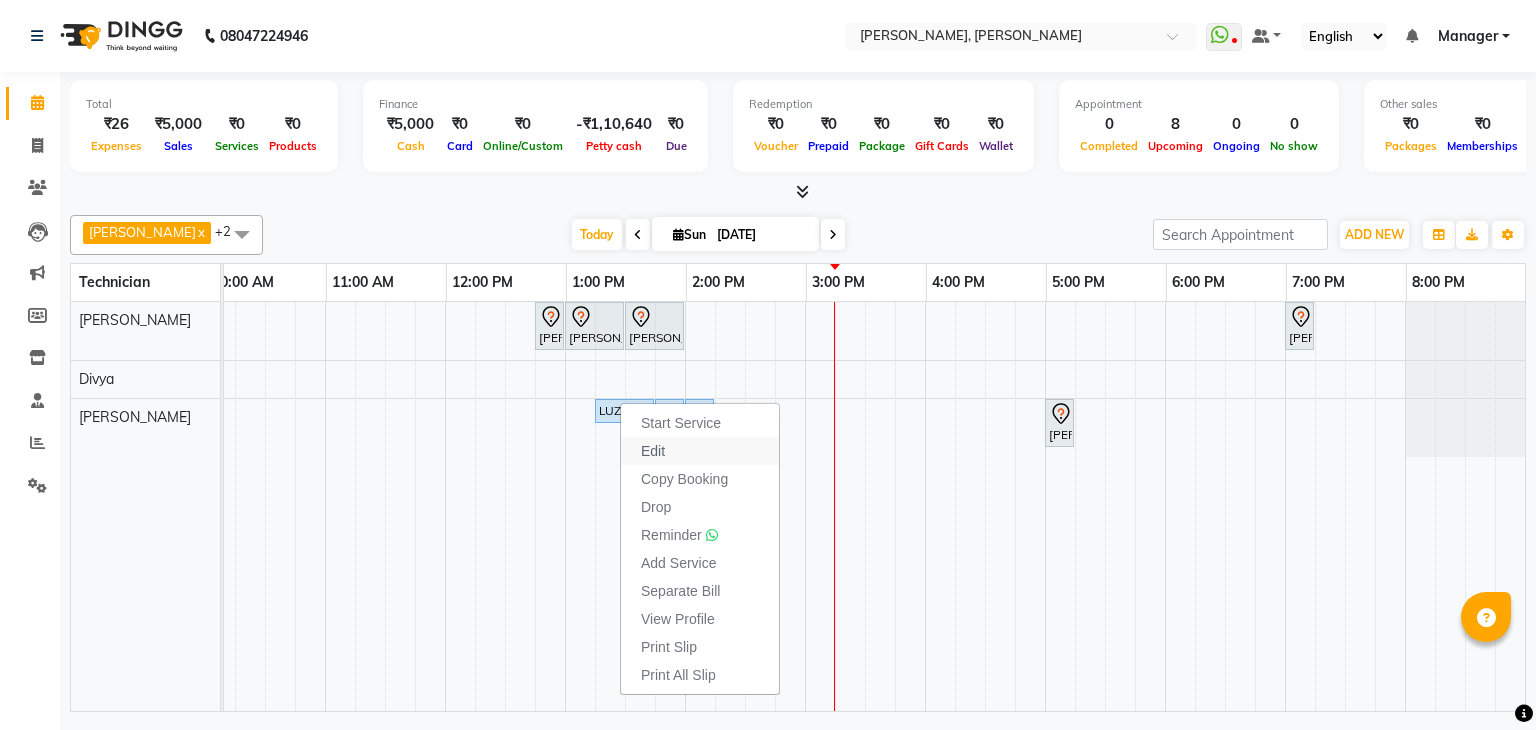 click on "Edit" at bounding box center (653, 451) 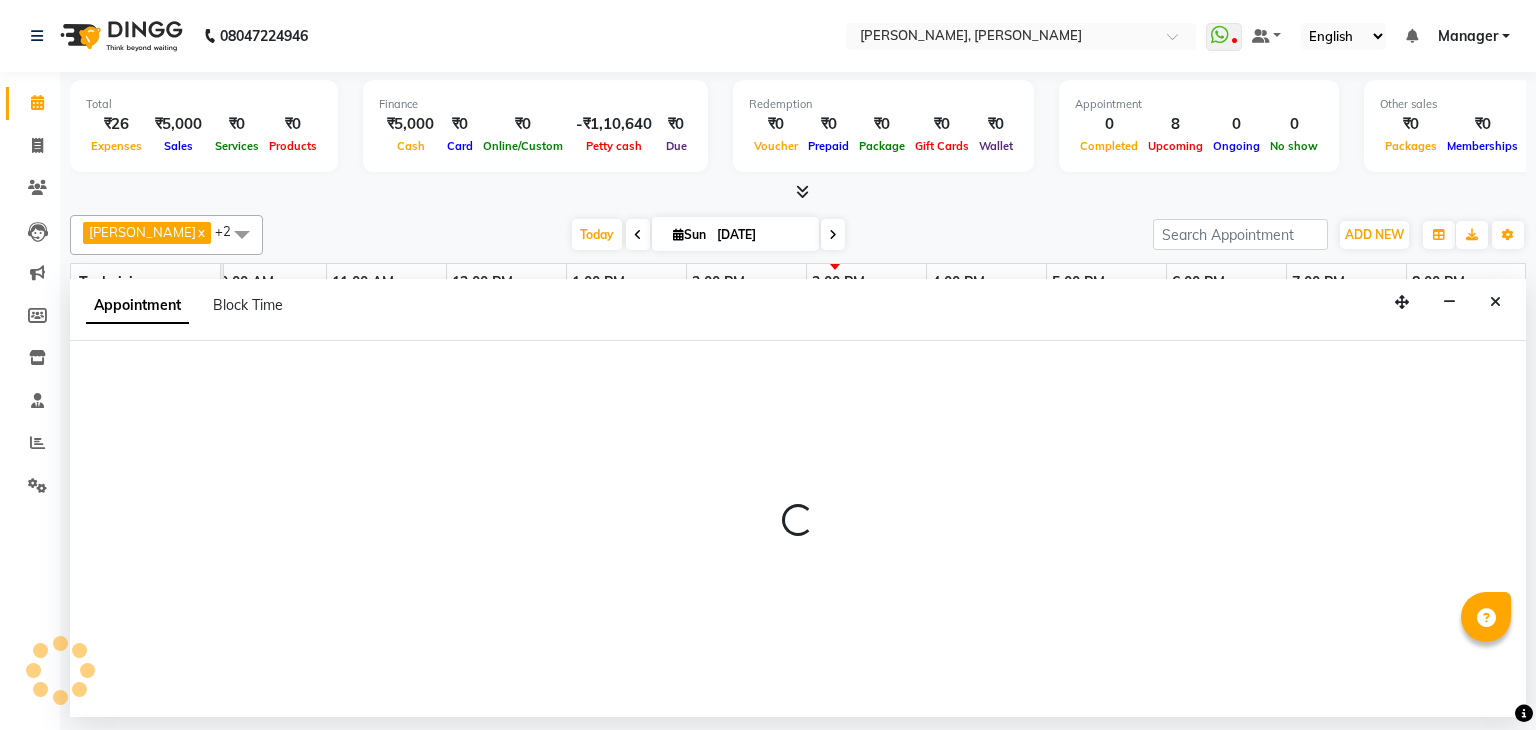 select on "tentative" 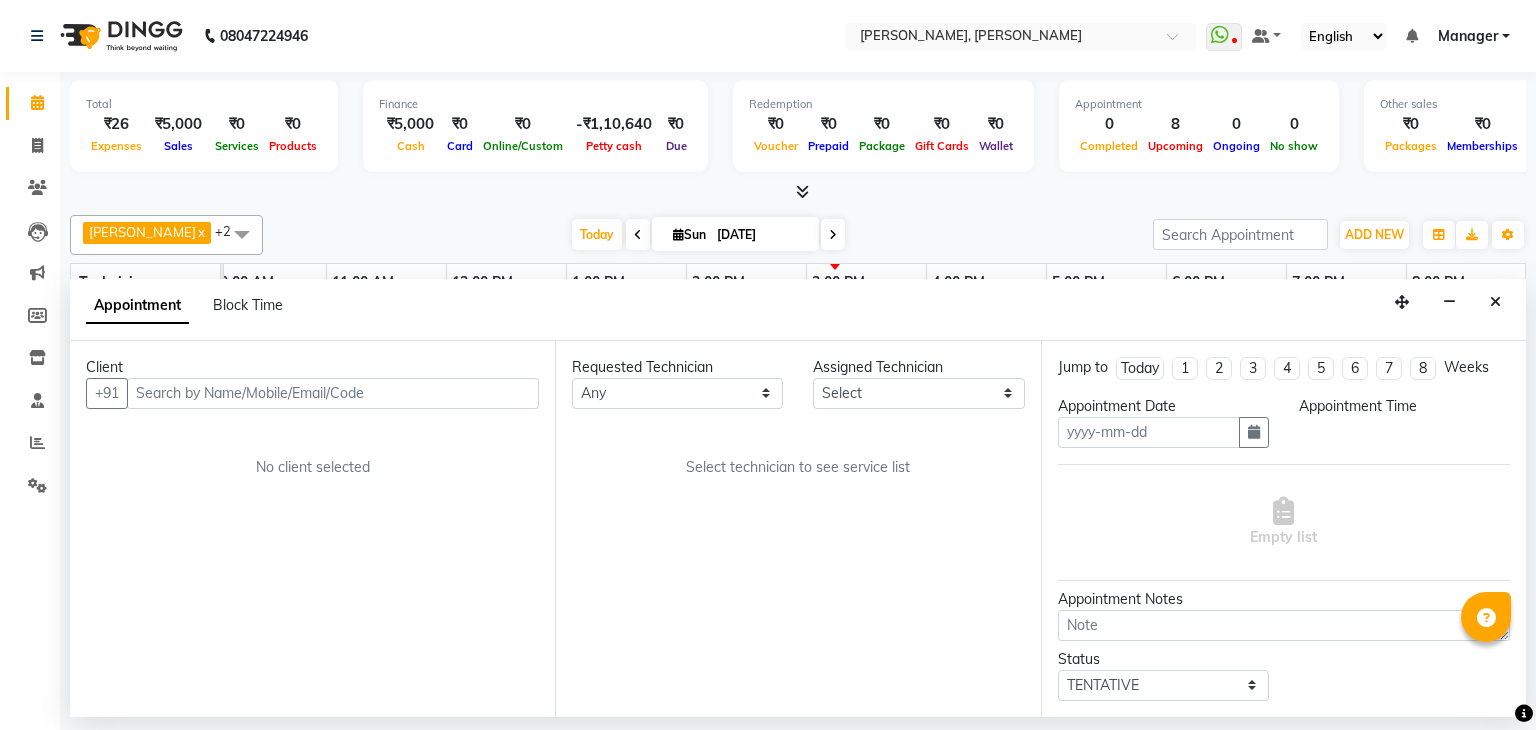 type on "[DATE]" 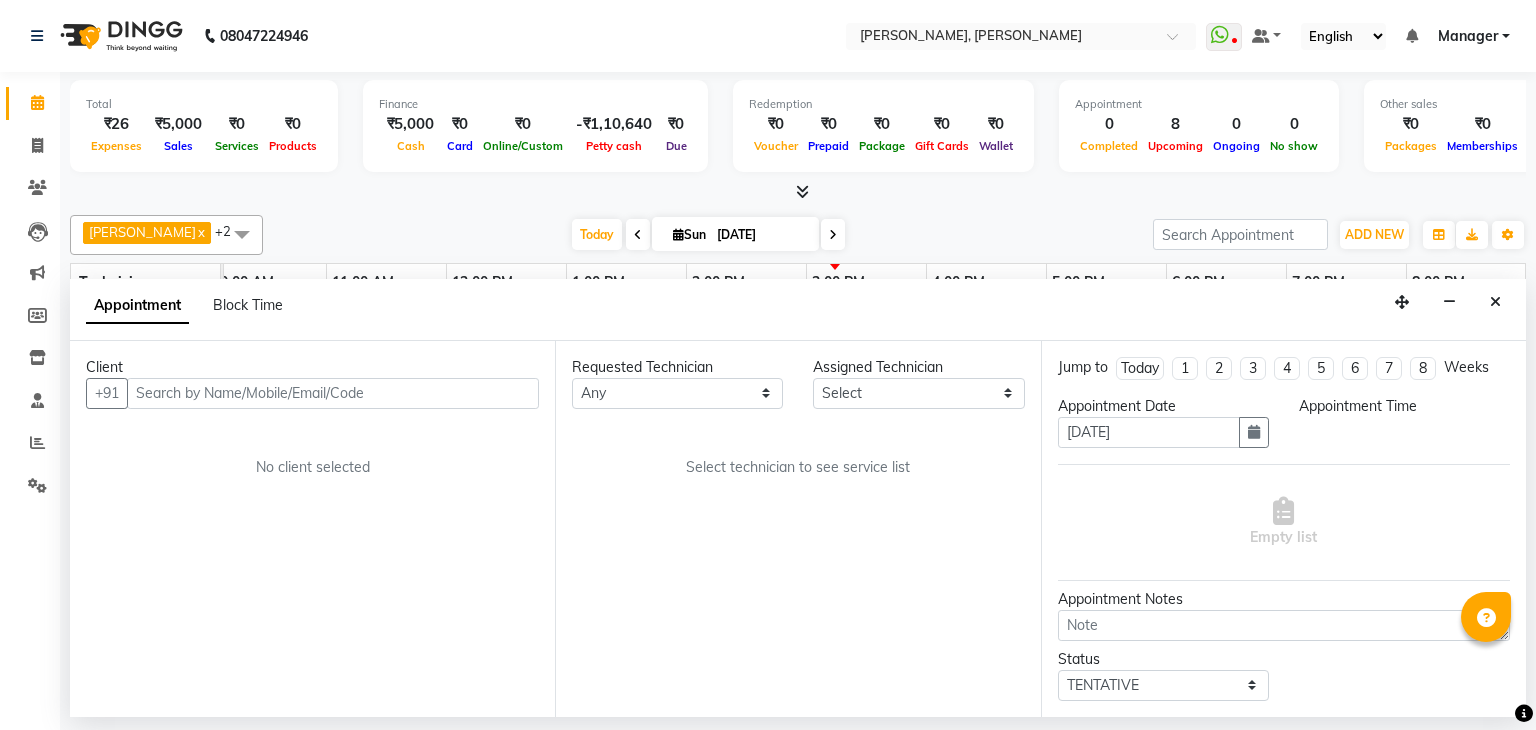 scroll, scrollTop: 0, scrollLeft: 258, axis: horizontal 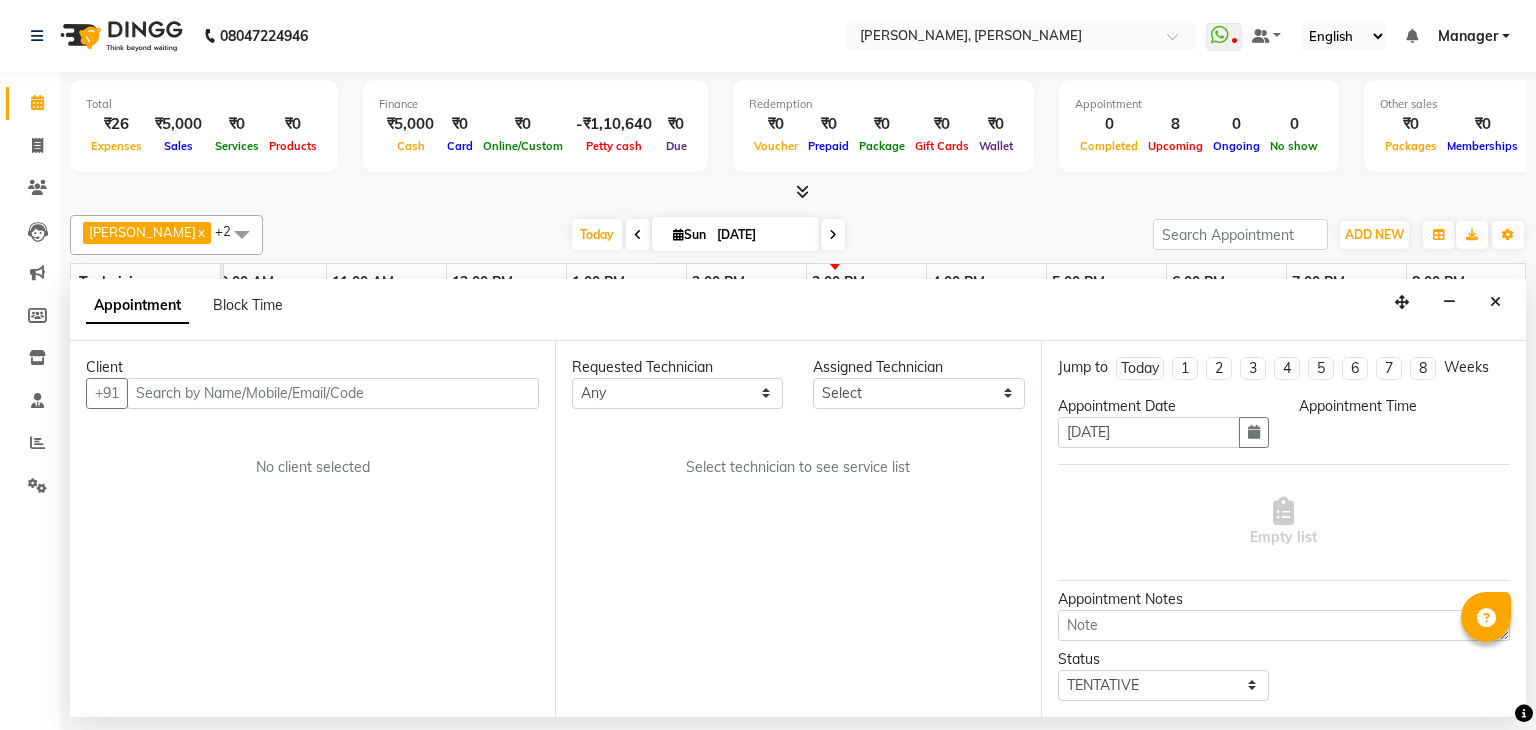 select on "upcoming" 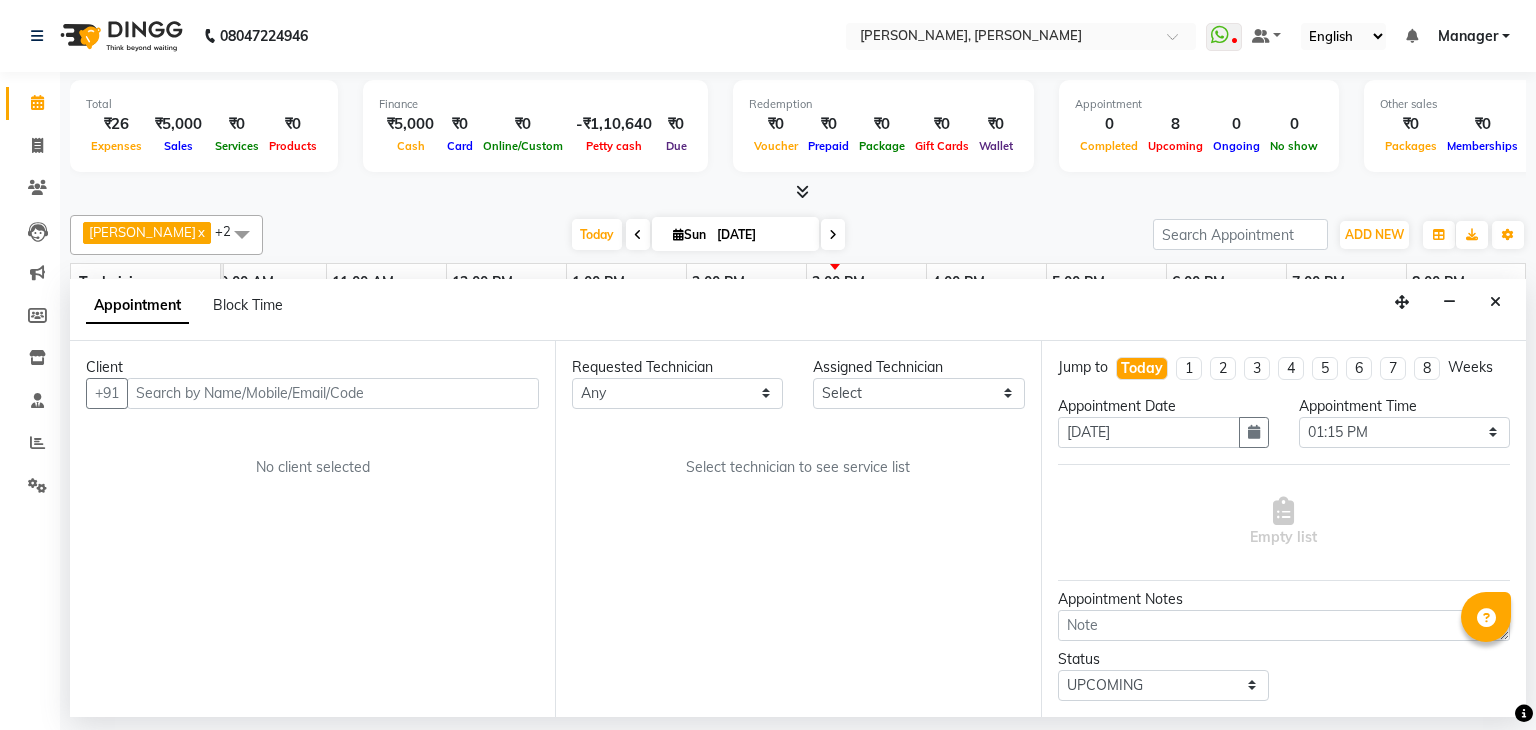 select on "81777" 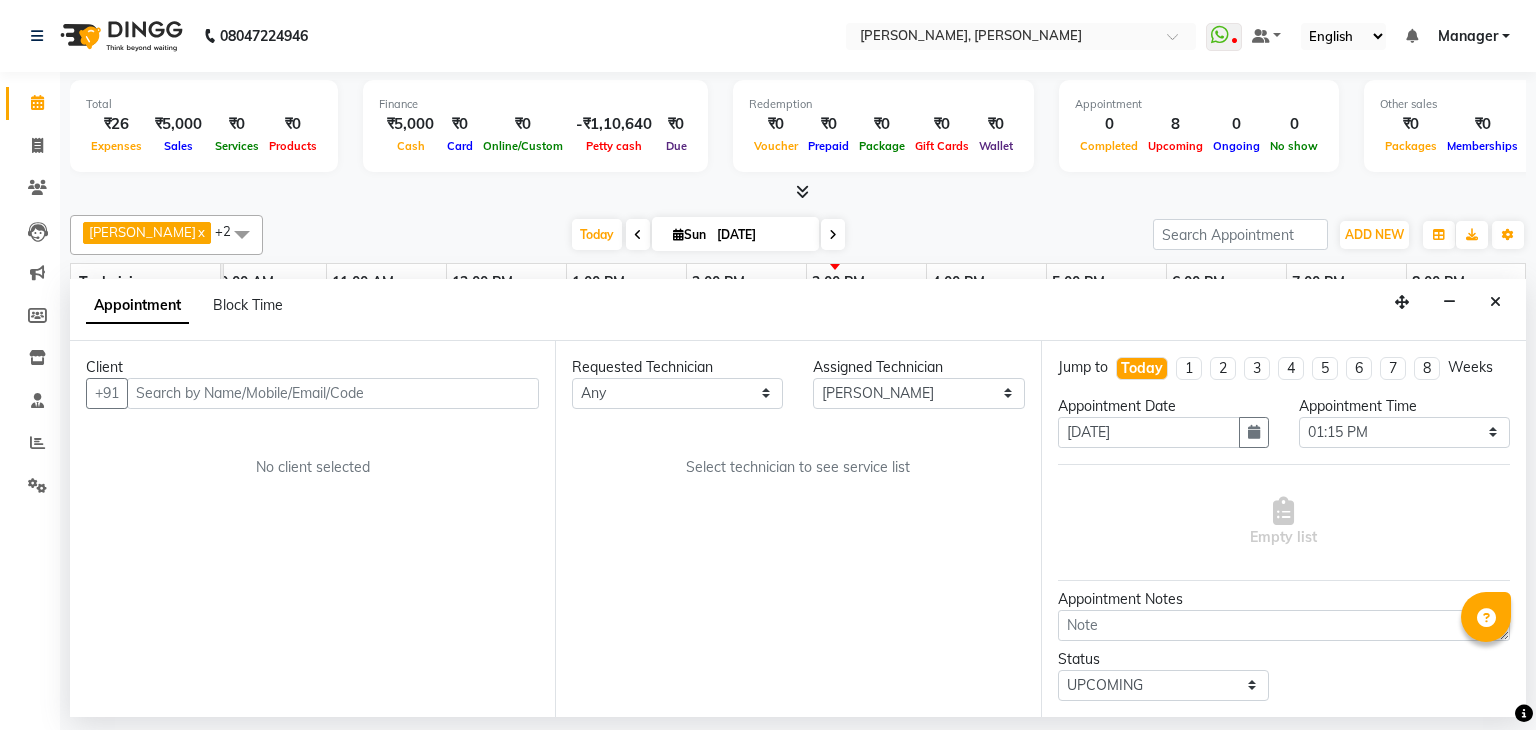 select on "3204" 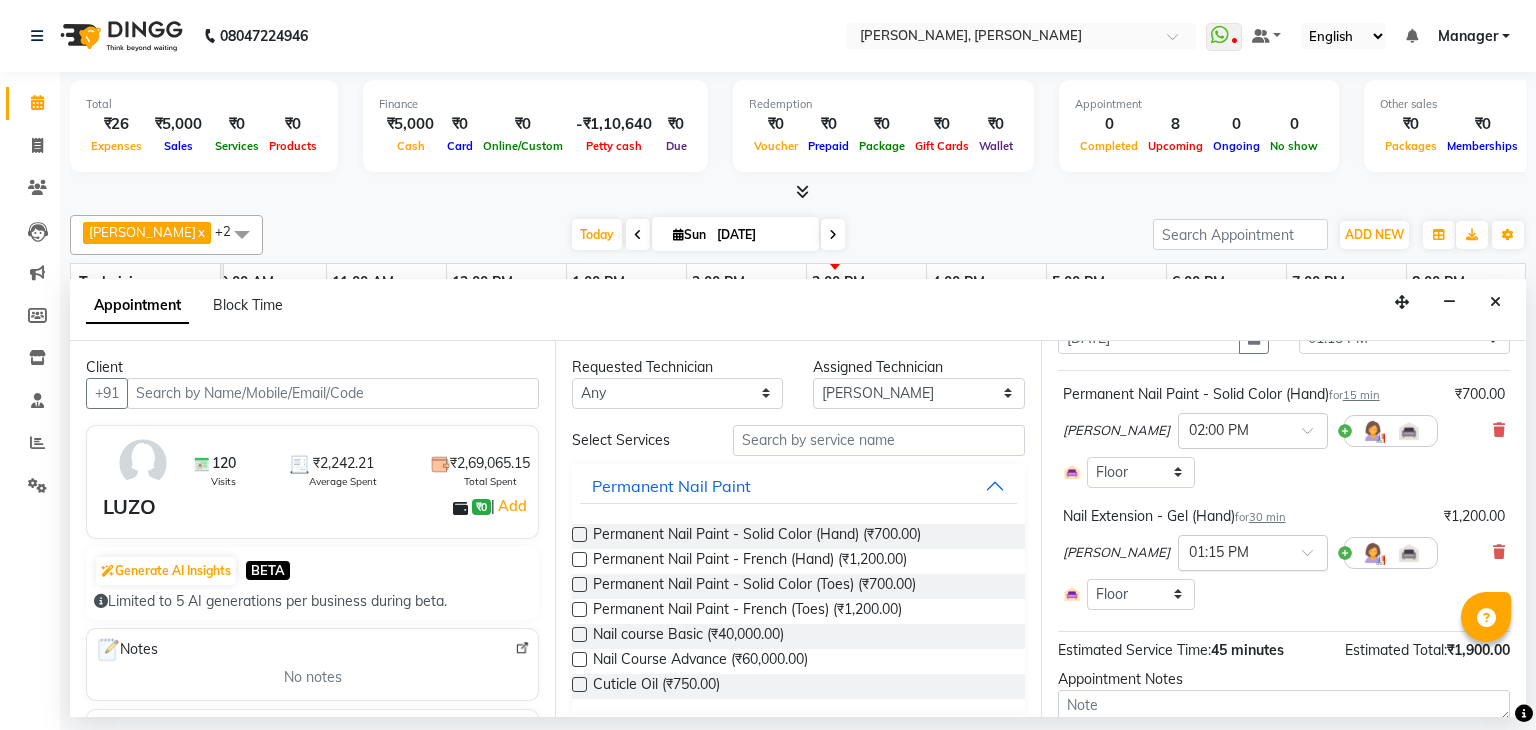 scroll, scrollTop: 134, scrollLeft: 0, axis: vertical 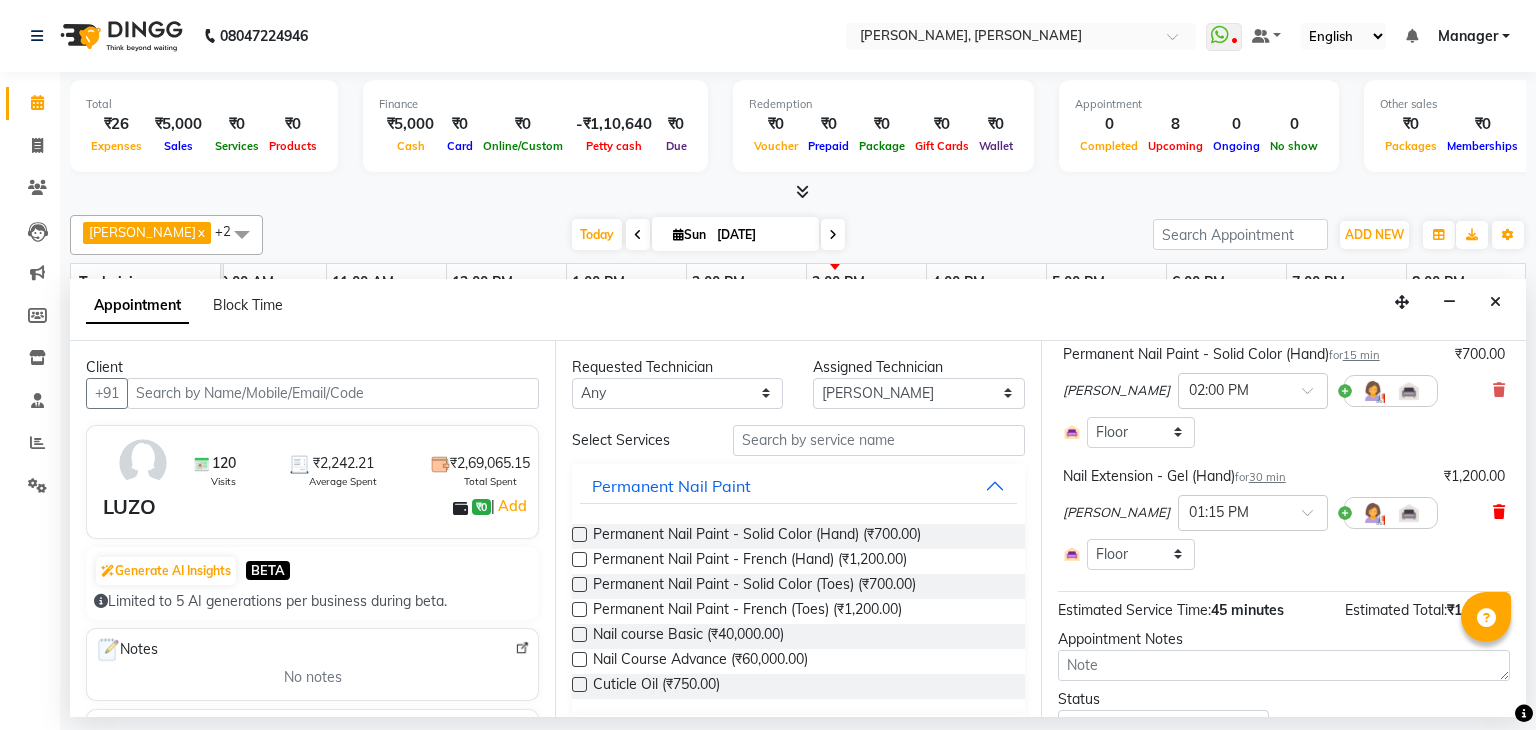 click at bounding box center (1499, 512) 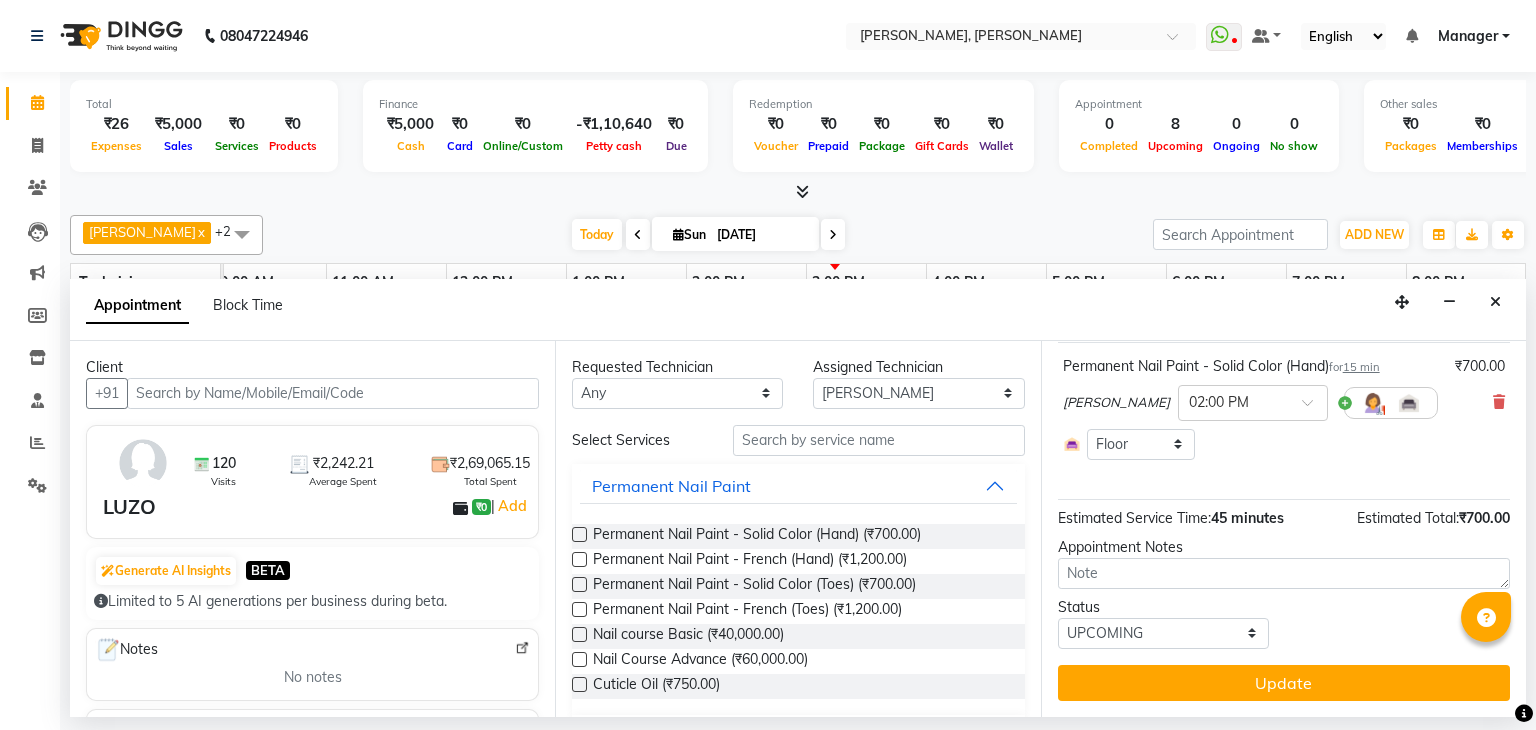scroll, scrollTop: 121, scrollLeft: 0, axis: vertical 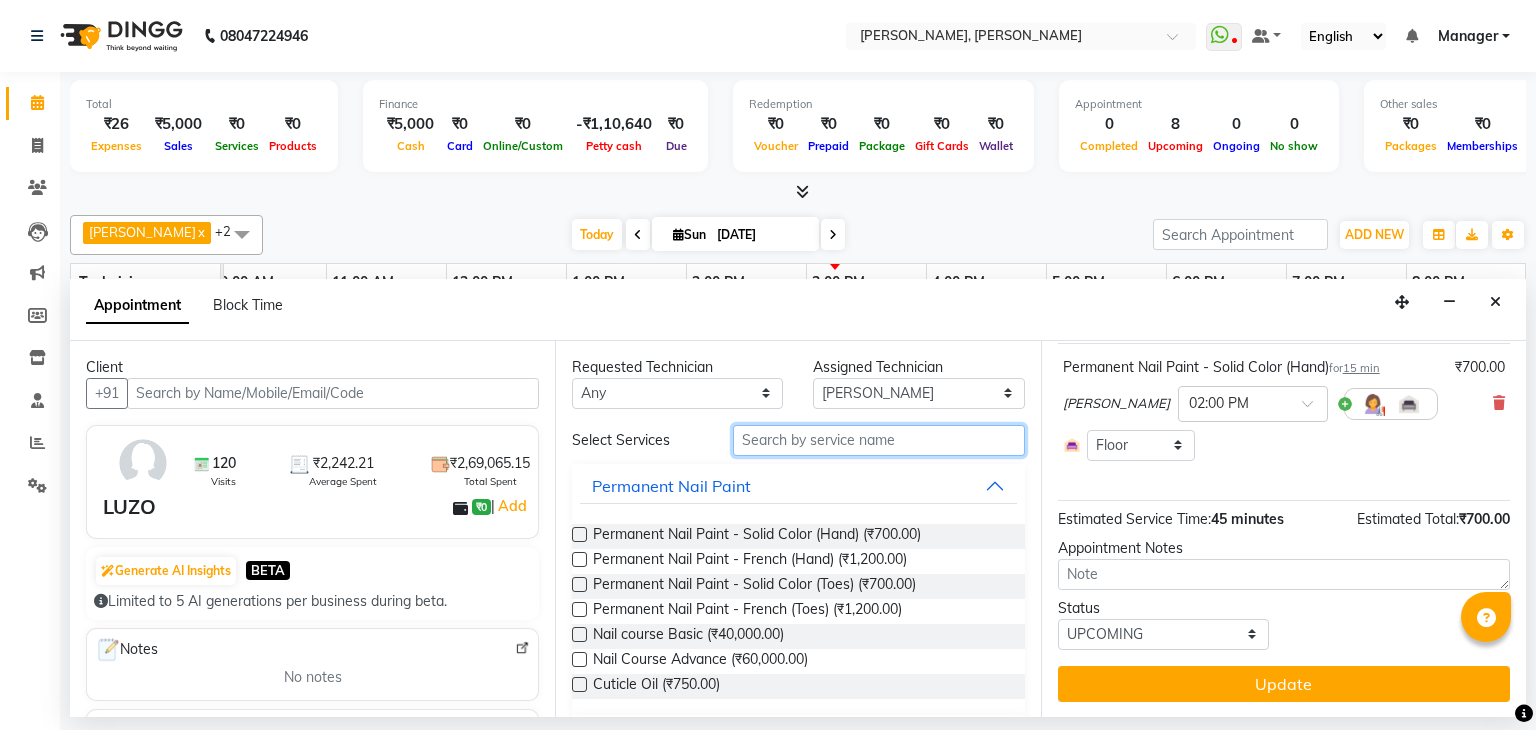 click at bounding box center [879, 440] 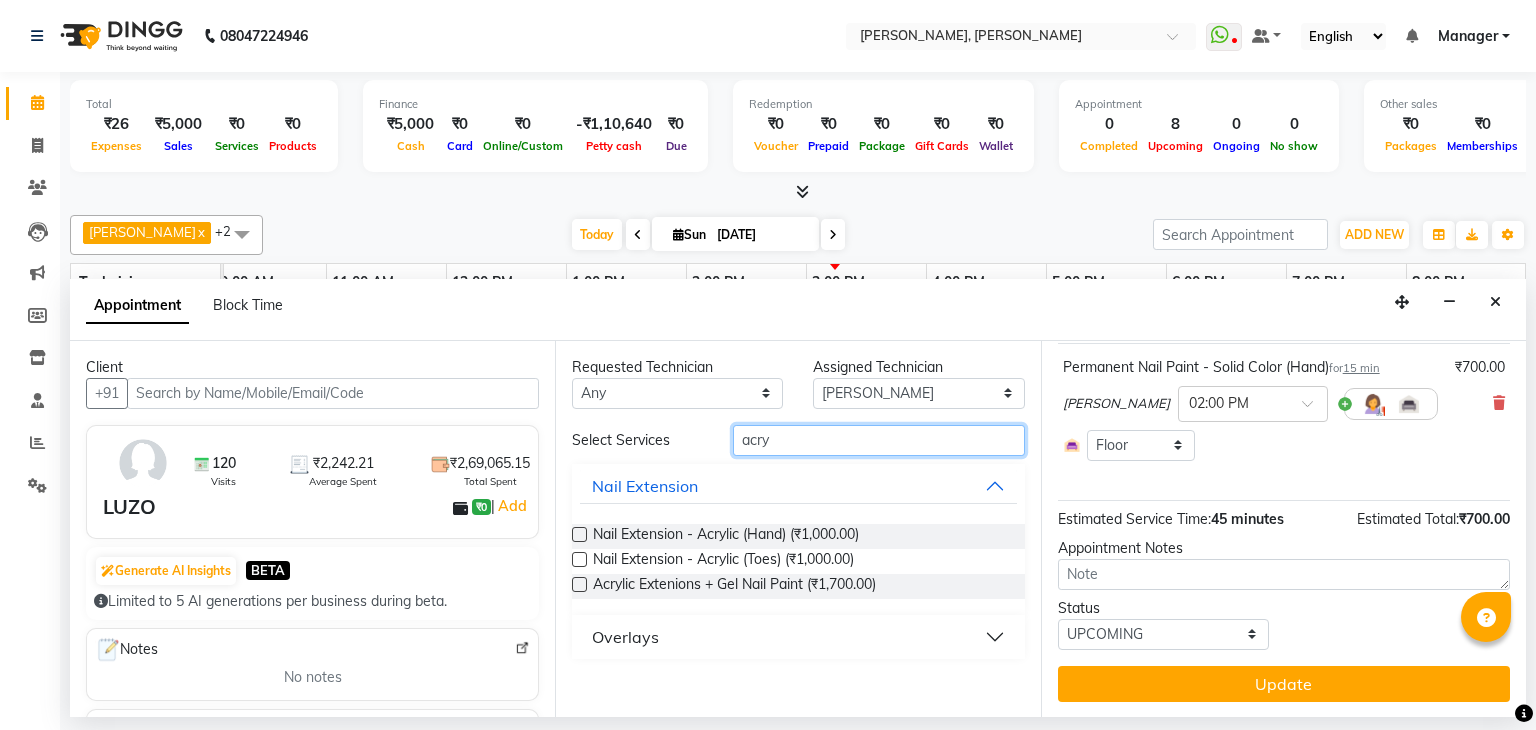type on "acry" 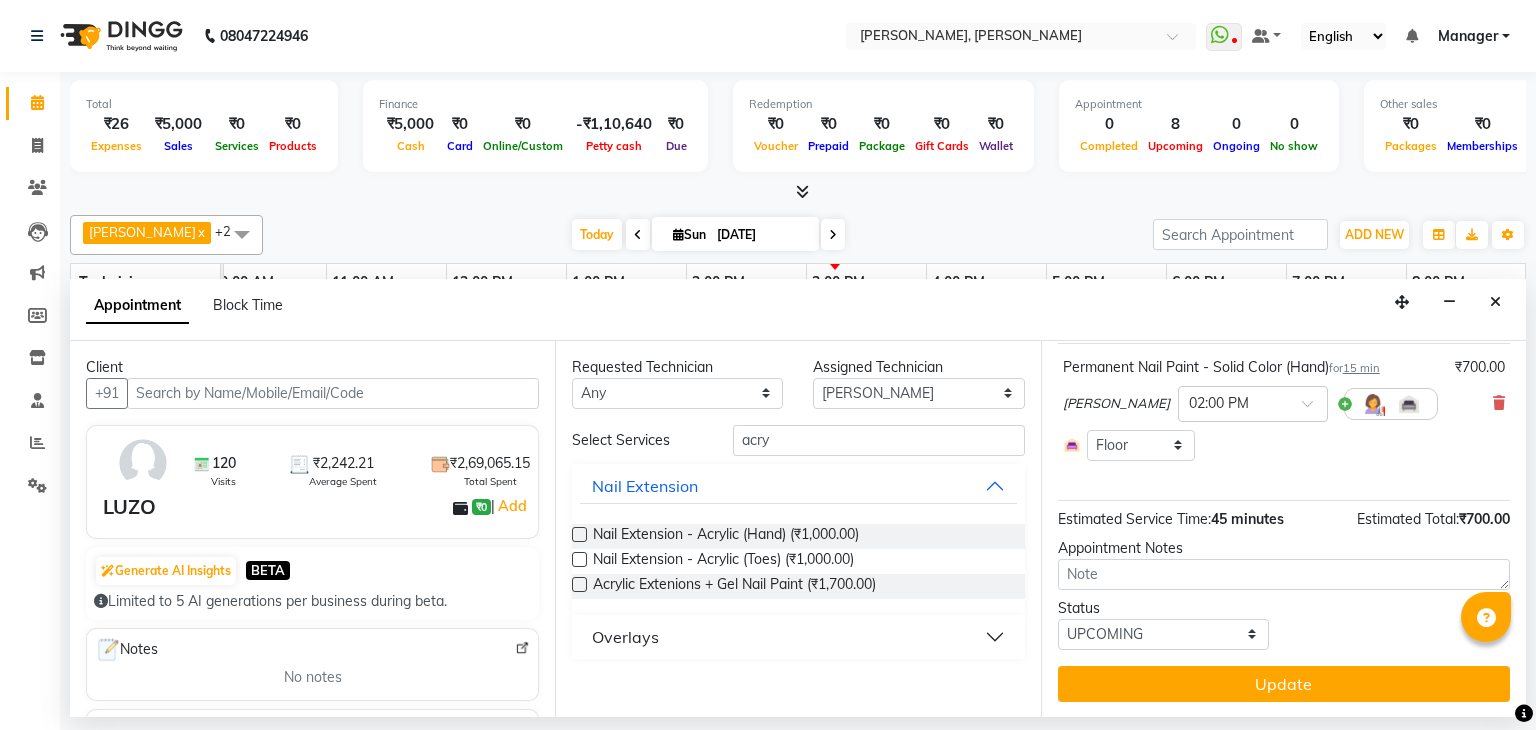 click at bounding box center [579, 534] 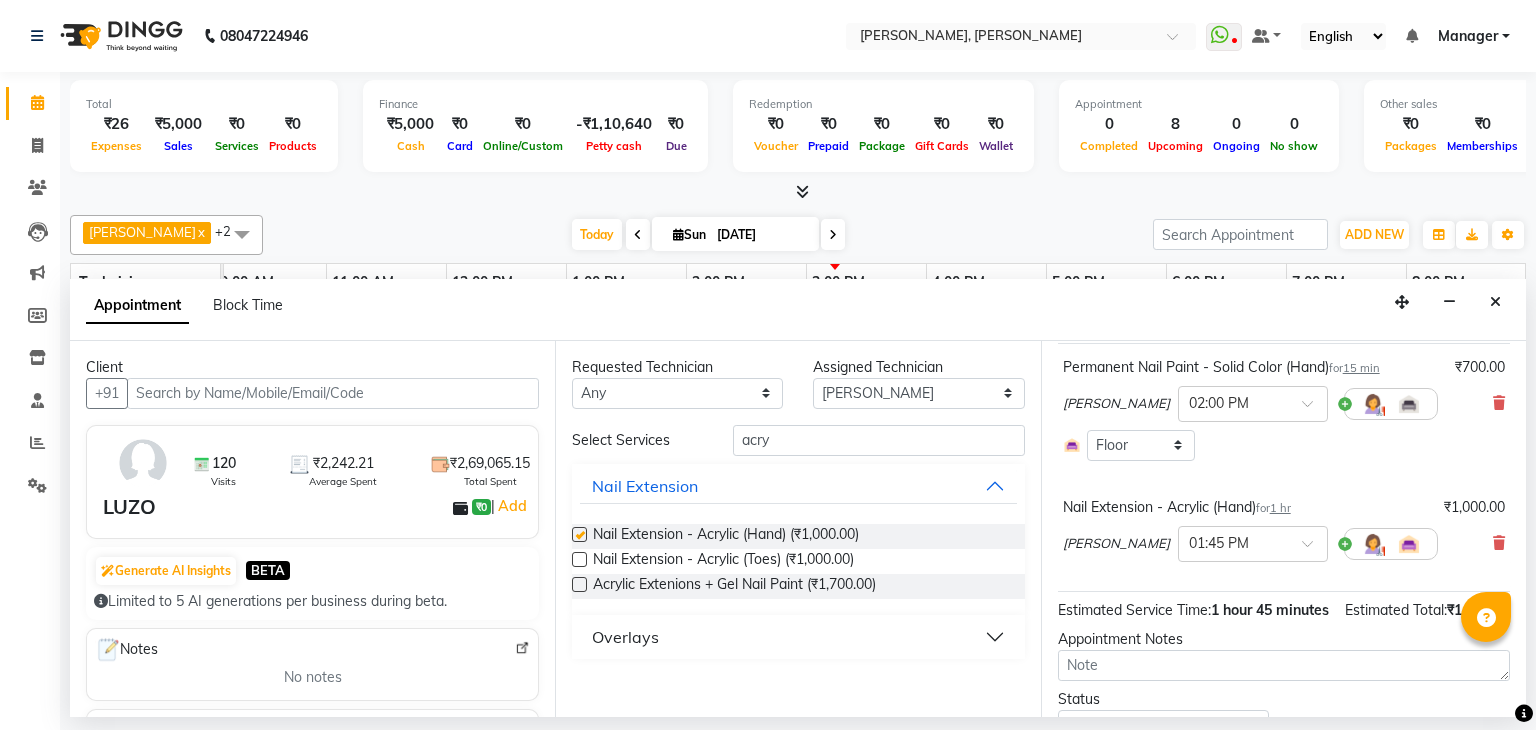 scroll, scrollTop: 134, scrollLeft: 0, axis: vertical 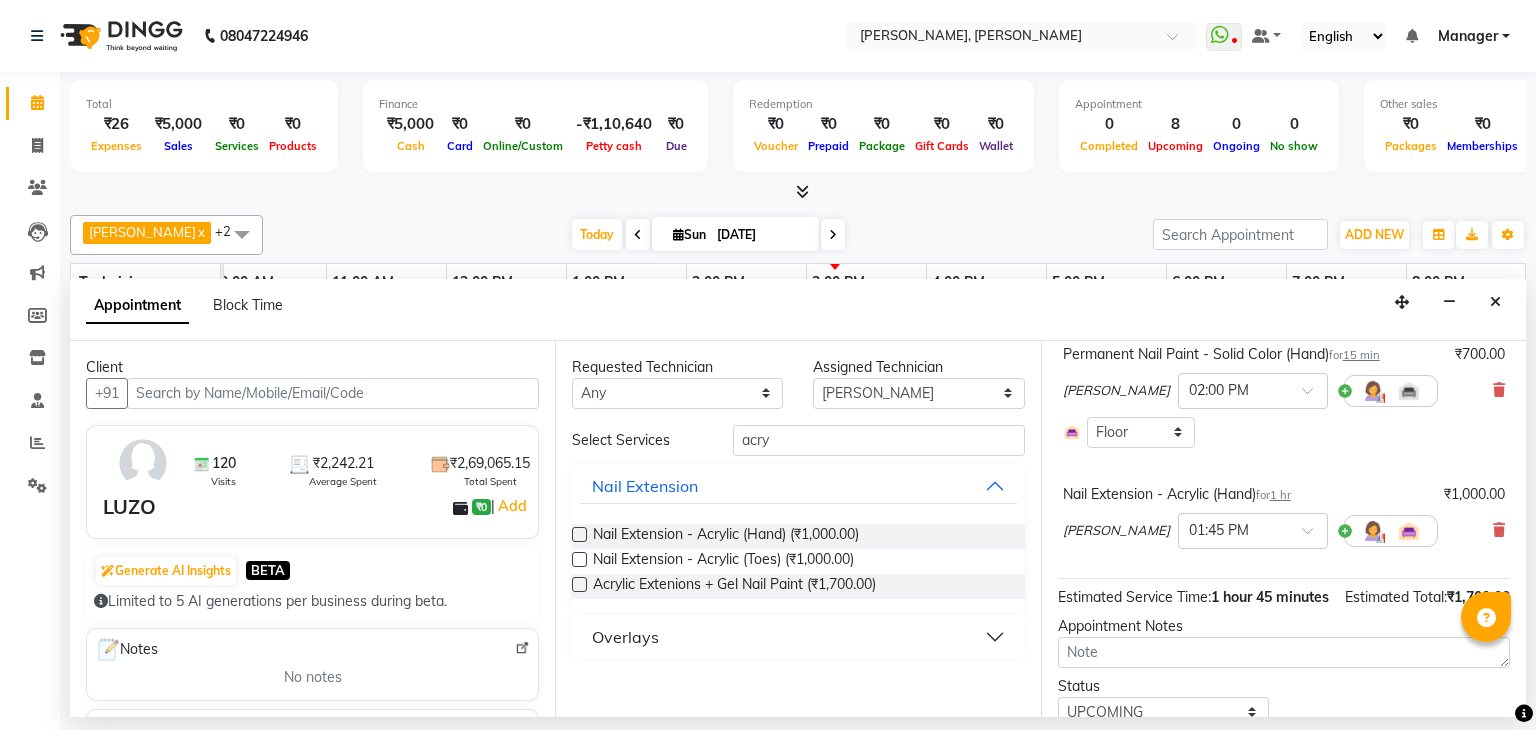 checkbox on "false" 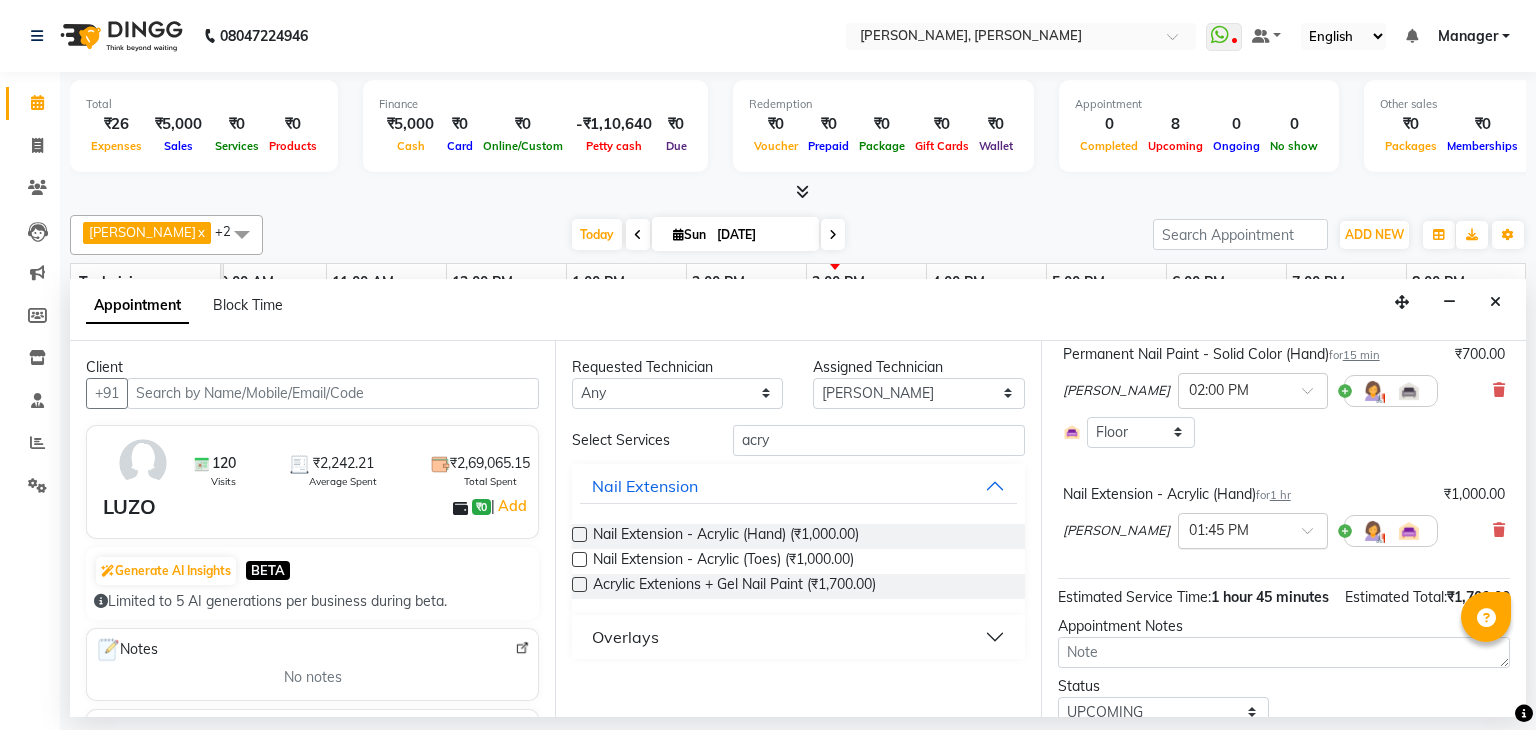 click at bounding box center (1314, 536) 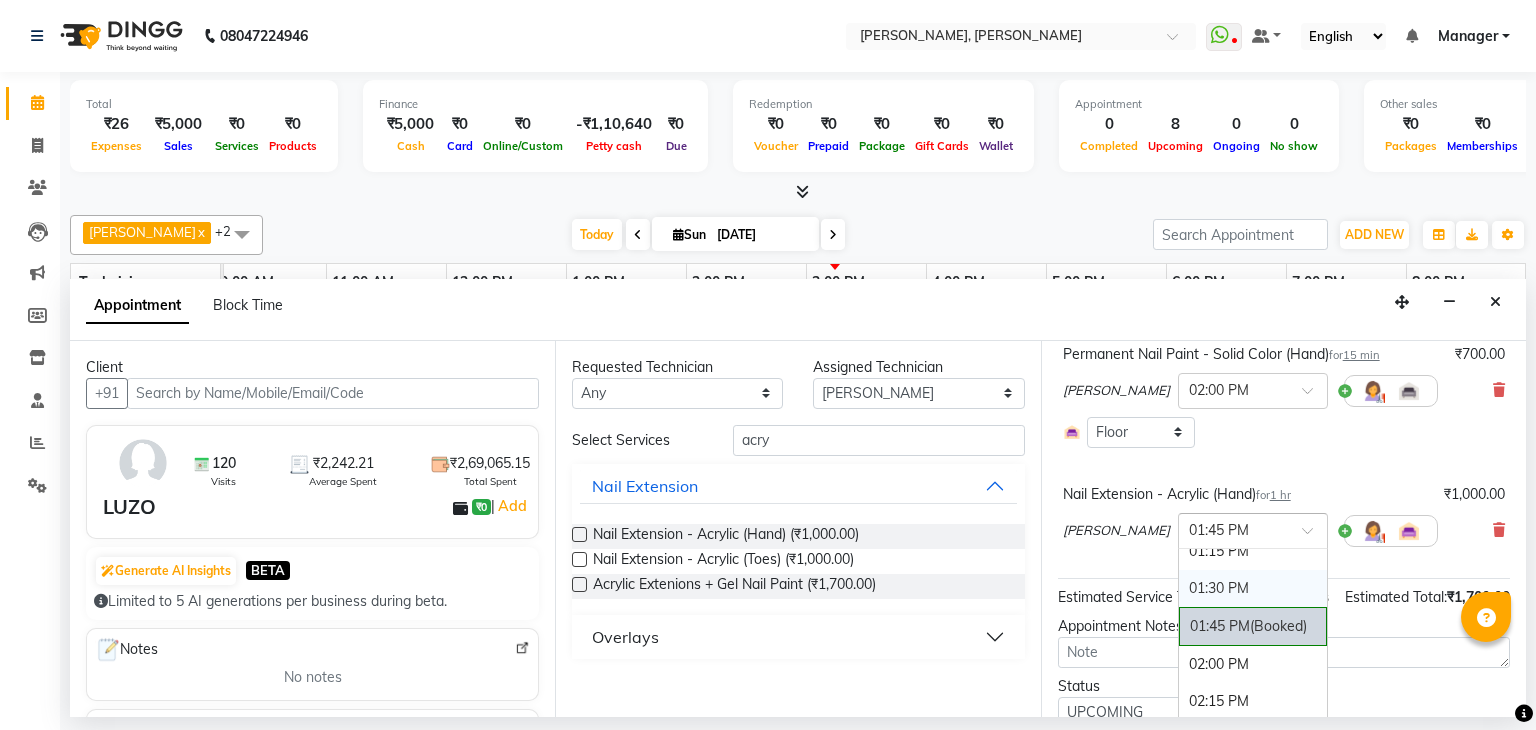 scroll, scrollTop: 629, scrollLeft: 0, axis: vertical 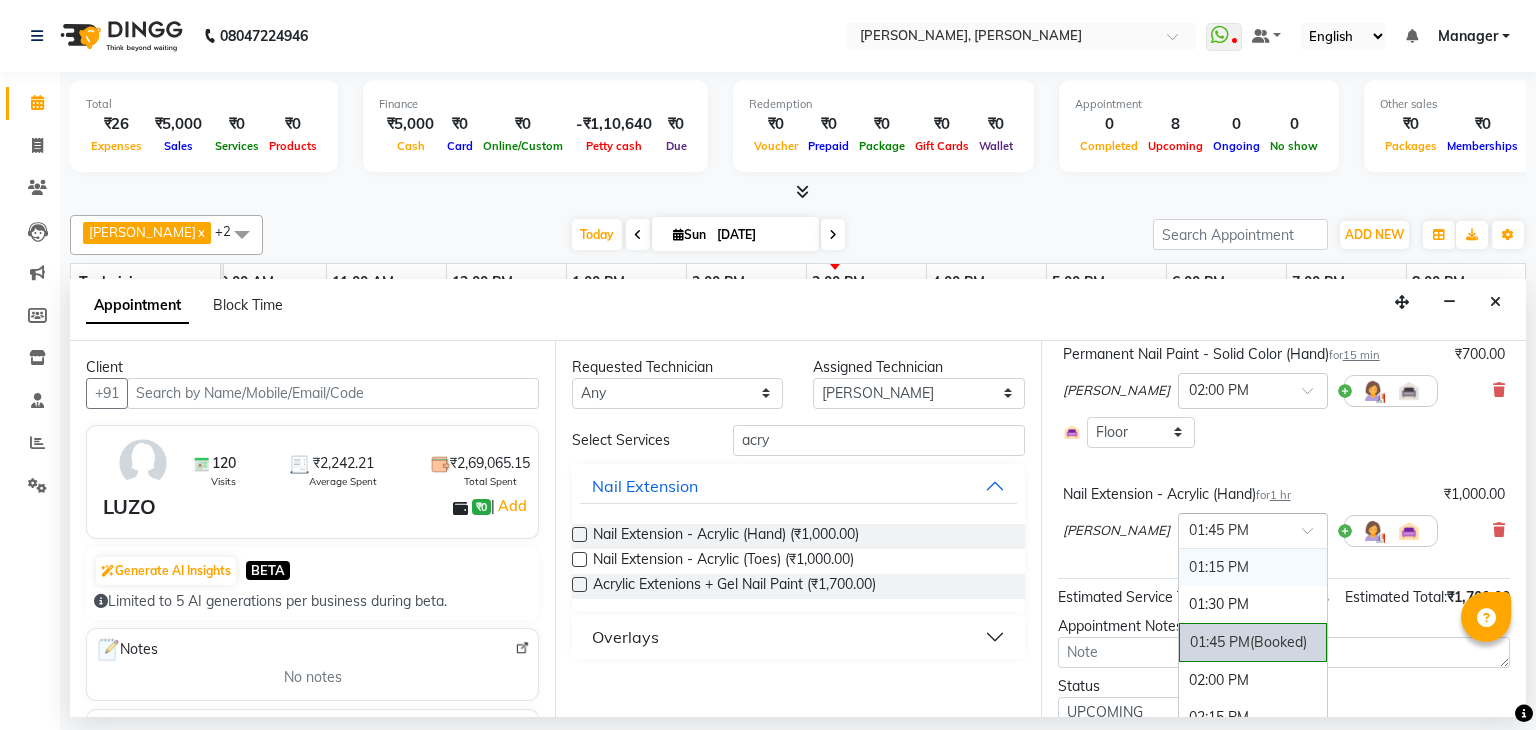 click on "01:15 PM" at bounding box center (1253, 567) 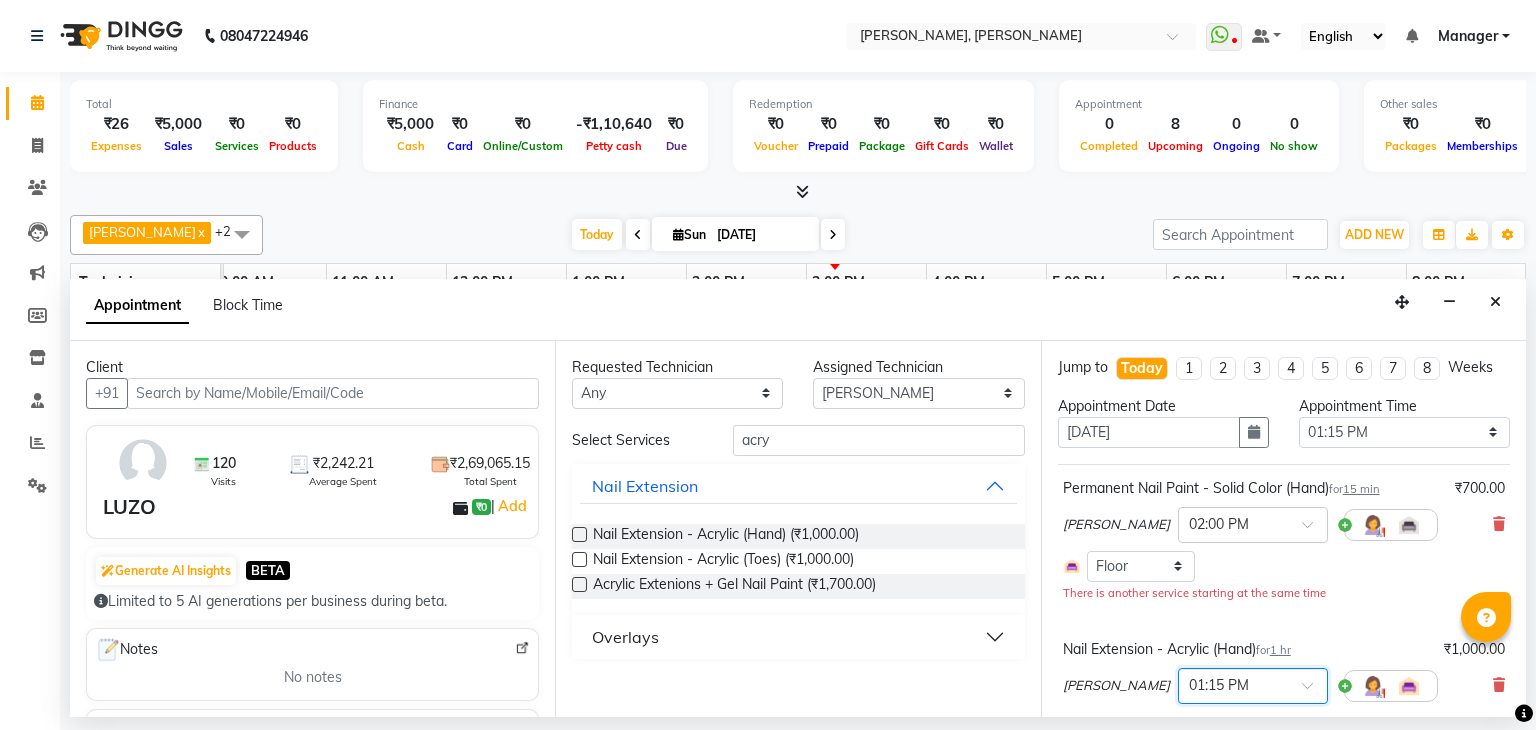 scroll, scrollTop: 0, scrollLeft: 0, axis: both 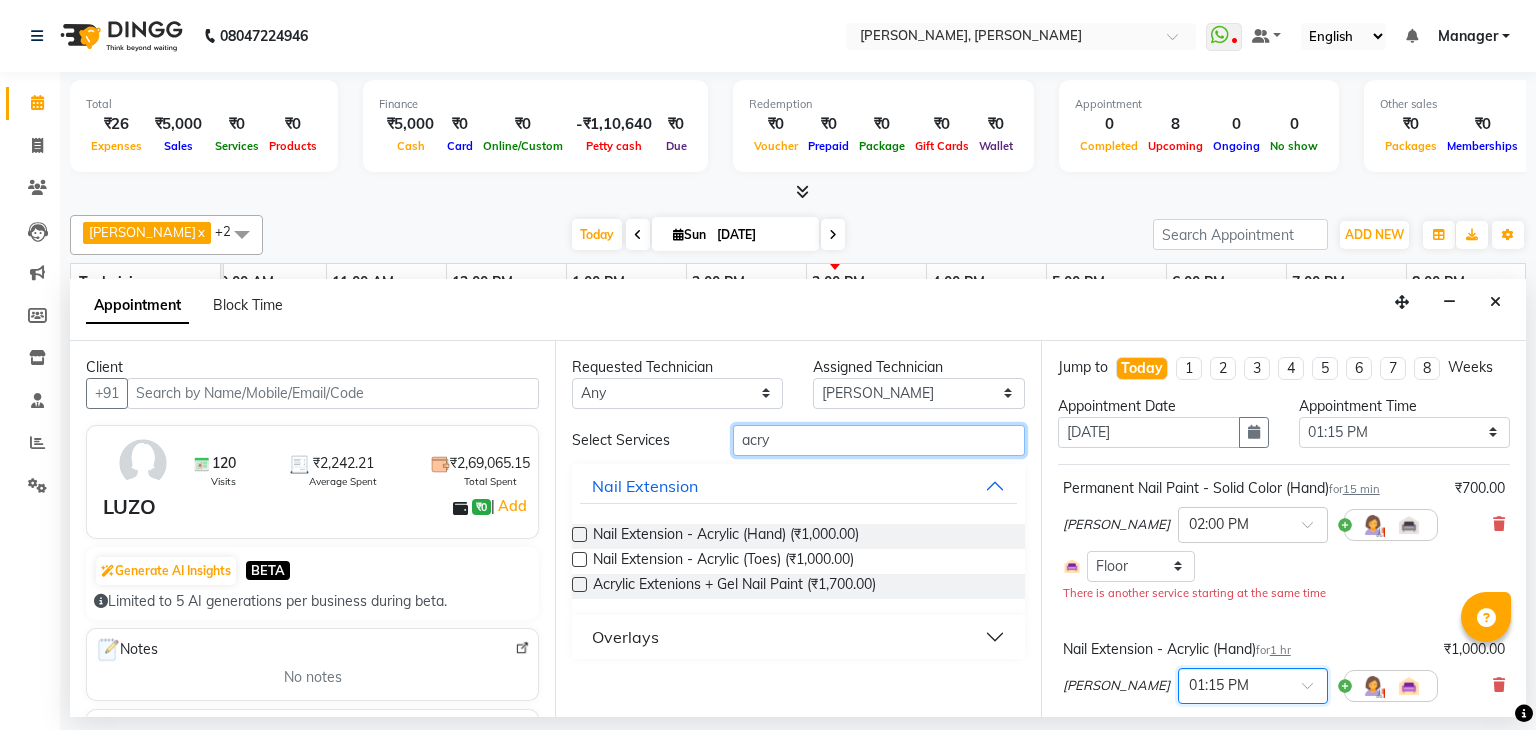 click on "acry" at bounding box center [879, 440] 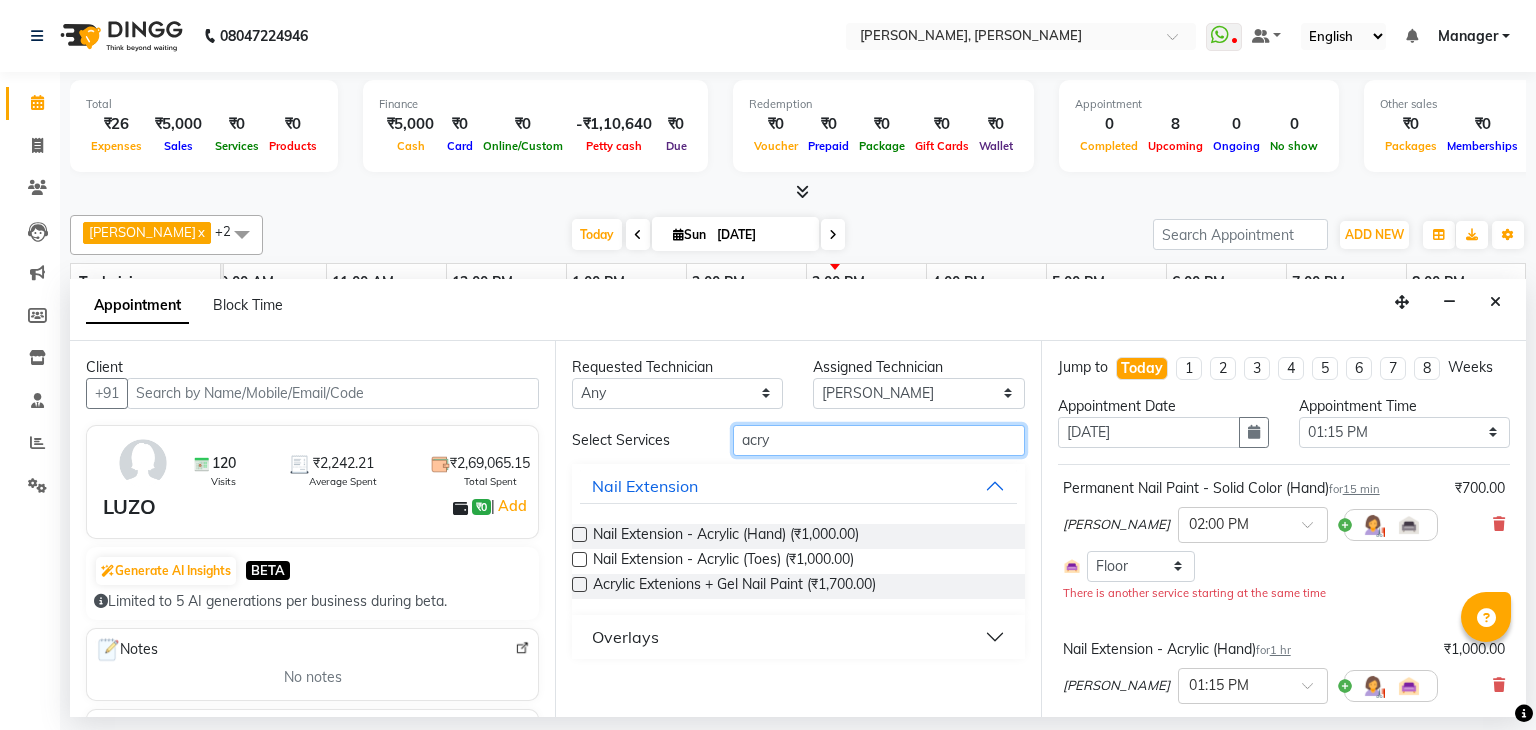 click on "acry" at bounding box center (879, 440) 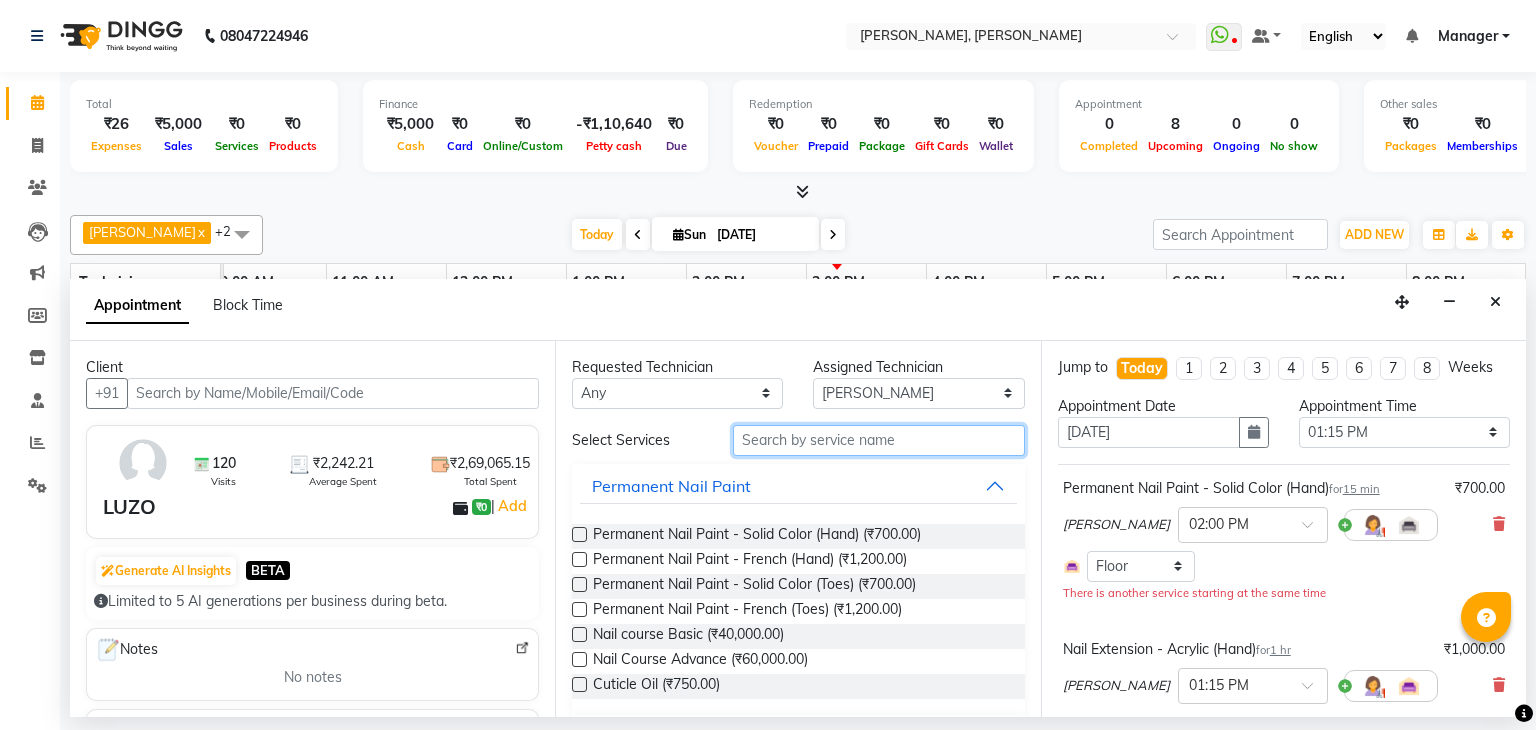 click at bounding box center [879, 440] 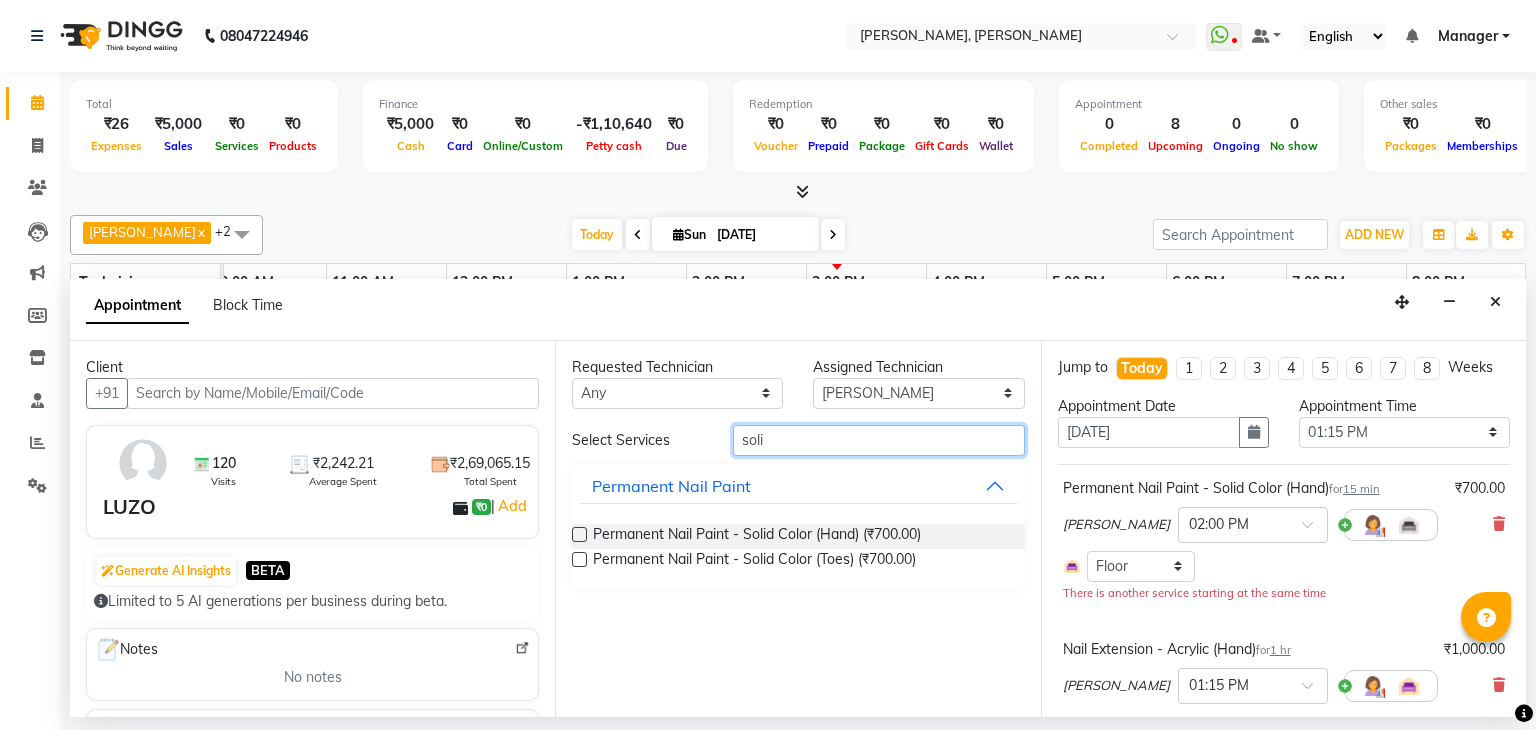 type on "soli" 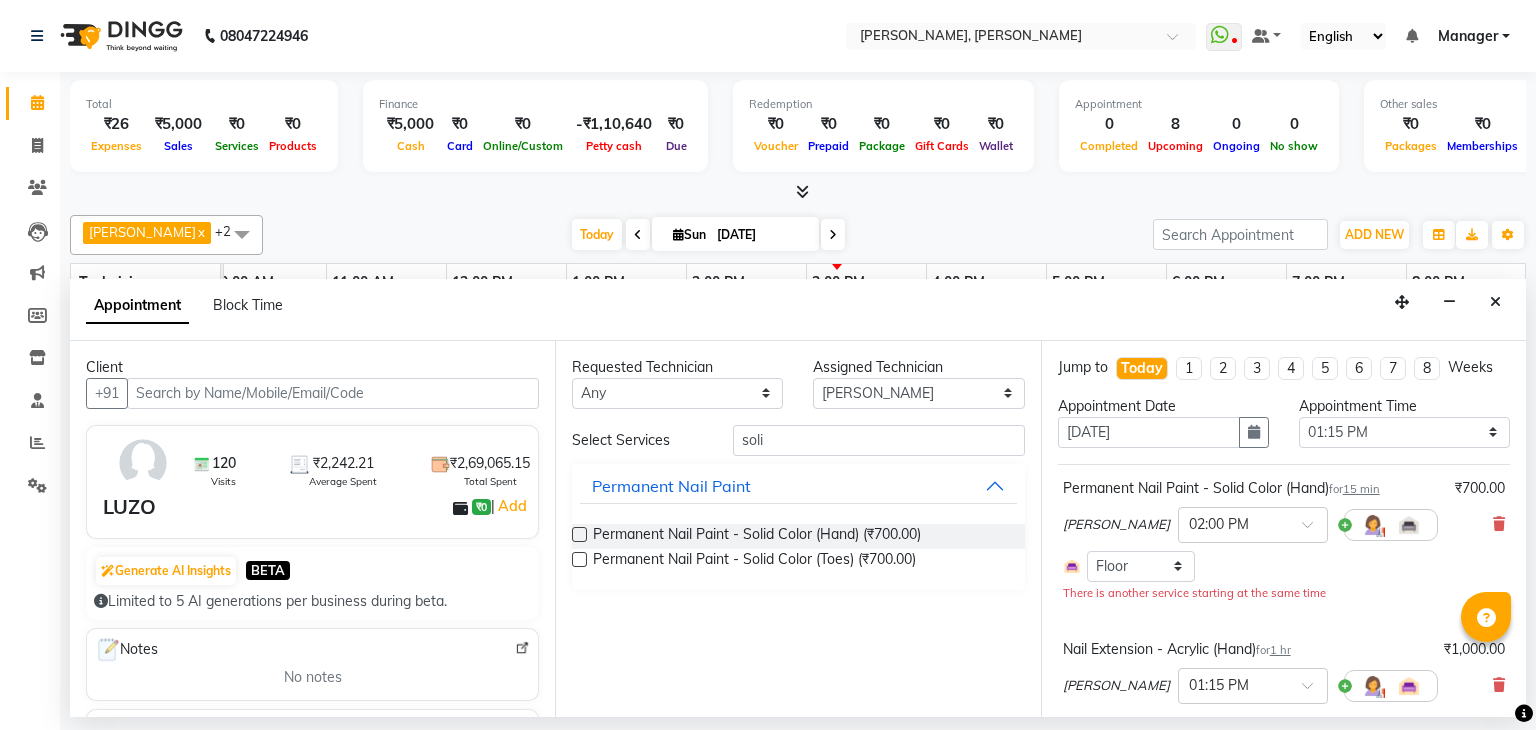 click at bounding box center [579, 559] 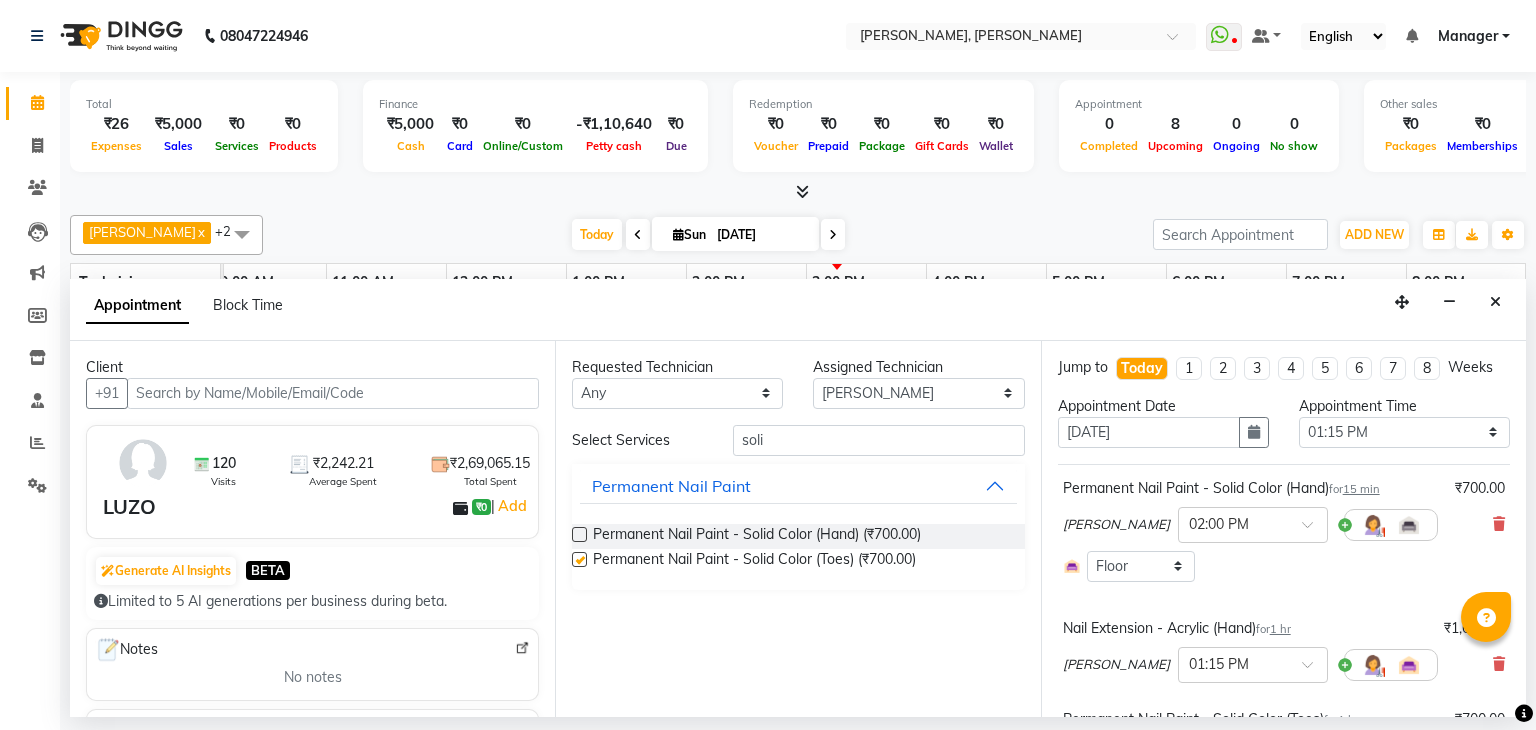 checkbox on "false" 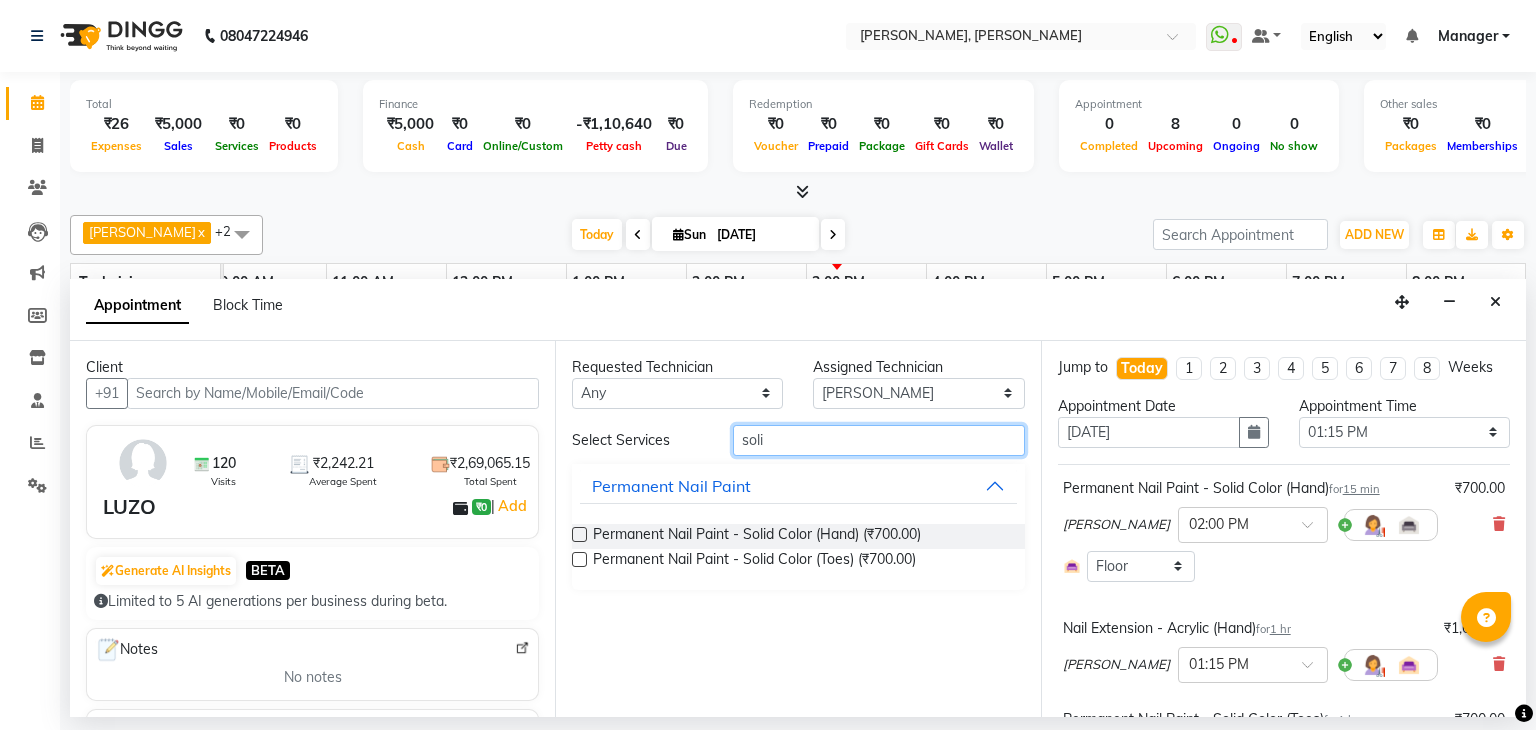 click on "soli" at bounding box center (879, 440) 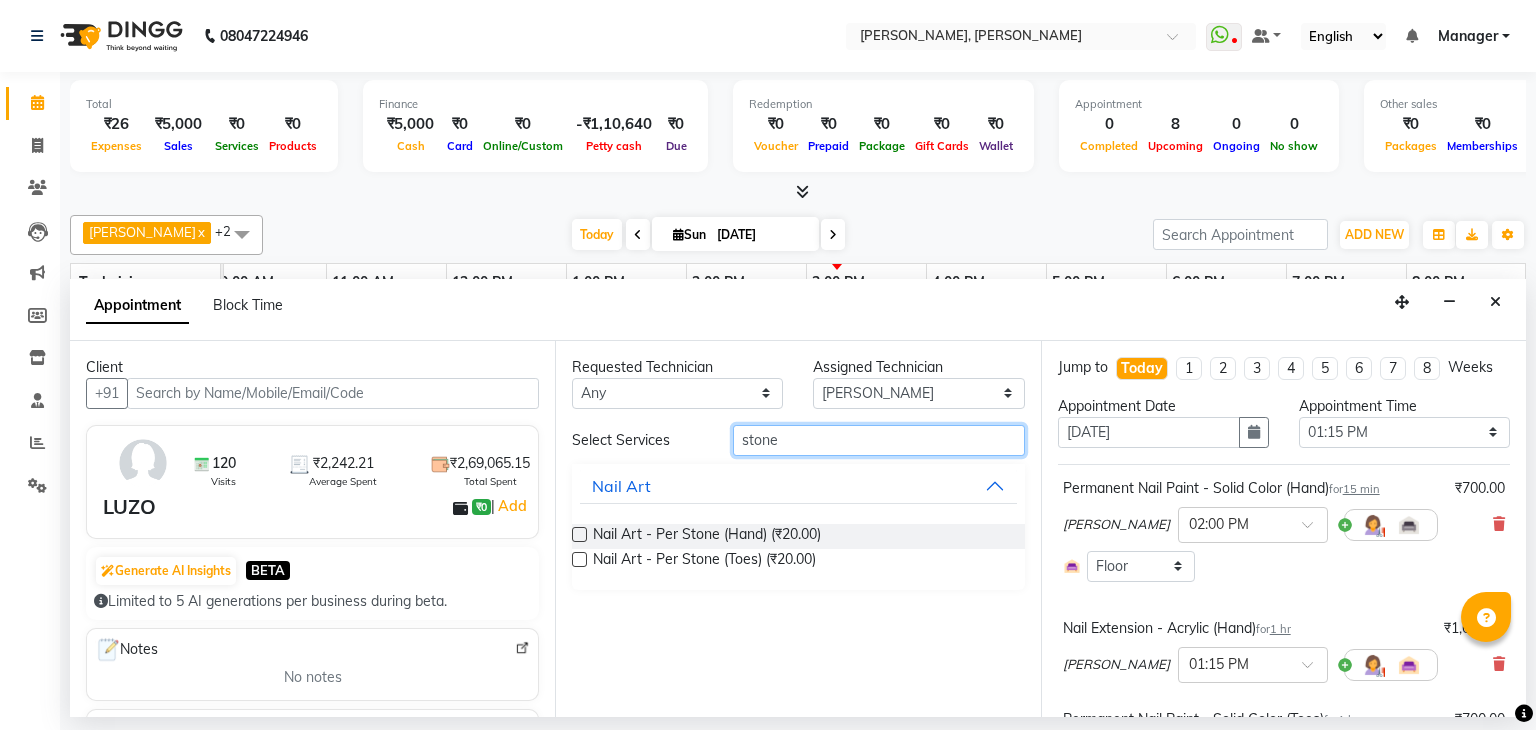 type on "stone" 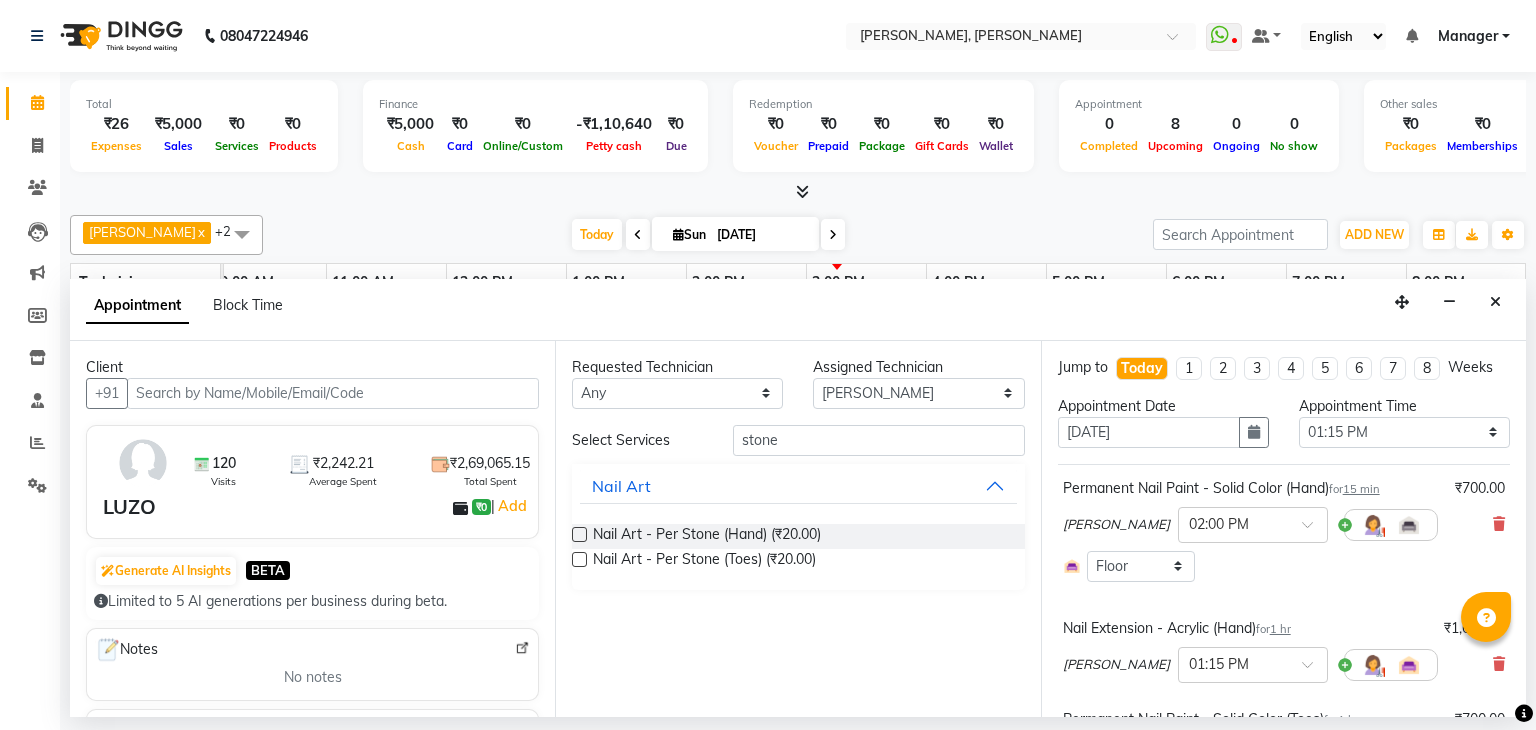 click at bounding box center (579, 534) 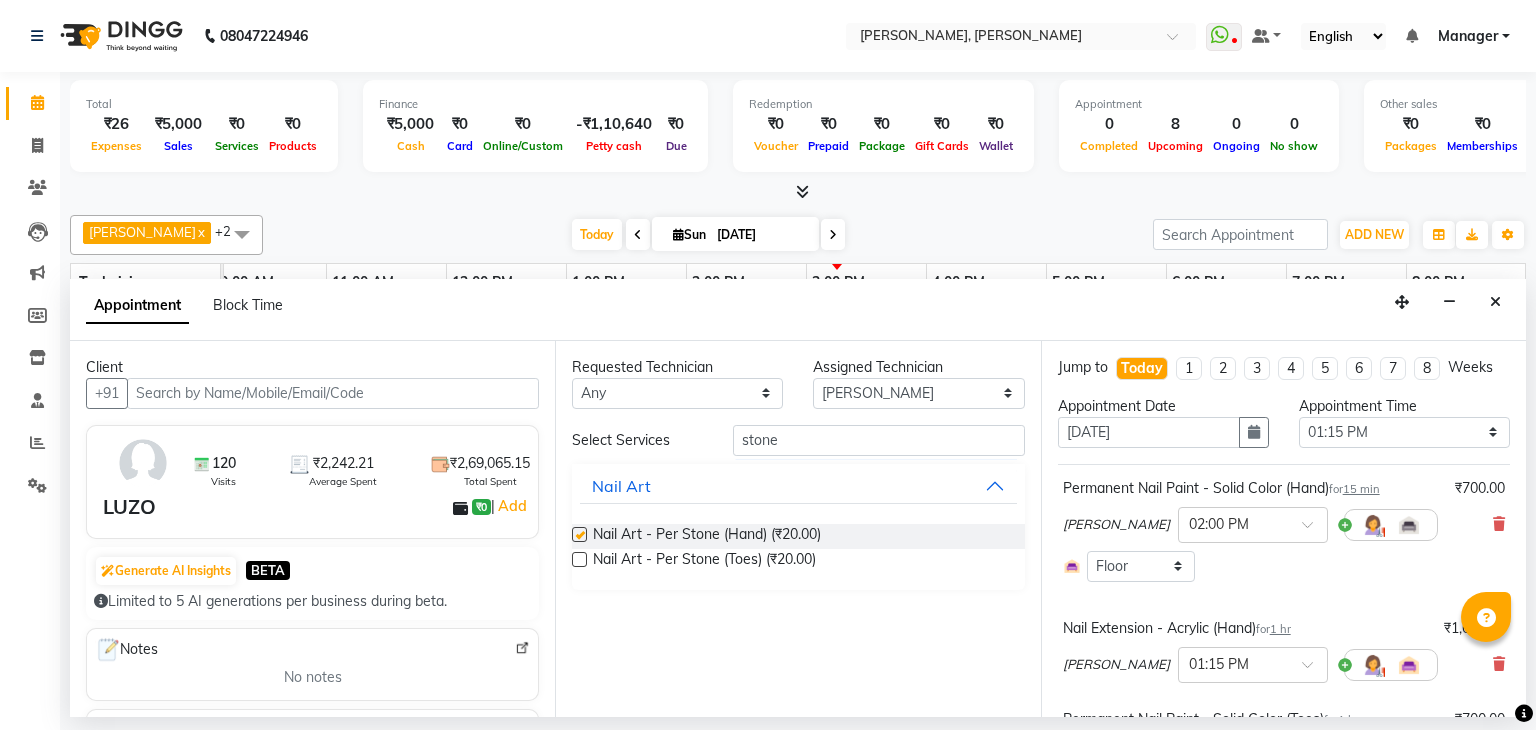 checkbox on "false" 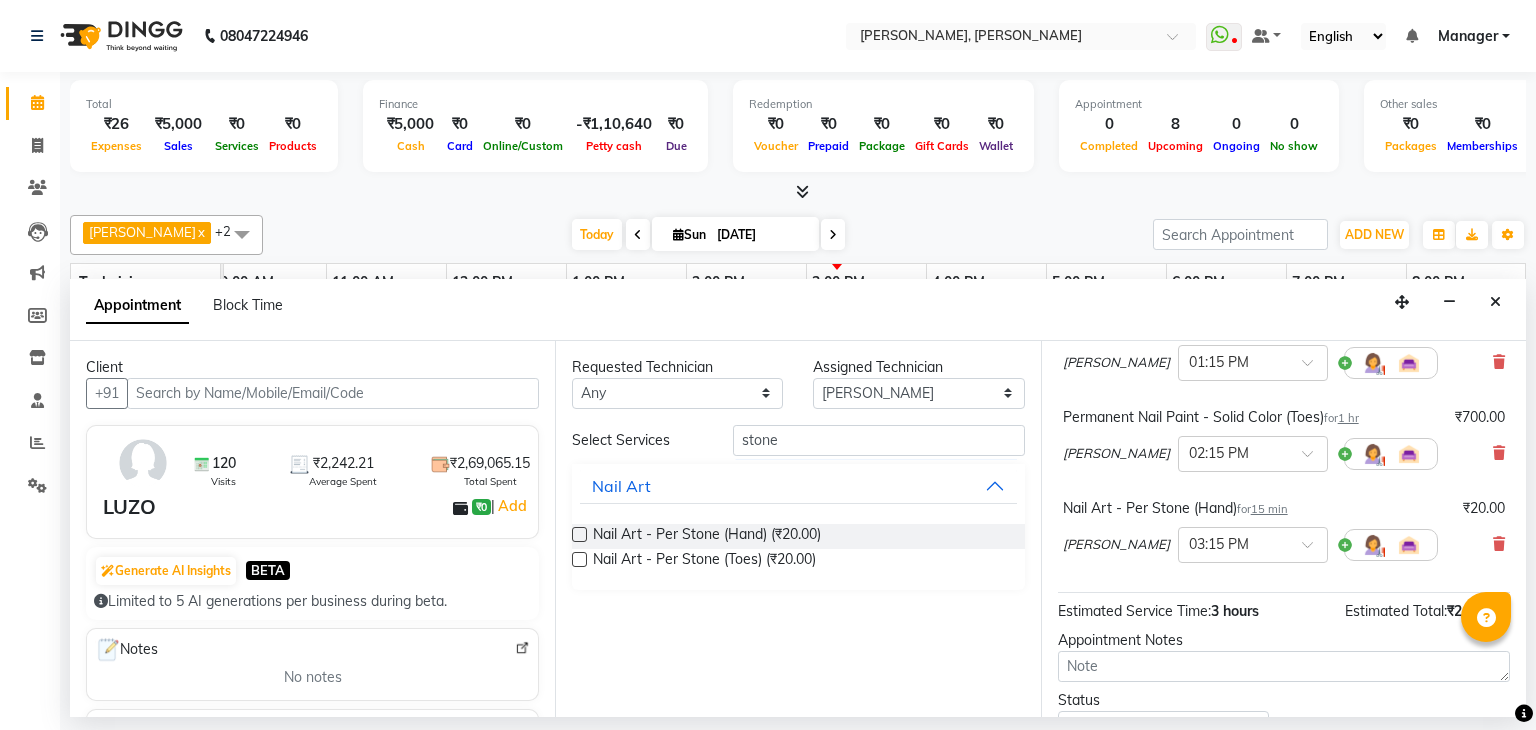 scroll, scrollTop: 394, scrollLeft: 0, axis: vertical 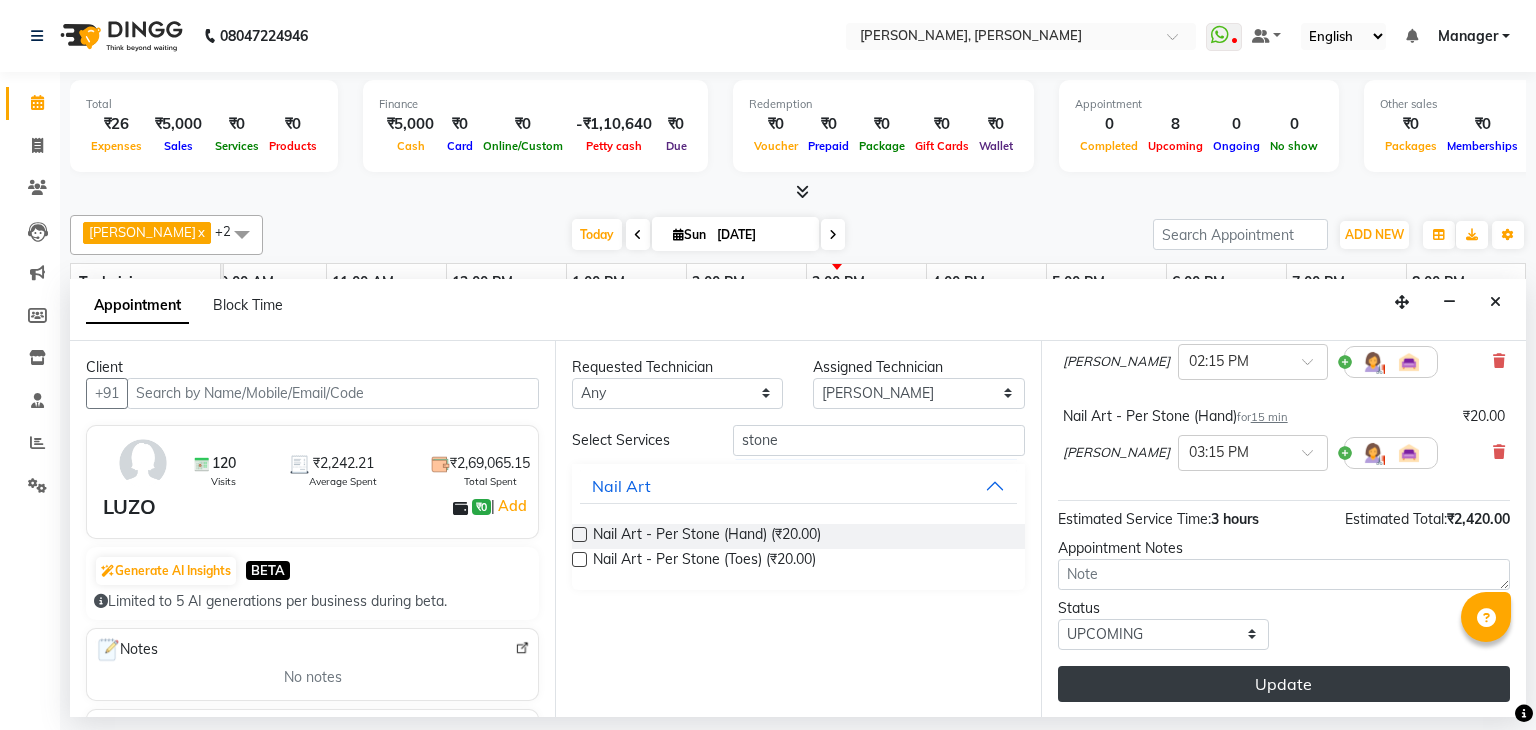 click on "Update" at bounding box center [1284, 684] 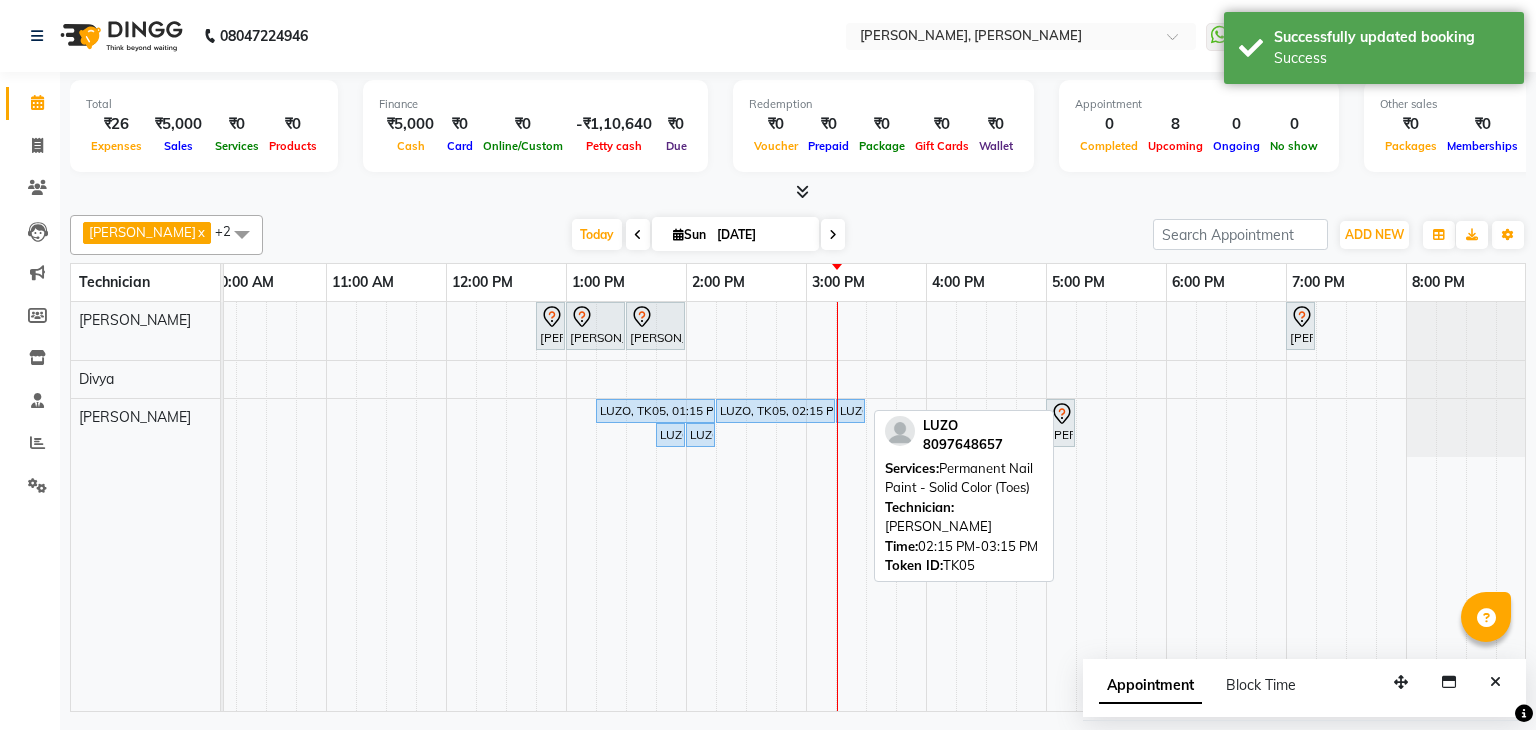 drag, startPoint x: 860, startPoint y: 404, endPoint x: 739, endPoint y: 412, distance: 121.264175 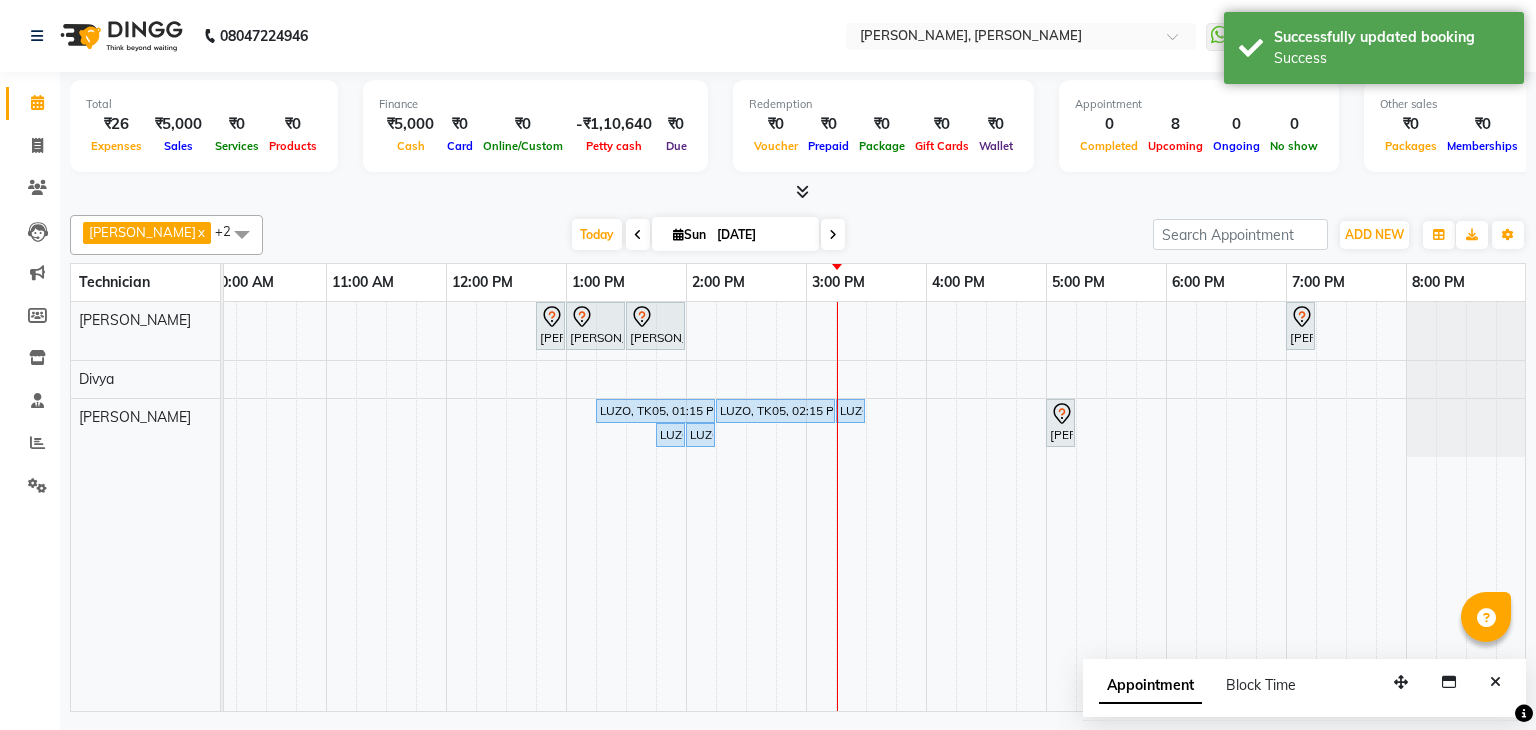 scroll, scrollTop: 0, scrollLeft: 86, axis: horizontal 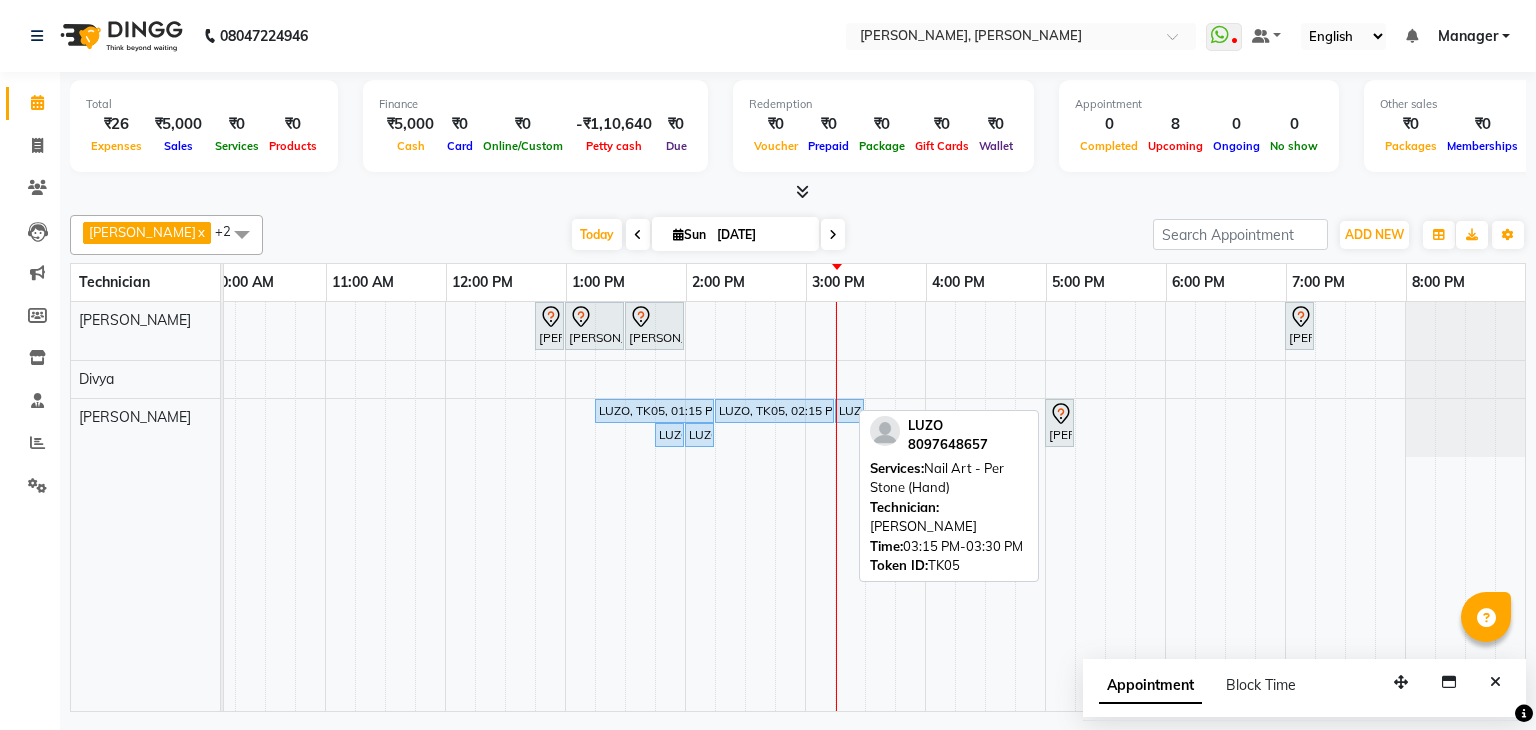 drag, startPoint x: 848, startPoint y: 404, endPoint x: 734, endPoint y: 402, distance: 114.01754 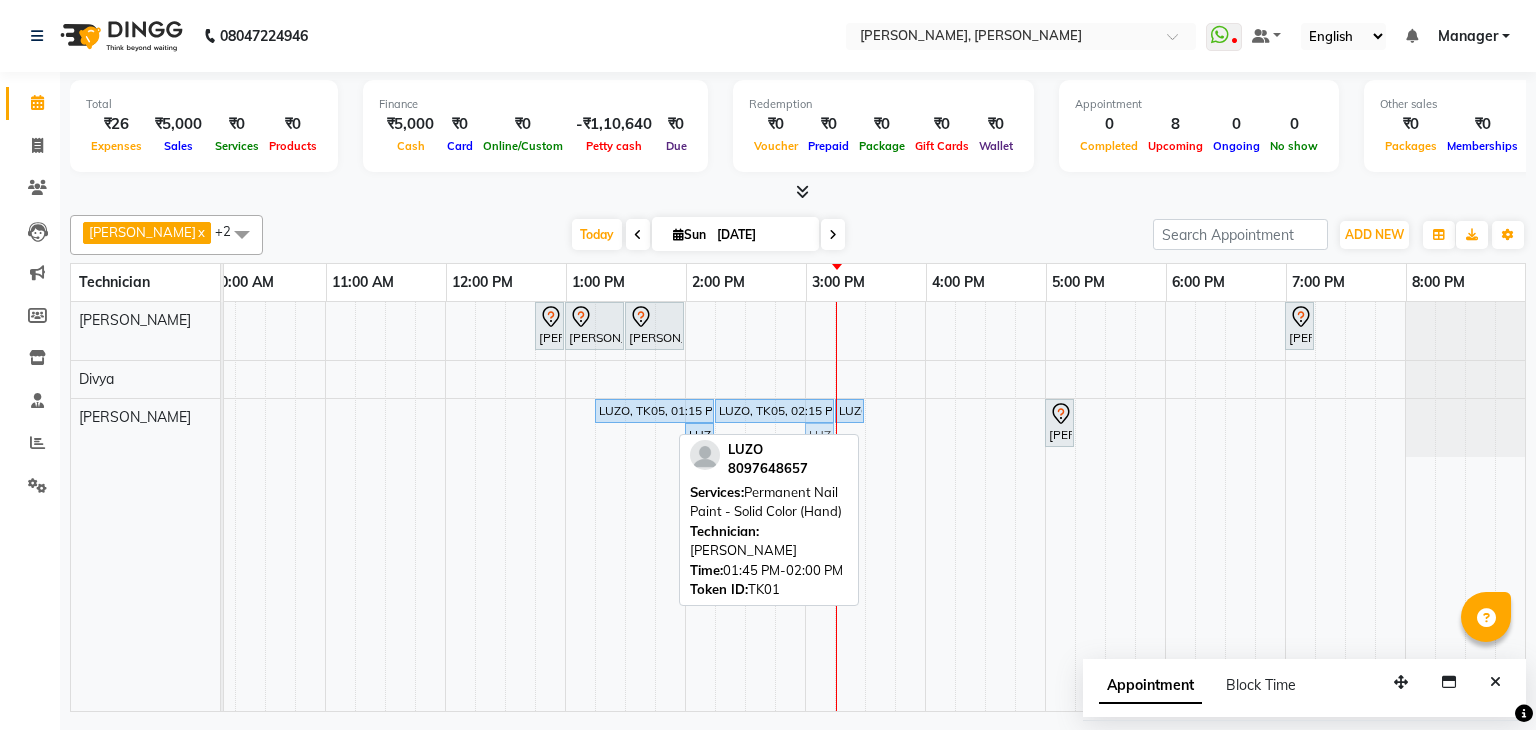 drag, startPoint x: 660, startPoint y: 432, endPoint x: 808, endPoint y: 438, distance: 148.12157 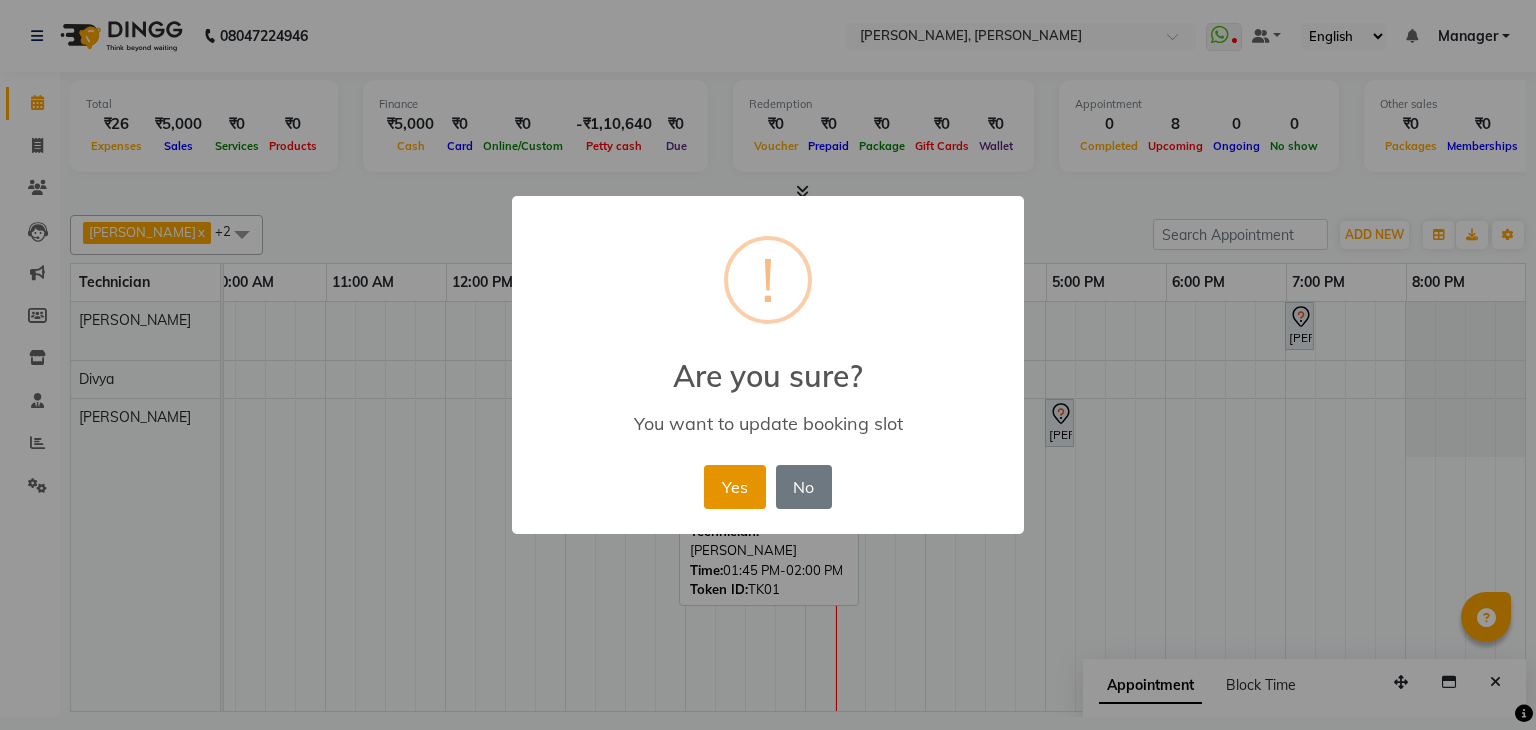 click on "Yes" at bounding box center [734, 487] 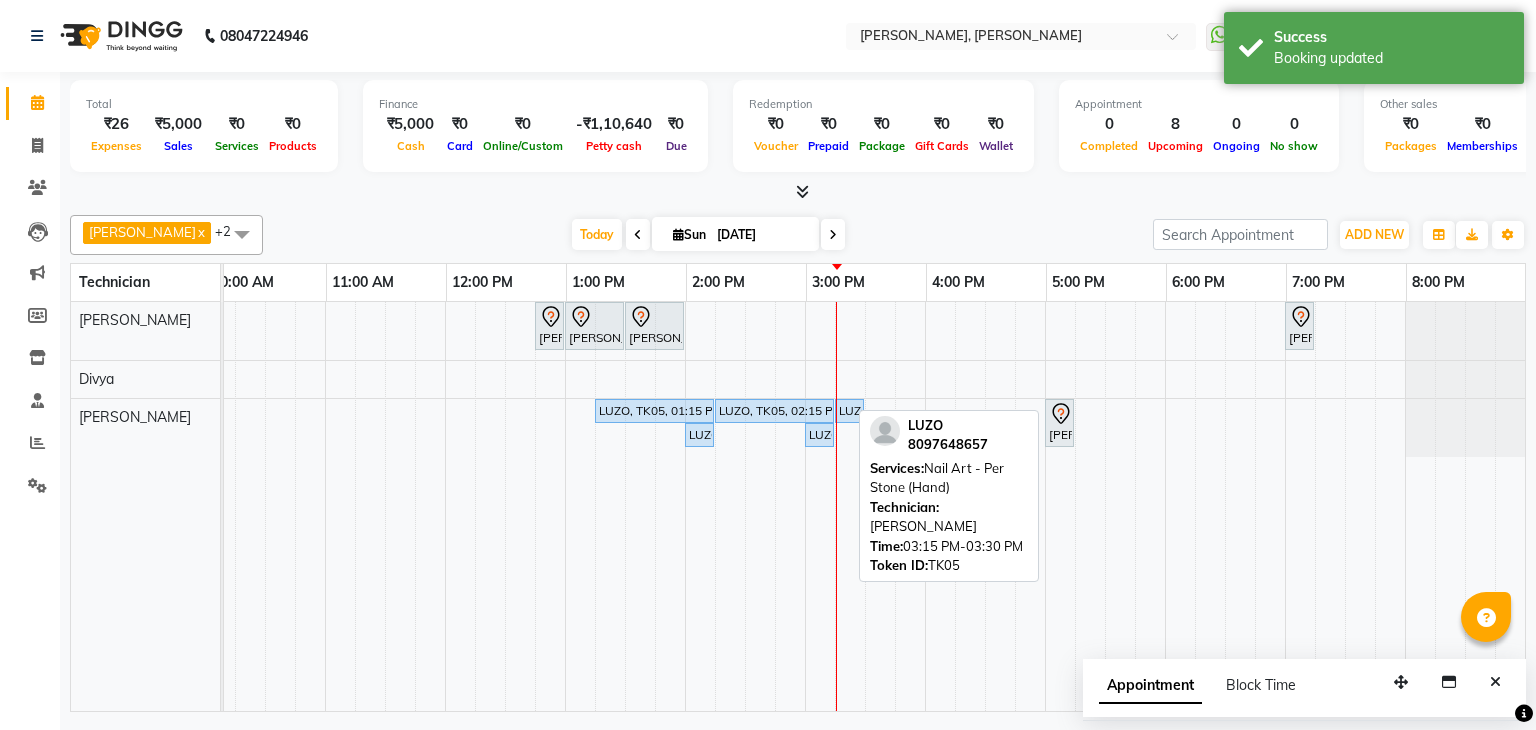 drag, startPoint x: 848, startPoint y: 405, endPoint x: 702, endPoint y: 409, distance: 146.05478 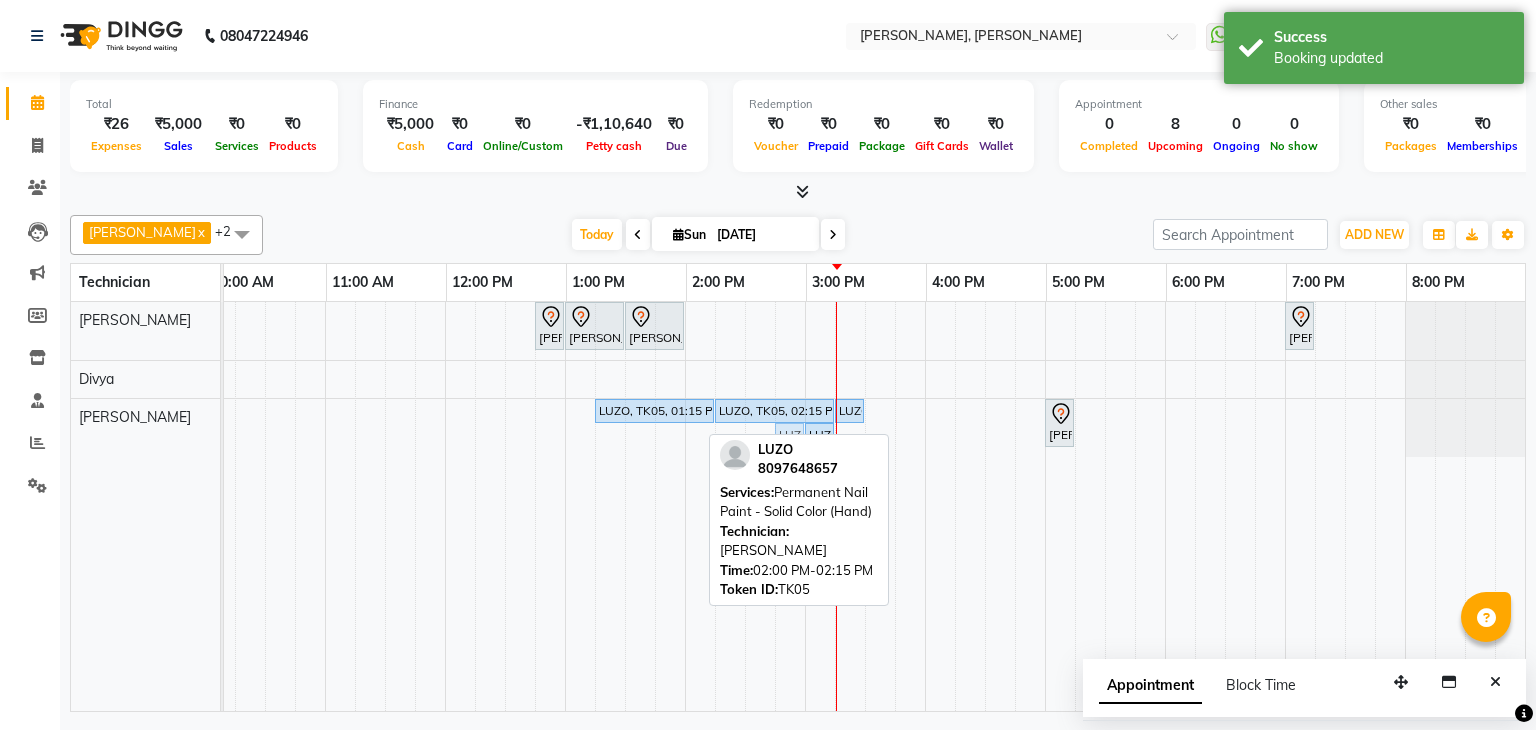 drag, startPoint x: 684, startPoint y: 432, endPoint x: 780, endPoint y: 446, distance: 97.015465 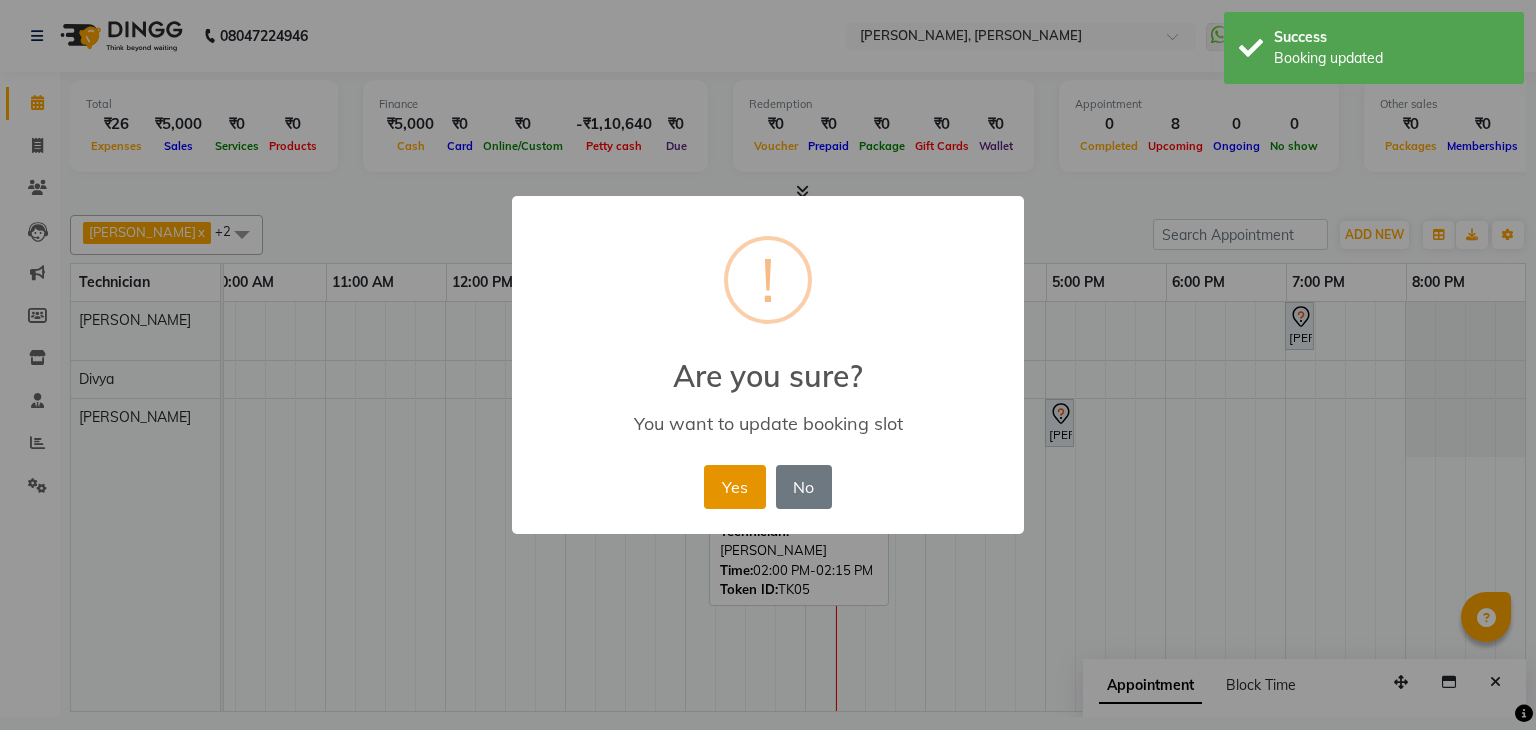 click on "Yes" at bounding box center [734, 487] 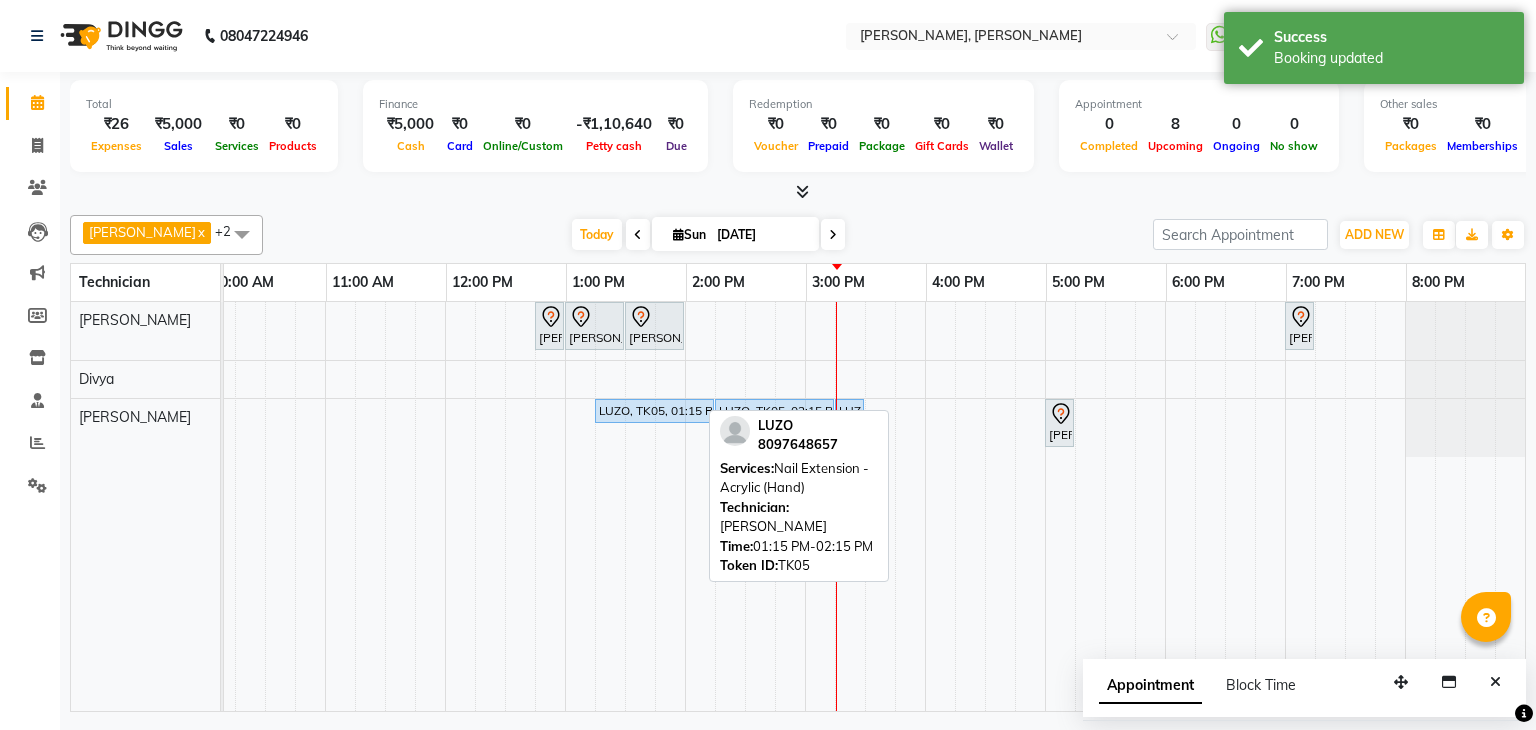 drag, startPoint x: 846, startPoint y: 407, endPoint x: 683, endPoint y: 412, distance: 163.07668 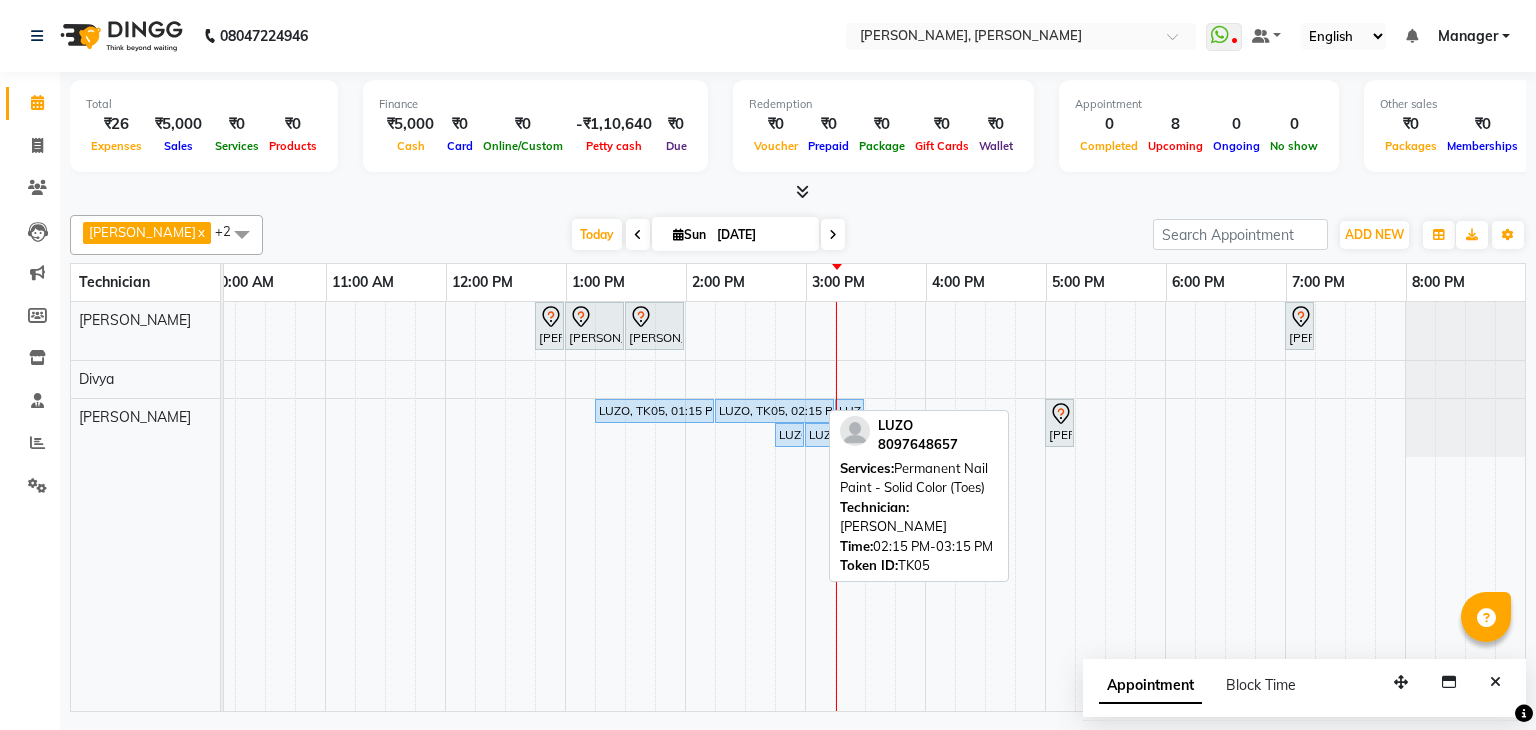 click on "LUZO, TK05, 02:15 PM-03:15 PM, Permanent Nail Paint - Solid Color (Toes)" at bounding box center (774, 411) 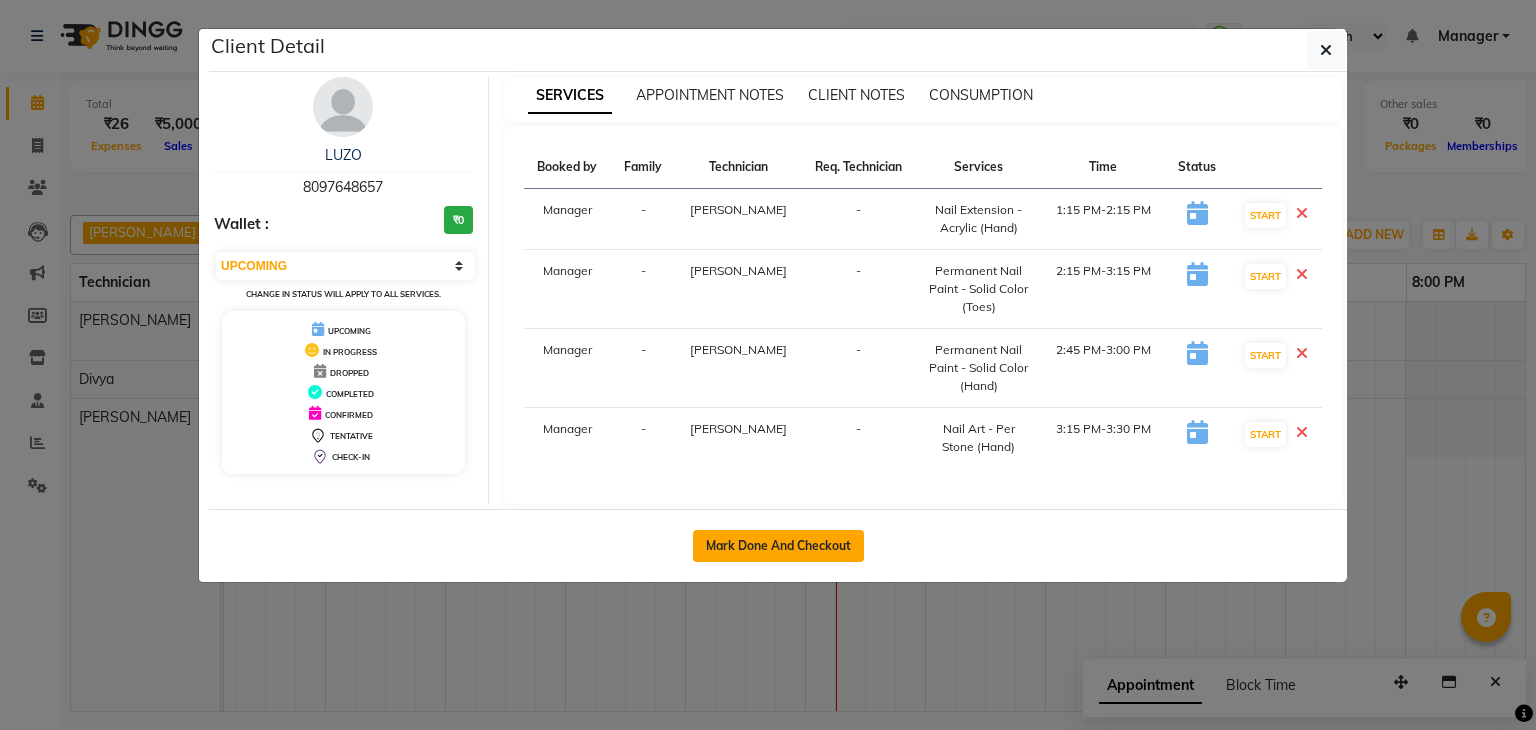 click on "Mark Done And Checkout" 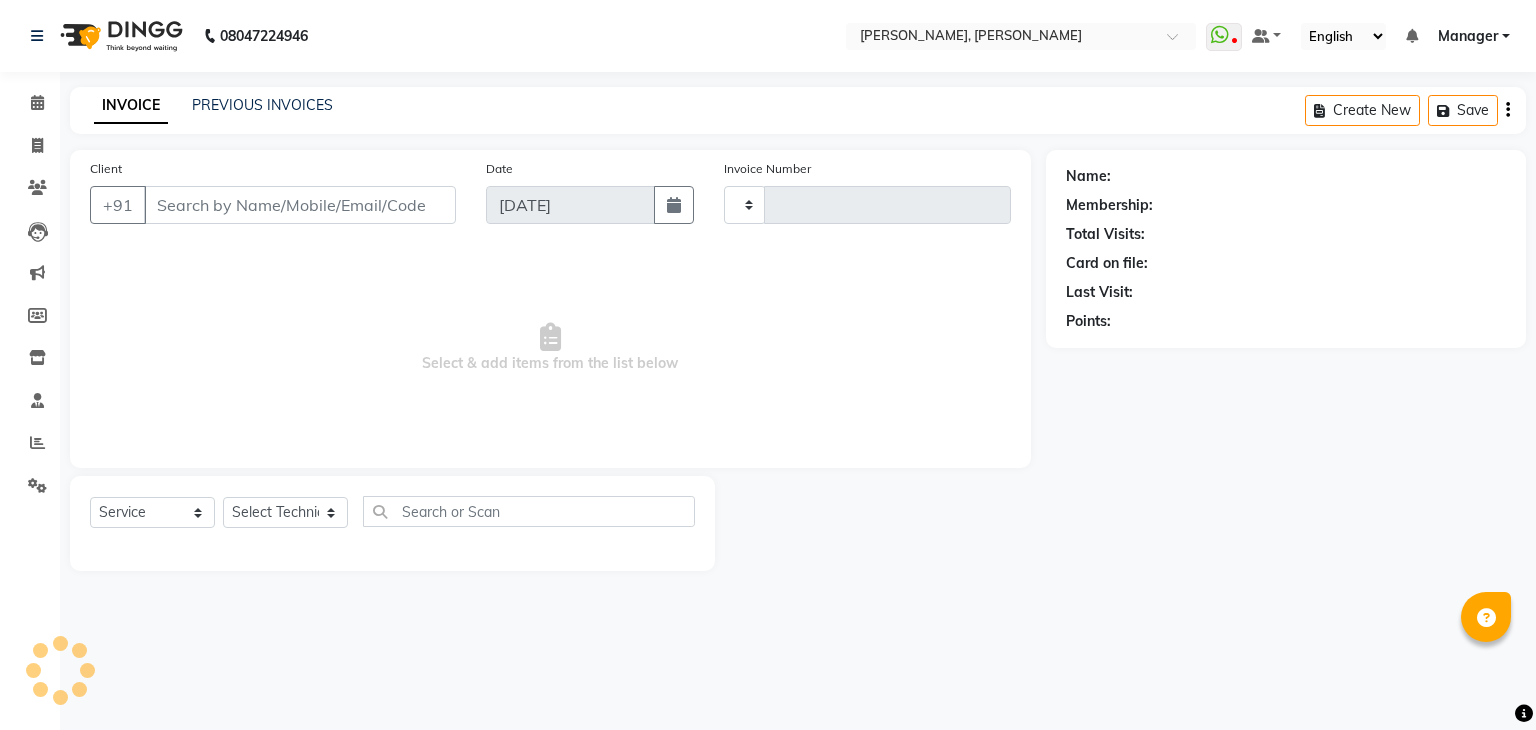 type on "0772" 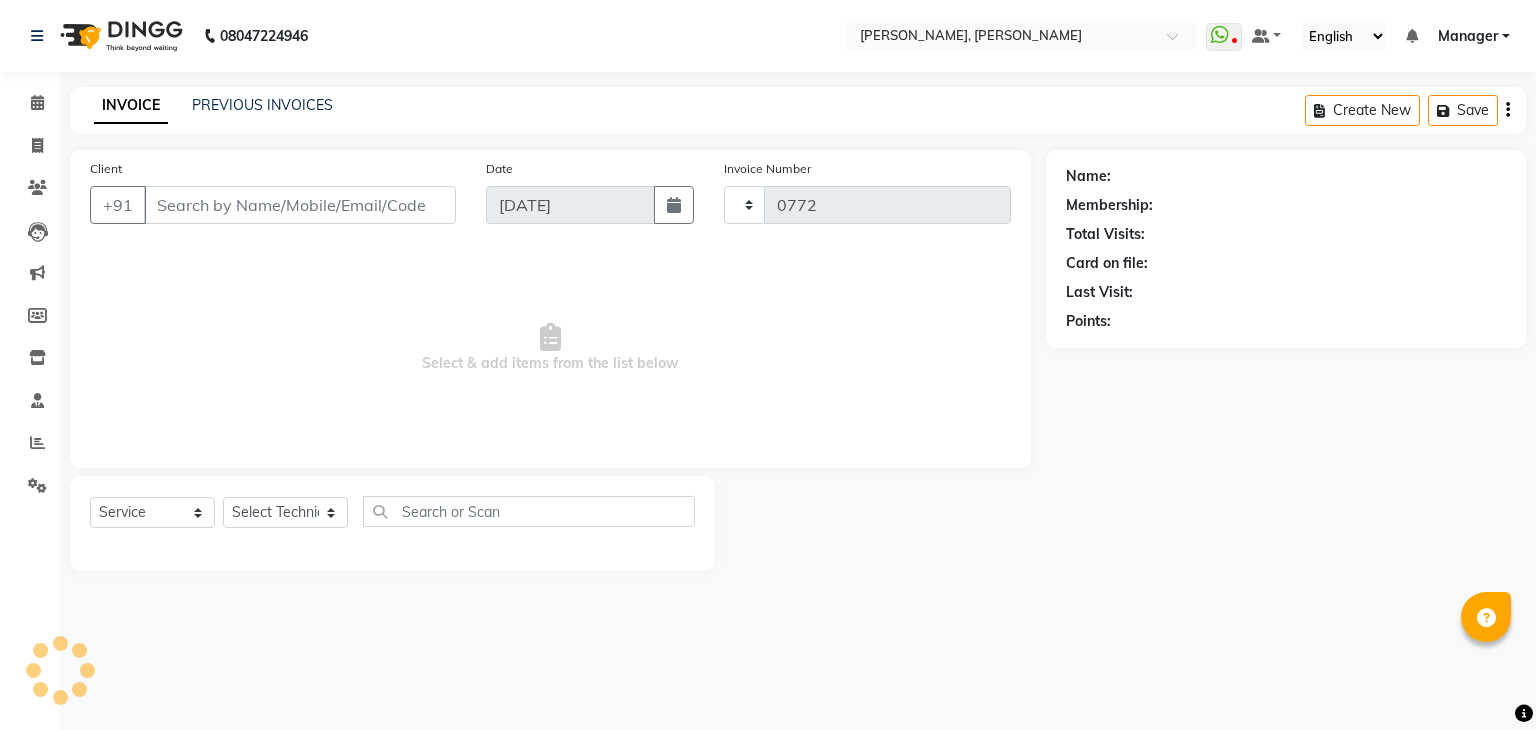 select on "6455" 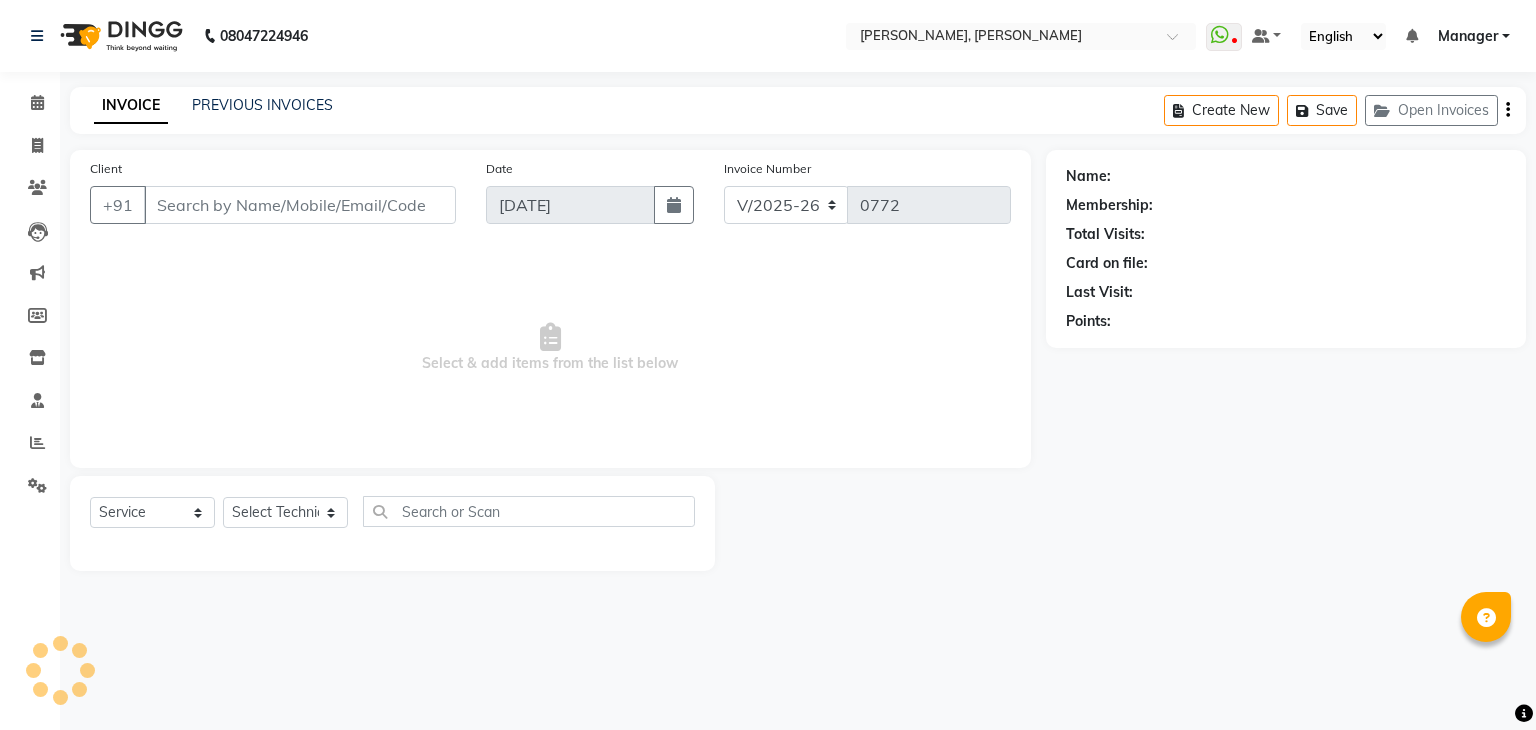 type on "80******57" 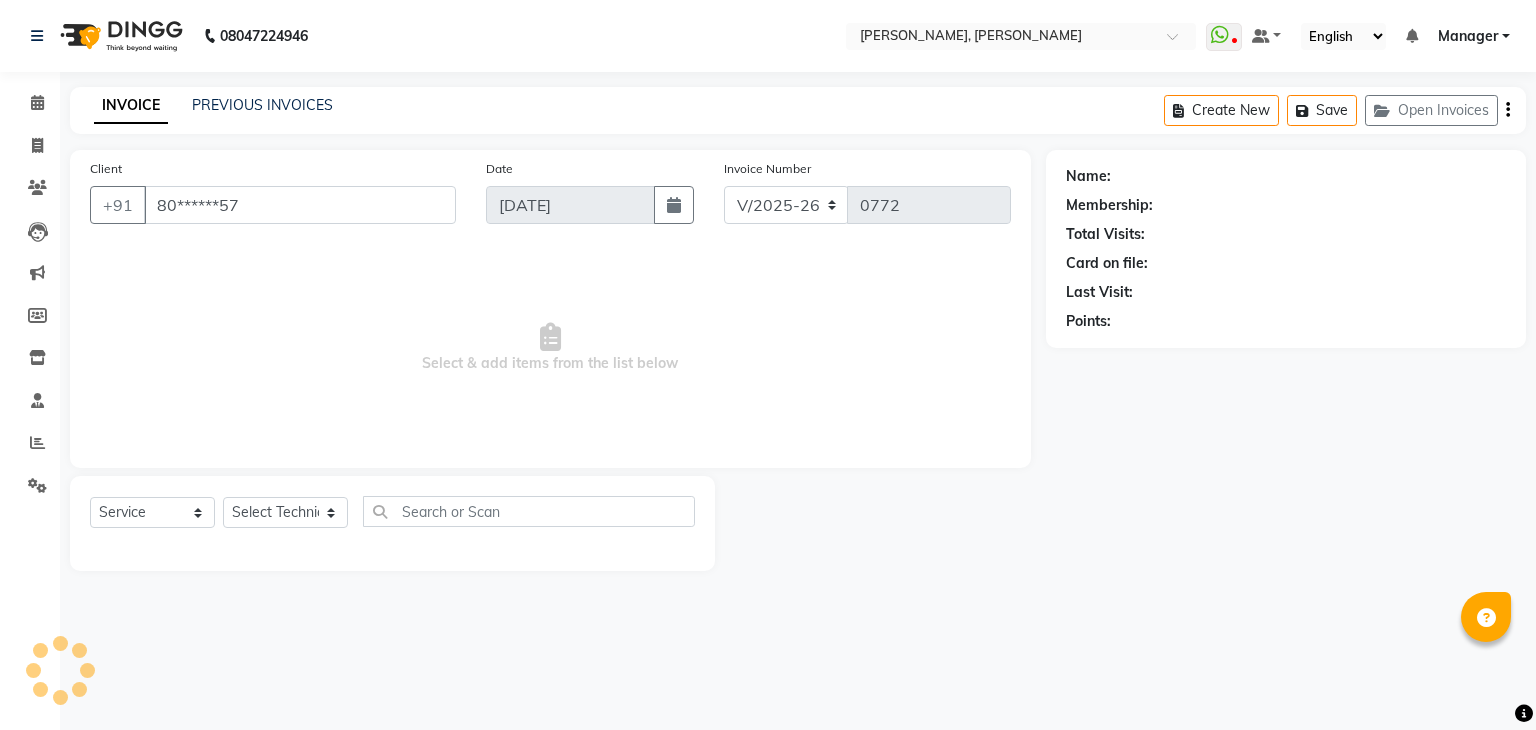 select on "81777" 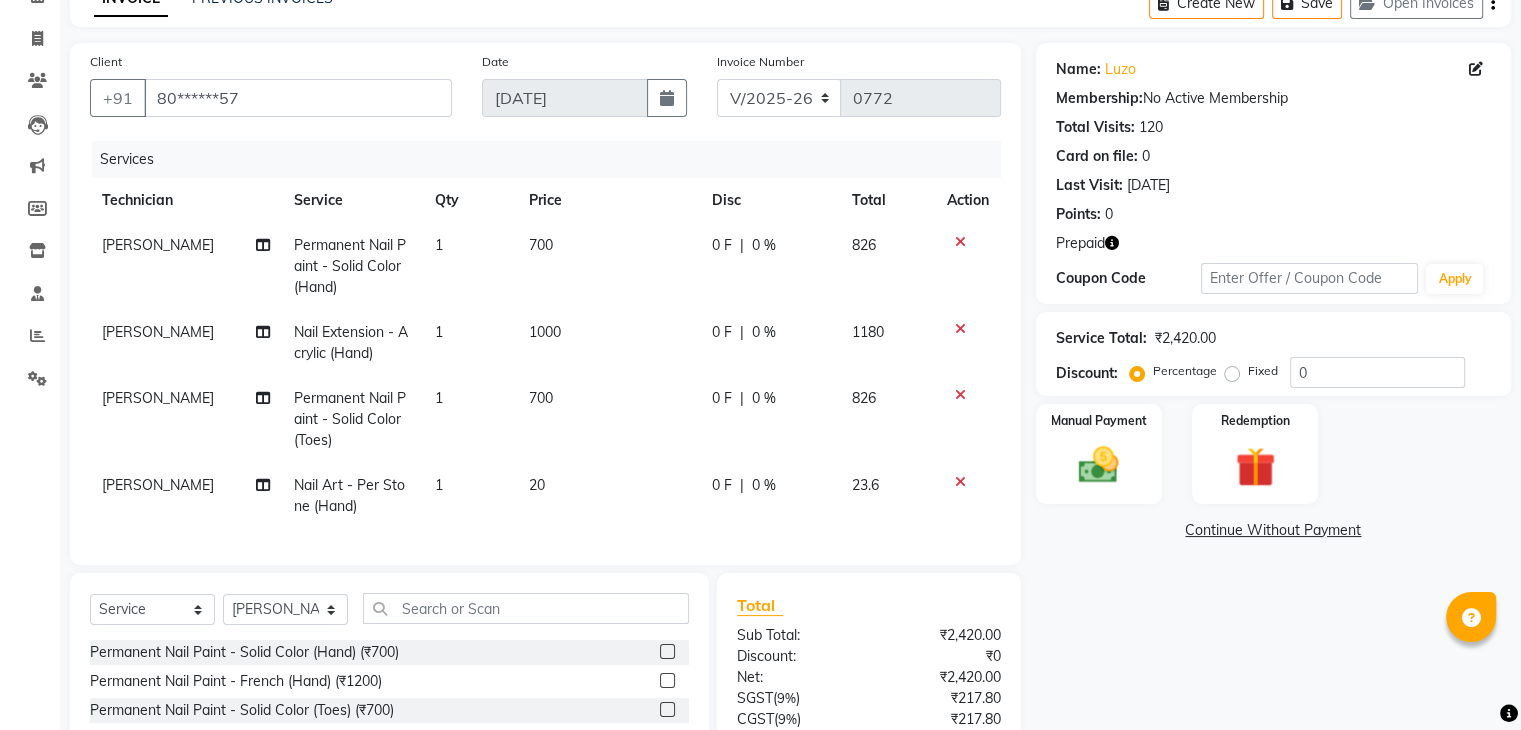 scroll, scrollTop: 106, scrollLeft: 0, axis: vertical 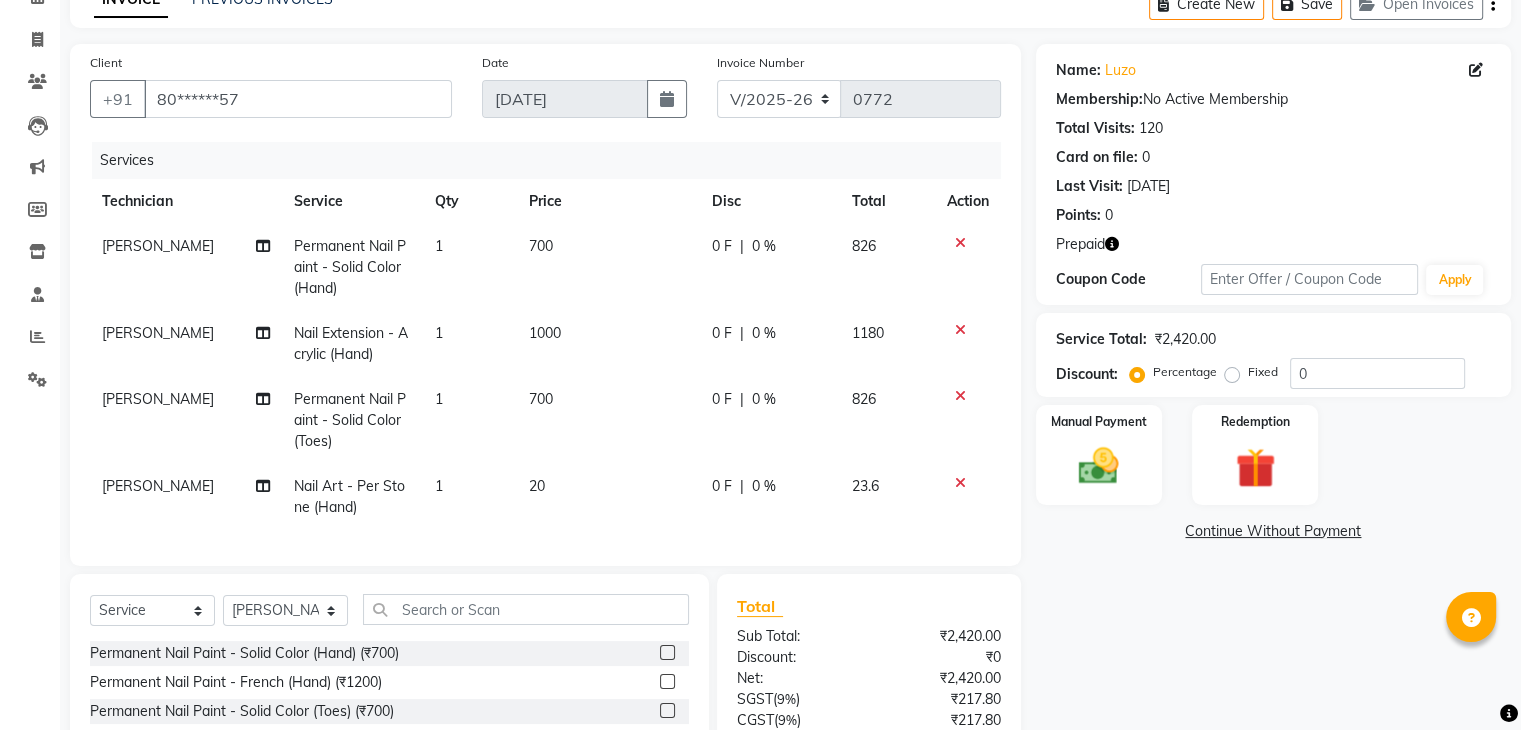 click on "20" 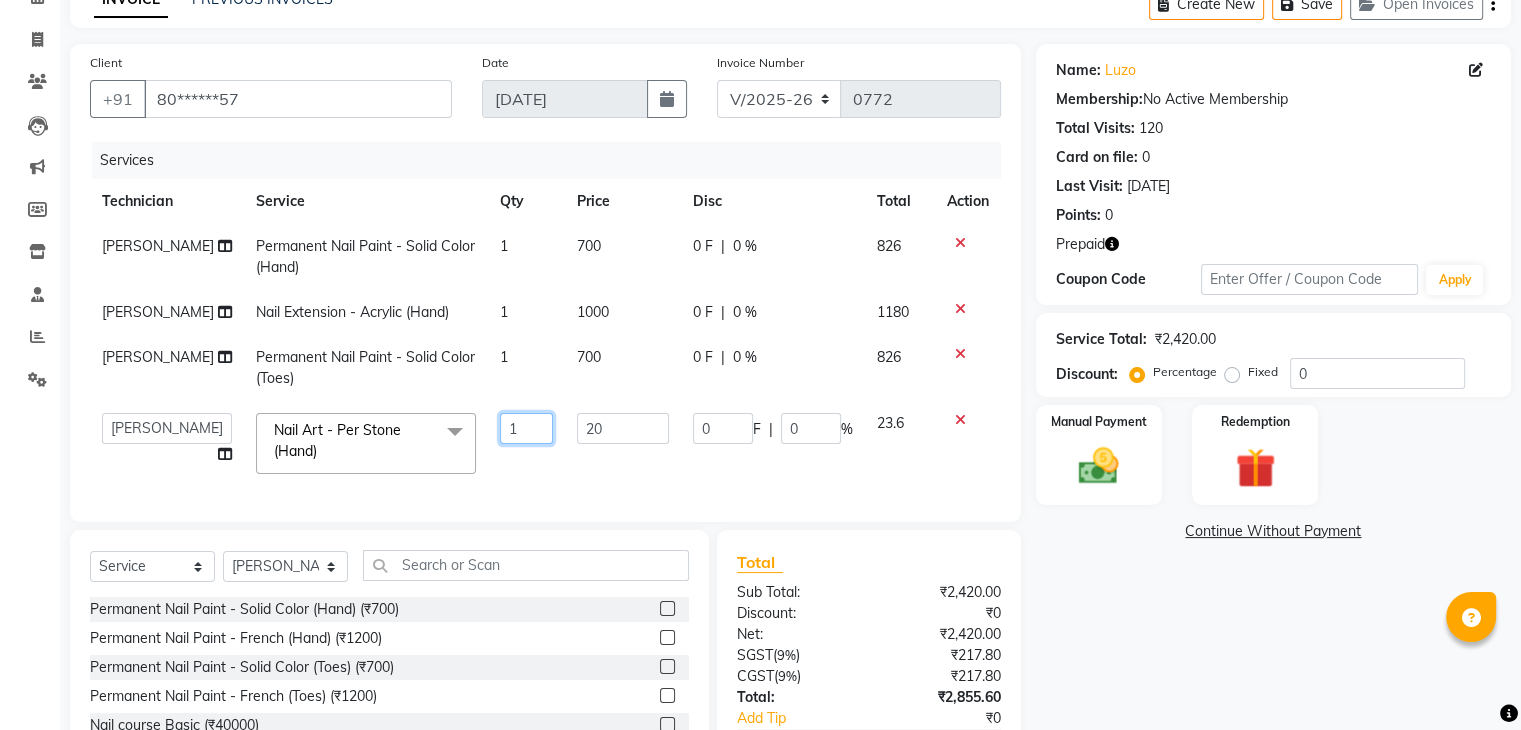 click on "1" 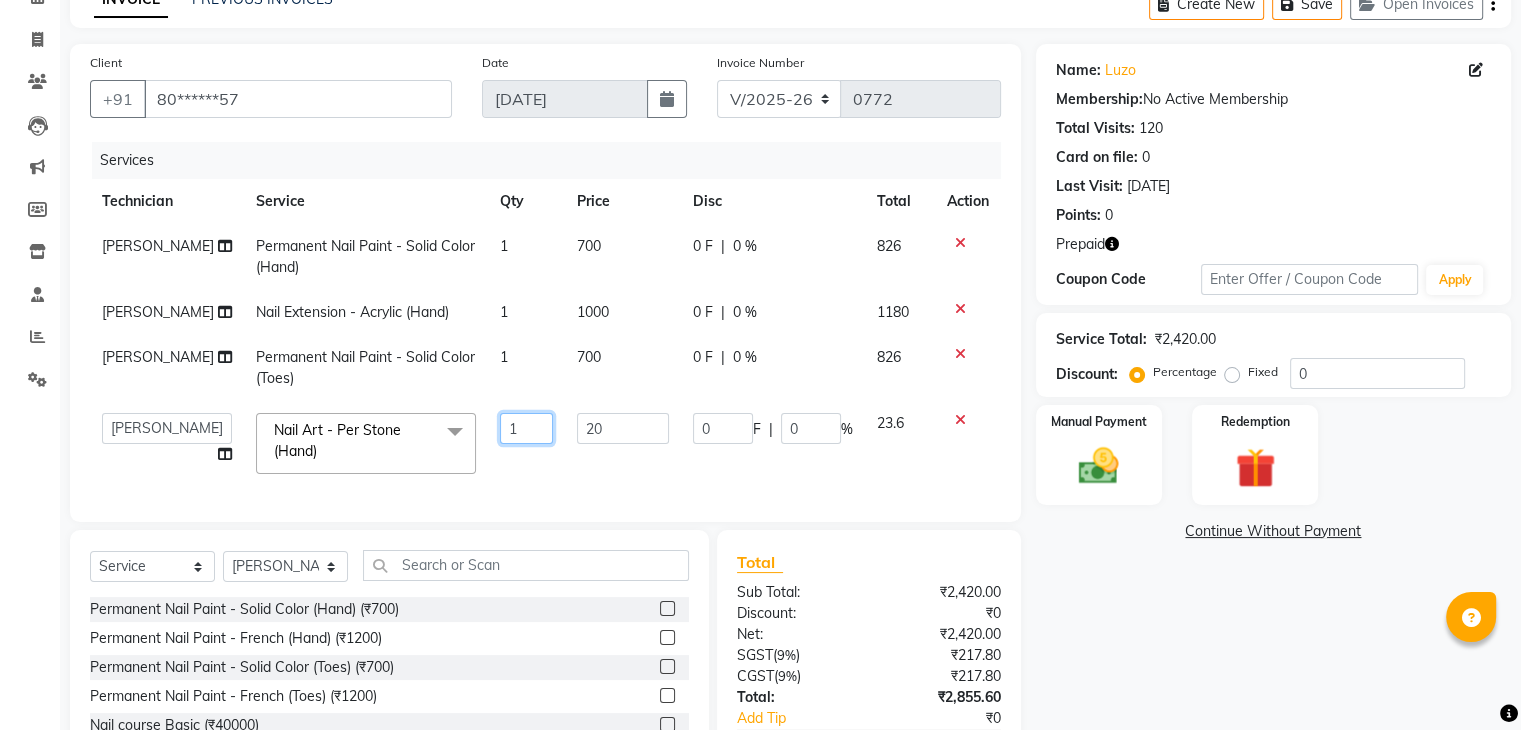 type on "10" 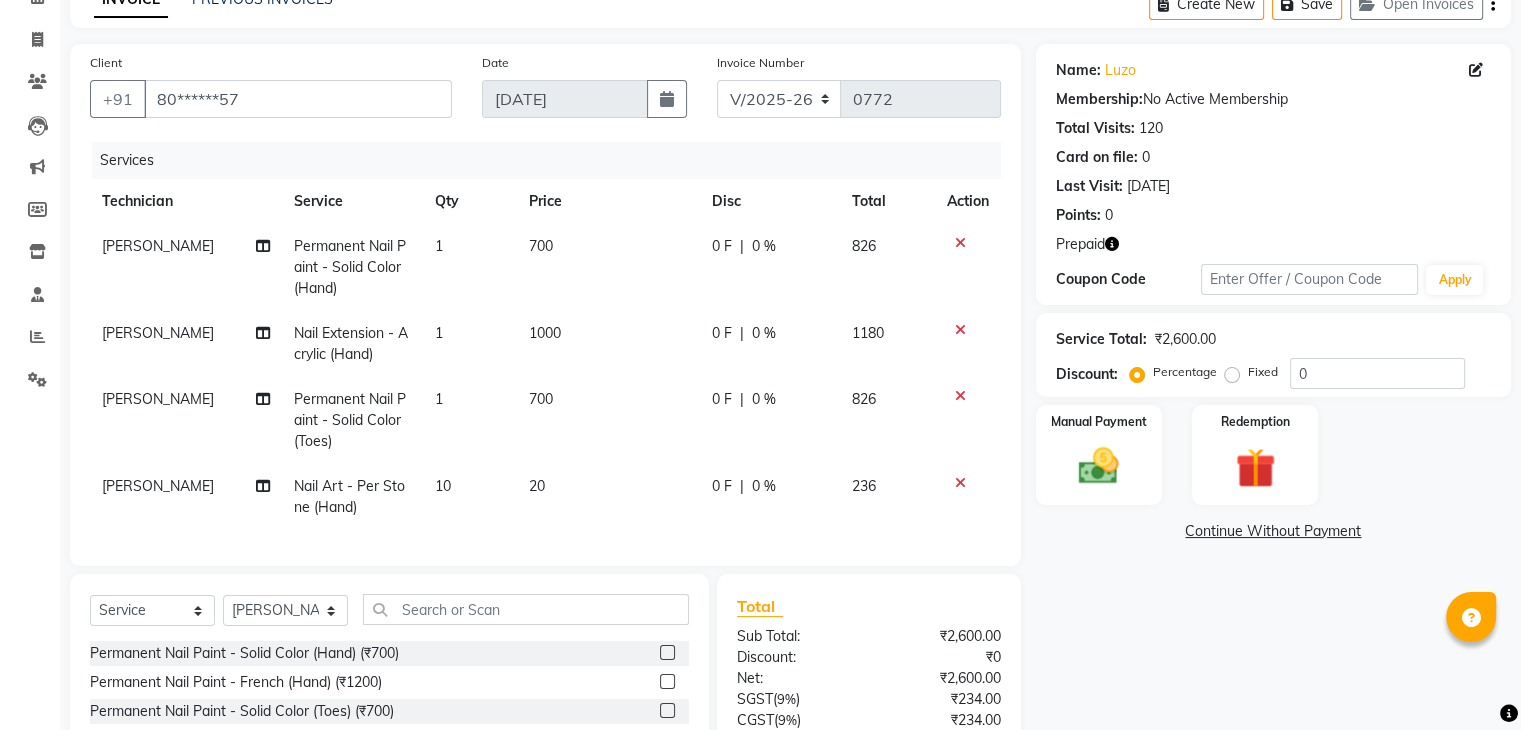 click on "Name: [PERSON_NAME]  Membership:  No Active Membership  Total Visits:  120 Card on file:  0 Last Visit:   [DATE] Points:   0  Prepaid Coupon Code Apply Service Total:  ₹2,600.00  Discount:  Percentage   Fixed  0 Manual Payment Redemption  Continue Without Payment" 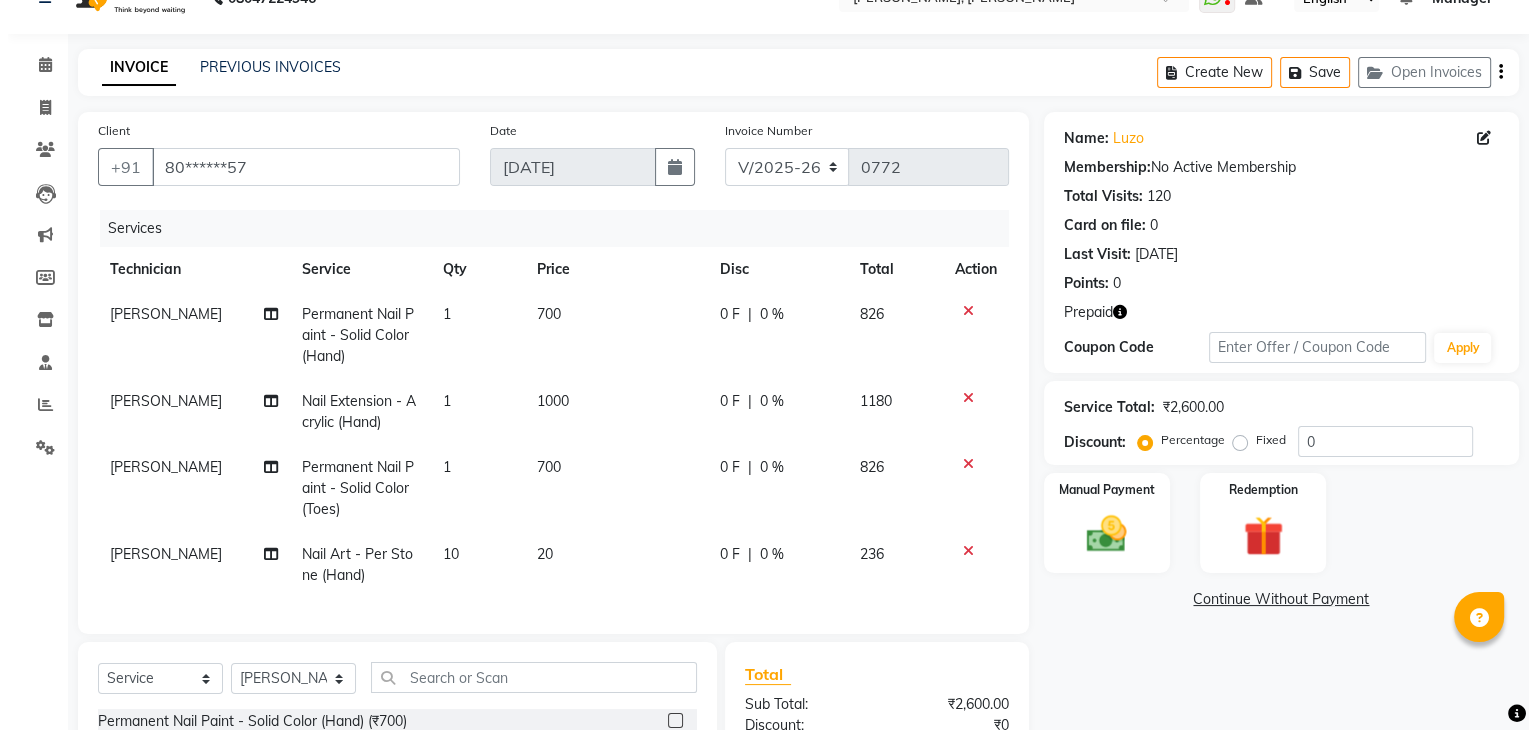 scroll, scrollTop: 0, scrollLeft: 0, axis: both 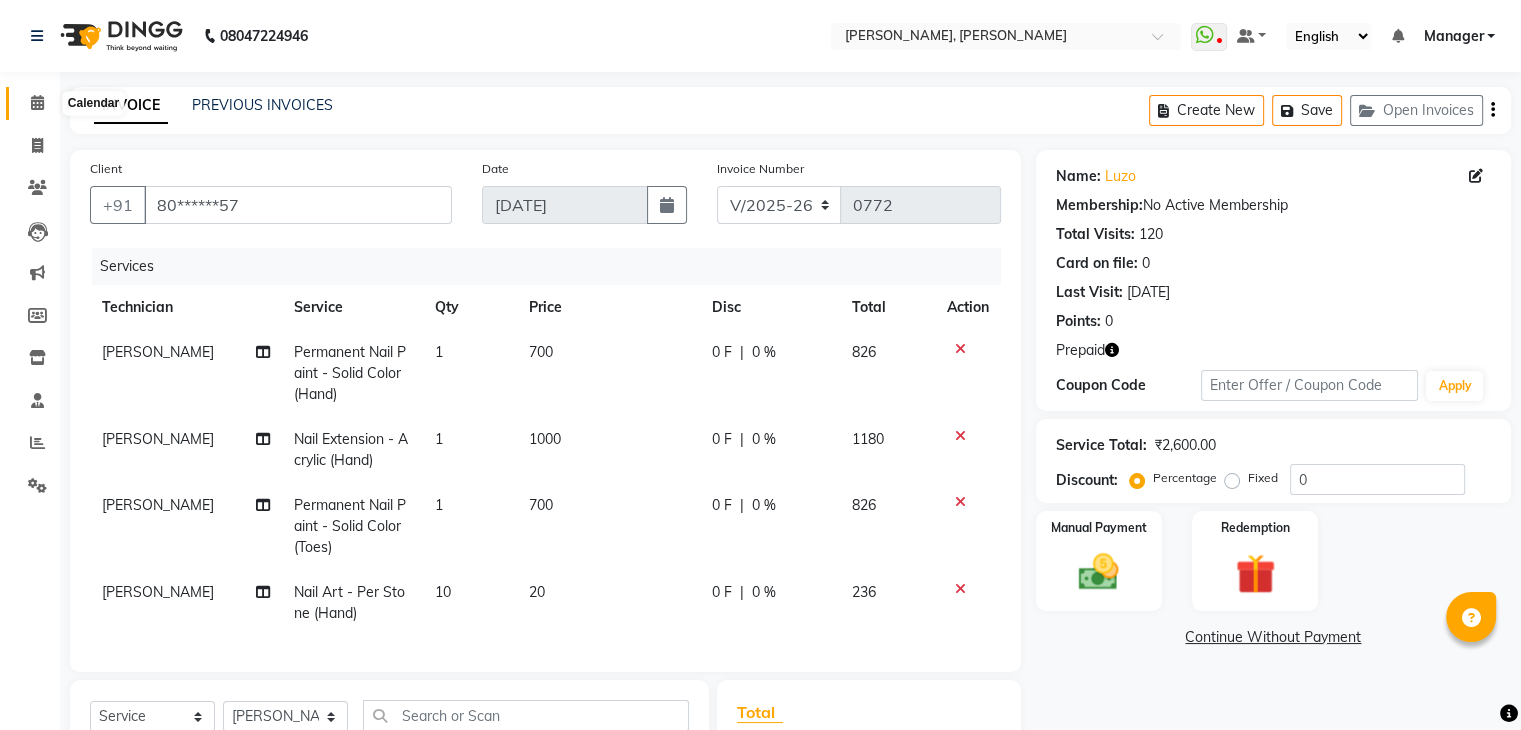 click 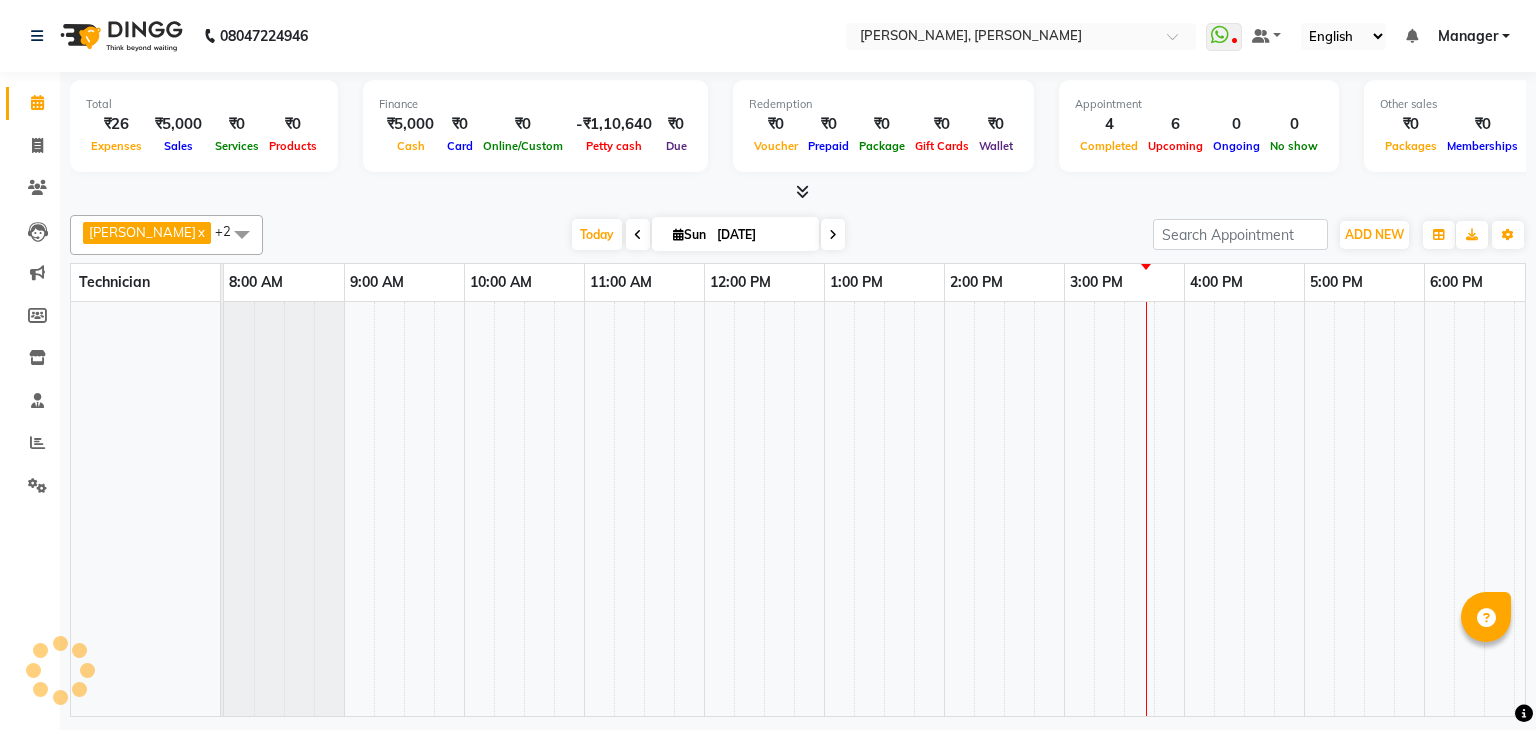 scroll, scrollTop: 0, scrollLeft: 0, axis: both 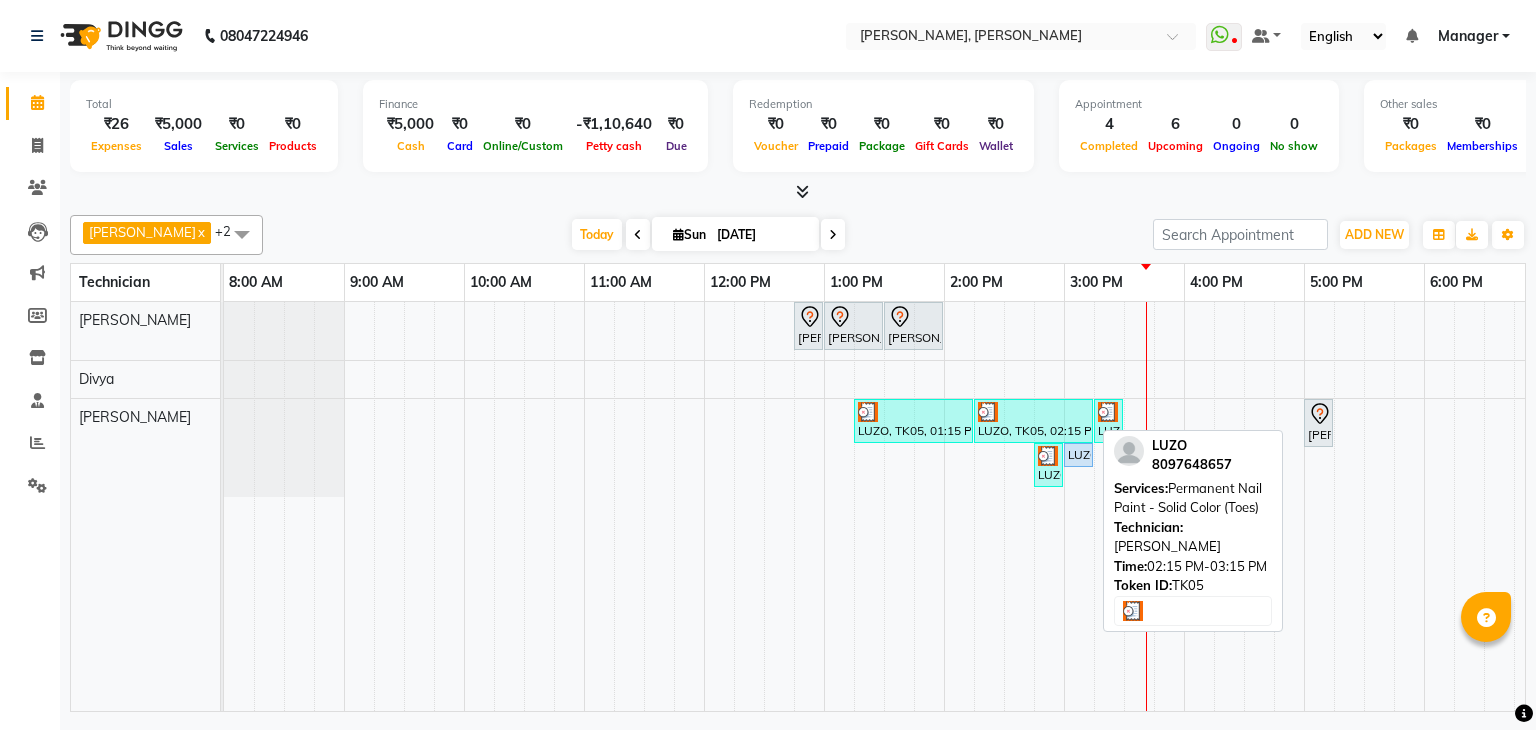 click at bounding box center (1033, 412) 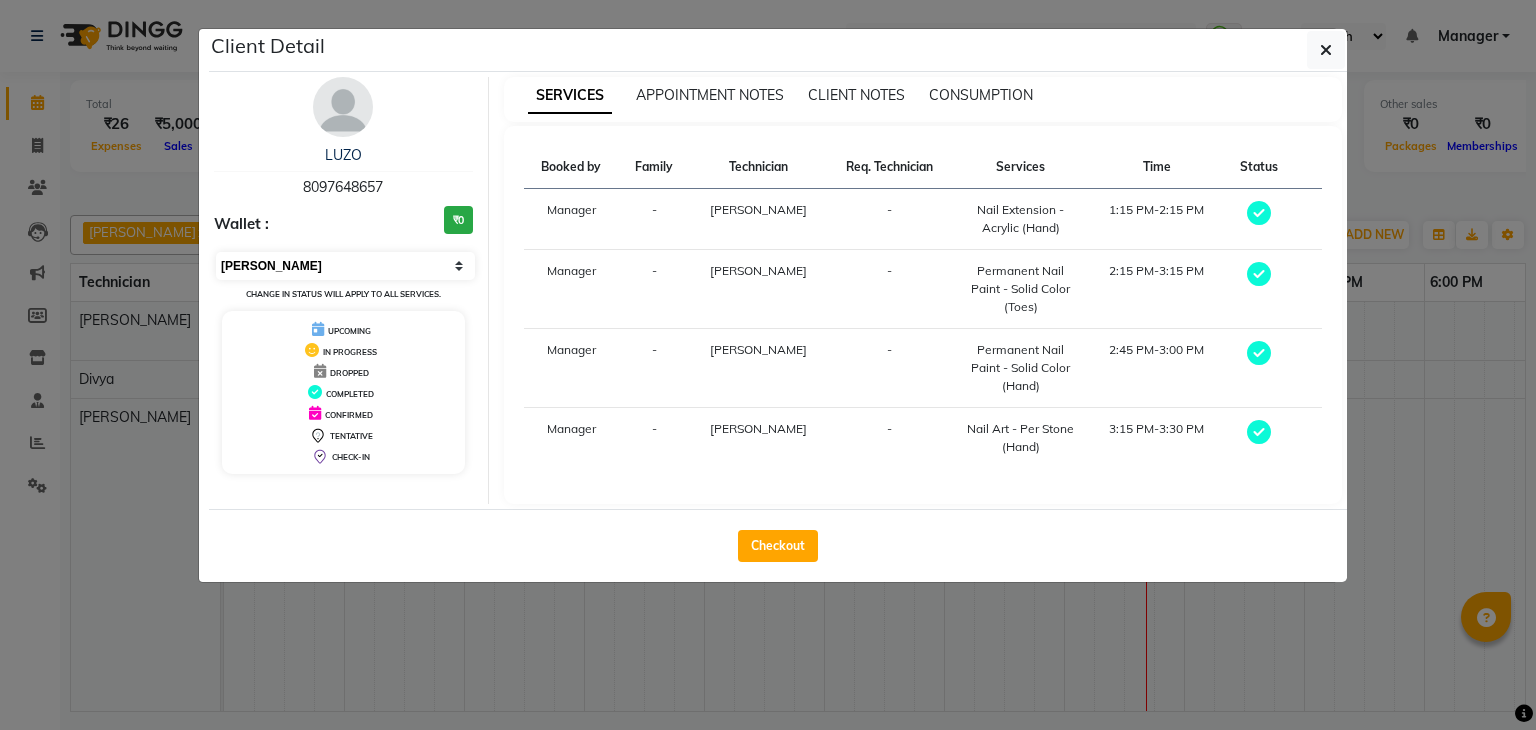 click on "Select MARK DONE UPCOMING" at bounding box center [345, 266] 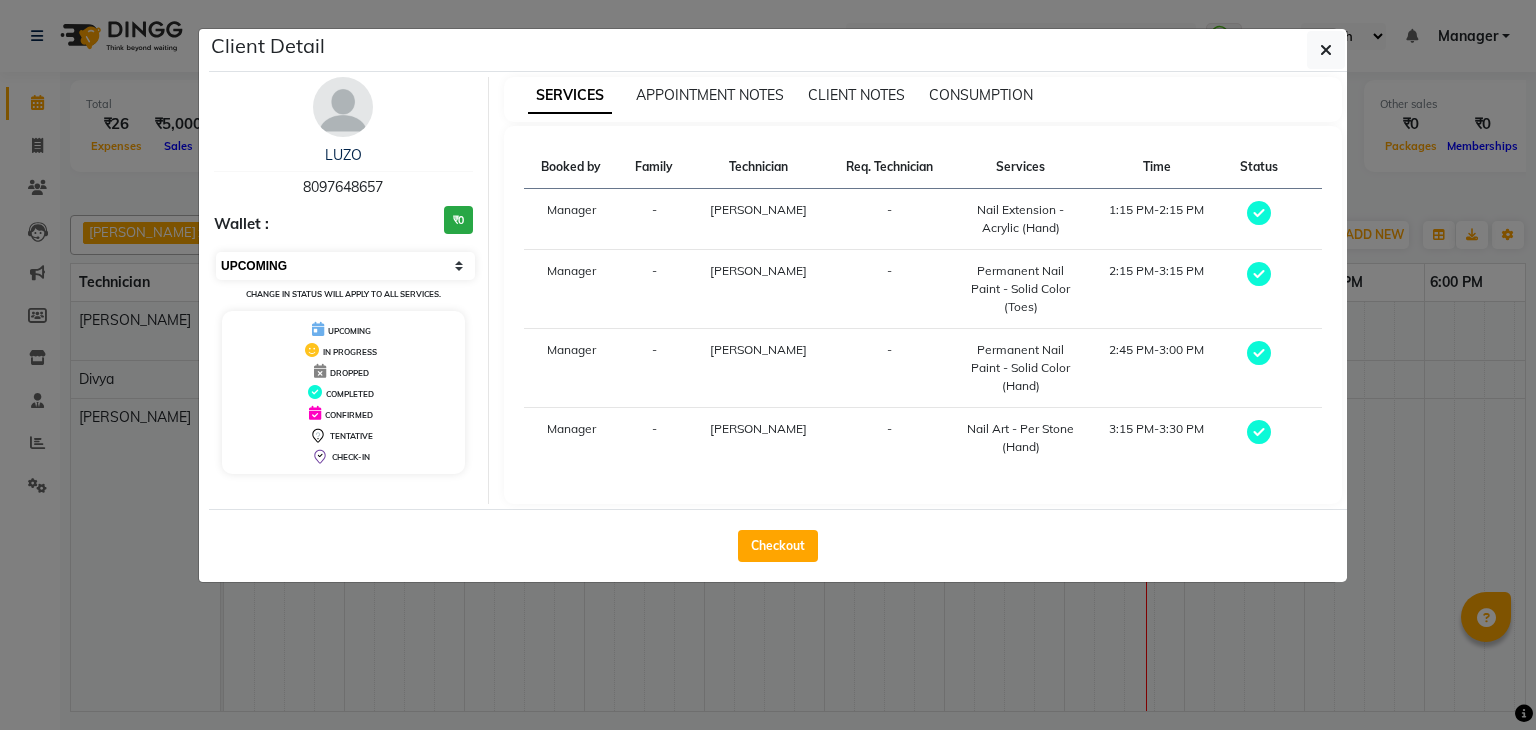 click on "Select MARK DONE UPCOMING" at bounding box center (345, 266) 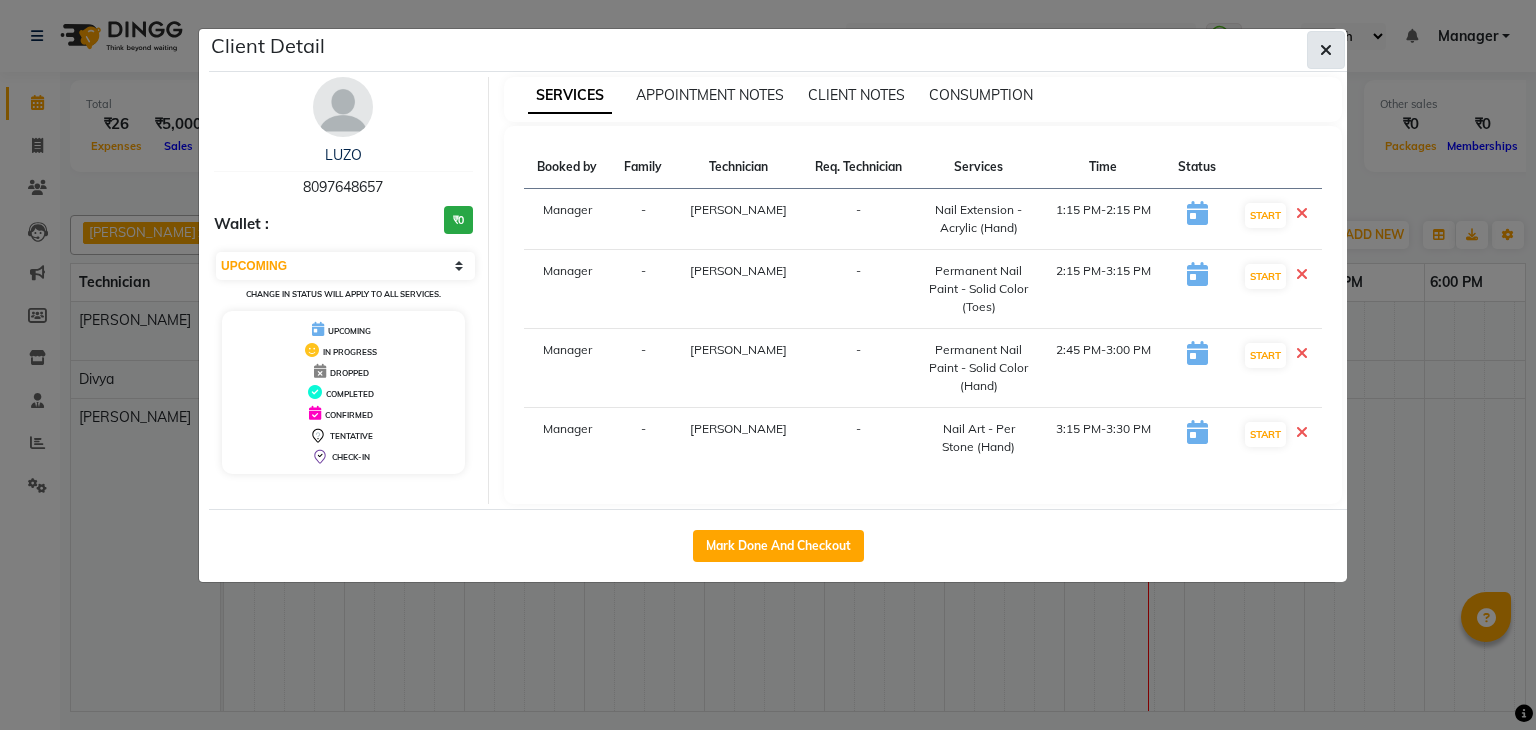 click 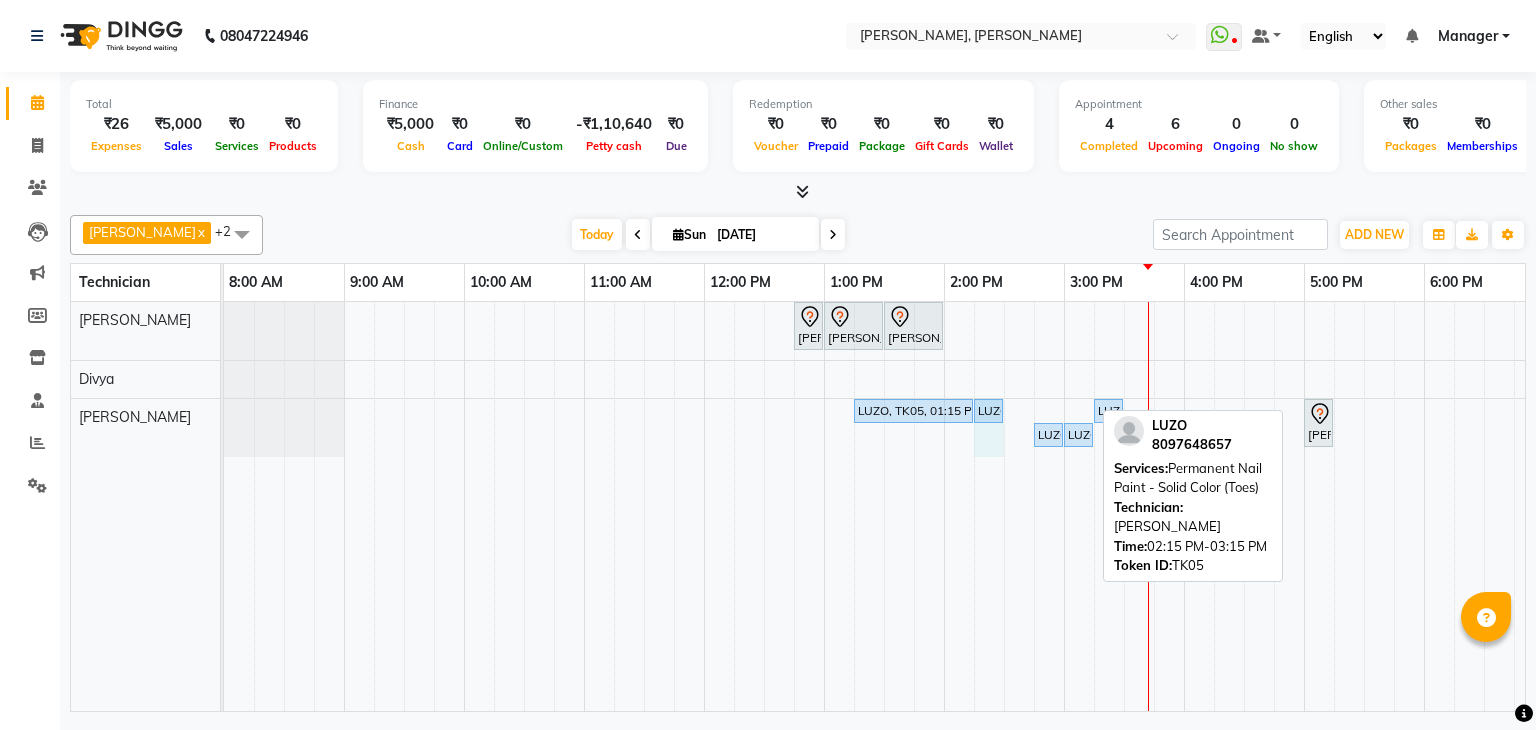 drag, startPoint x: 1089, startPoint y: 406, endPoint x: 998, endPoint y: 402, distance: 91.08787 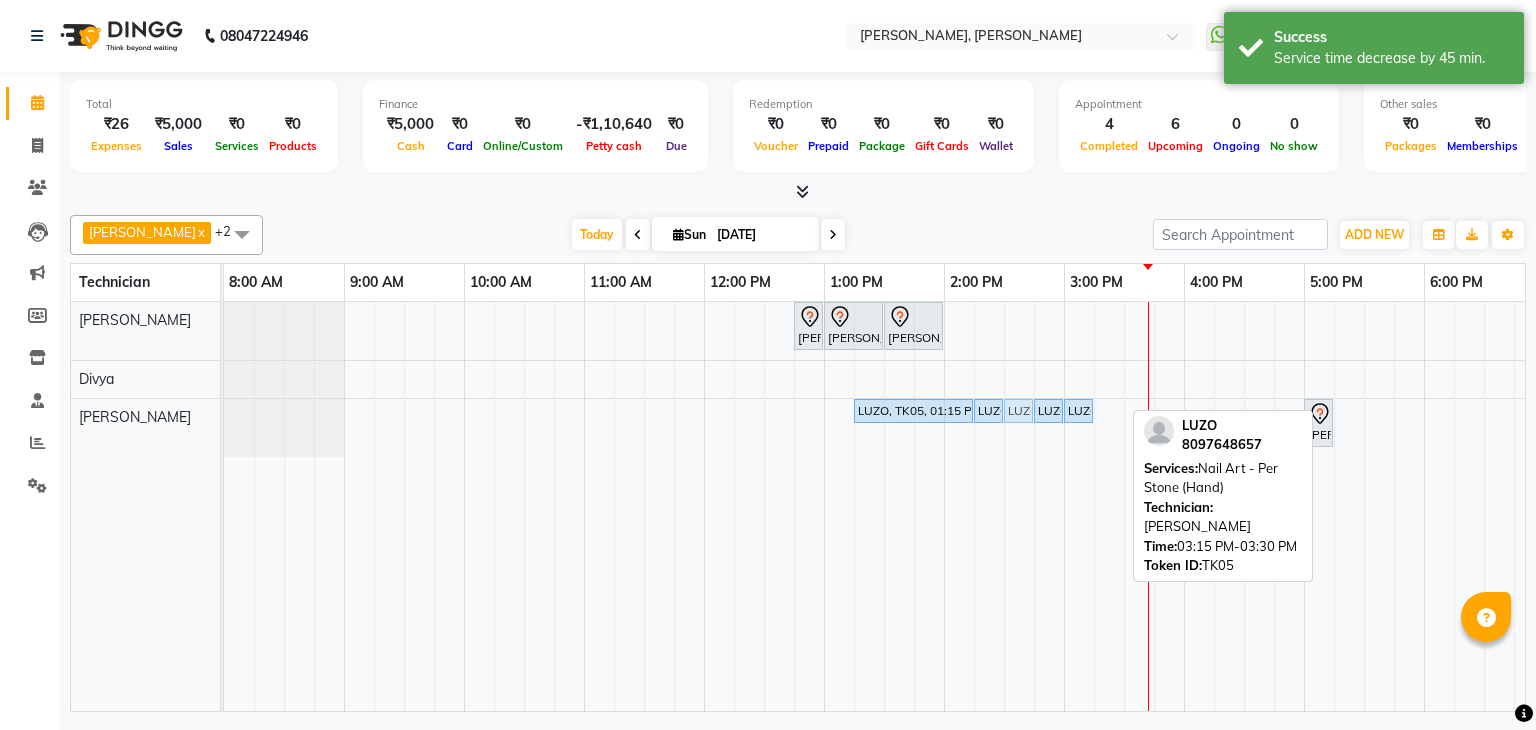 drag, startPoint x: 1109, startPoint y: 403, endPoint x: 1016, endPoint y: 405, distance: 93.0215 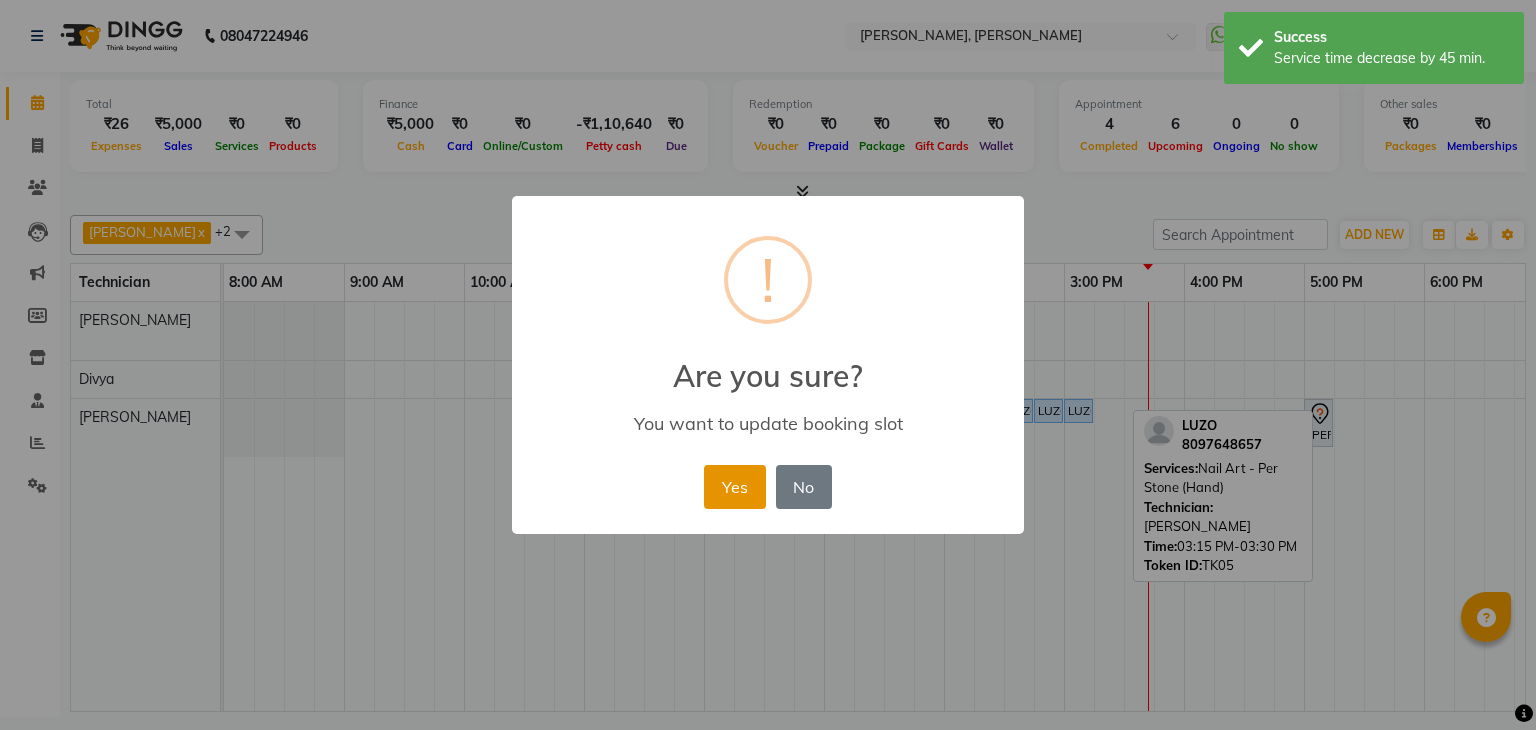 click on "Yes" at bounding box center (734, 487) 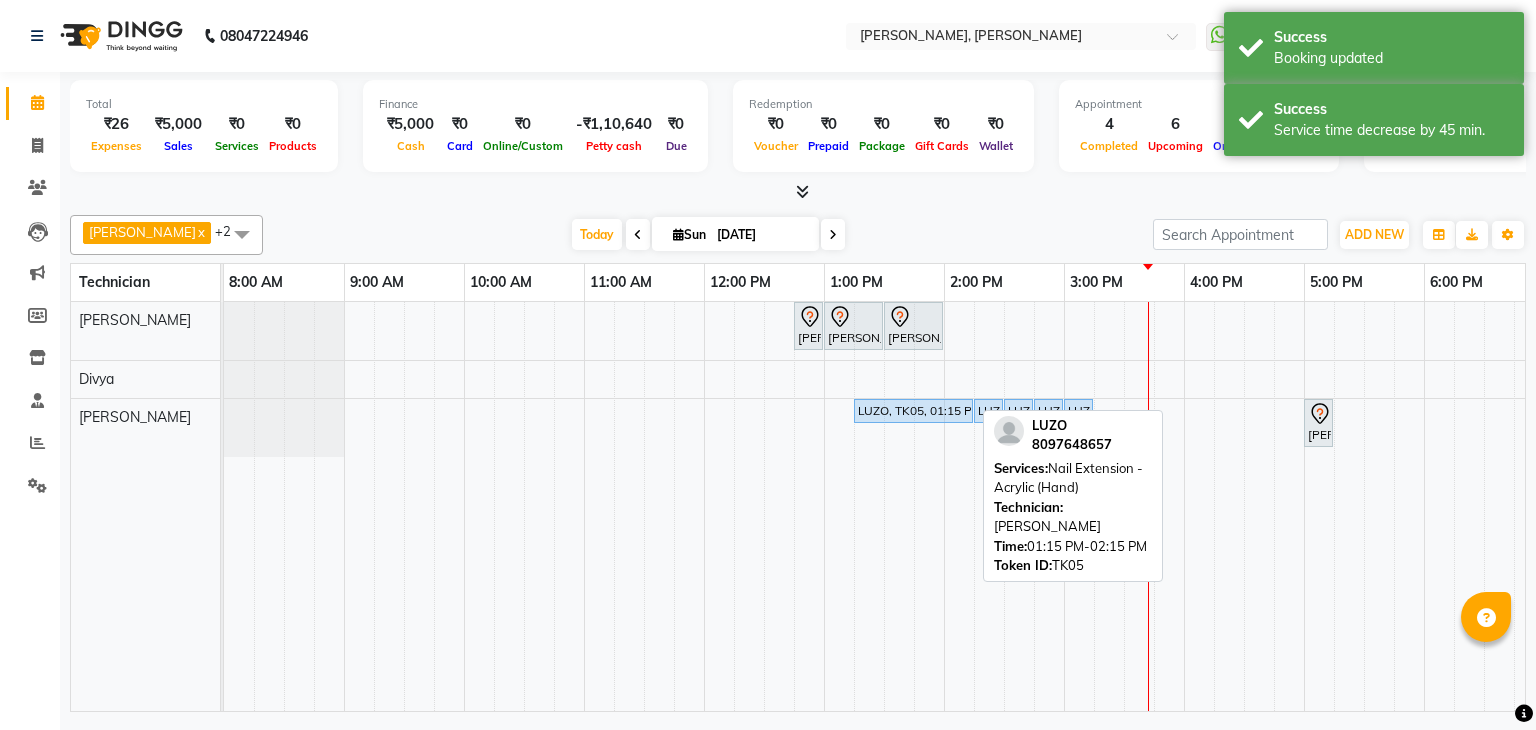 click on "LUZO, TK05, 01:15 PM-02:15 PM, Nail Extension - Acrylic (Hand)" at bounding box center (913, 411) 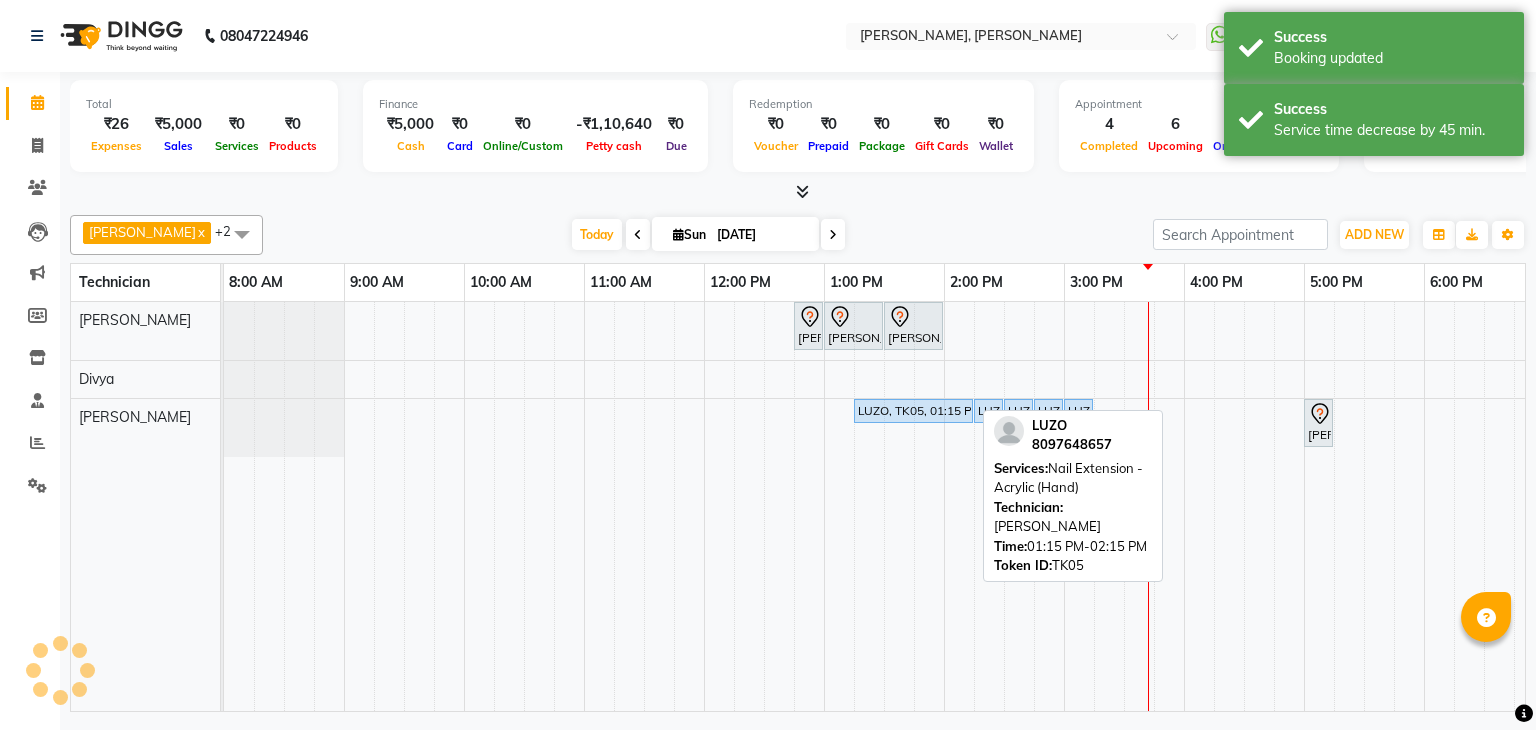 click on "LUZO, TK05, 01:15 PM-02:15 PM, Nail Extension - Acrylic (Hand)" at bounding box center (913, 411) 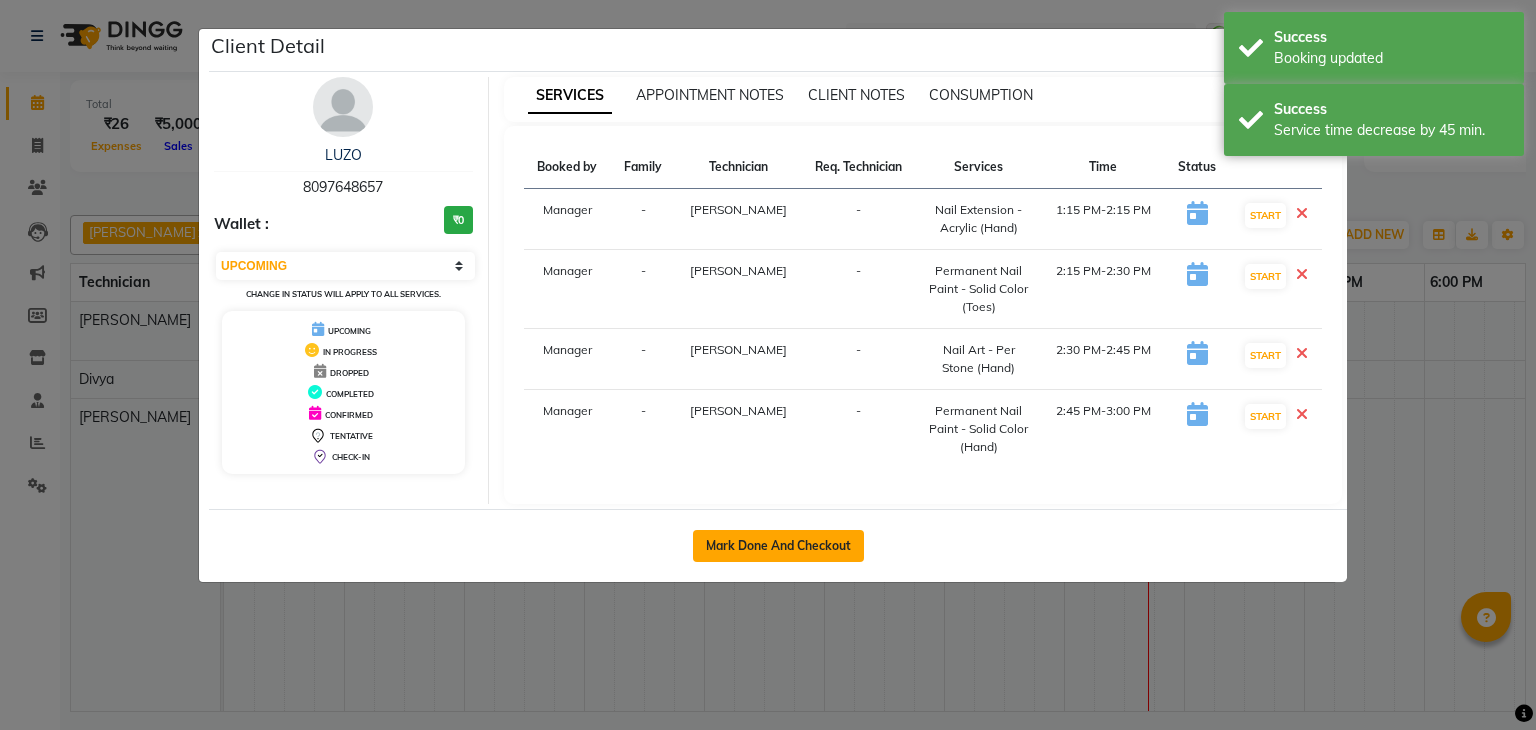 click on "Mark Done And Checkout" 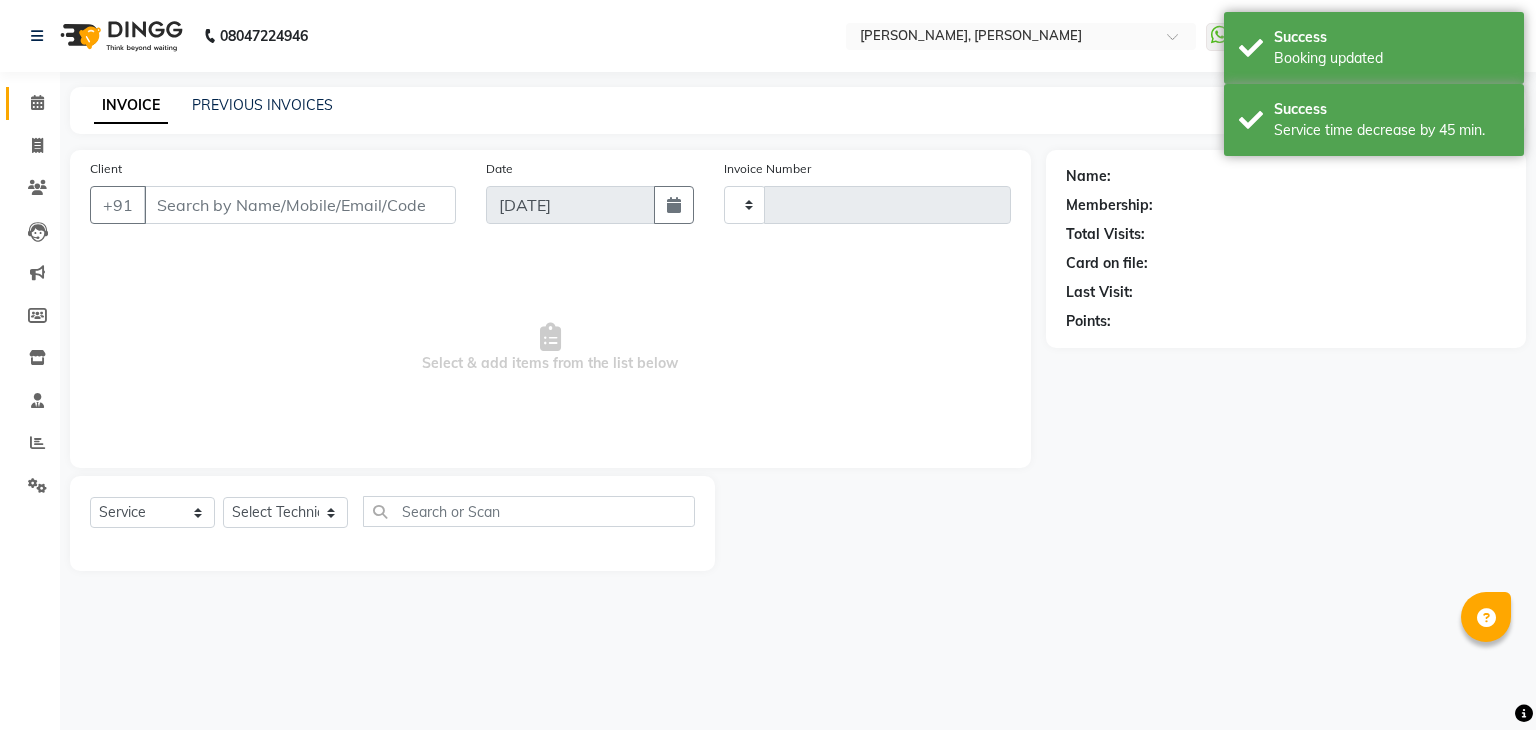 type on "0772" 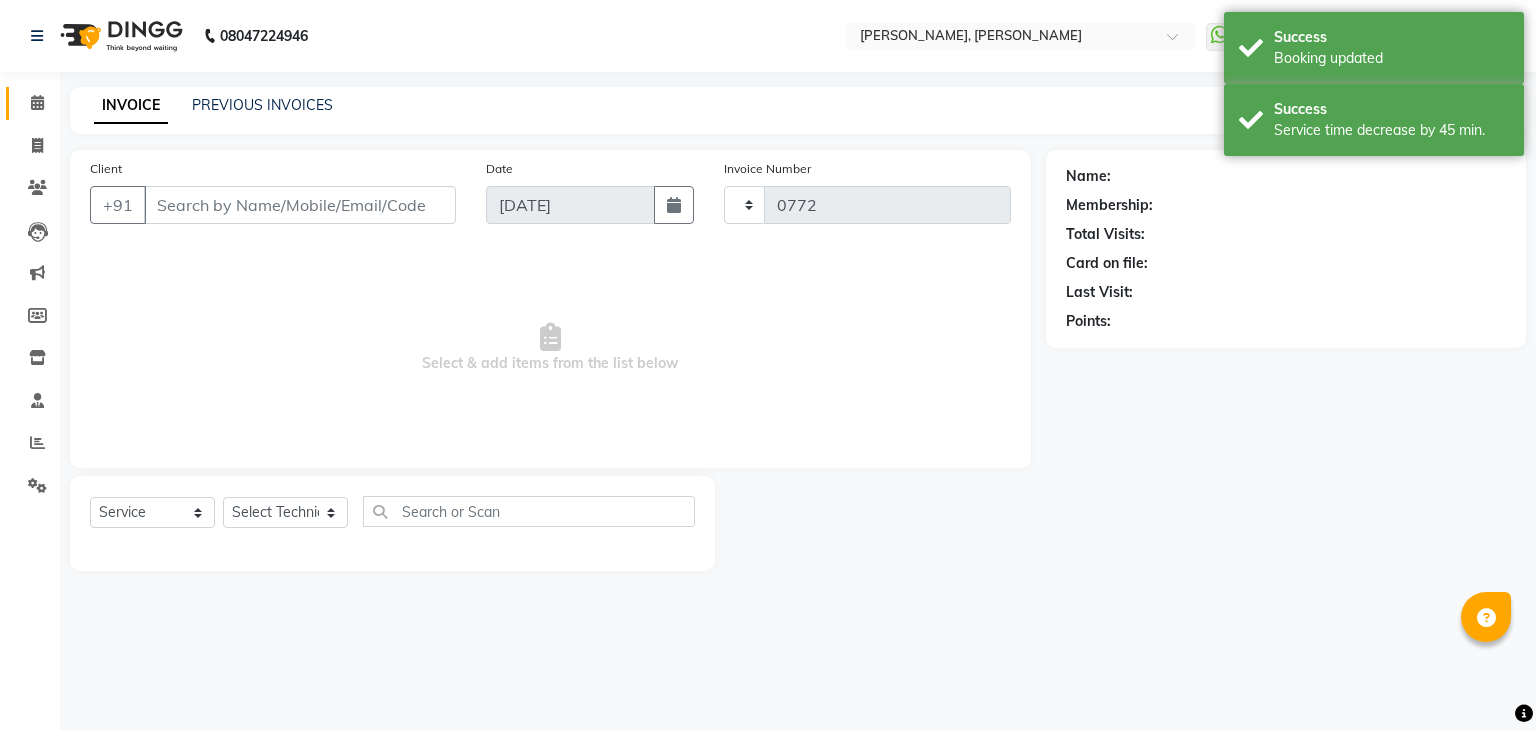 select on "6455" 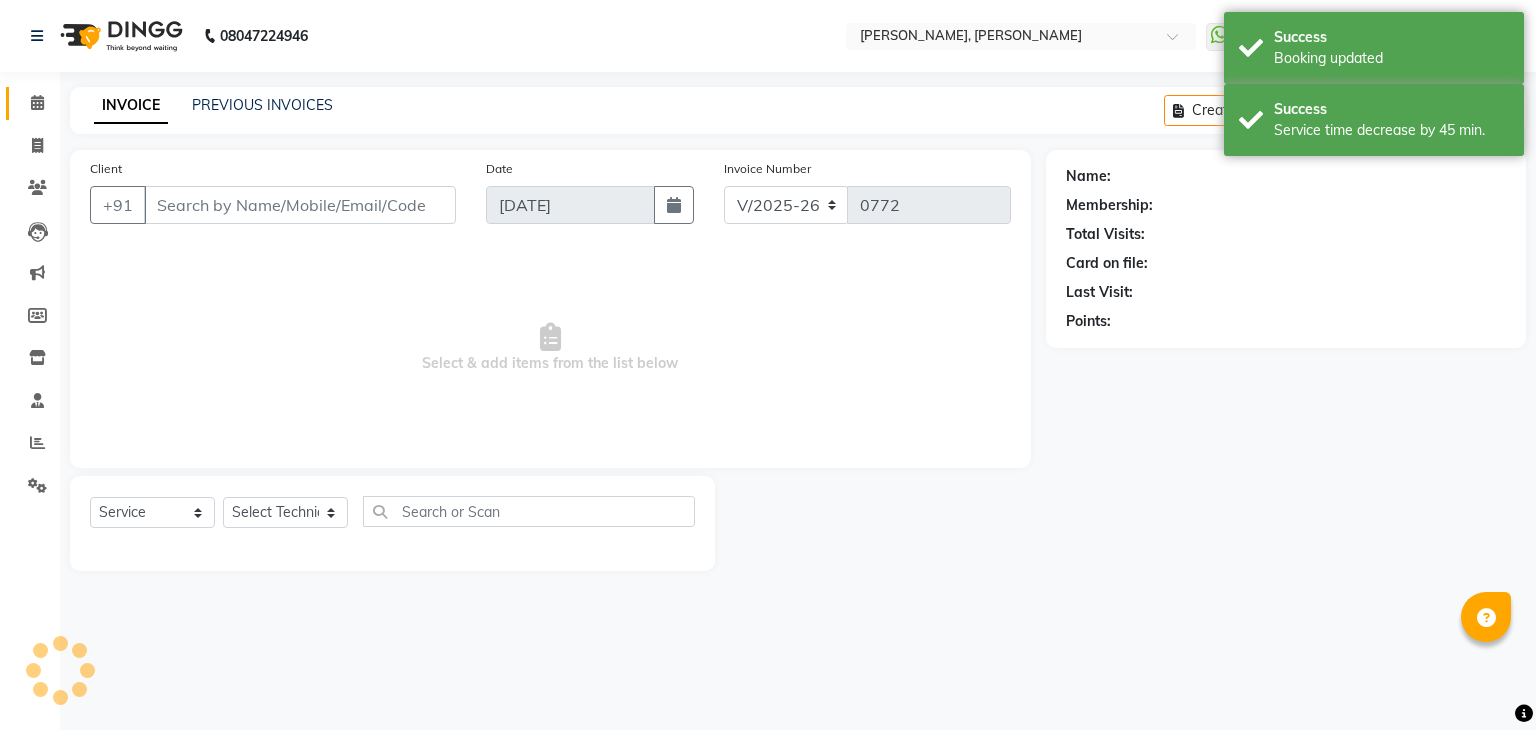 type on "80******57" 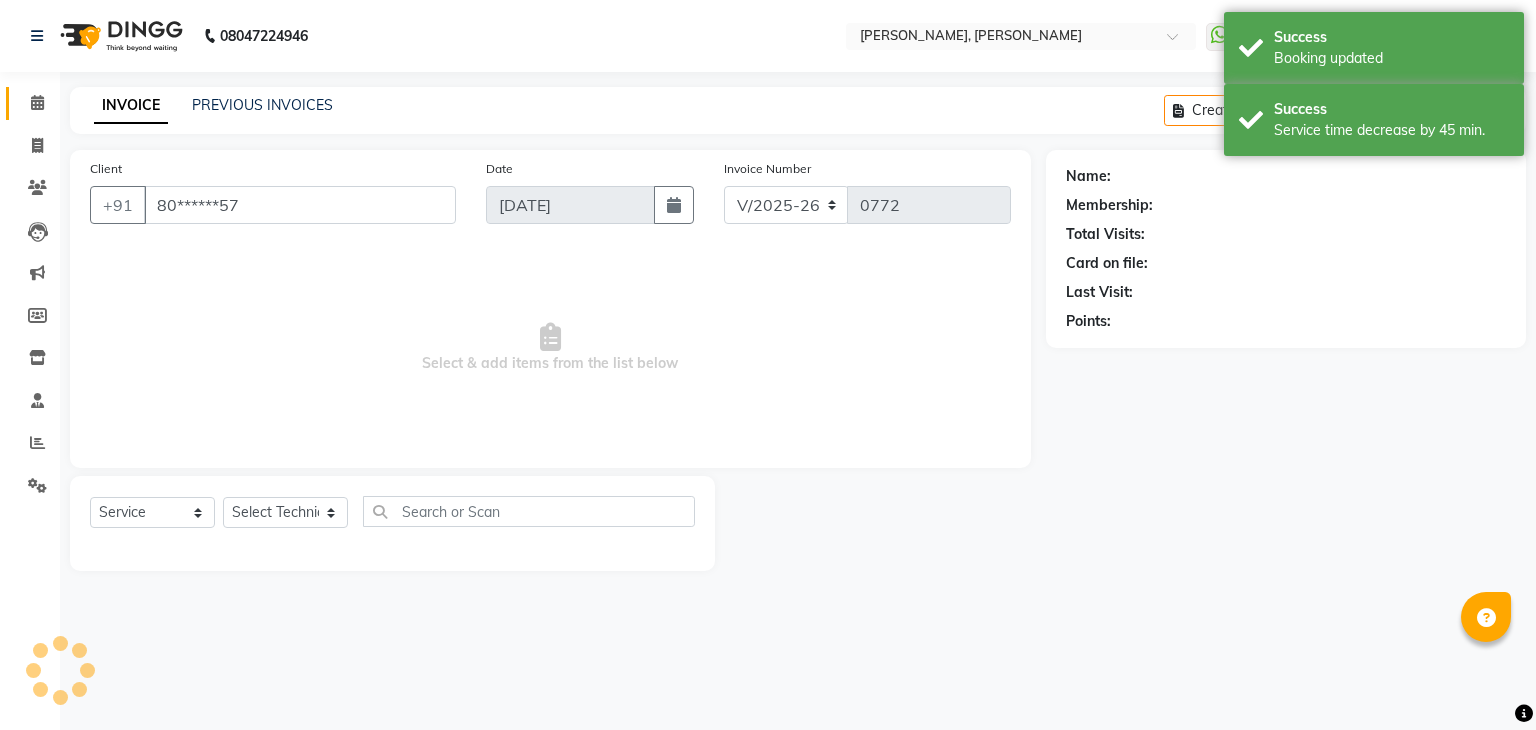 select on "81777" 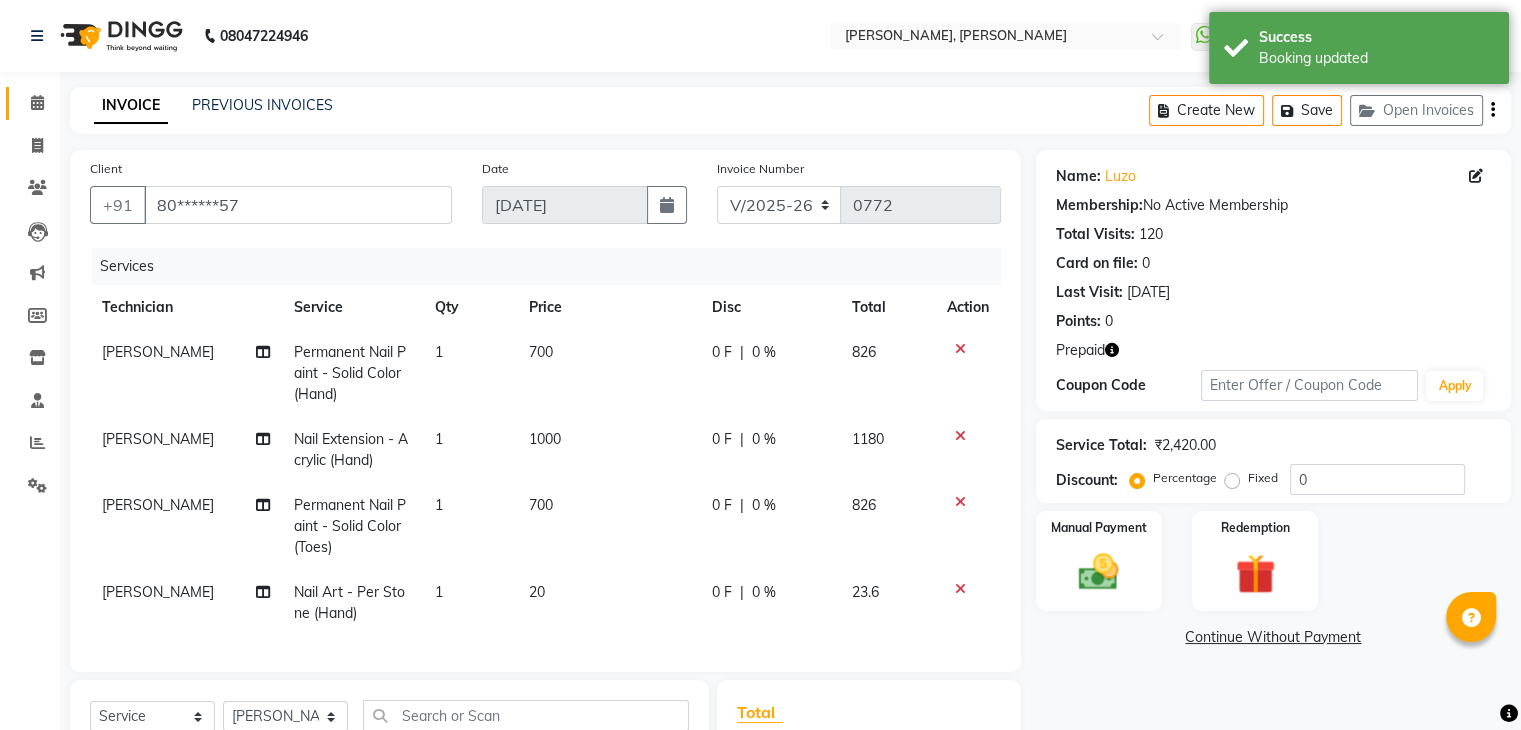 scroll, scrollTop: 291, scrollLeft: 0, axis: vertical 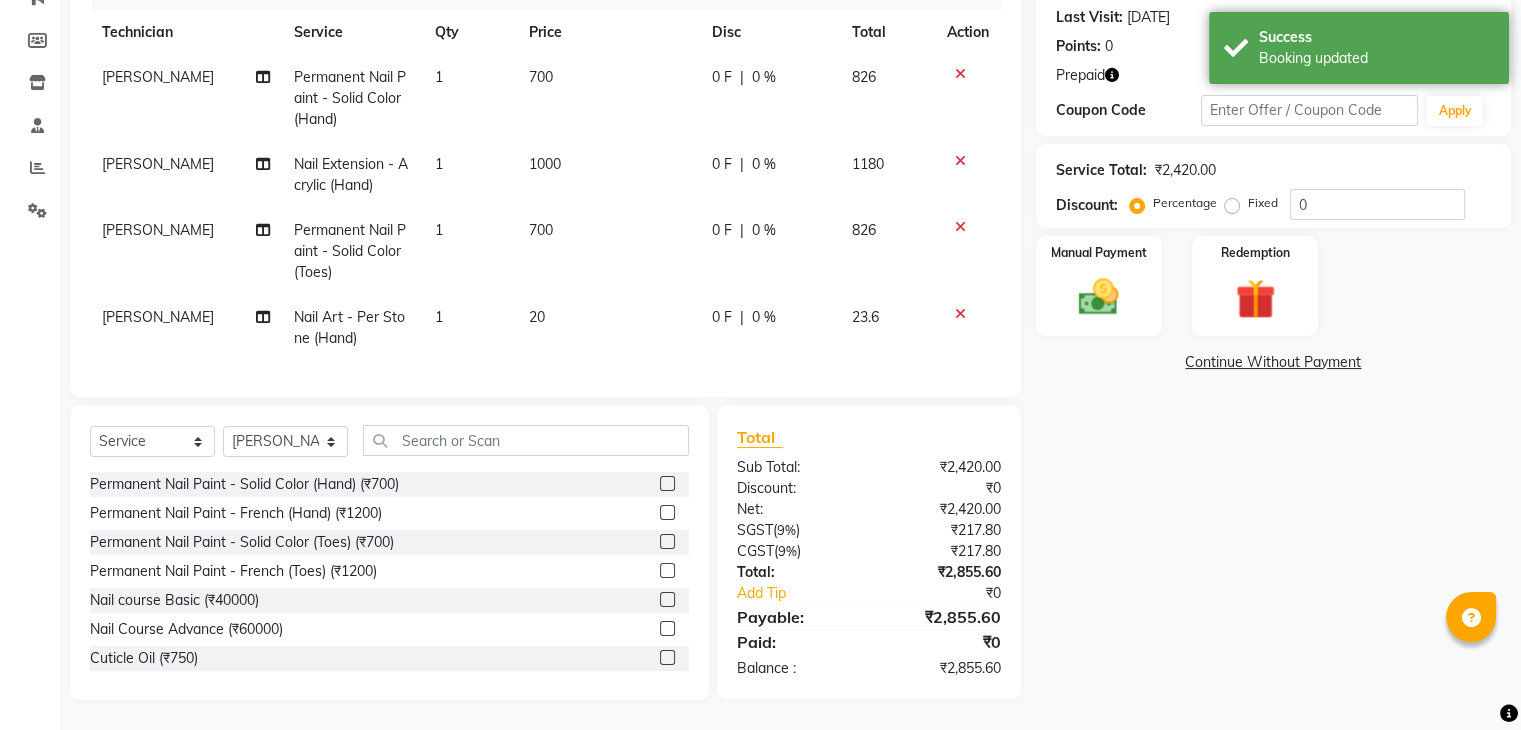 click on "1" 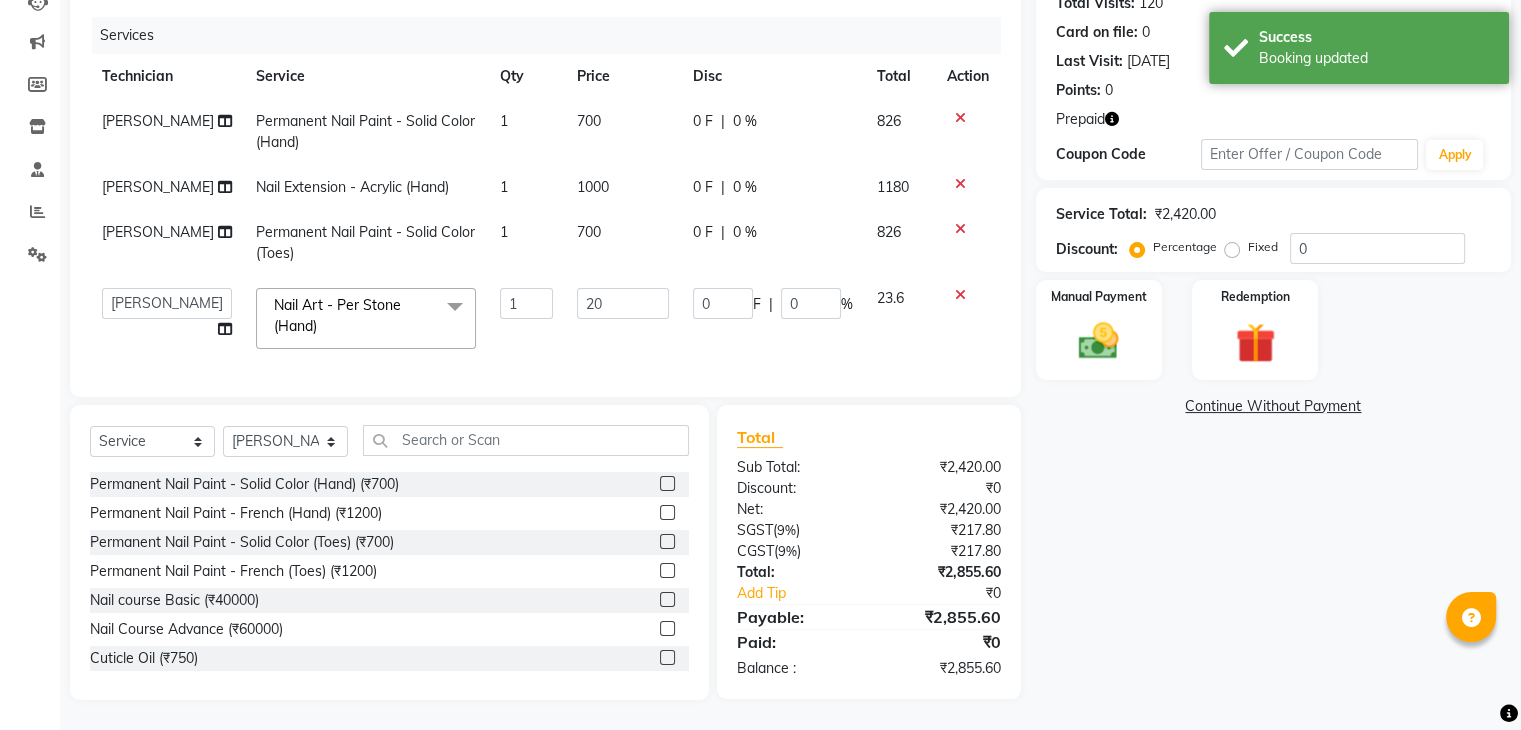 scroll, scrollTop: 247, scrollLeft: 0, axis: vertical 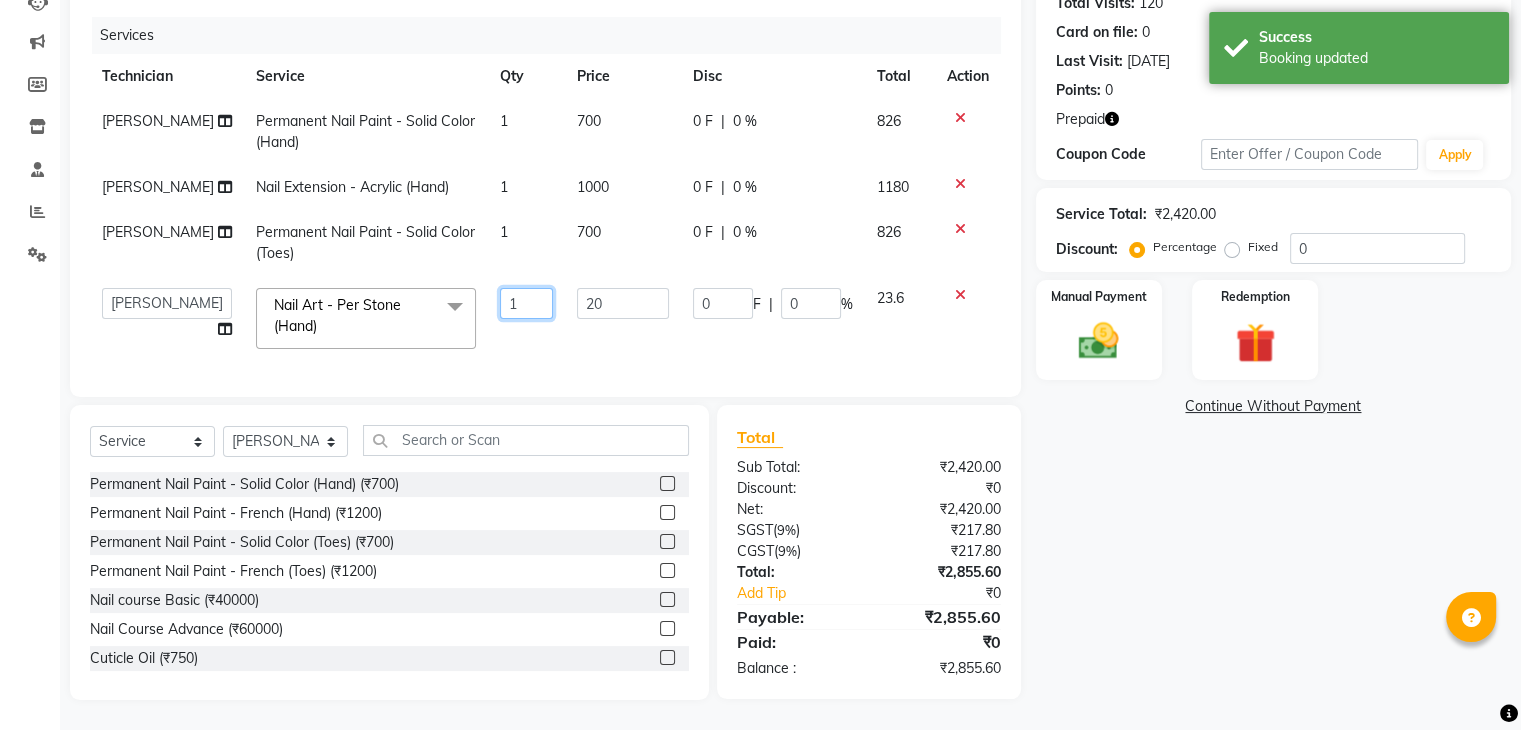 click on "1" 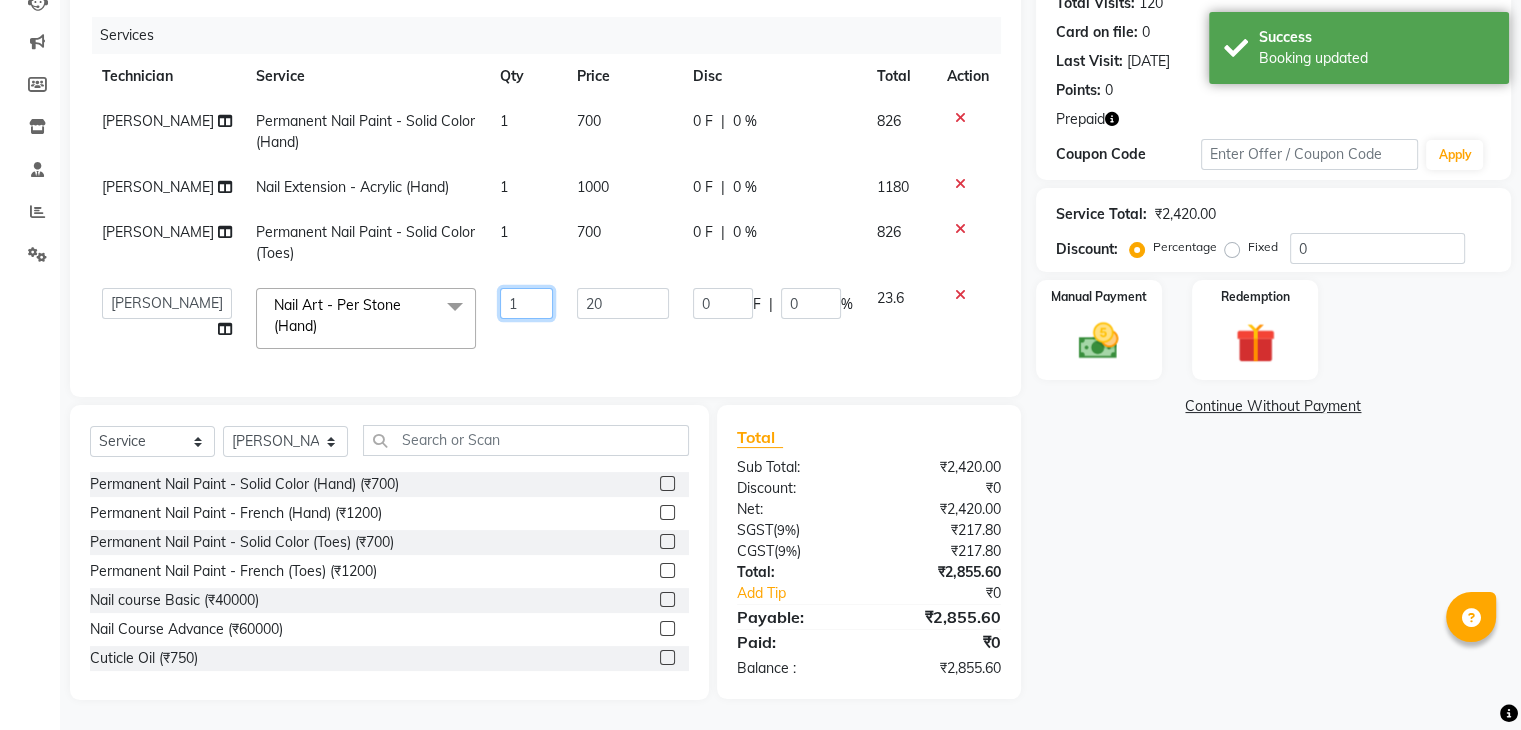 type on "10" 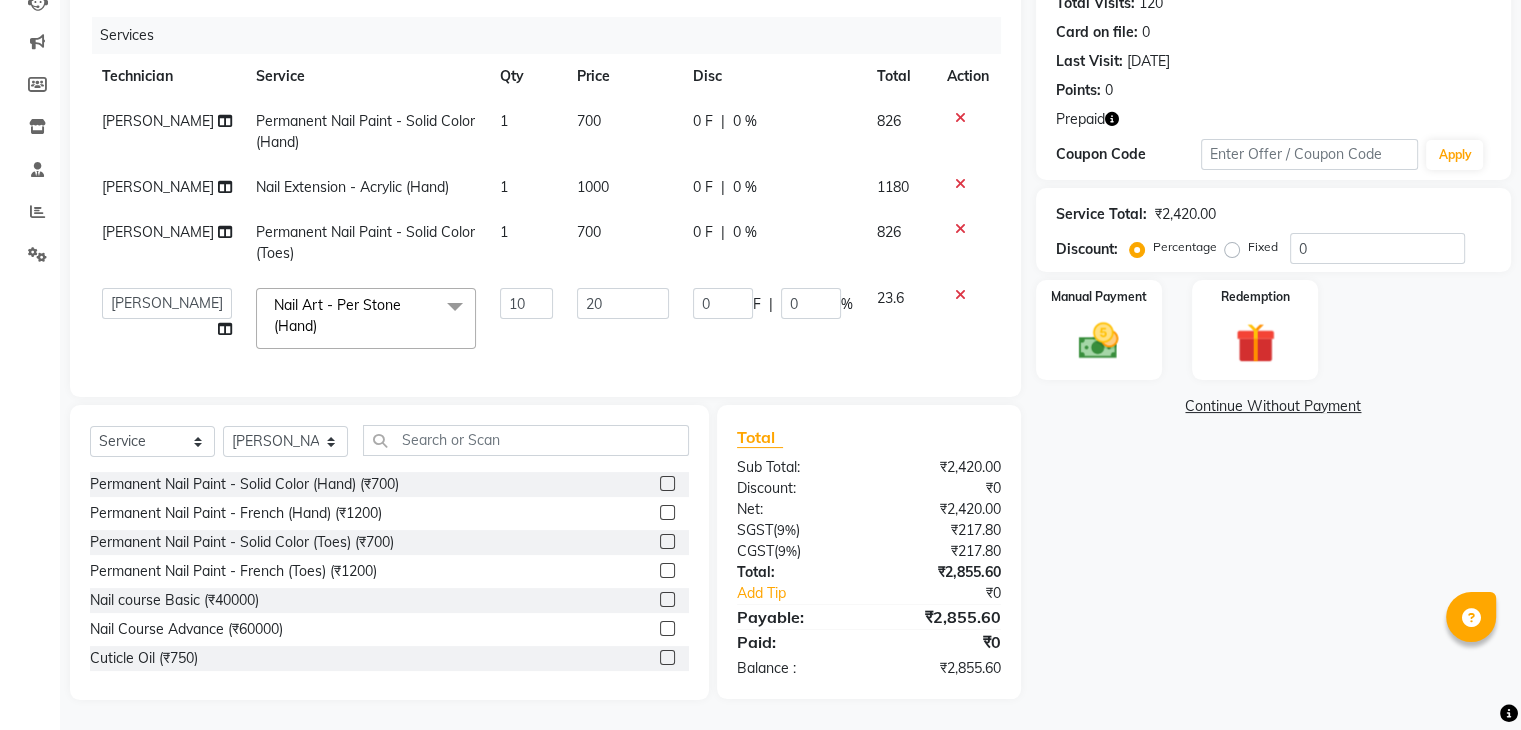 click on "Name: [PERSON_NAME]  Membership:  No Active Membership  Total Visits:  120 Card on file:  0 Last Visit:   [DATE] Points:   0  Prepaid Coupon Code Apply Service Total:  ₹2,420.00  Discount:  Percentage   Fixed  0 Manual Payment Redemption  Continue Without Payment" 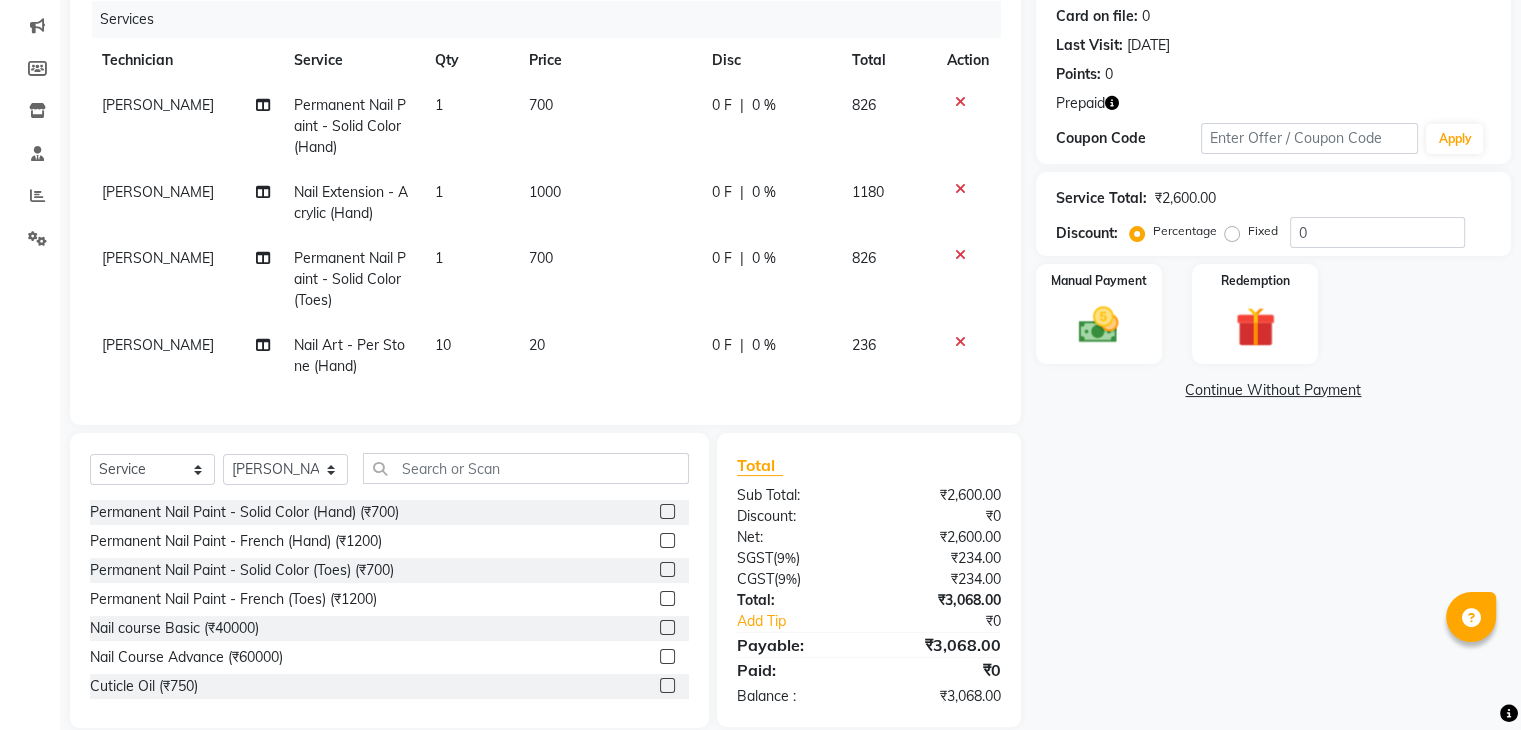 scroll, scrollTop: 291, scrollLeft: 0, axis: vertical 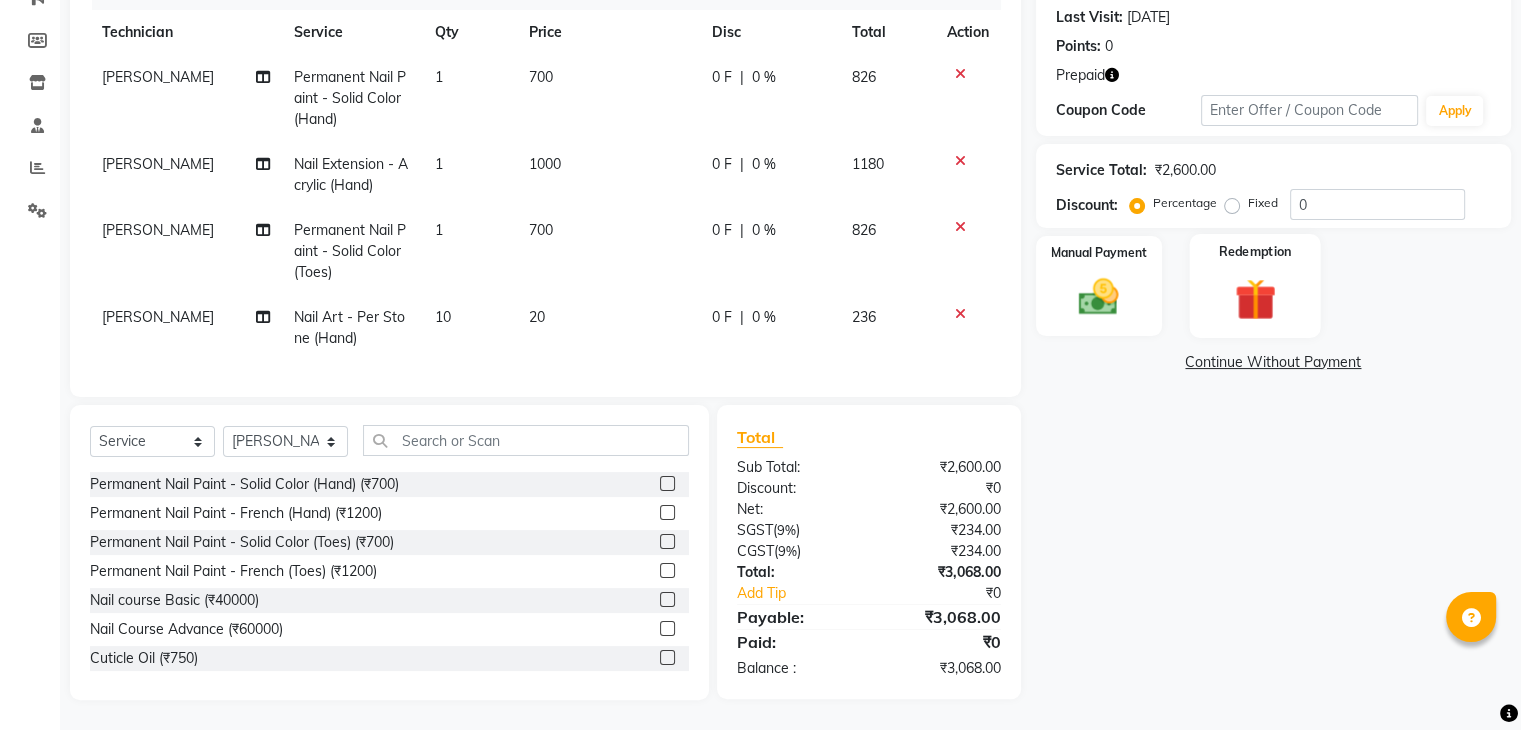 click 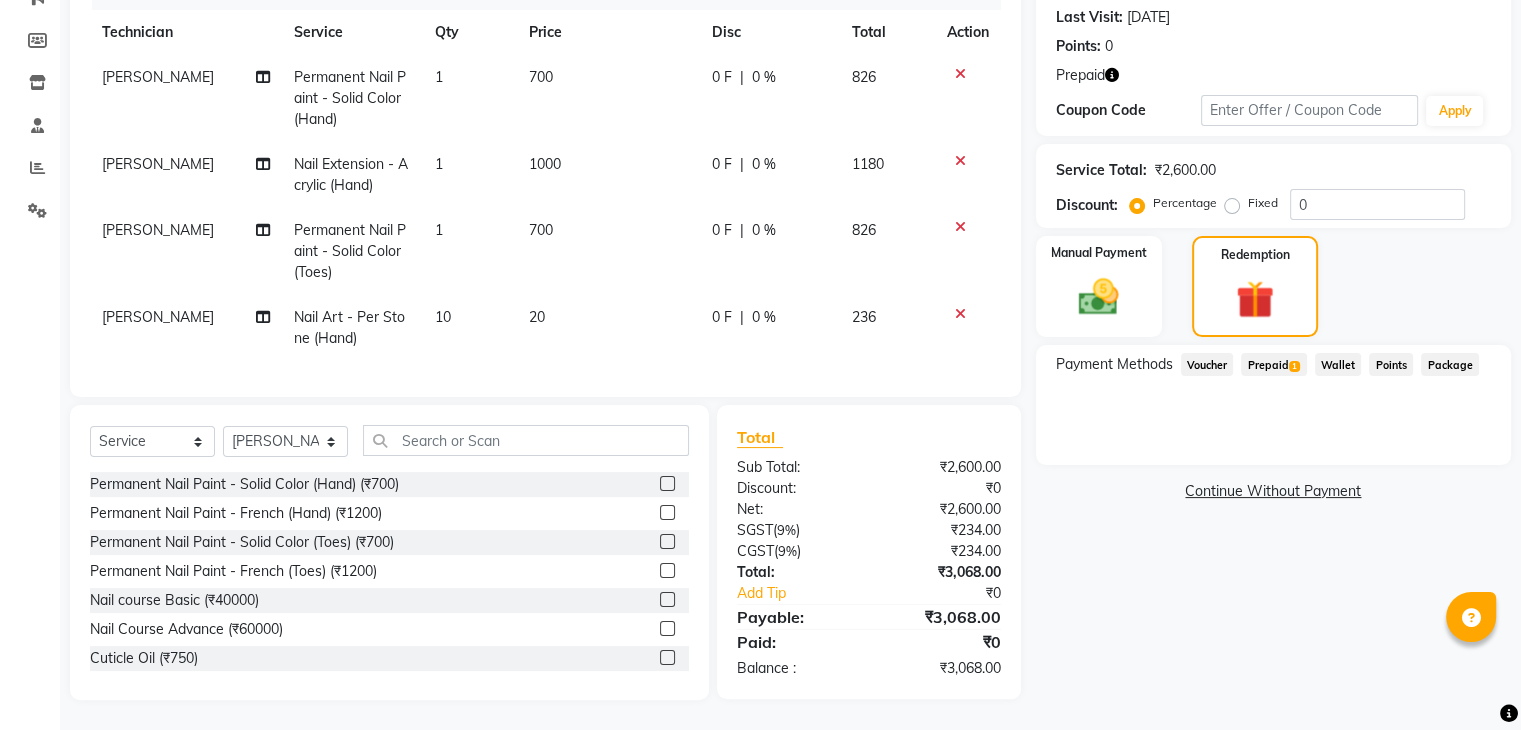 click on "Prepaid  1" 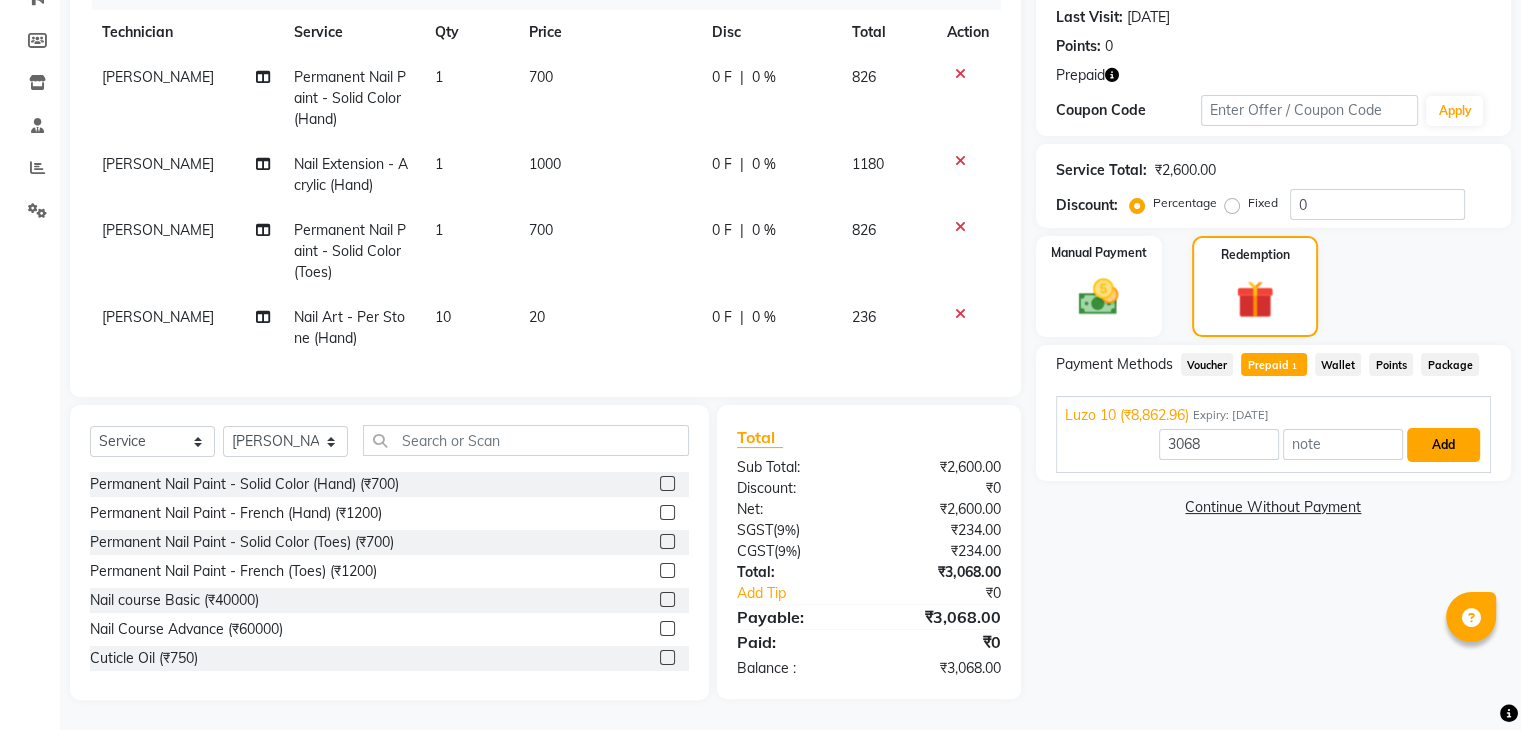 click on "Add" at bounding box center (1443, 445) 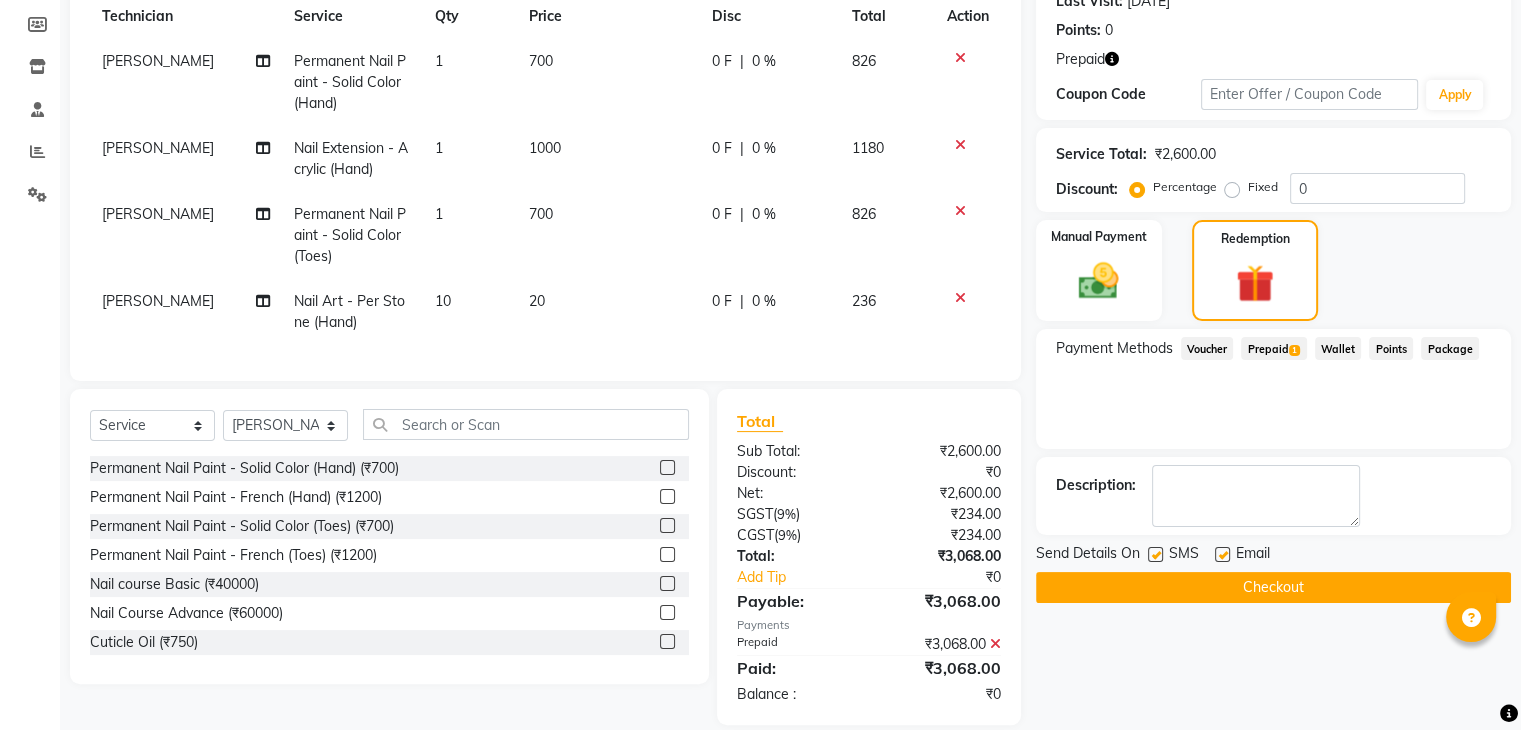 click on "Checkout" 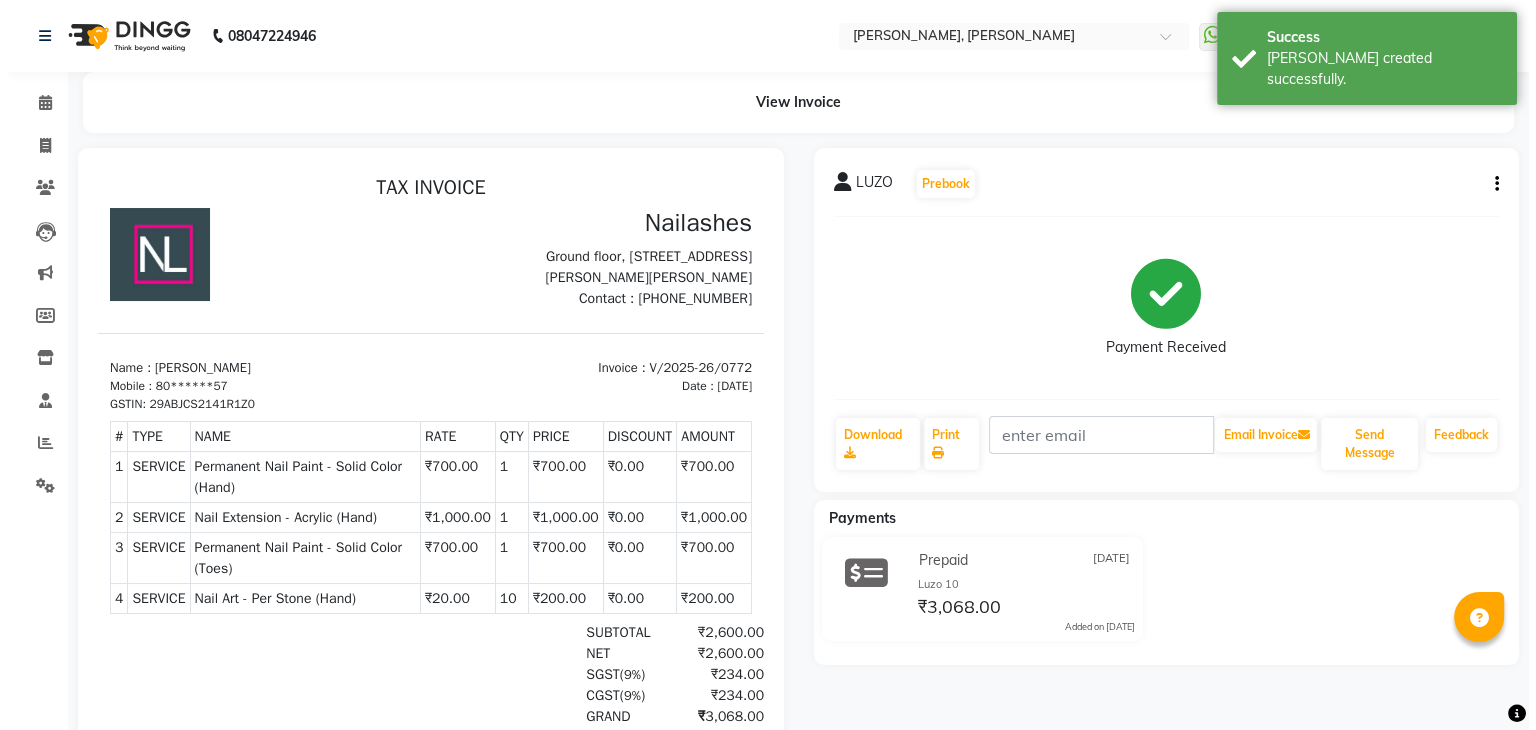 scroll, scrollTop: 0, scrollLeft: 0, axis: both 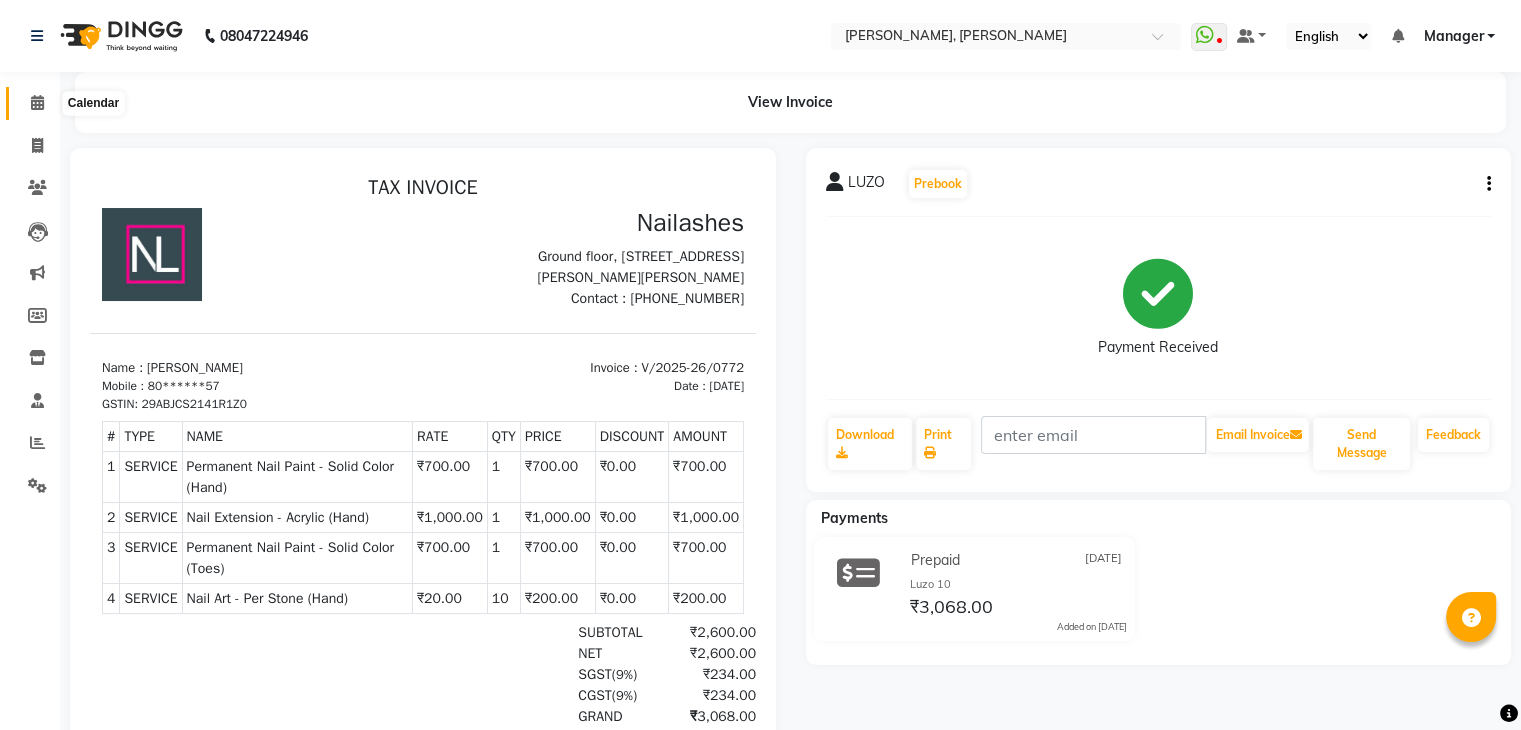 click 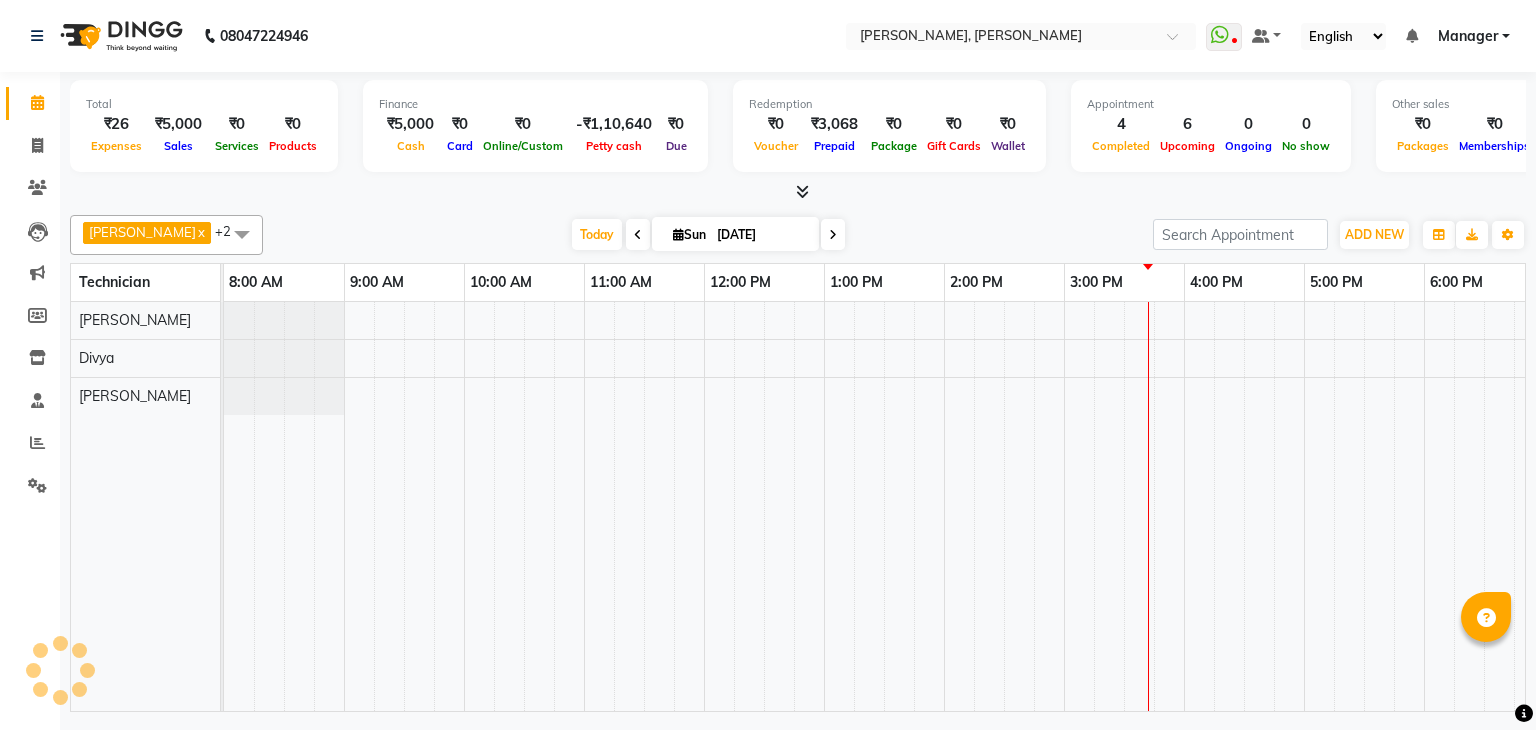 scroll, scrollTop: 0, scrollLeft: 0, axis: both 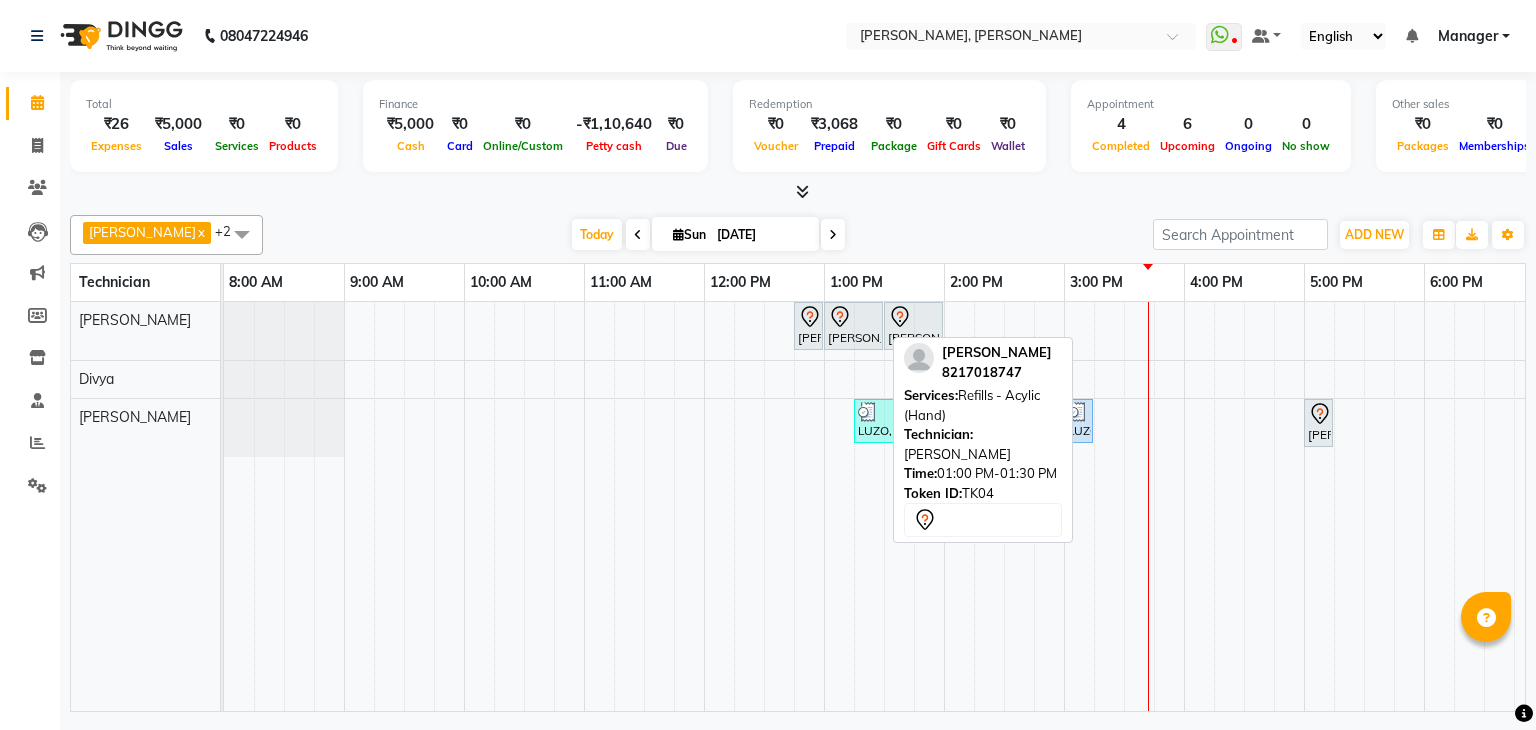 click at bounding box center [853, 317] 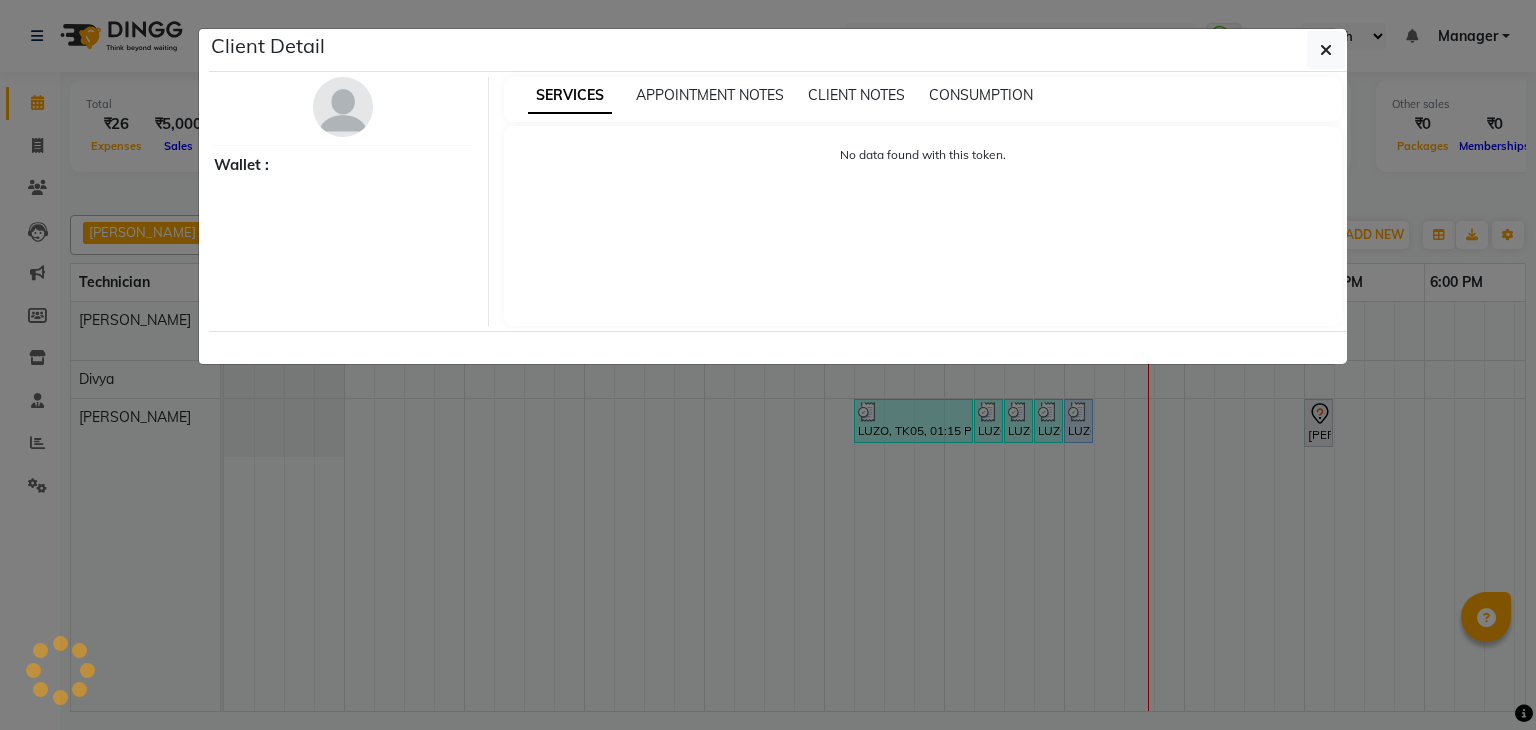 select on "7" 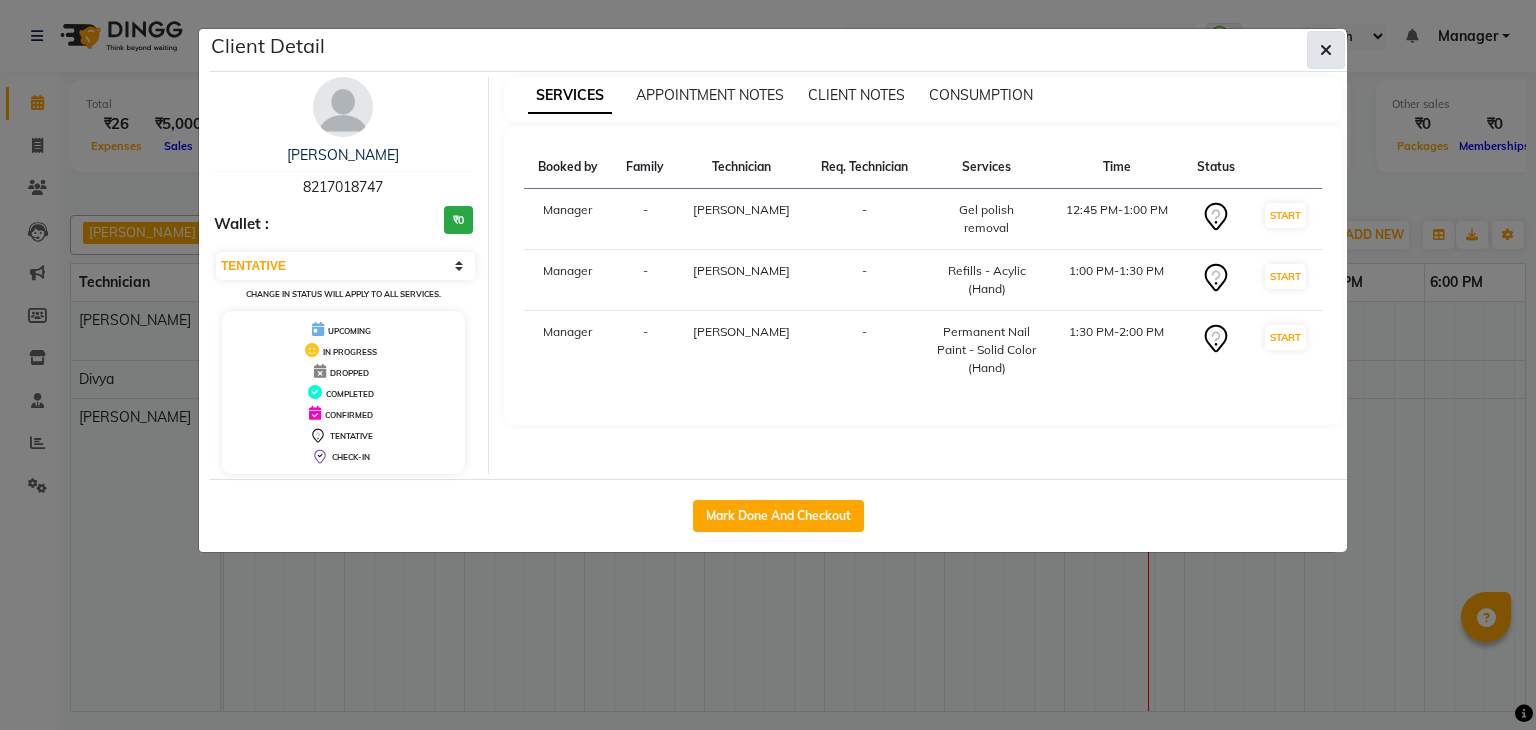 click 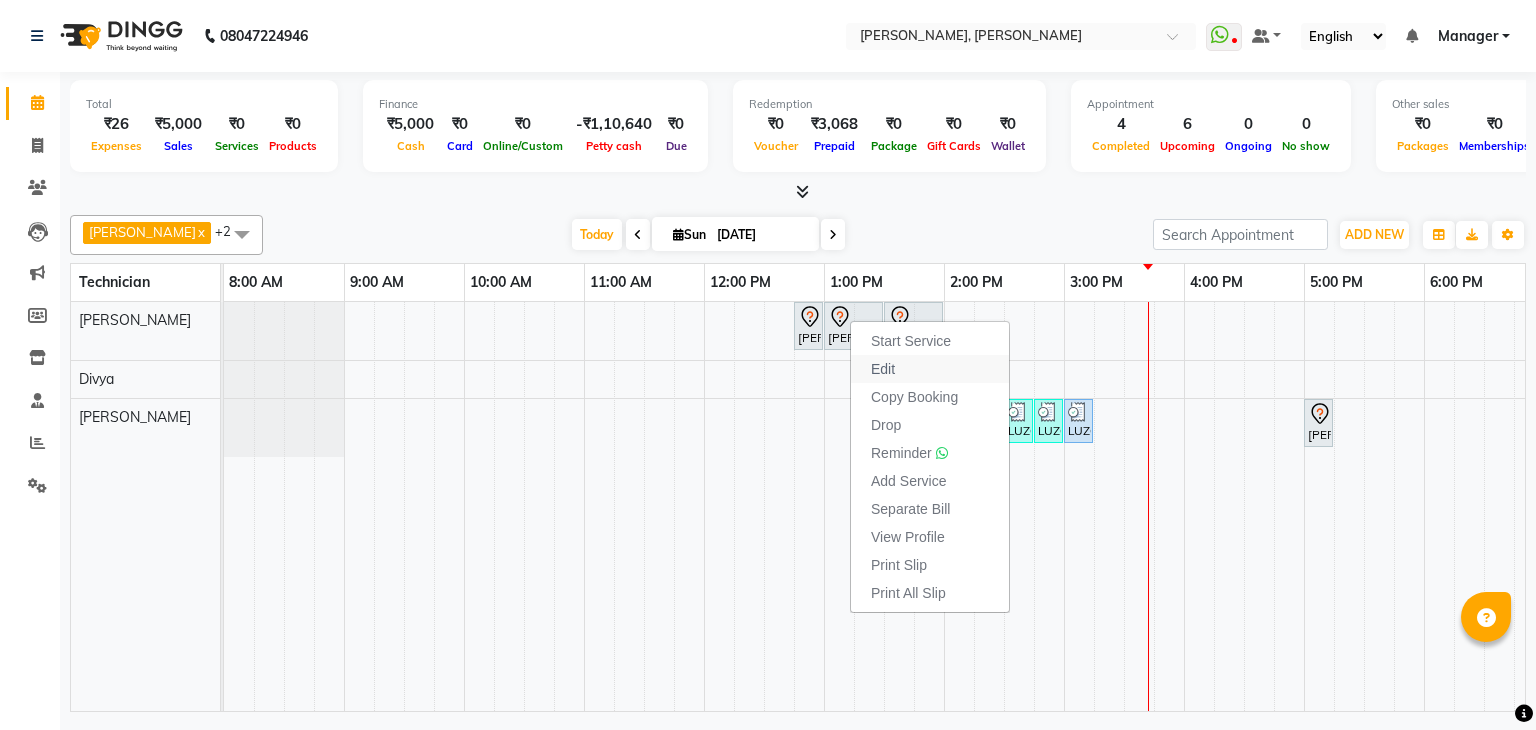 click on "Edit" at bounding box center [883, 369] 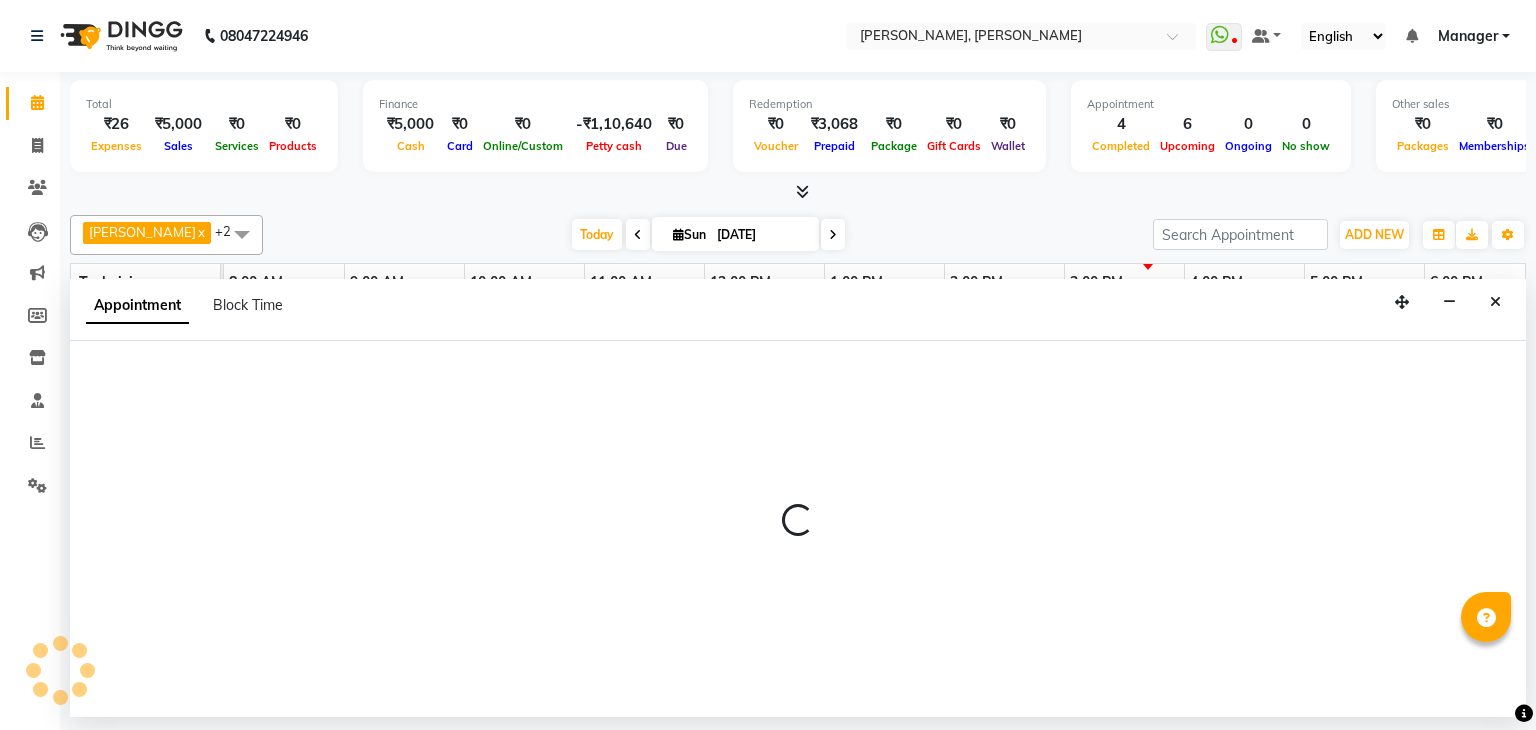 select on "tentative" 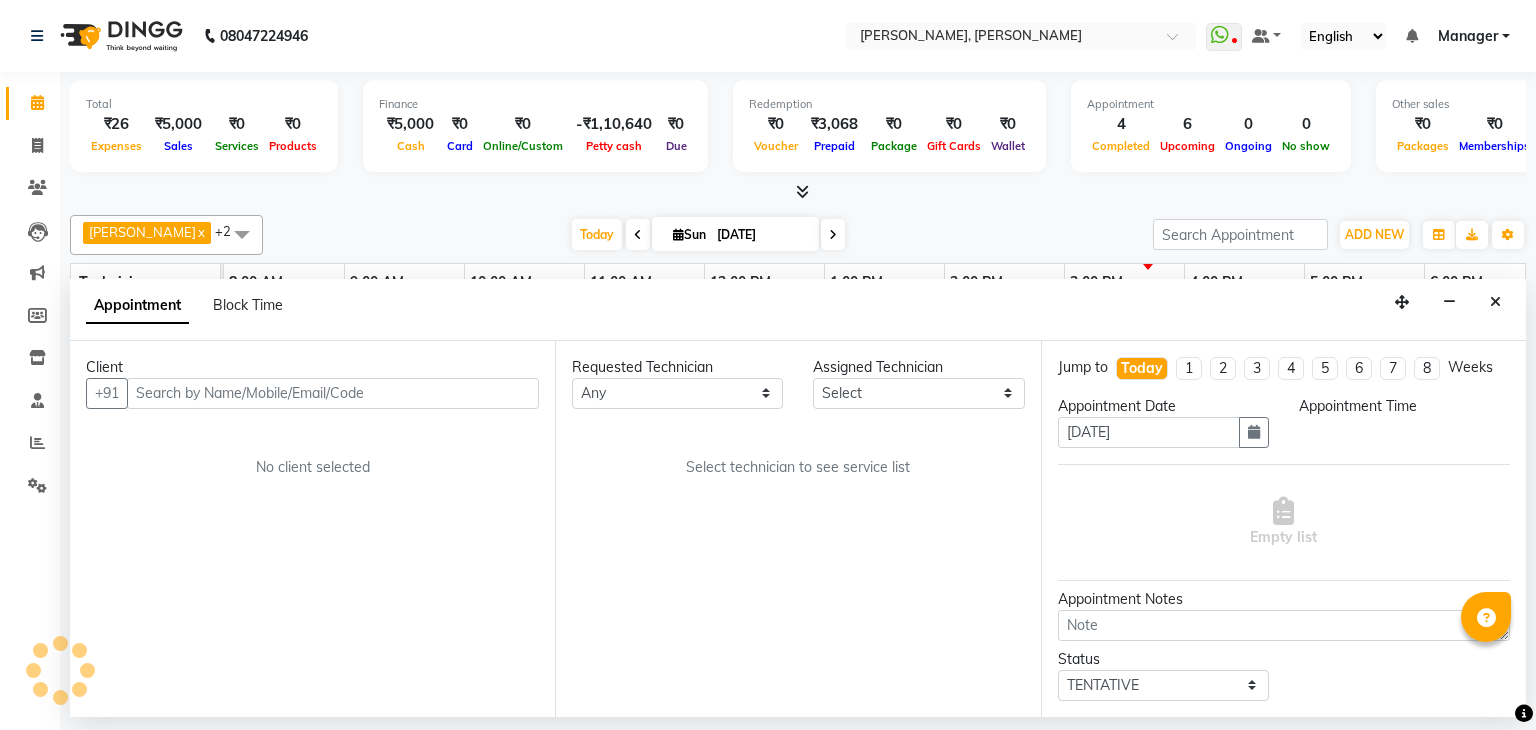 select on "54412" 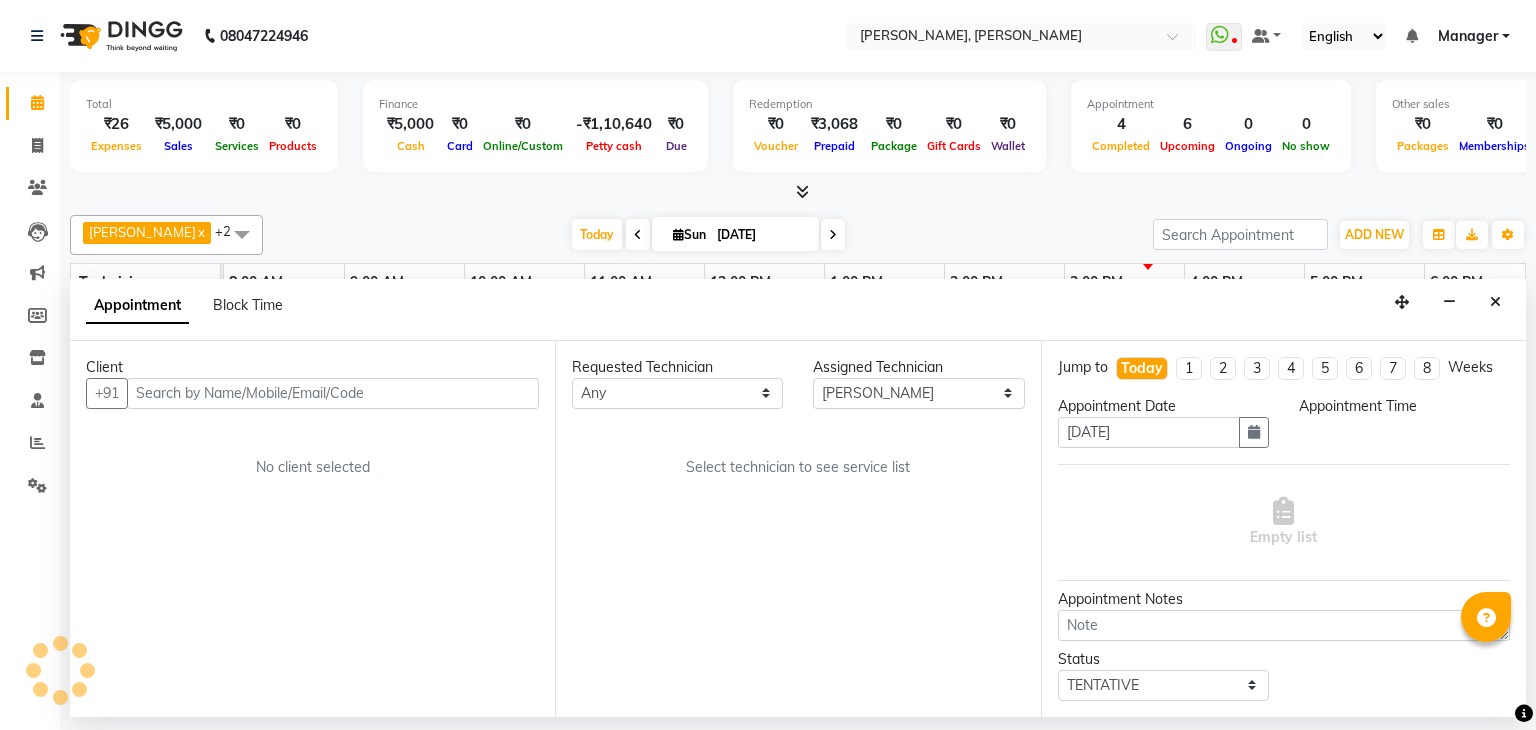 scroll, scrollTop: 0, scrollLeft: 258, axis: horizontal 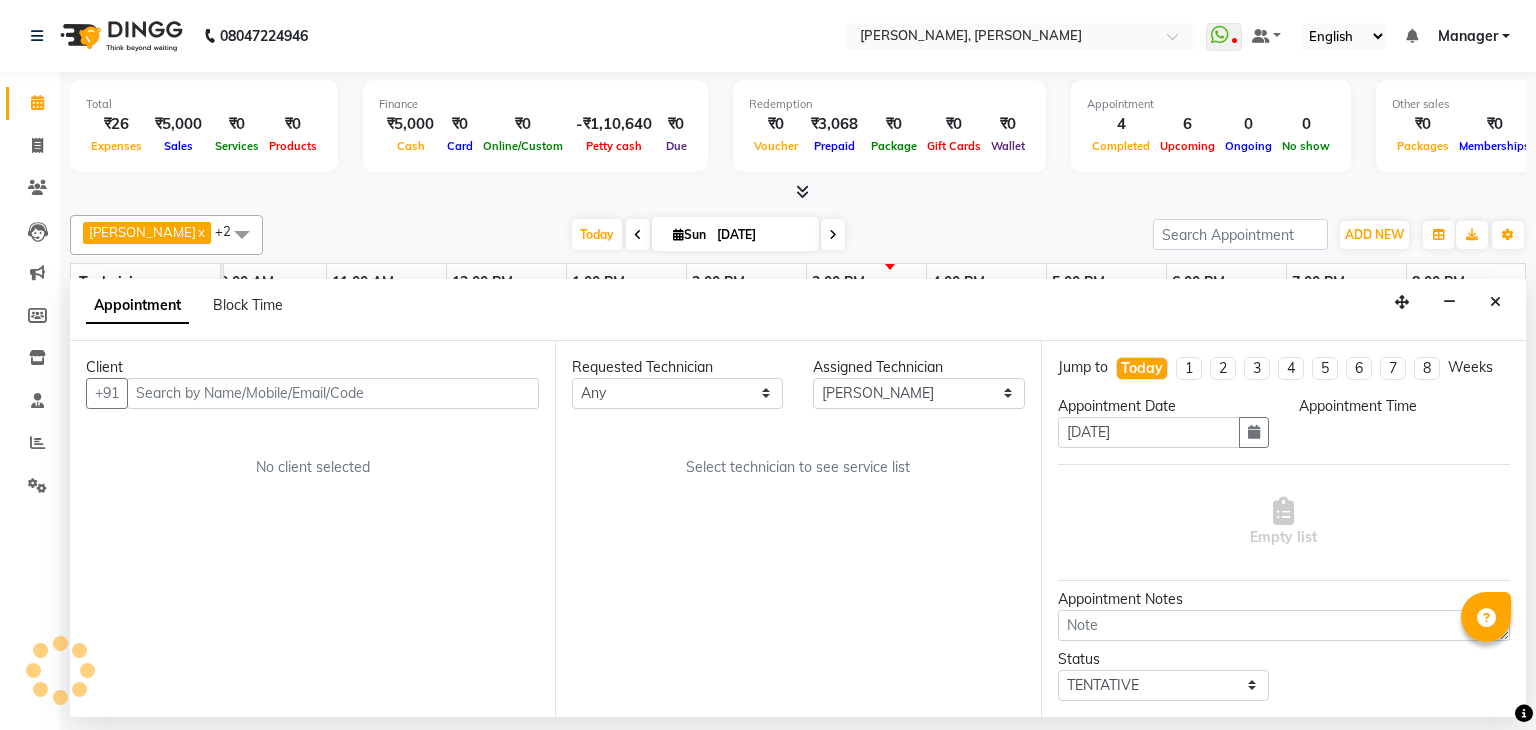 select on "765" 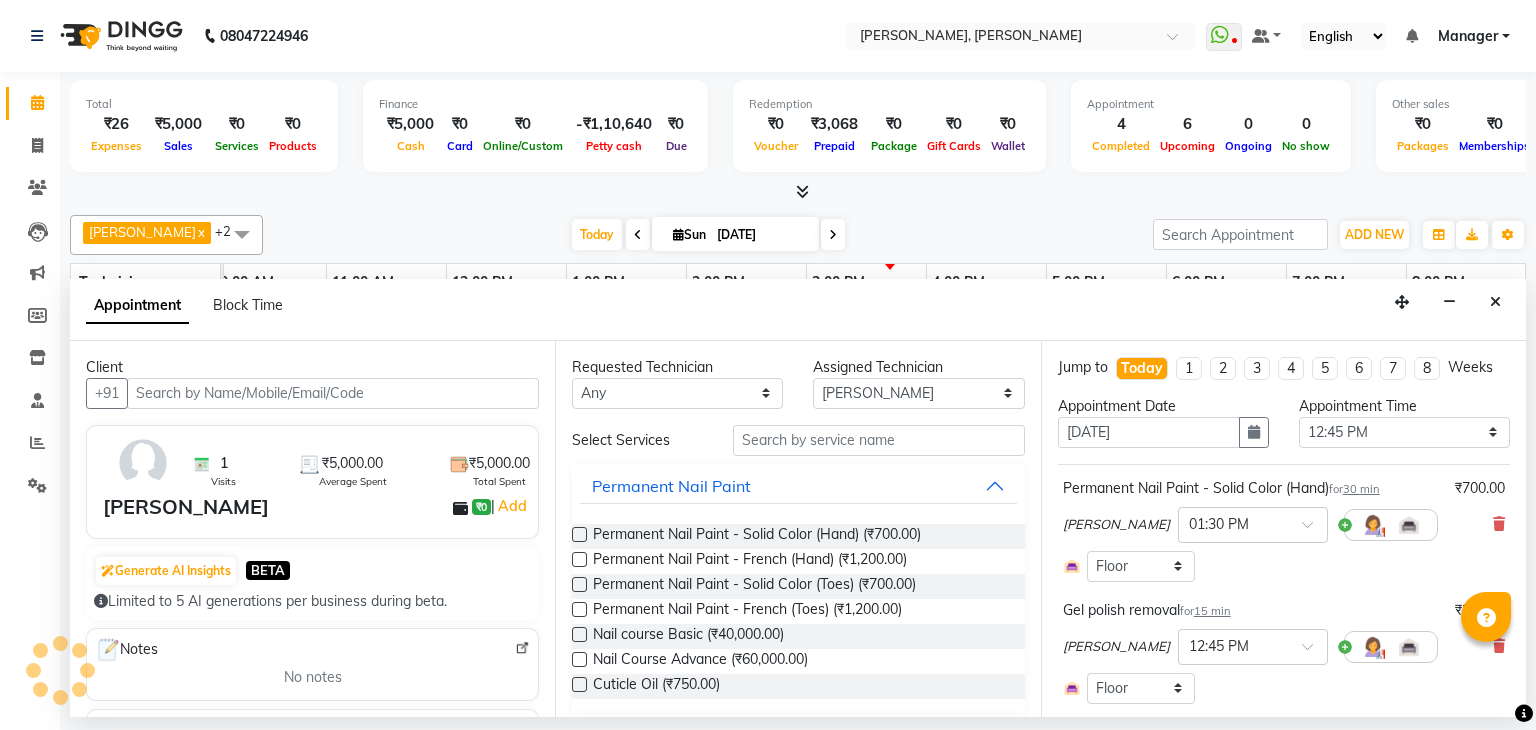 select on "3204" 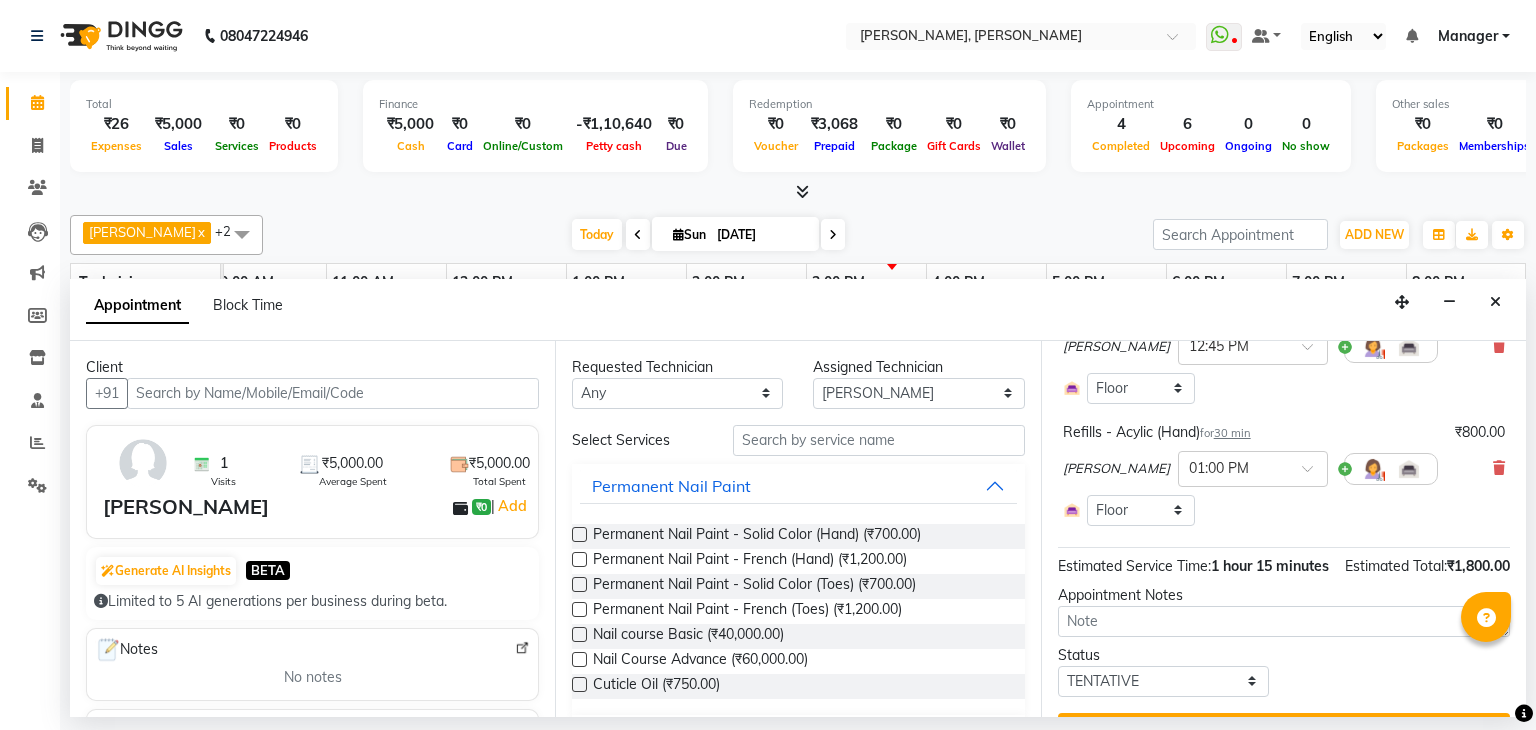 scroll, scrollTop: 0, scrollLeft: 0, axis: both 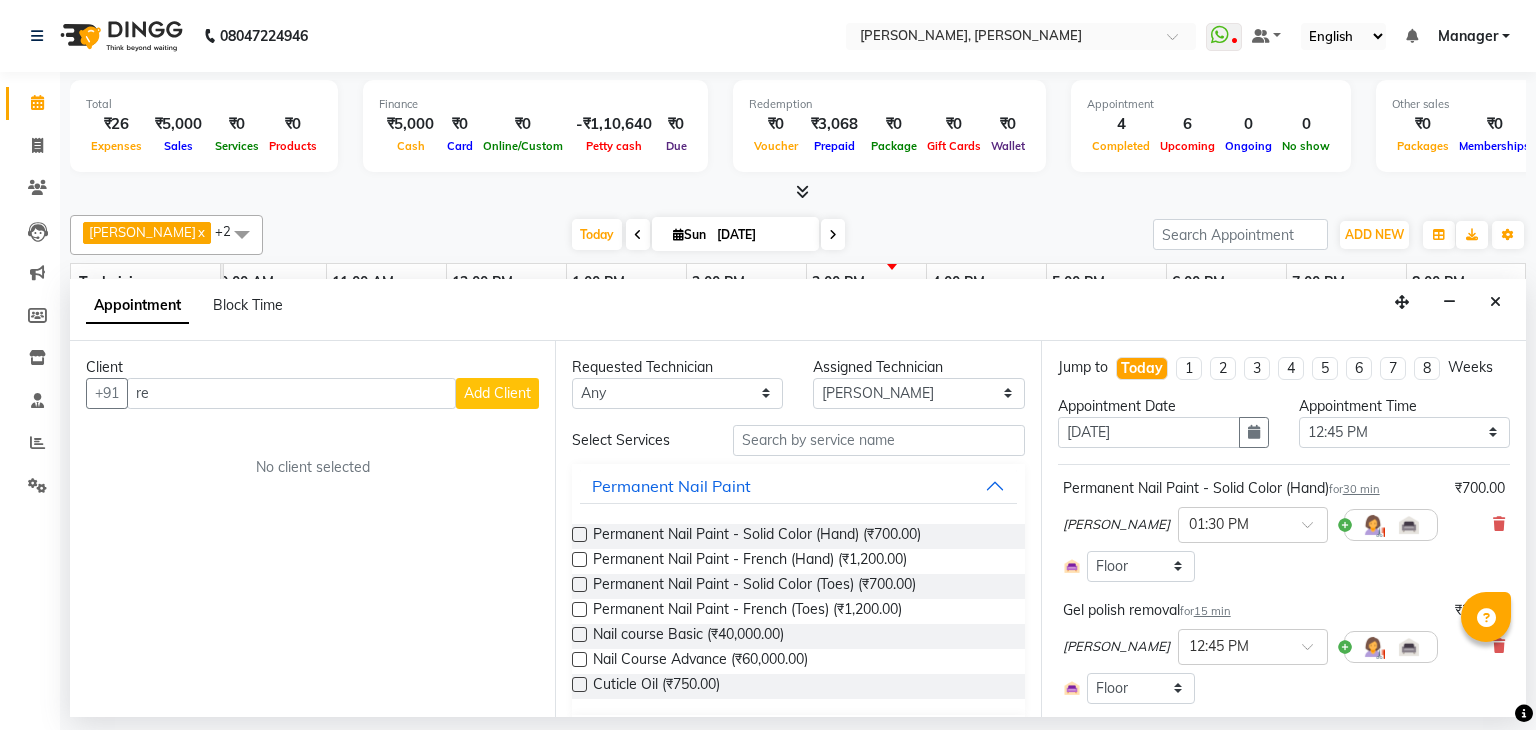 type on "r" 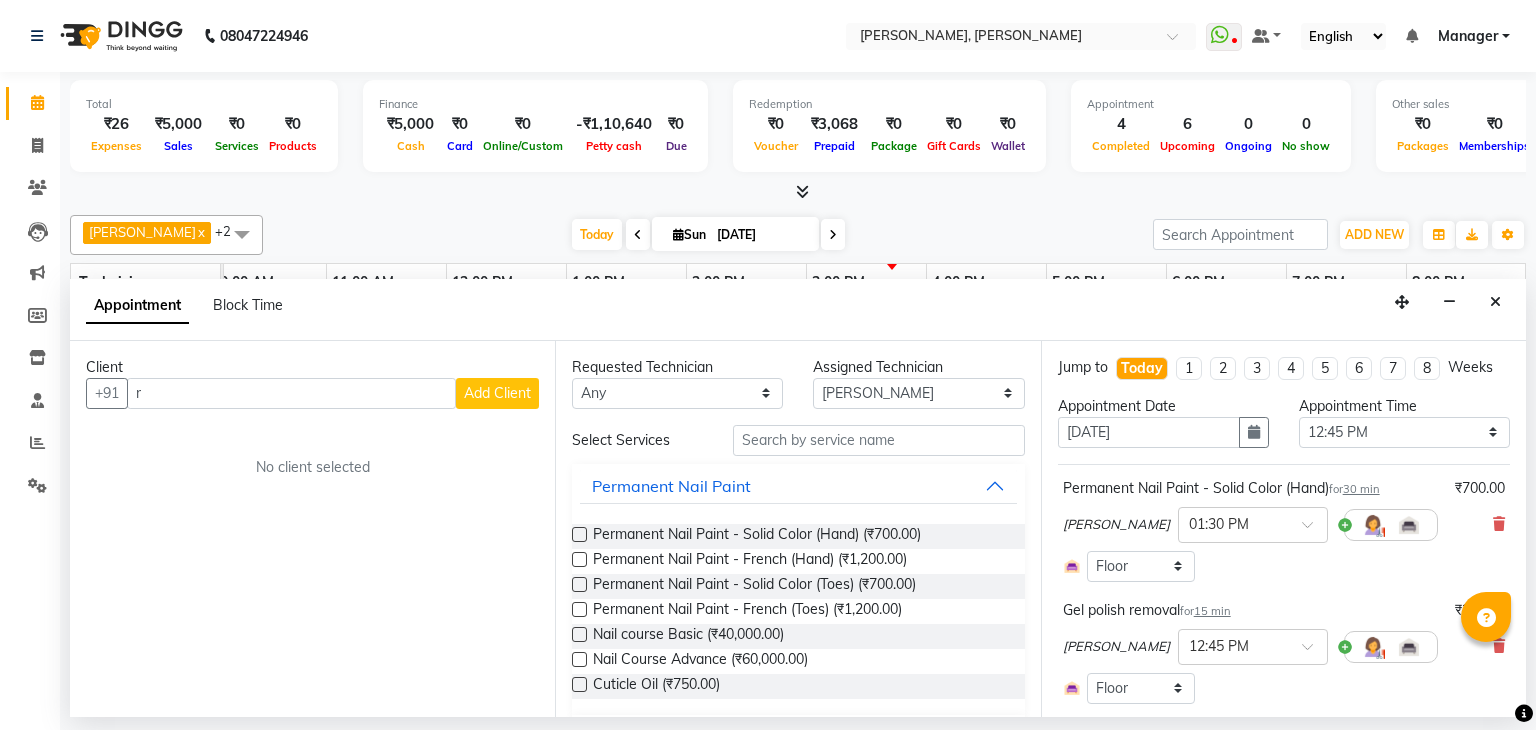type 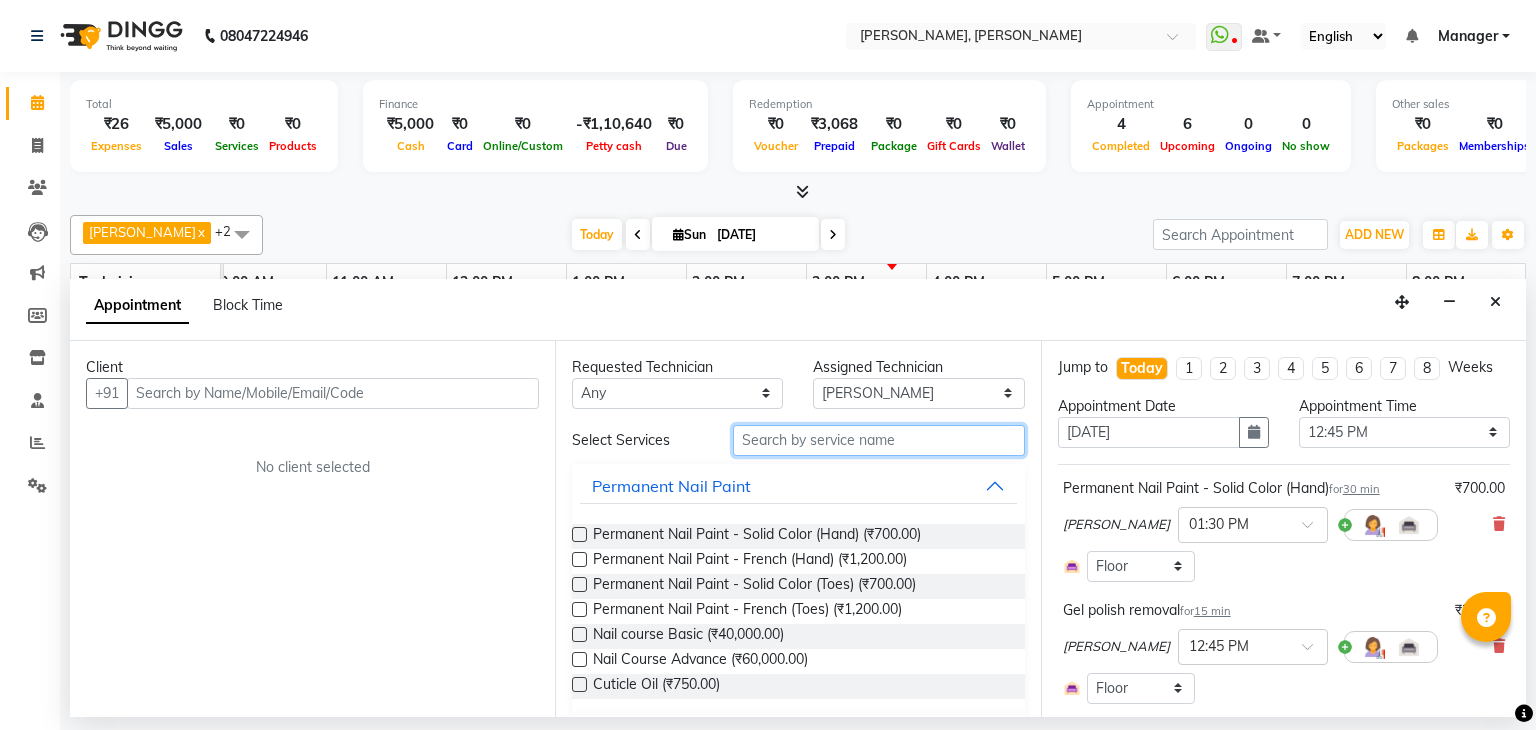 click at bounding box center (879, 440) 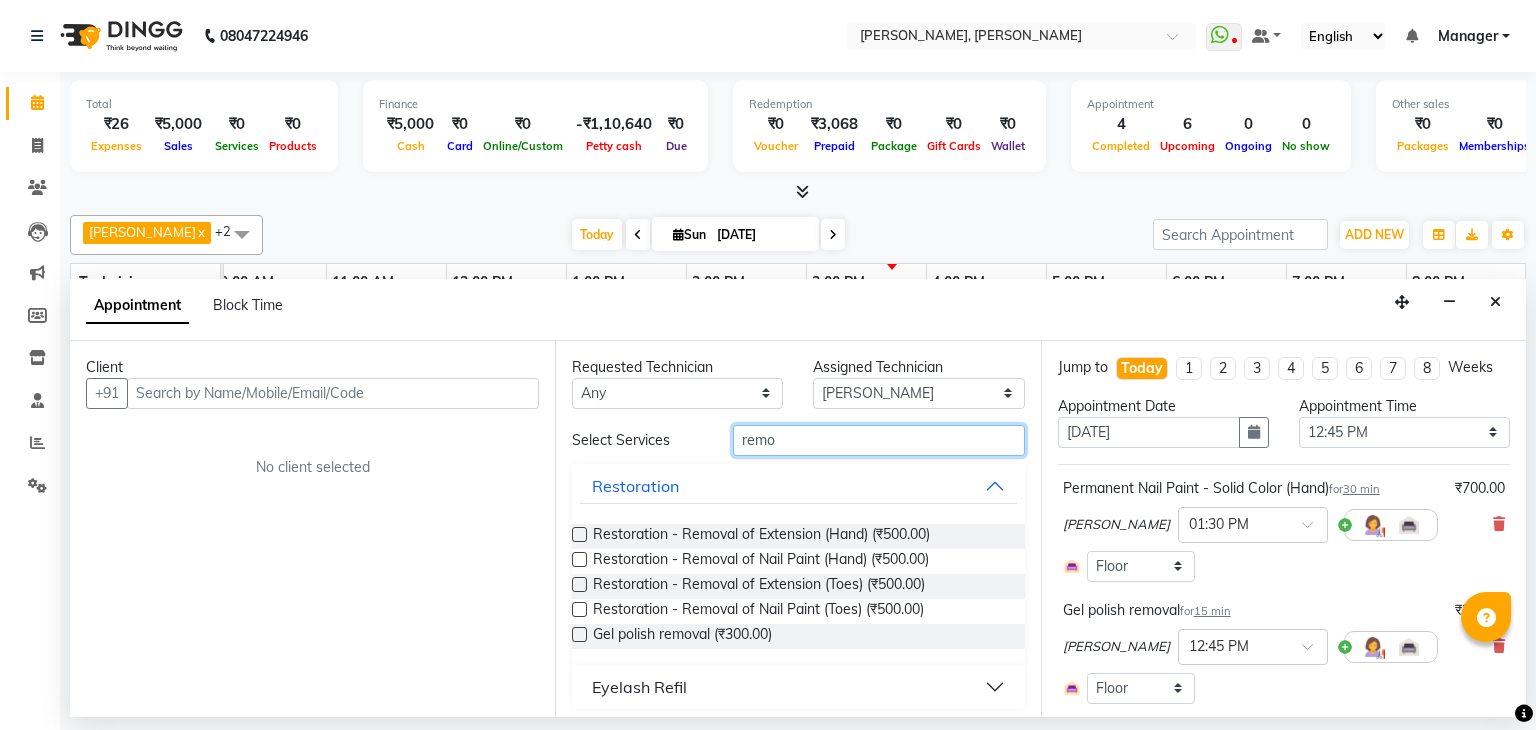 type on "remo" 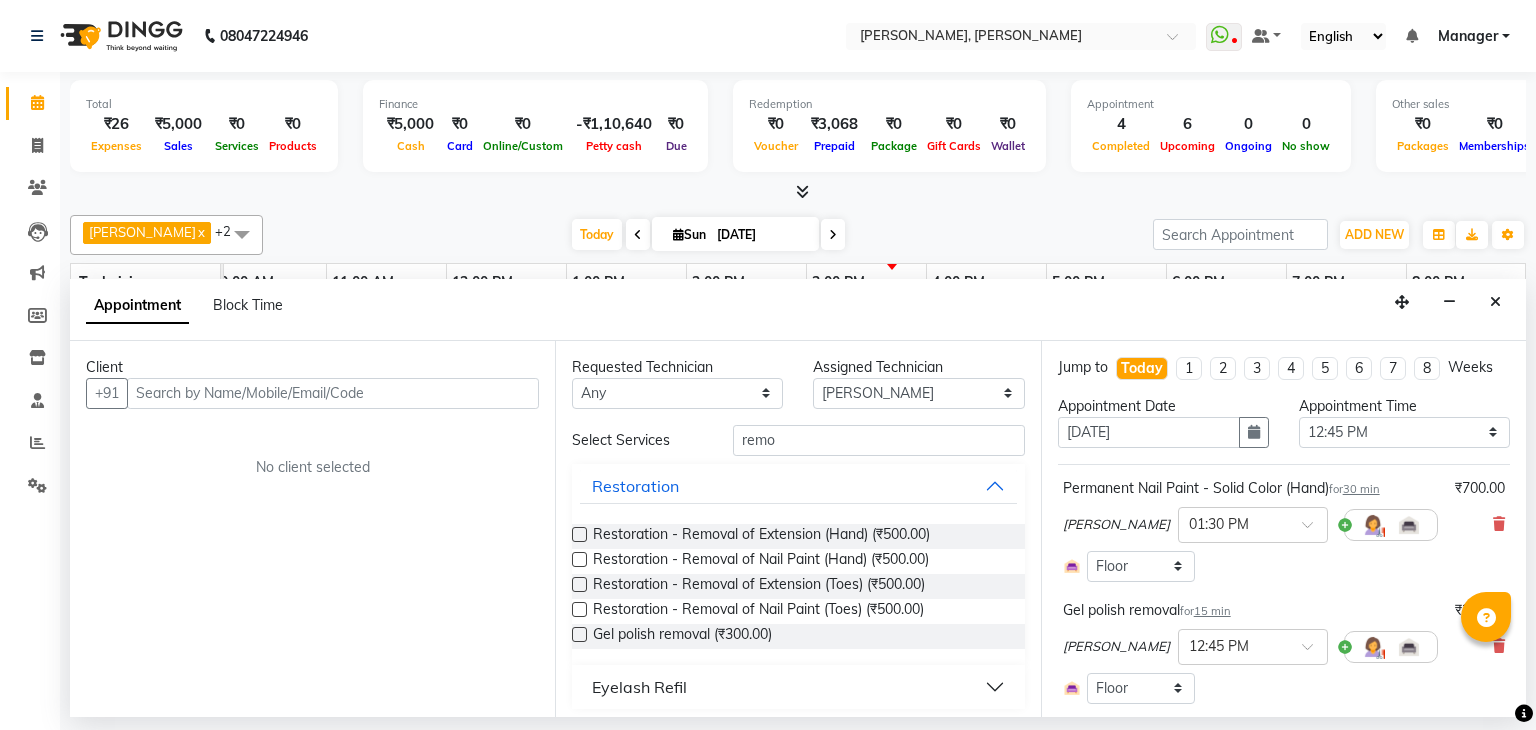 click at bounding box center [579, 634] 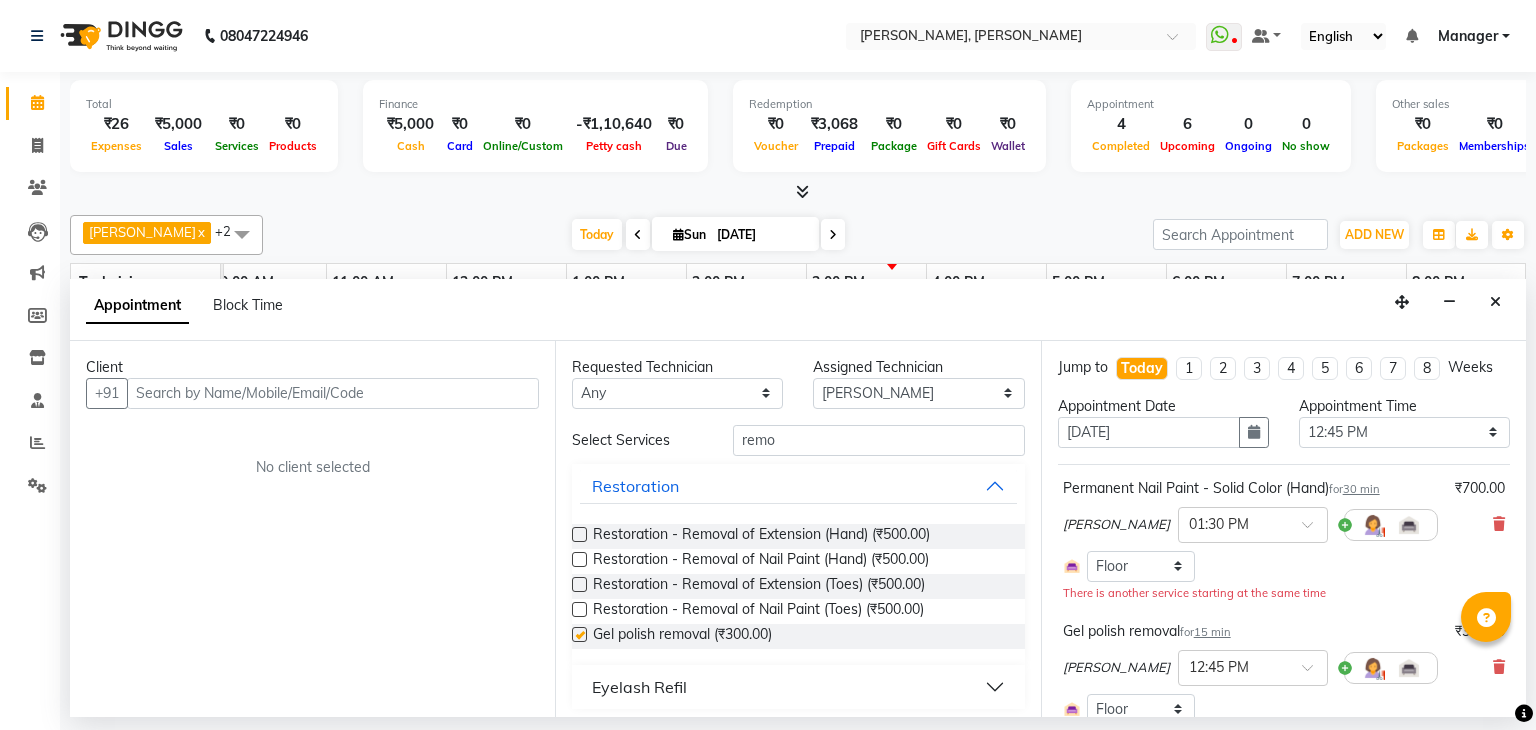 checkbox on "false" 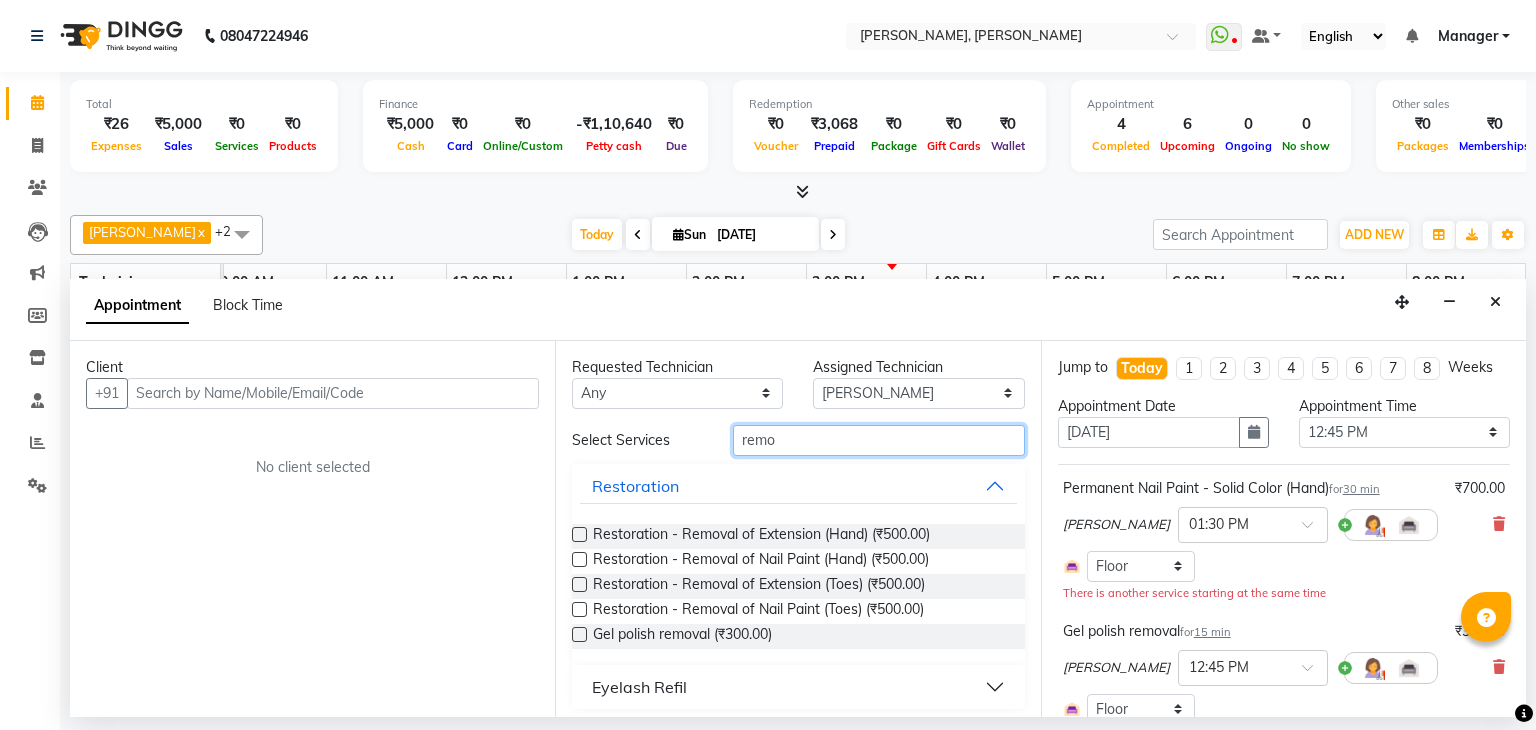click on "remo" at bounding box center (879, 440) 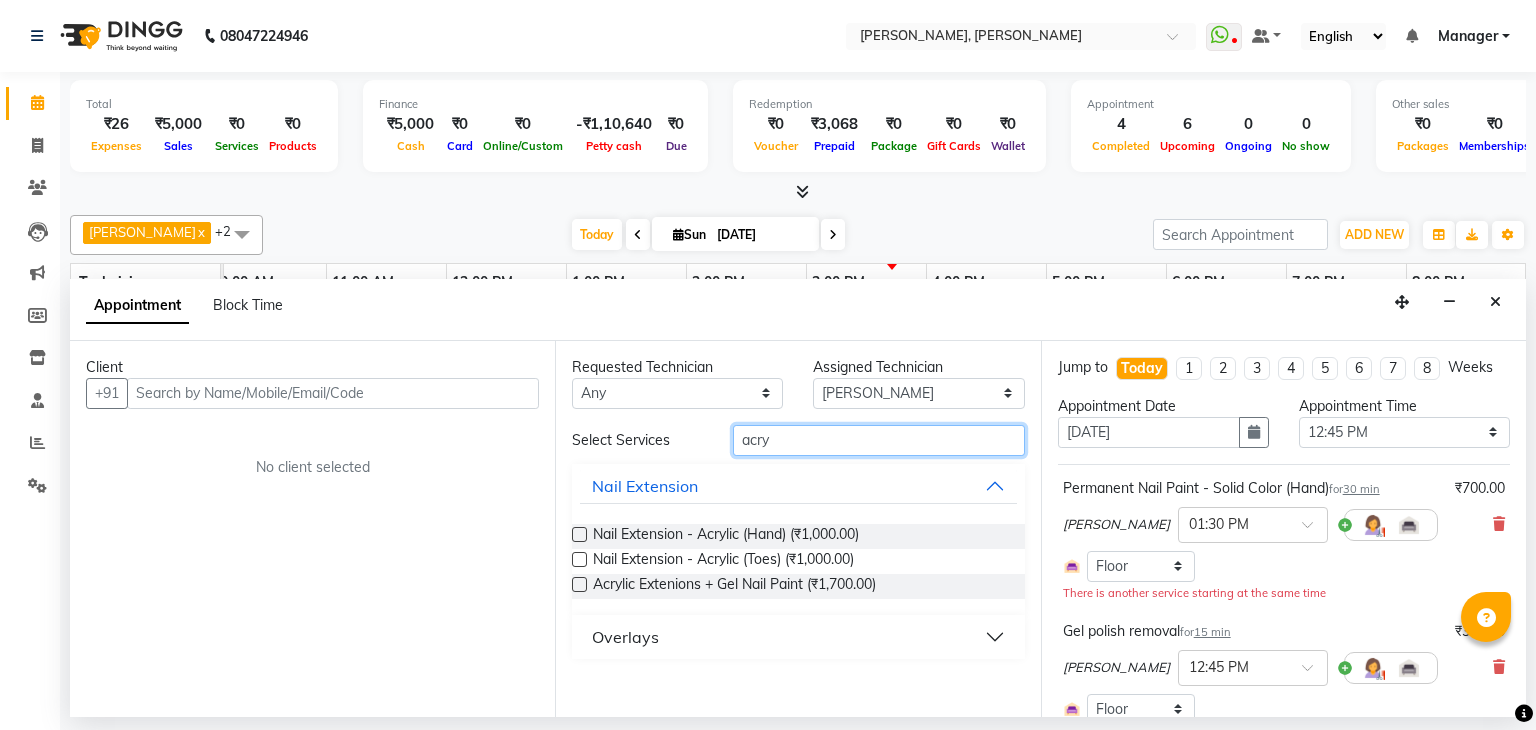 type on "acry" 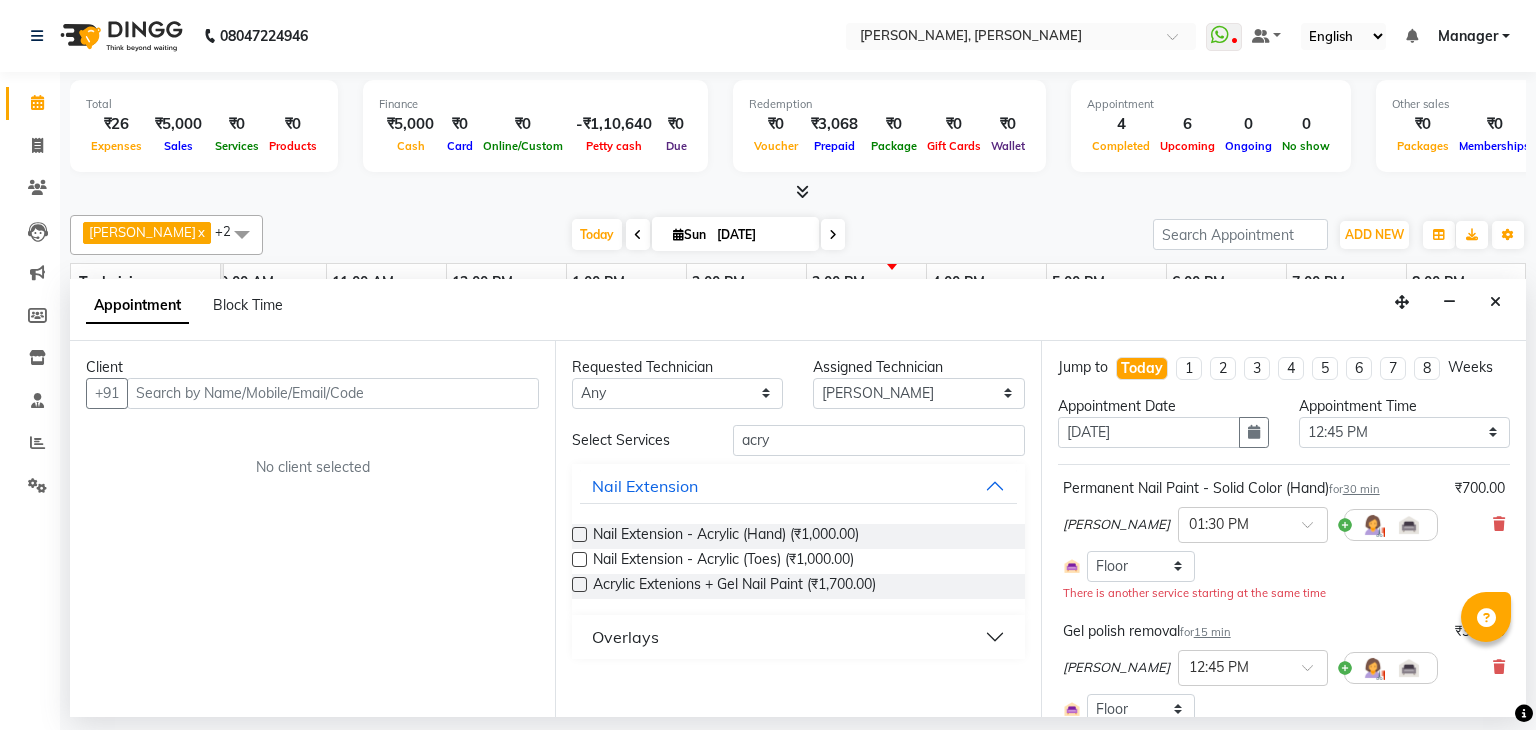 click at bounding box center [579, 534] 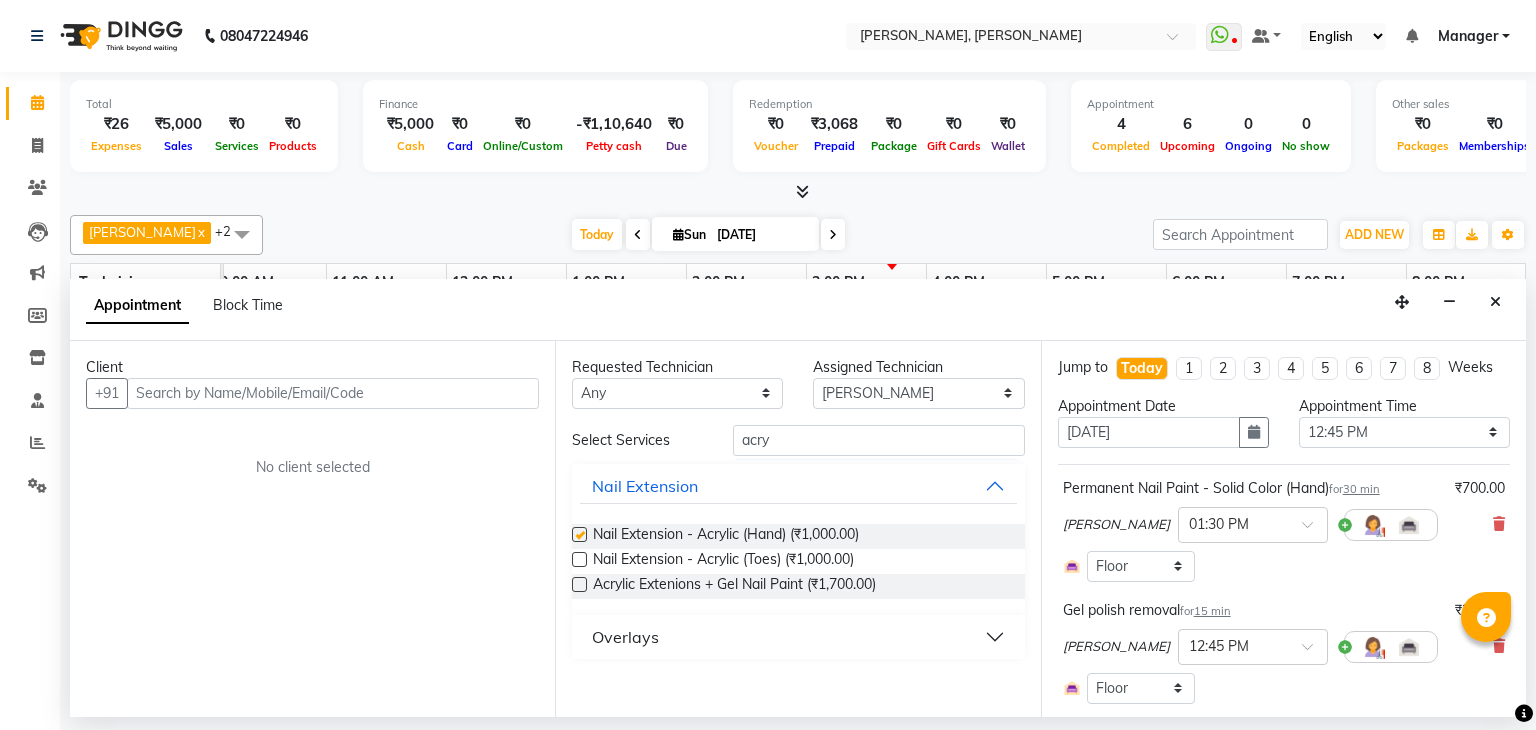 checkbox on "false" 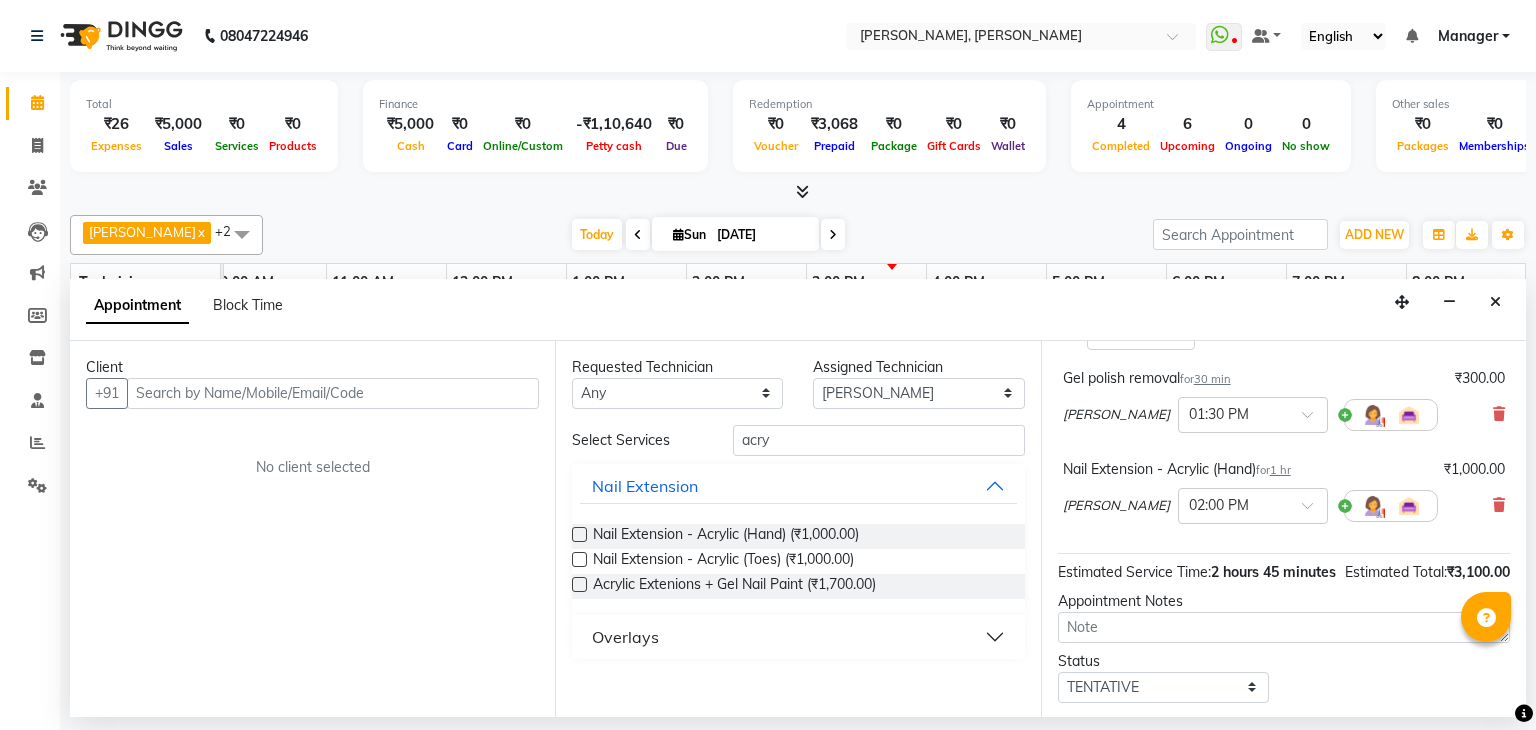 scroll, scrollTop: 472, scrollLeft: 0, axis: vertical 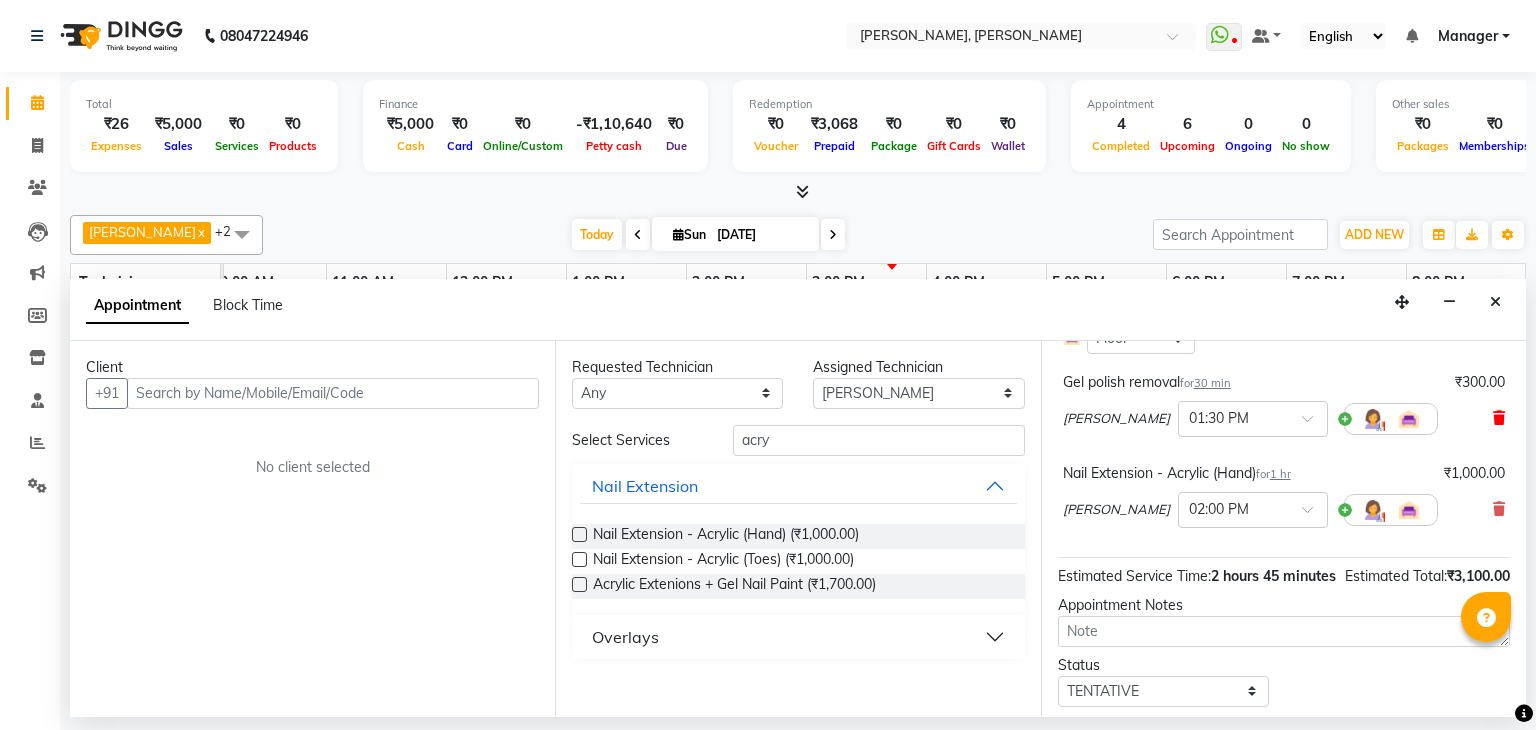 click at bounding box center [1499, 418] 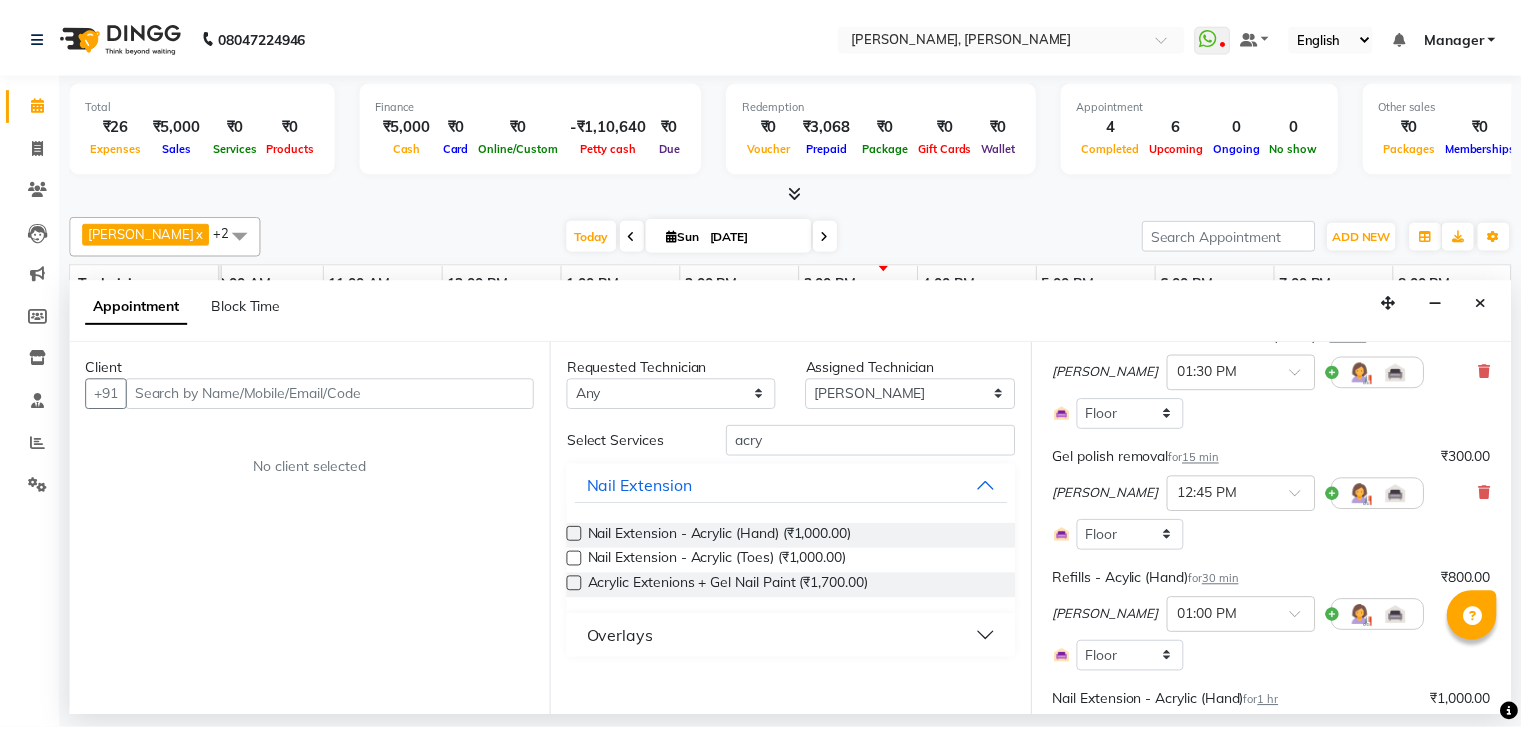 scroll, scrollTop: 128, scrollLeft: 0, axis: vertical 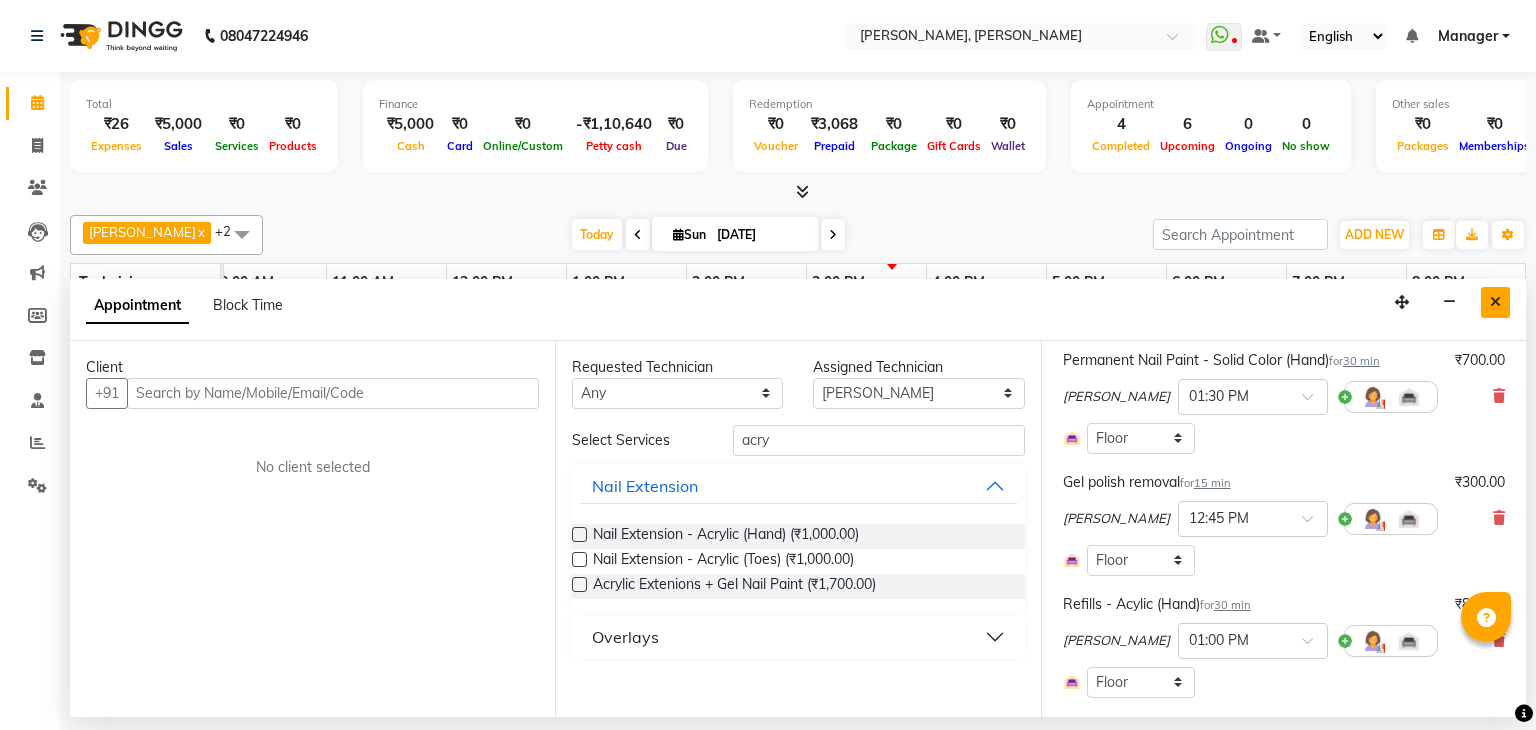 click at bounding box center (1495, 302) 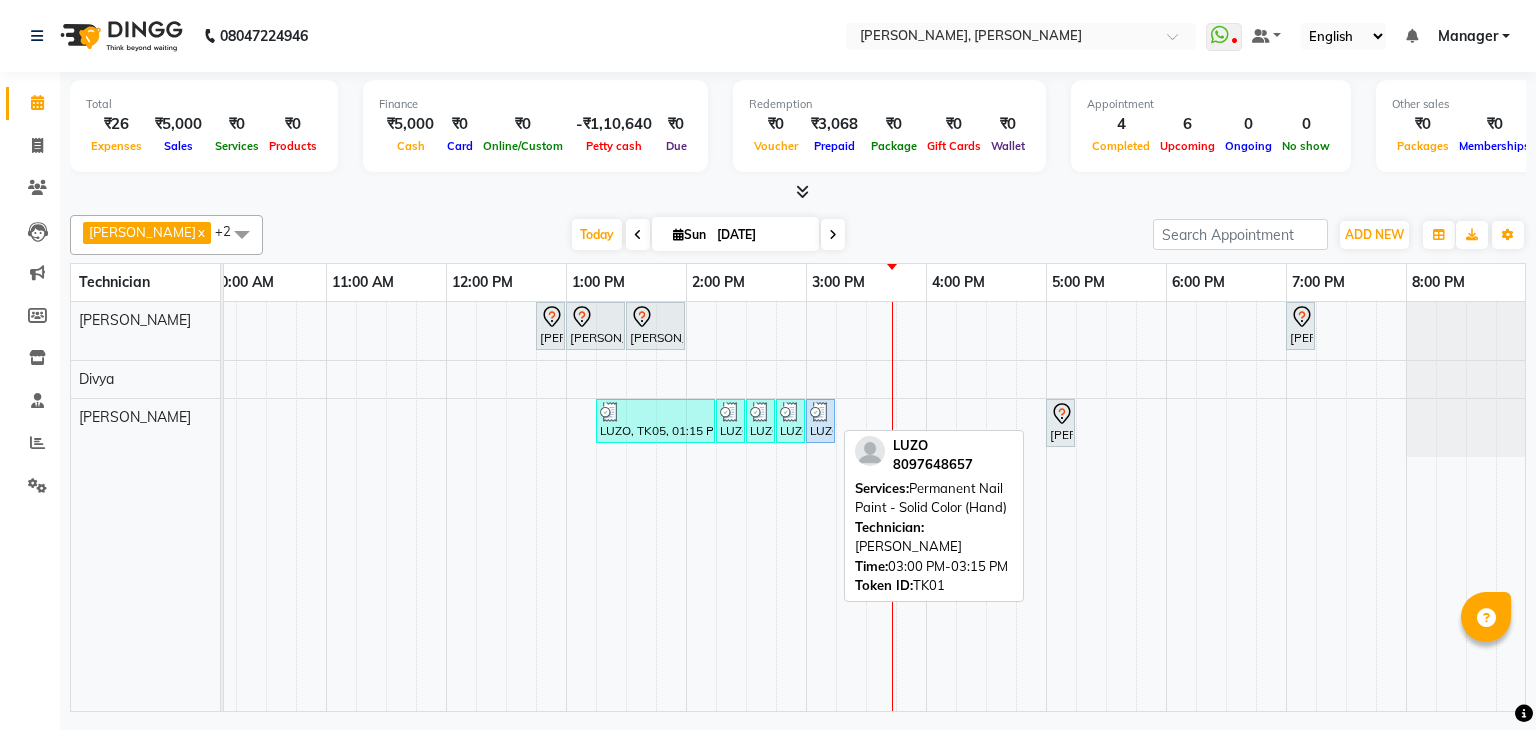 click at bounding box center (820, 412) 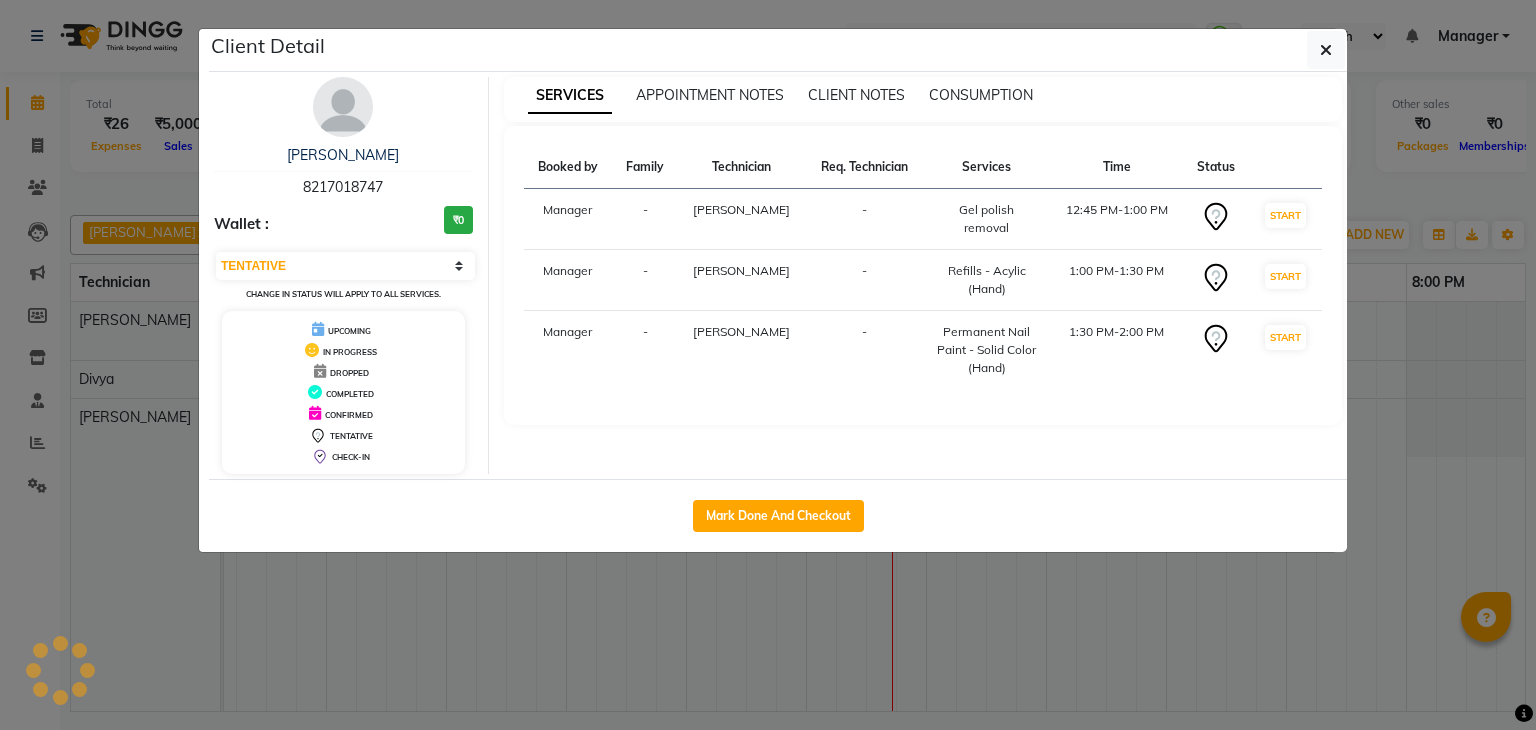 select on "5" 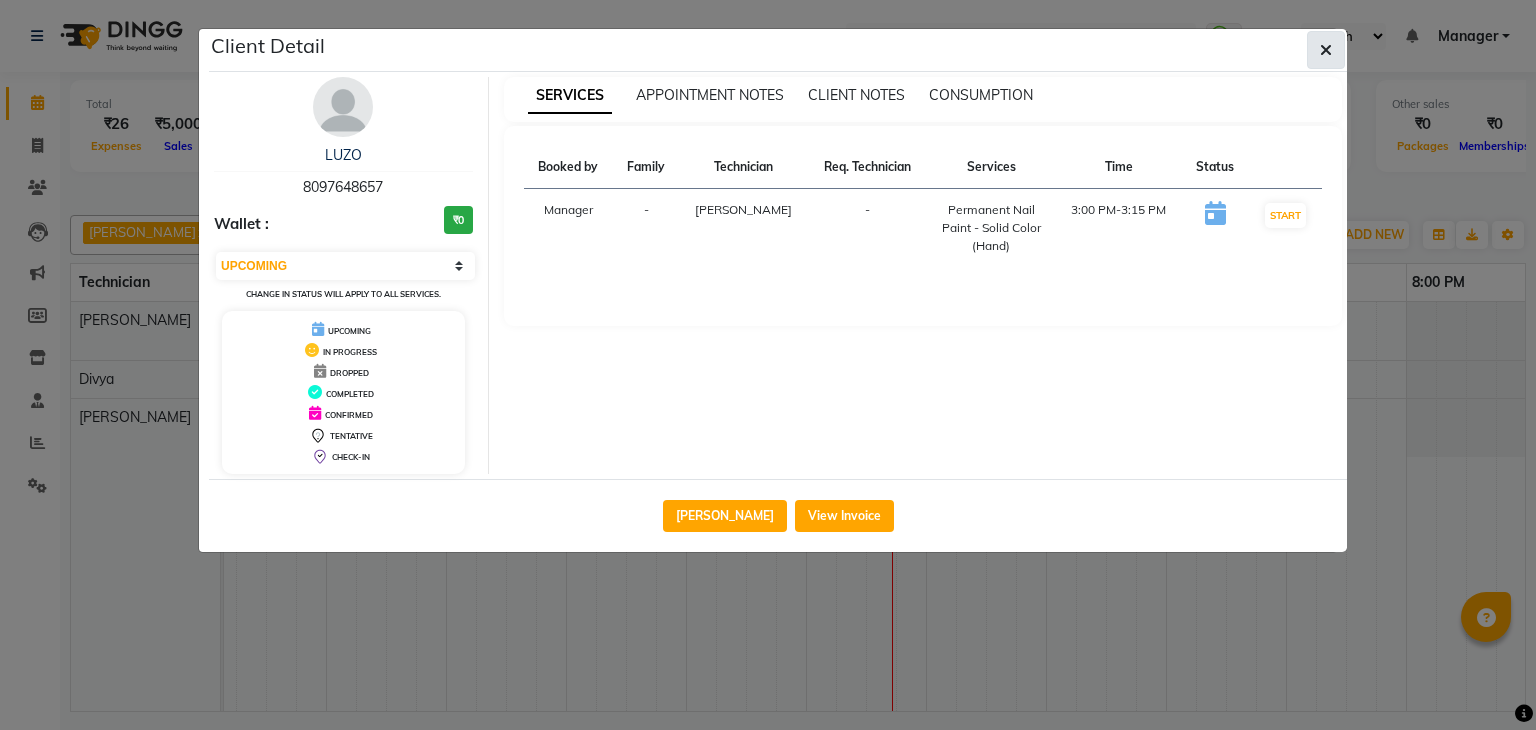 click 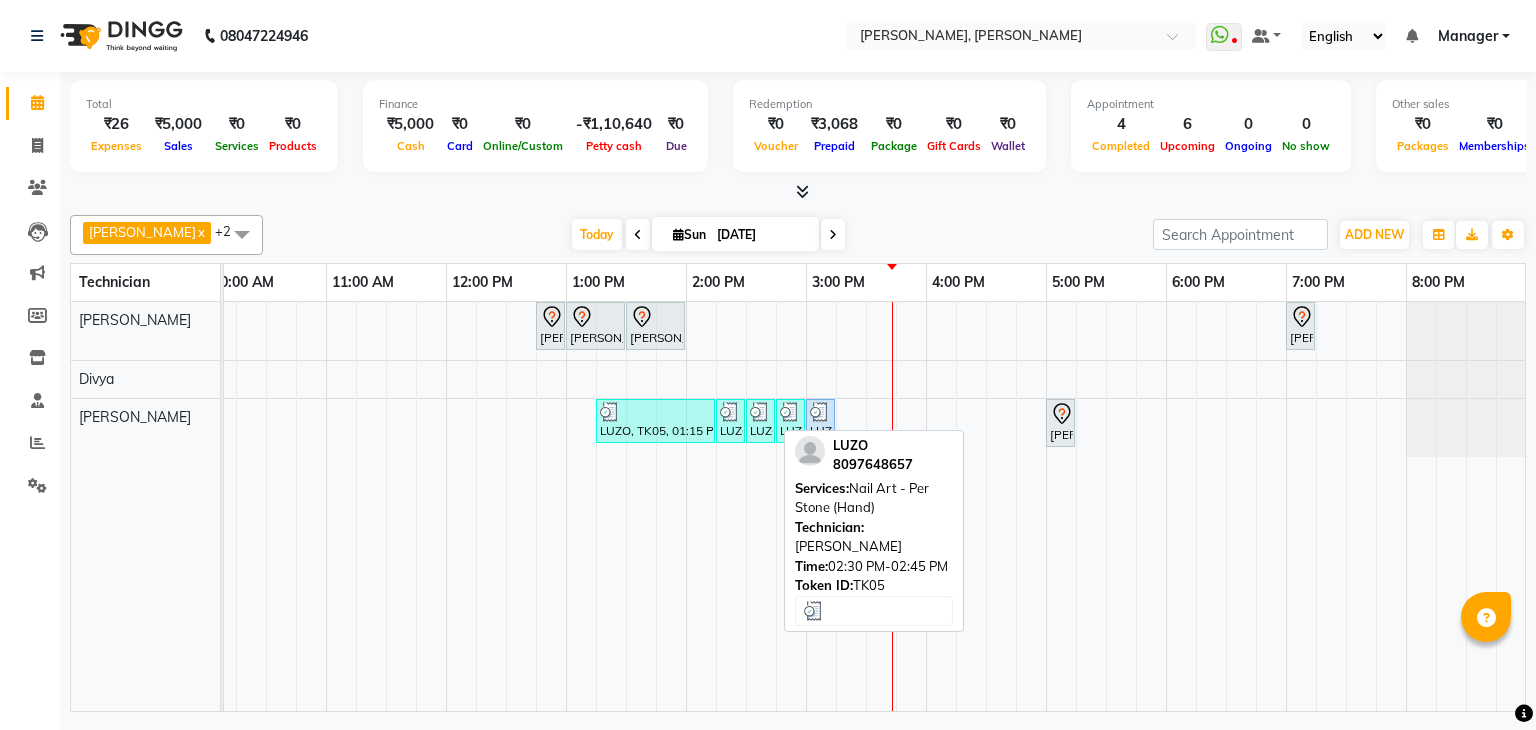 click at bounding box center [760, 412] 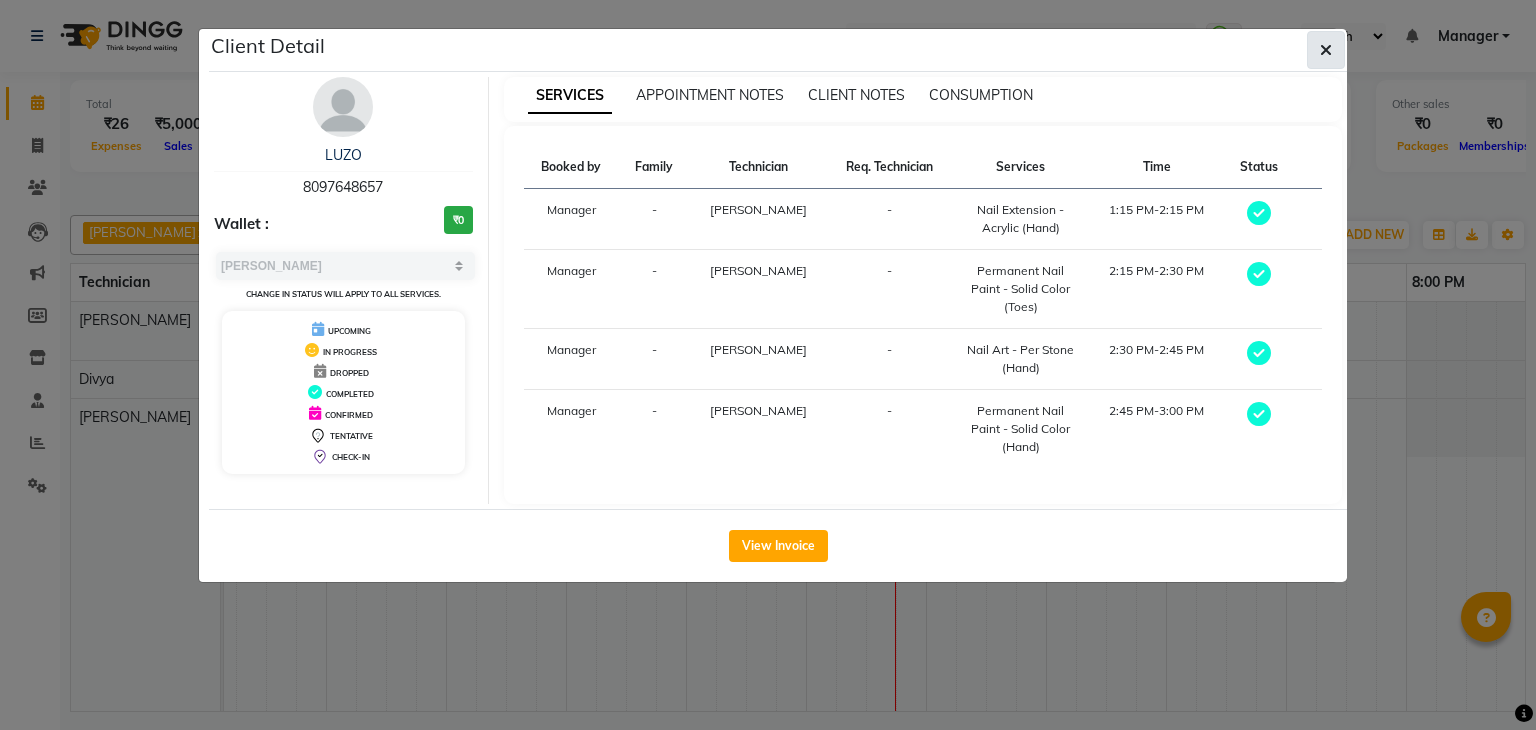 click 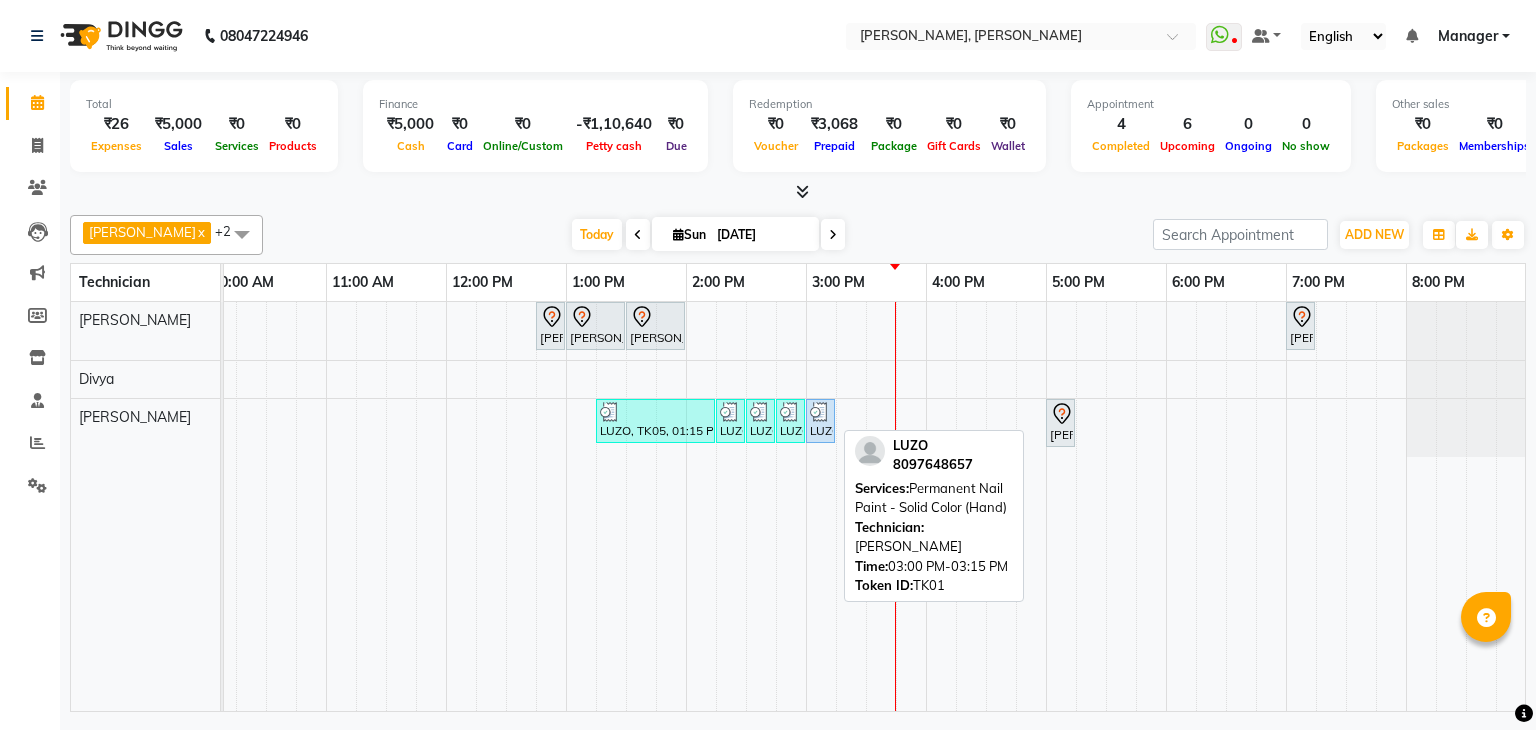click on "LUZO, TK01, 03:00 PM-03:15 PM, Permanent Nail Paint - Solid Color (Hand)" at bounding box center [820, 421] 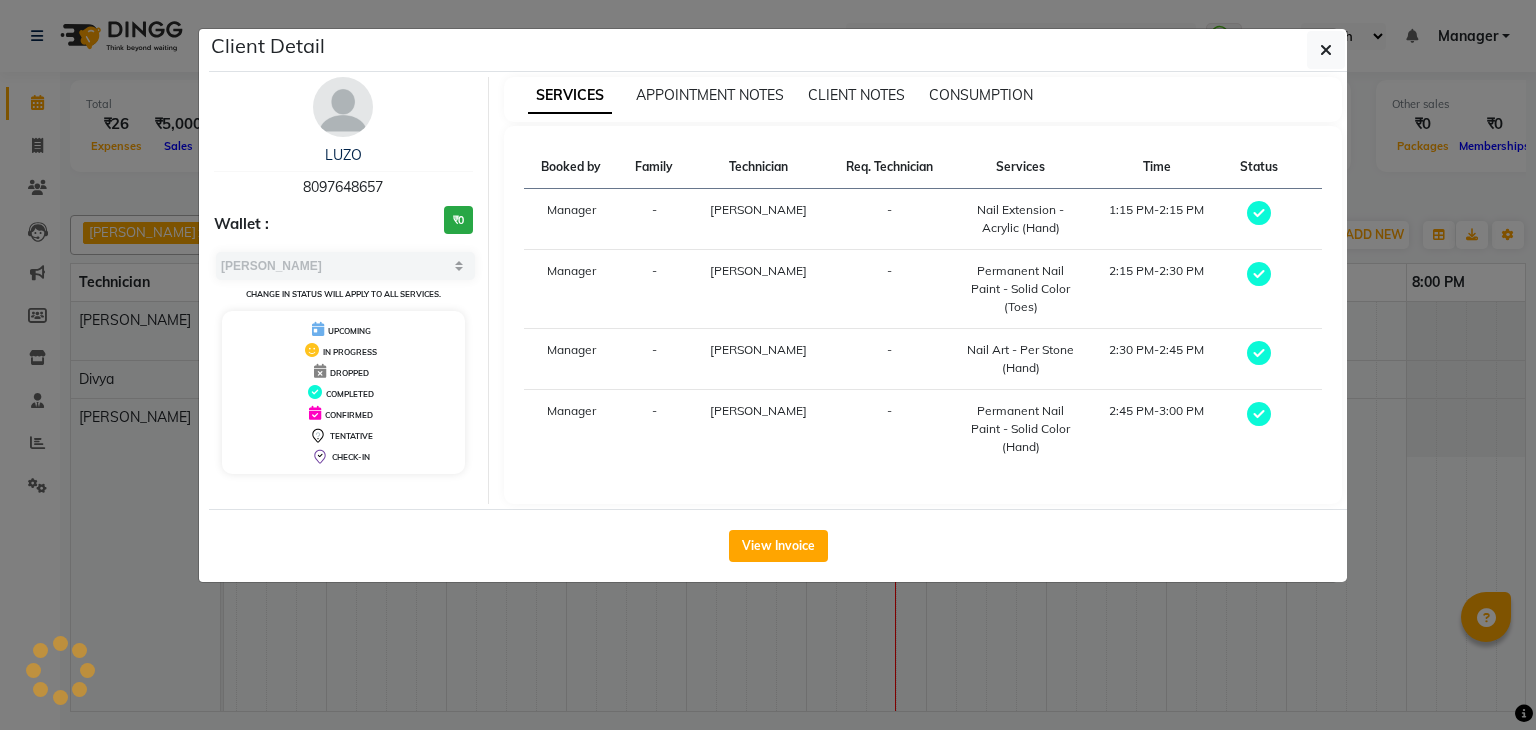 select on "5" 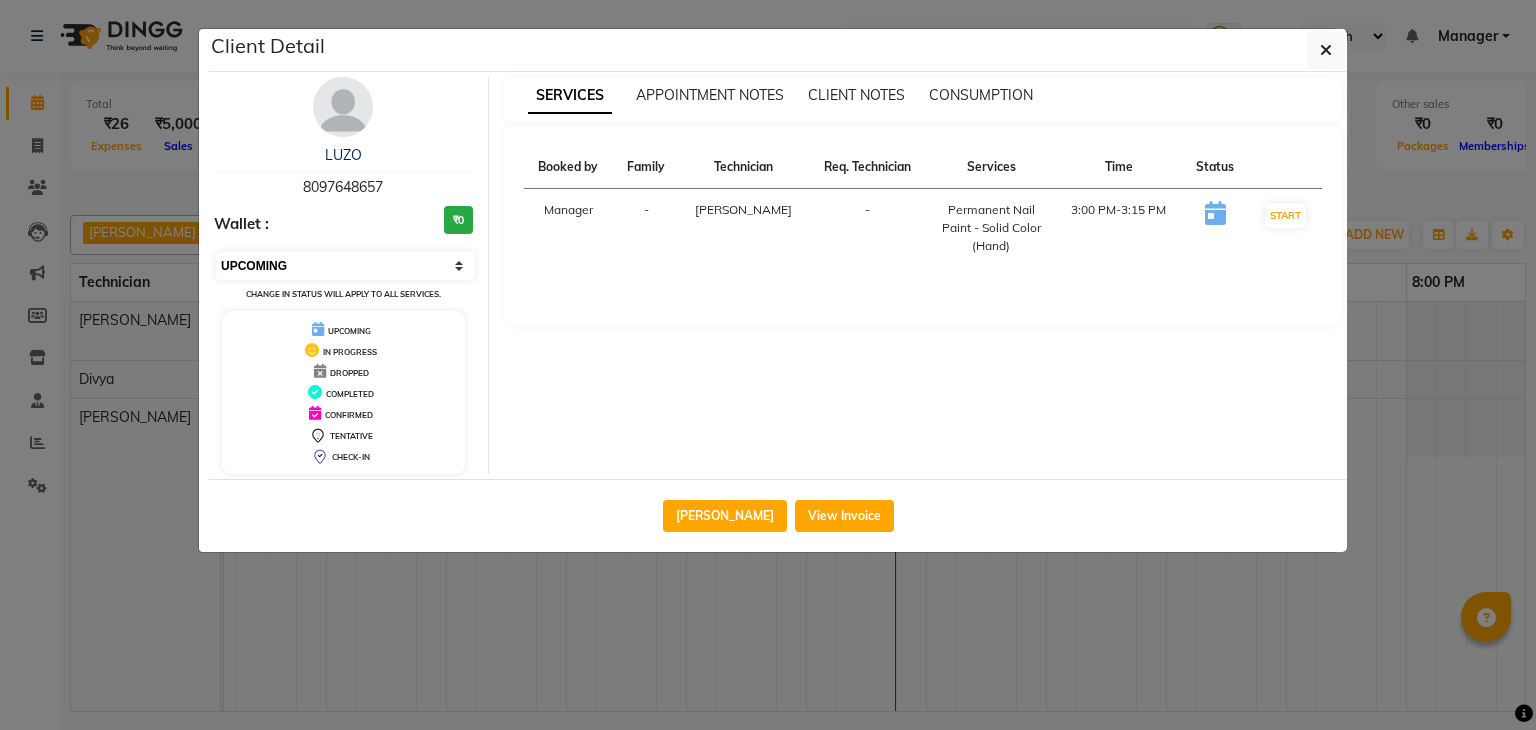 click on "Select IN SERVICE CONFIRMED TENTATIVE CHECK IN MARK DONE DROPPED UPCOMING" at bounding box center (345, 266) 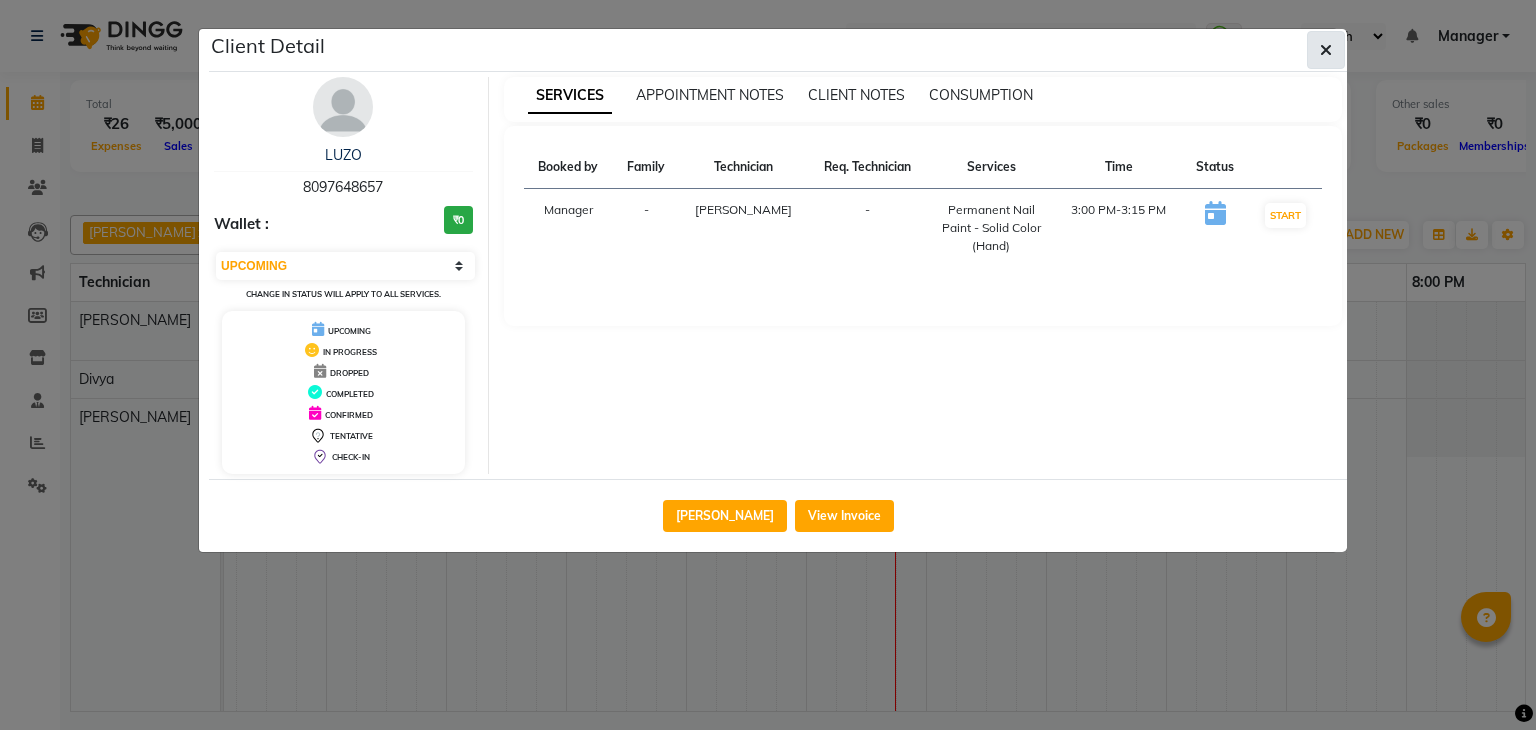 click 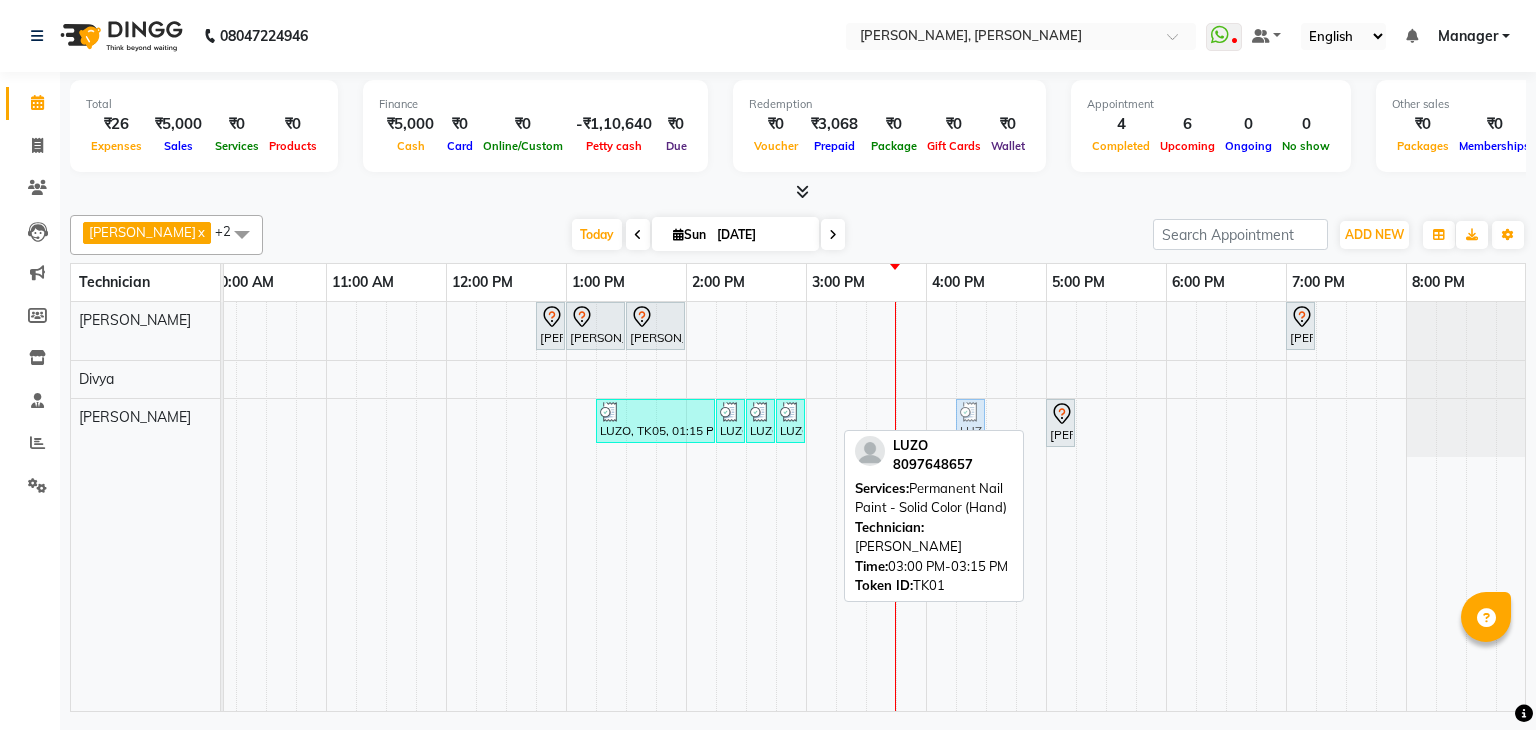 drag, startPoint x: 818, startPoint y: 407, endPoint x: 979, endPoint y: 427, distance: 162.23749 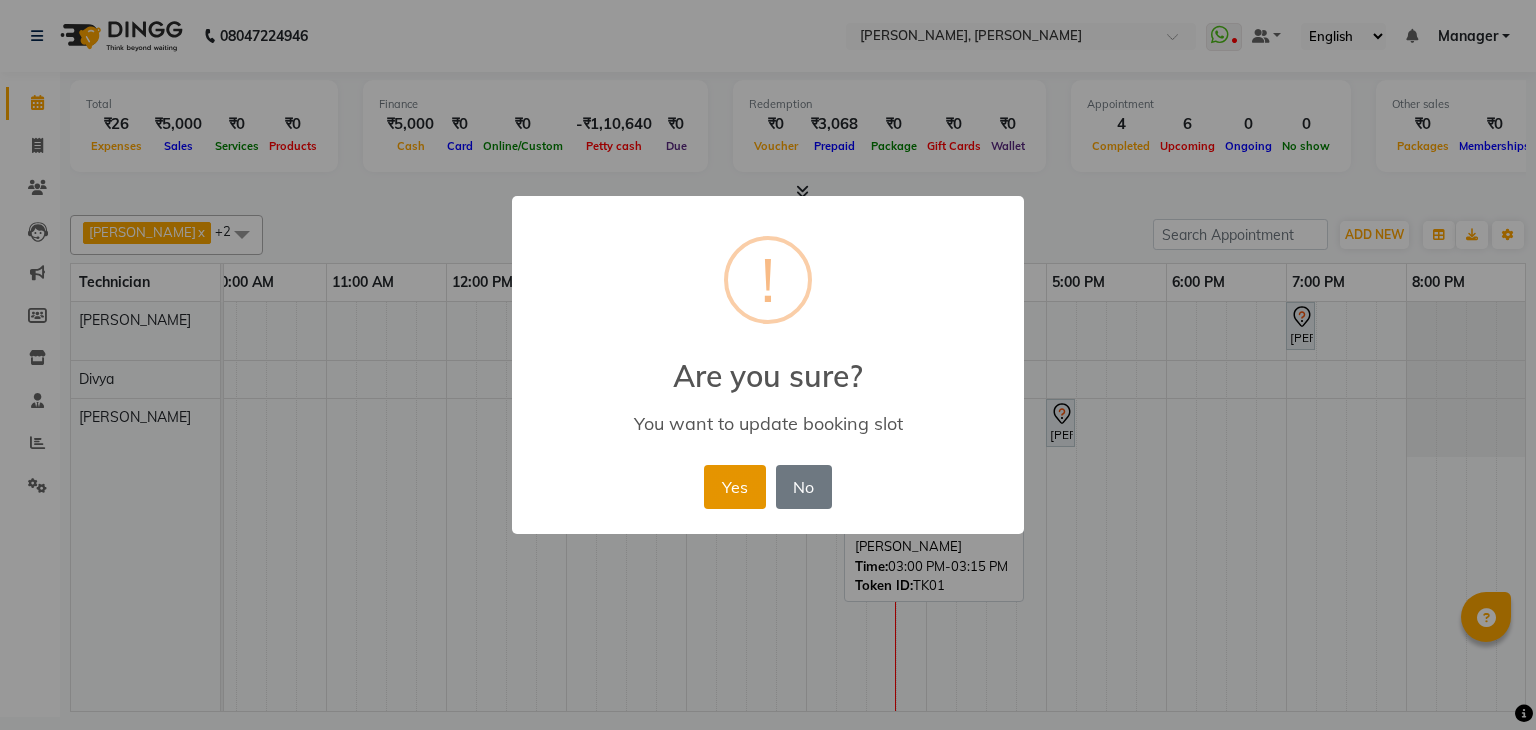click on "Yes" at bounding box center (734, 487) 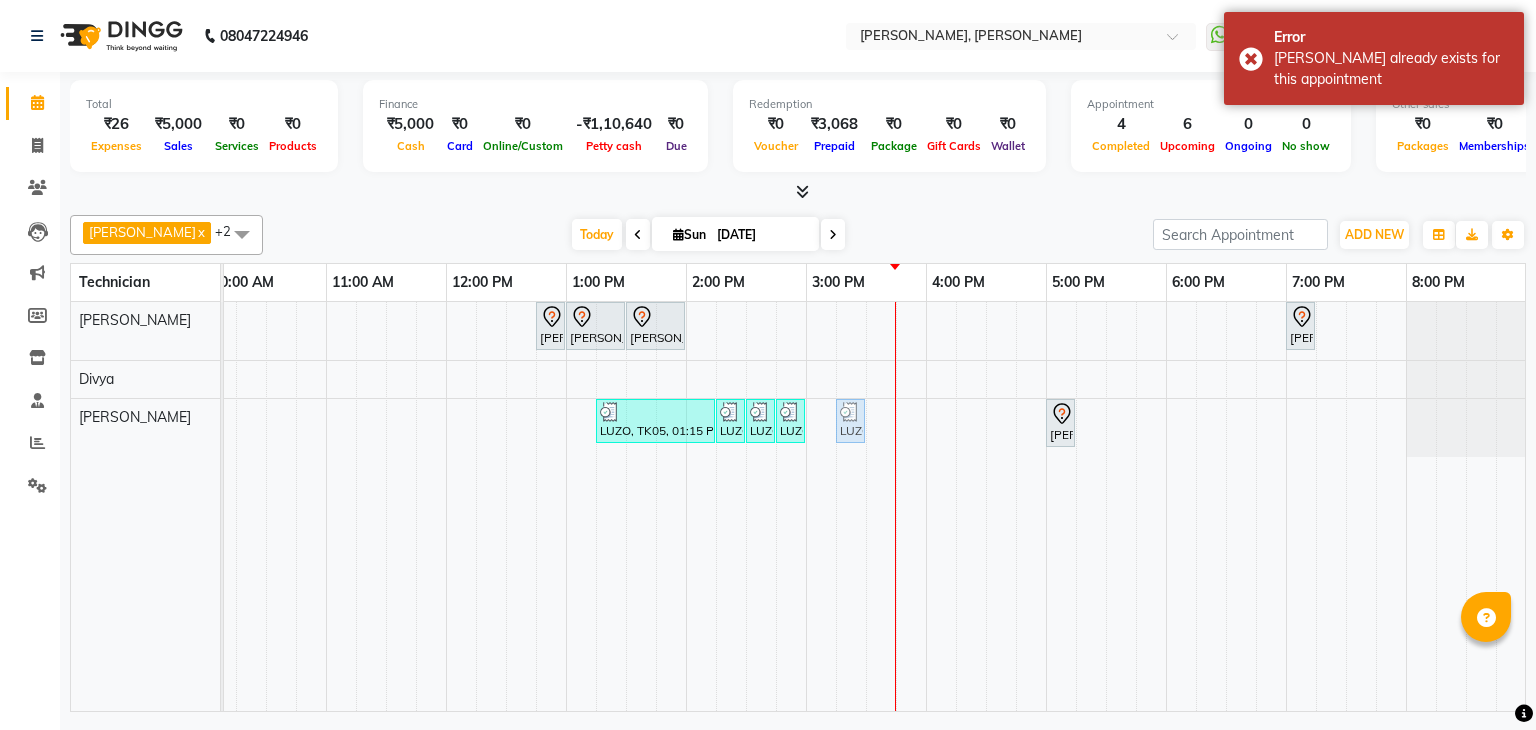 drag, startPoint x: 960, startPoint y: 414, endPoint x: 852, endPoint y: 425, distance: 108.55874 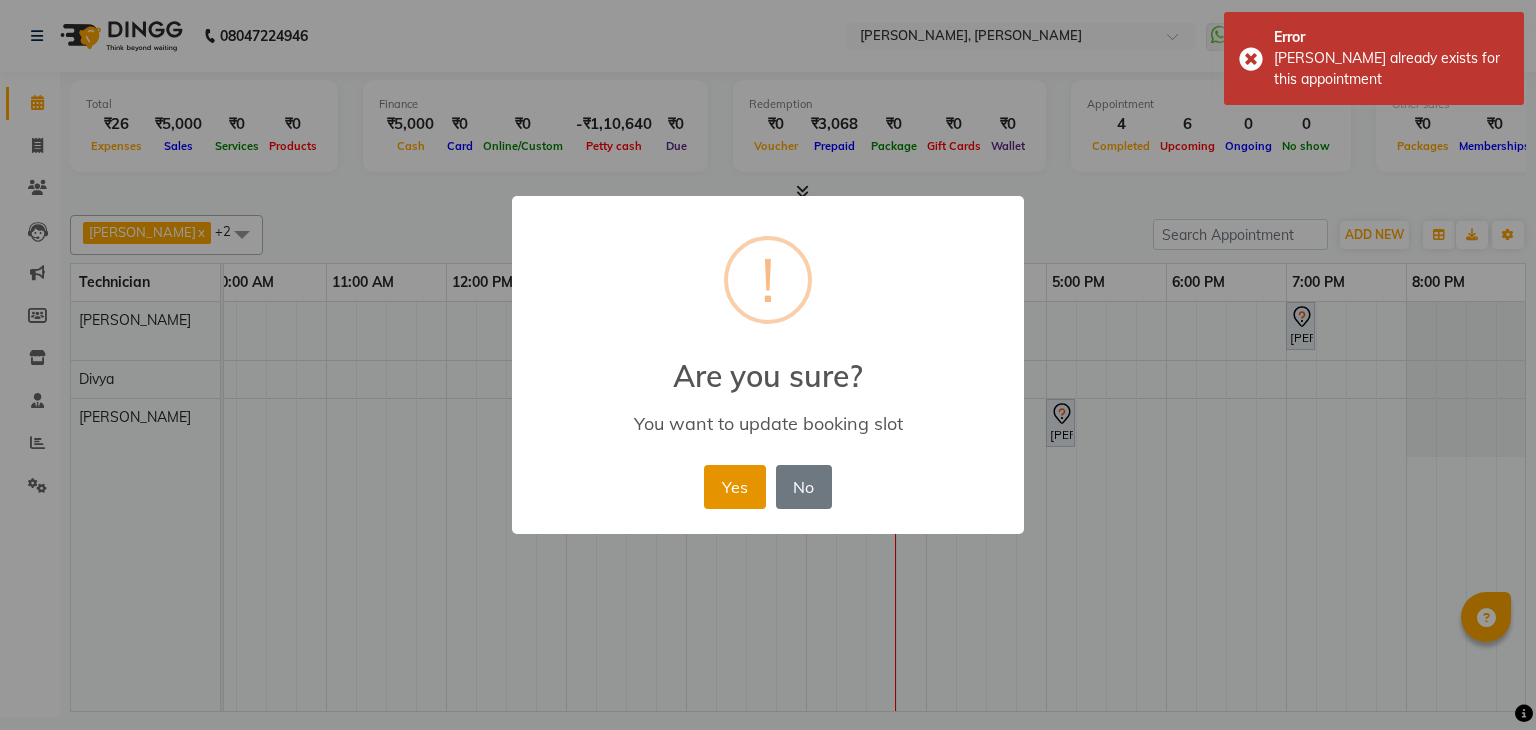 click on "Yes" at bounding box center (734, 487) 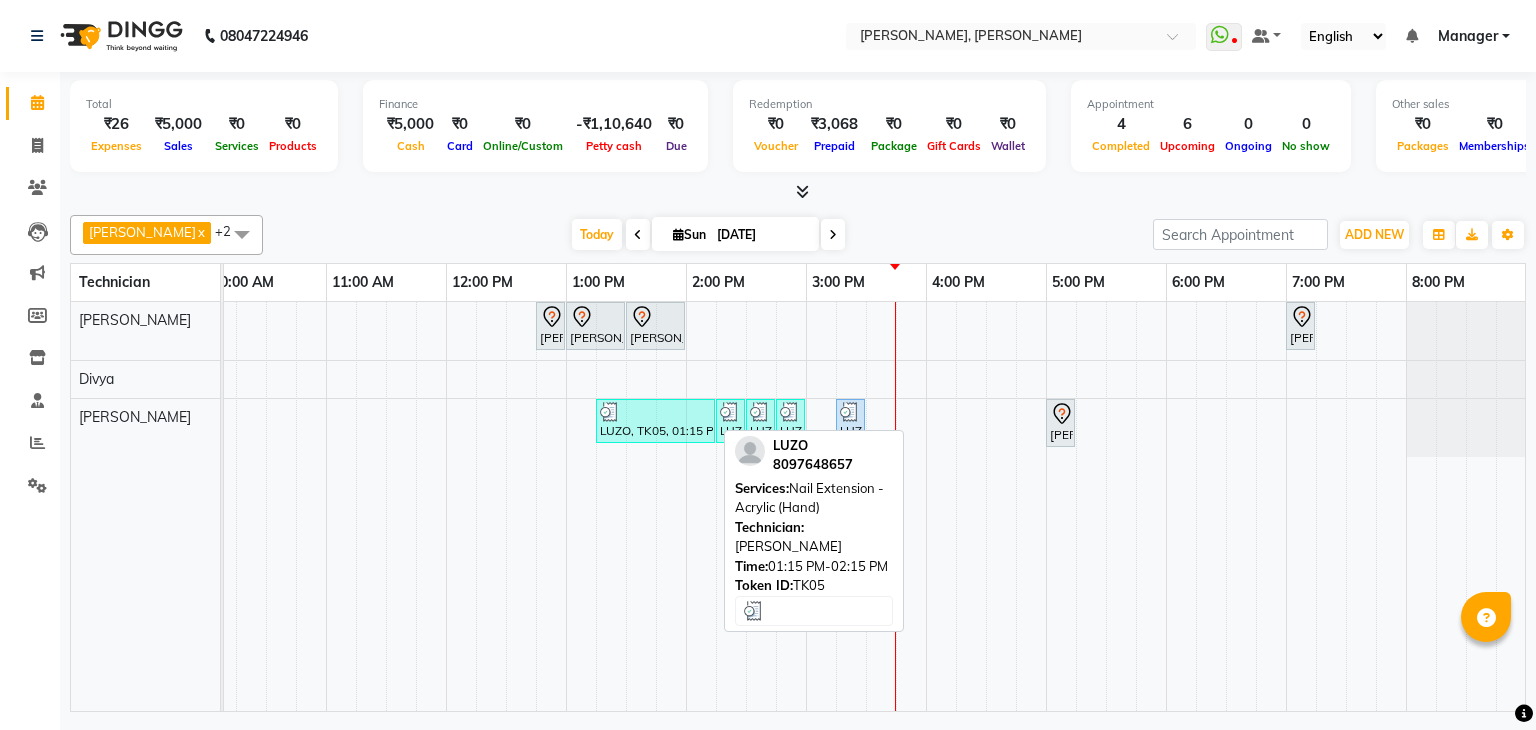 click on "LUZO, TK05, 01:15 PM-02:15 PM, Nail Extension - Acrylic (Hand)" at bounding box center (655, 421) 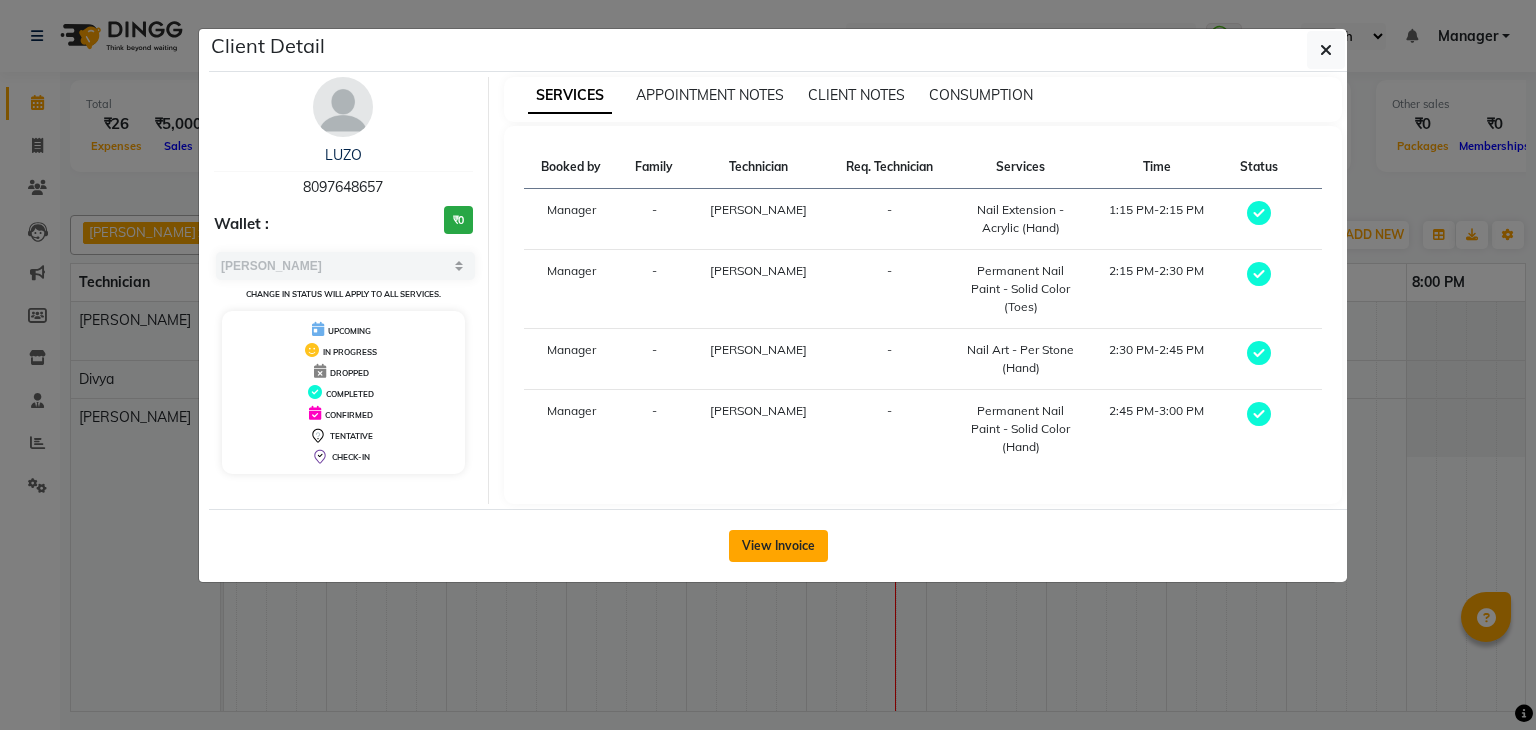 click on "View Invoice" 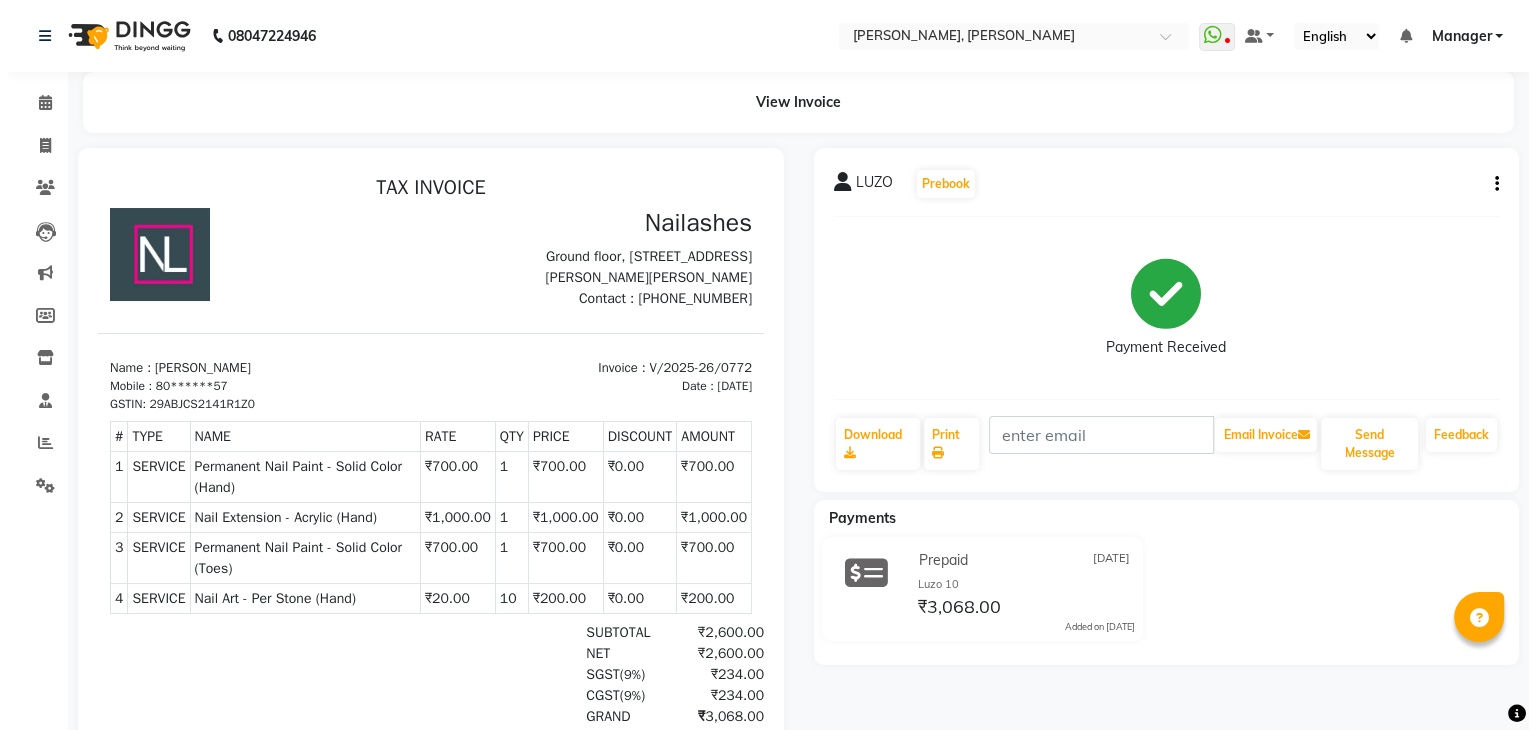 scroll, scrollTop: 15, scrollLeft: 0, axis: vertical 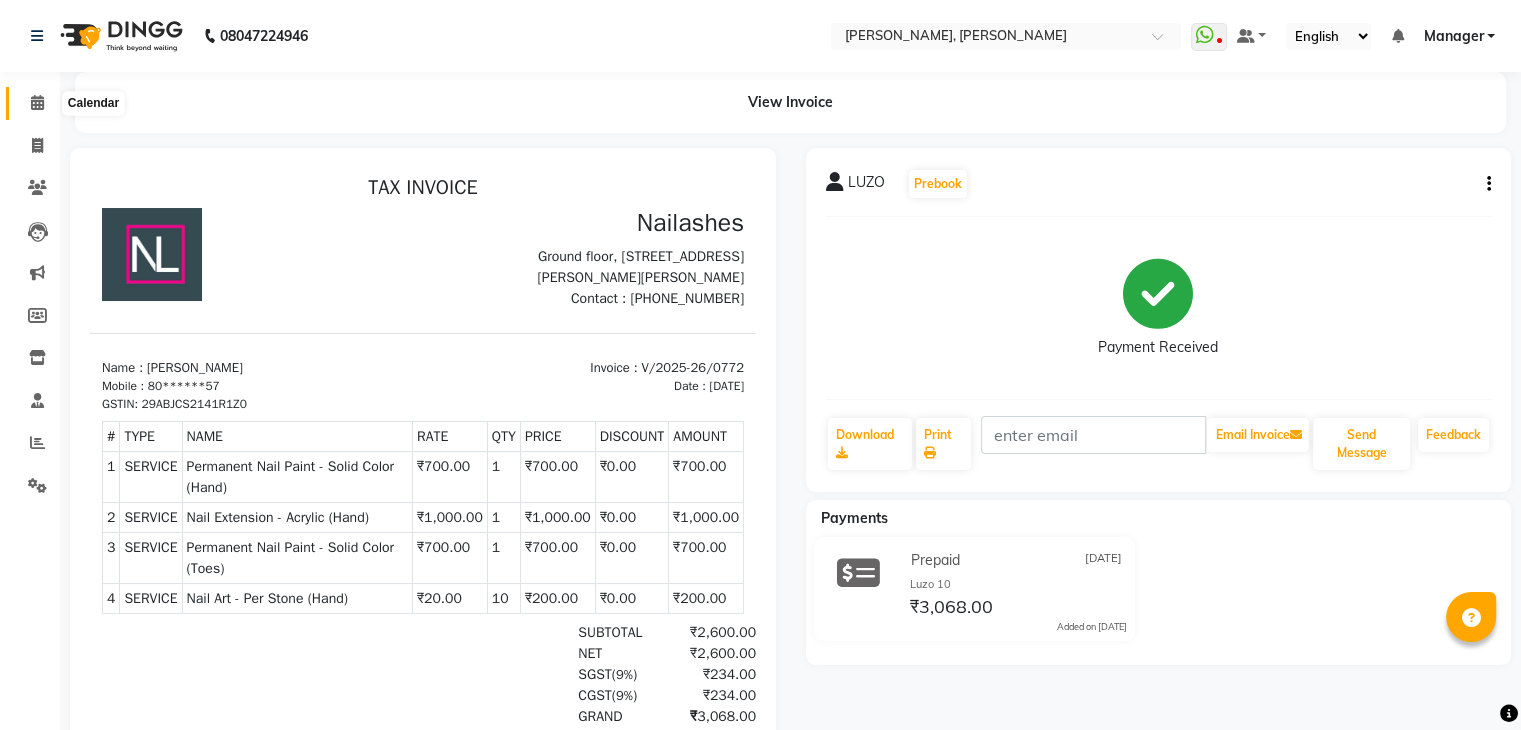 click 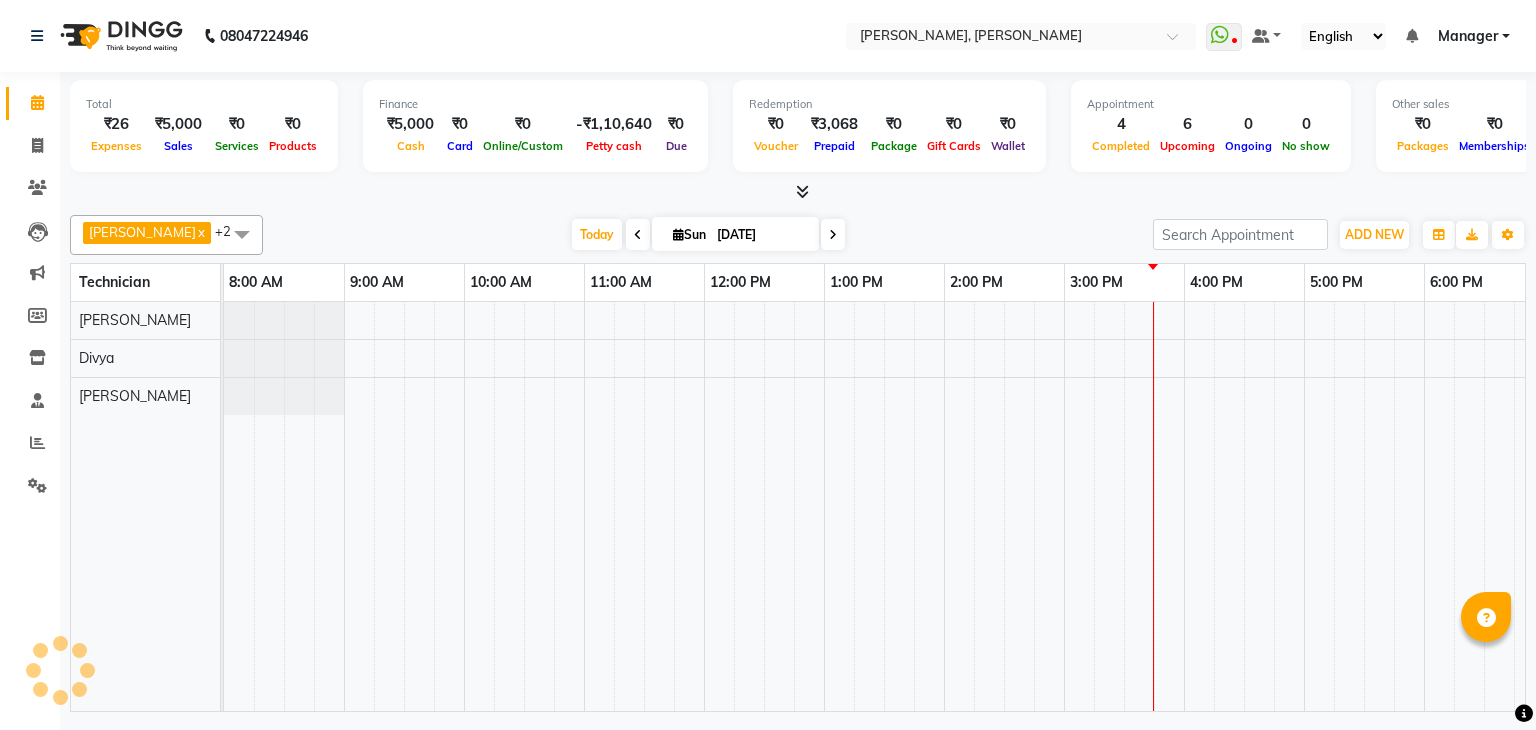 scroll, scrollTop: 0, scrollLeft: 0, axis: both 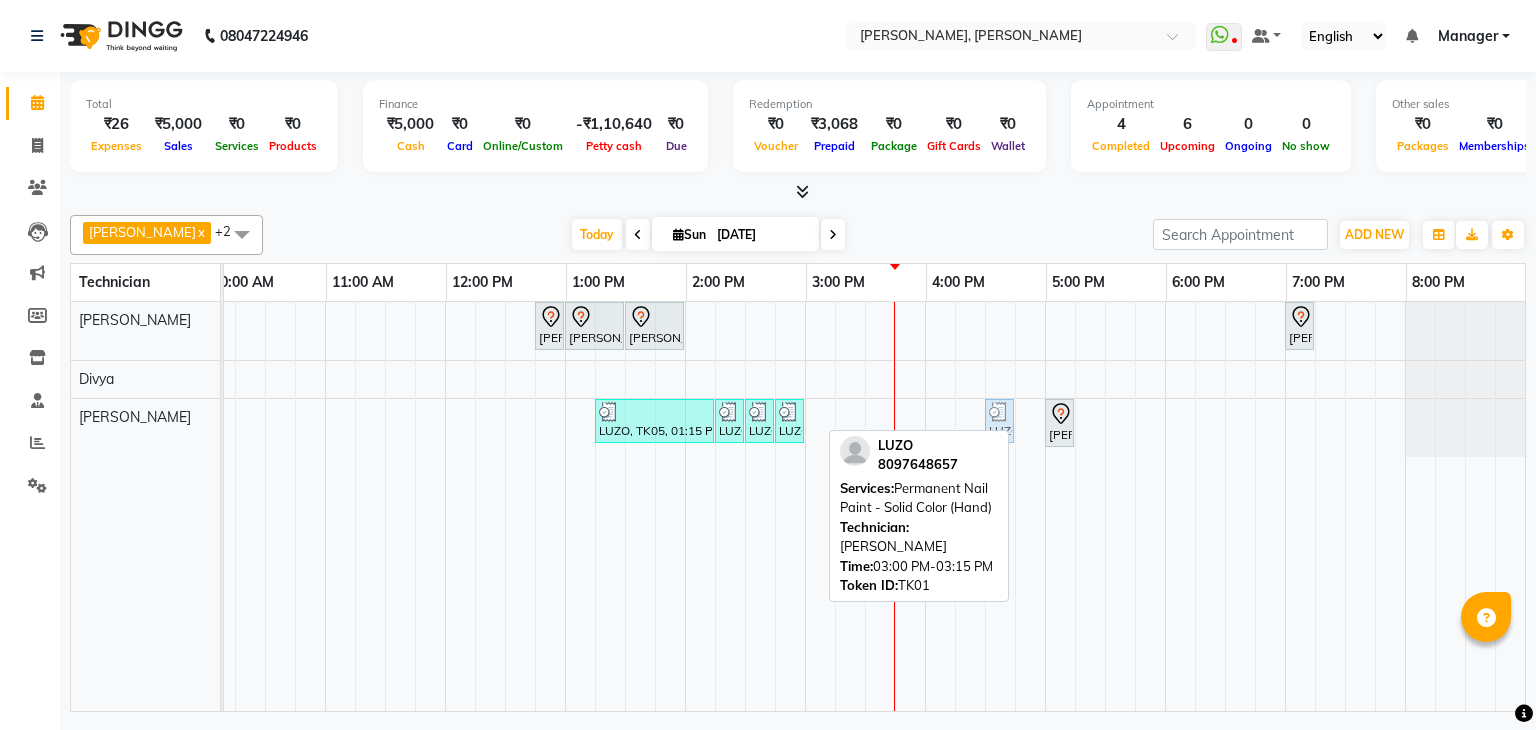 drag, startPoint x: 805, startPoint y: 411, endPoint x: 991, endPoint y: 414, distance: 186.02419 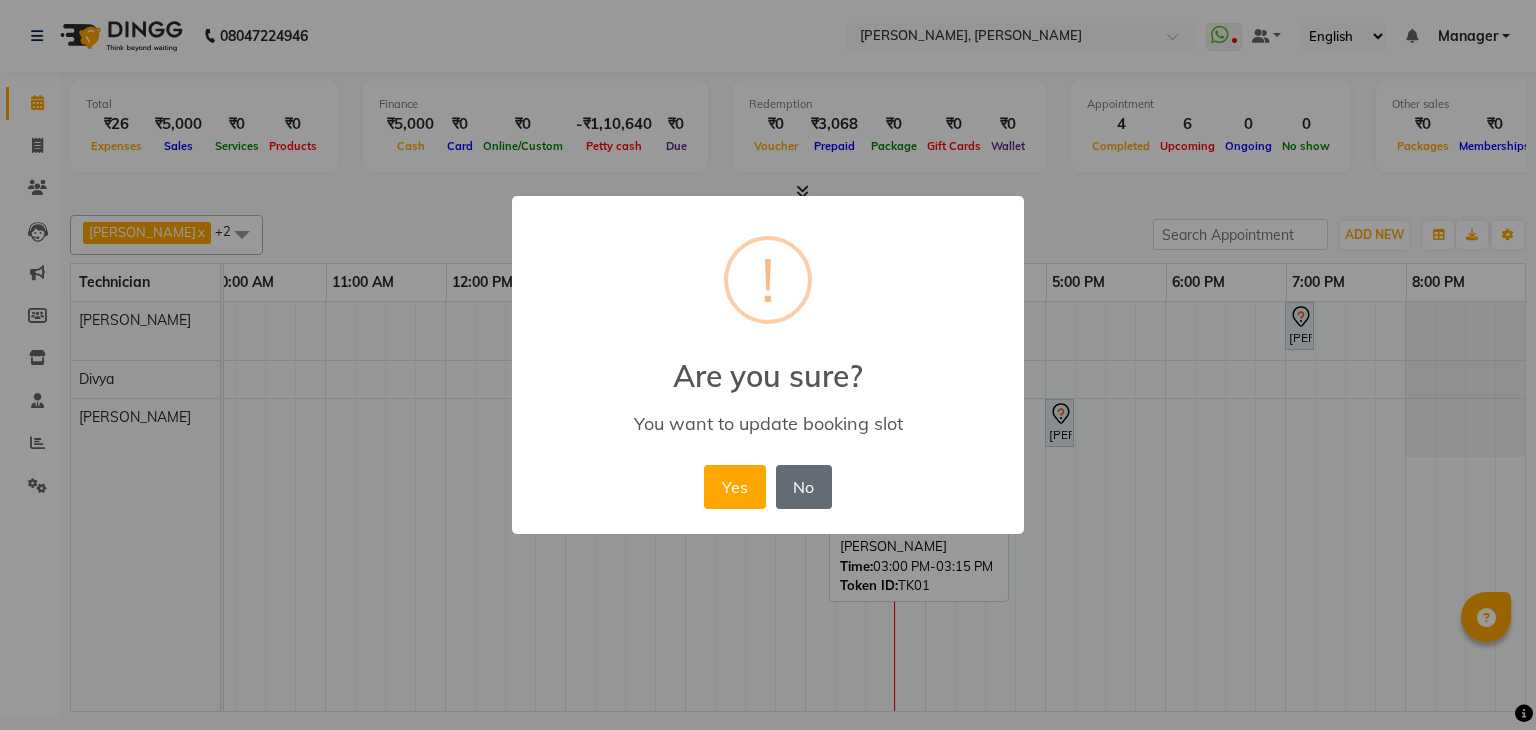 click on "No" at bounding box center [804, 487] 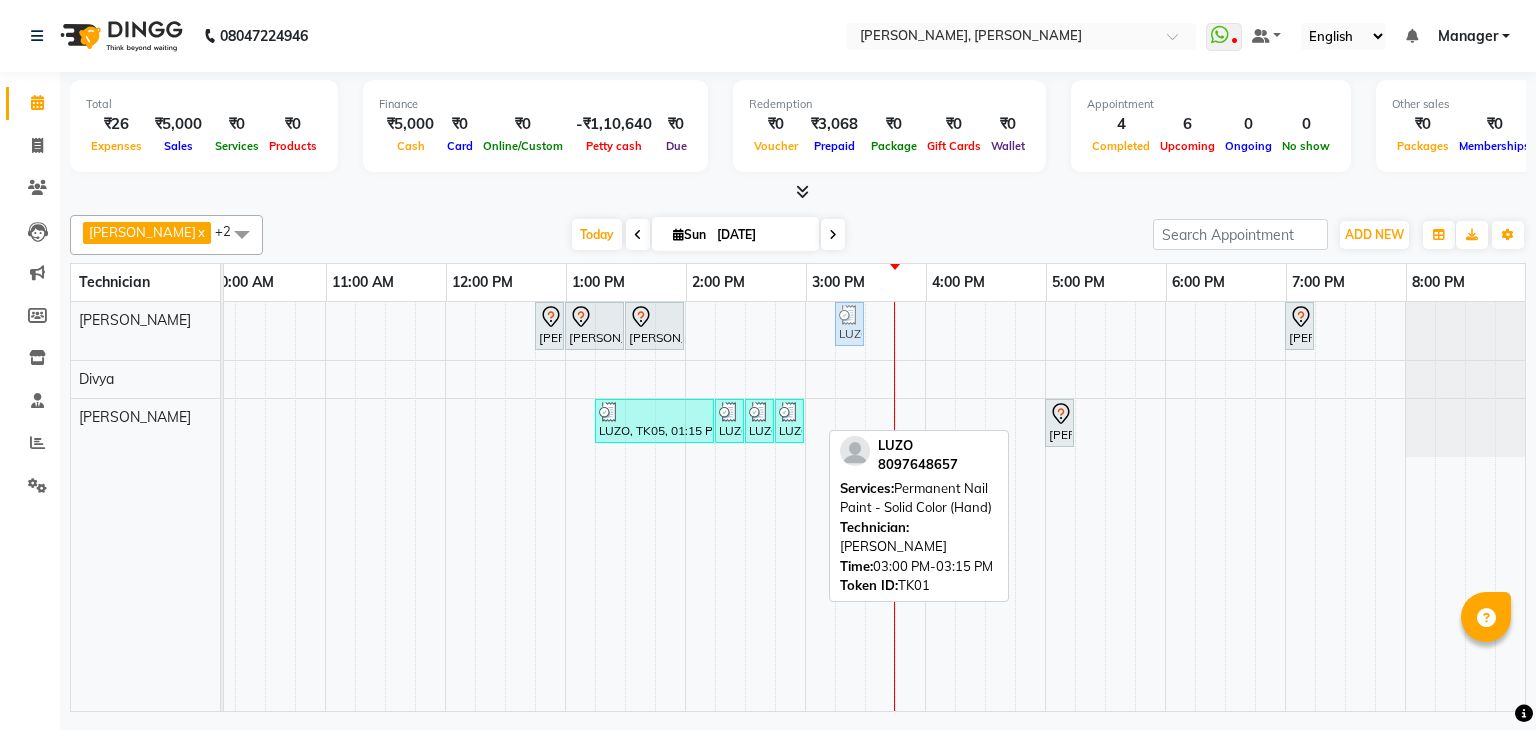 drag, startPoint x: 808, startPoint y: 413, endPoint x: 845, endPoint y: 344, distance: 78.29432 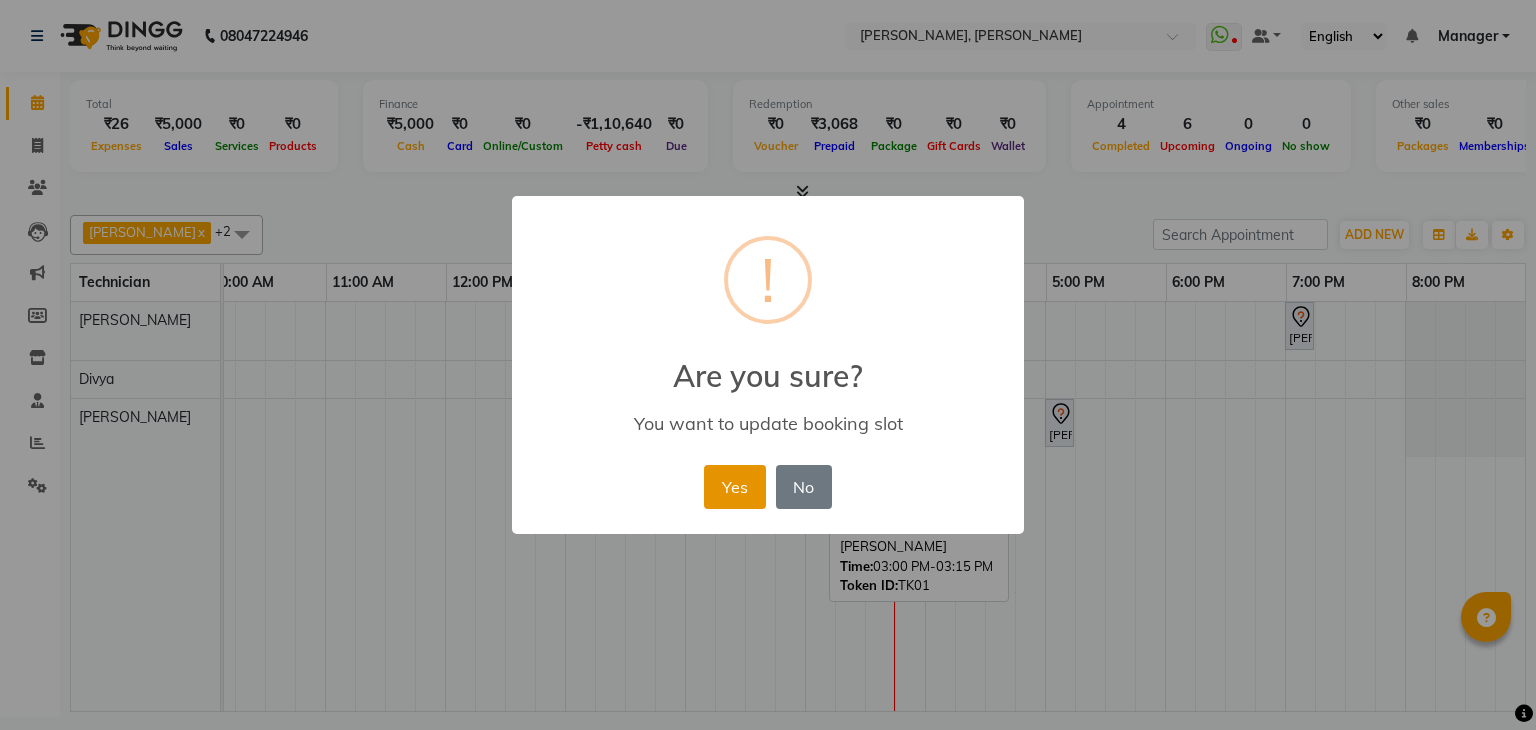 click on "Yes" at bounding box center [734, 487] 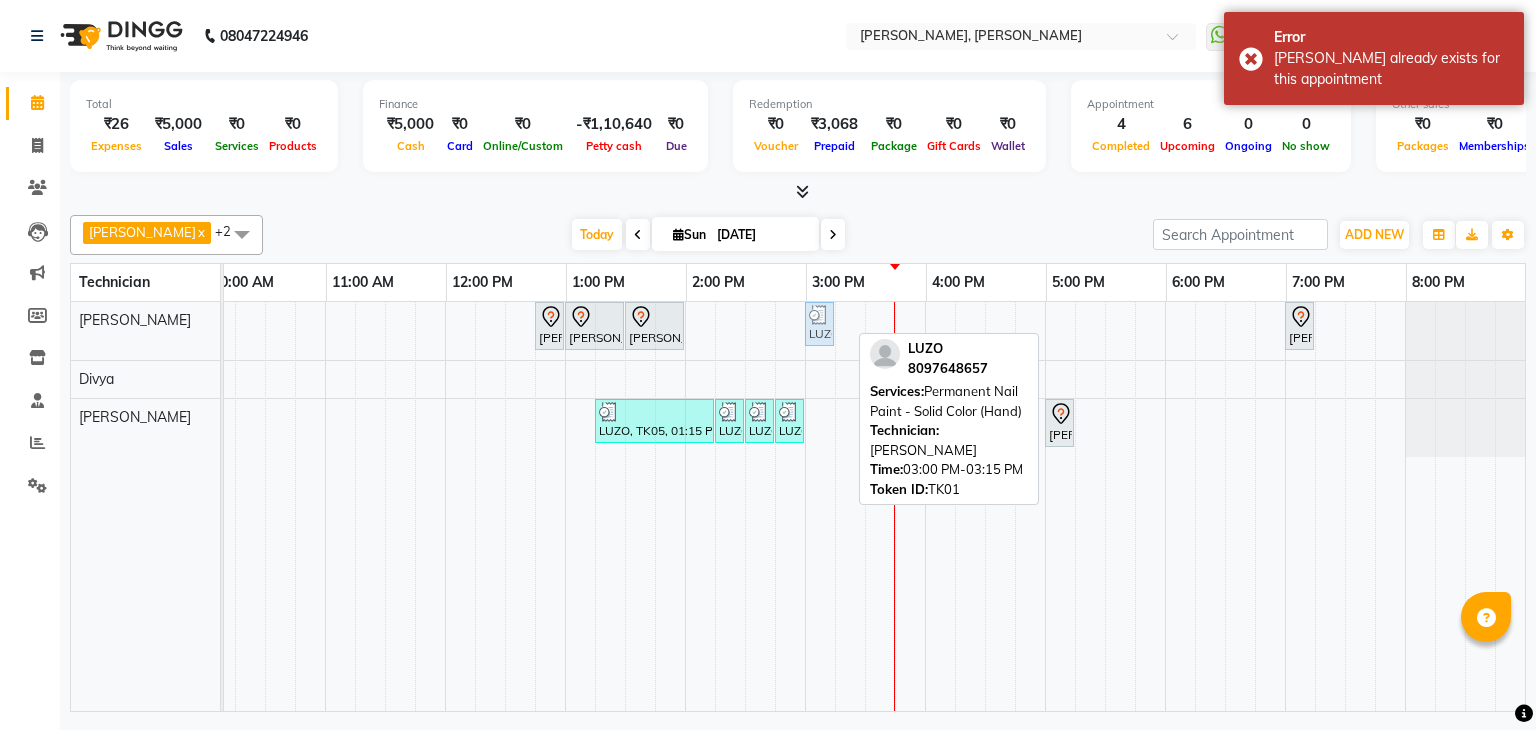 drag, startPoint x: 832, startPoint y: 310, endPoint x: 806, endPoint y: 310, distance: 26 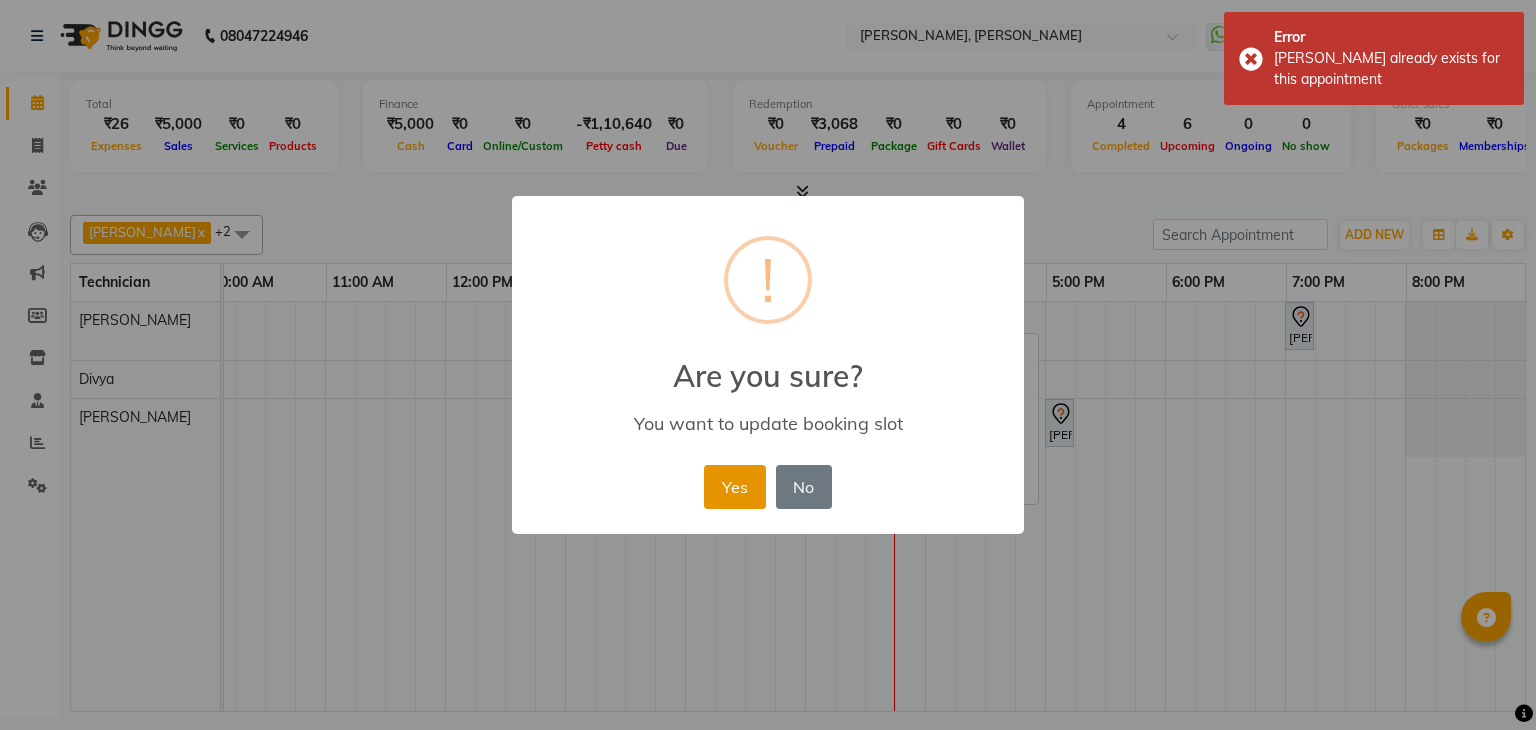 click on "Yes" at bounding box center [734, 487] 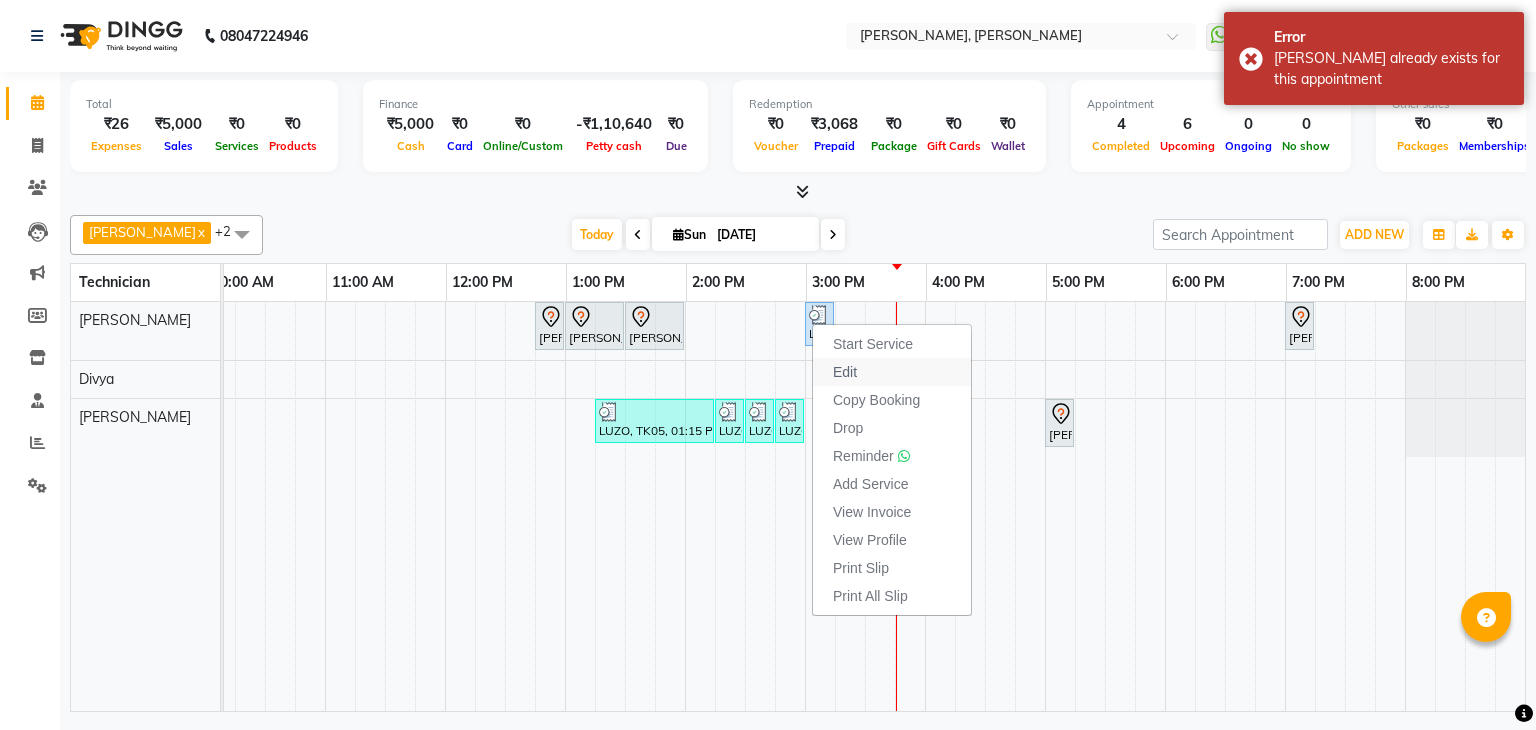 click on "Edit" at bounding box center [892, 372] 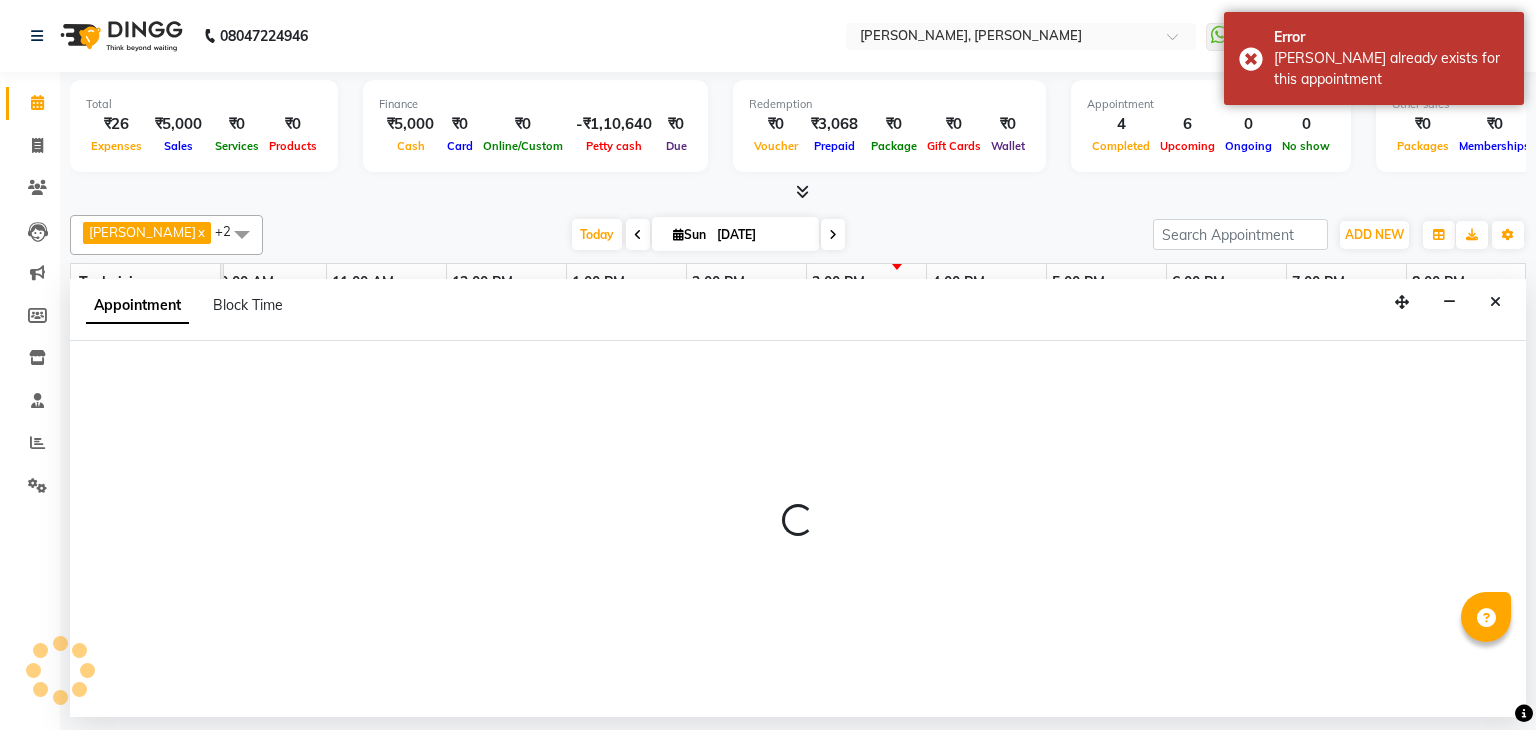 select on "900" 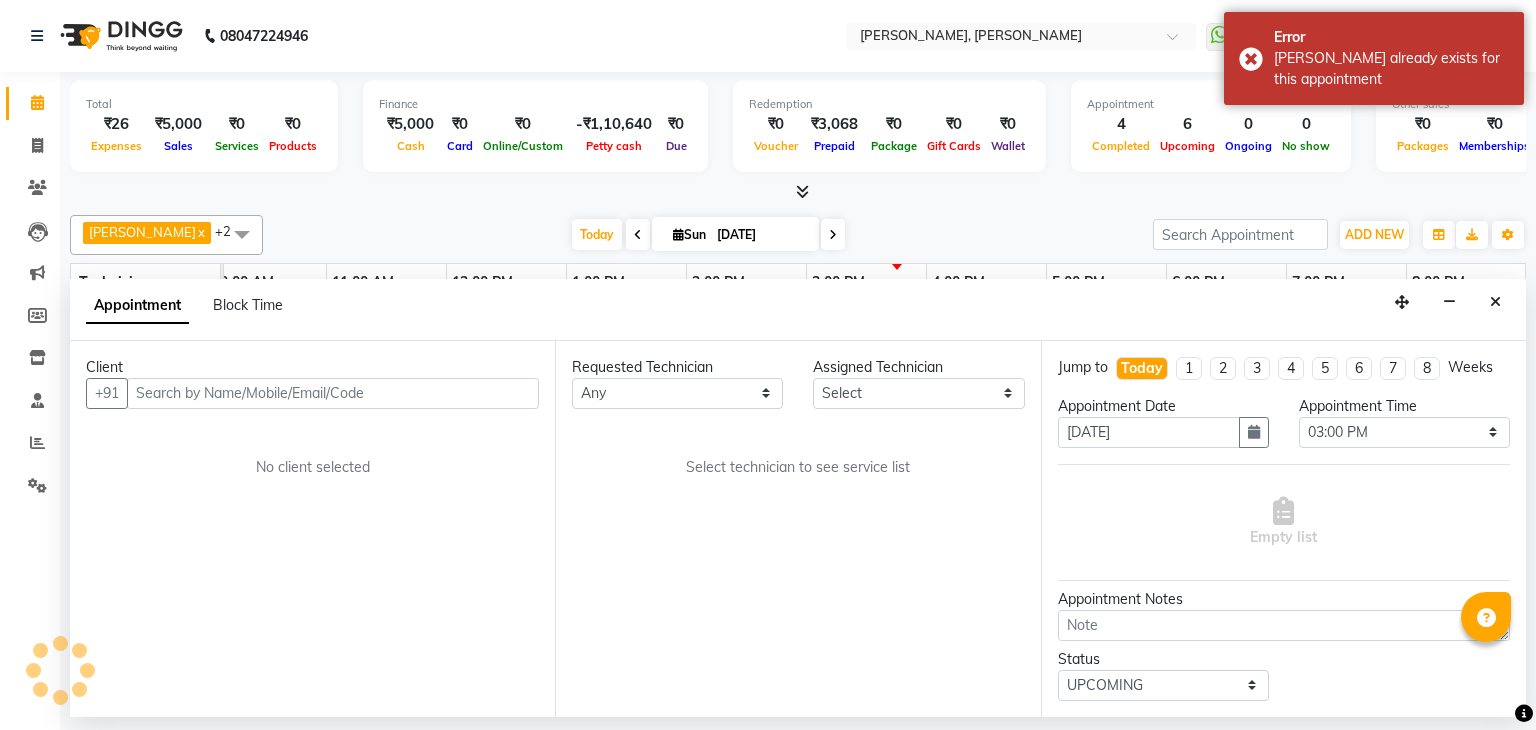 select on "81777" 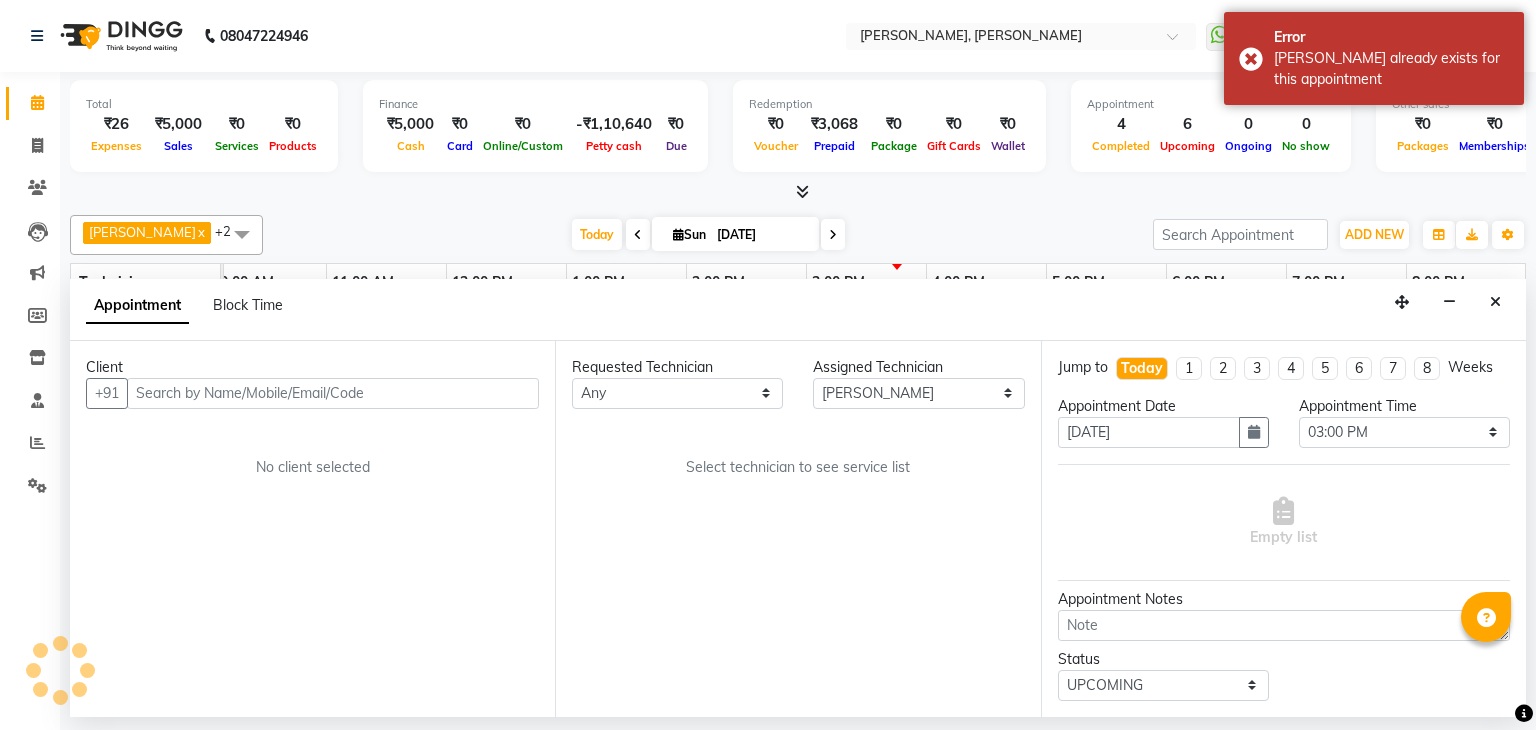 select on "3204" 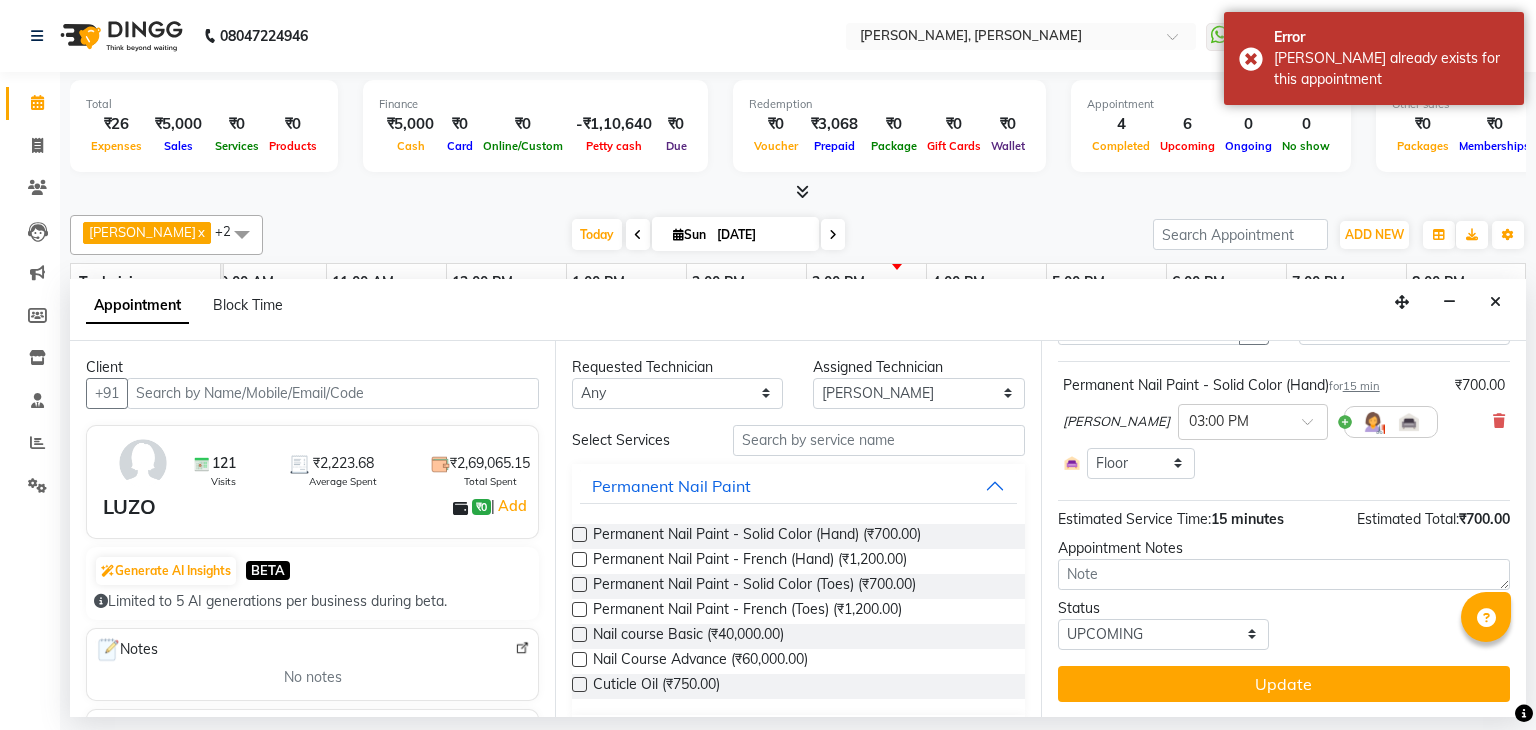 scroll, scrollTop: 0, scrollLeft: 0, axis: both 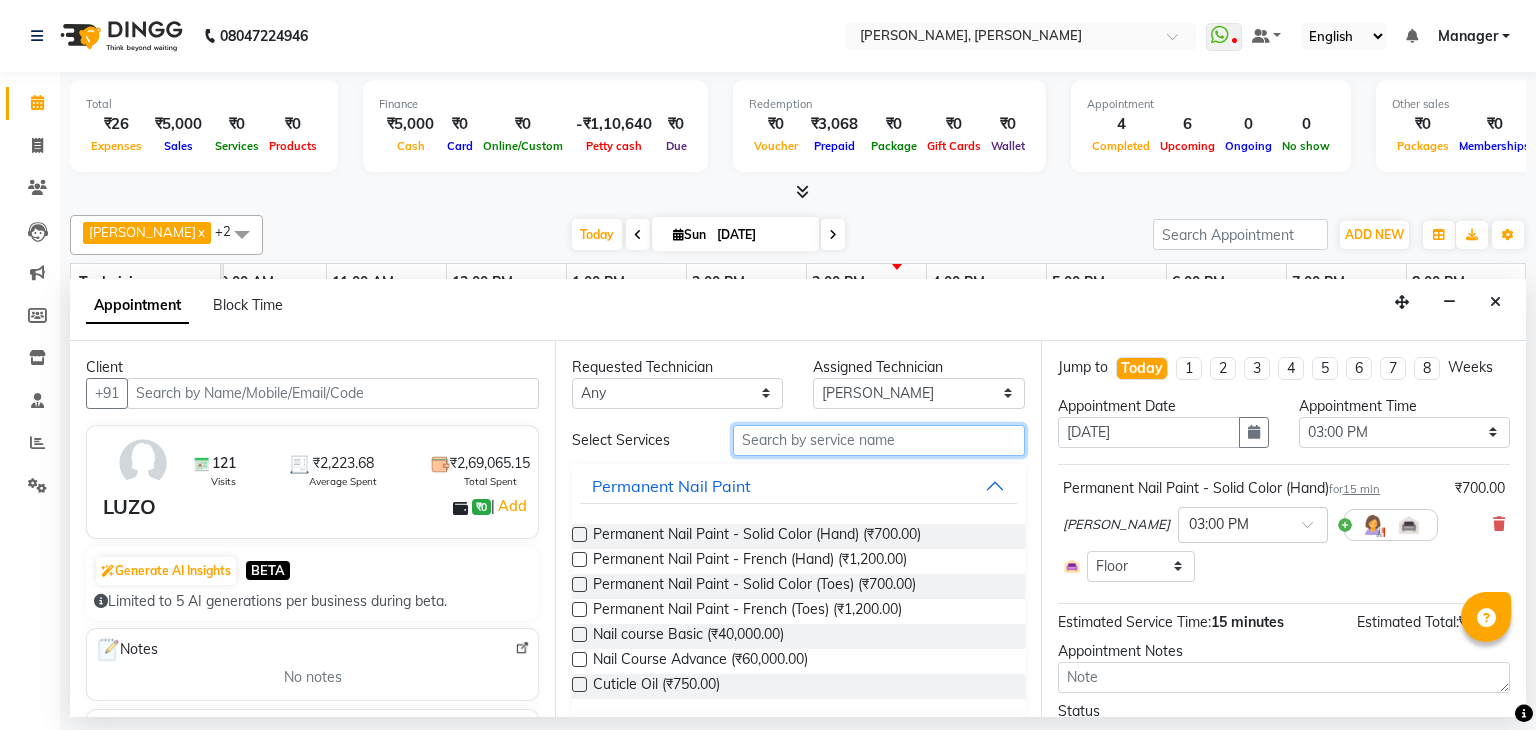 click at bounding box center (879, 440) 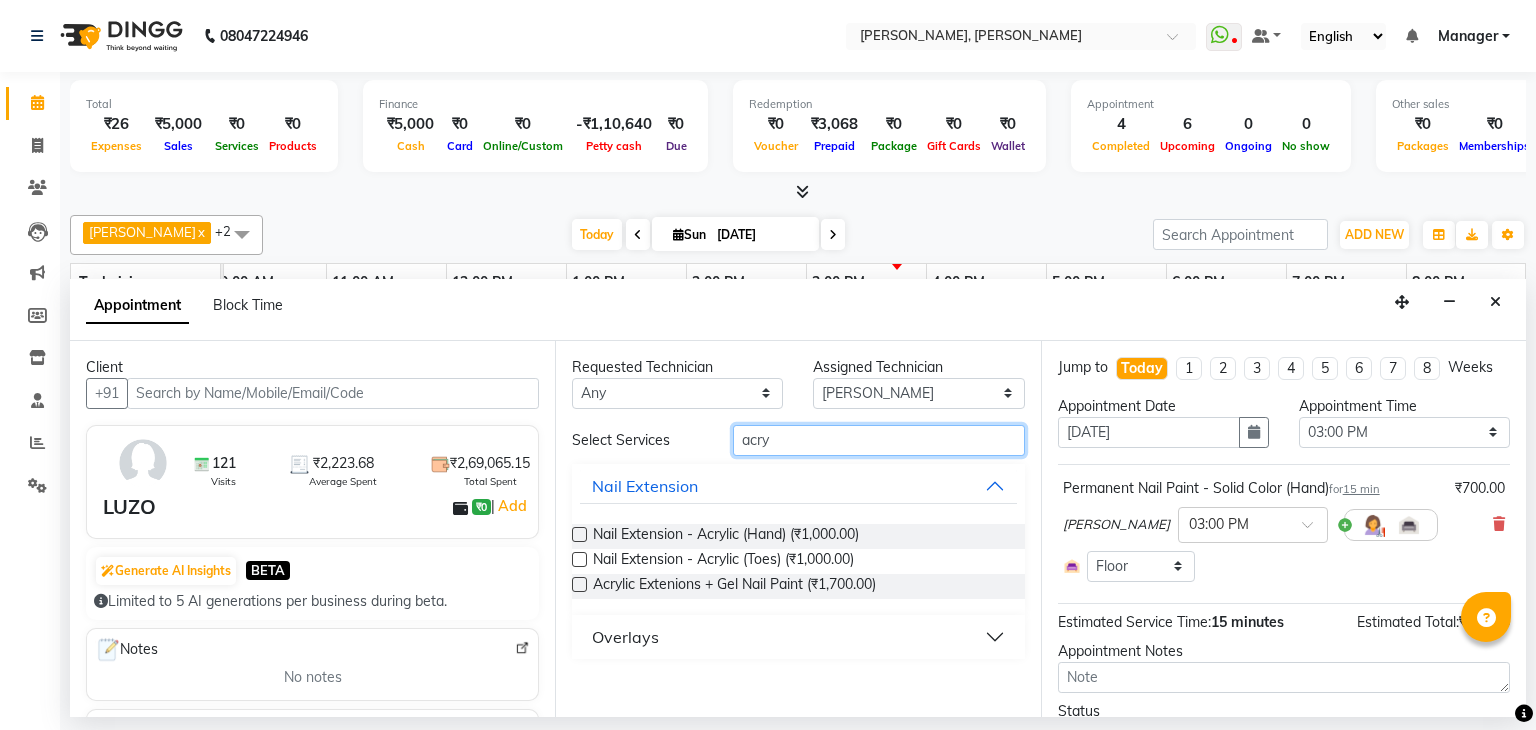 type on "acry" 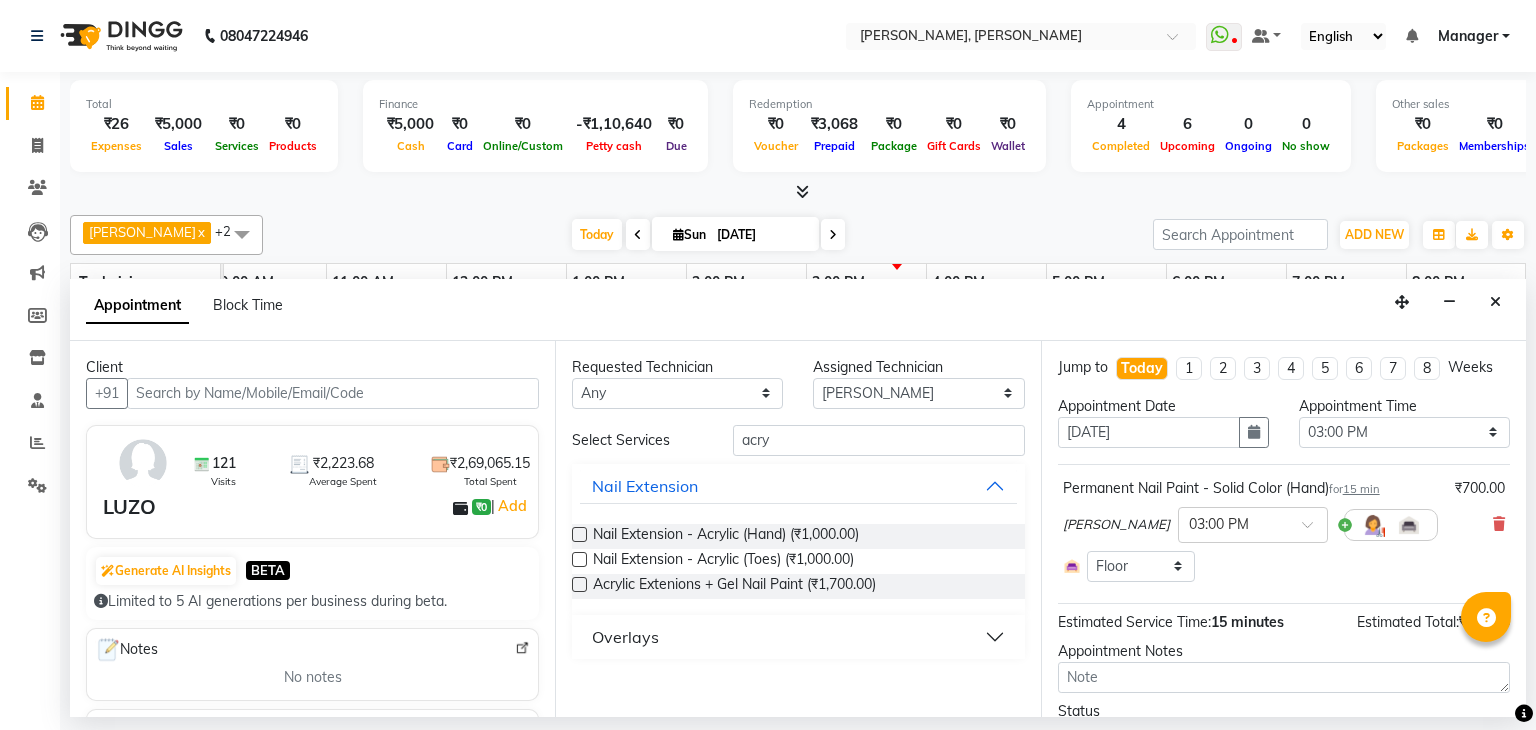 click at bounding box center [579, 534] 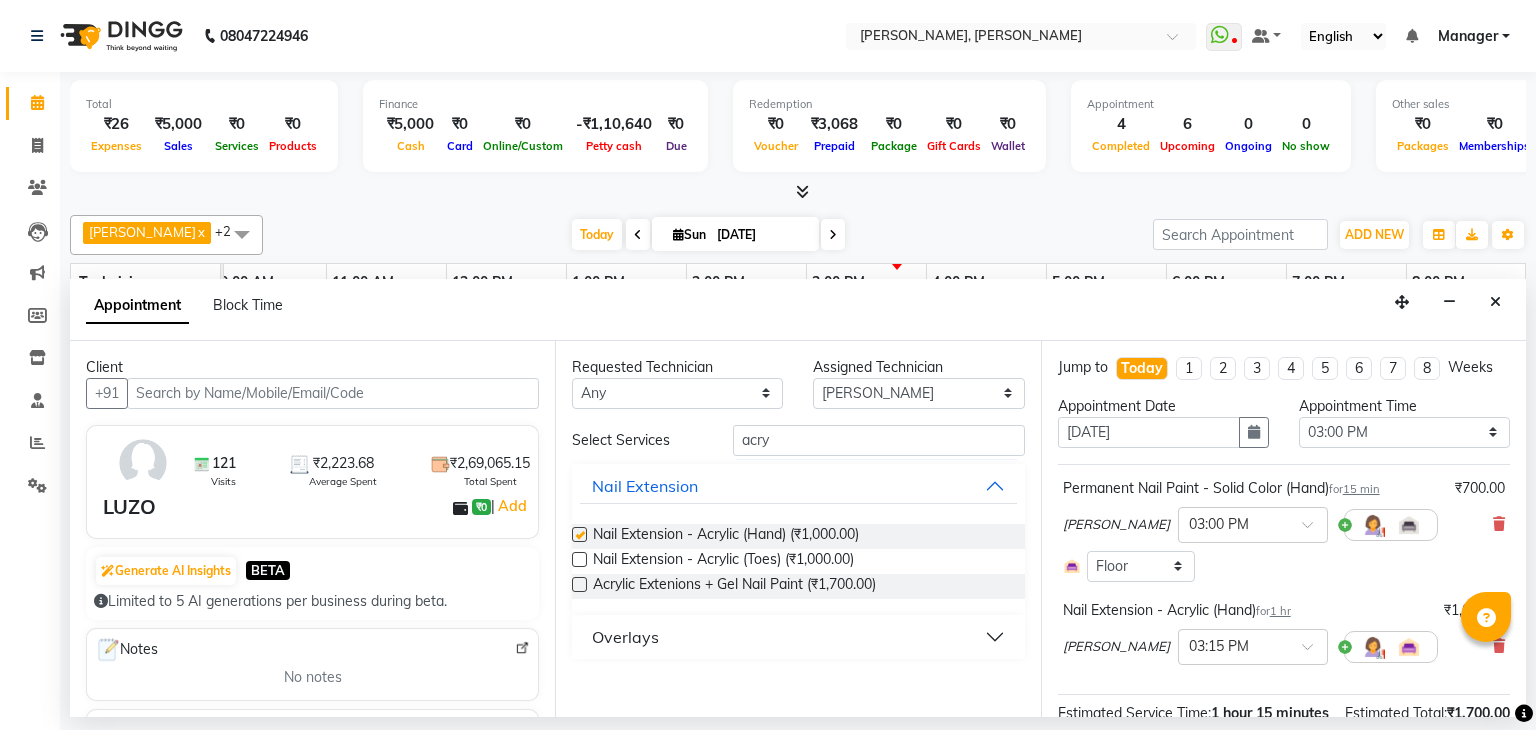 checkbox on "false" 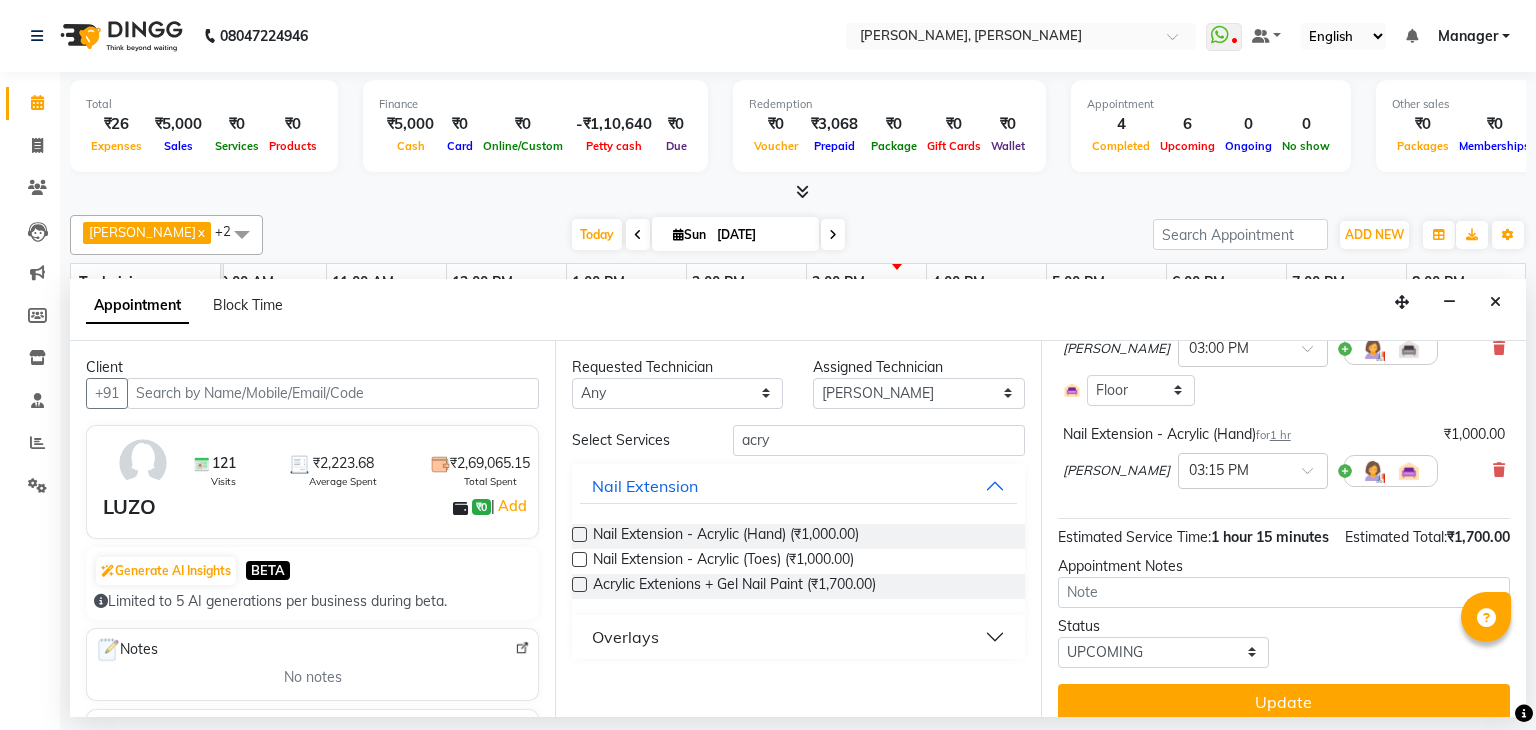 scroll, scrollTop: 215, scrollLeft: 0, axis: vertical 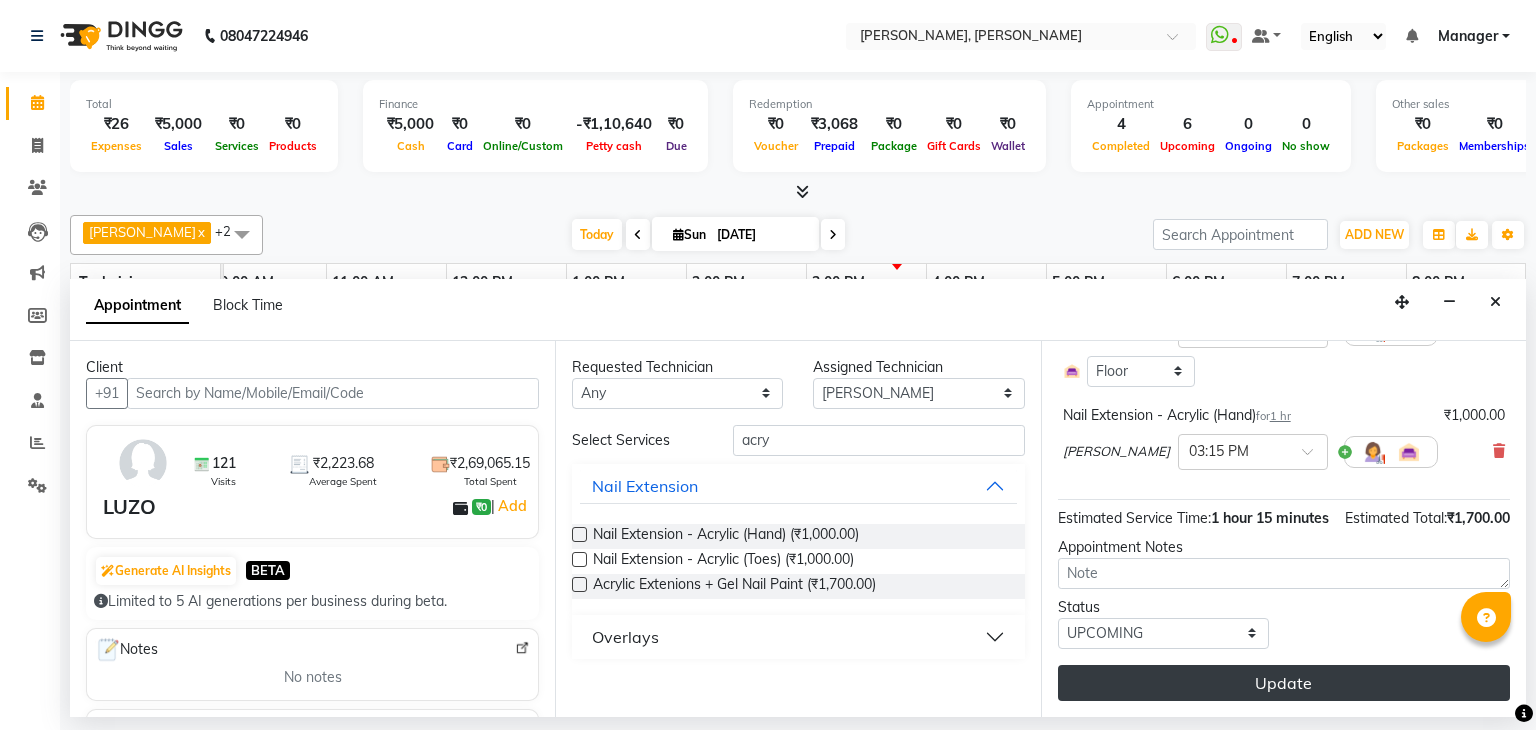 click on "Update" at bounding box center [1284, 683] 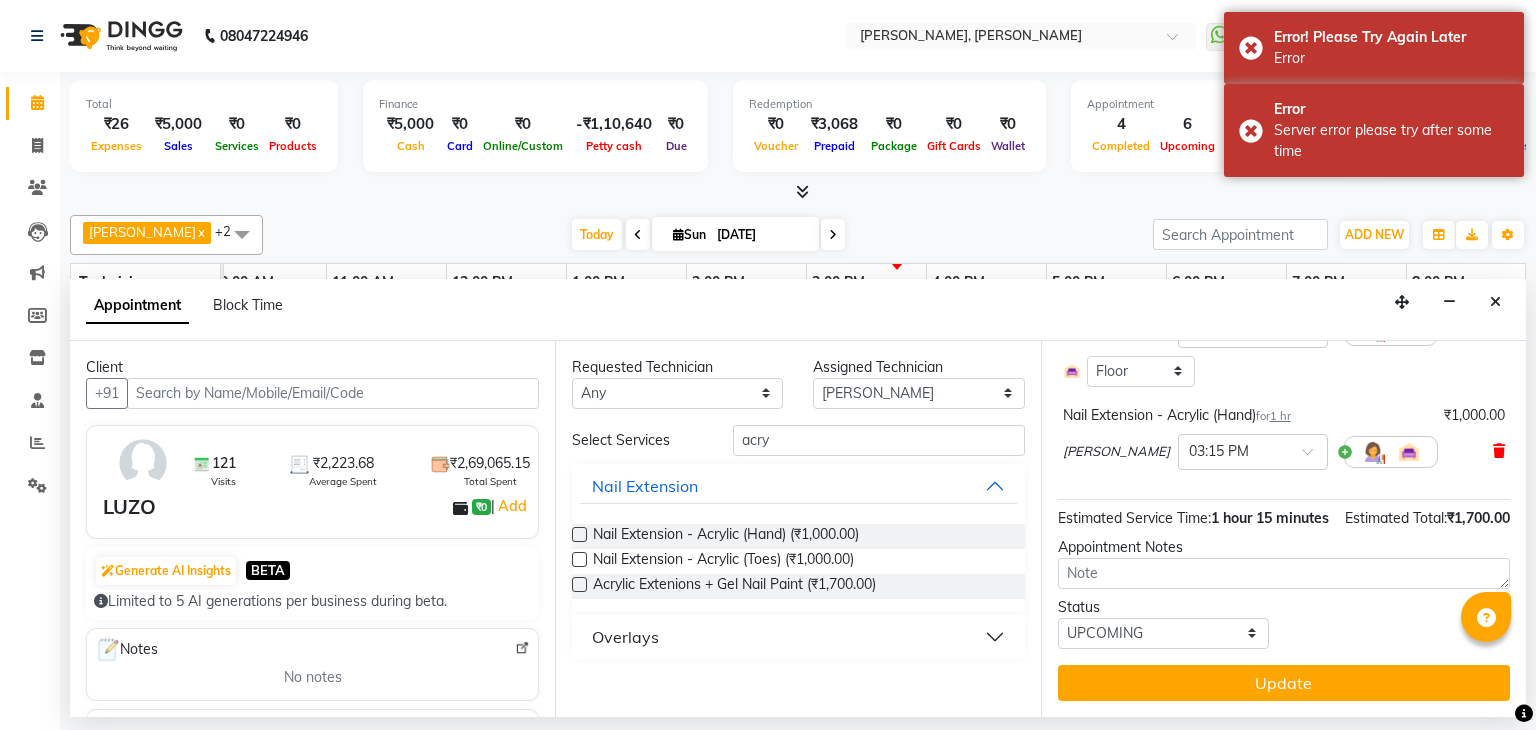 click at bounding box center (1499, 451) 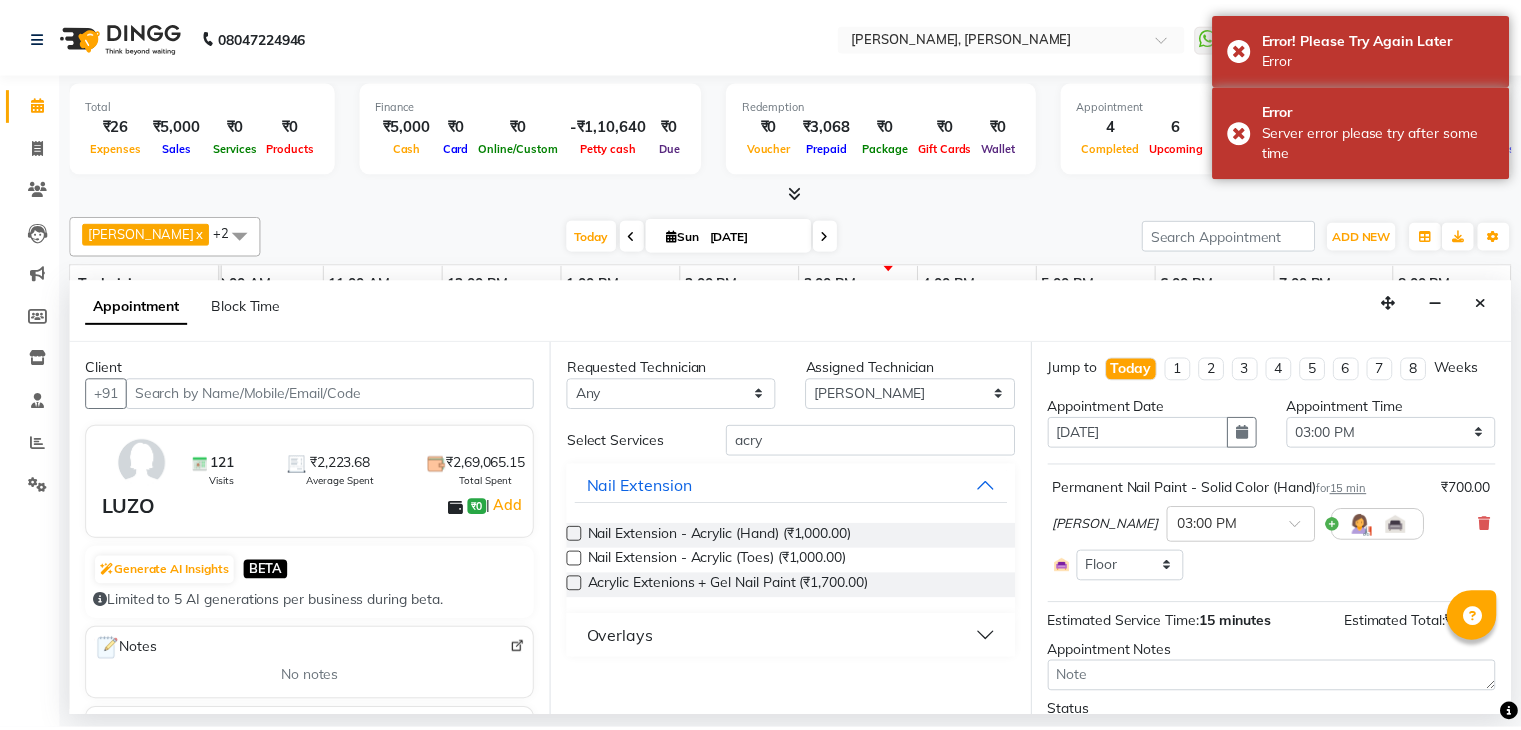 scroll, scrollTop: 103, scrollLeft: 0, axis: vertical 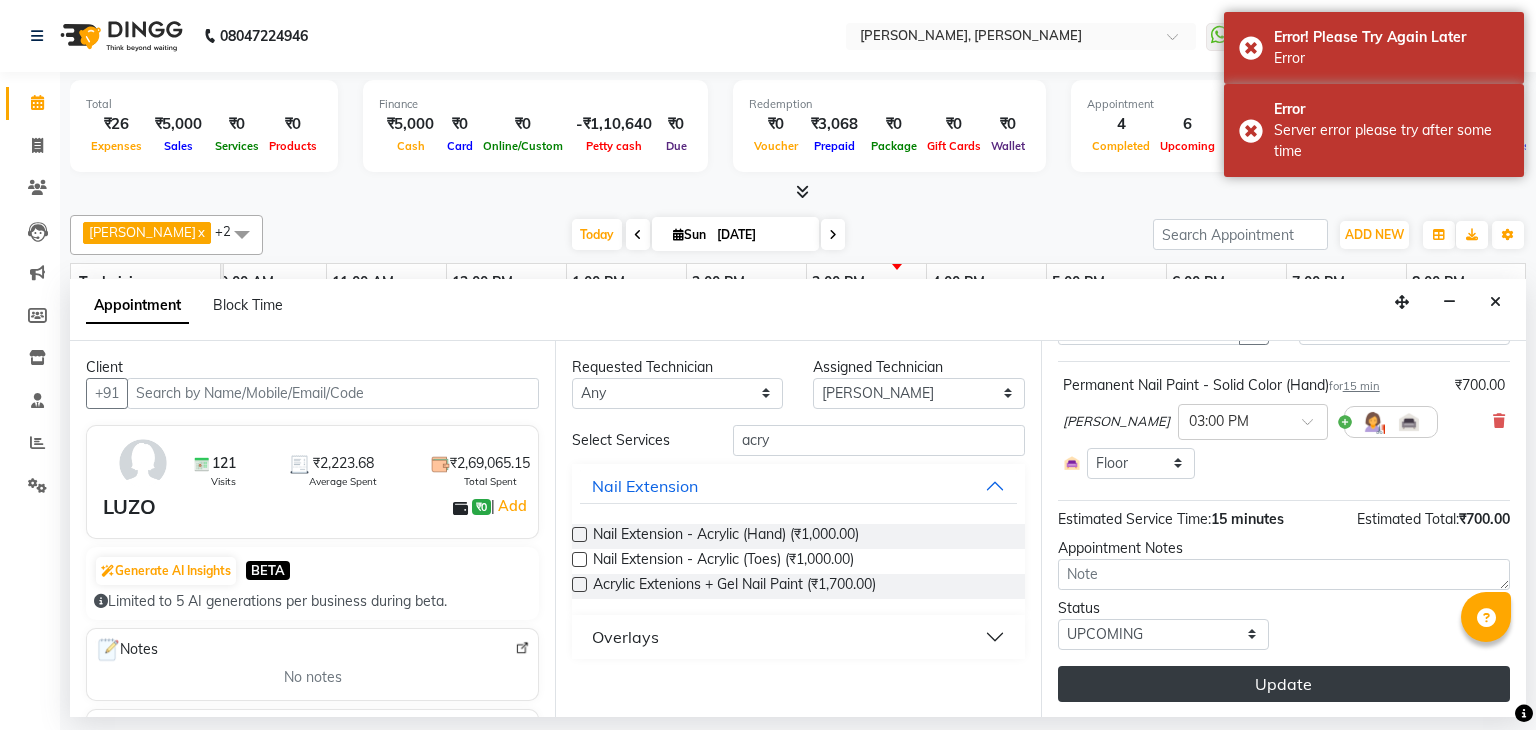click on "Update" at bounding box center [1284, 684] 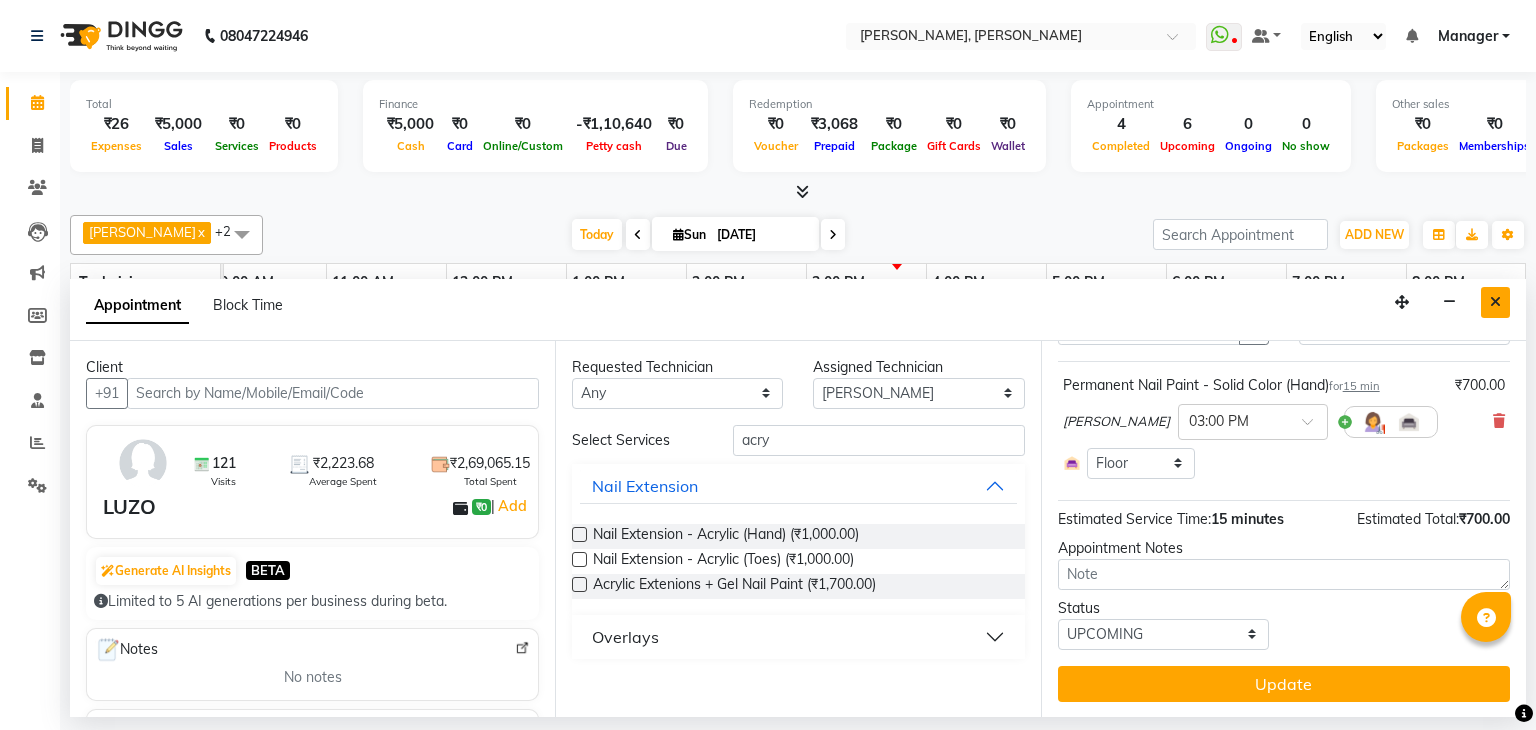 click at bounding box center (1495, 302) 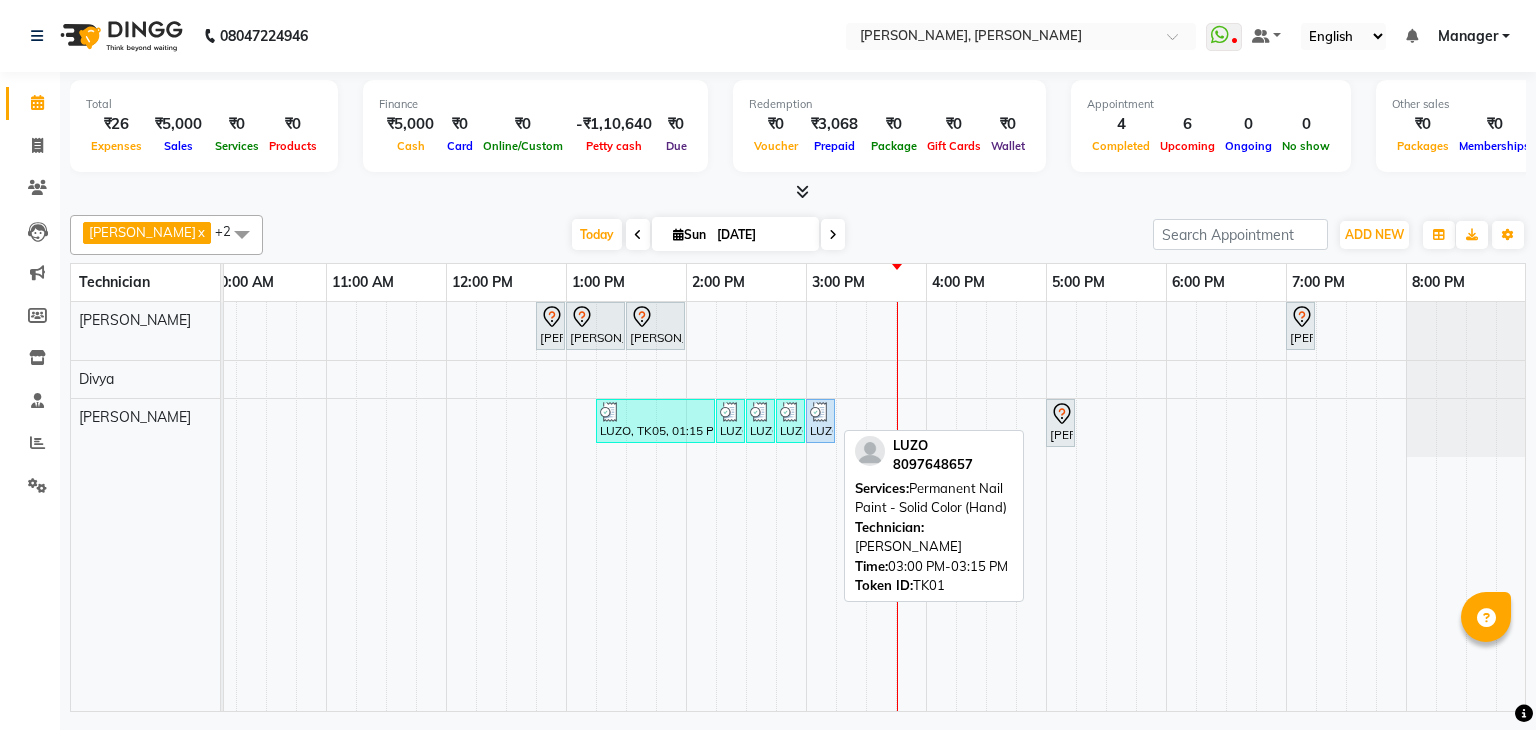 click on "LUZO, TK01, 03:00 PM-03:15 PM, Permanent Nail Paint - Solid Color (Hand)" at bounding box center (820, 421) 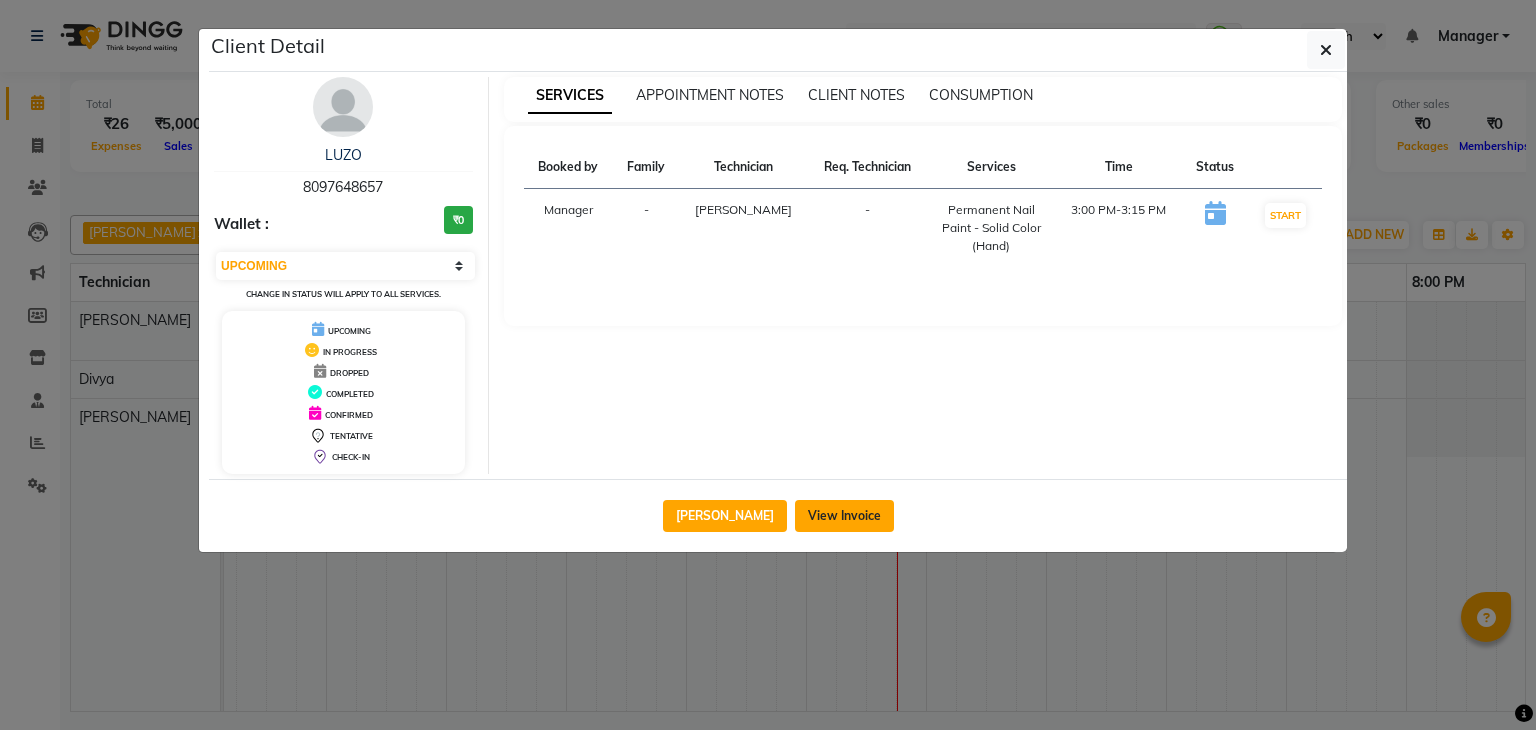 click on "View Invoice" 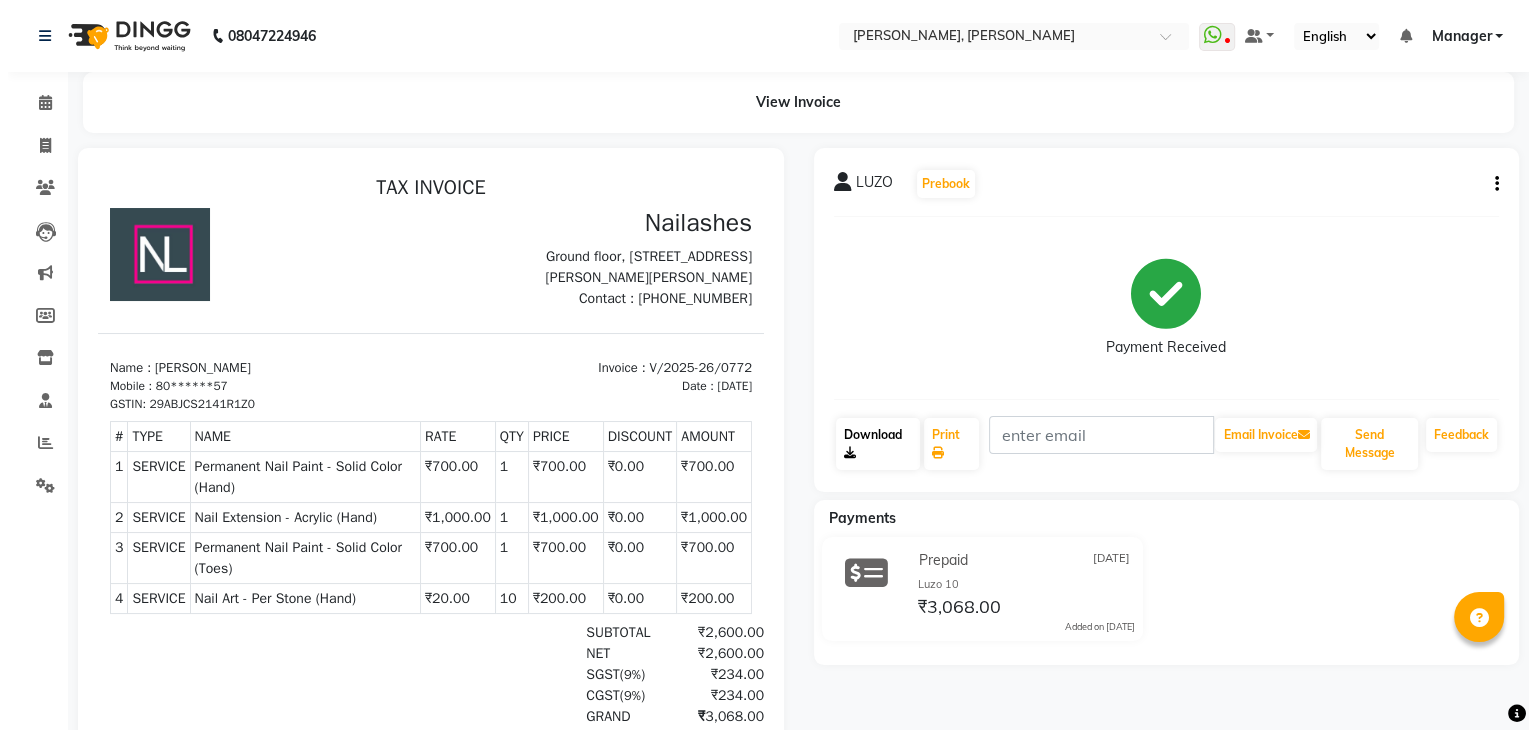 scroll, scrollTop: 0, scrollLeft: 0, axis: both 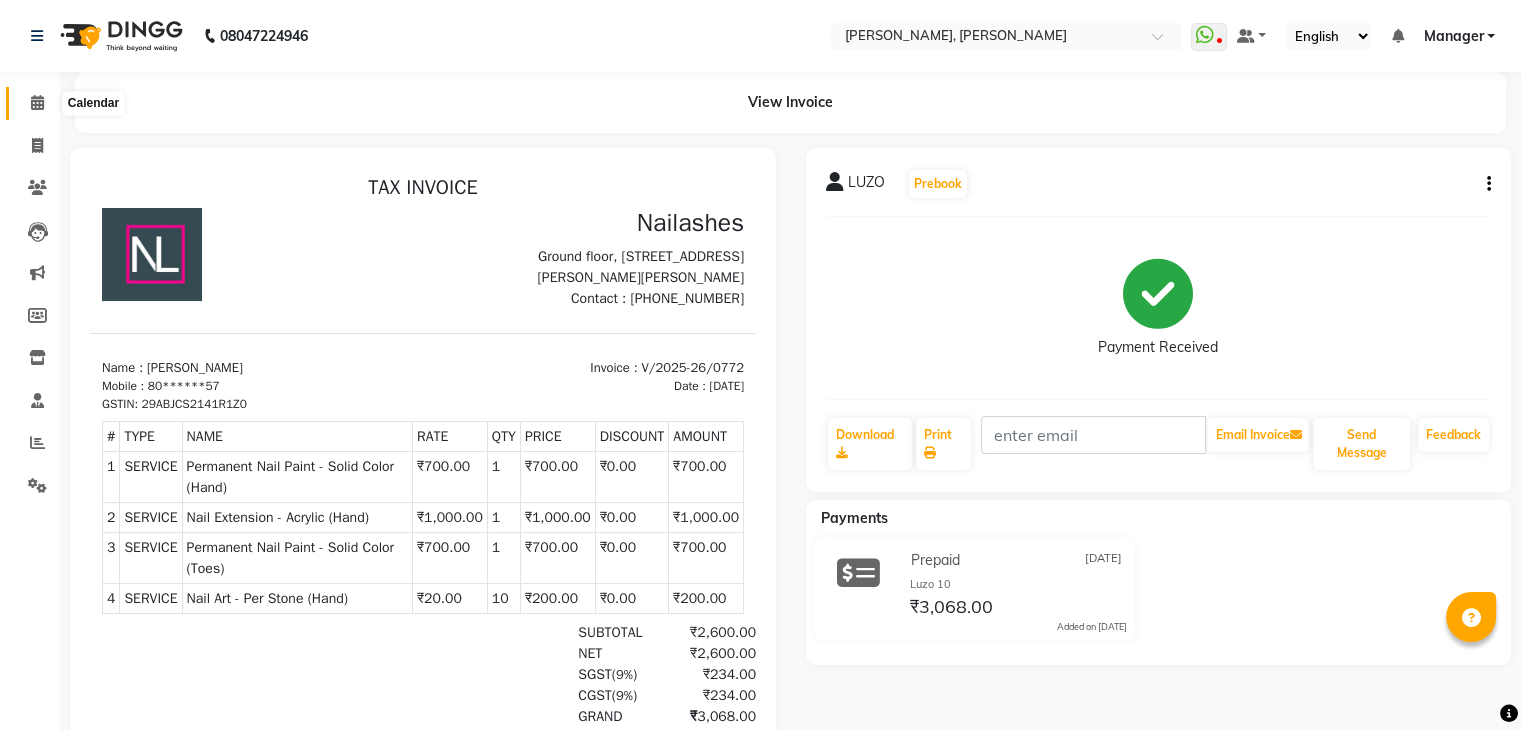 click 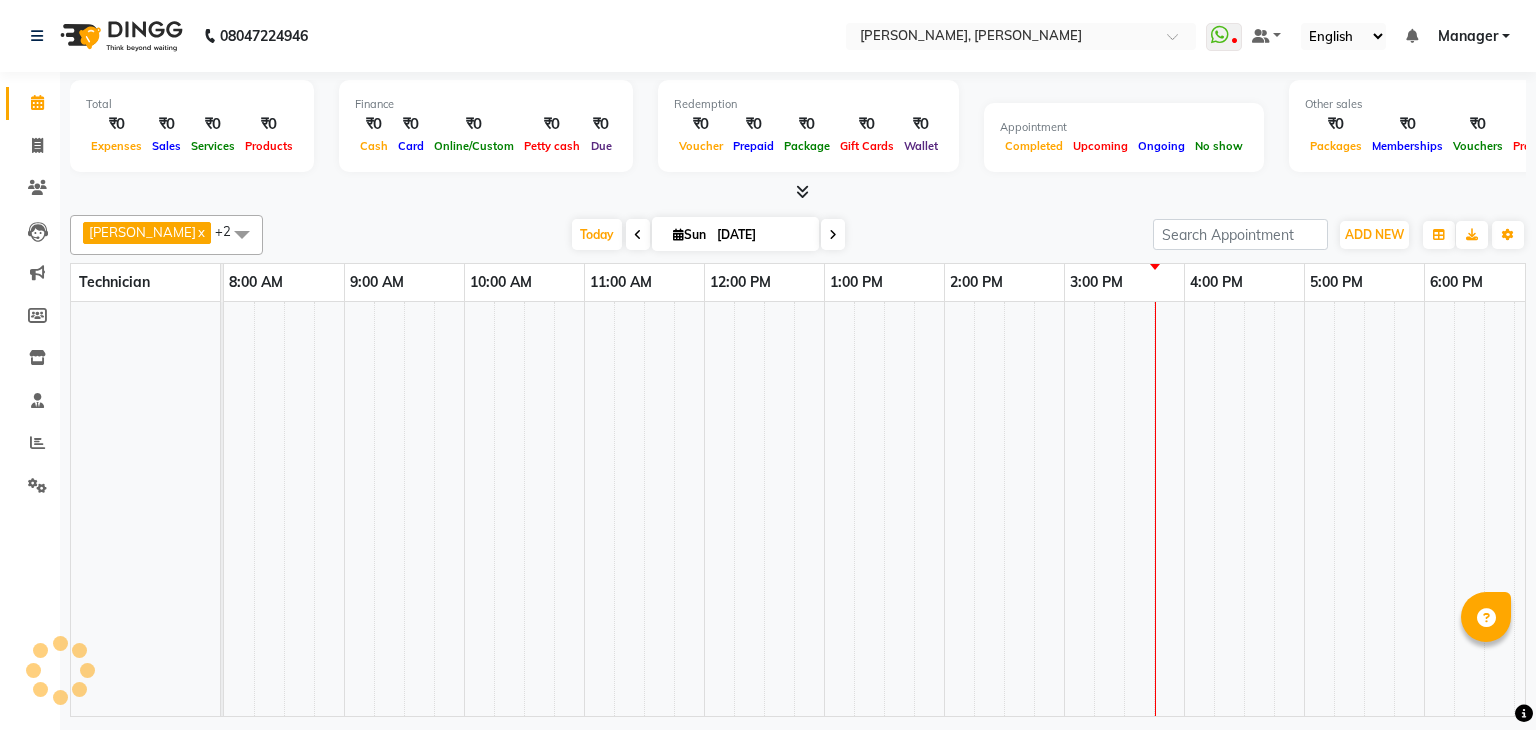 scroll, scrollTop: 0, scrollLeft: 0, axis: both 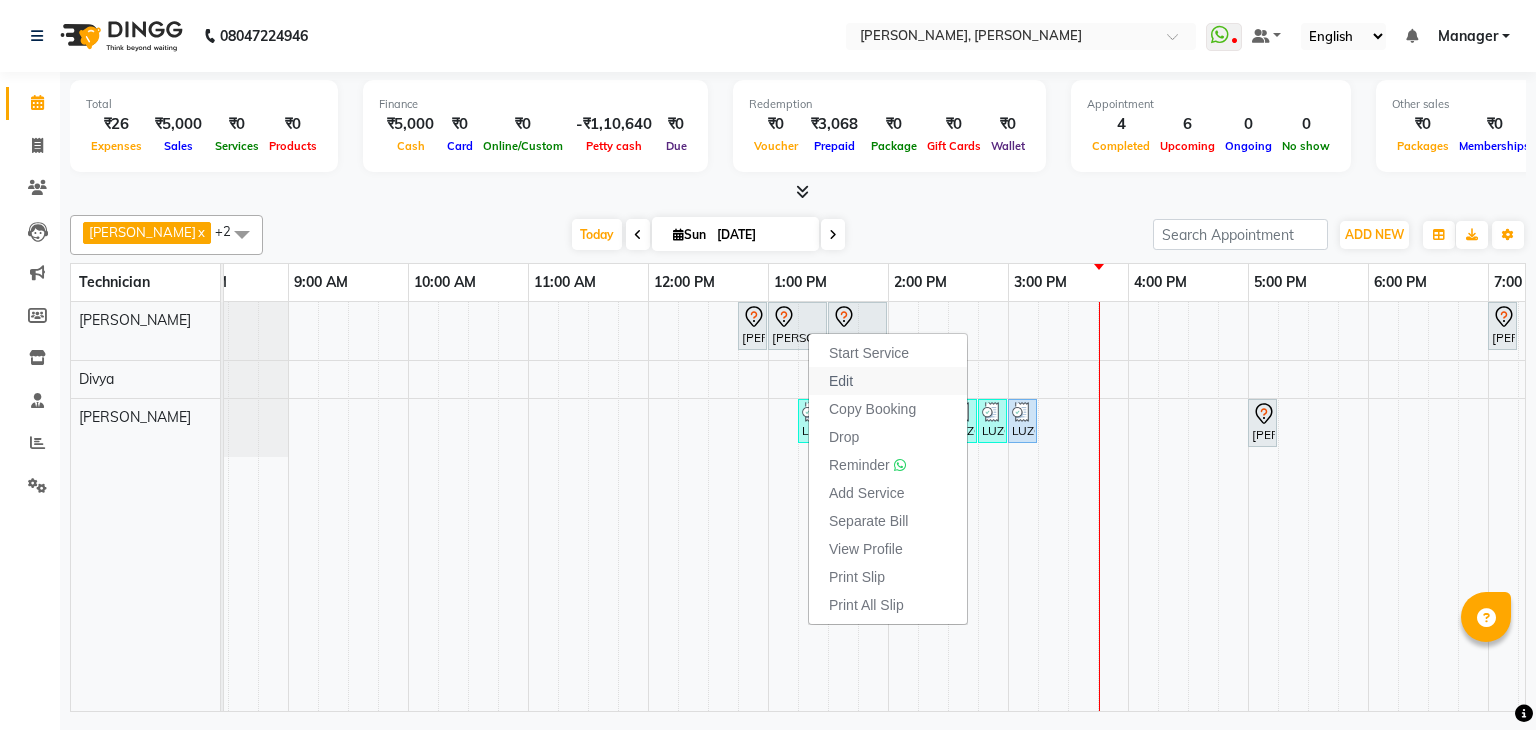 click on "Edit" at bounding box center (888, 381) 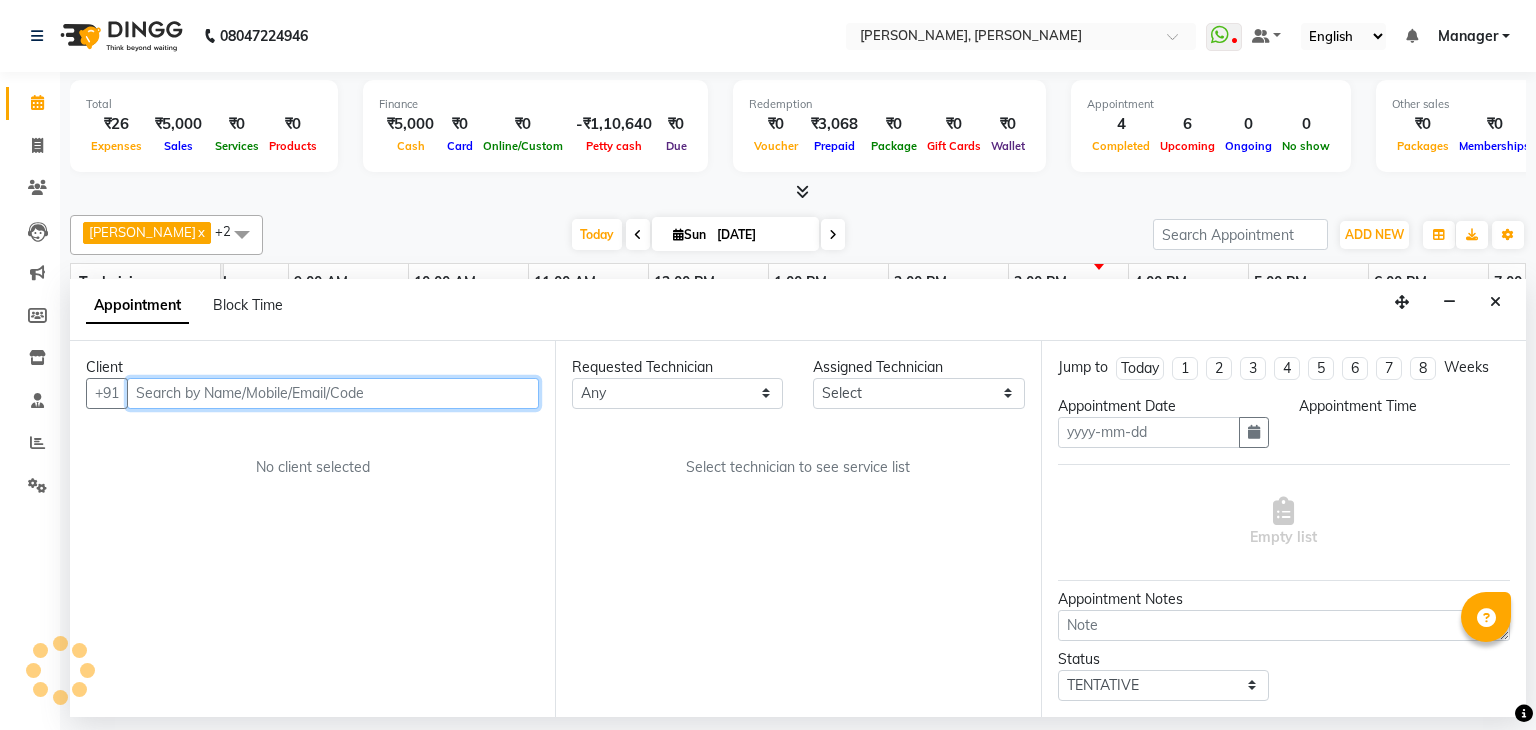 type on "[DATE]" 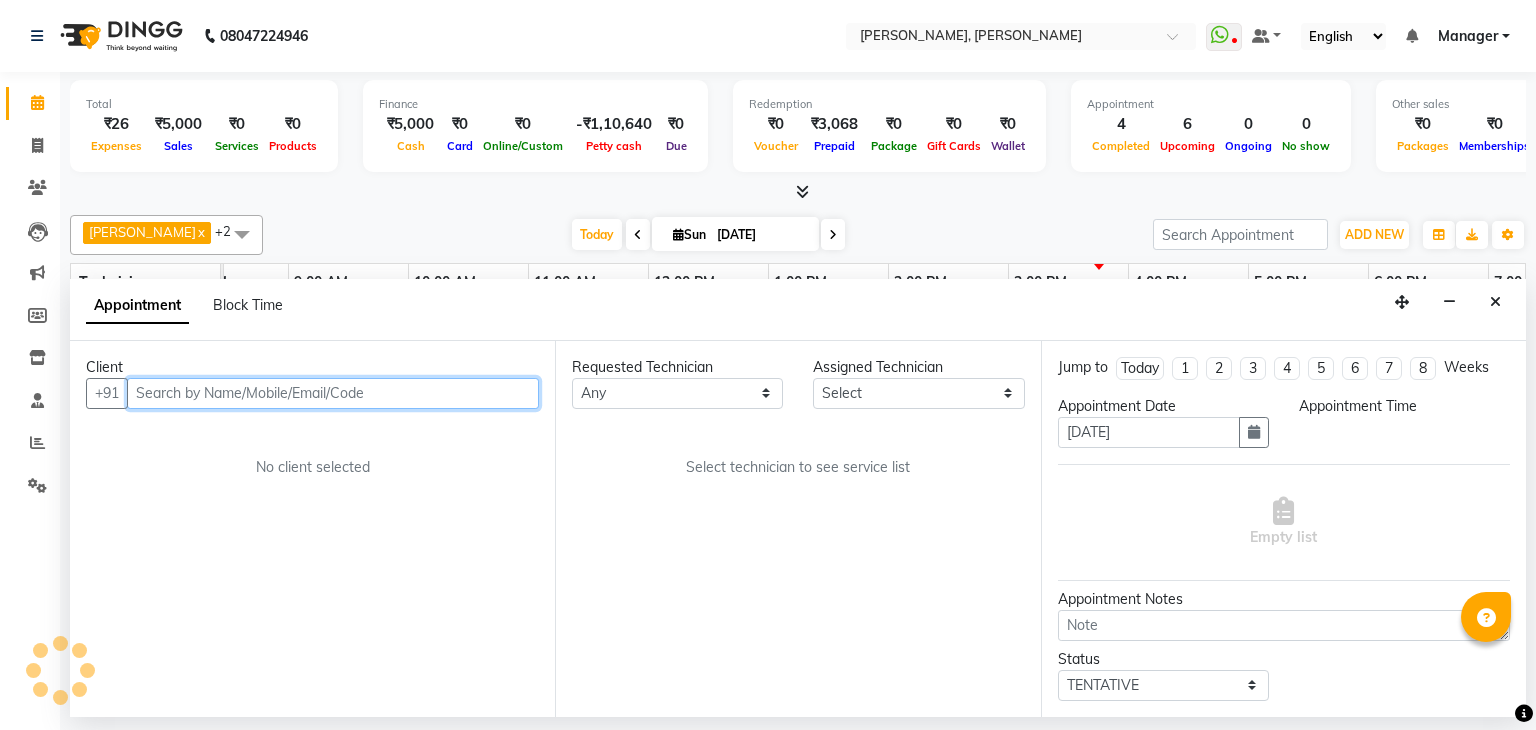 select on "54412" 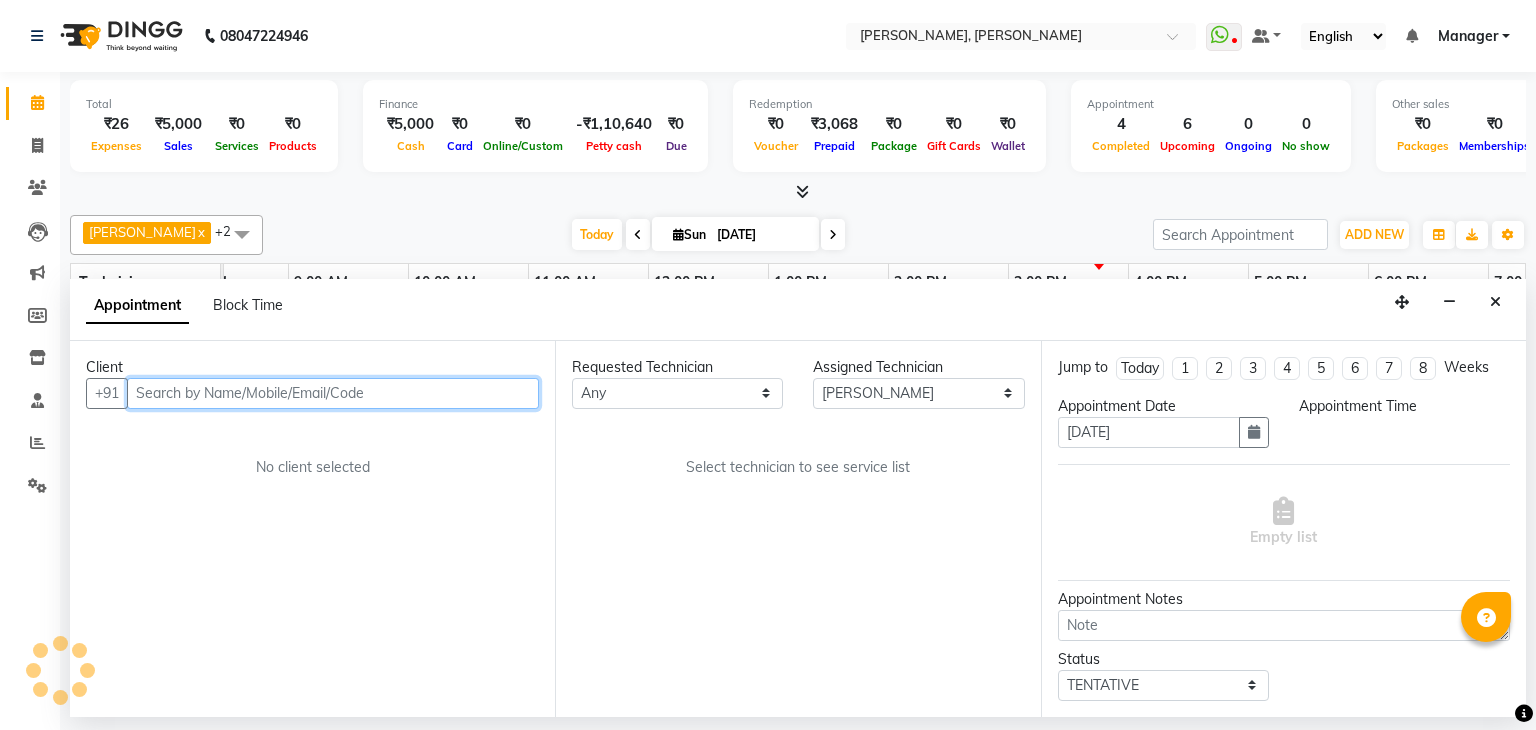 scroll, scrollTop: 0, scrollLeft: 258, axis: horizontal 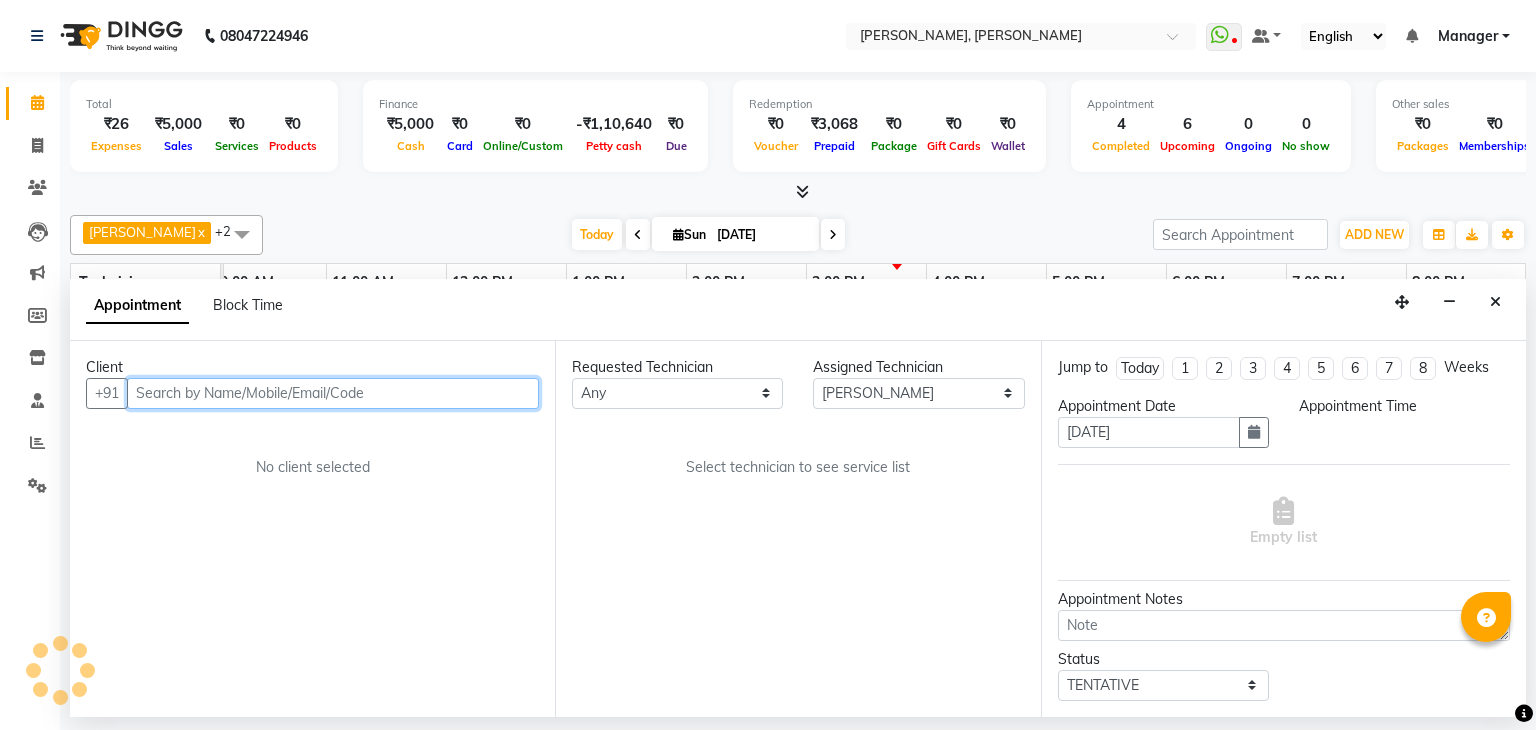 select on "765" 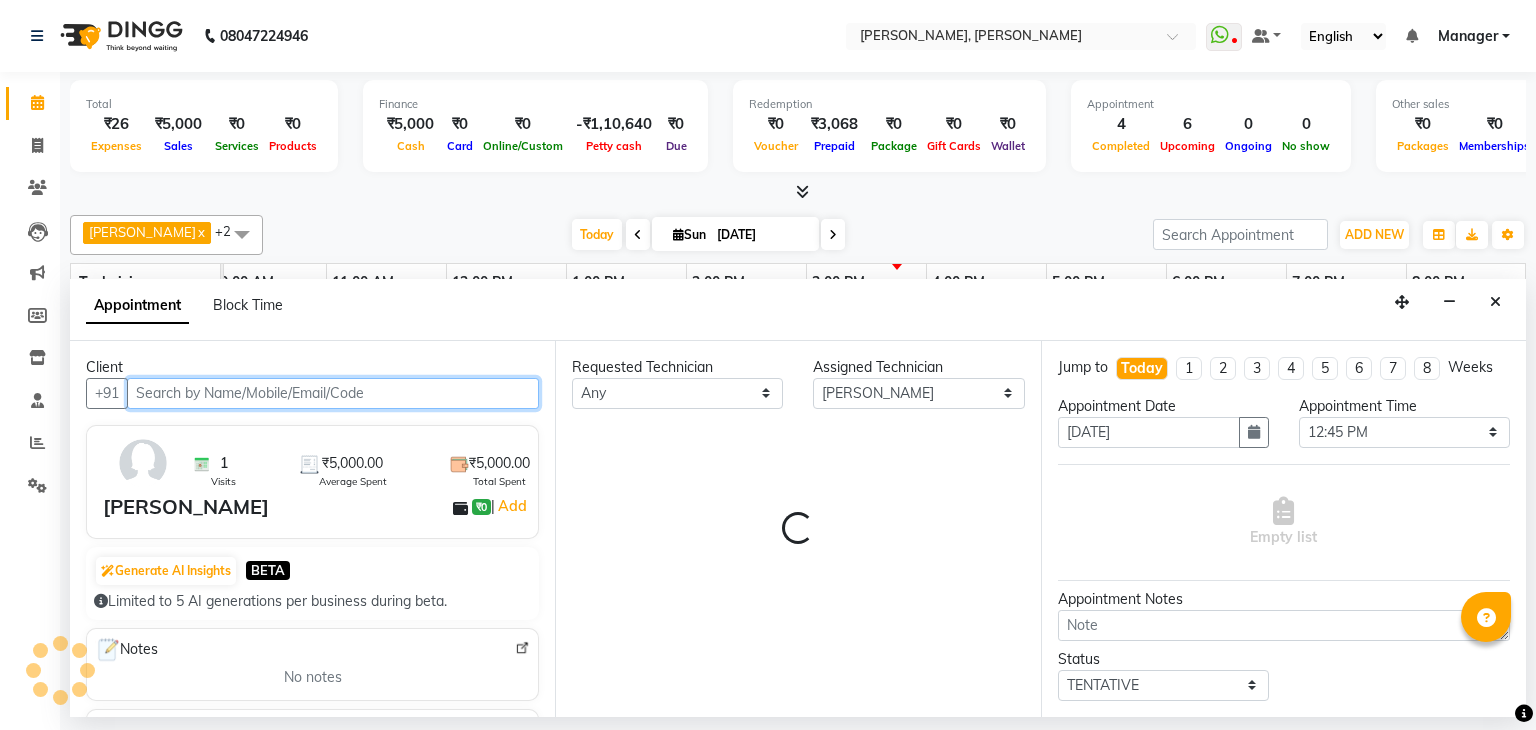 select on "3204" 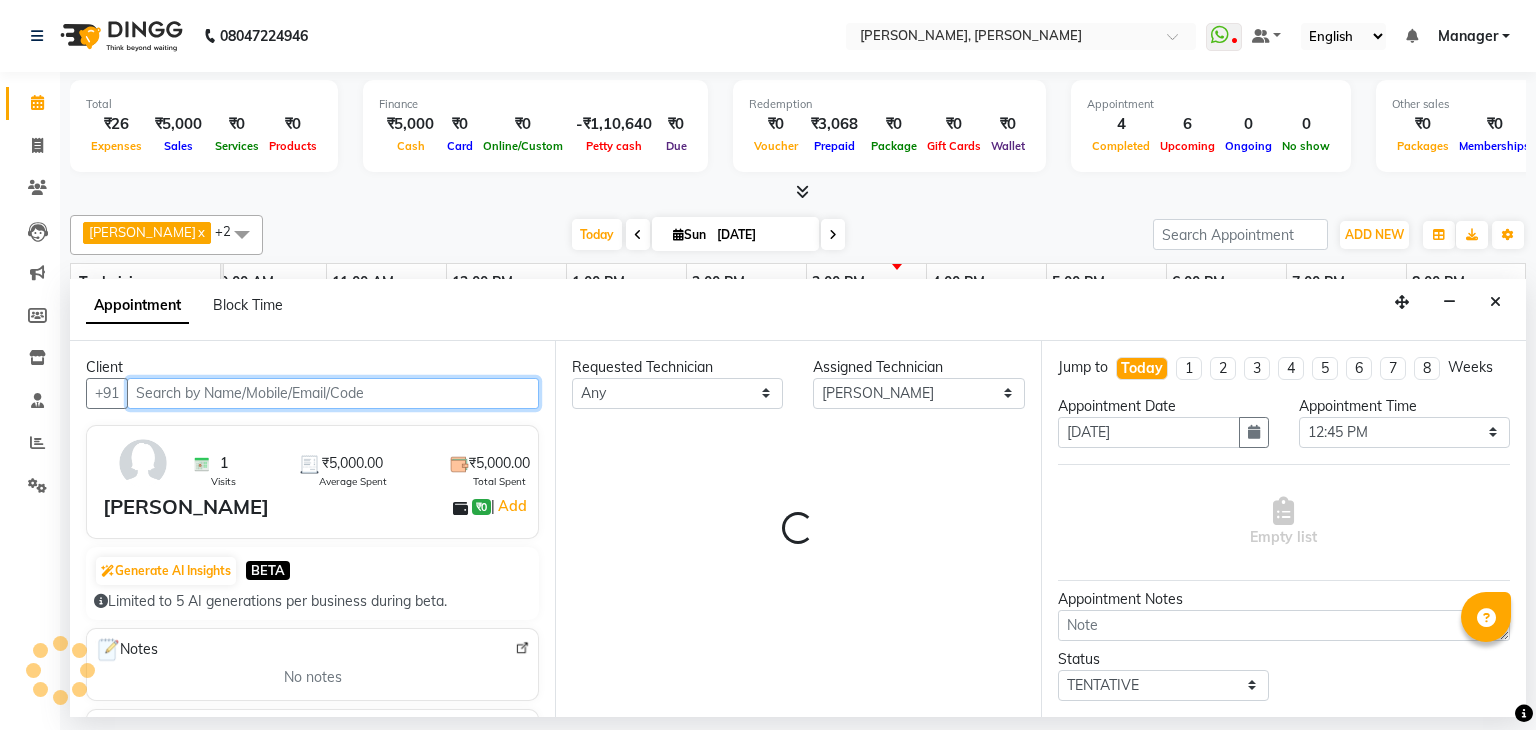 select on "3204" 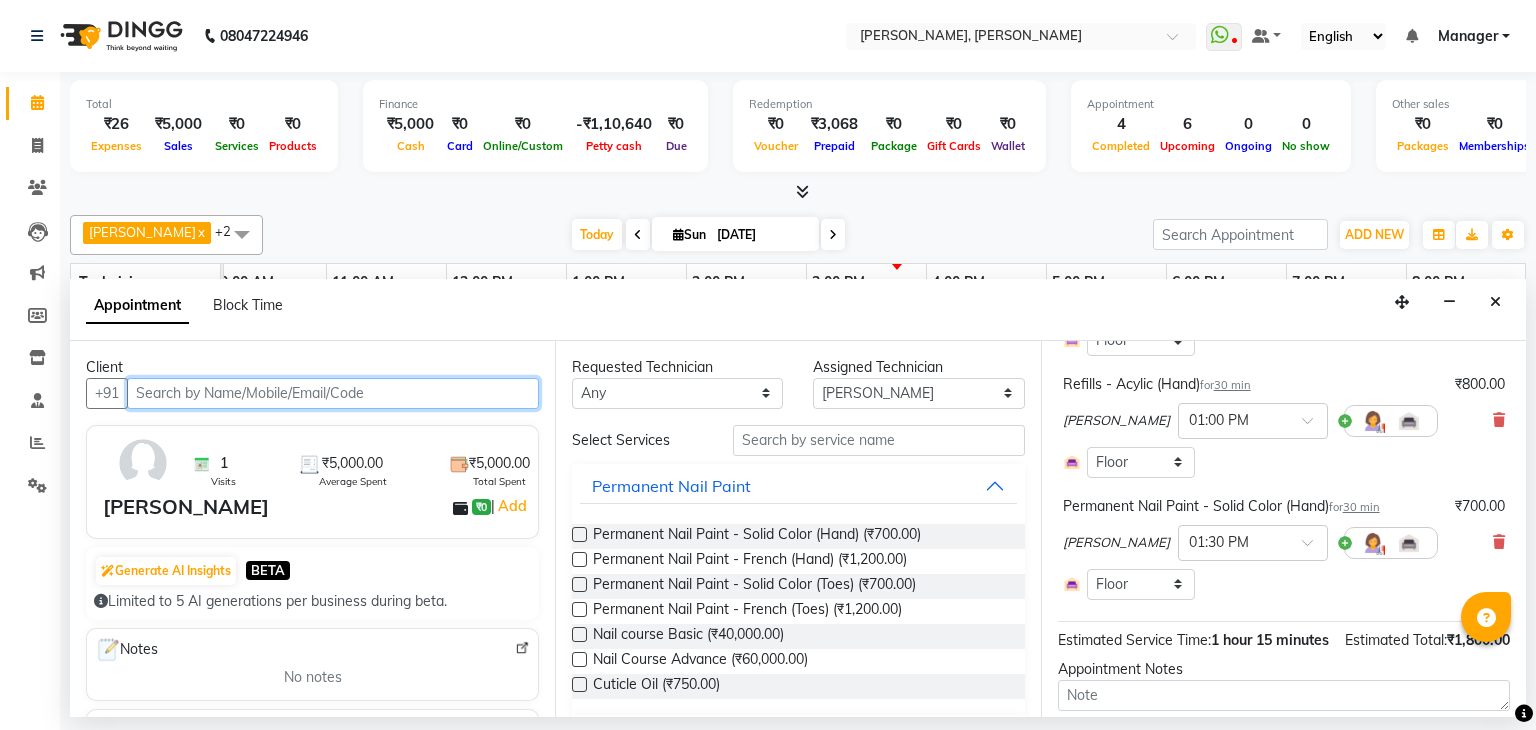 scroll, scrollTop: 278, scrollLeft: 0, axis: vertical 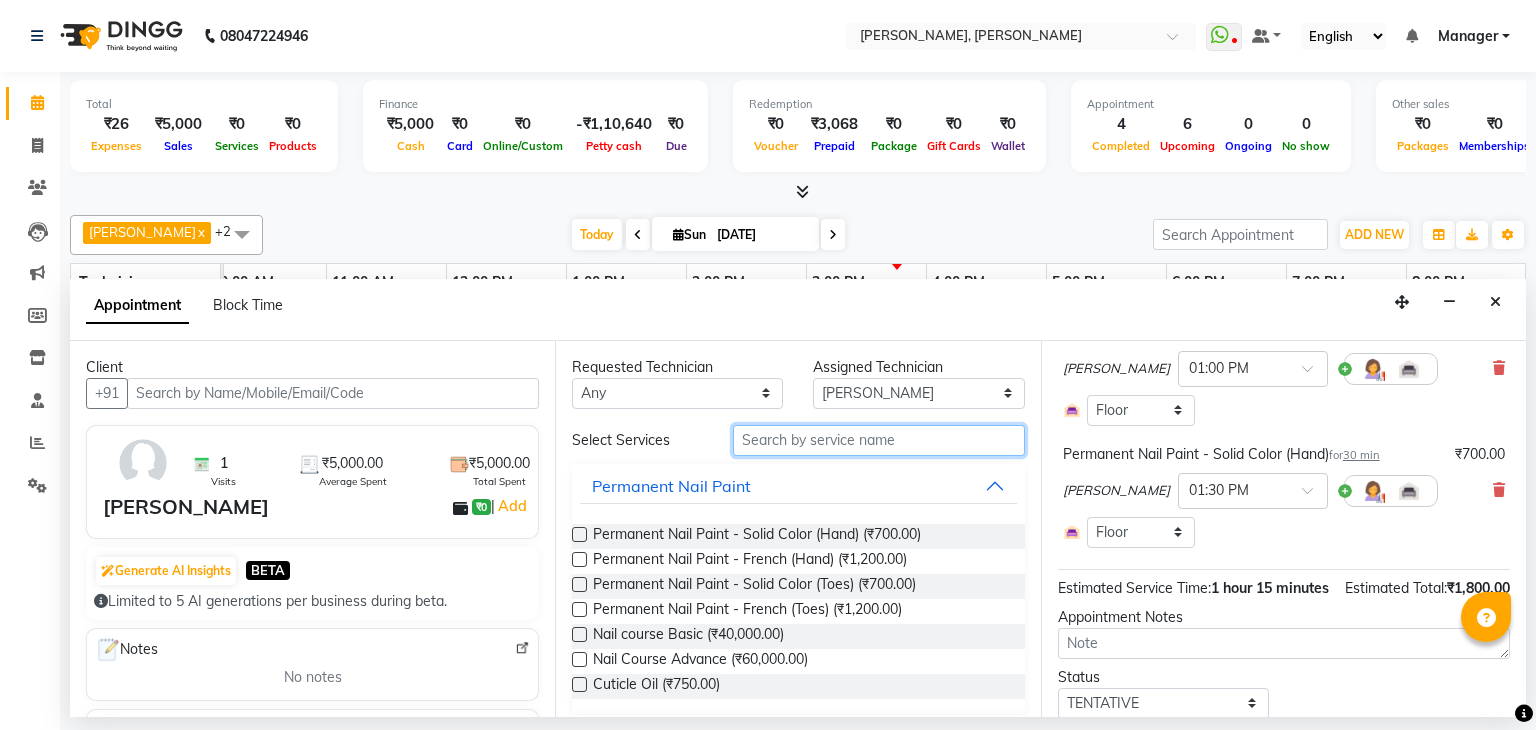 click at bounding box center (879, 440) 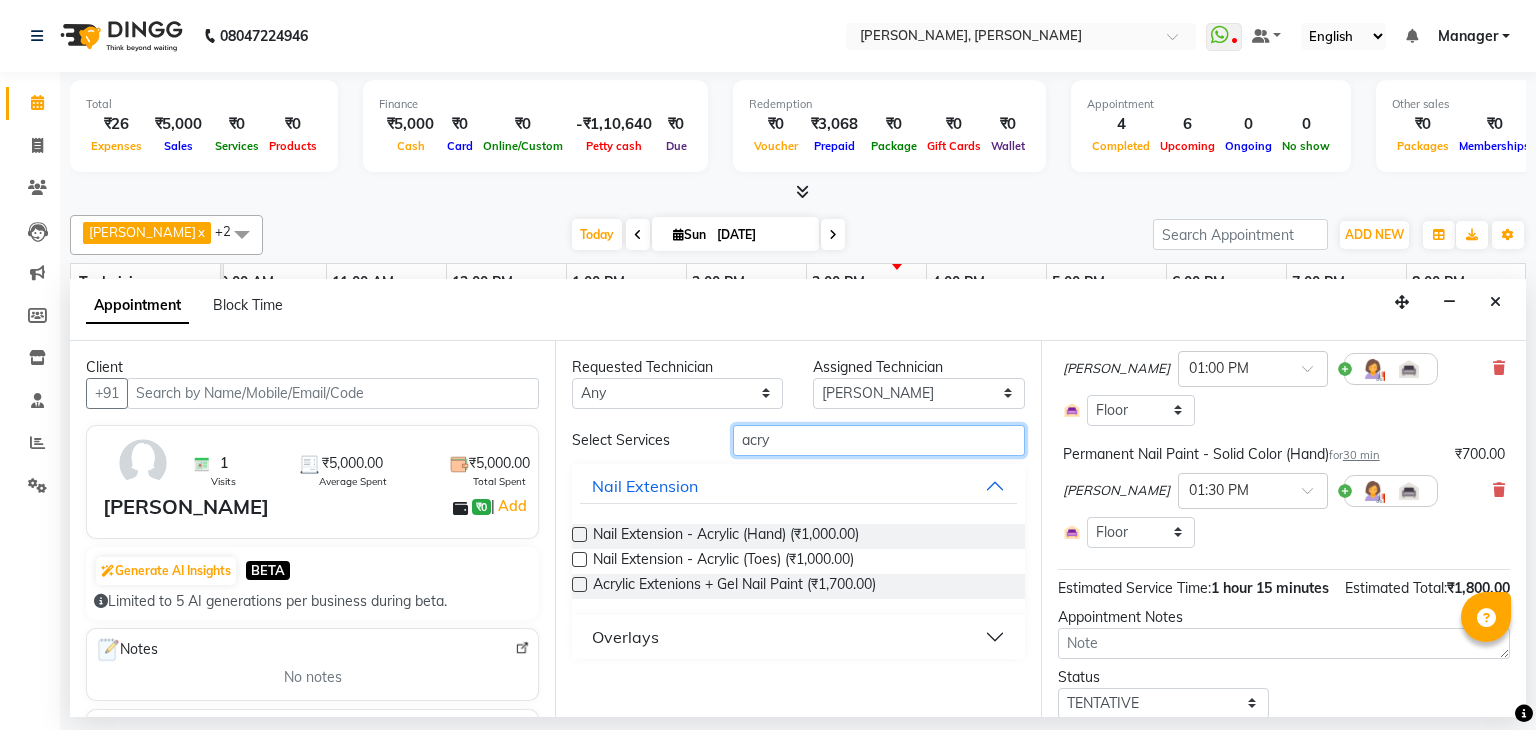 type on "acry" 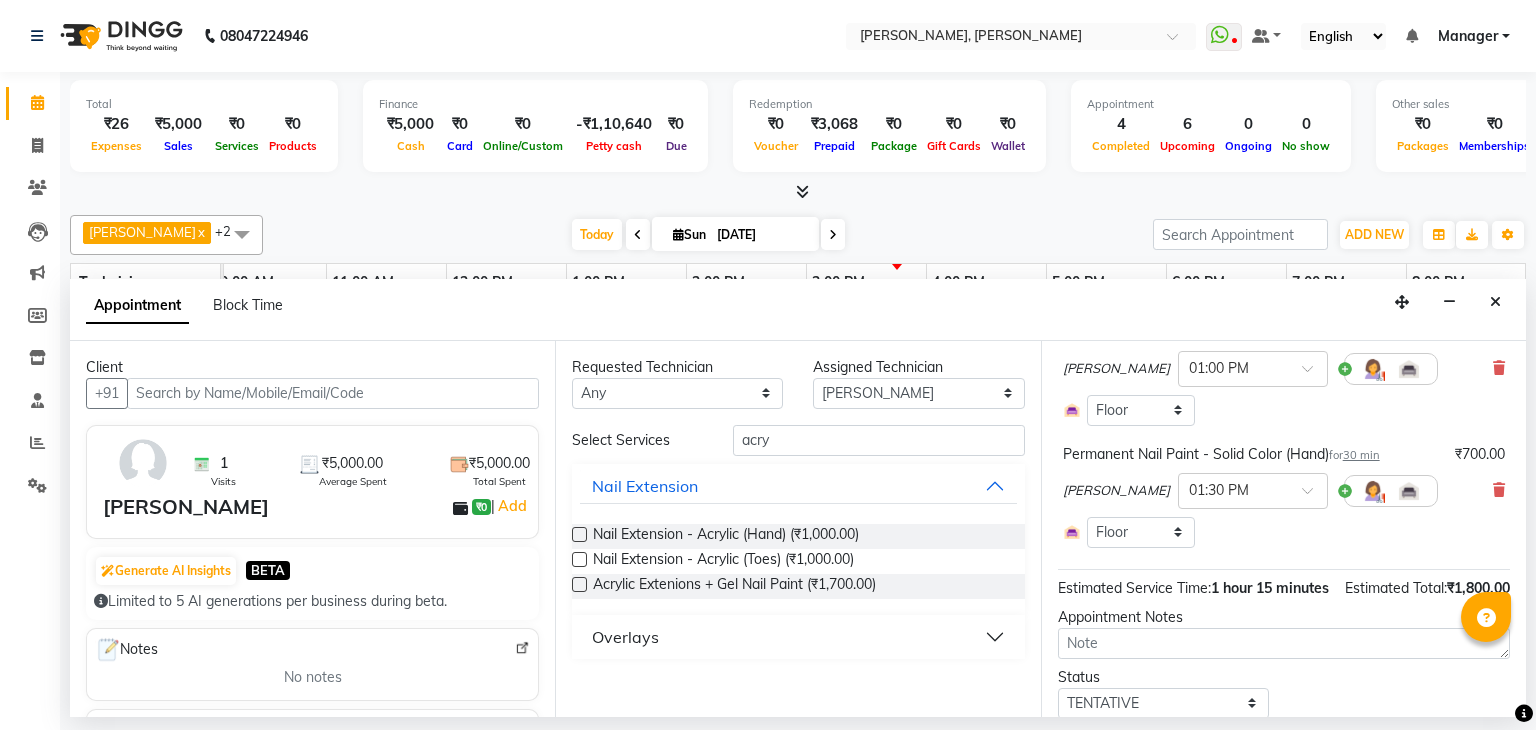 click at bounding box center [579, 534] 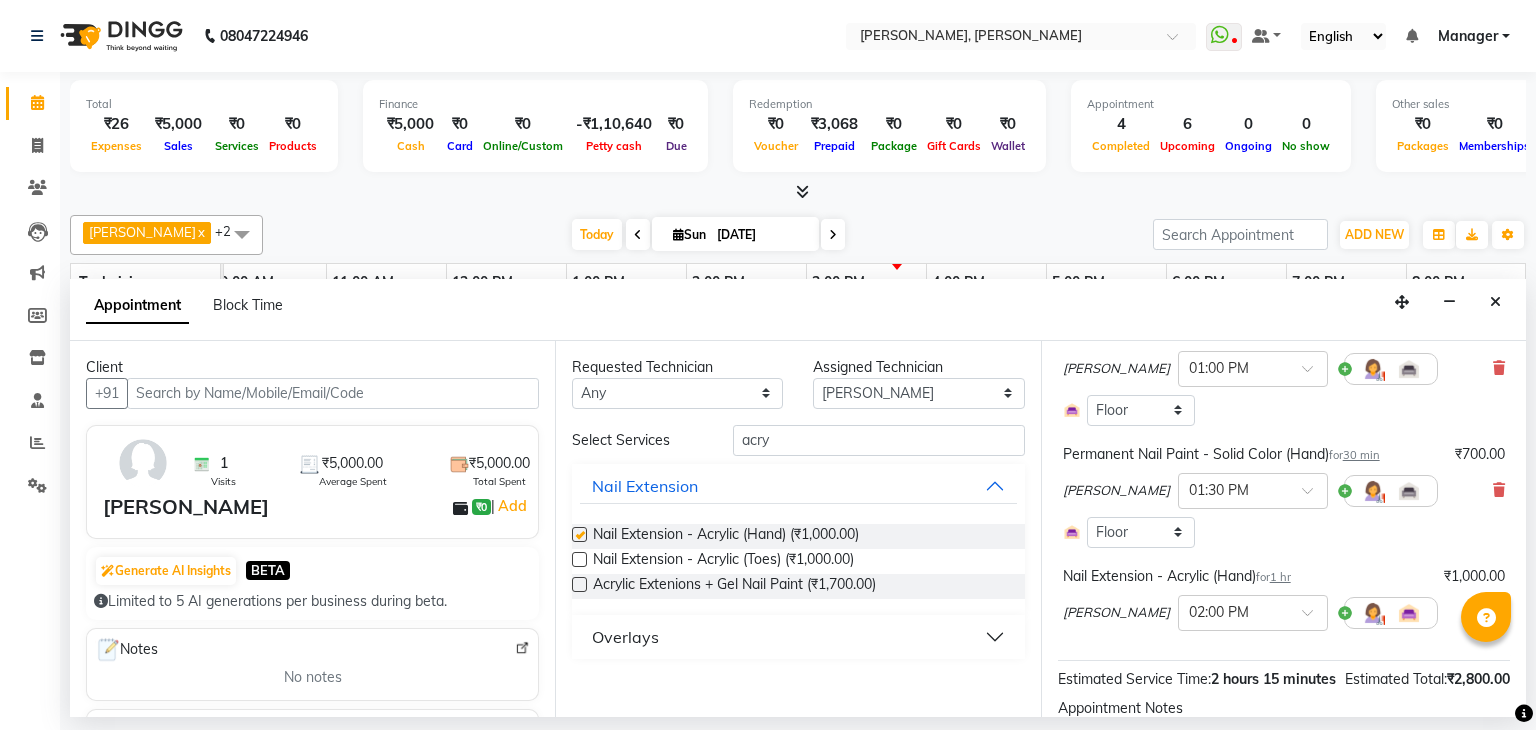 checkbox on "false" 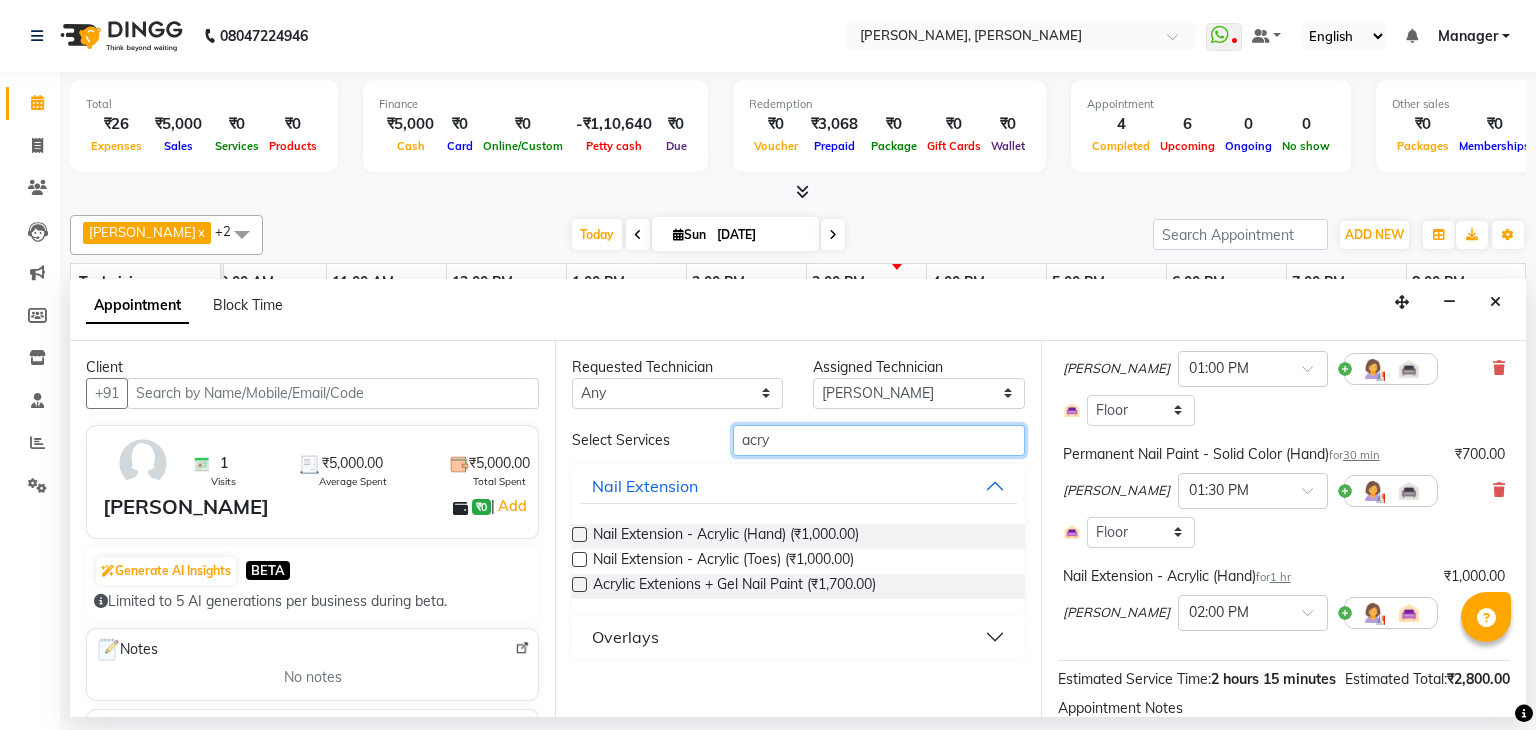 click on "acry" at bounding box center (879, 440) 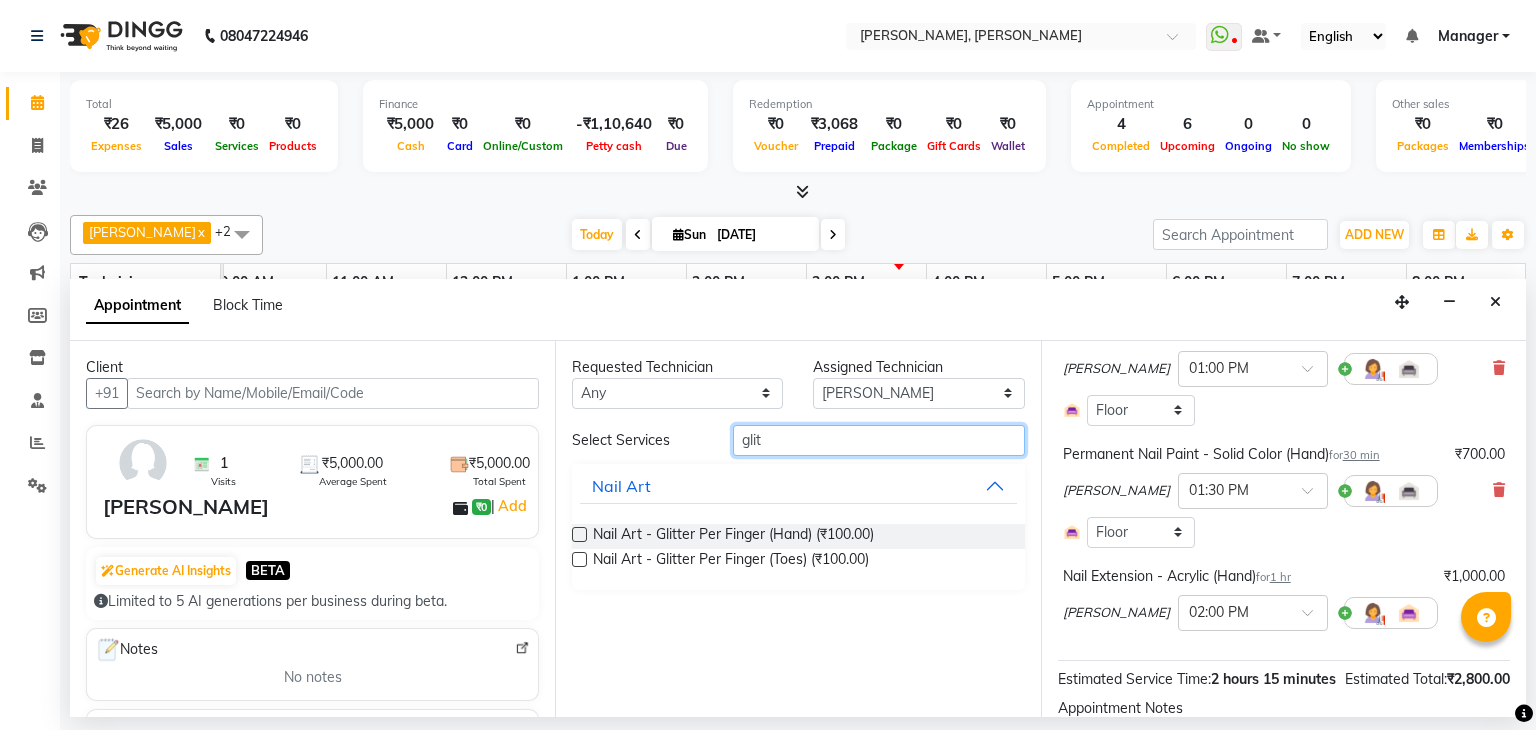 type on "glit" 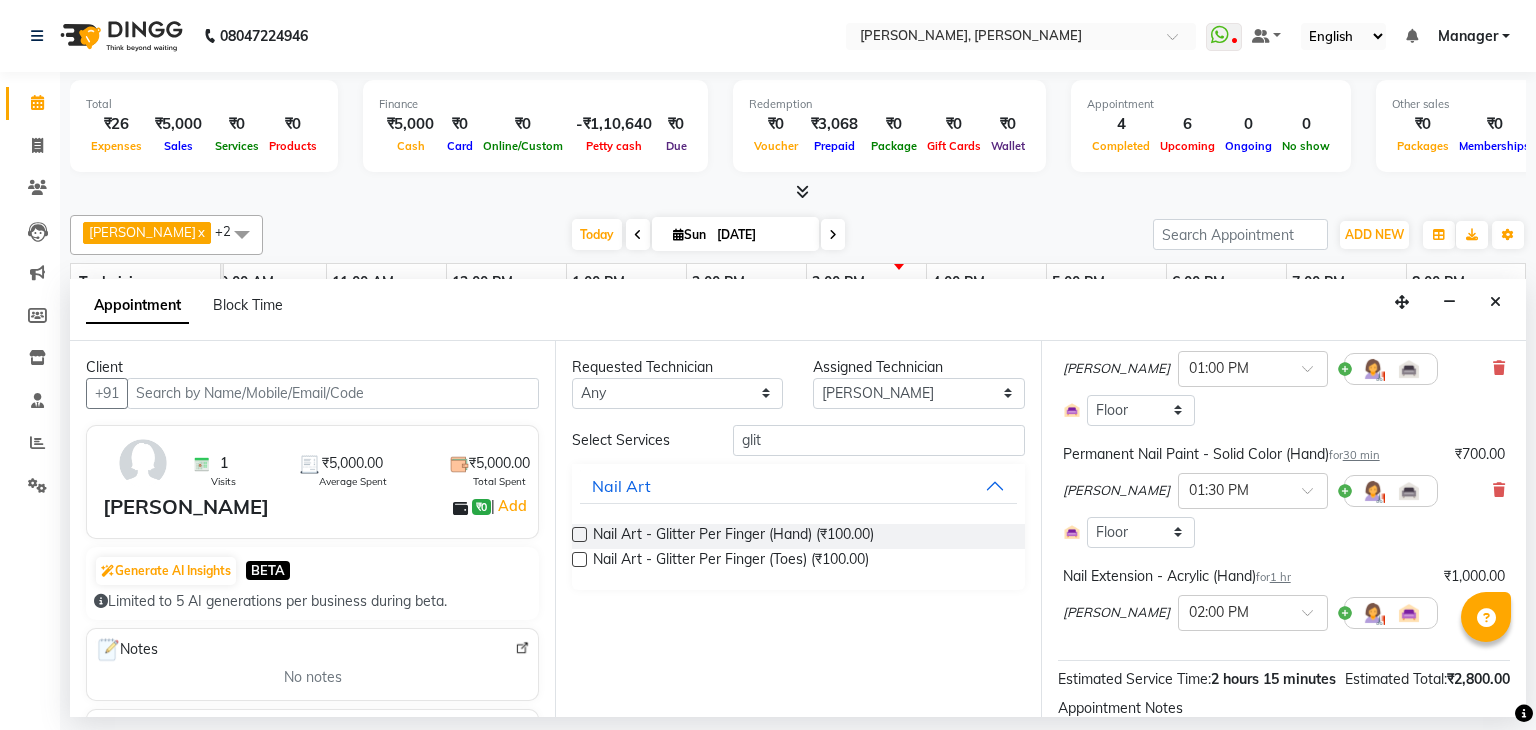 click at bounding box center (579, 534) 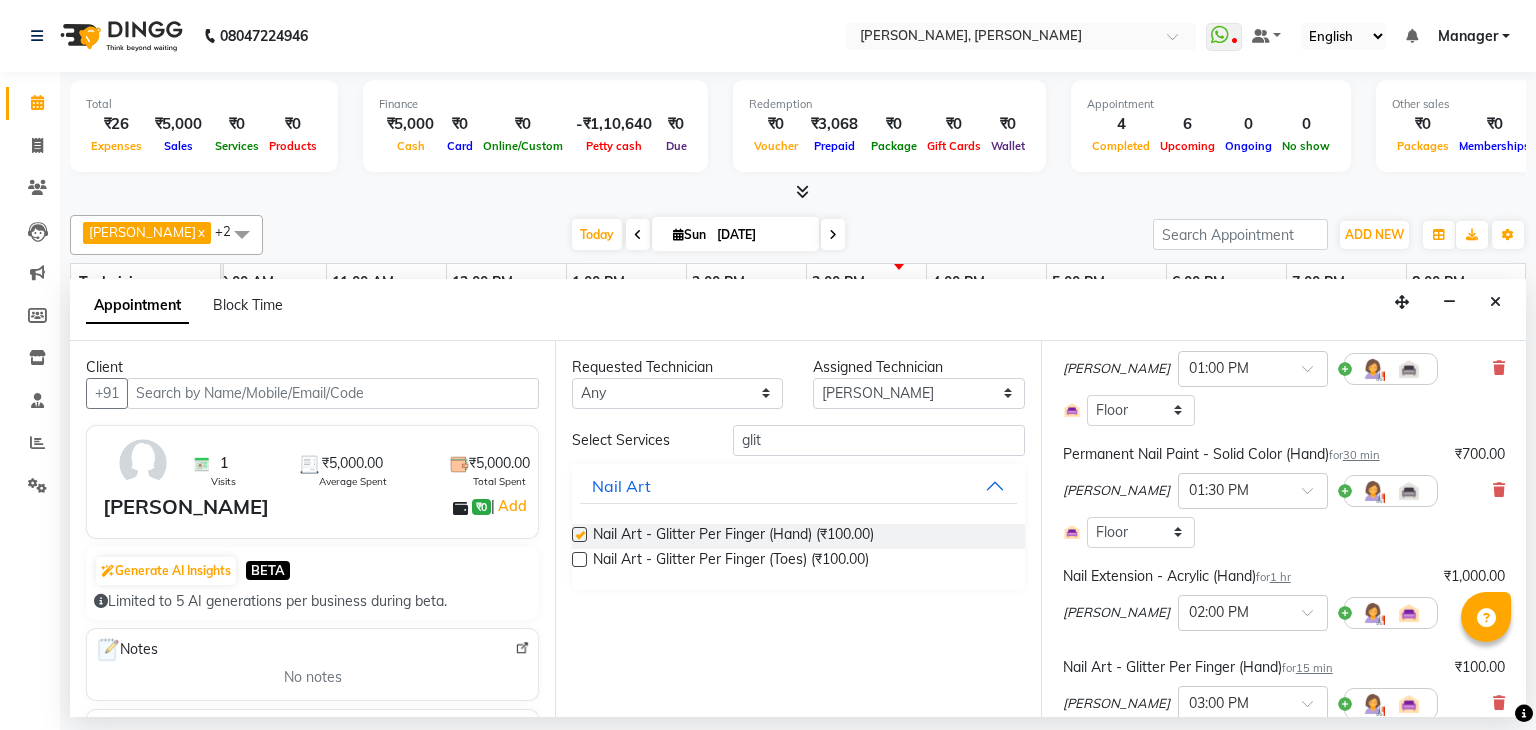 checkbox on "false" 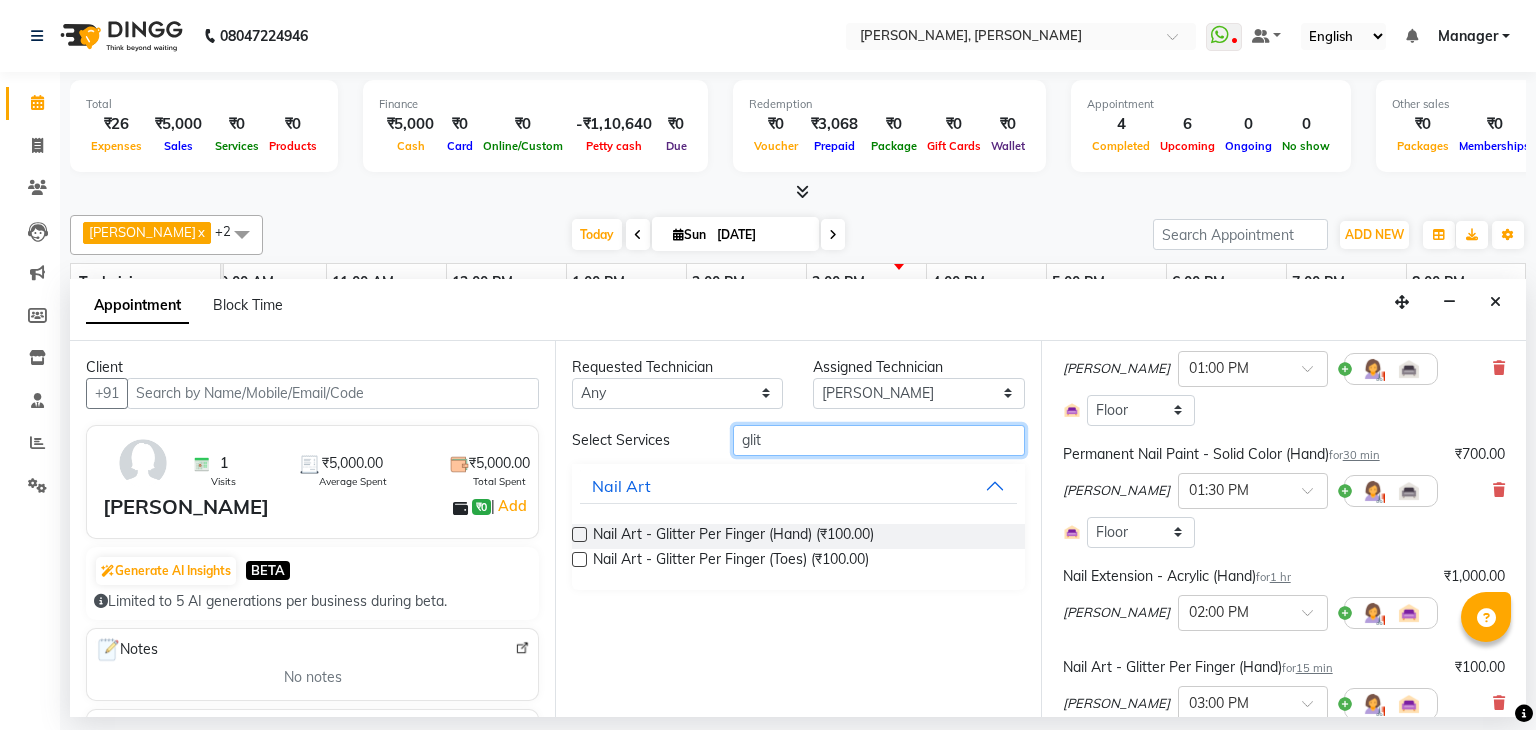 click on "glit" at bounding box center [879, 440] 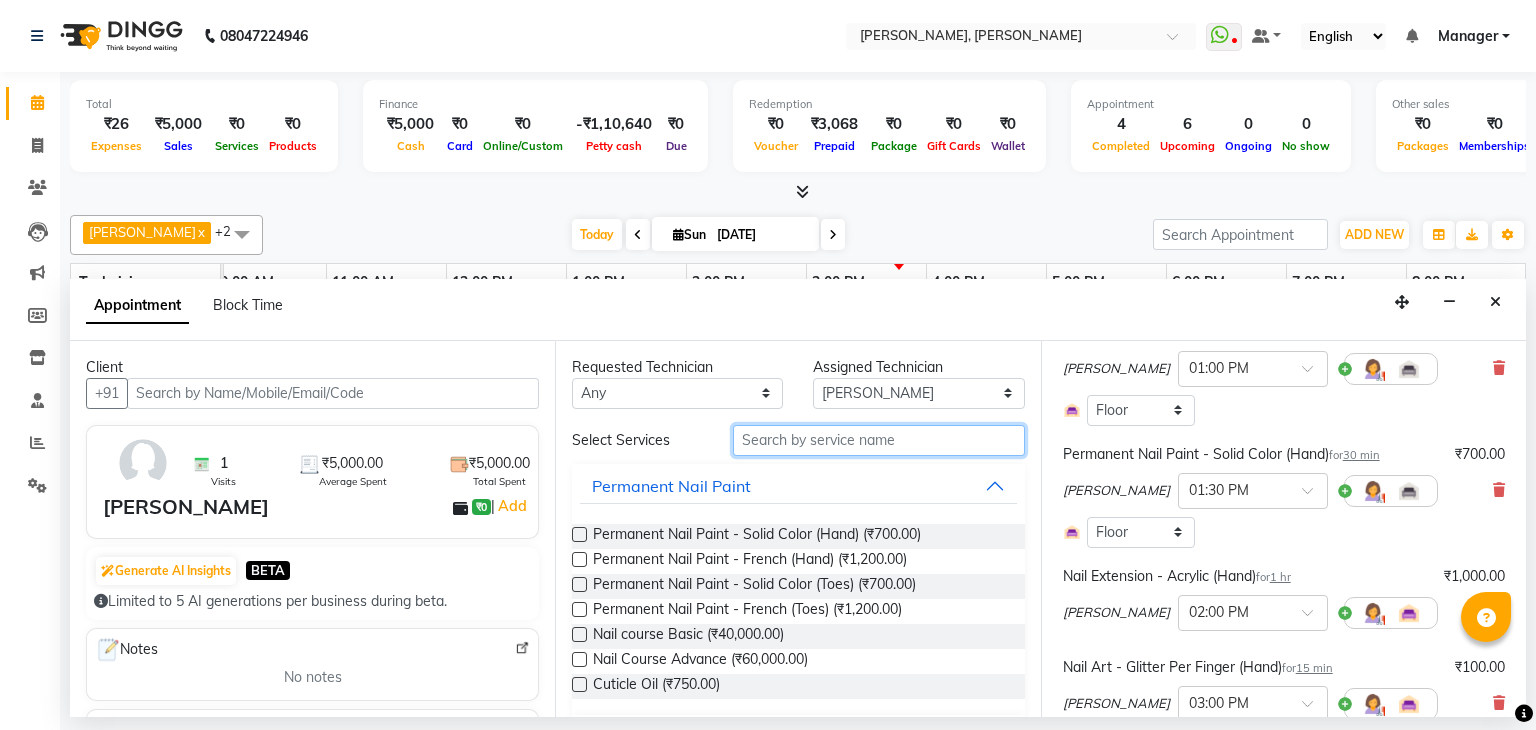 type 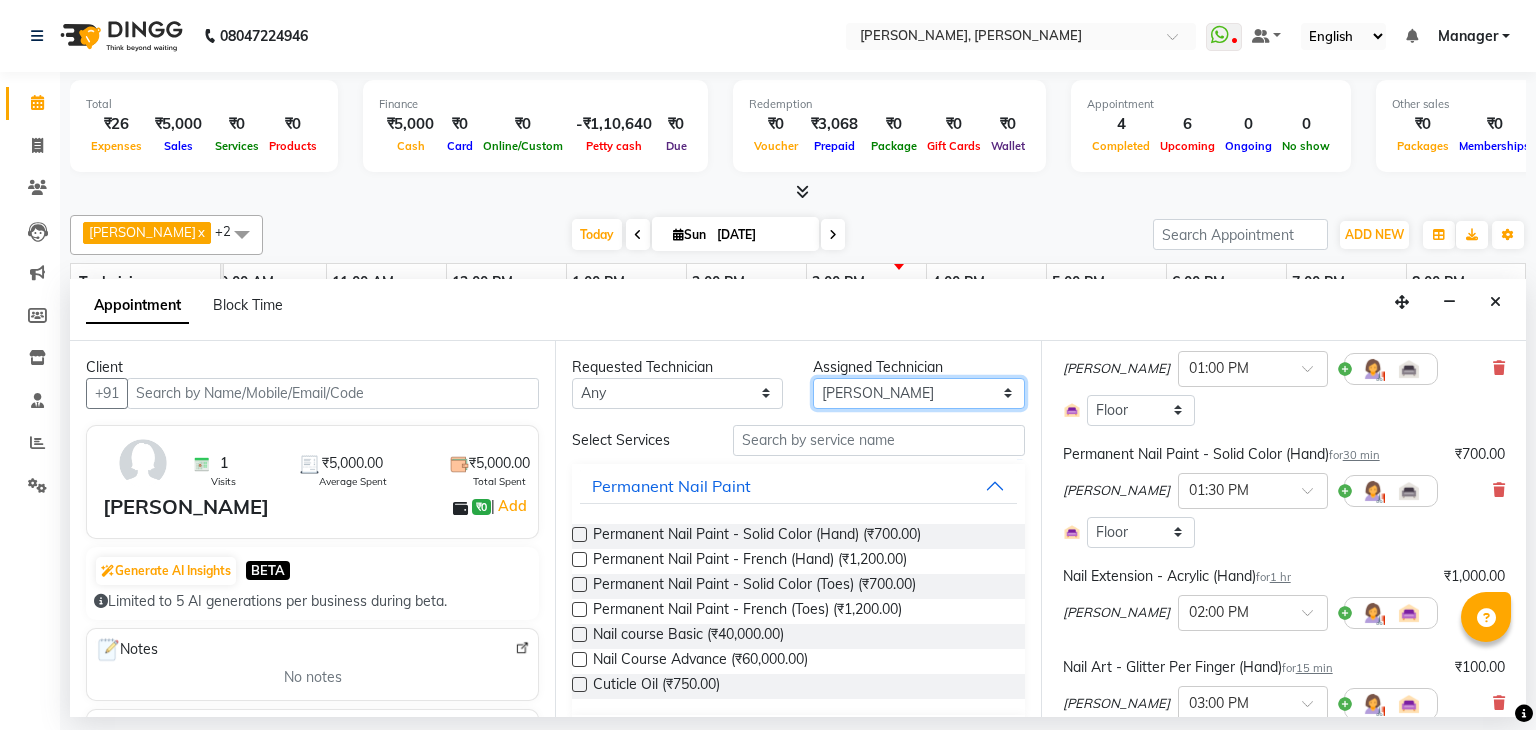 click on "Select [PERSON_NAME] [PERSON_NAME] Apshana [PERSON_NAME] [PERSON_NAME] [PERSON_NAME]" at bounding box center (918, 393) 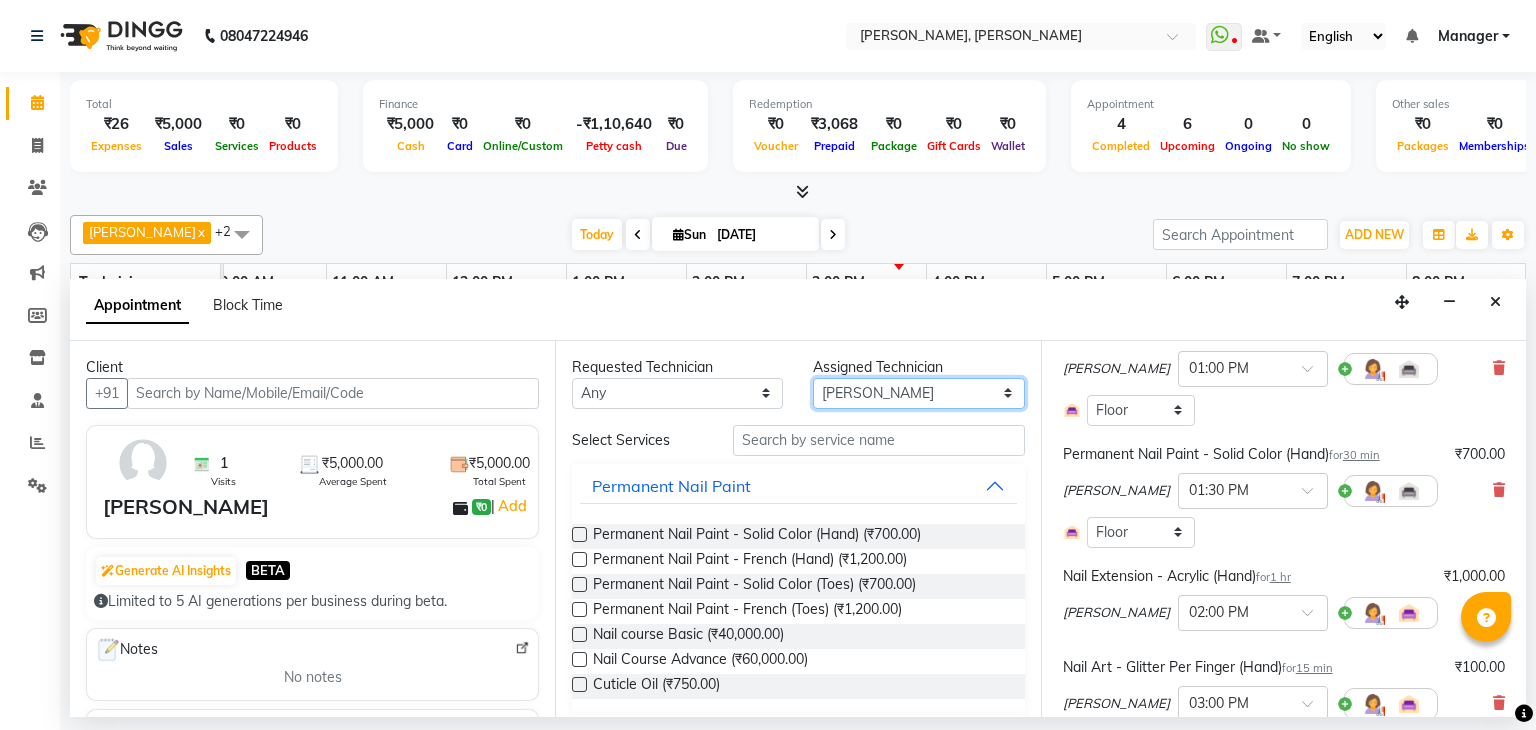 select on "72520" 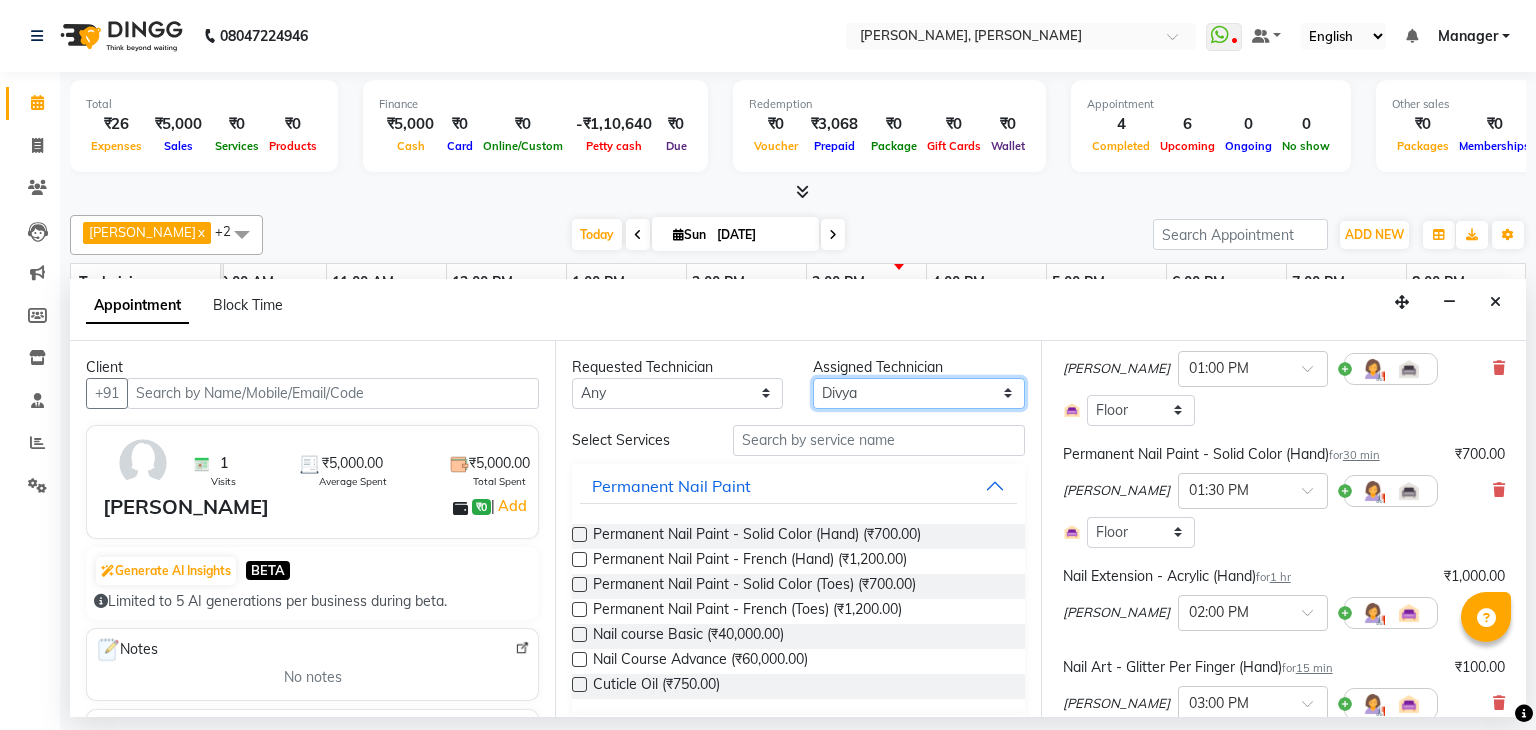 click on "Select [PERSON_NAME] [PERSON_NAME] Apshana [PERSON_NAME] [PERSON_NAME] [PERSON_NAME]" at bounding box center (918, 393) 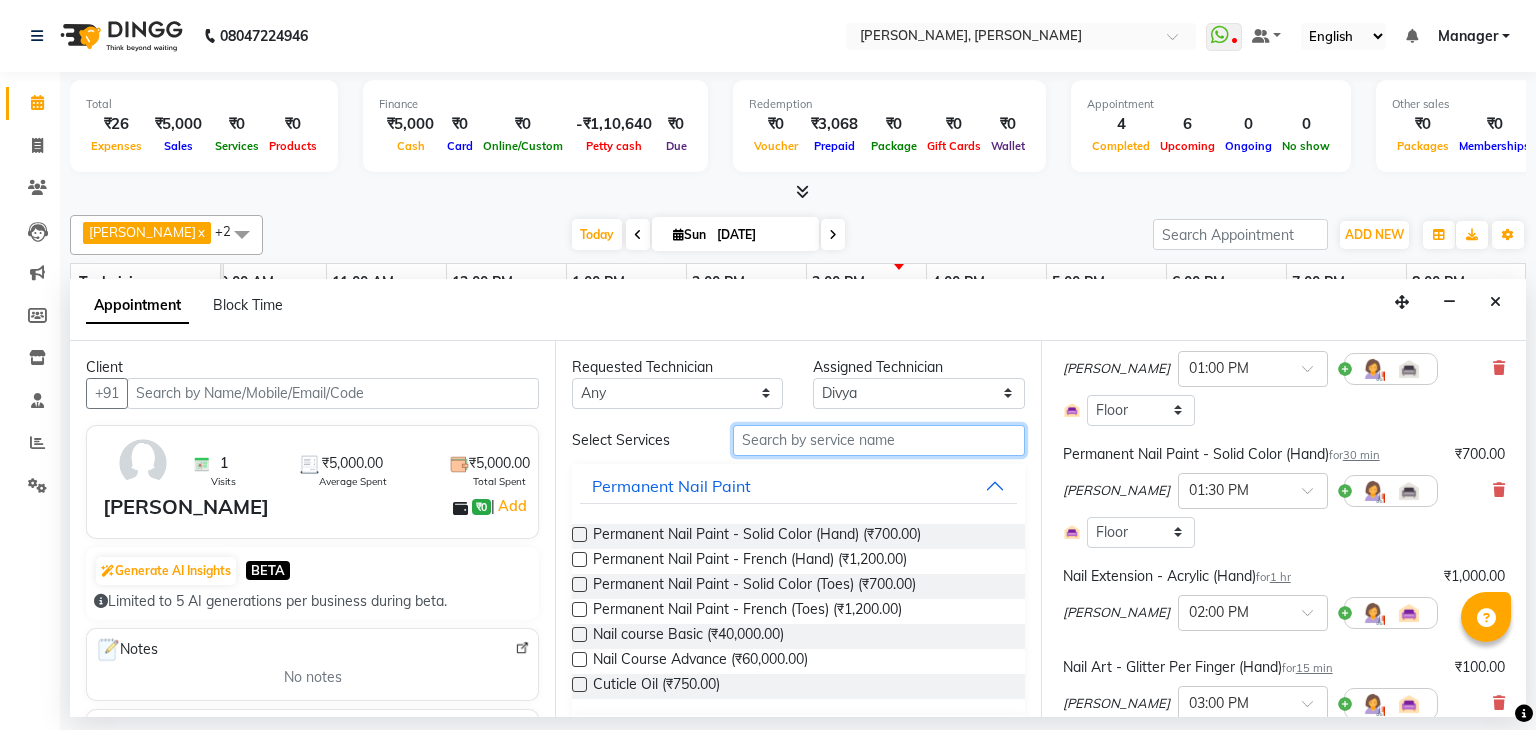 click at bounding box center [879, 440] 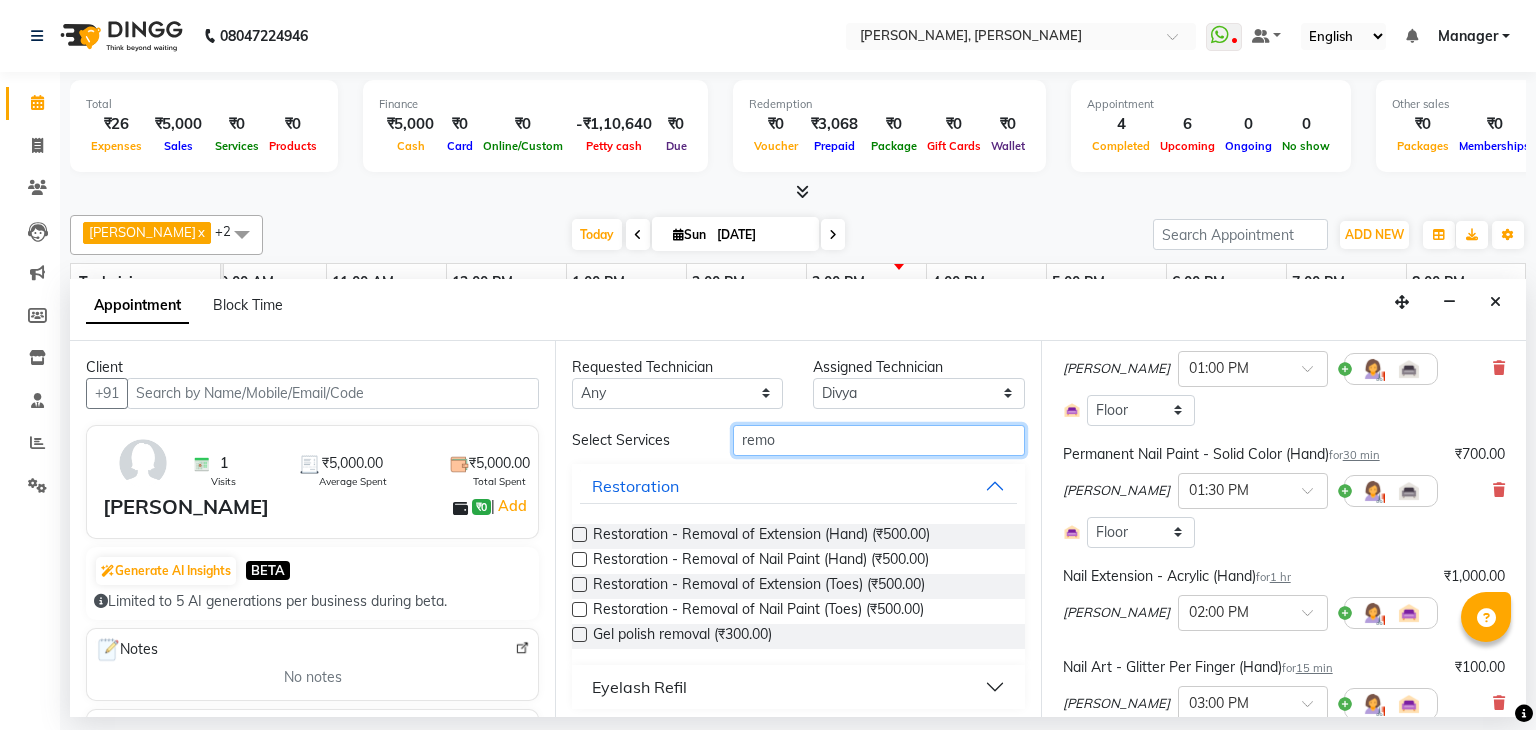 type on "remo" 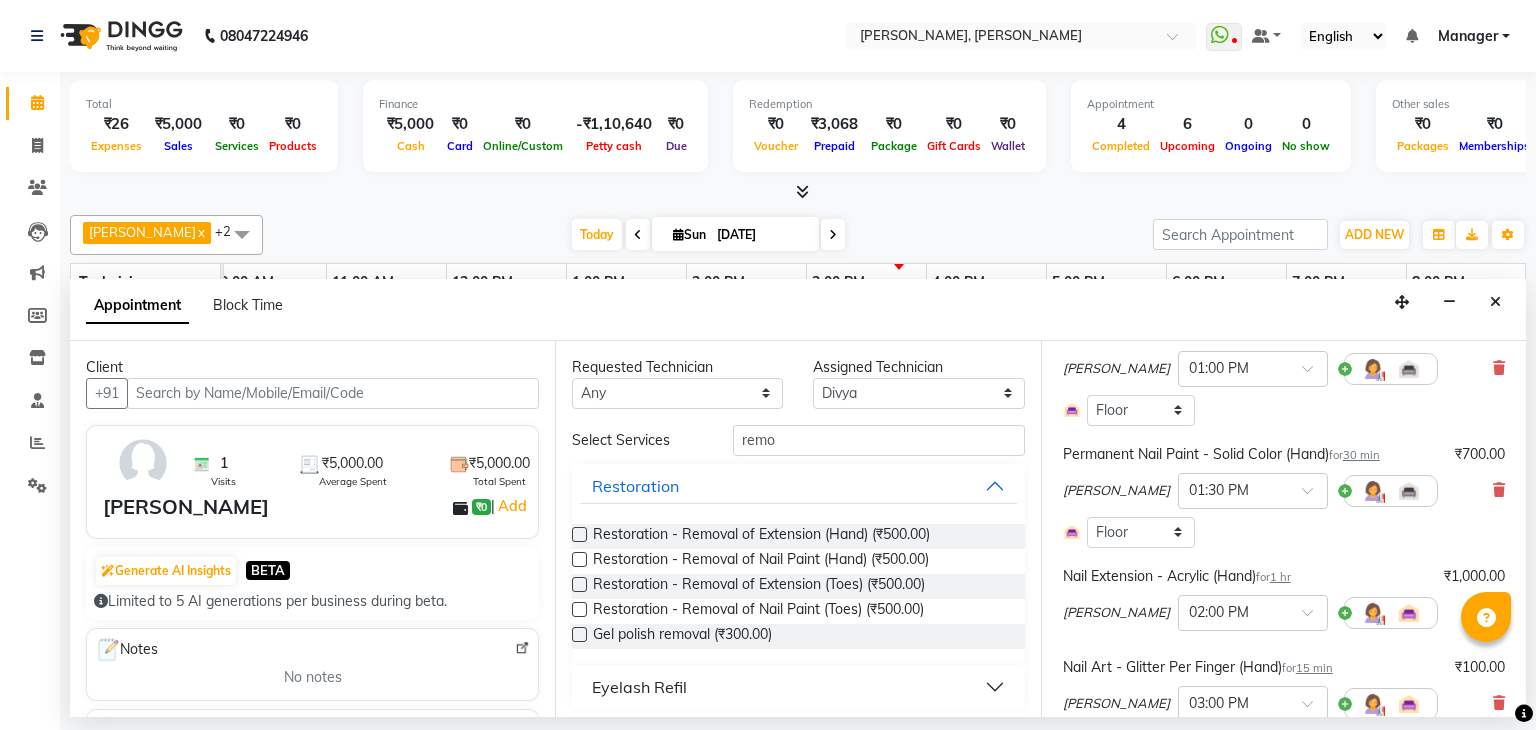 click at bounding box center [579, 634] 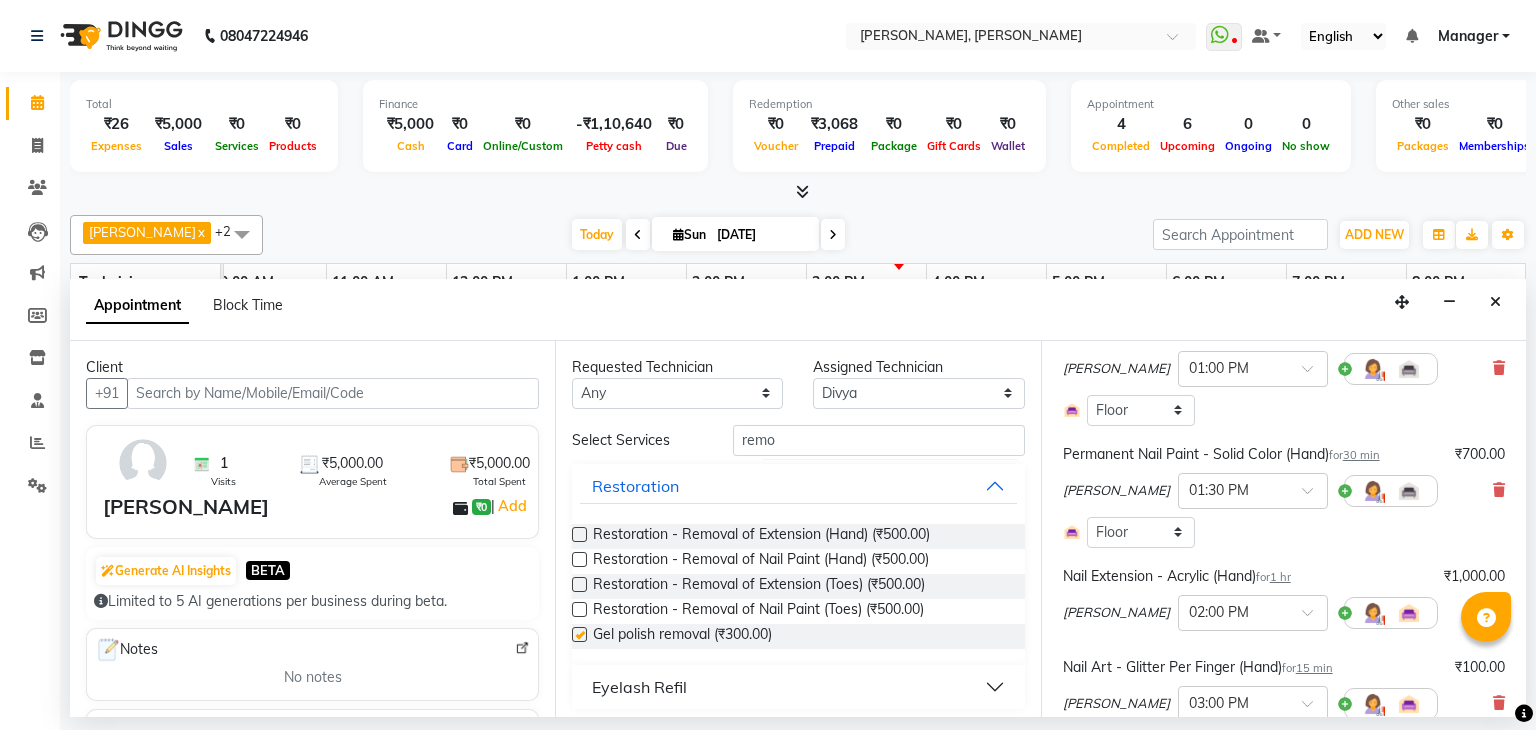 checkbox on "false" 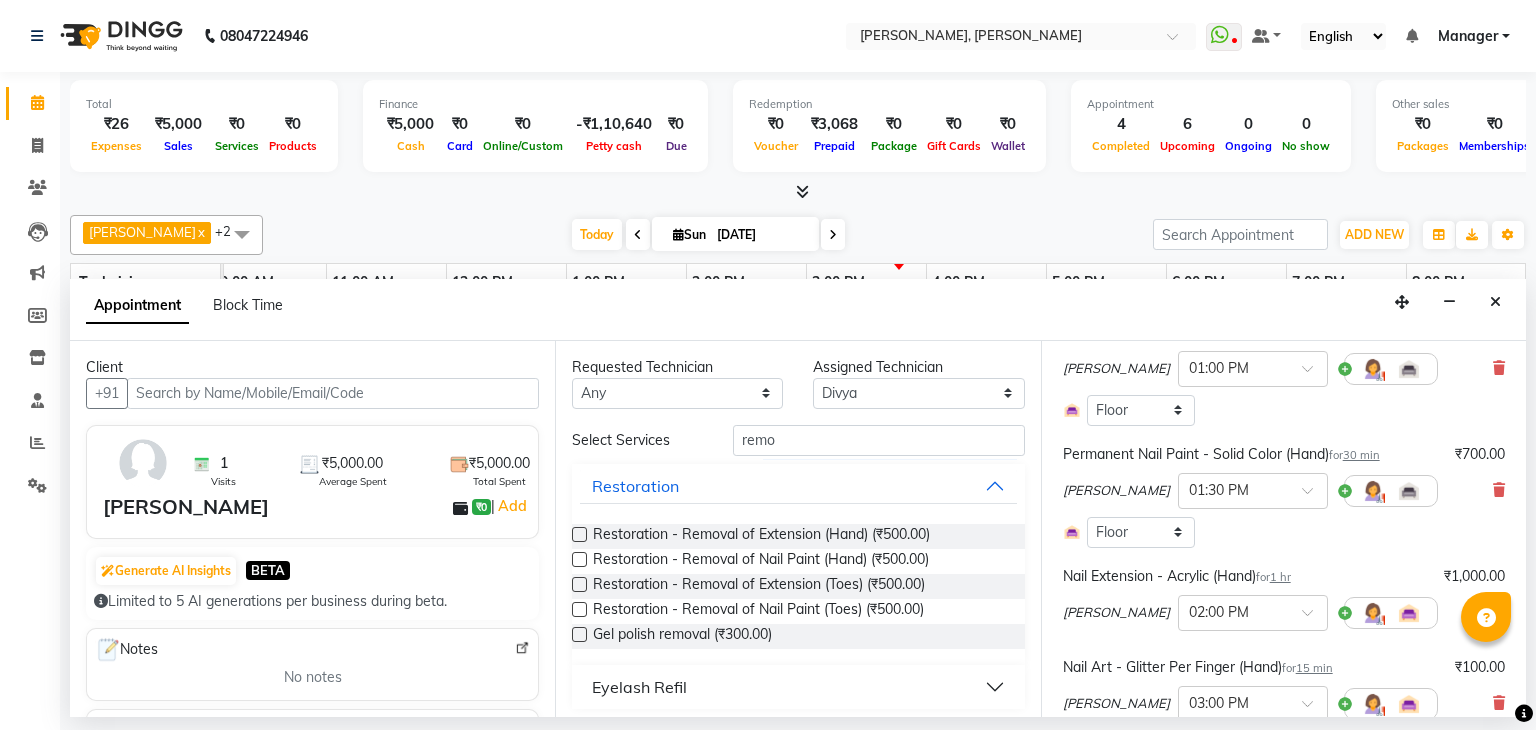 scroll, scrollTop: 620, scrollLeft: 0, axis: vertical 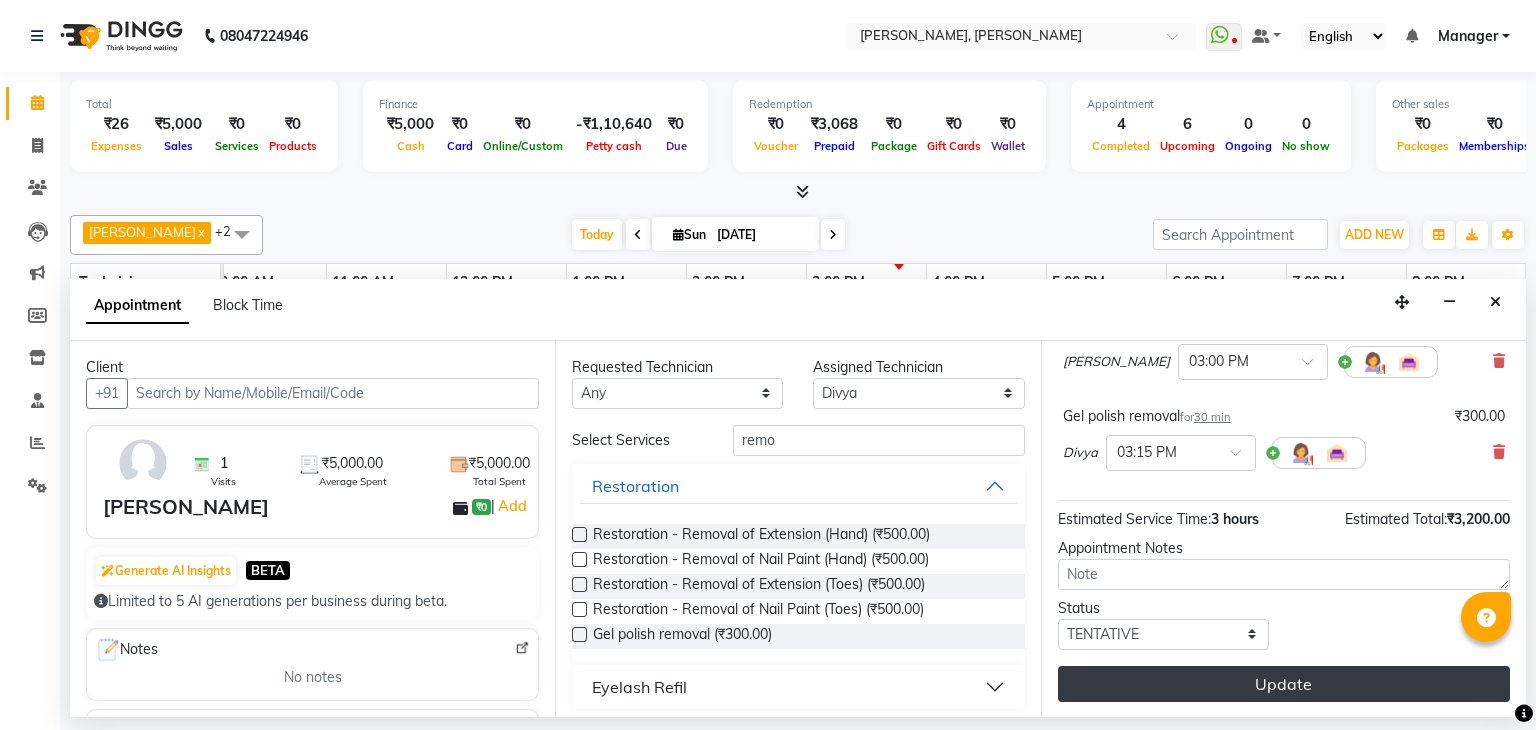 click on "Update" at bounding box center [1284, 684] 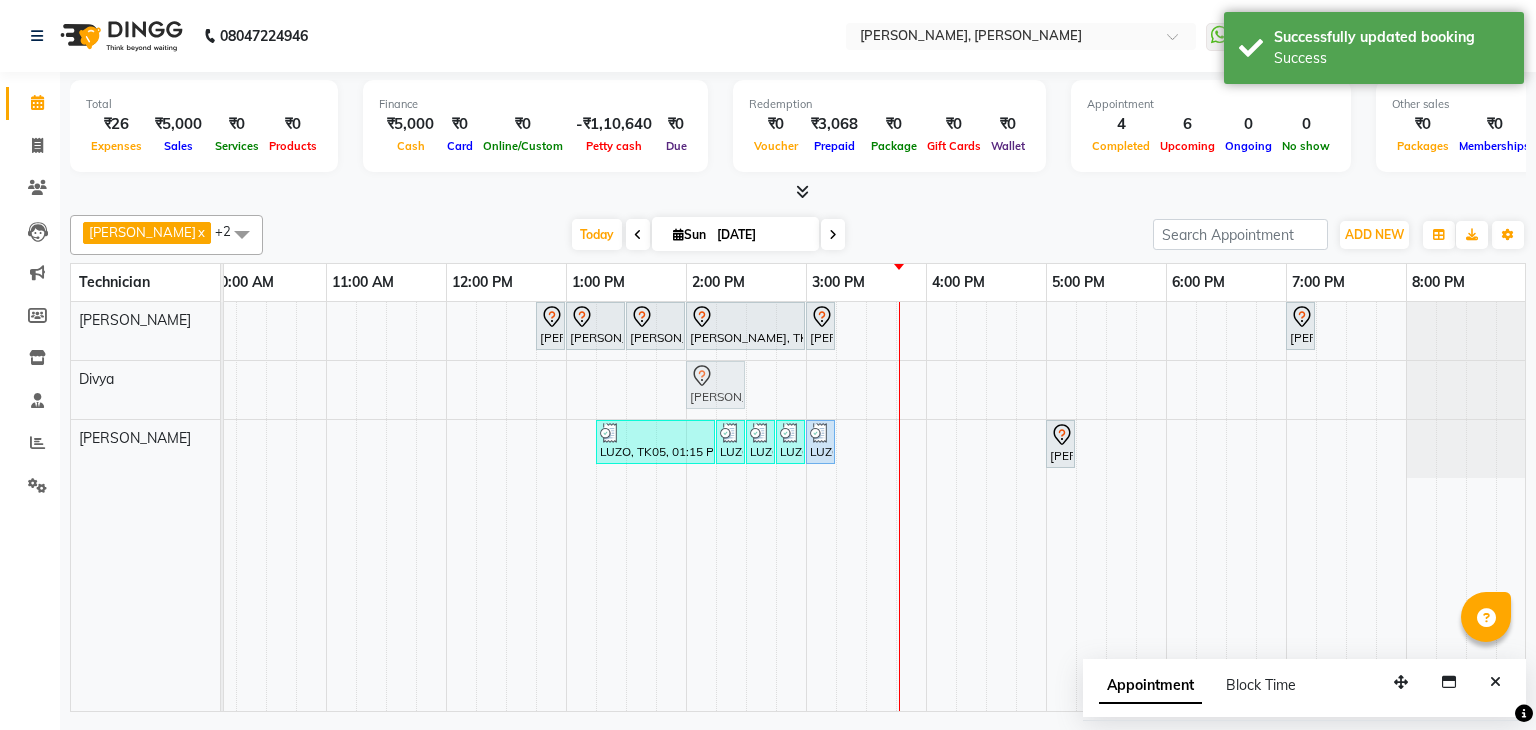 drag, startPoint x: 857, startPoint y: 384, endPoint x: 710, endPoint y: 389, distance: 147.085 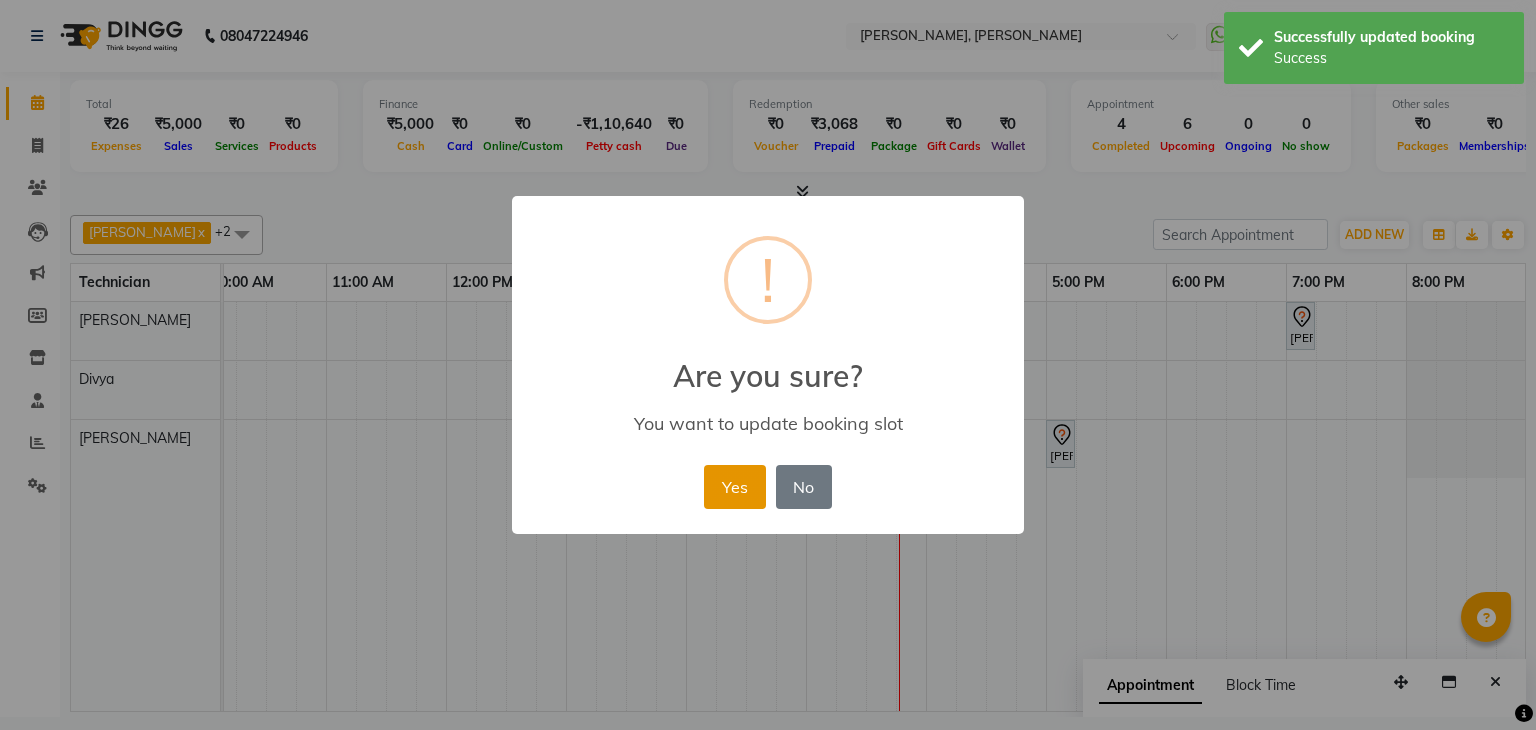 click on "Yes" at bounding box center [734, 487] 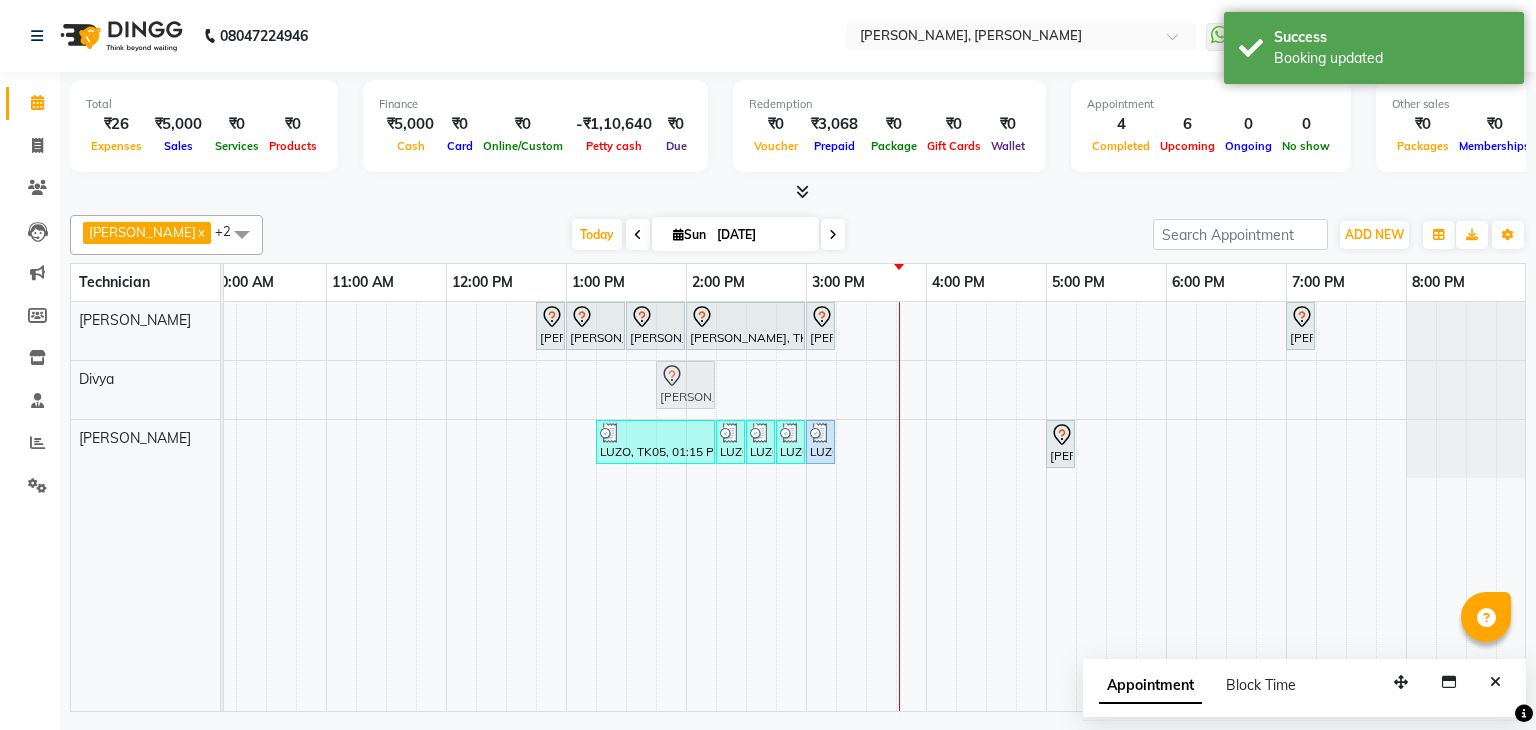 drag, startPoint x: 717, startPoint y: 373, endPoint x: 676, endPoint y: 373, distance: 41 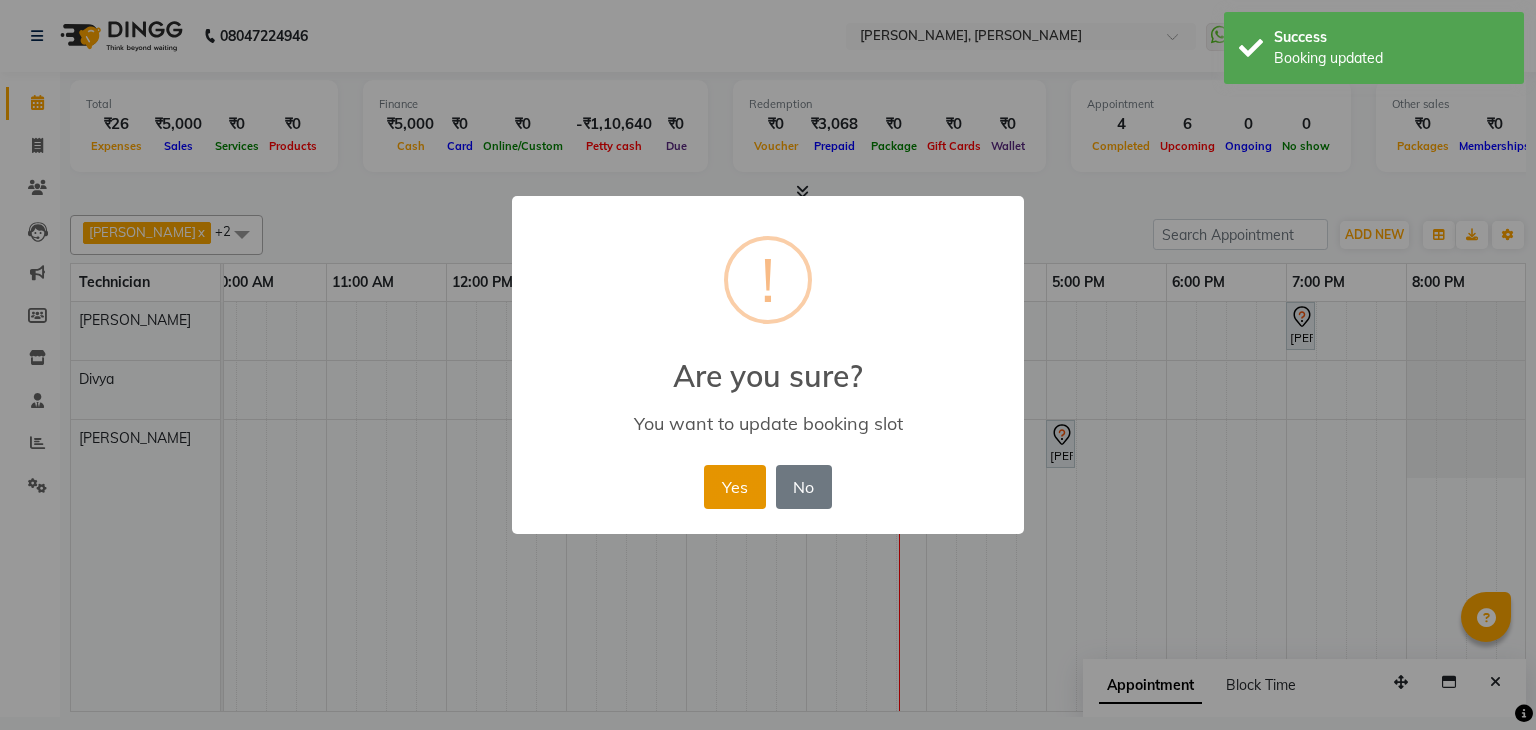 click on "Yes" at bounding box center [734, 487] 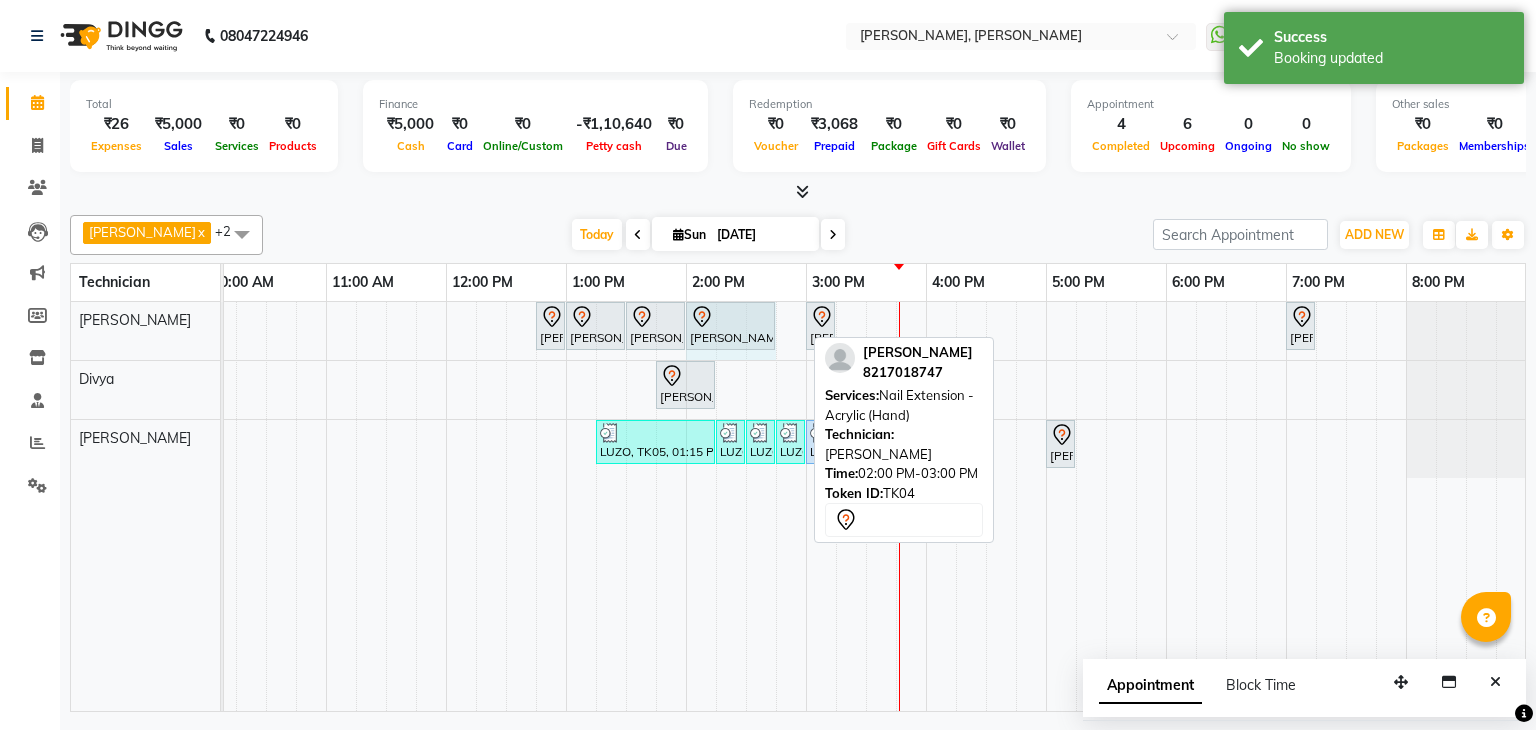 drag, startPoint x: 803, startPoint y: 320, endPoint x: 751, endPoint y: 318, distance: 52.03845 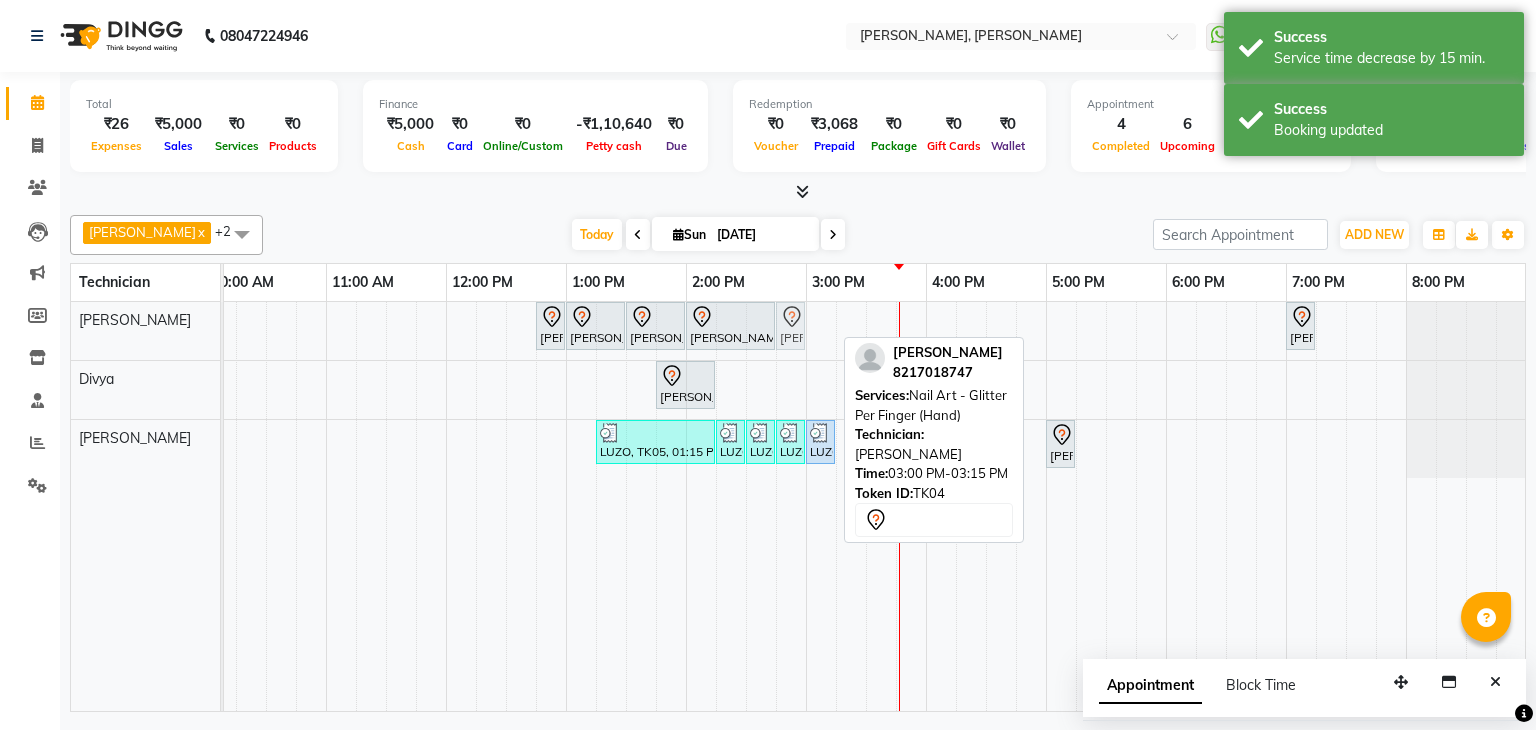 drag, startPoint x: 816, startPoint y: 327, endPoint x: 796, endPoint y: 326, distance: 20.024984 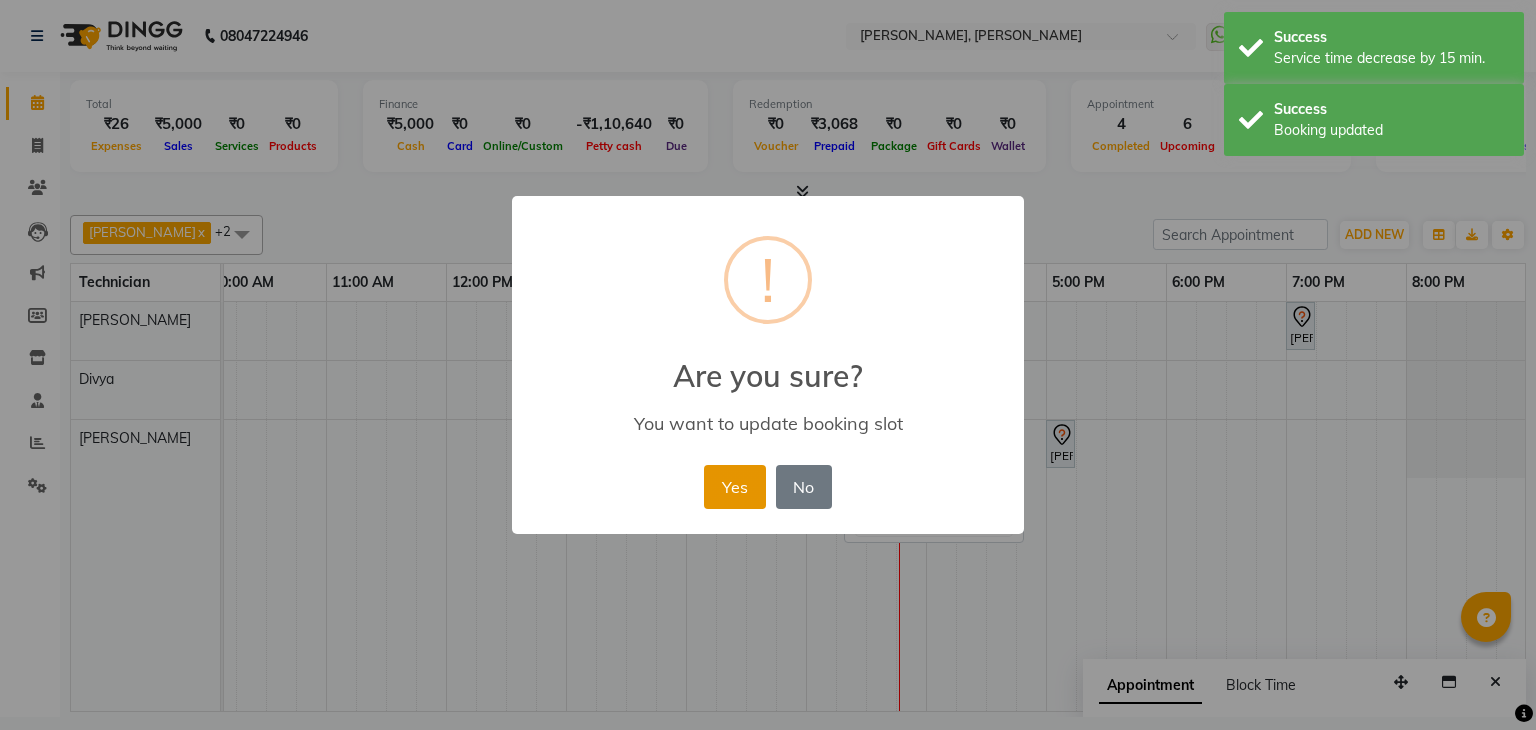 click on "Yes" at bounding box center (734, 487) 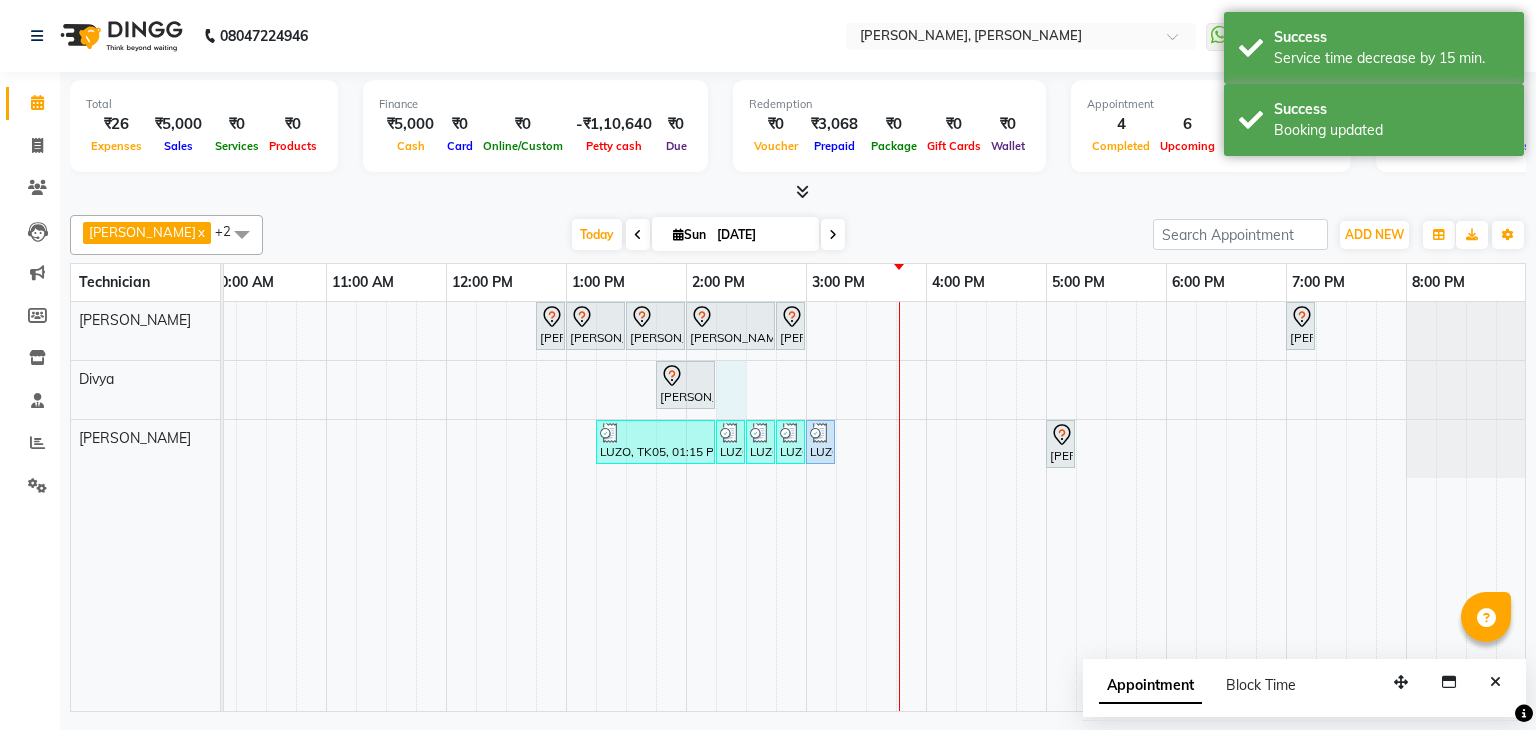 click on "[PERSON_NAME], TK04, 12:45 PM-01:00 PM, Gel polish removal             [PERSON_NAME], TK04, 01:00 PM-01:30 PM, Refills - Acylic (Hand)             [PERSON_NAME], TK04, 01:30 PM-02:00 PM, Permanent Nail Paint - Solid Color (Hand)             [PERSON_NAME], TK04, 02:00 PM-02:45 PM, Nail Extension - Acrylic (Hand)             [PERSON_NAME], TK04, 02:45 PM-03:00 PM, Nail Art - Glitter Per Finger (Hand)             [PERSON_NAME], TK02, 07:00 PM-07:15 PM, Acrylic Extenions + Gel Nail Paint             [PERSON_NAME], TK04, 01:45 PM-02:15 PM, Gel polish removal     LUZO, TK05, 01:15 PM-02:15 PM, Nail Extension - Acrylic (Hand)     LUZO, TK05, 02:15 PM-02:30 PM, Permanent Nail Paint - Solid Color (Toes)     LUZO, TK05, 02:30 PM-02:45 PM, Nail Art - Per Stone (Hand)     LUZO, TK05, 02:45 PM-03:00 PM, Permanent Nail Paint - Solid Color (Hand)     LUZO, TK01, 03:00 PM-03:15 PM, Permanent Nail Paint - Solid Color (Hand)             [PERSON_NAME] K, TK03, 05:00 PM-05:15 PM, Permanent Nail Paint - Solid Color (Hand)" at bounding box center [746, 506] 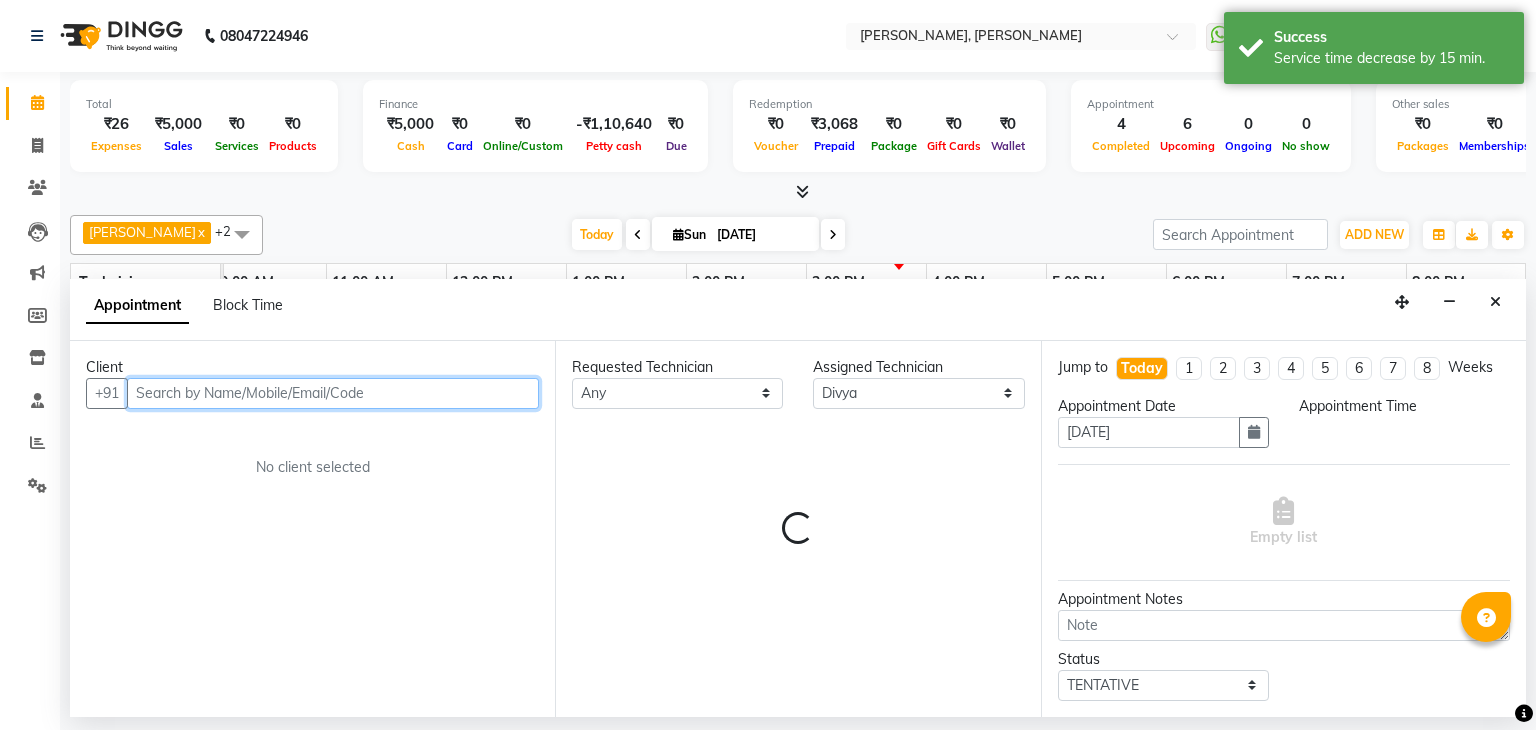 select on "855" 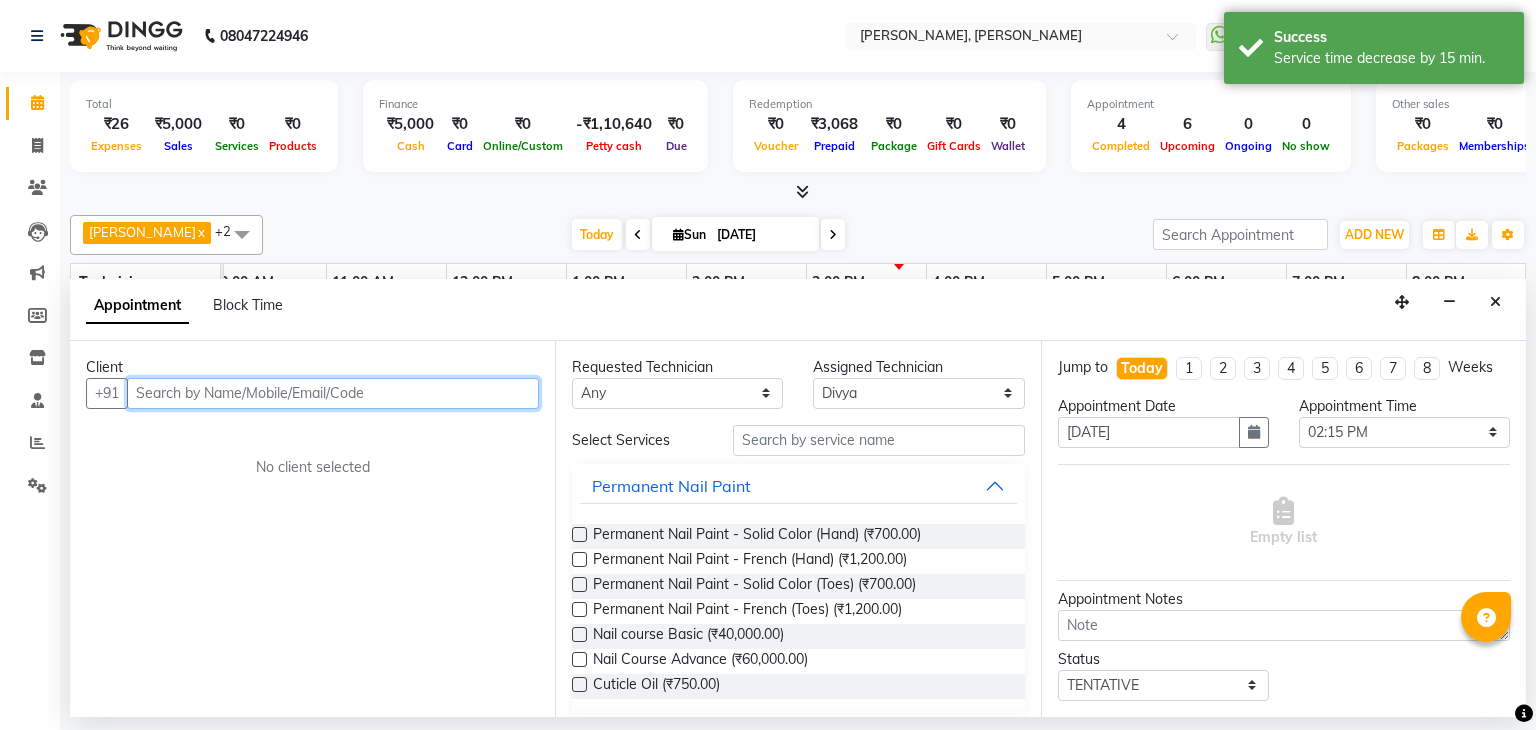 click at bounding box center [333, 393] 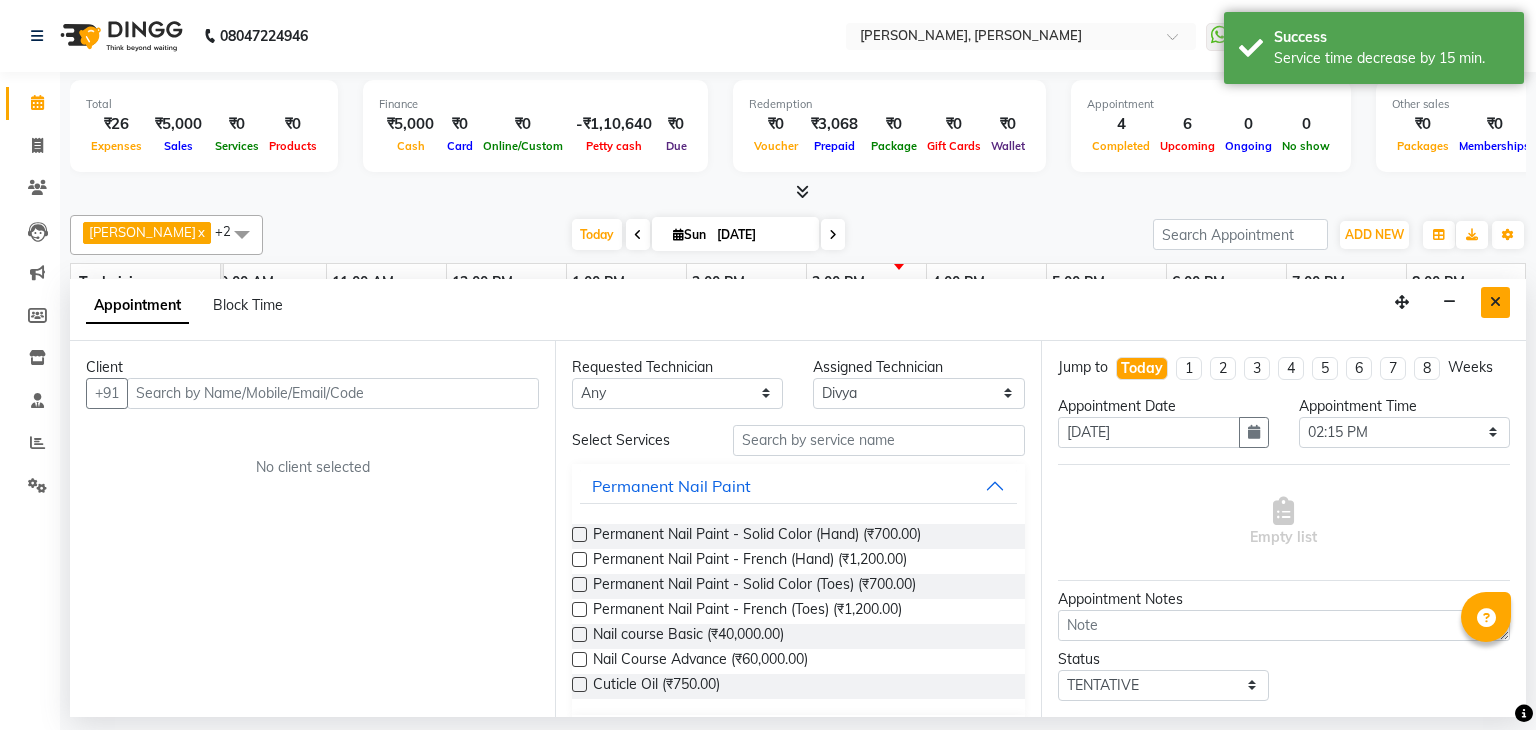 click at bounding box center [1495, 302] 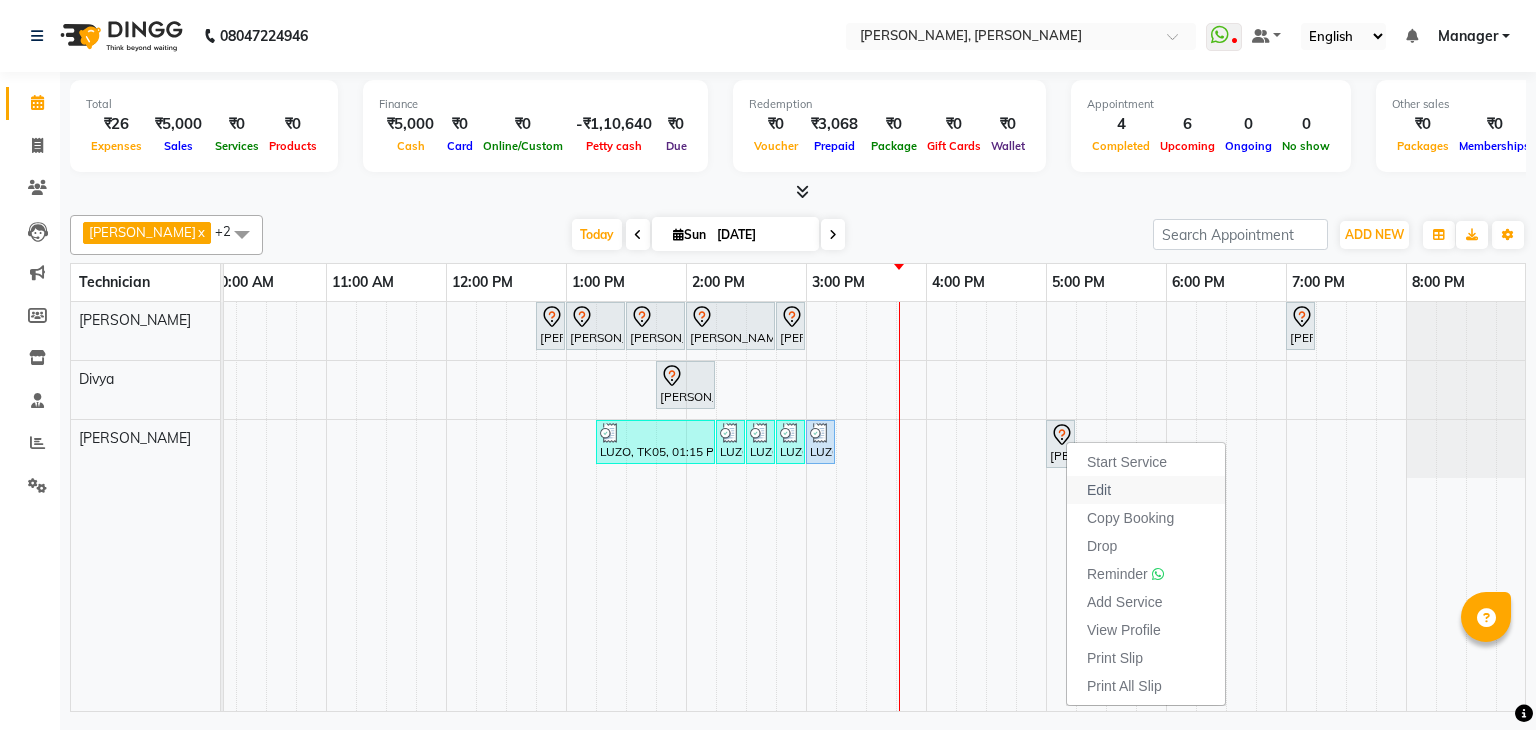 click on "Edit" at bounding box center (1099, 490) 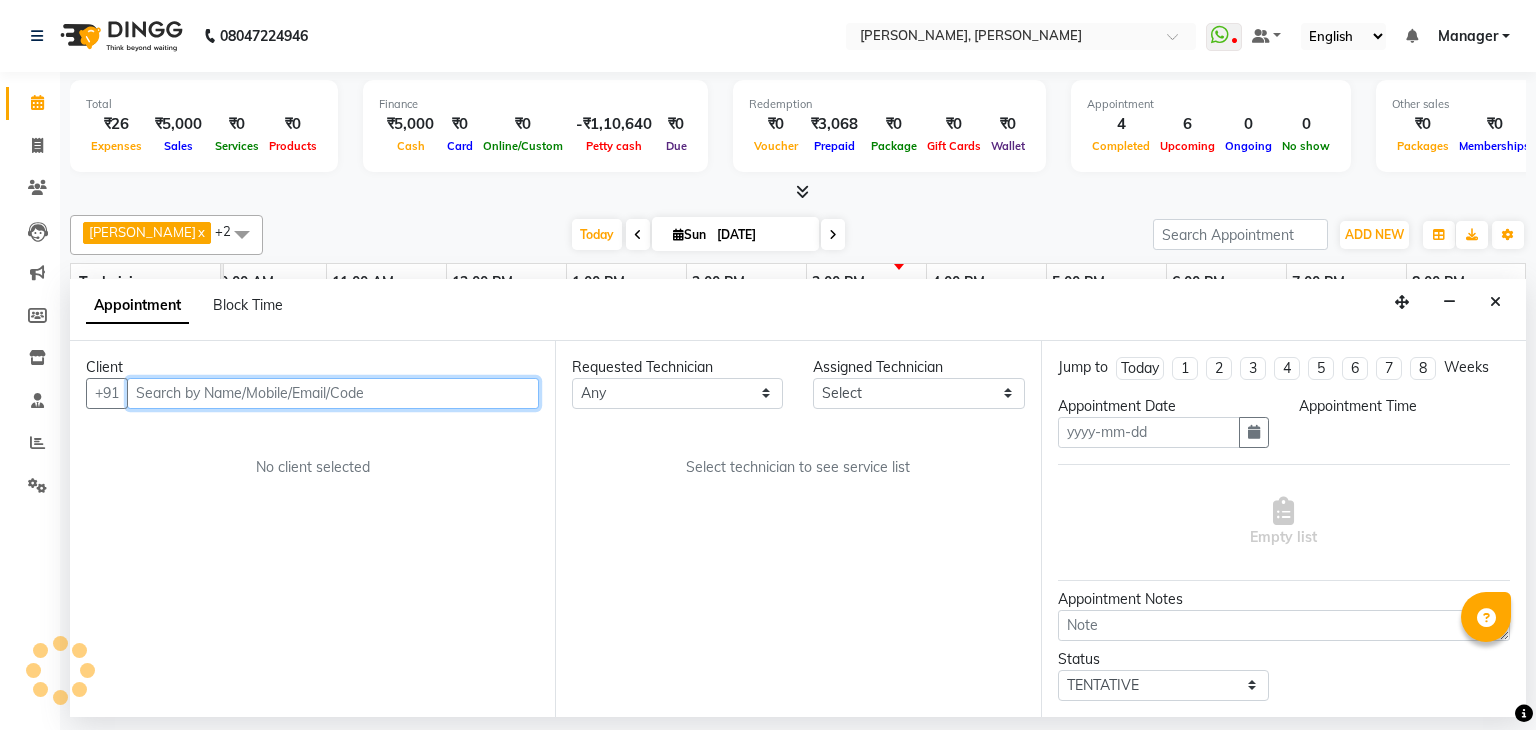type on "[DATE]" 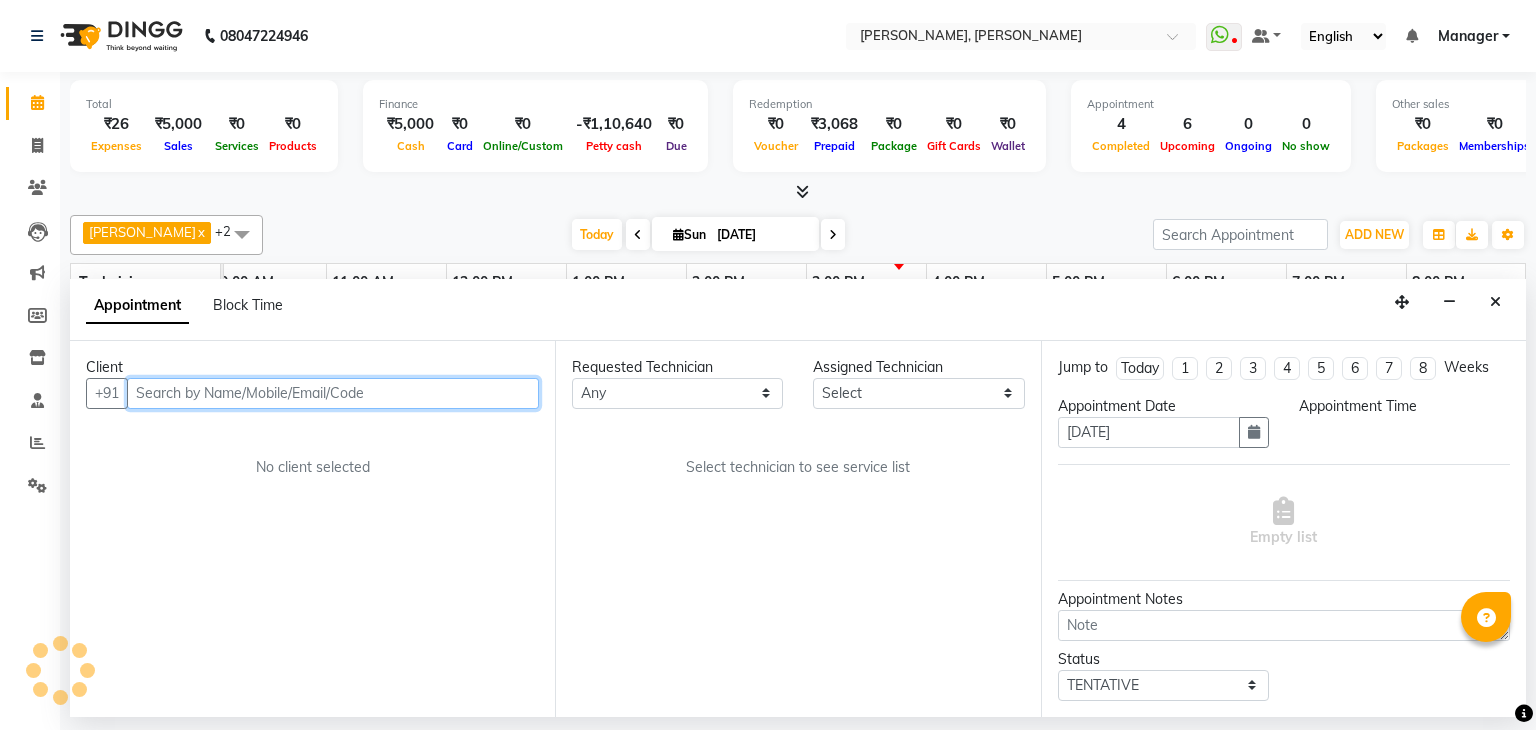 select on "81777" 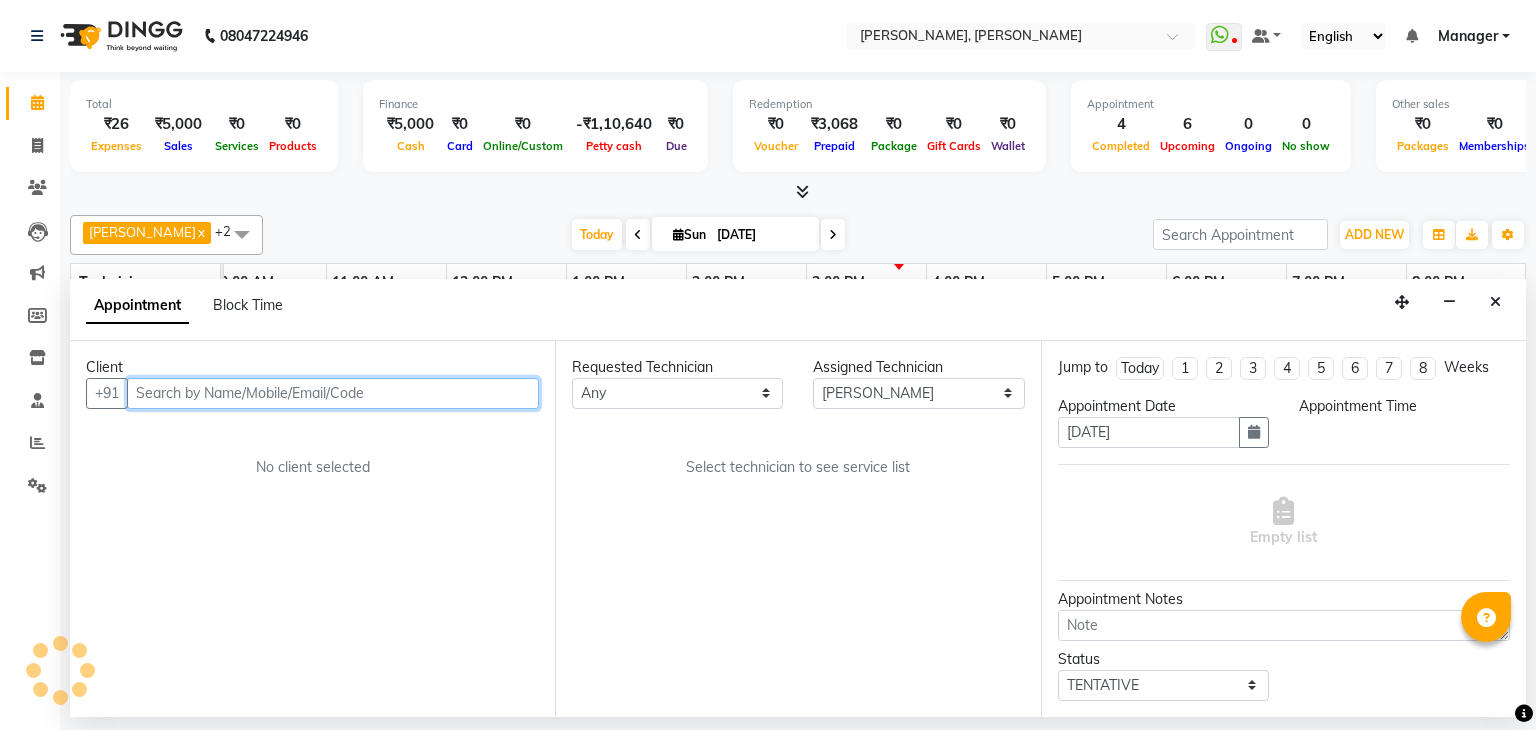 scroll, scrollTop: 0, scrollLeft: 258, axis: horizontal 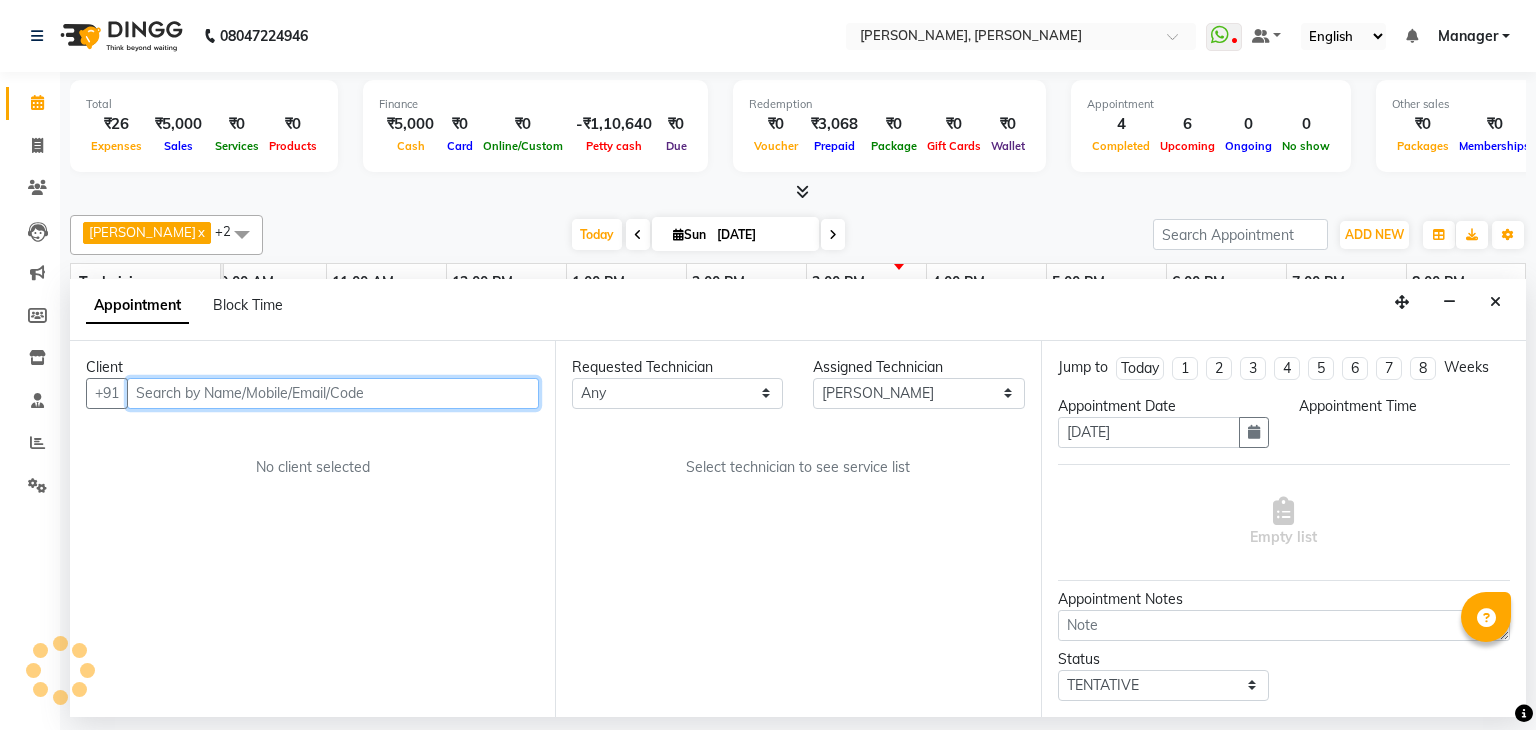 select on "1020" 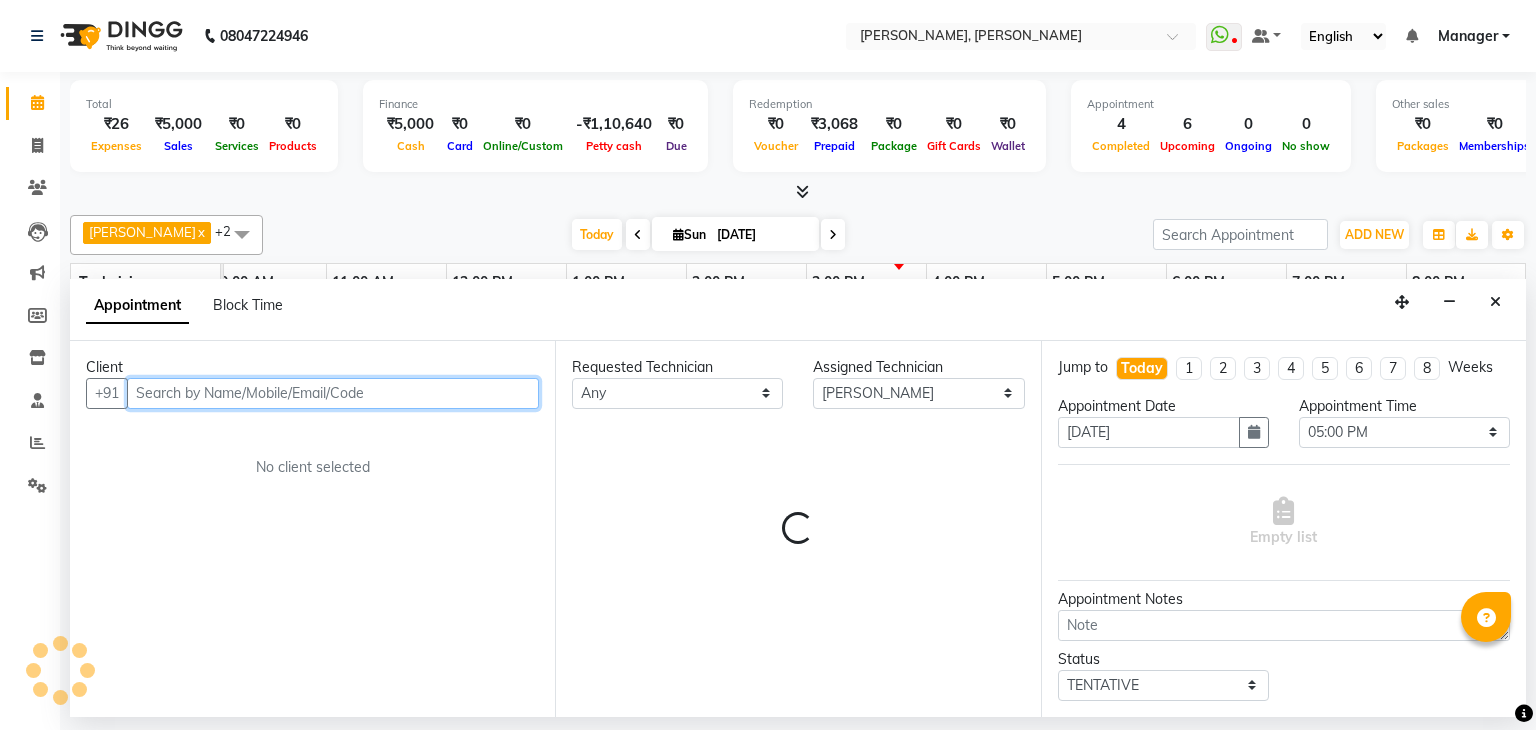 select on "3204" 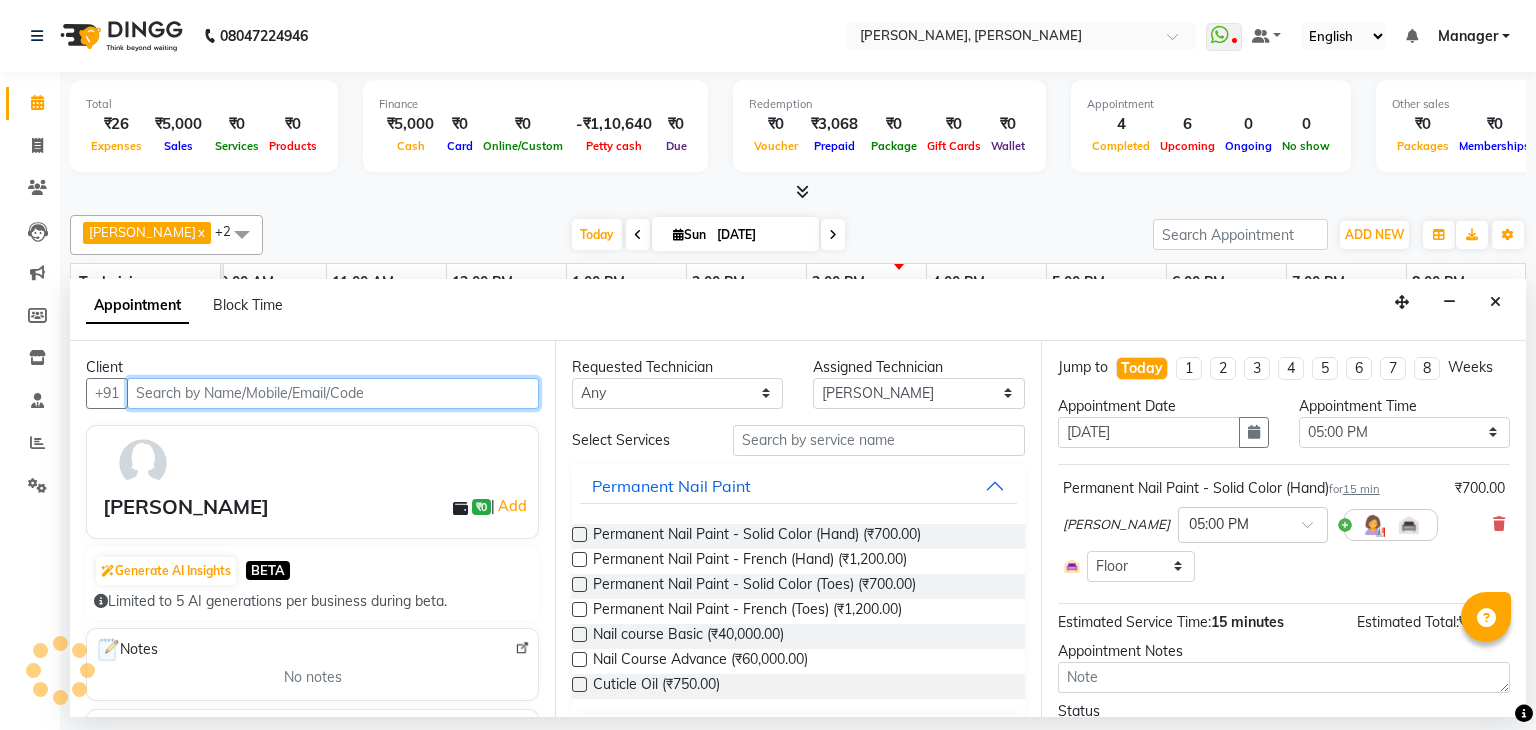 click at bounding box center (333, 393) 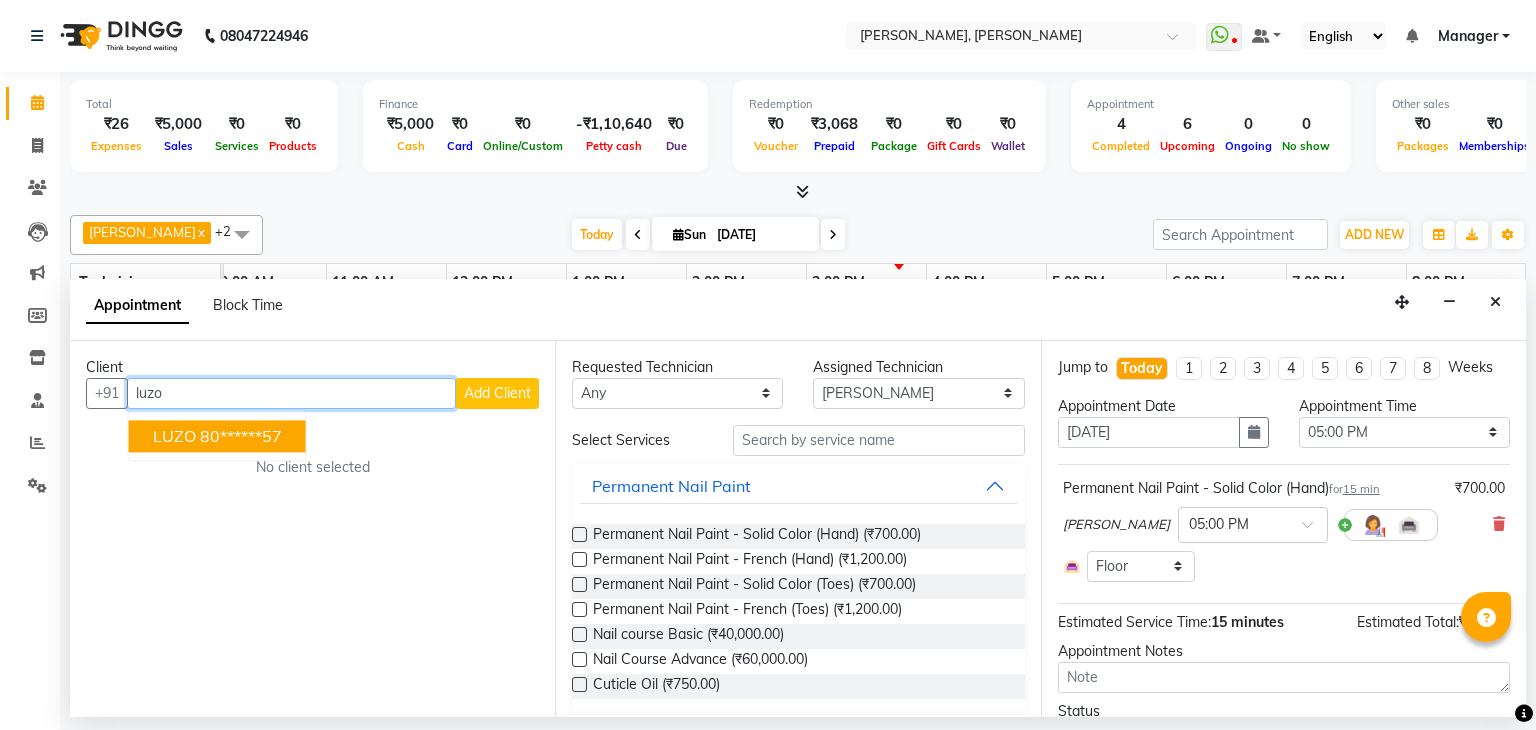 click on "LUZO" at bounding box center [174, 436] 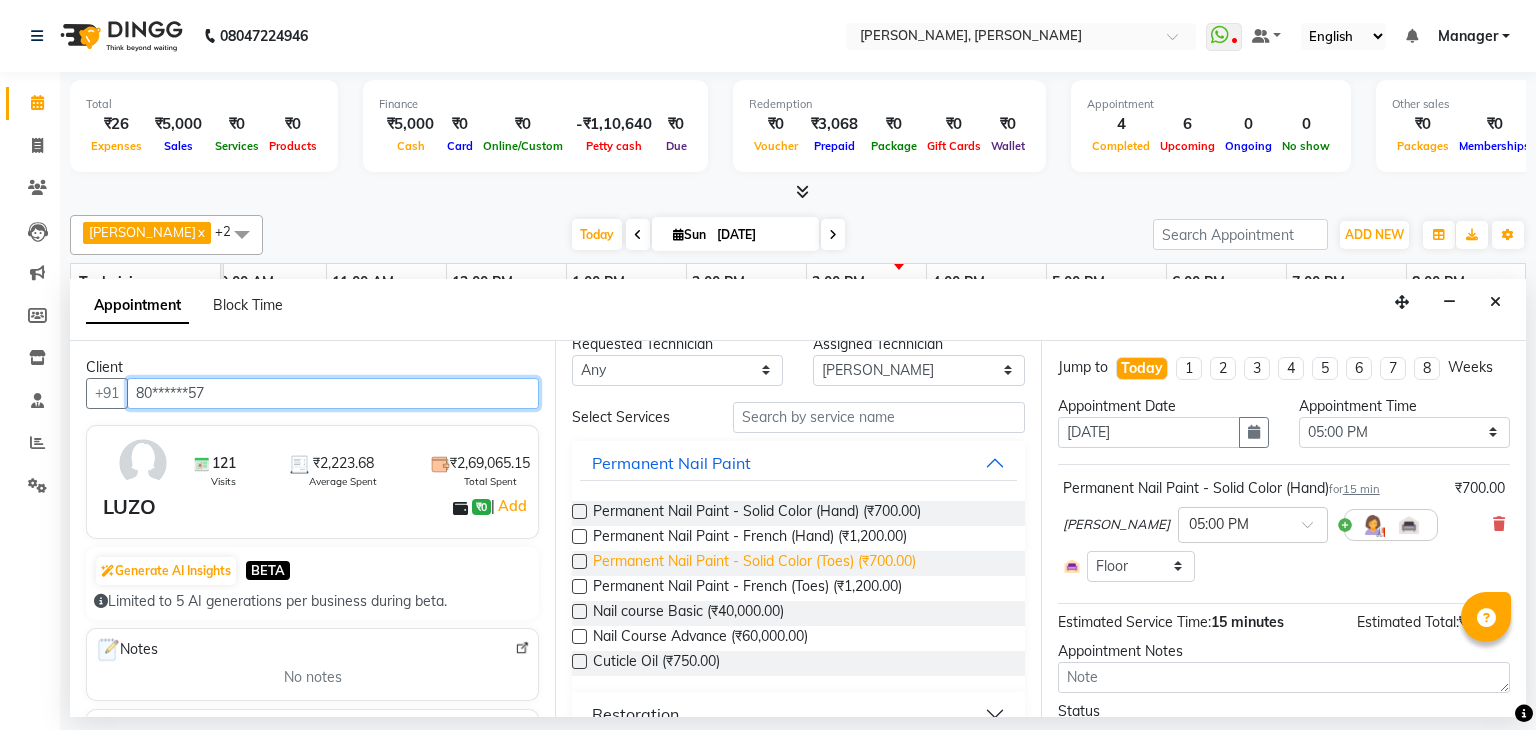 scroll, scrollTop: 12, scrollLeft: 0, axis: vertical 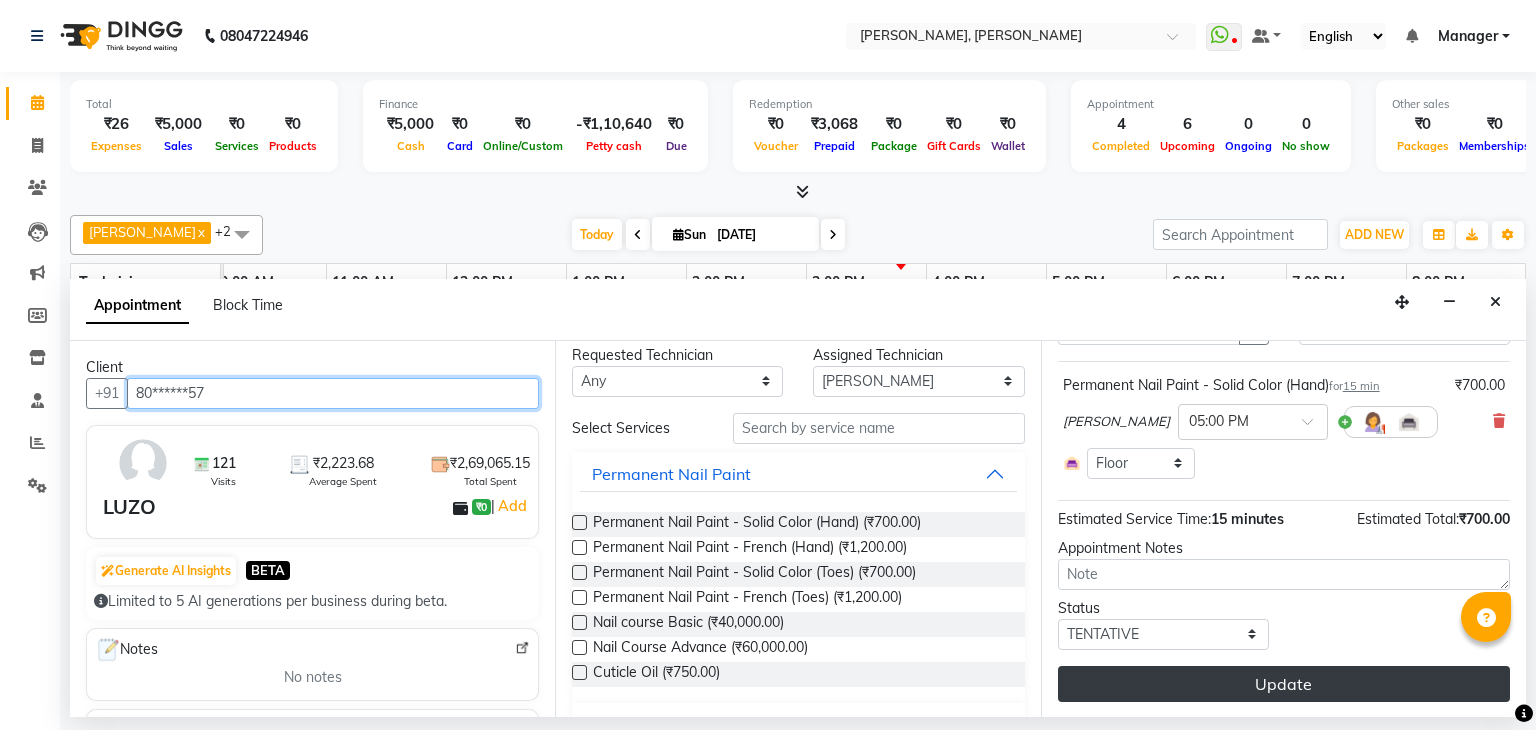 type on "80******57" 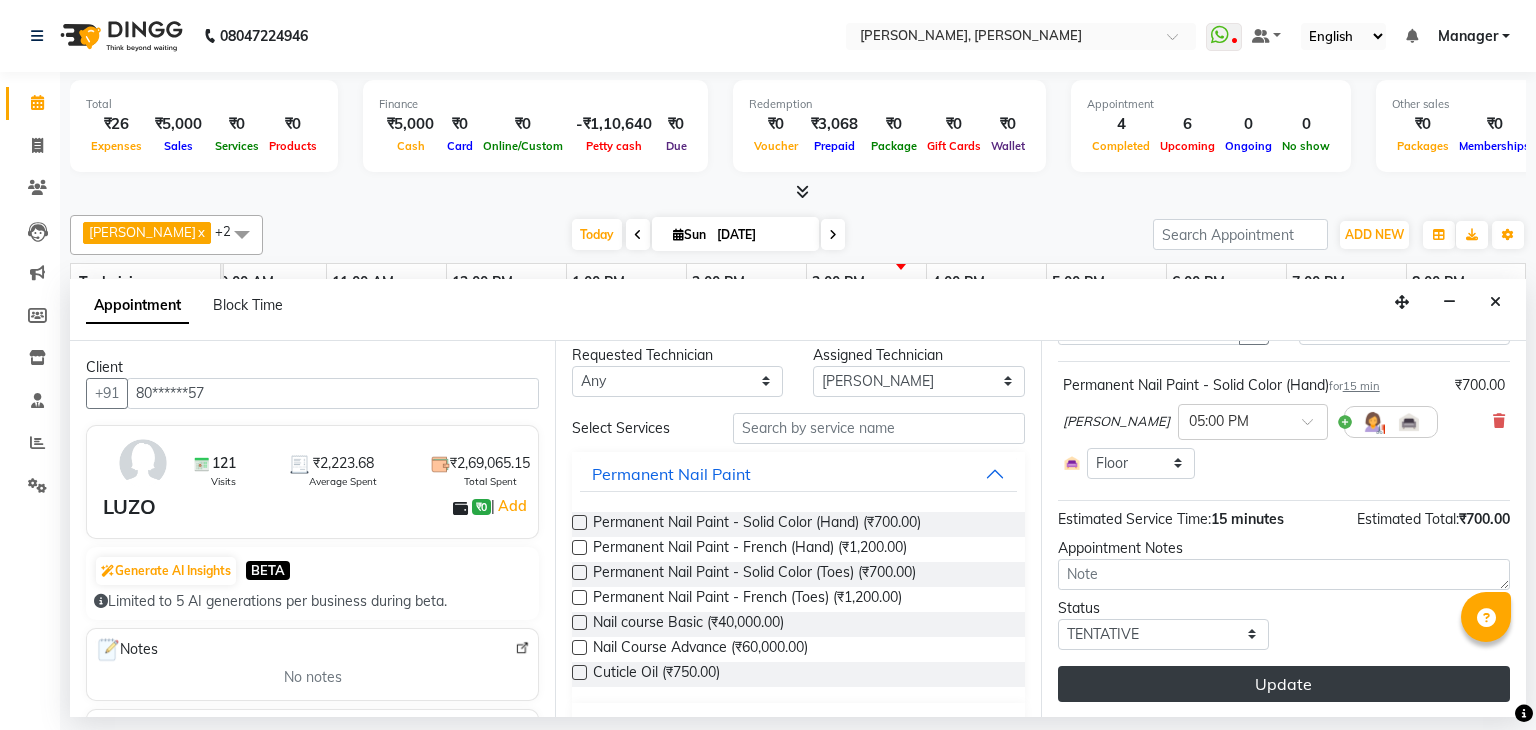 click on "Update" at bounding box center [1284, 684] 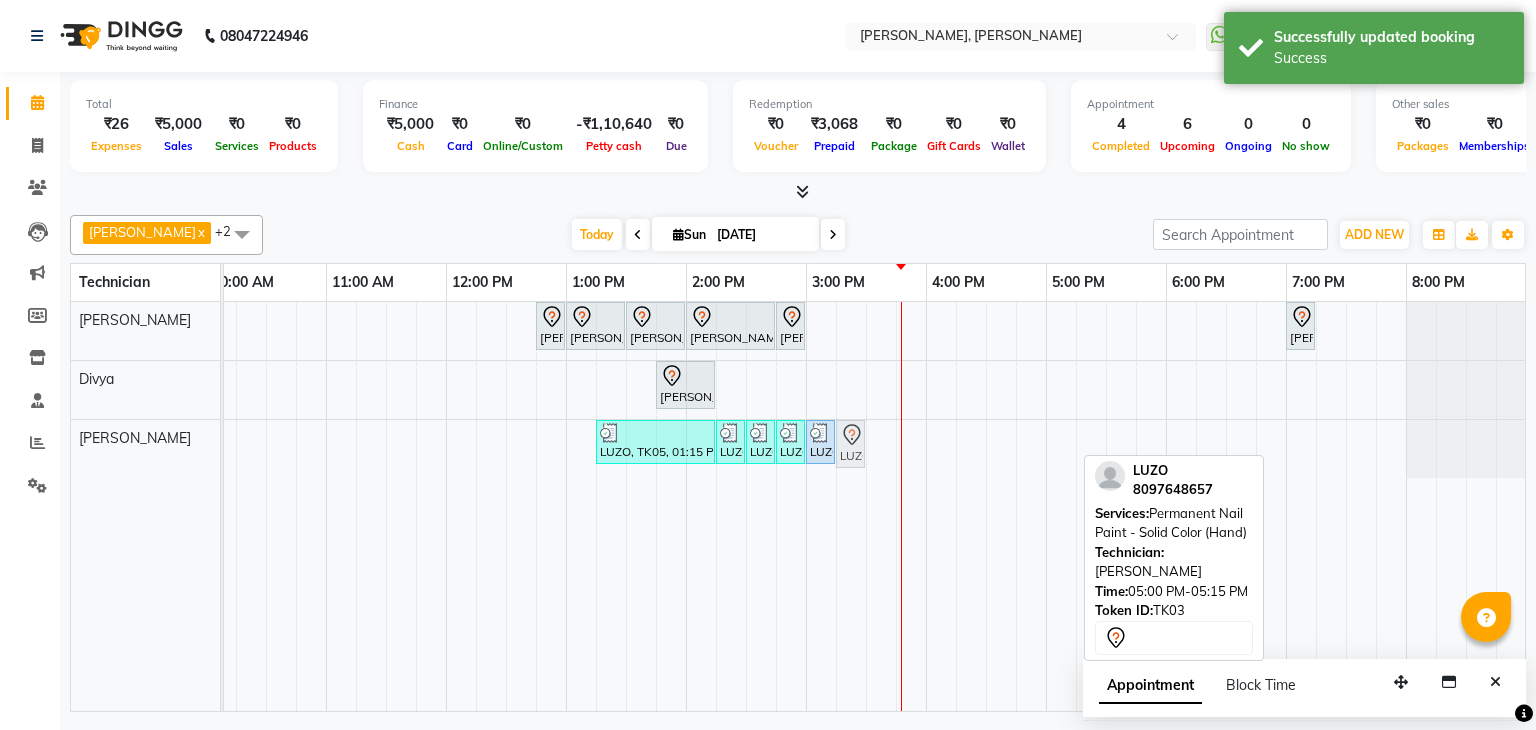 drag, startPoint x: 1054, startPoint y: 435, endPoint x: 855, endPoint y: 426, distance: 199.20341 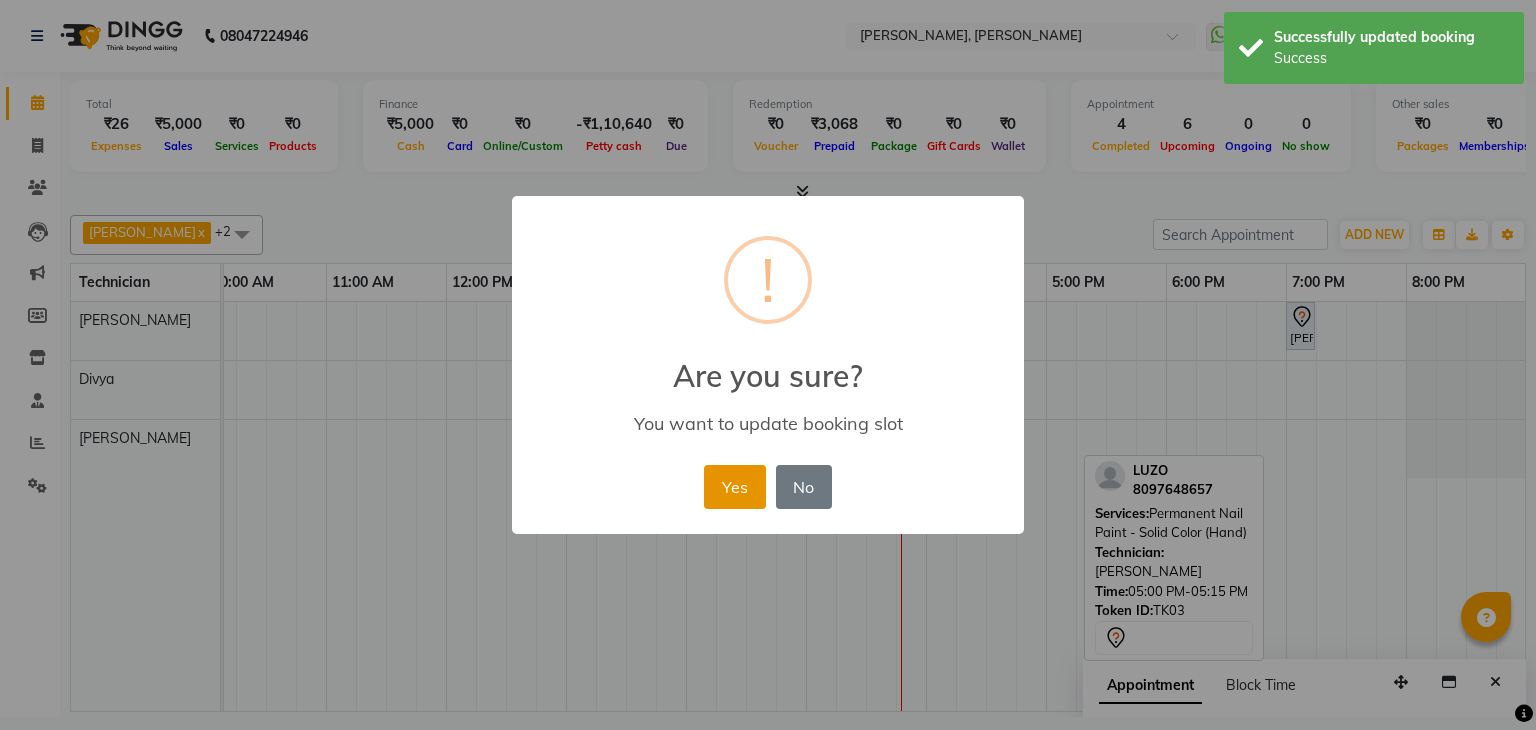 click on "Yes" at bounding box center (734, 487) 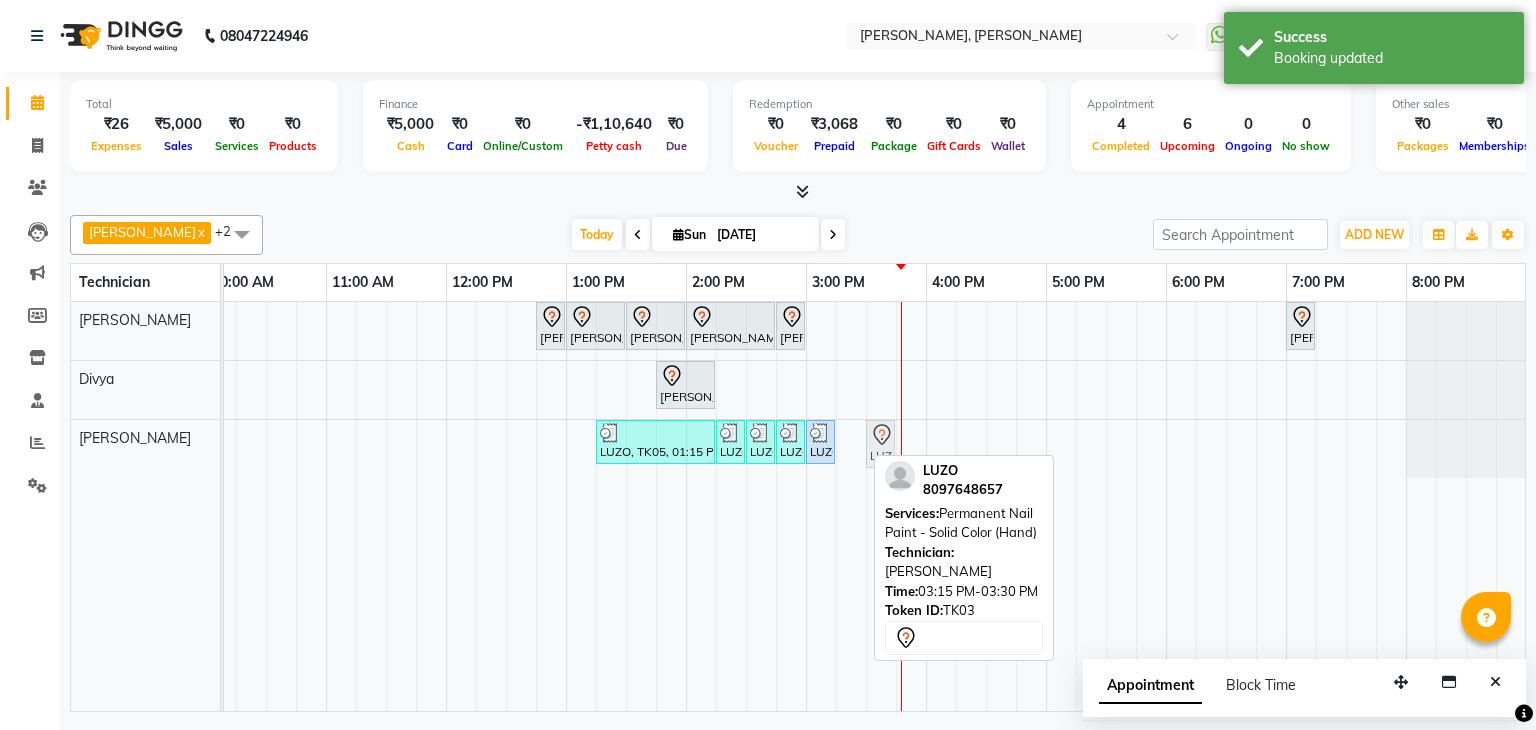 drag, startPoint x: 848, startPoint y: 432, endPoint x: 878, endPoint y: 441, distance: 31.320919 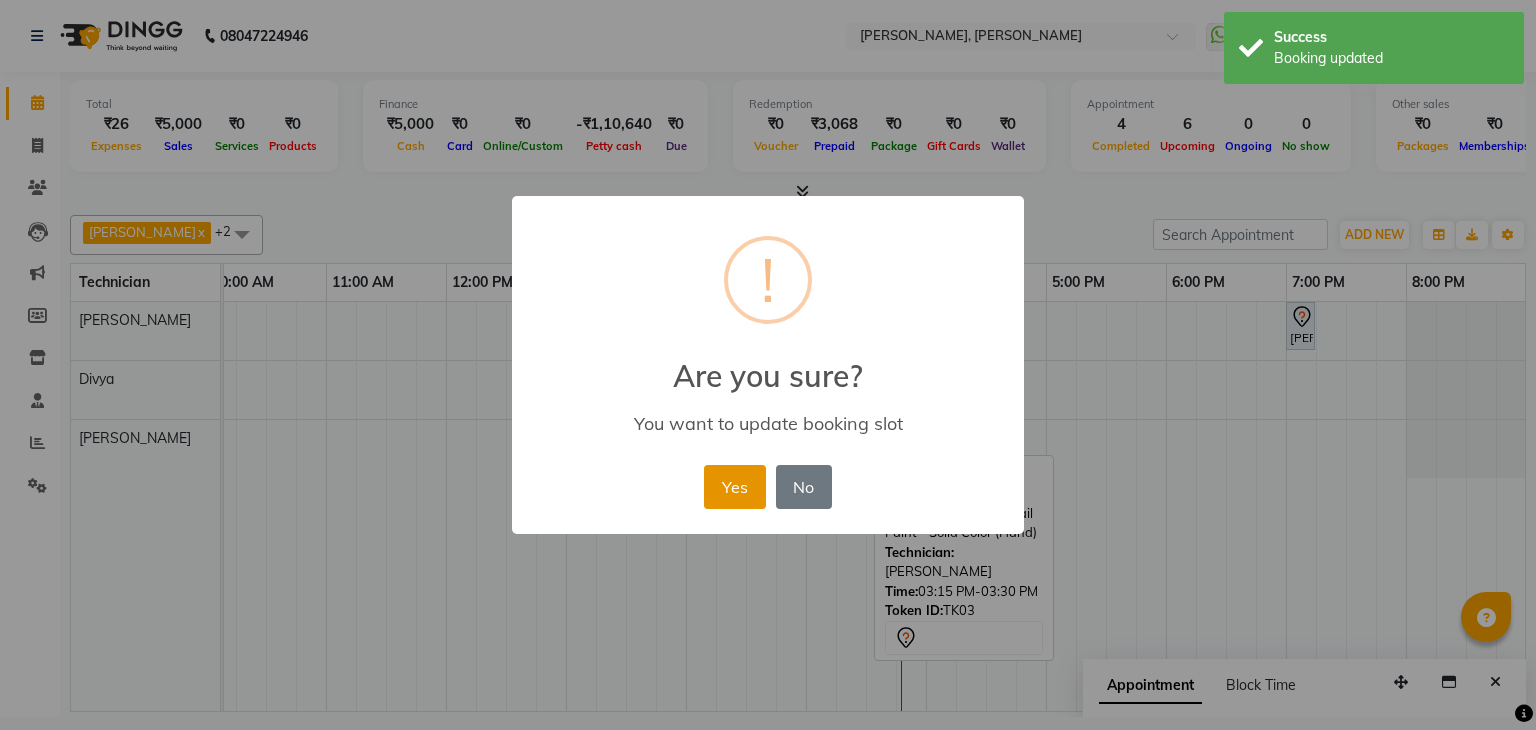 click on "Yes" at bounding box center [734, 487] 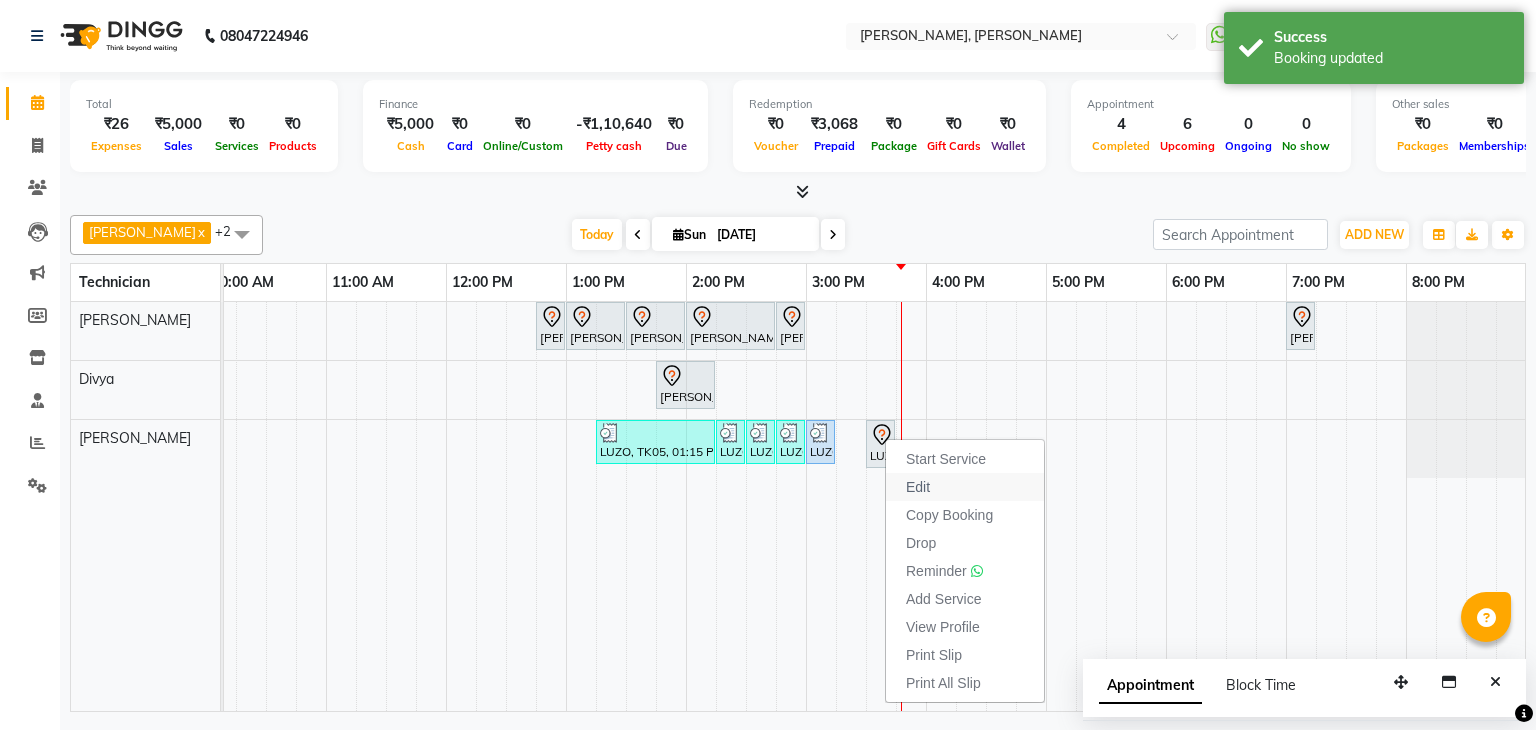 click on "Edit" at bounding box center (918, 487) 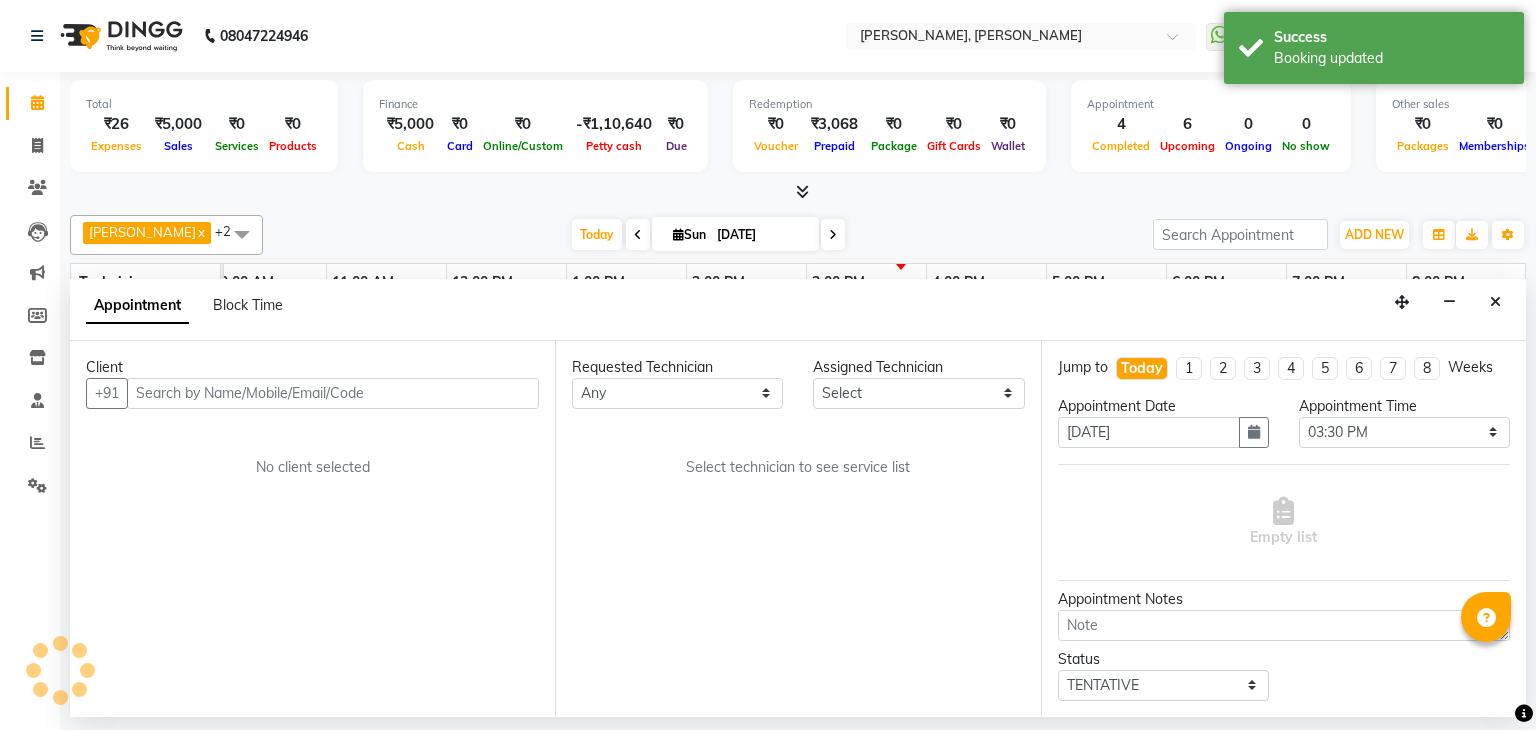 select on "81777" 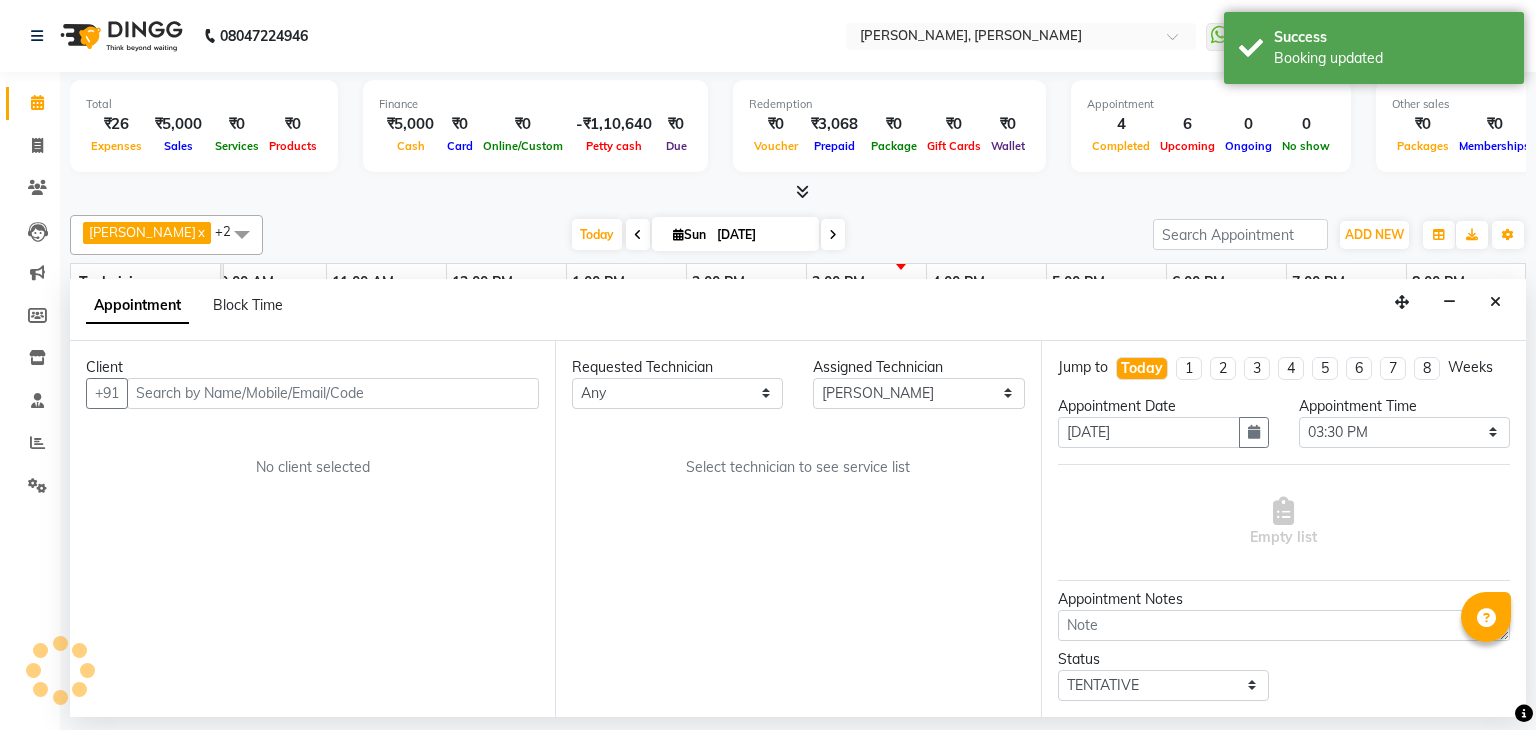 scroll, scrollTop: 0, scrollLeft: 258, axis: horizontal 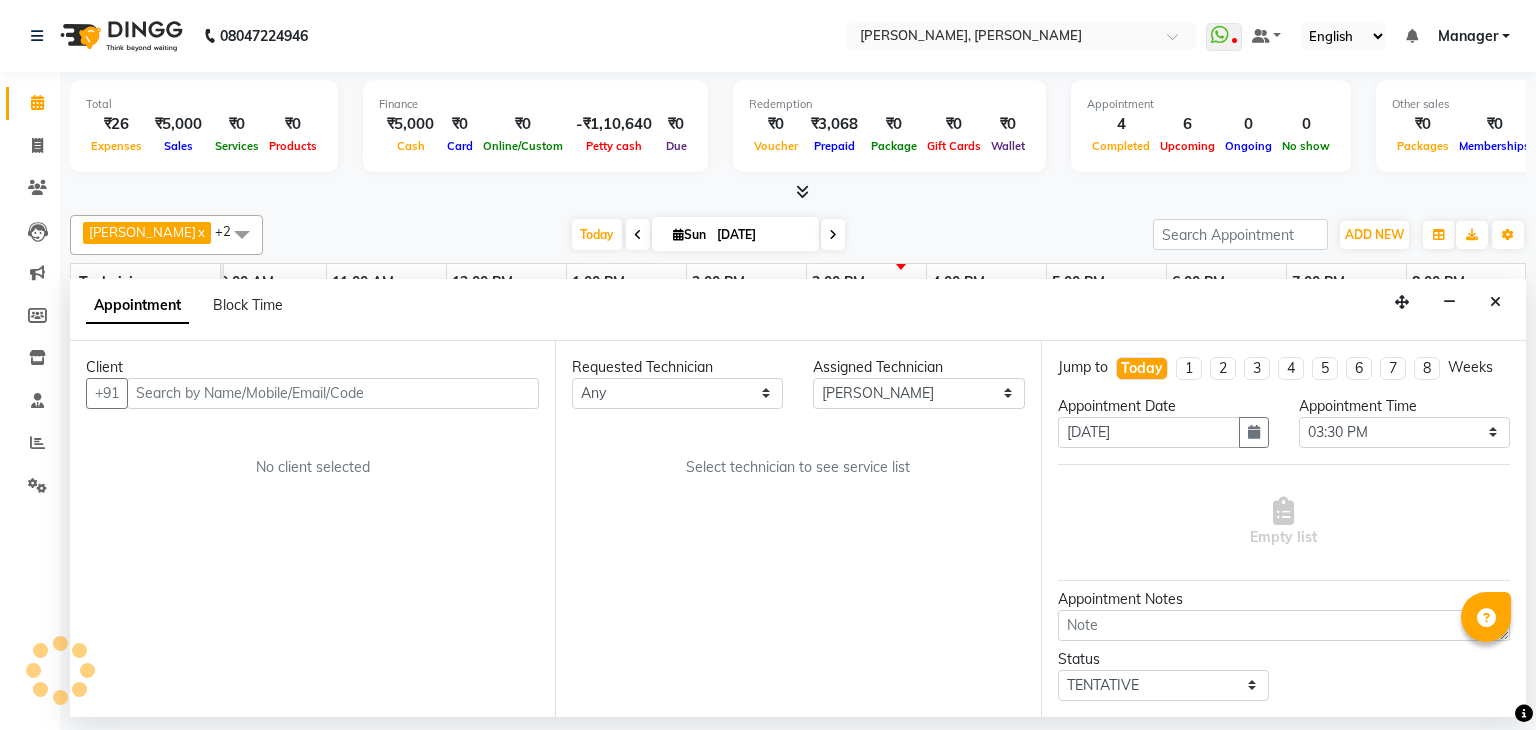 select on "3204" 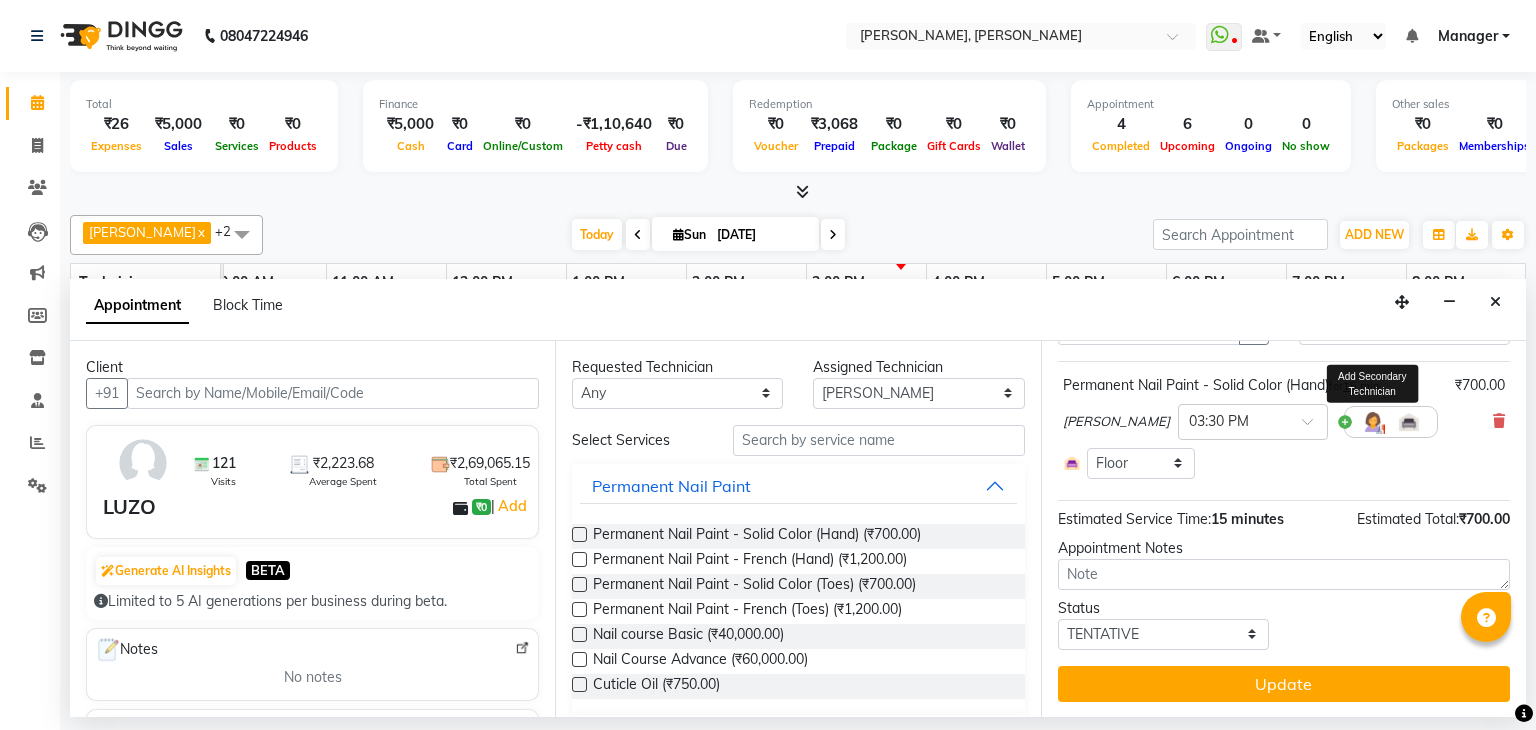 scroll, scrollTop: 0, scrollLeft: 0, axis: both 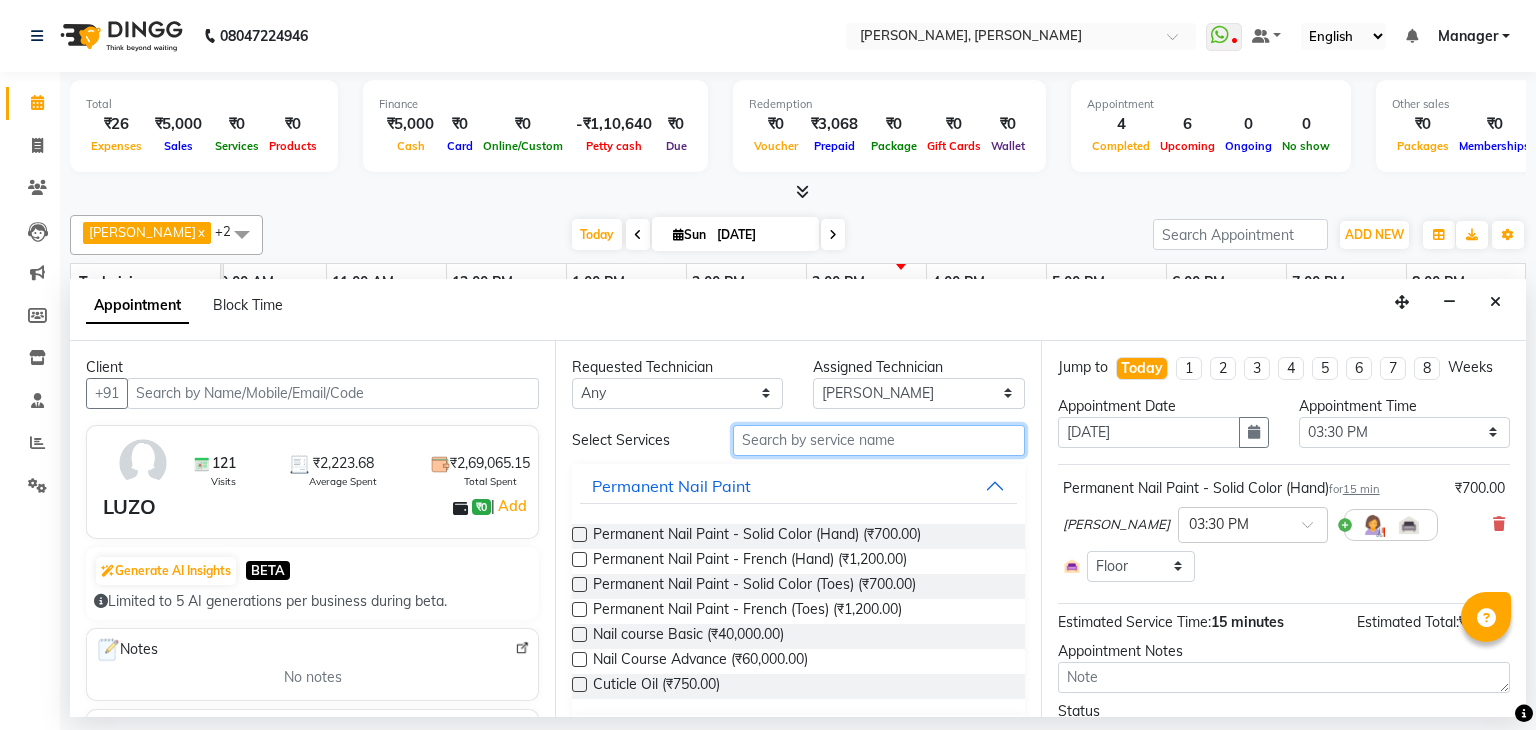 click at bounding box center [879, 440] 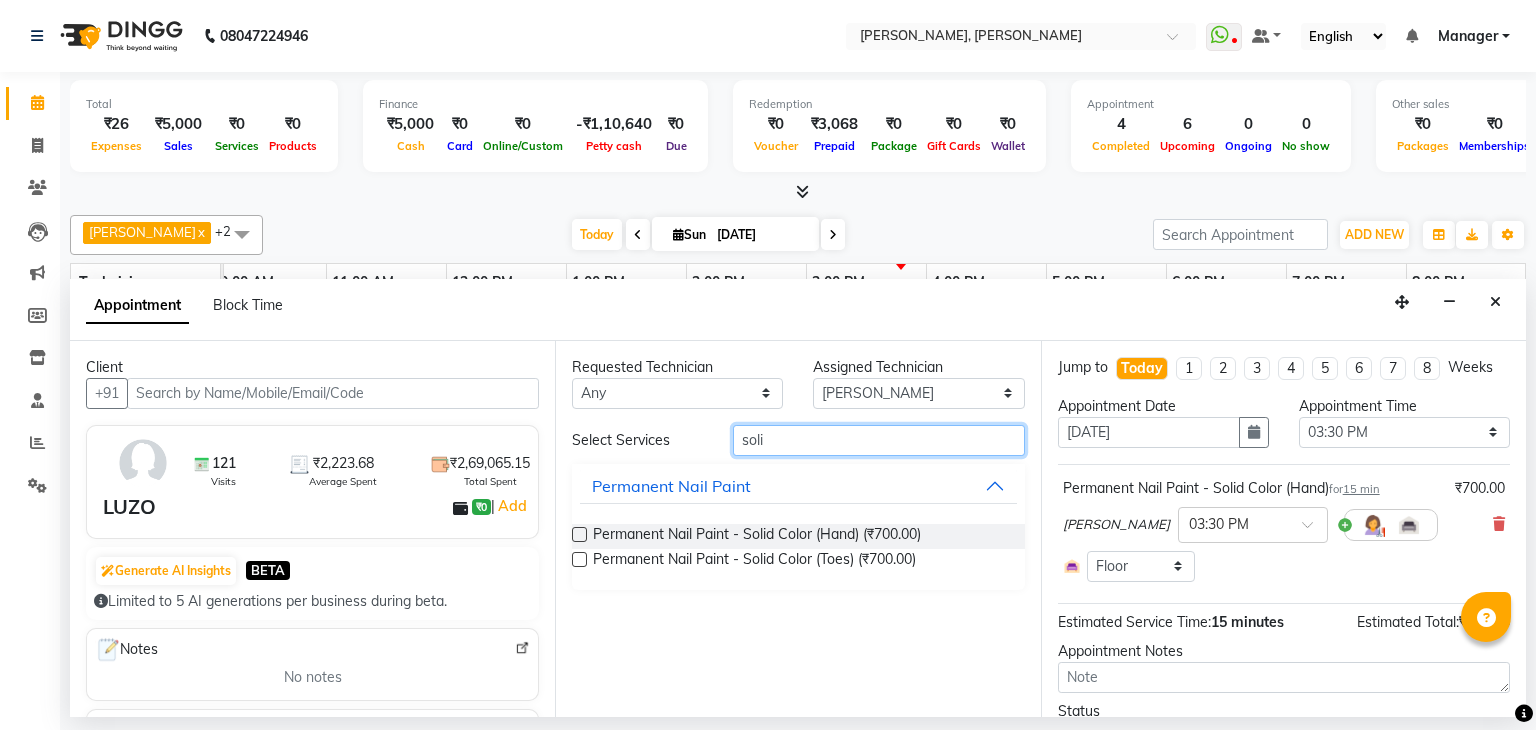 type on "soli" 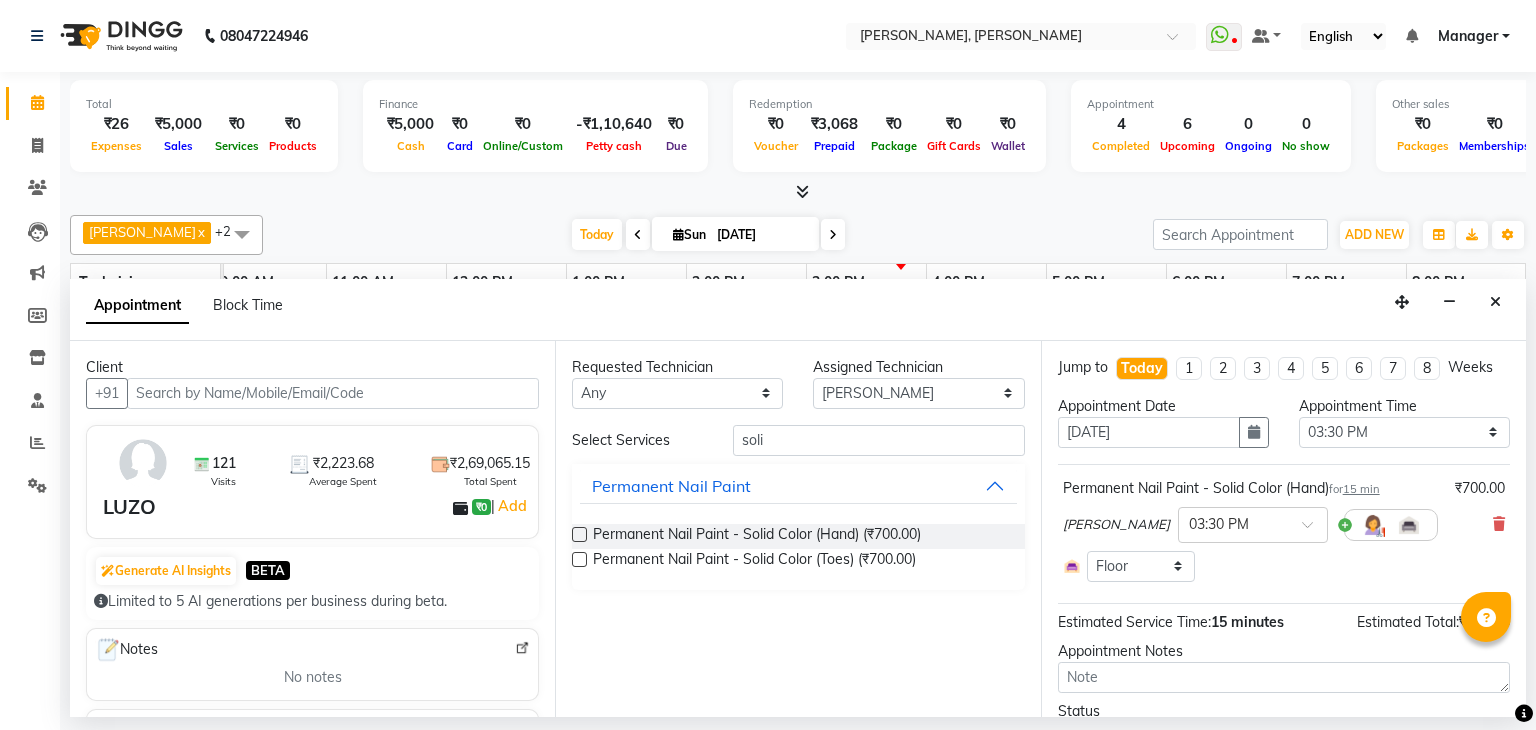 click at bounding box center [579, 534] 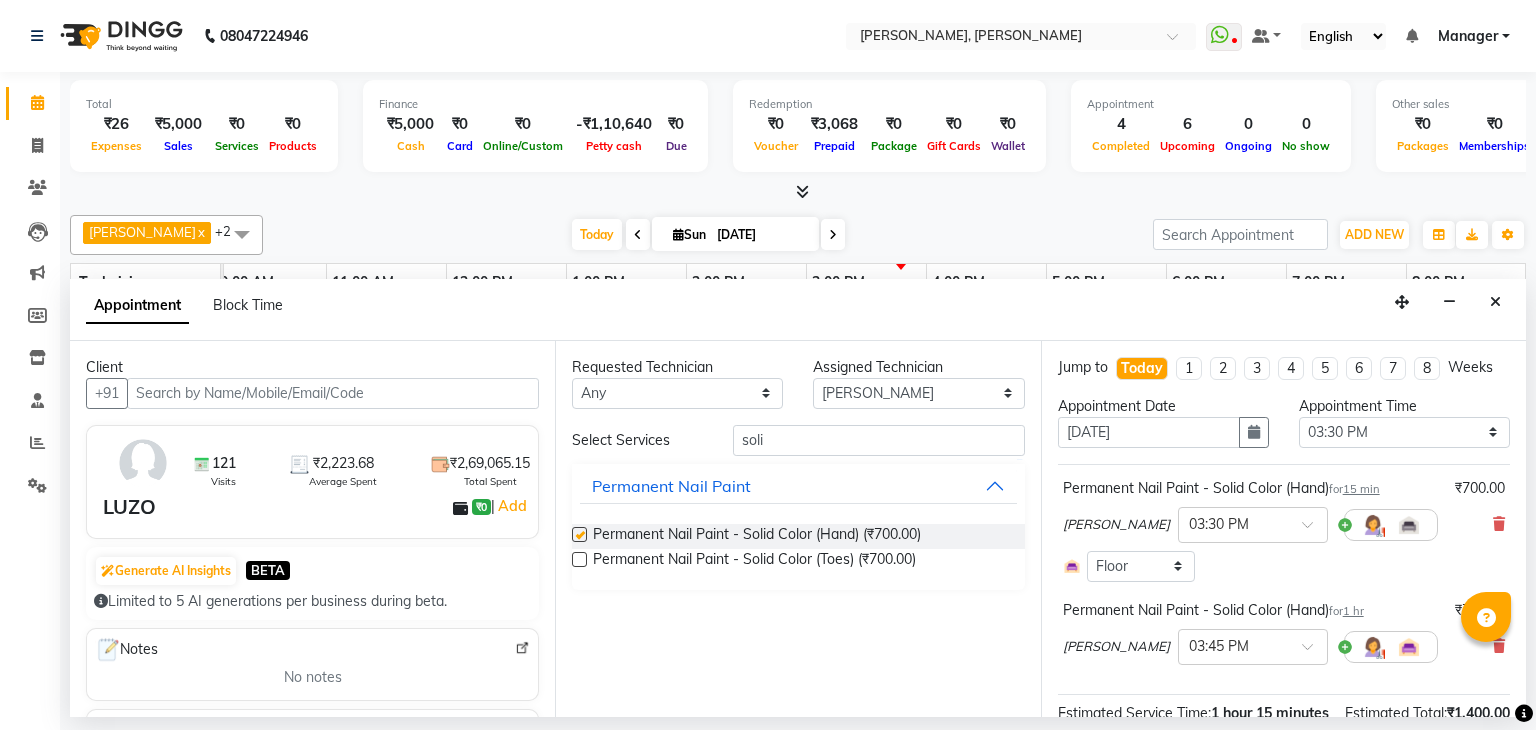 checkbox on "false" 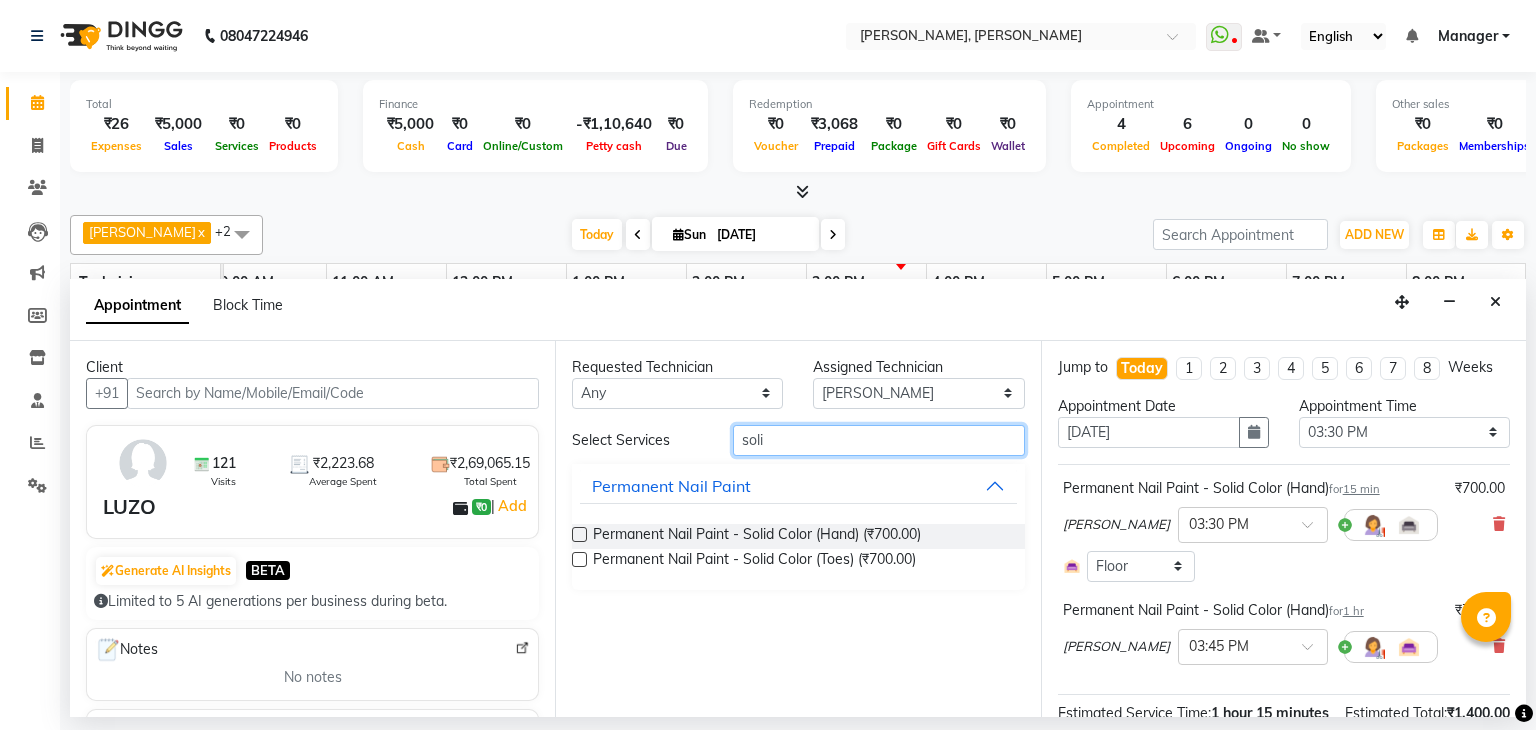 click on "soli" at bounding box center [879, 440] 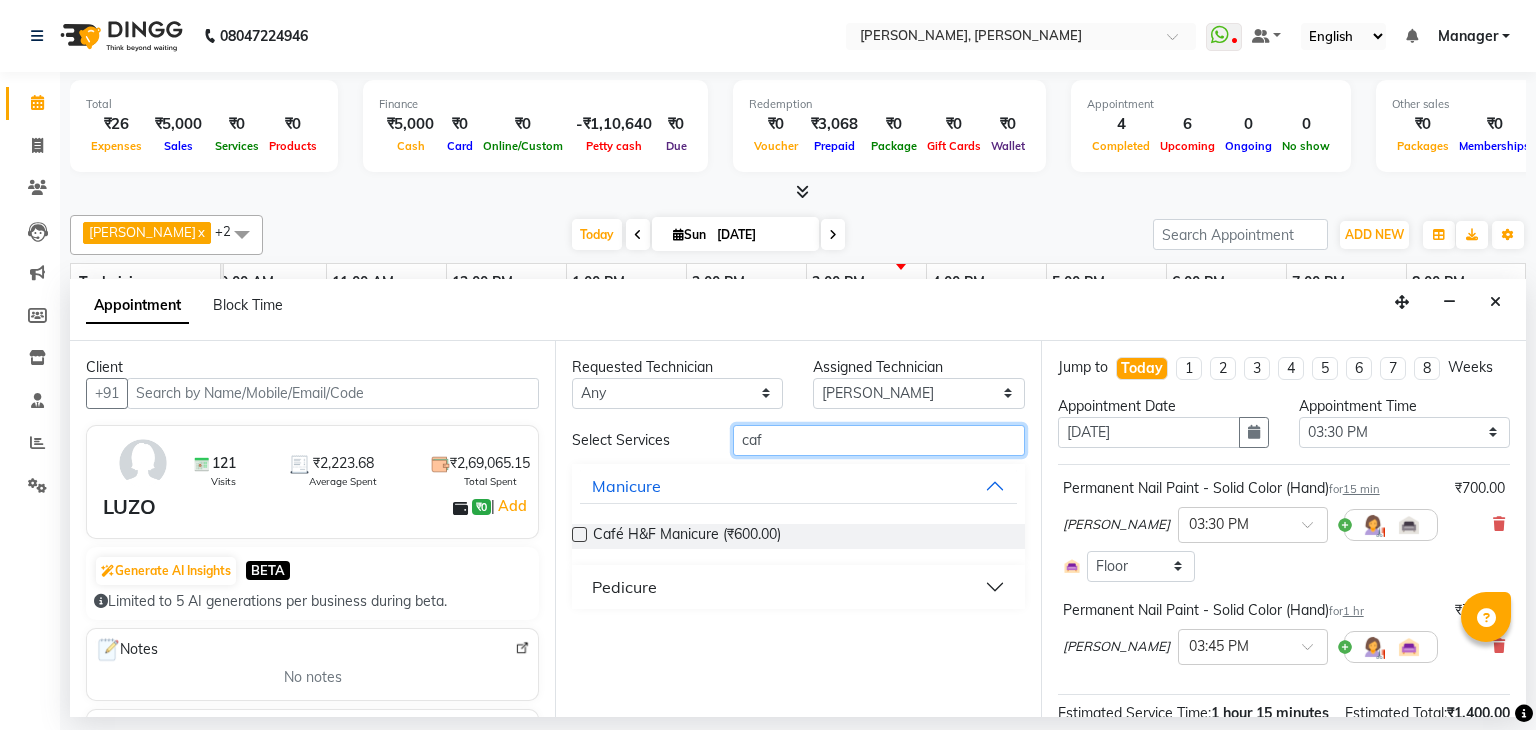 type on "caf" 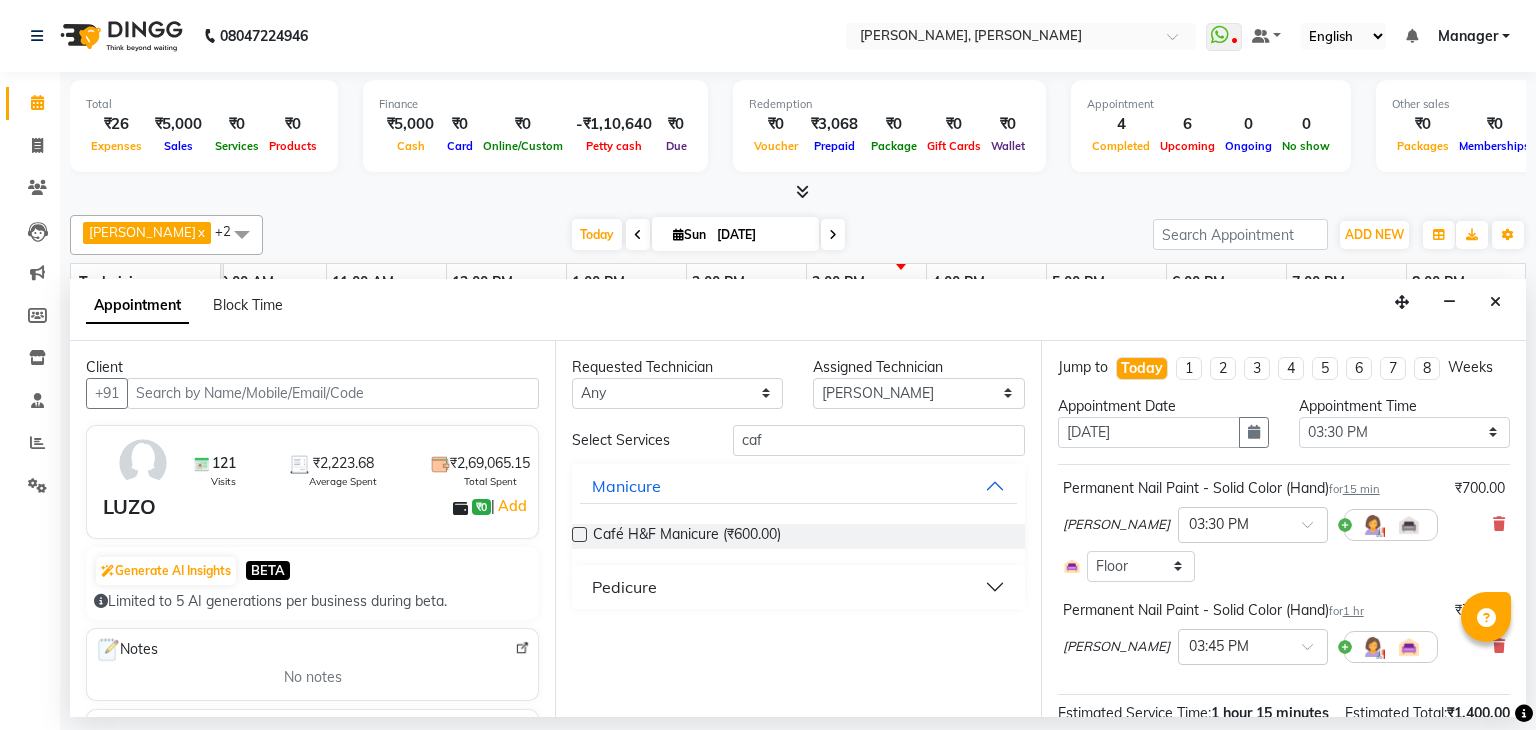 click on "Pedicure" at bounding box center (624, 587) 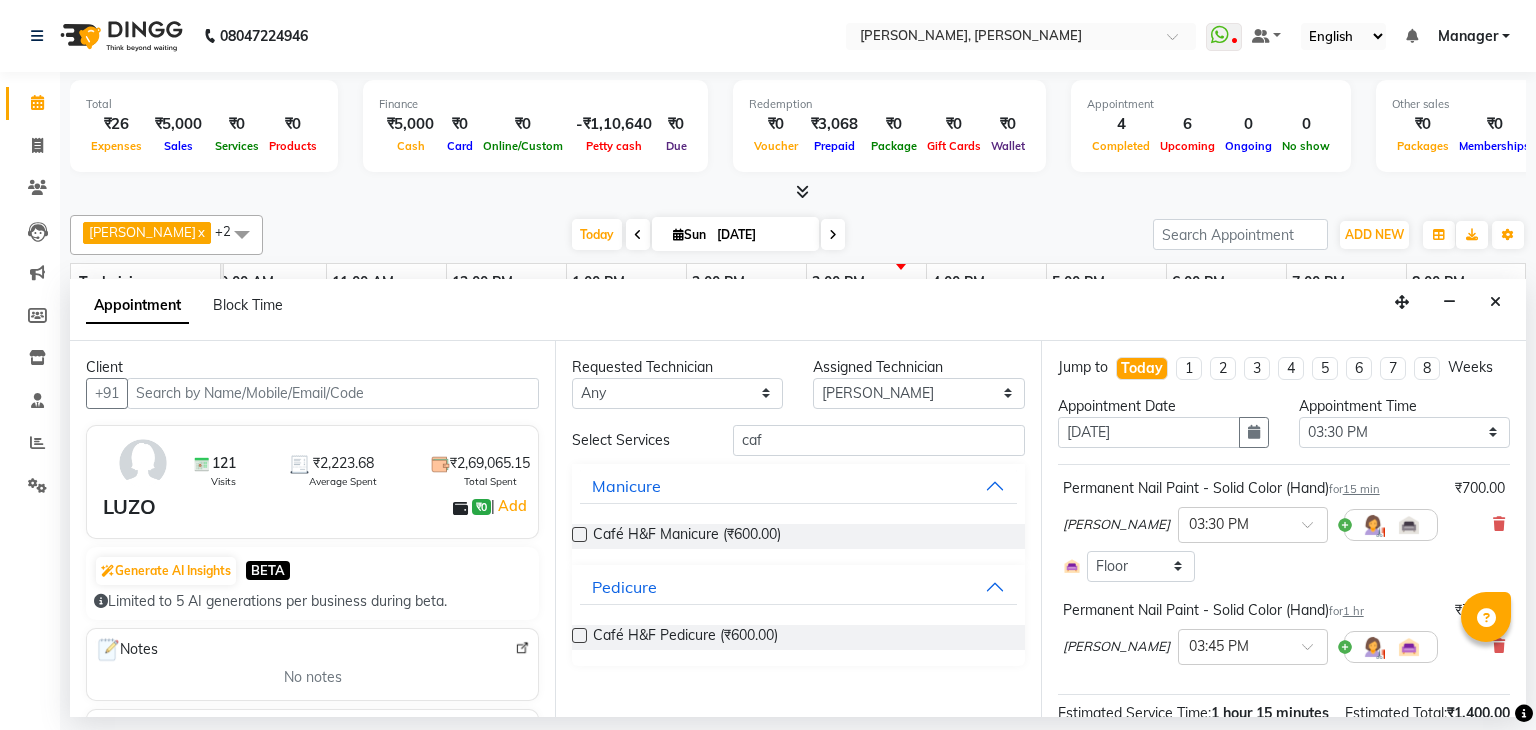 click at bounding box center (579, 635) 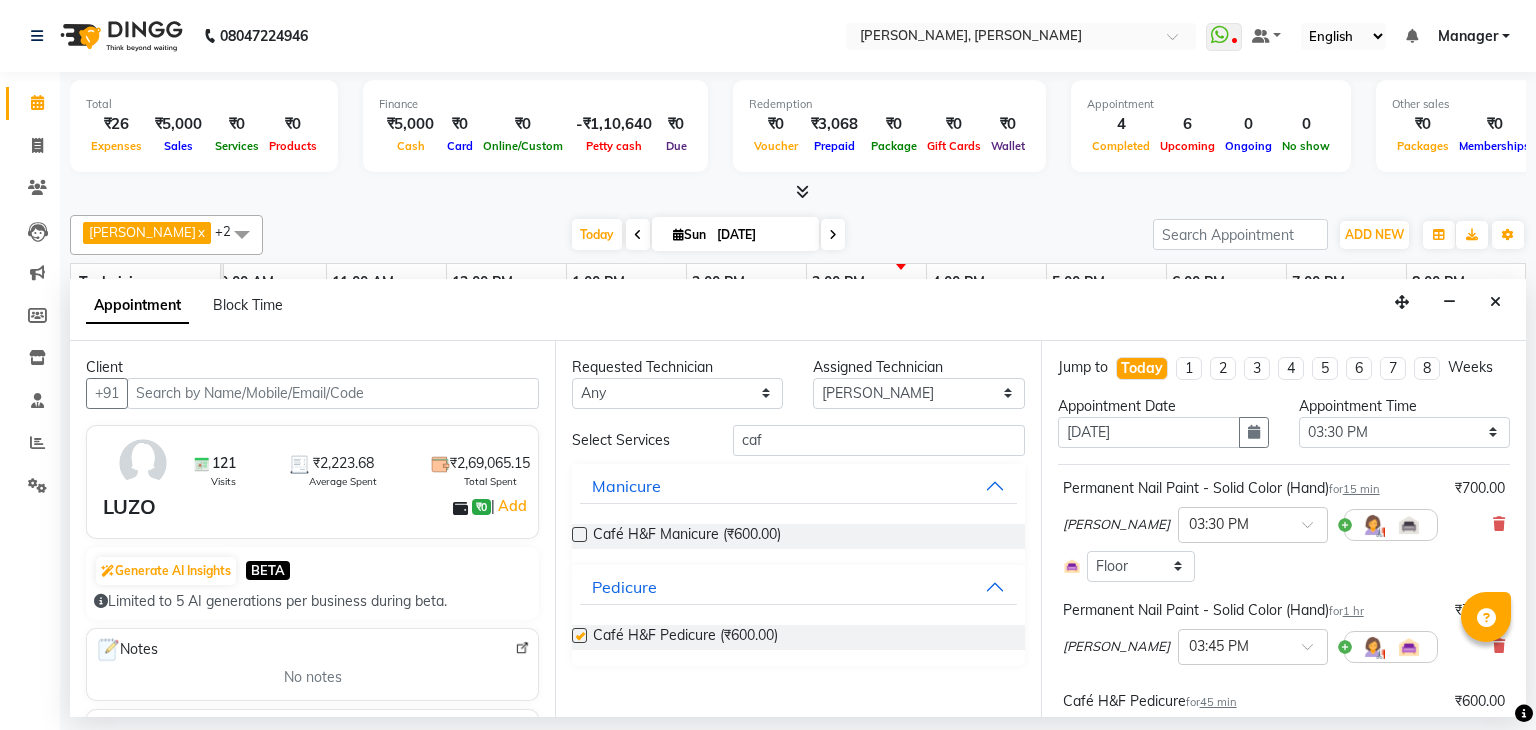 checkbox on "false" 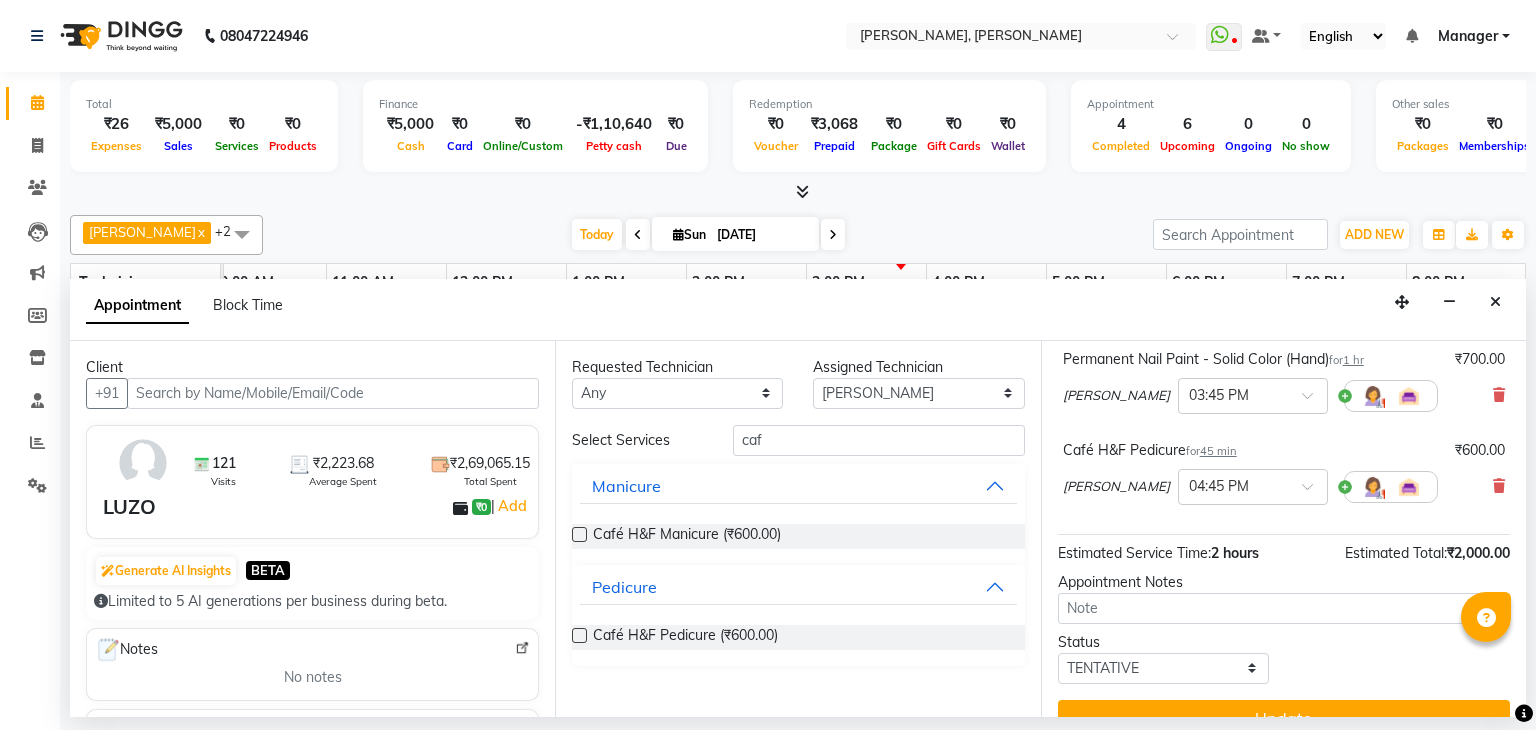scroll, scrollTop: 284, scrollLeft: 0, axis: vertical 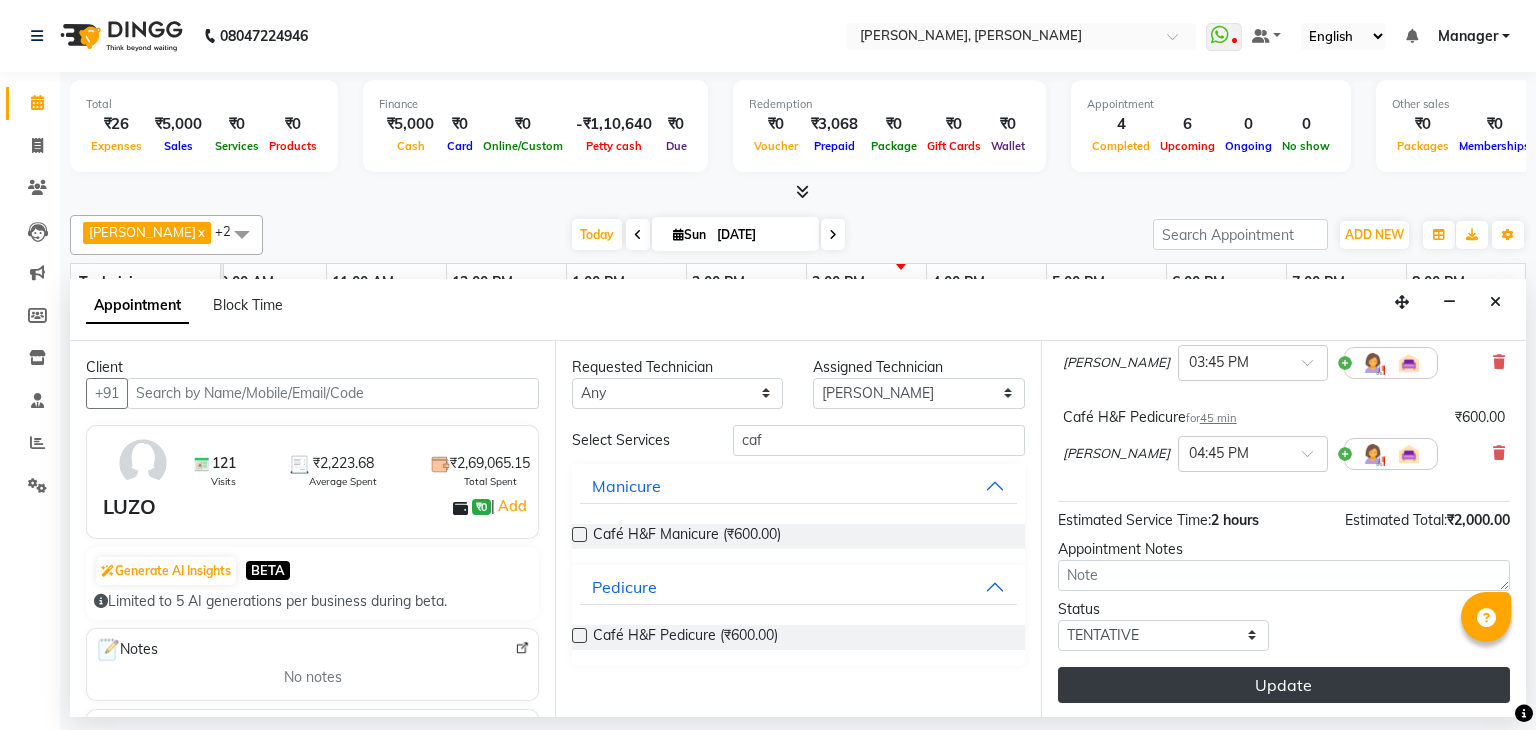 click on "Update" at bounding box center [1284, 685] 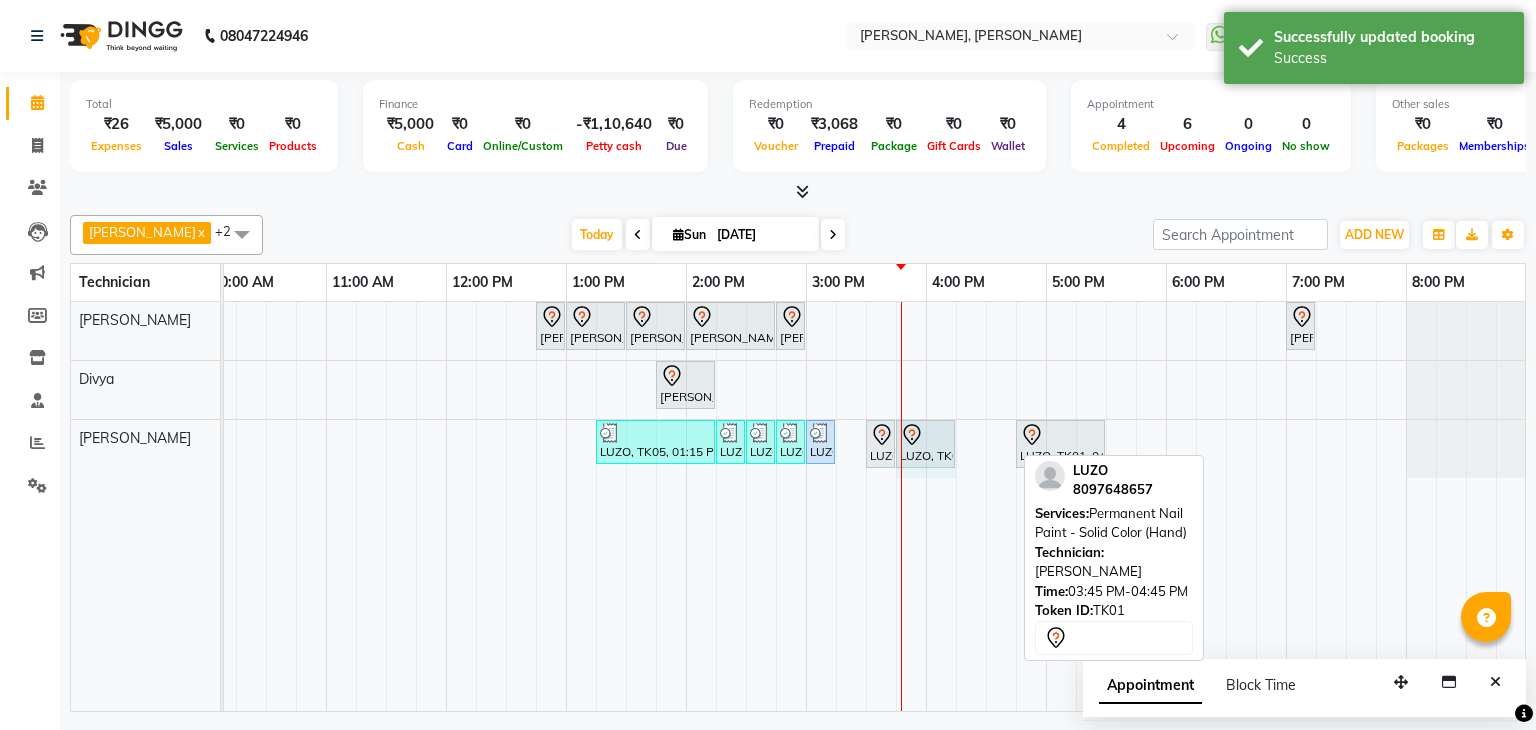 drag, startPoint x: 1010, startPoint y: 435, endPoint x: 941, endPoint y: 440, distance: 69.18092 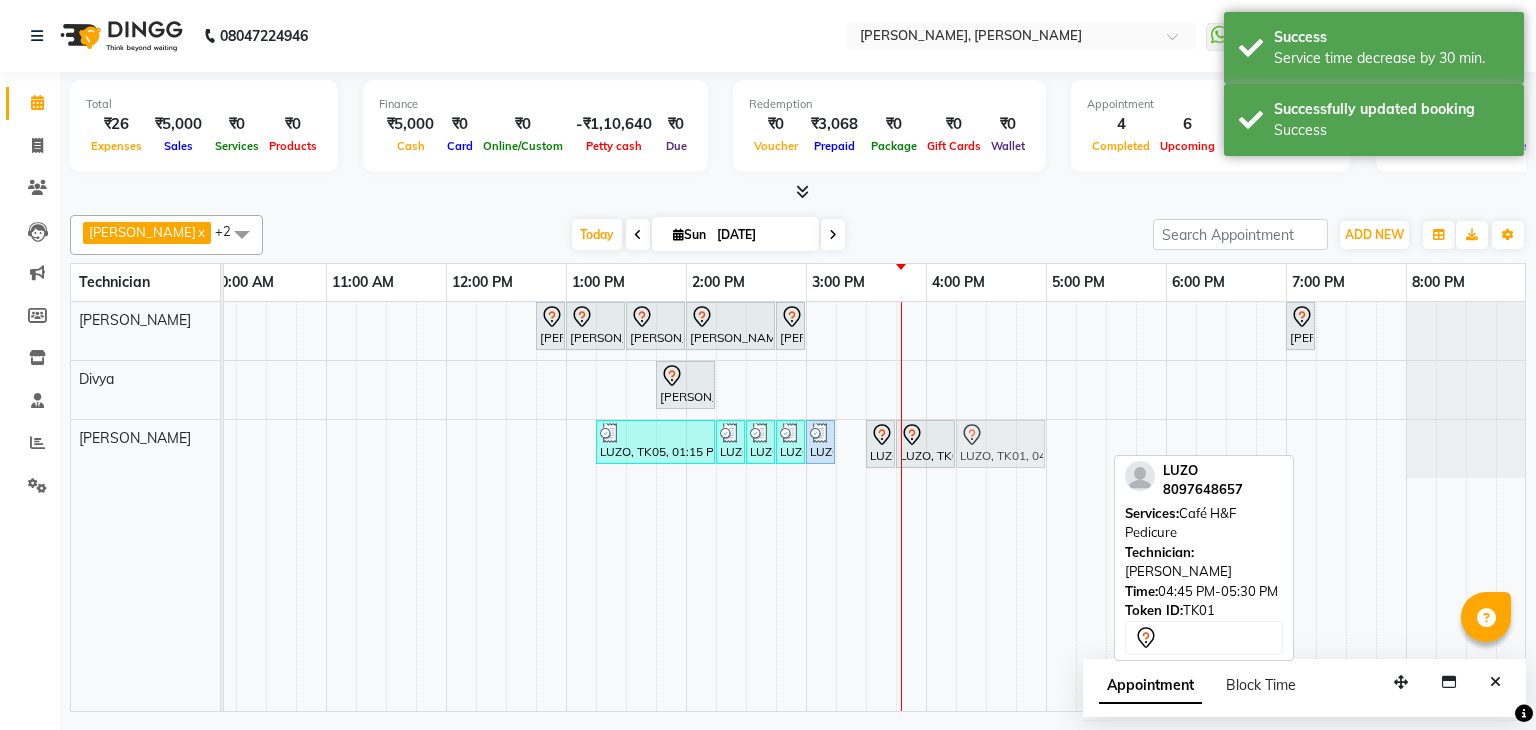 drag, startPoint x: 1041, startPoint y: 435, endPoint x: 985, endPoint y: 429, distance: 56.32051 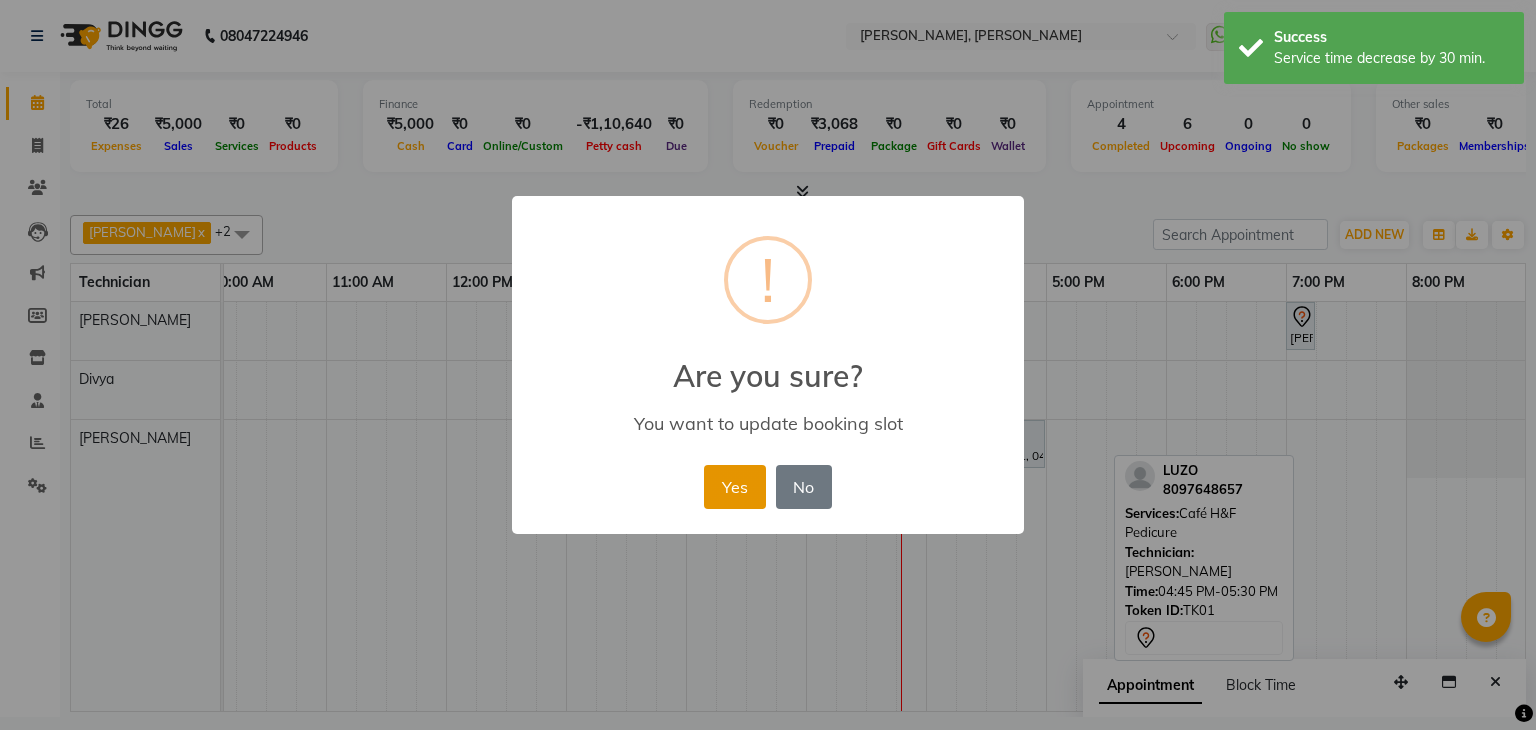 click on "Yes" at bounding box center [734, 487] 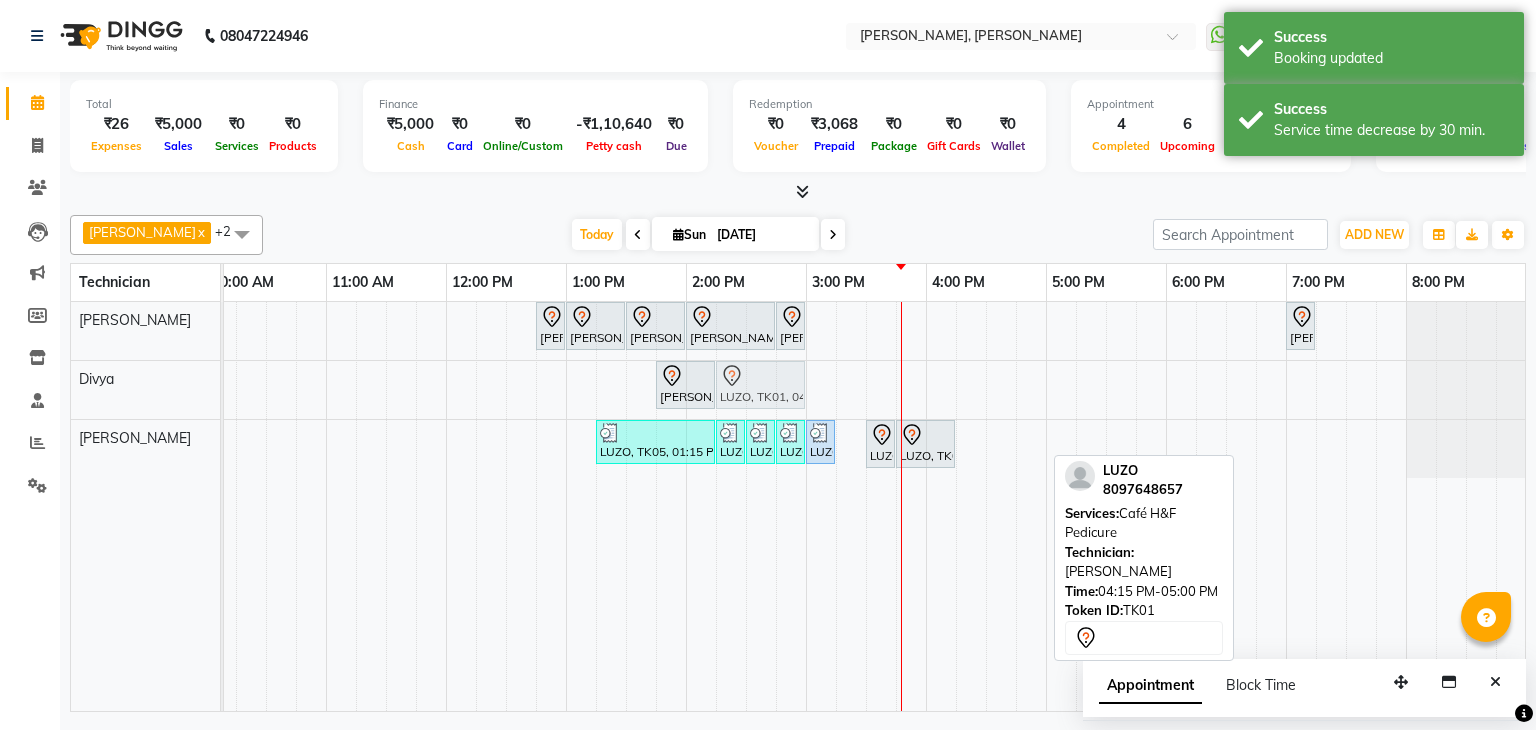 drag, startPoint x: 1000, startPoint y: 433, endPoint x: 770, endPoint y: 383, distance: 235.37204 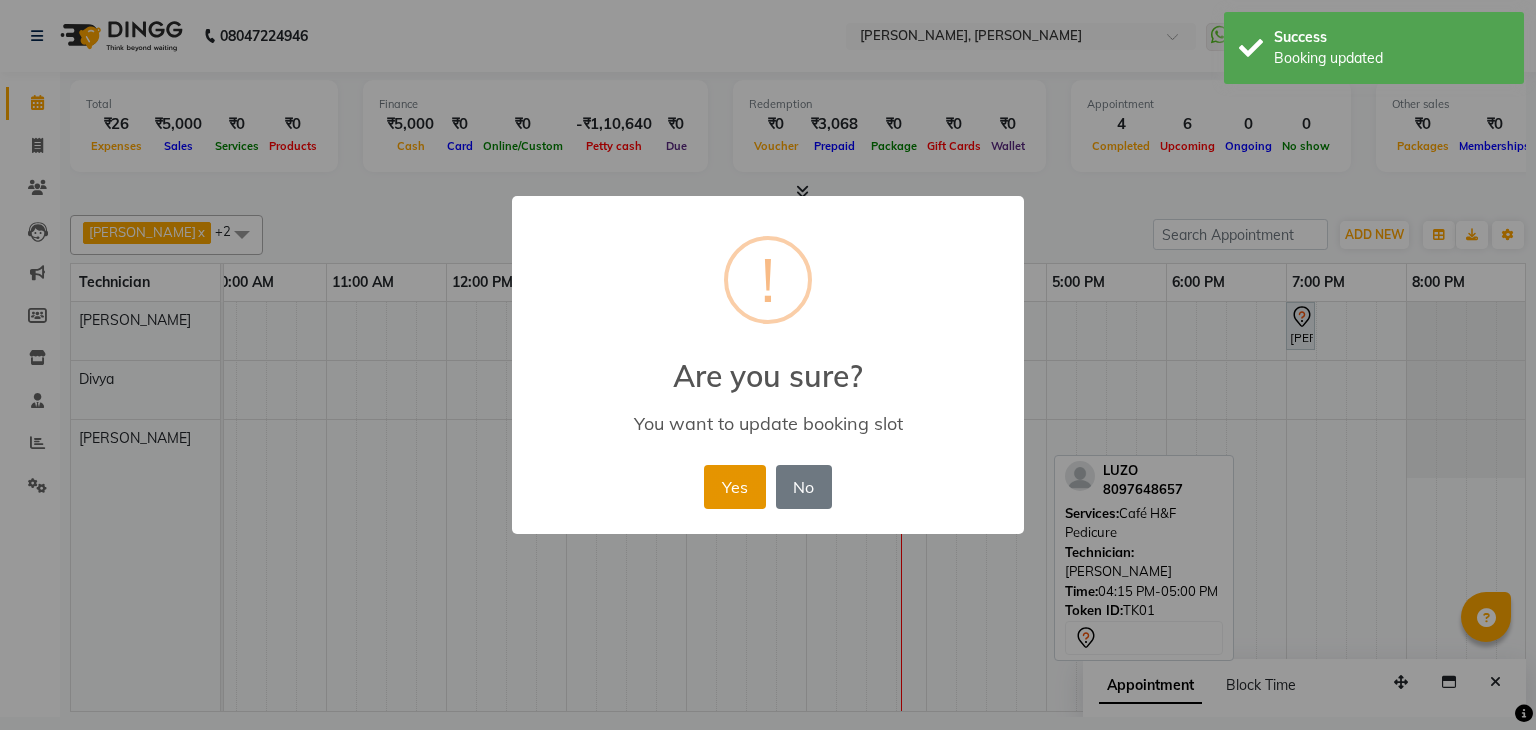 click on "Yes" at bounding box center [734, 487] 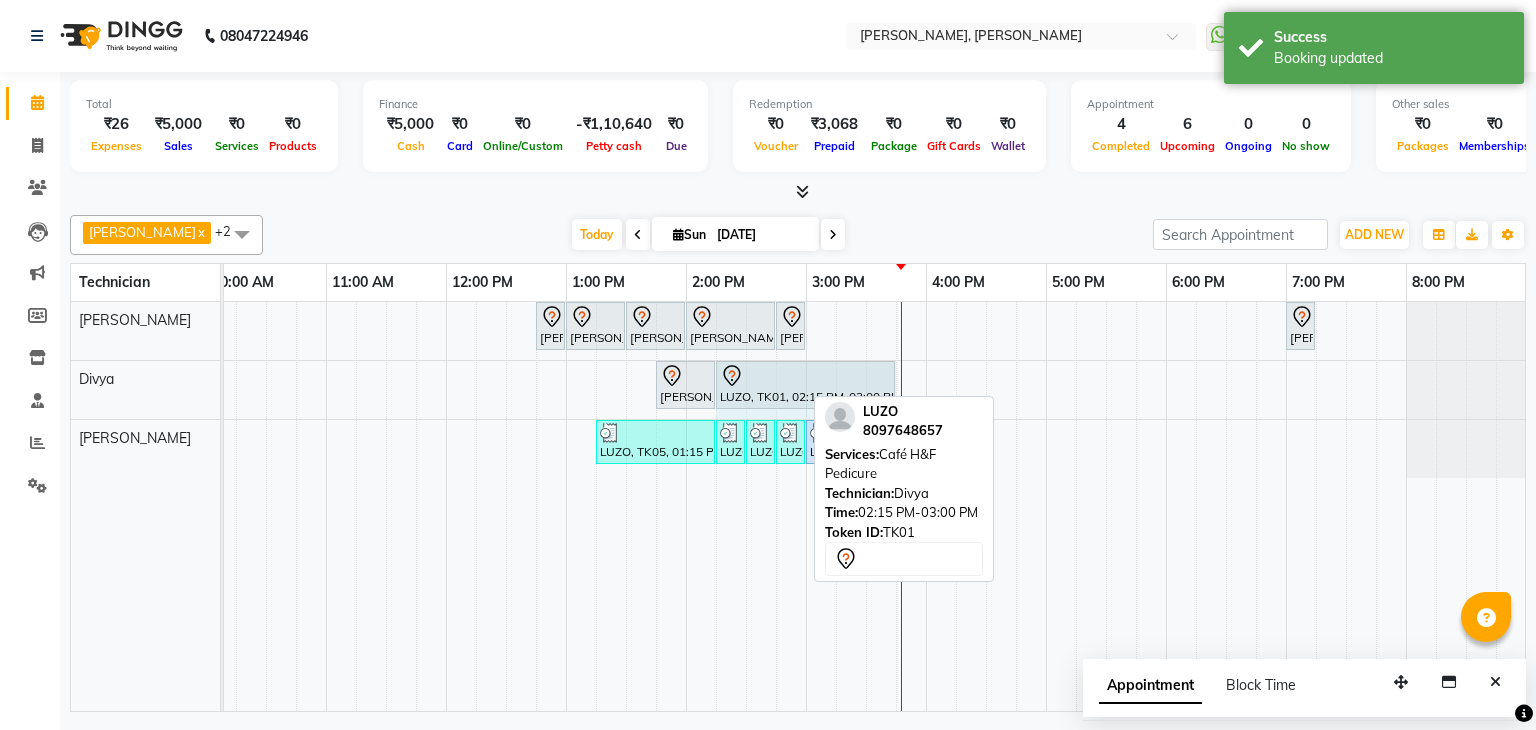 drag, startPoint x: 800, startPoint y: 381, endPoint x: 885, endPoint y: 374, distance: 85.28775 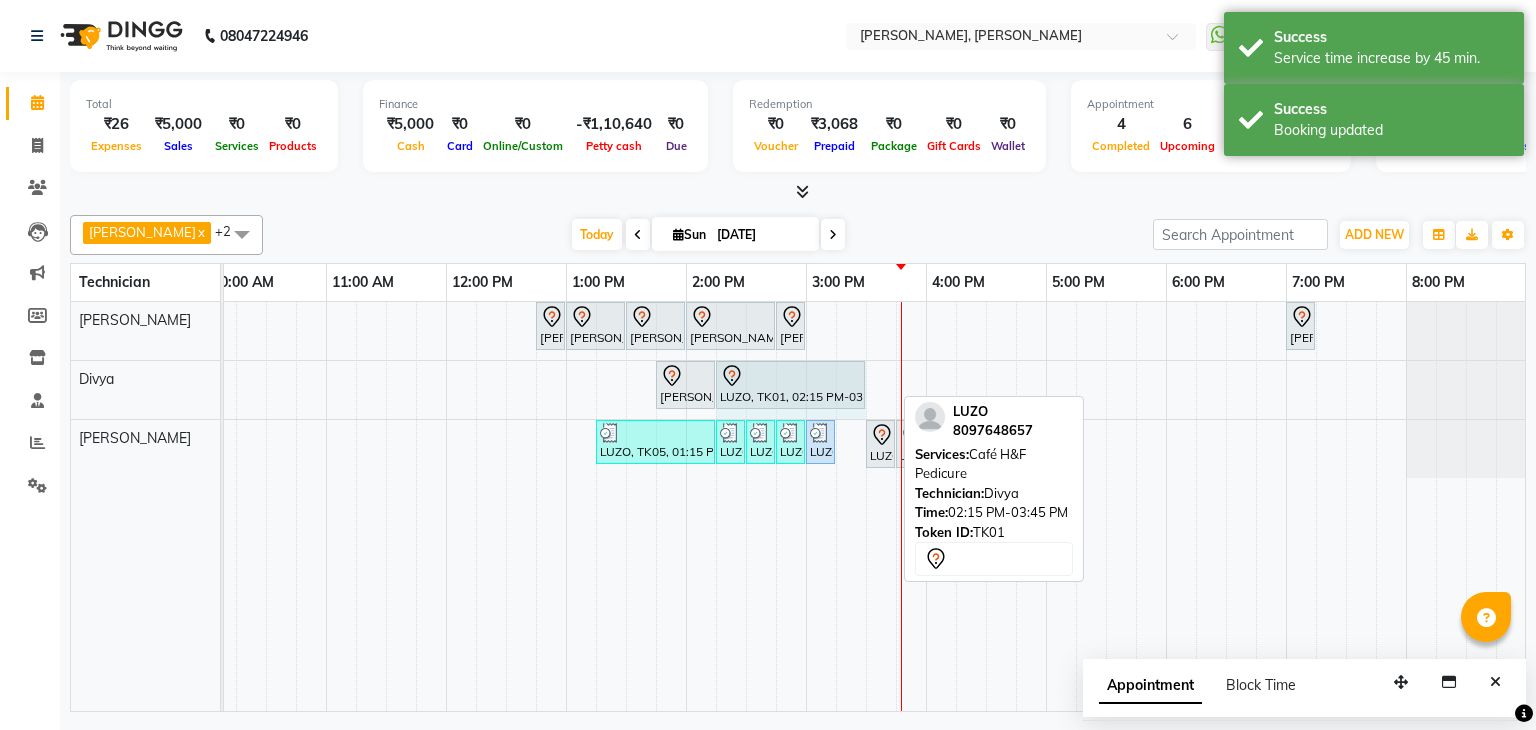 drag, startPoint x: 890, startPoint y: 386, endPoint x: 849, endPoint y: 389, distance: 41.109608 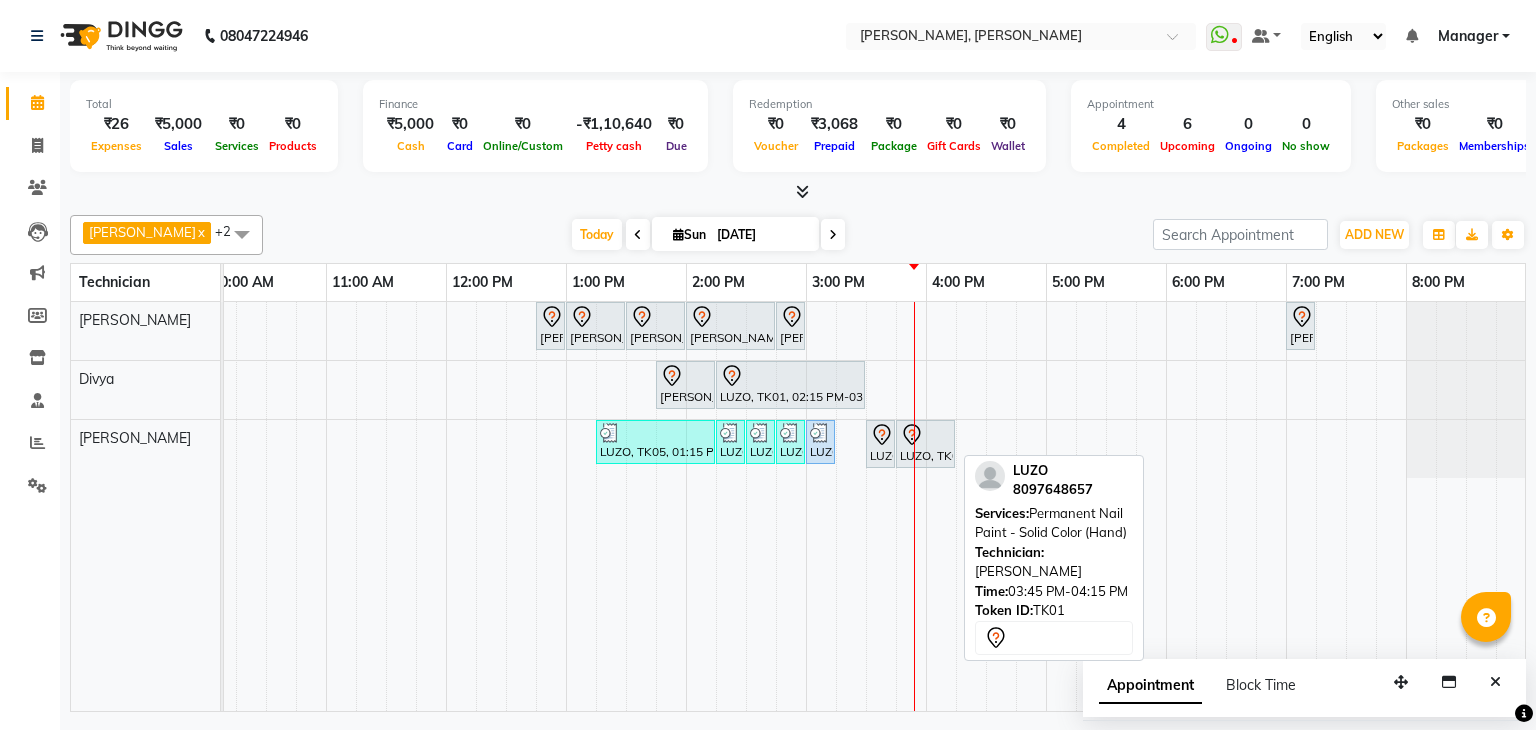 scroll, scrollTop: 0, scrollLeft: 248, axis: horizontal 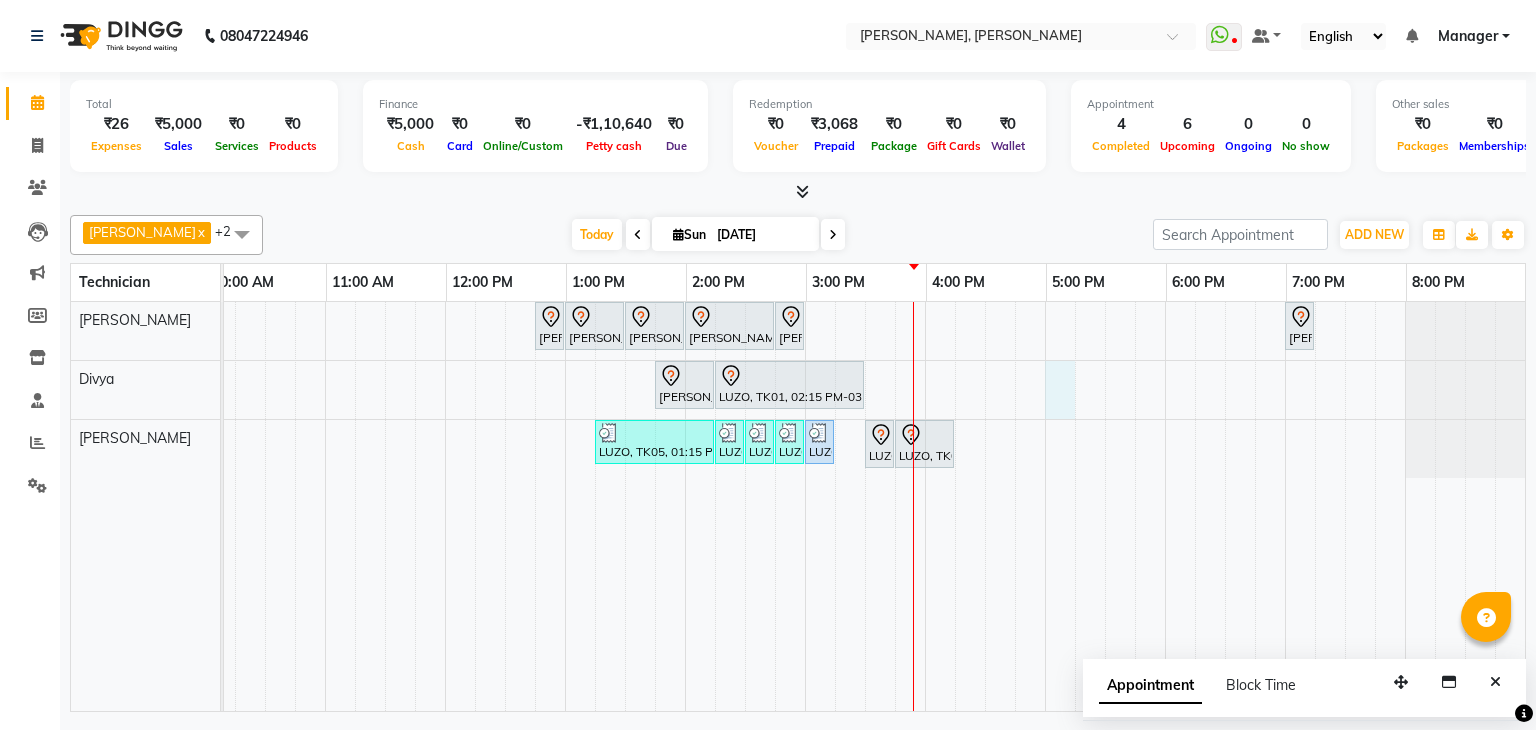click on "[PERSON_NAME], TK04, 12:45 PM-01:00 PM, Gel polish removal             [PERSON_NAME], TK04, 01:00 PM-01:30 PM, Refills - Acylic (Hand)             [PERSON_NAME], TK04, 01:30 PM-02:00 PM, Permanent Nail Paint - Solid Color (Hand)             [PERSON_NAME], TK04, 02:00 PM-02:45 PM, Nail Extension - Acrylic (Hand)             [PERSON_NAME], TK04, 02:45 PM-03:00 PM, Nail Art - Glitter Per Finger (Hand)             [PERSON_NAME], TK02, 07:00 PM-07:15 PM, Acrylic Extenions + Gel Nail Paint             [PERSON_NAME], TK04, 01:45 PM-02:15 PM, Gel polish removal             LUZO, TK01, 02:15 PM-03:30 PM, Café H&F Pedicure     LUZO, TK05, 01:15 PM-02:15 PM, Nail Extension - Acrylic (Hand)     LUZO, TK05, 02:15 PM-02:30 PM, Permanent Nail Paint - Solid Color (Toes)     LUZO, TK05, 02:30 PM-02:45 PM, Nail Art - Per Stone (Hand)     LUZO, TK05, 02:45 PM-03:00 PM, Permanent Nail Paint - Solid Color (Hand)     LUZO, TK01, 03:00 PM-03:15 PM, Permanent Nail Paint - Solid Color (Hand)" at bounding box center [745, 506] 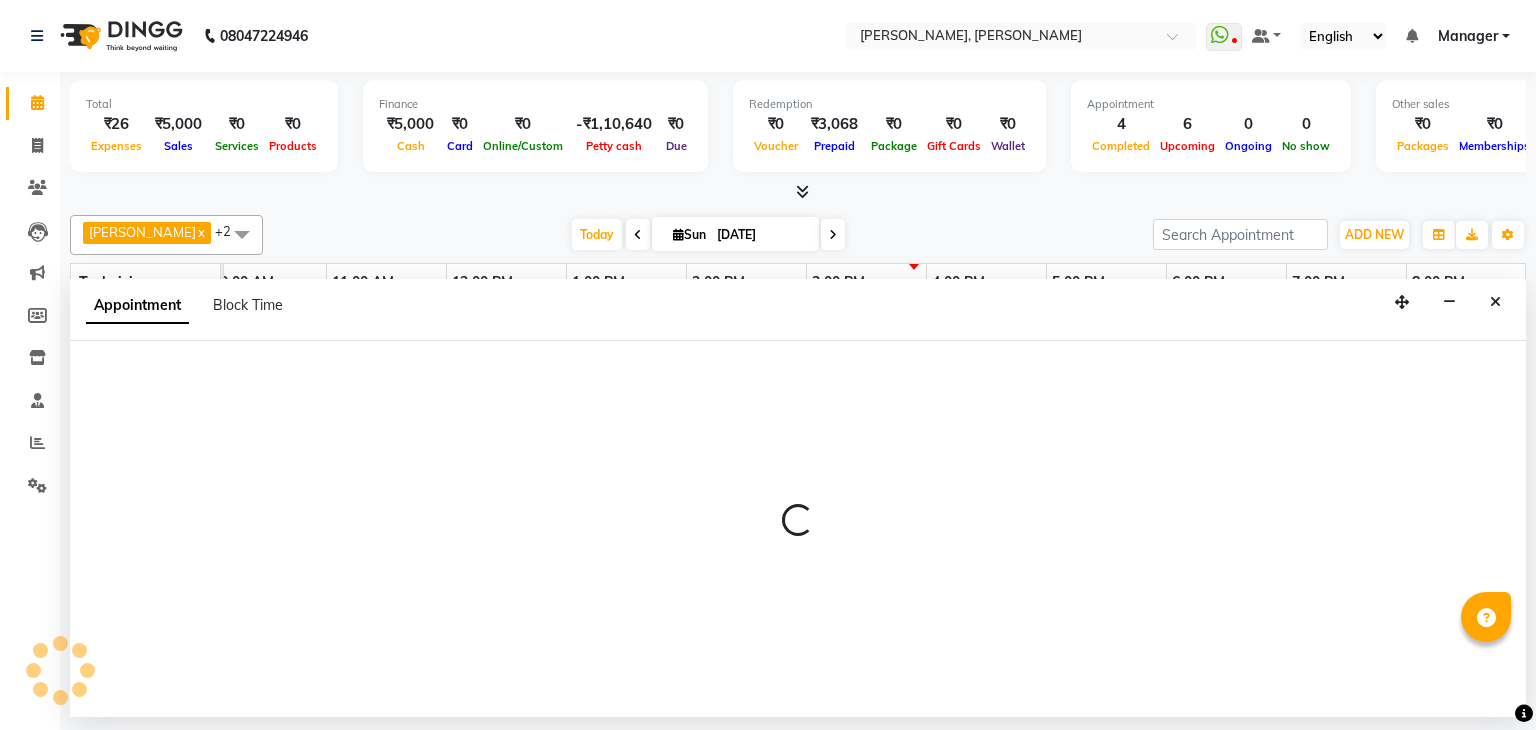 select on "72520" 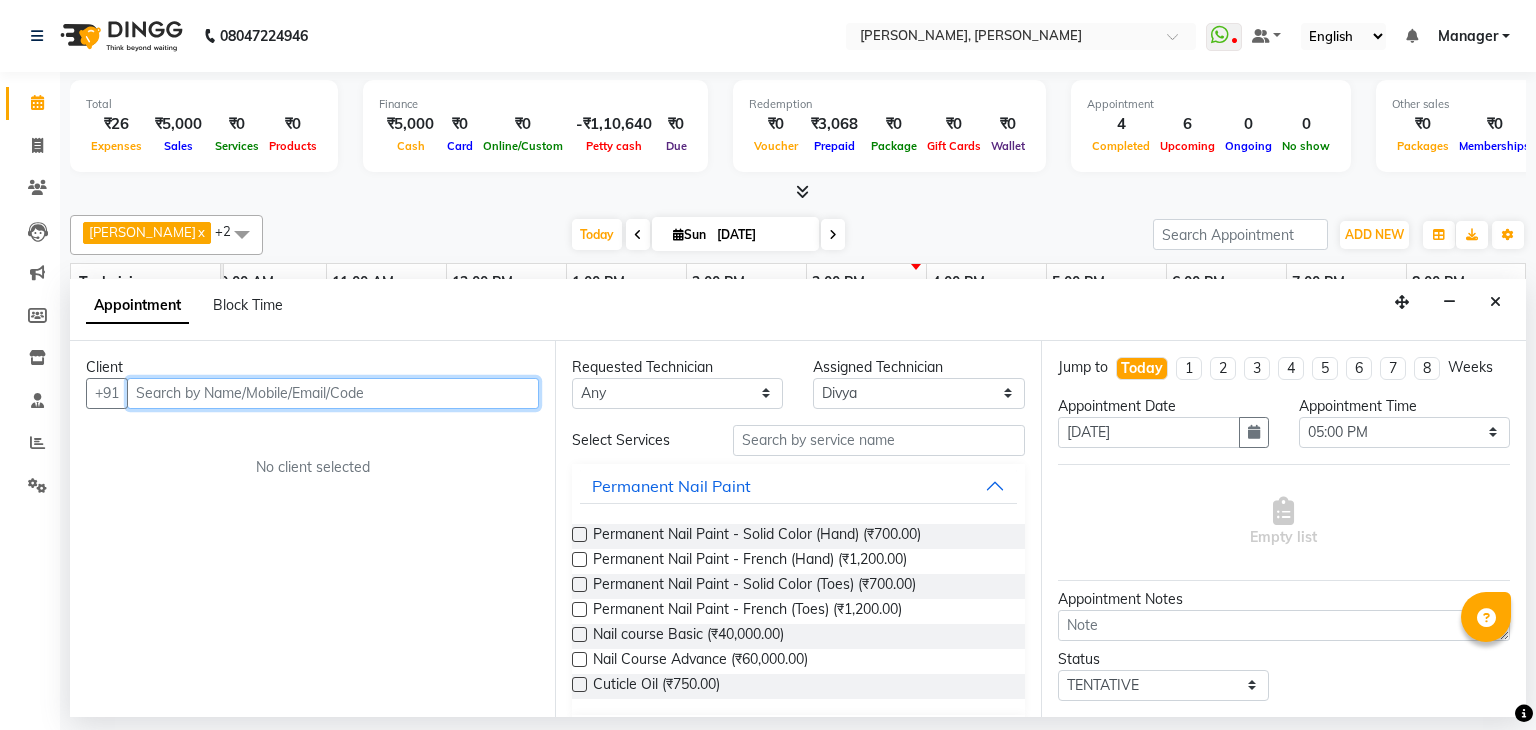 click at bounding box center [333, 393] 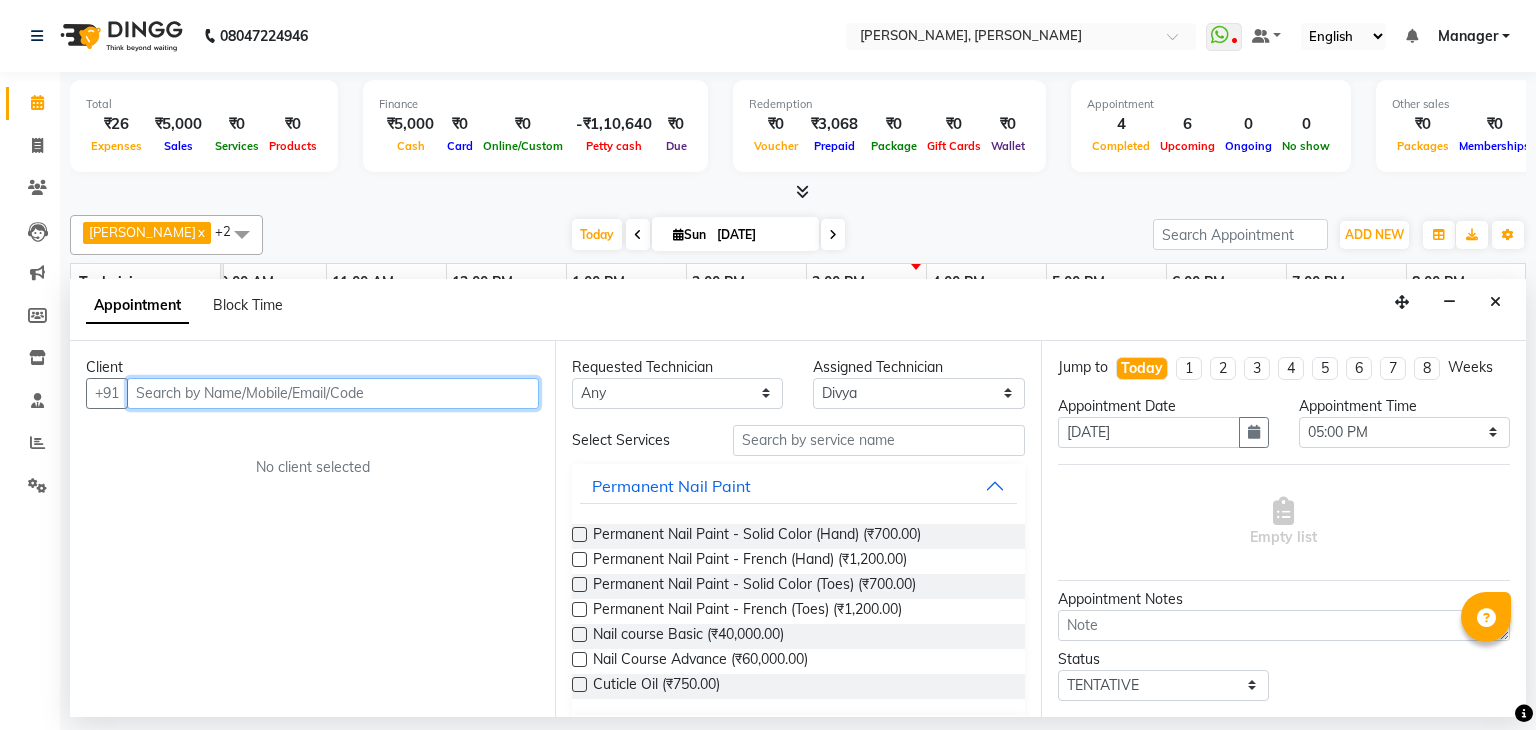 click at bounding box center [333, 393] 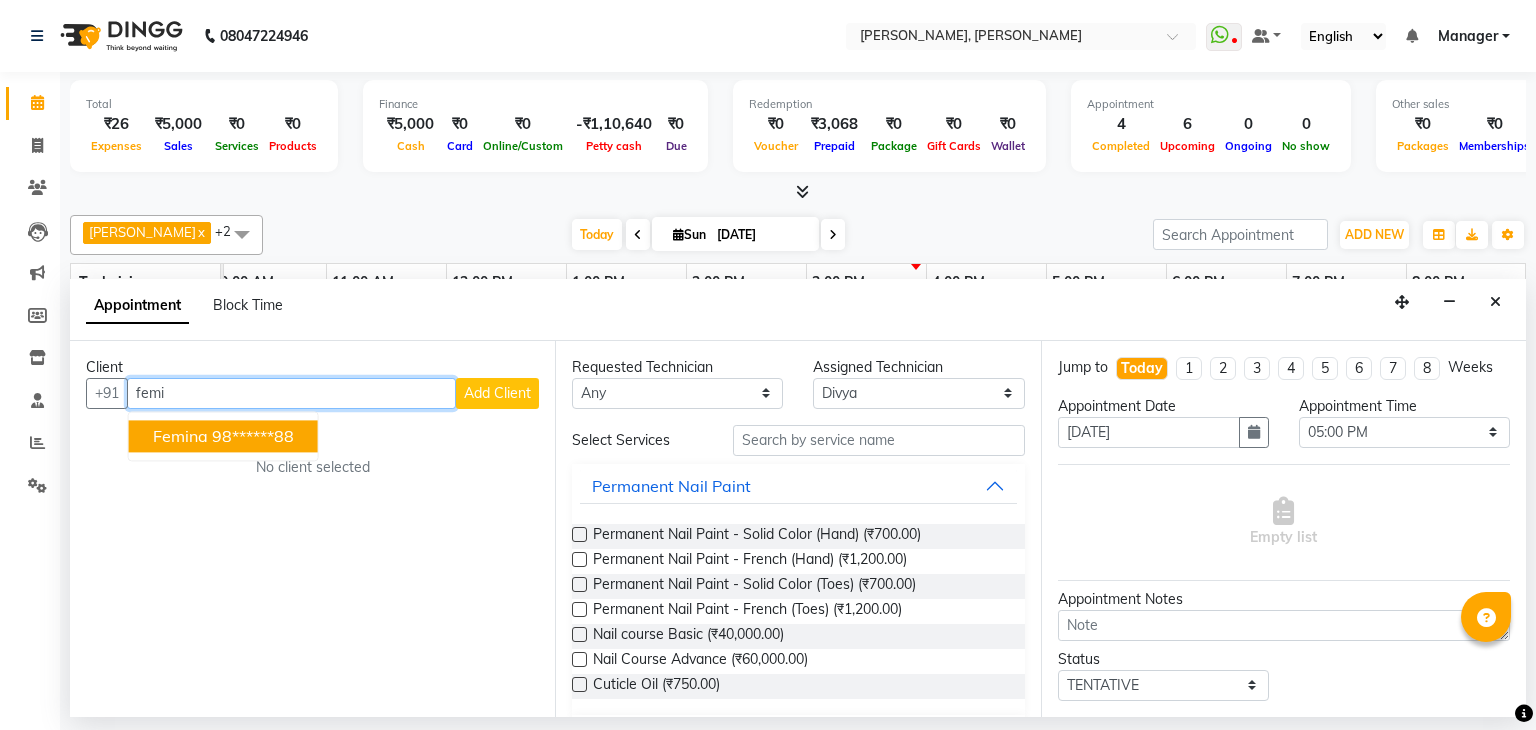 click on "98******88" at bounding box center [253, 436] 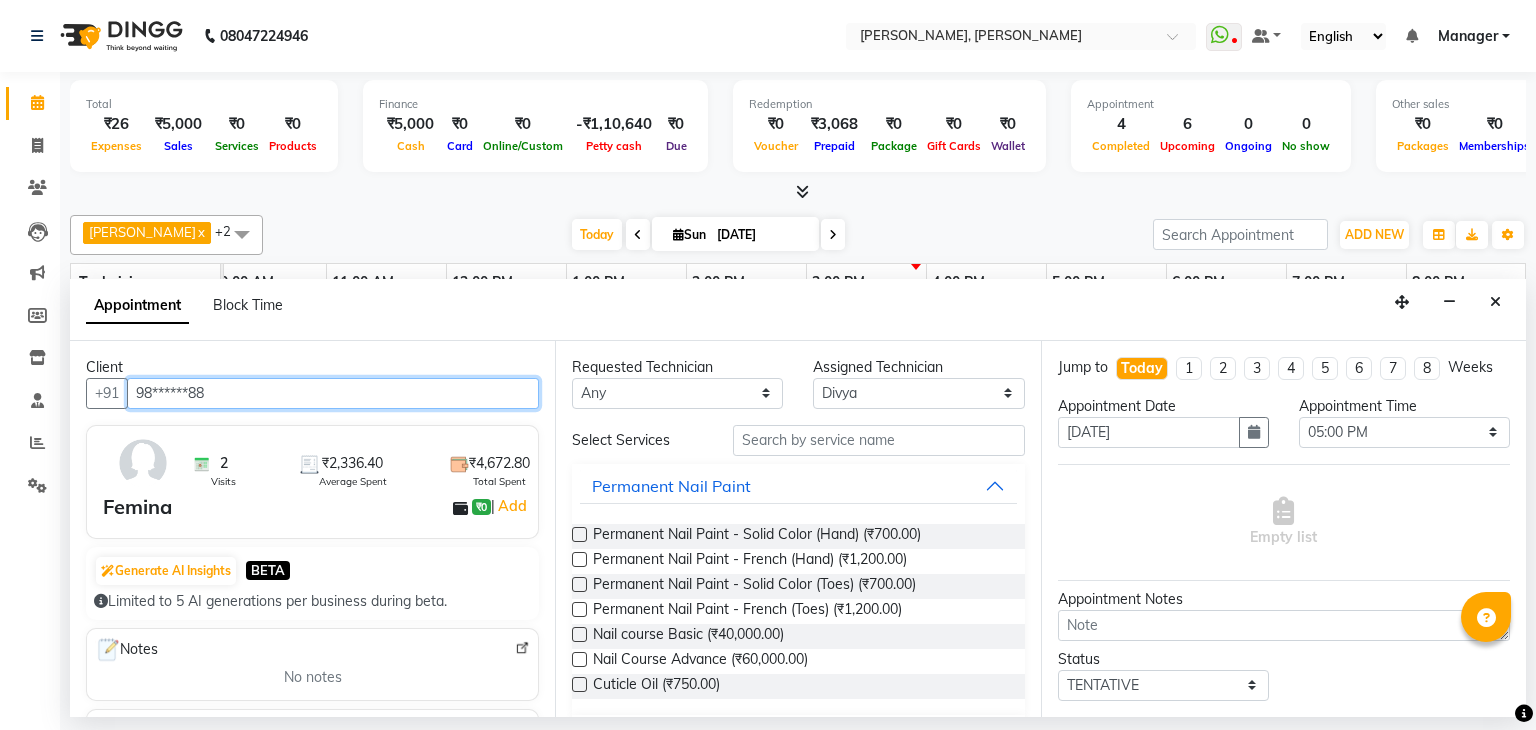 type on "98******88" 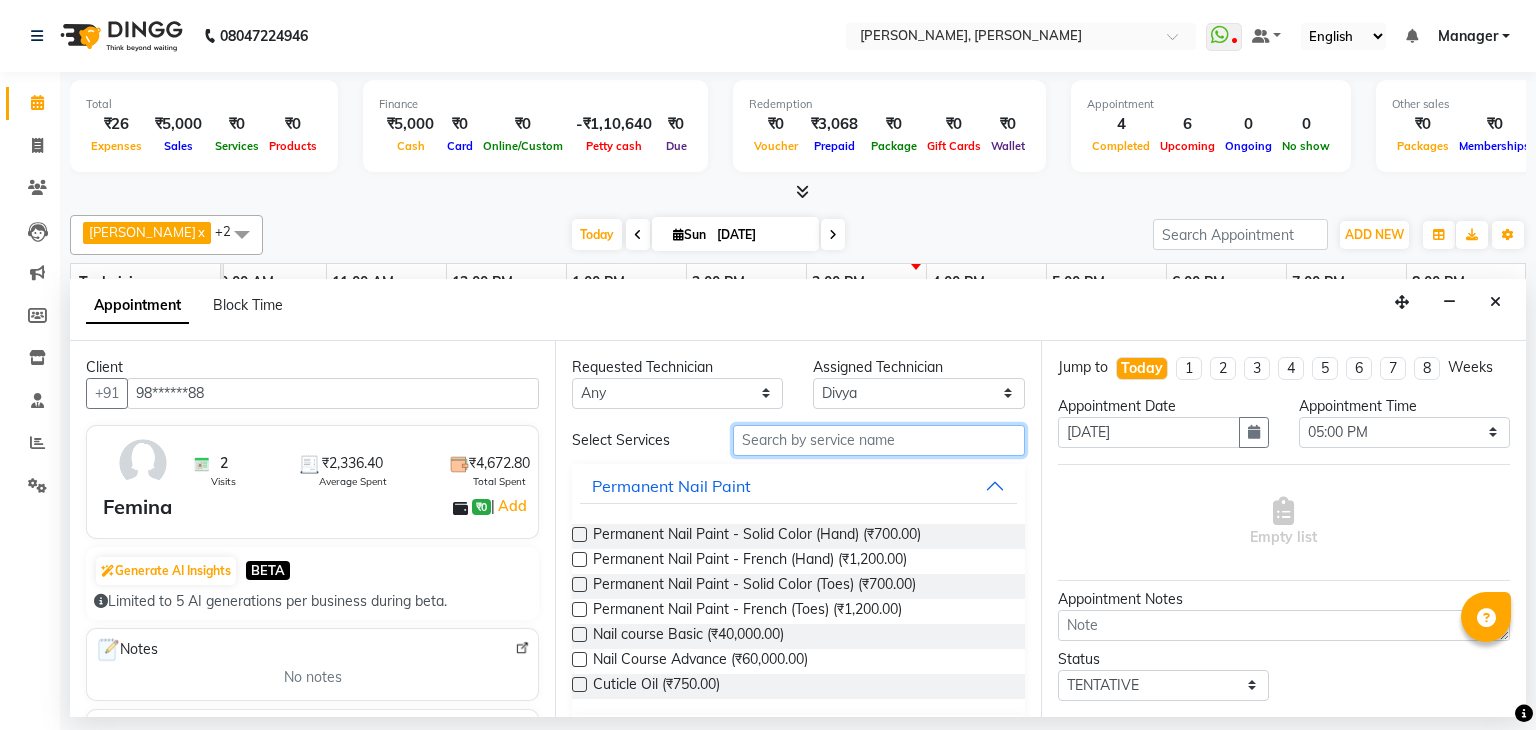 click at bounding box center [879, 440] 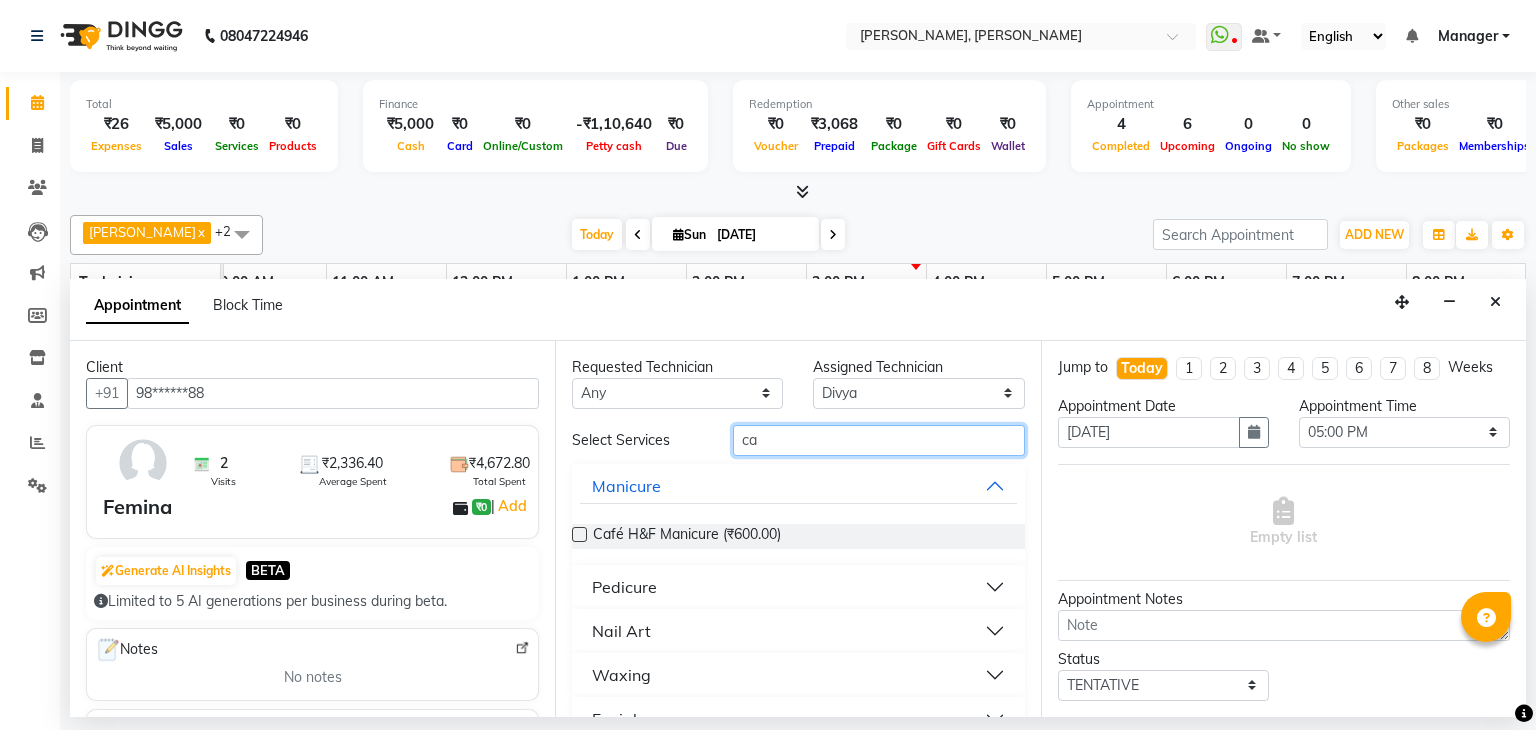 type on "ca" 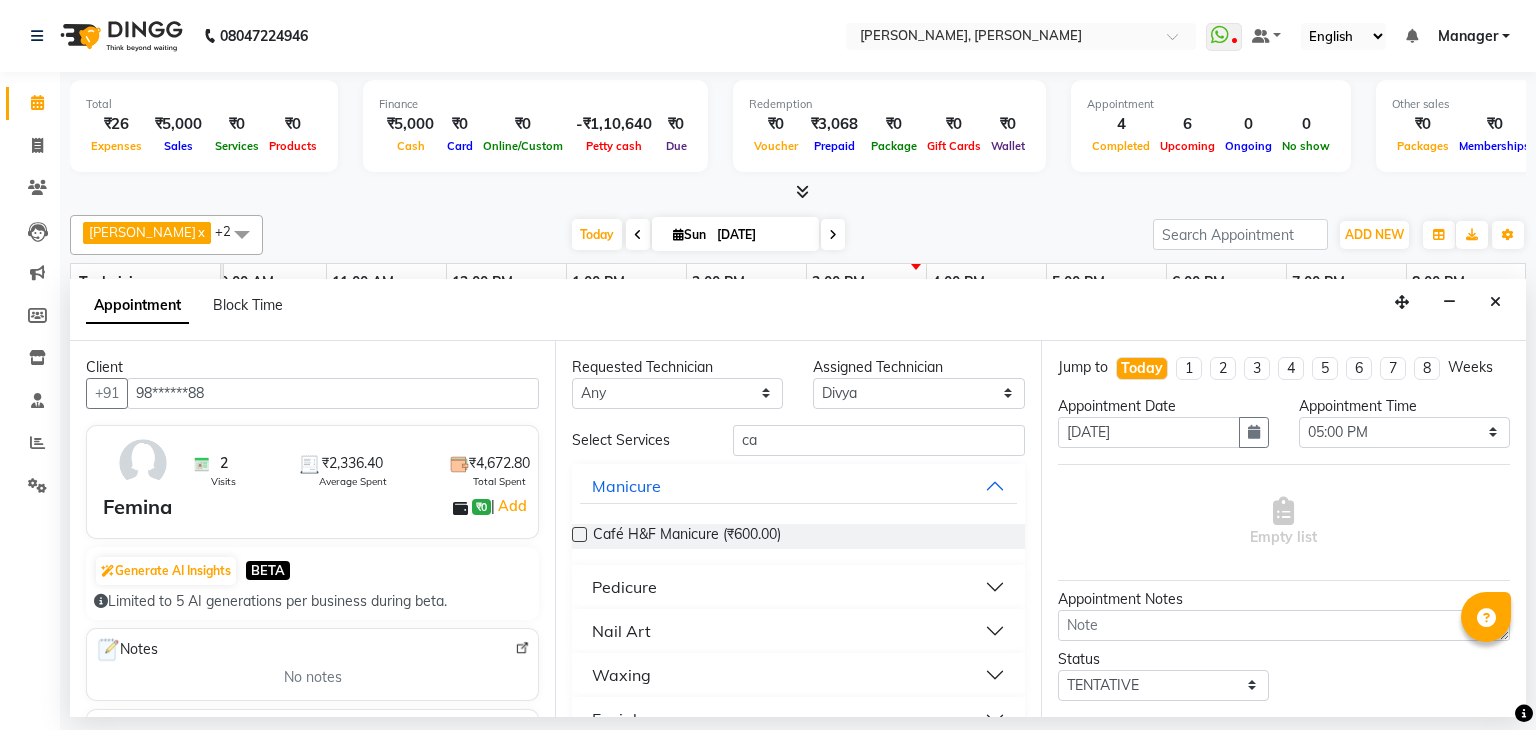 click on "Pedicure" at bounding box center (798, 587) 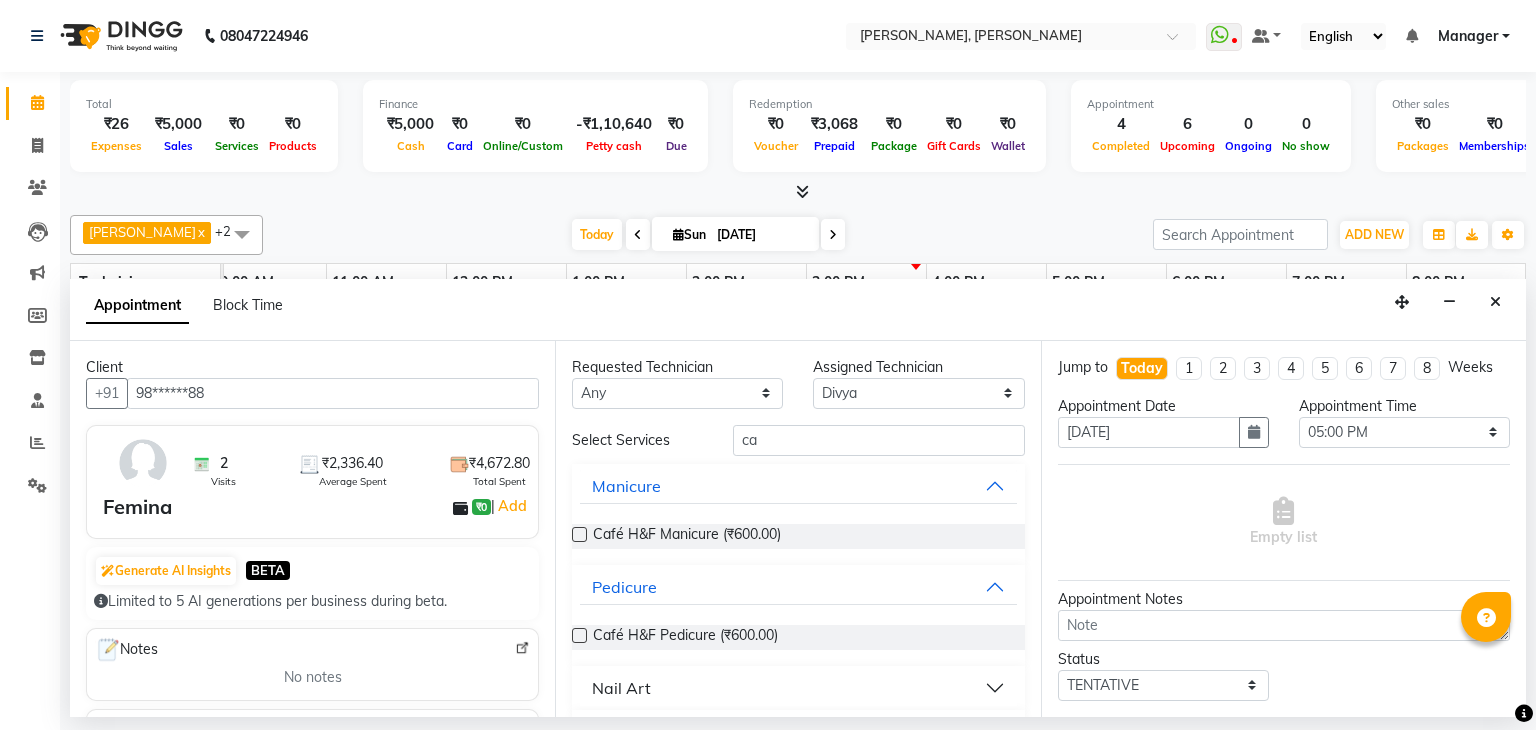 click at bounding box center [579, 635] 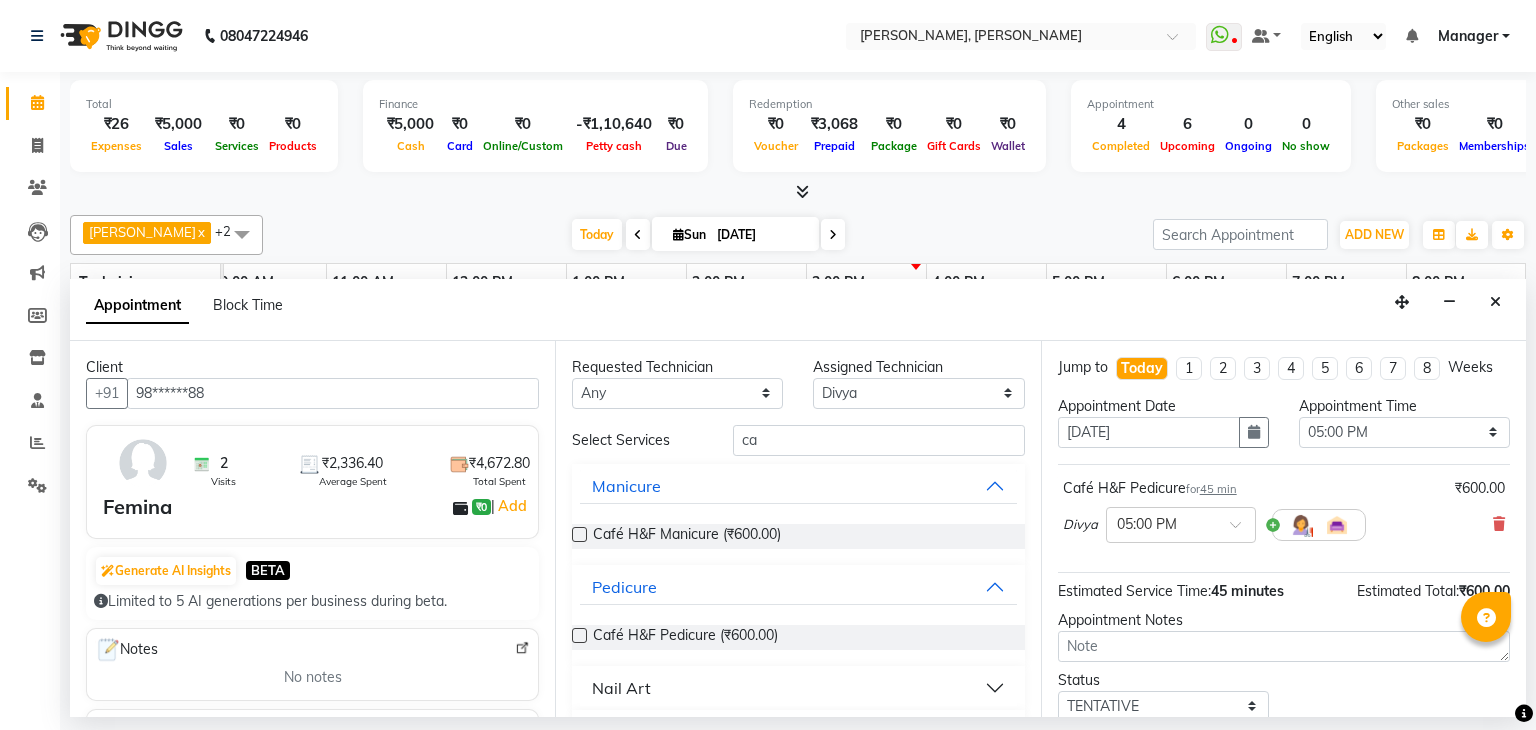 click at bounding box center (579, 635) 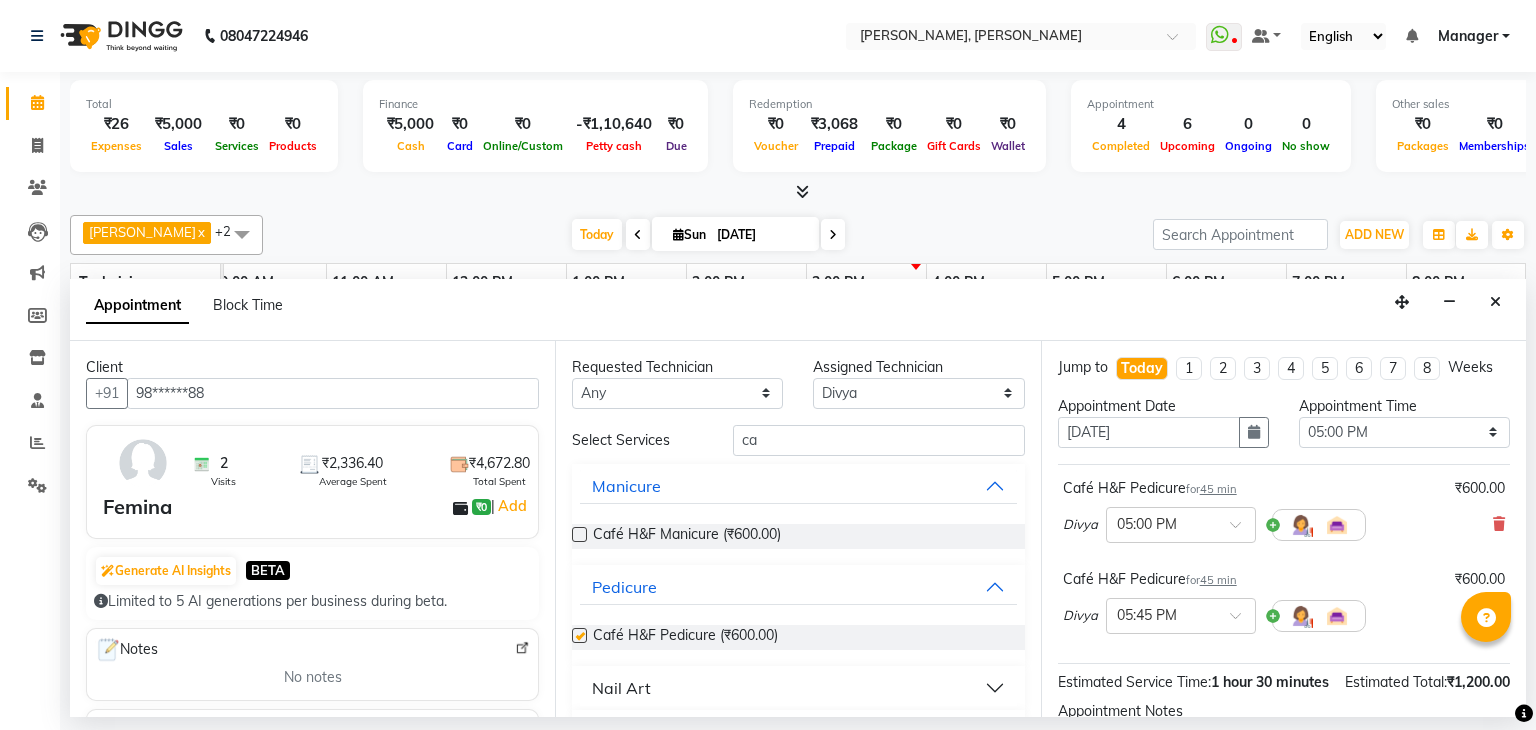 checkbox on "false" 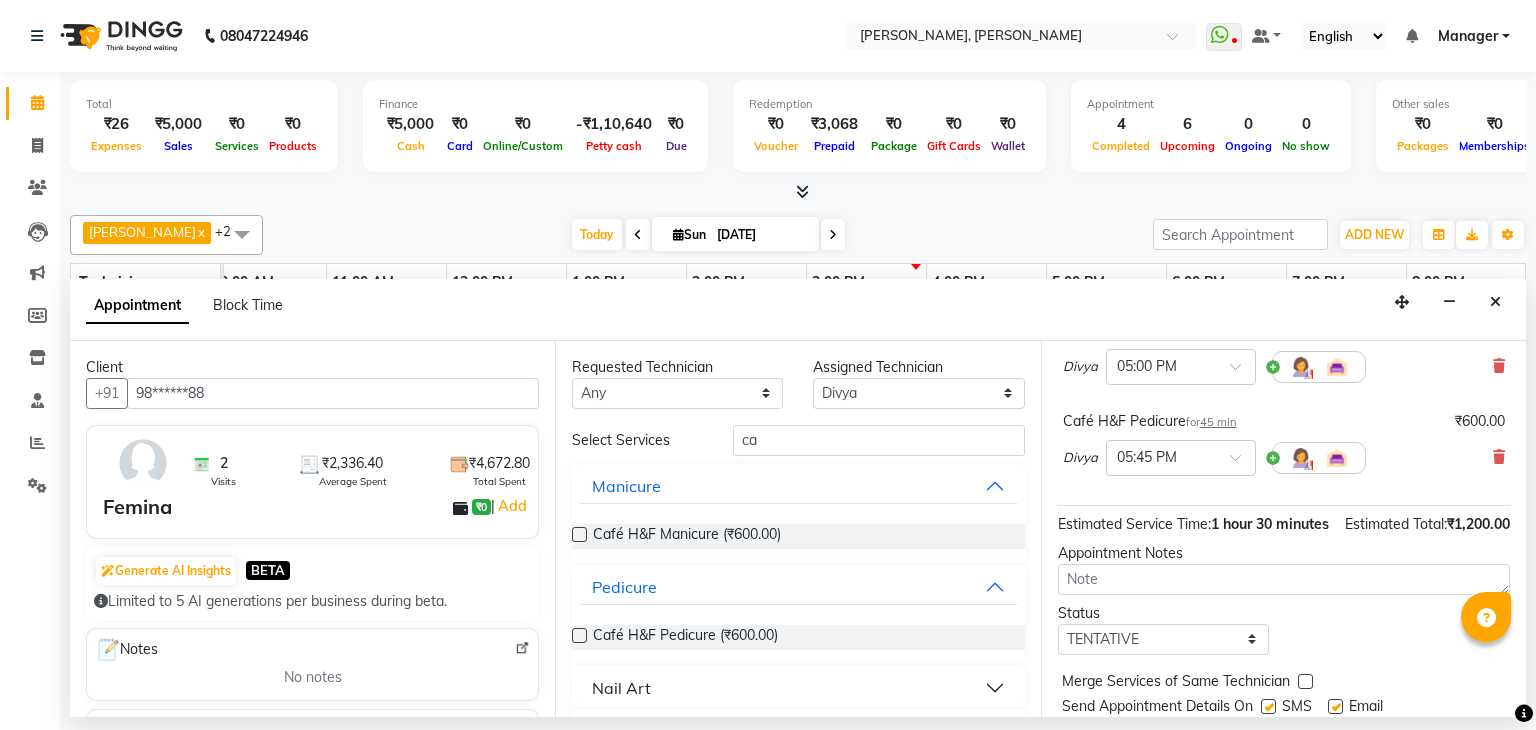 scroll, scrollTop: 242, scrollLeft: 0, axis: vertical 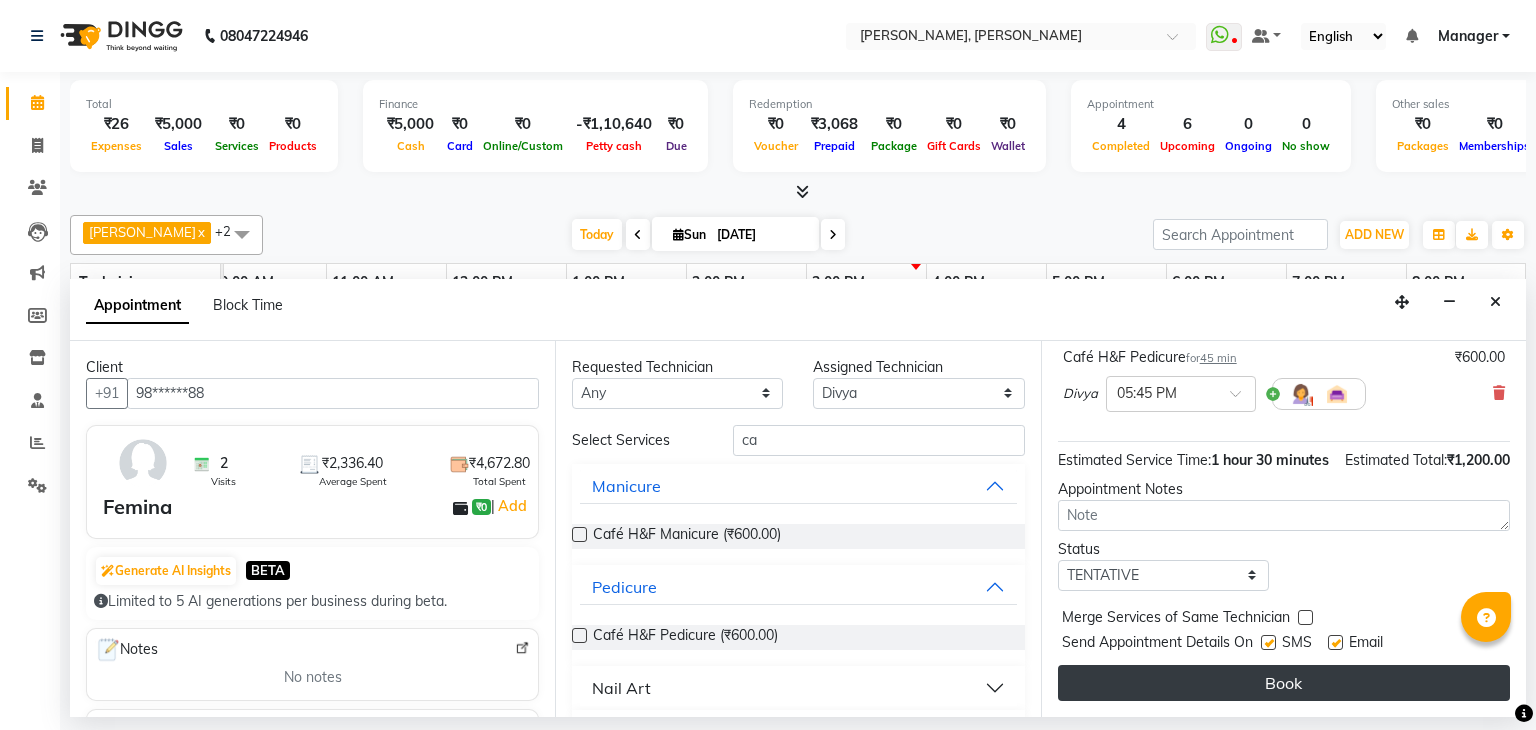 click on "Book" at bounding box center (1284, 683) 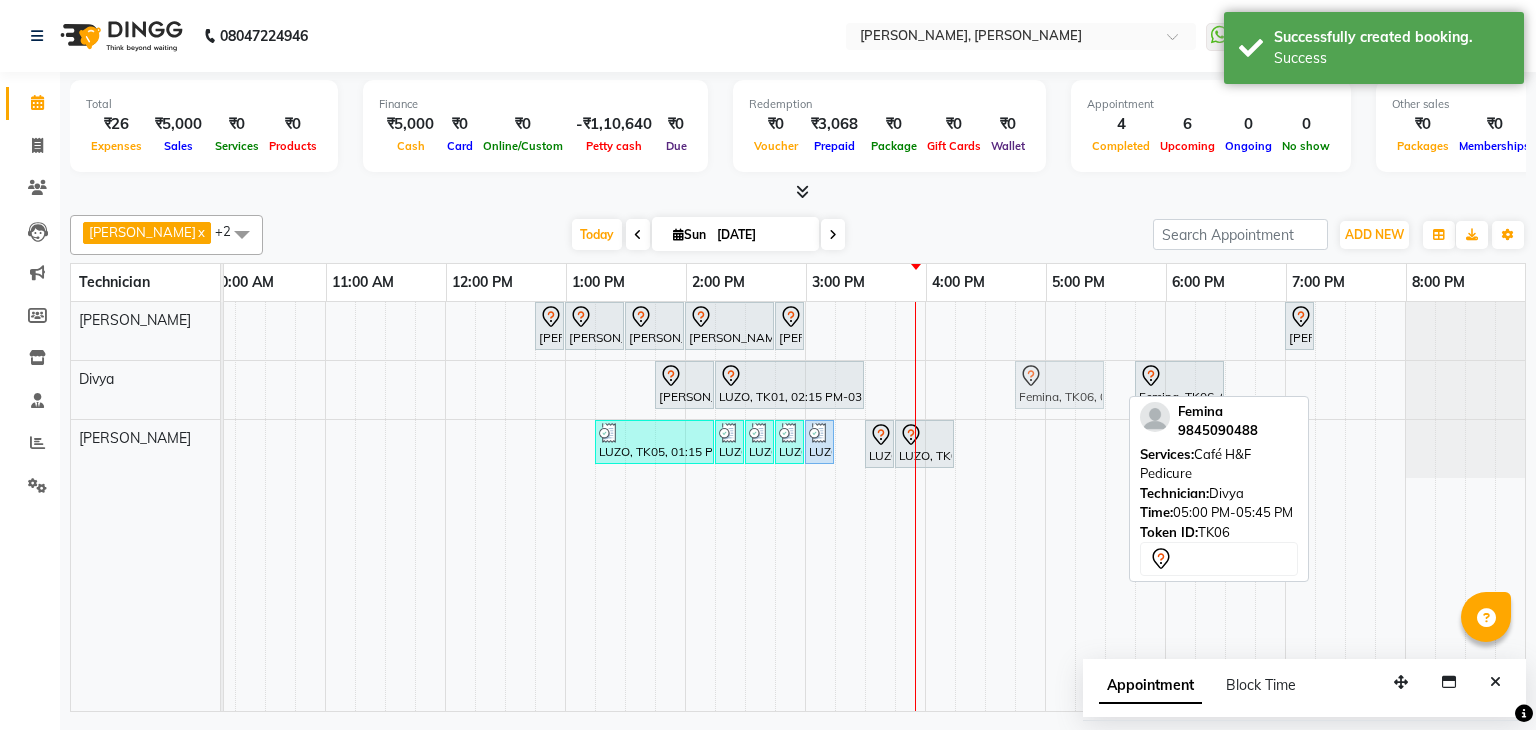 drag, startPoint x: 1068, startPoint y: 381, endPoint x: 1038, endPoint y: 378, distance: 30.149628 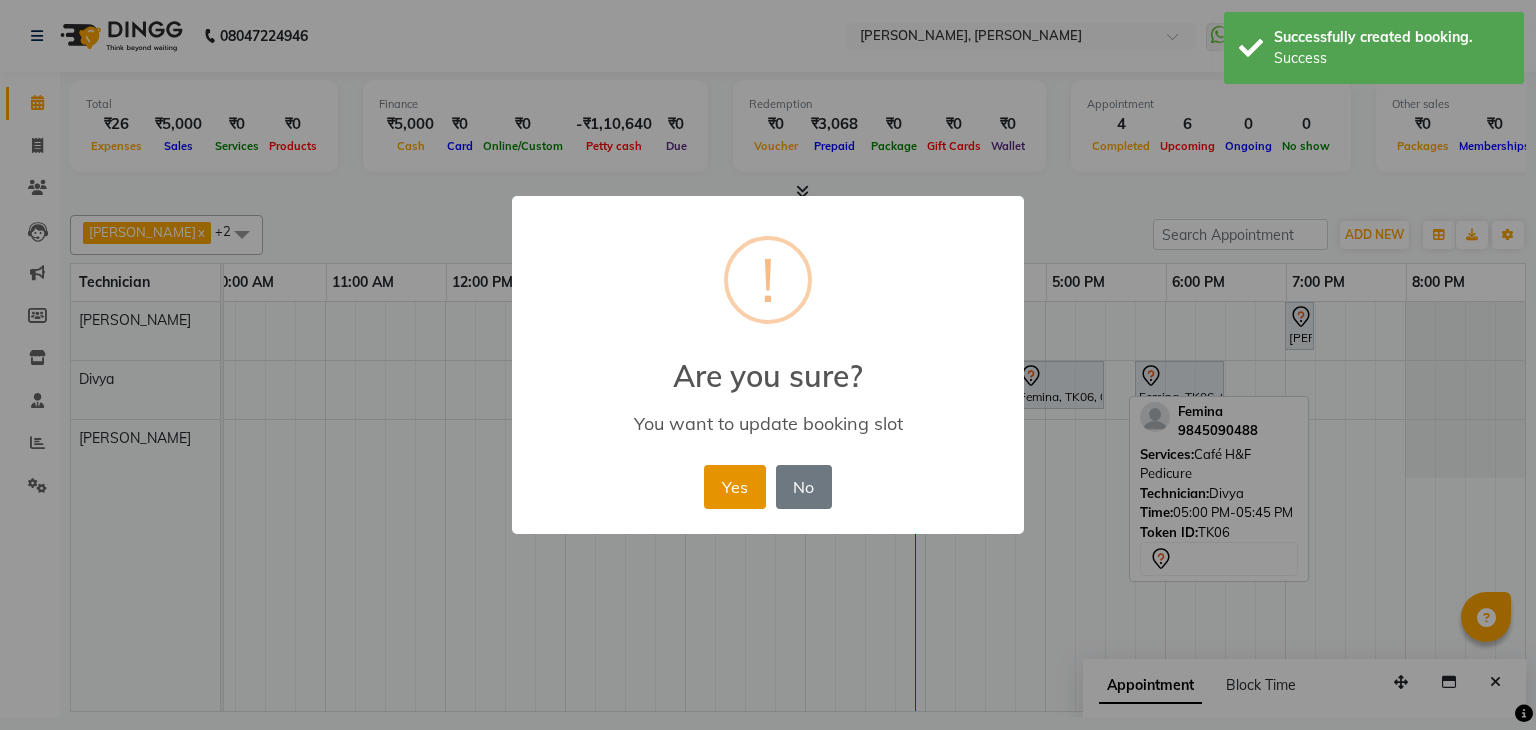 click on "Yes" at bounding box center [734, 487] 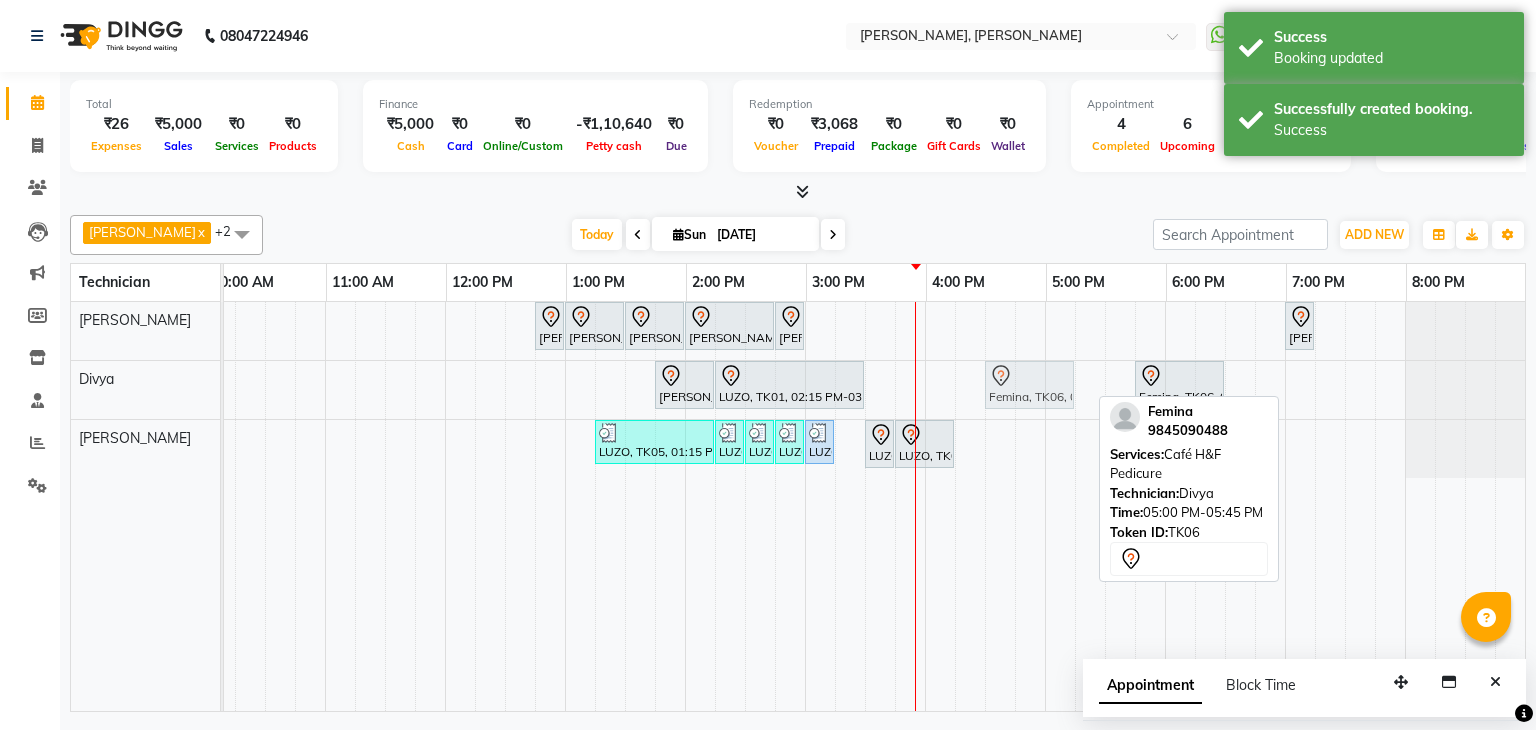 drag, startPoint x: 1052, startPoint y: 380, endPoint x: 1033, endPoint y: 384, distance: 19.416489 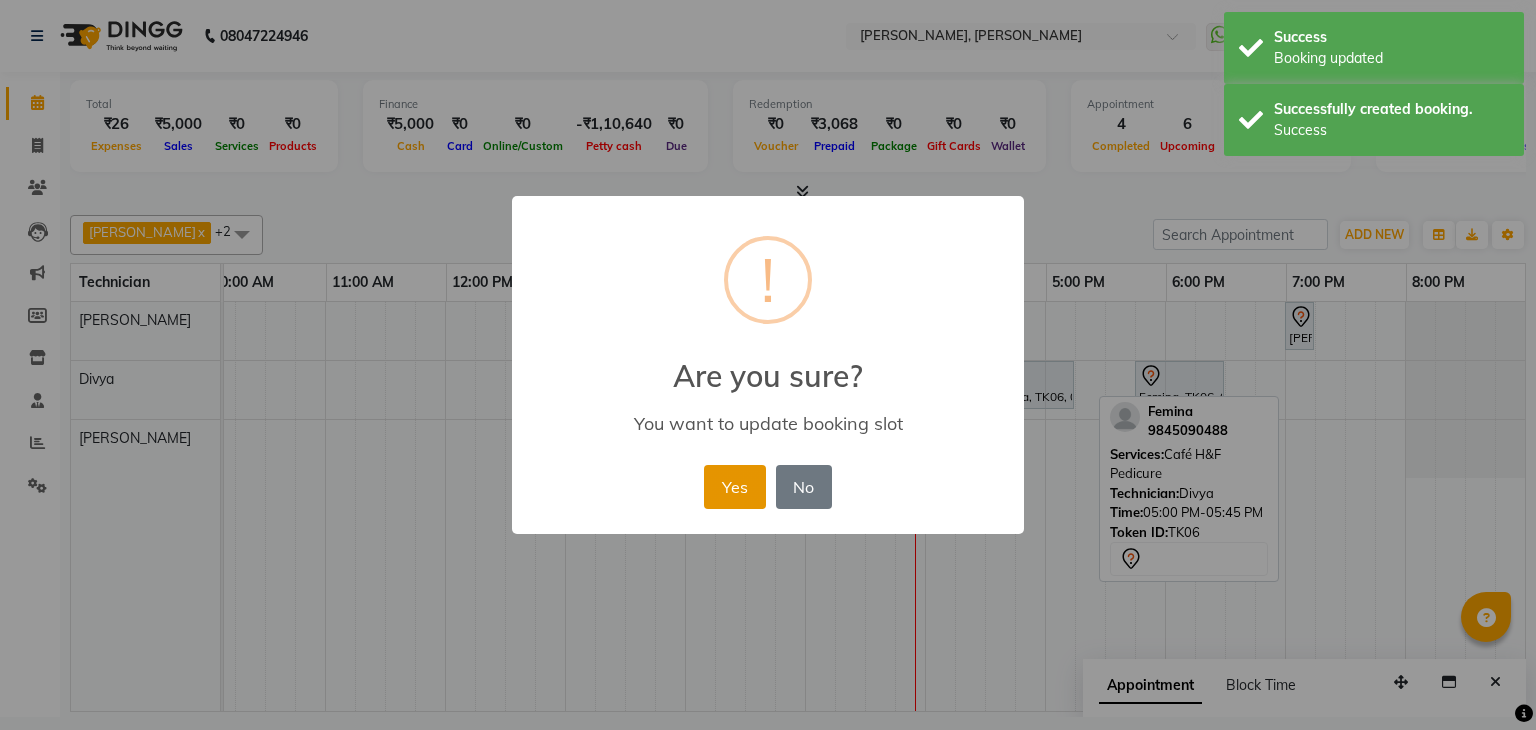 click on "Yes" at bounding box center [734, 487] 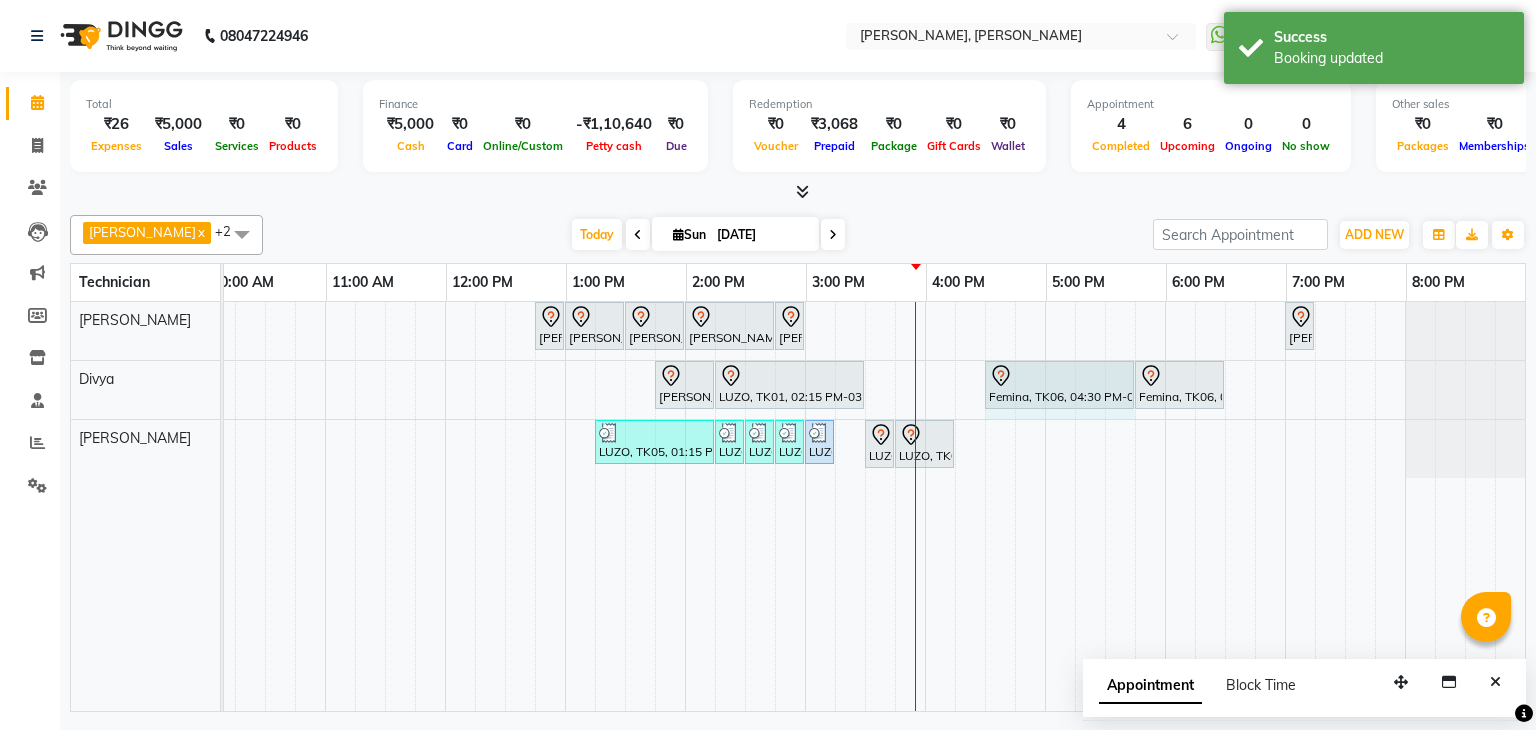 drag, startPoint x: 1057, startPoint y: 371, endPoint x: 1100, endPoint y: 373, distance: 43.046486 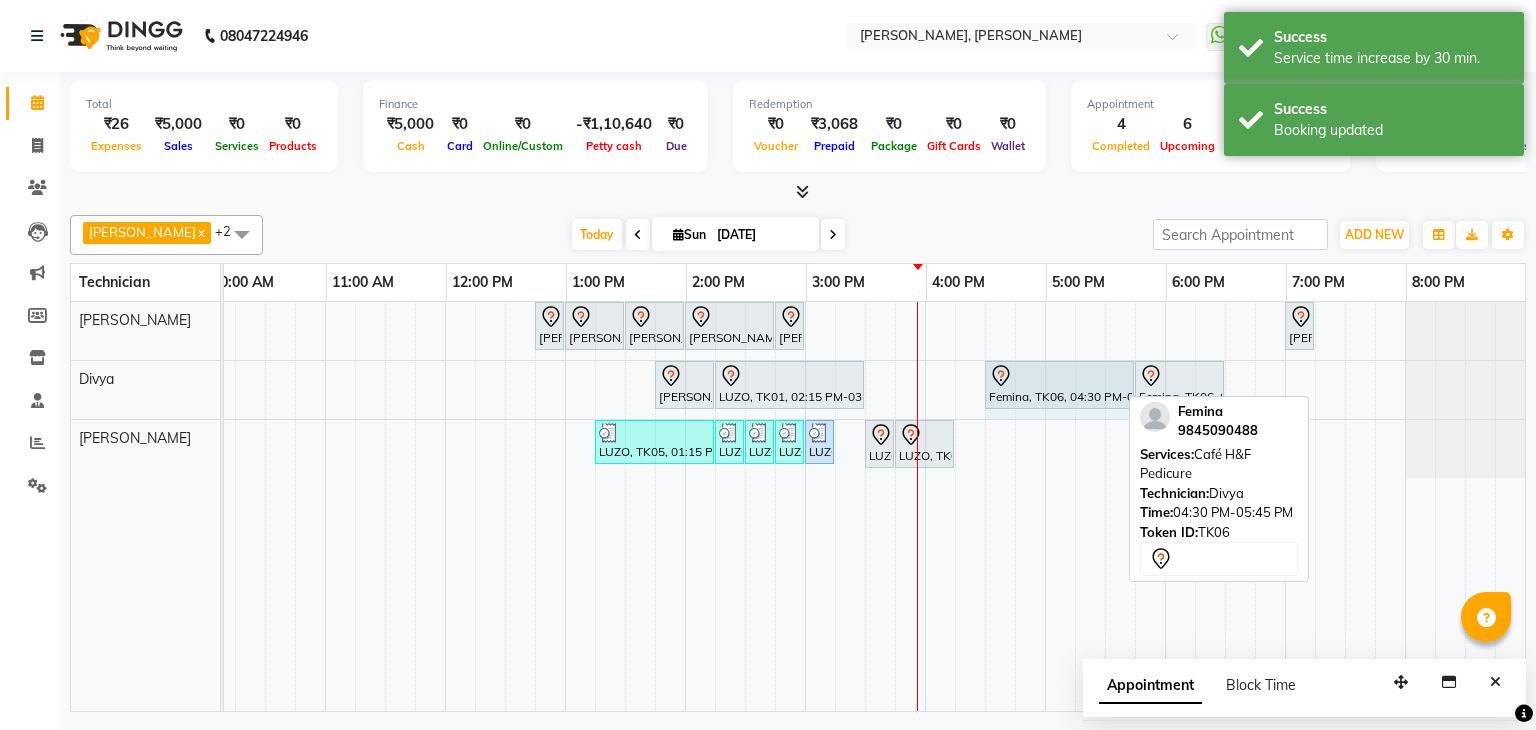 drag, startPoint x: 1118, startPoint y: 377, endPoint x: 1092, endPoint y: 375, distance: 26.076809 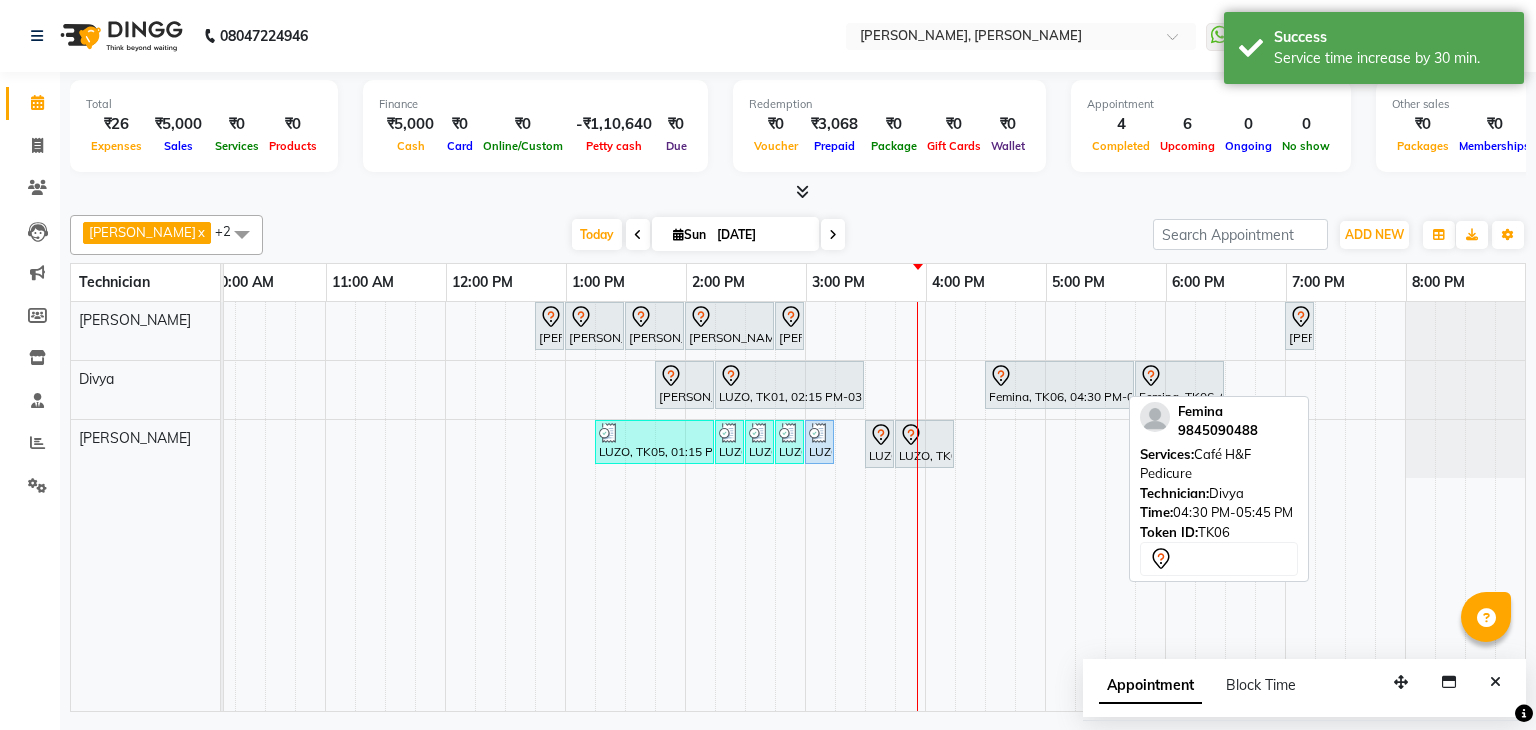 click on "Femina, TK06, 04:30 PM-05:45 PM, Café H&F Pedicure" at bounding box center (1059, 385) 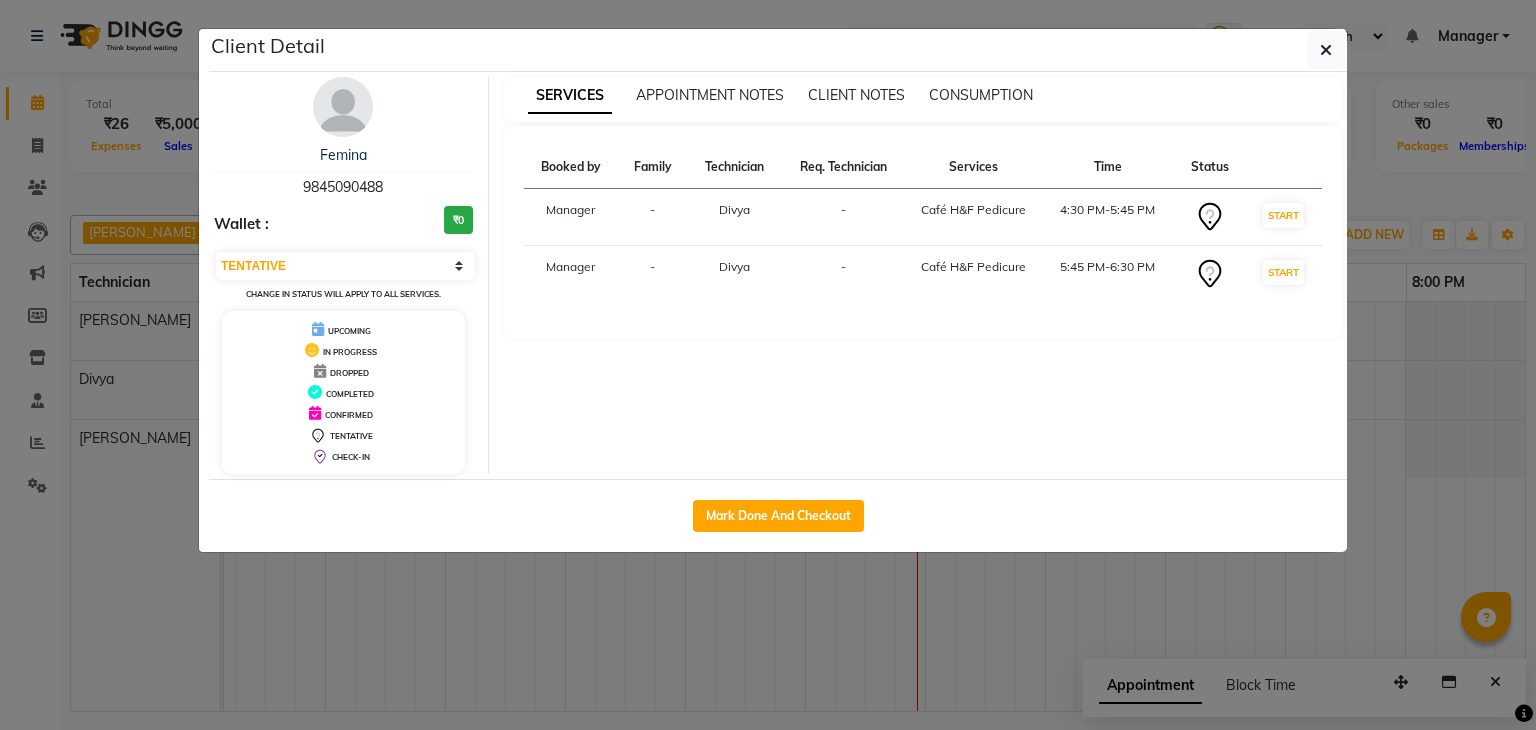 click on "9845090488" at bounding box center (343, 187) 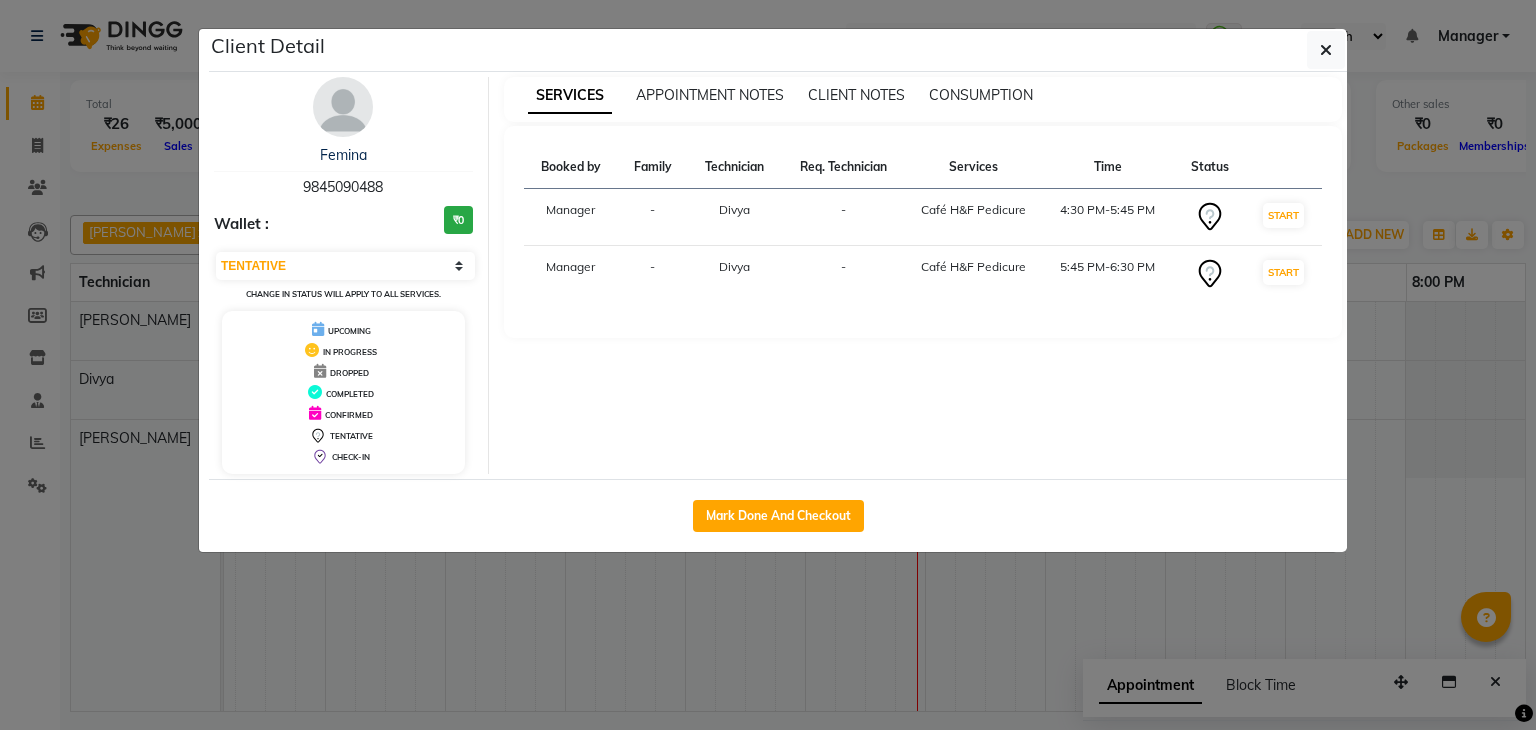 click on "9845090488" at bounding box center [343, 187] 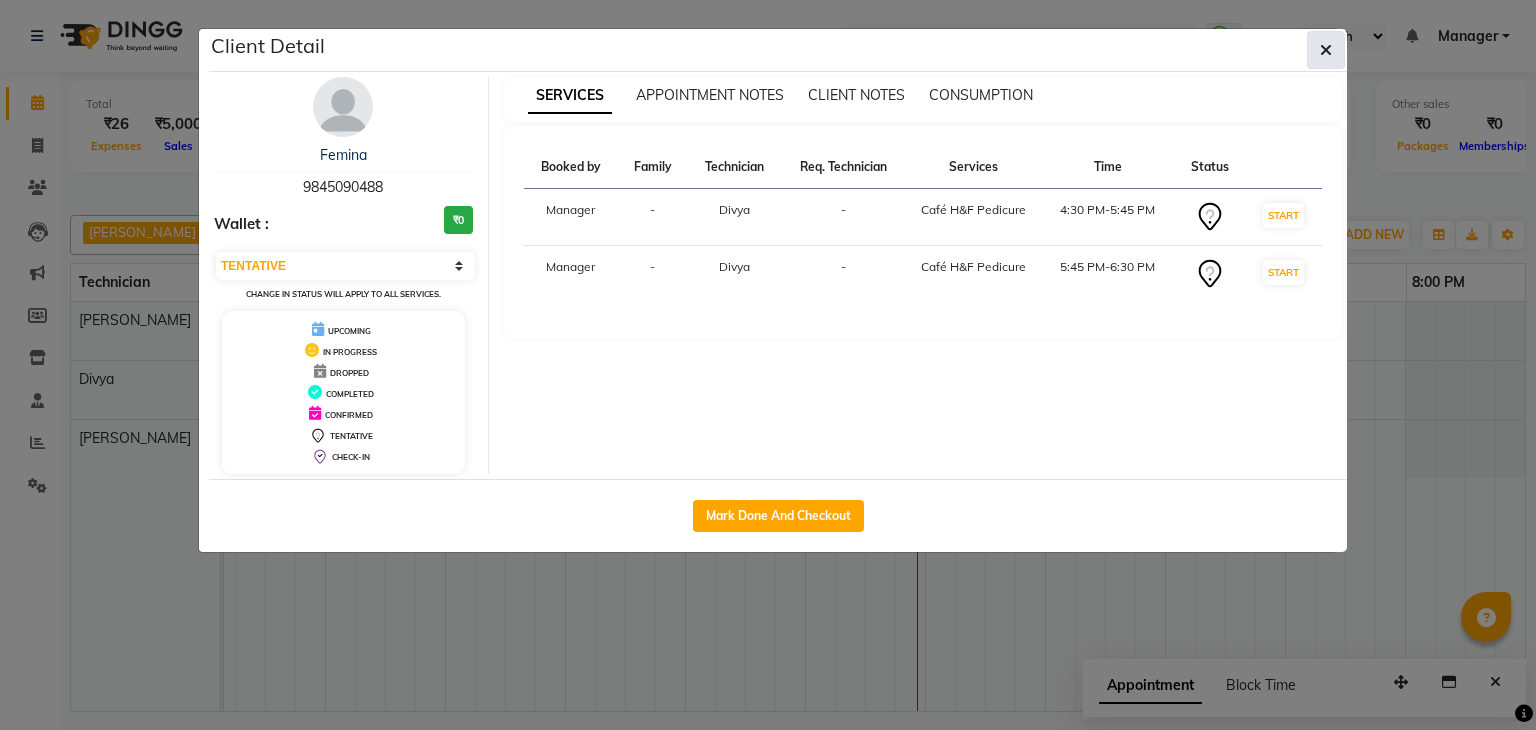 click 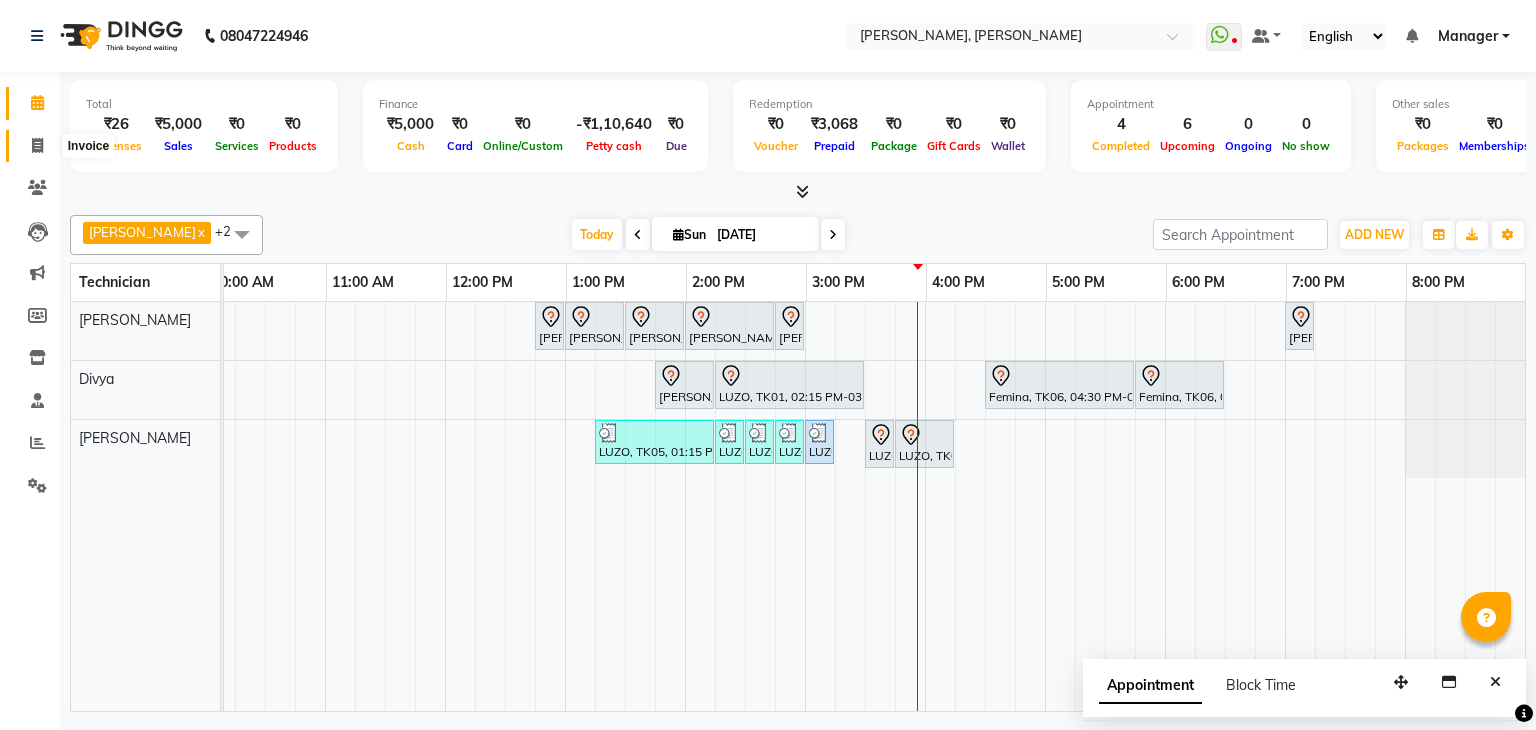 click 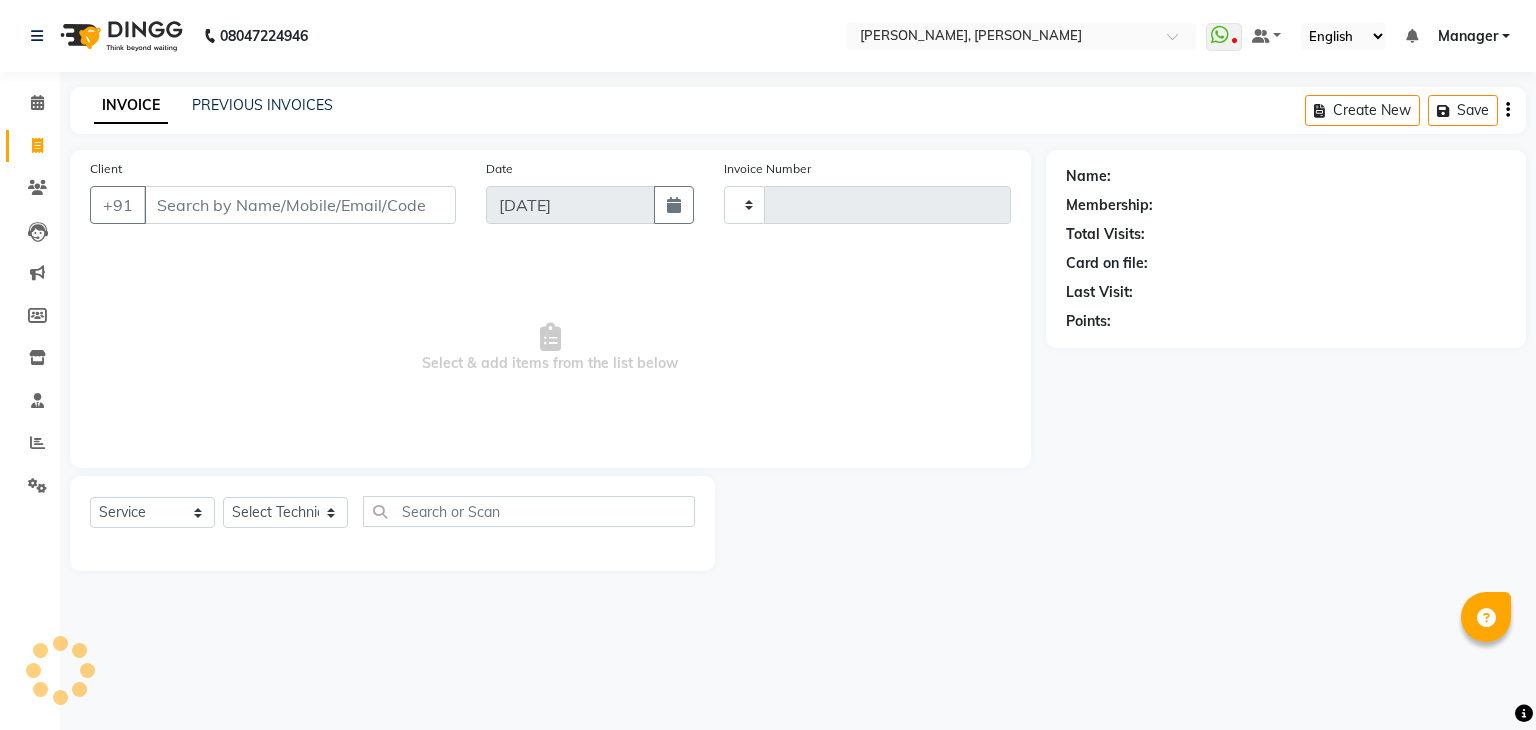 type on "0773" 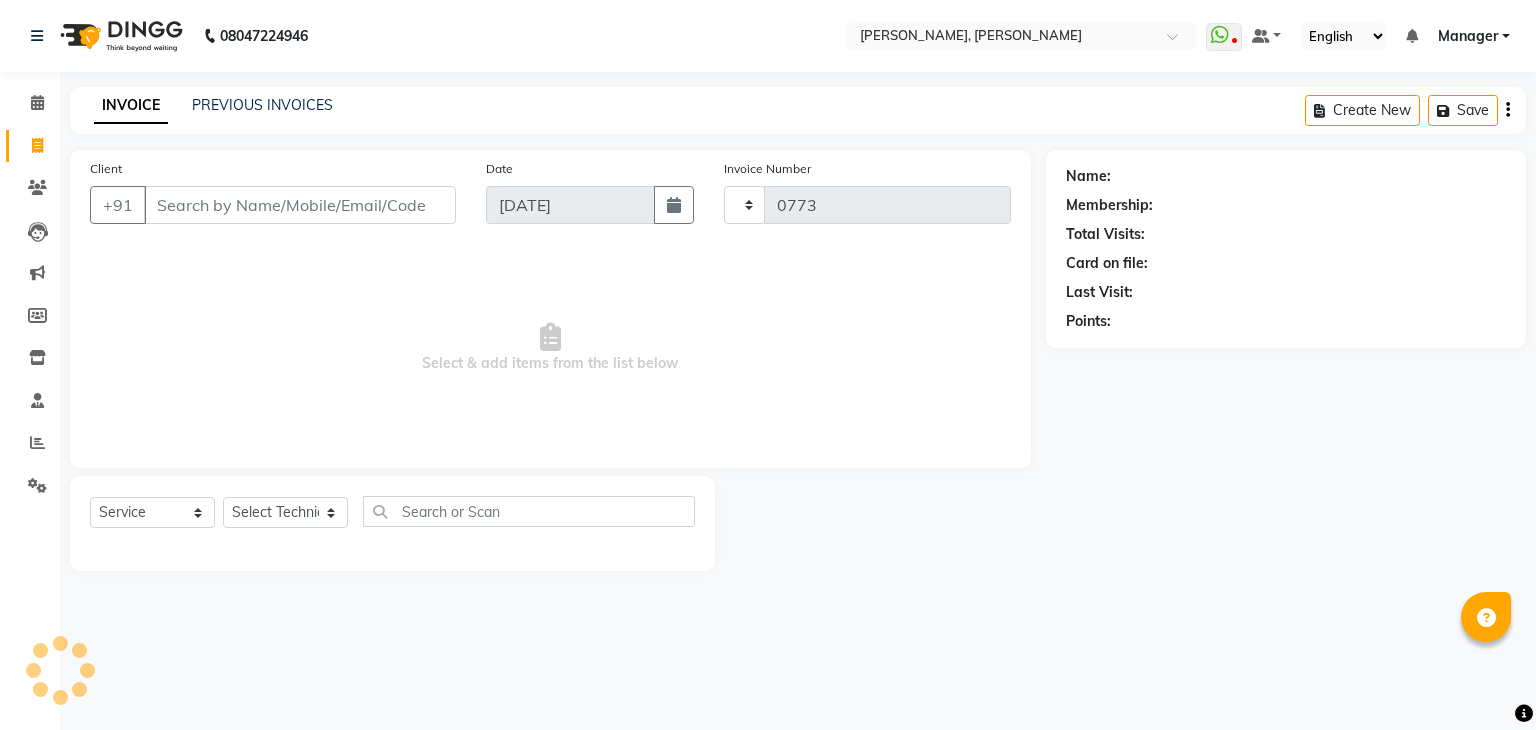 select on "6455" 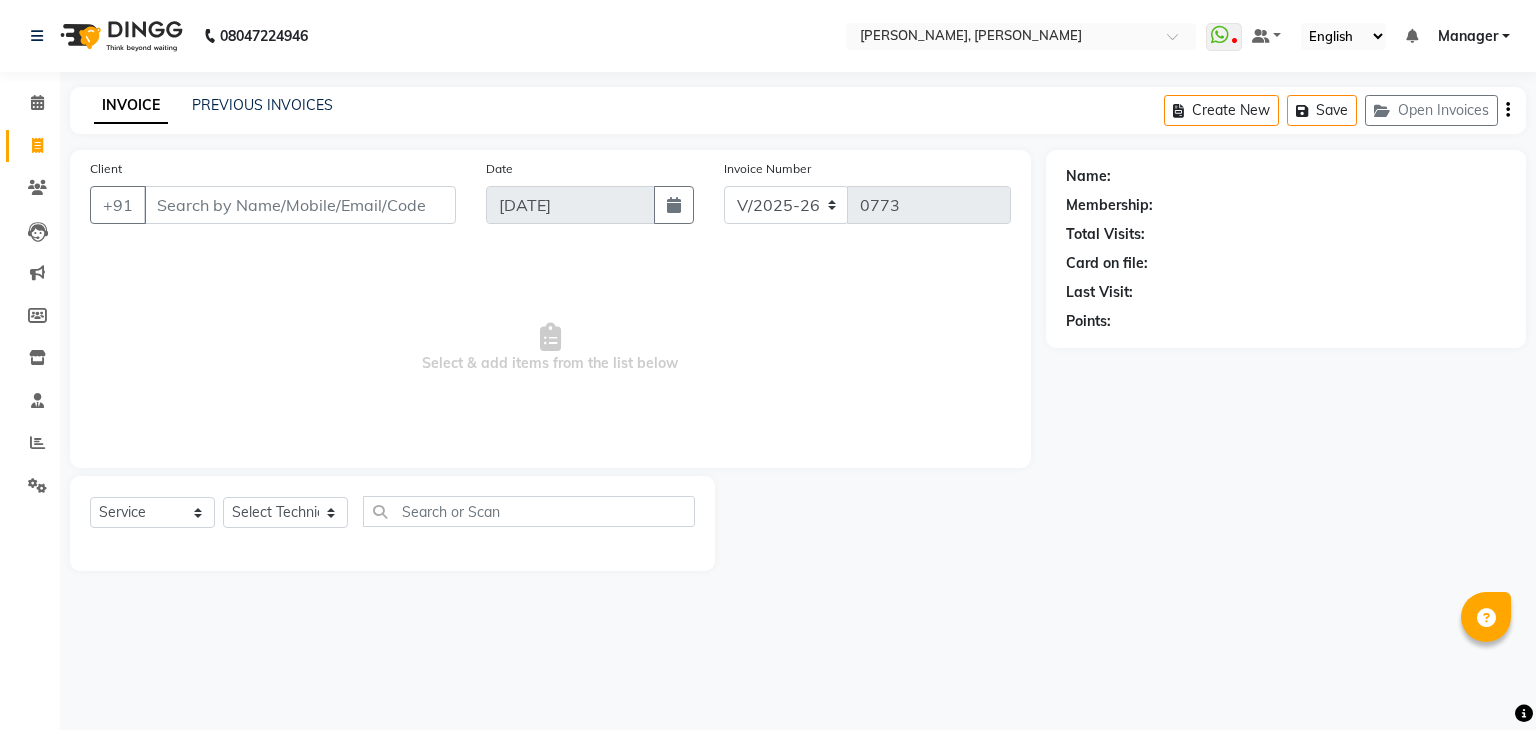 click on "Client" at bounding box center (300, 205) 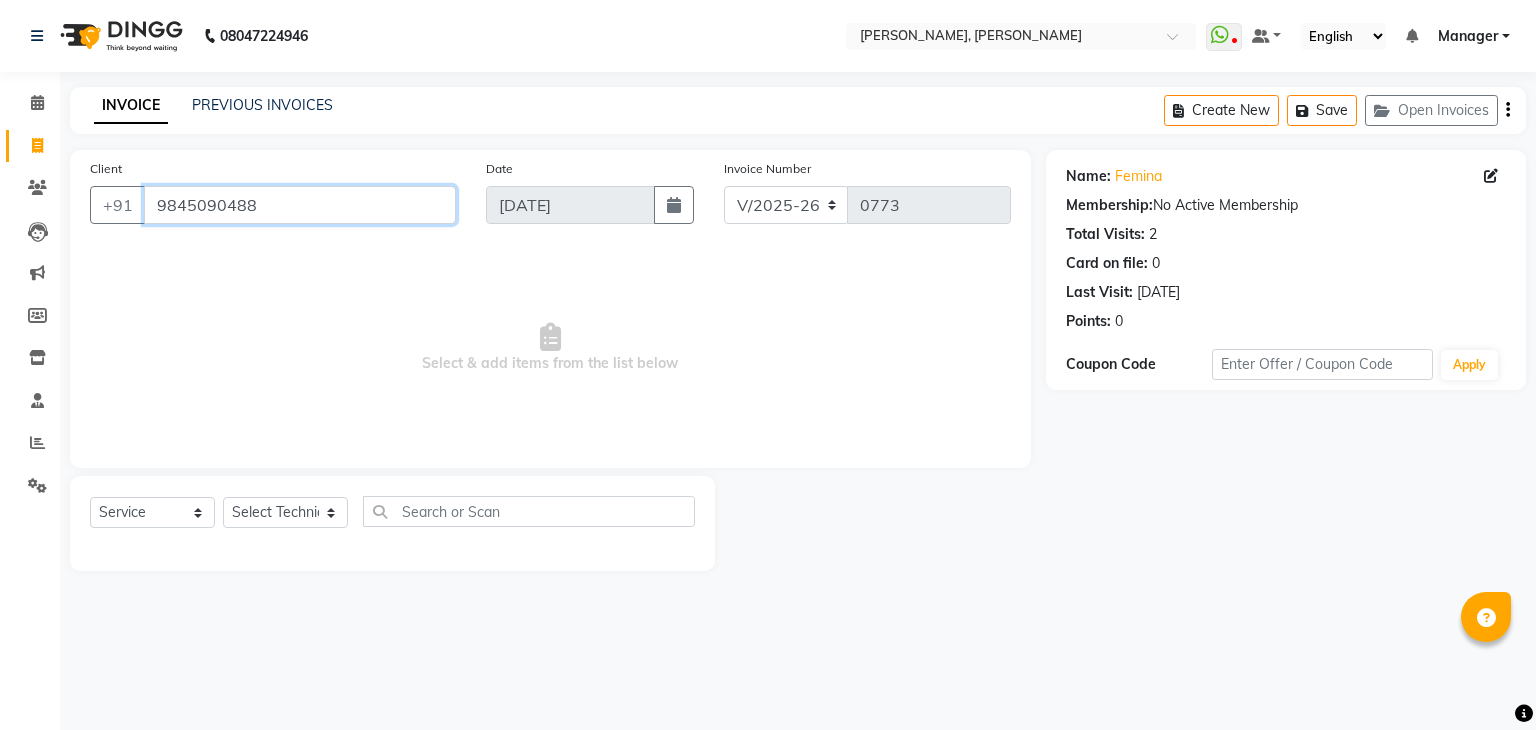 click on "9845090488" at bounding box center [300, 205] 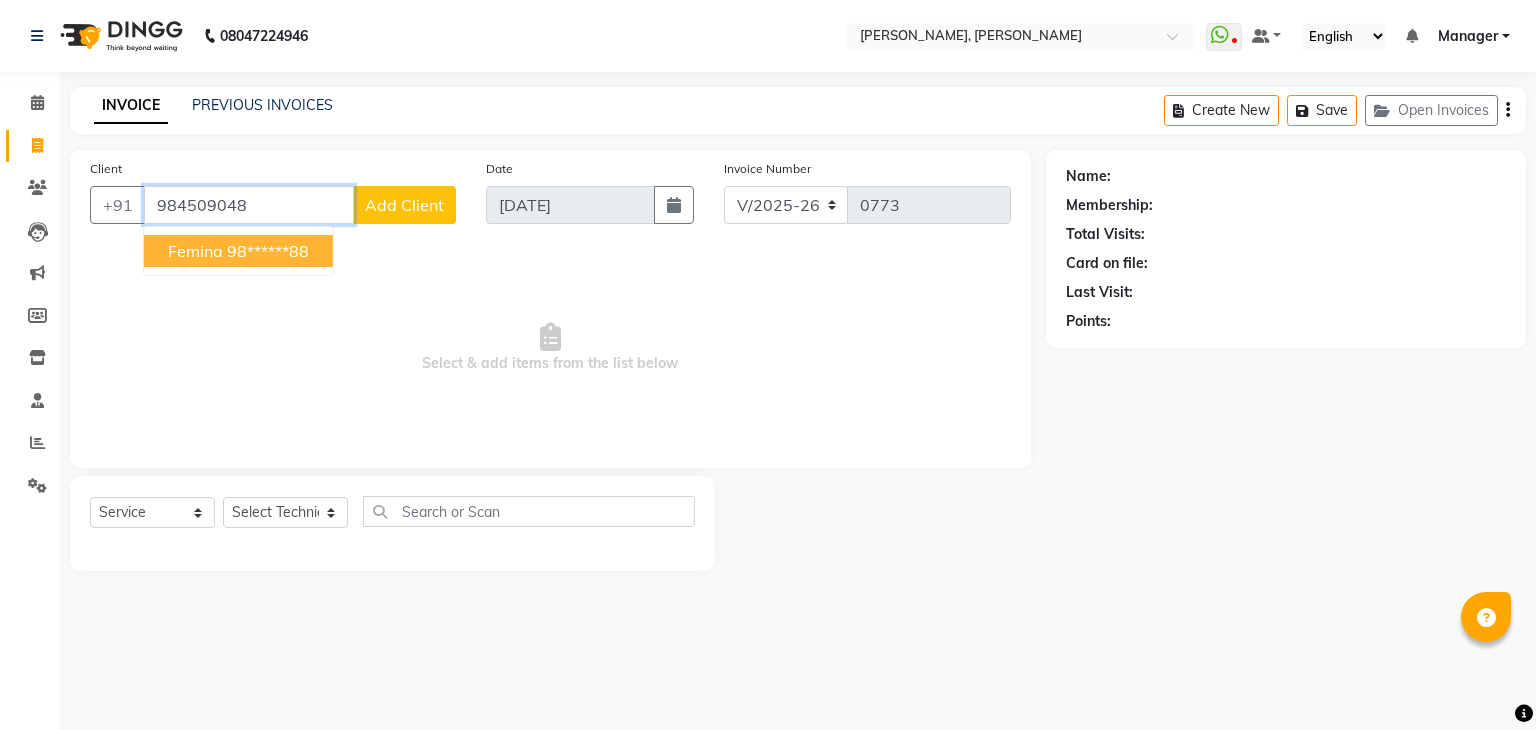 click on "98******88" at bounding box center [268, 251] 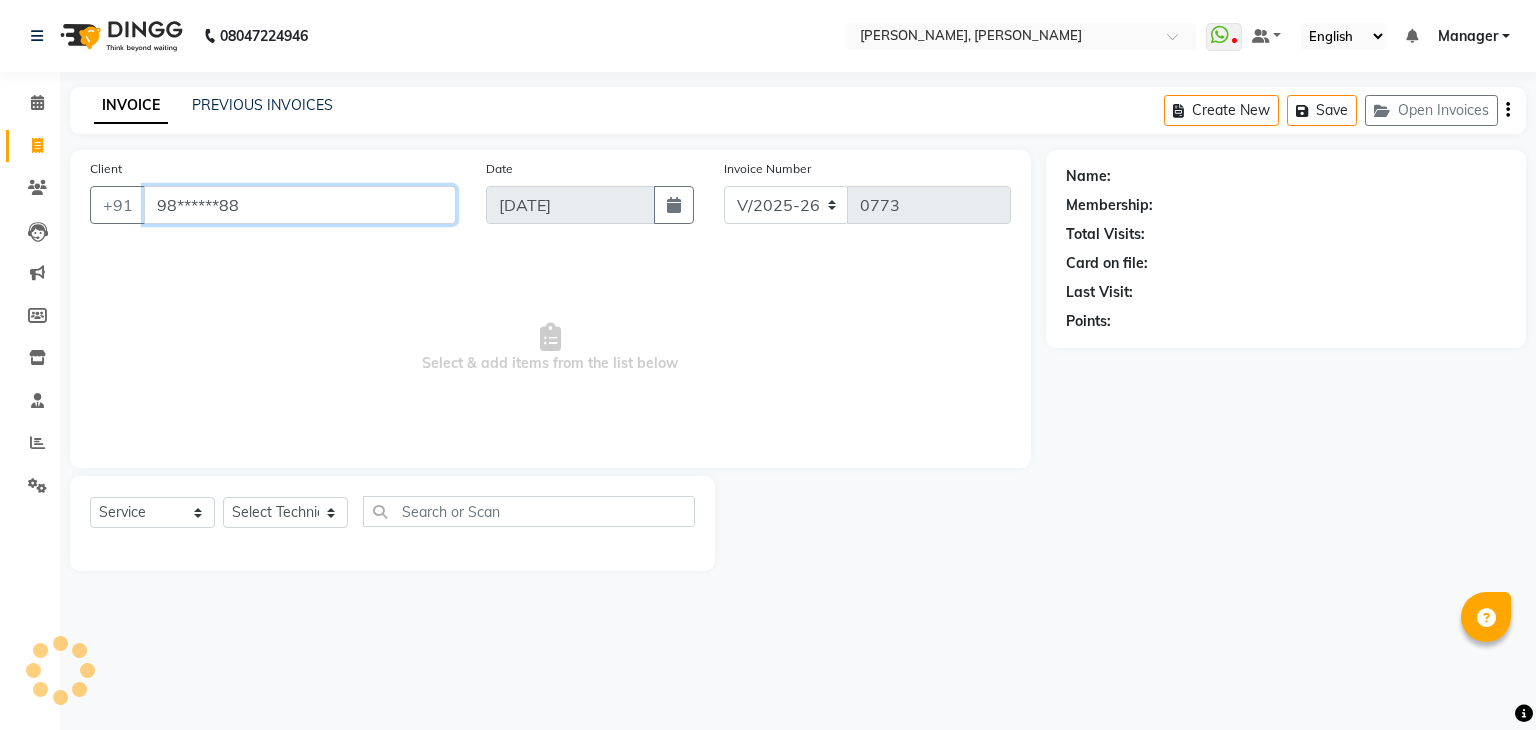 type on "98******88" 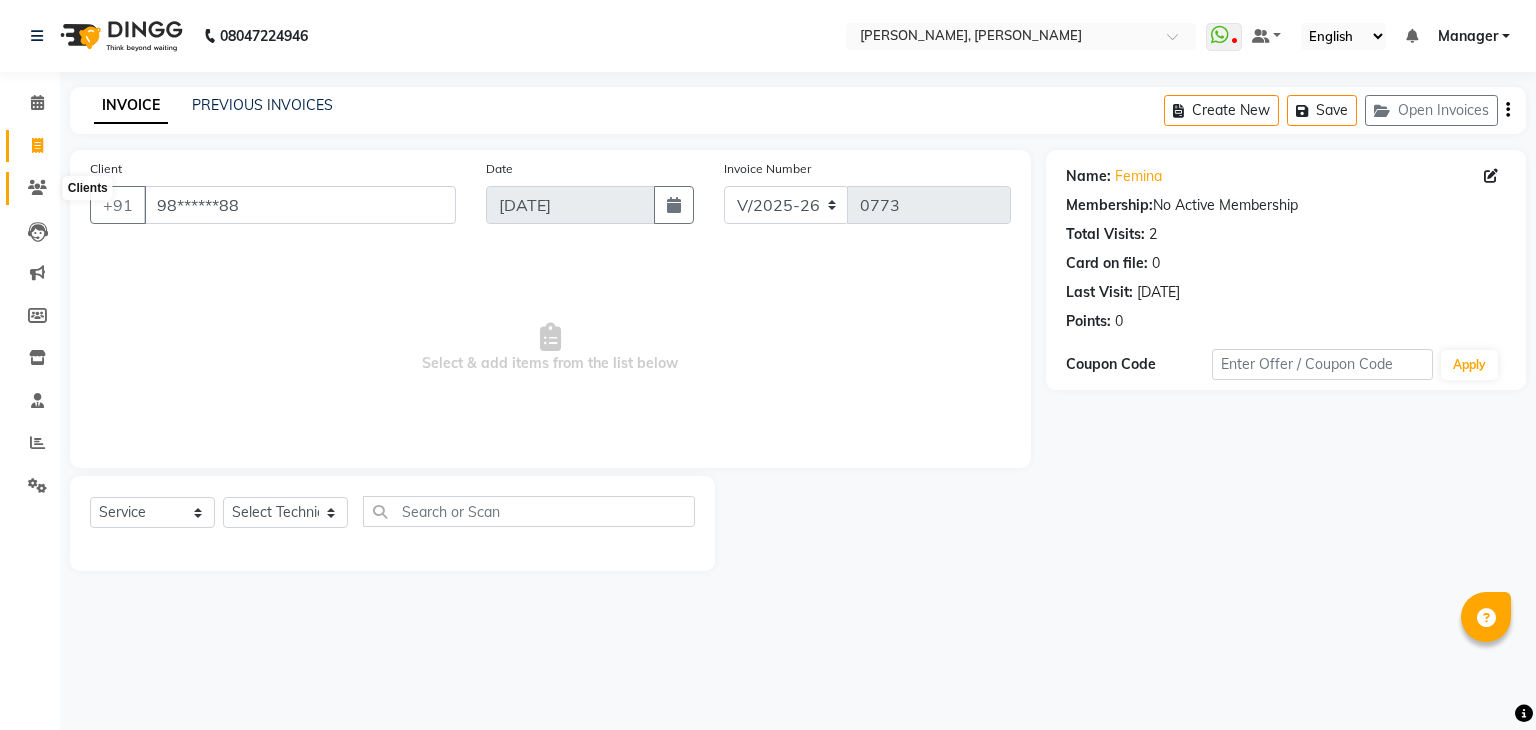 click 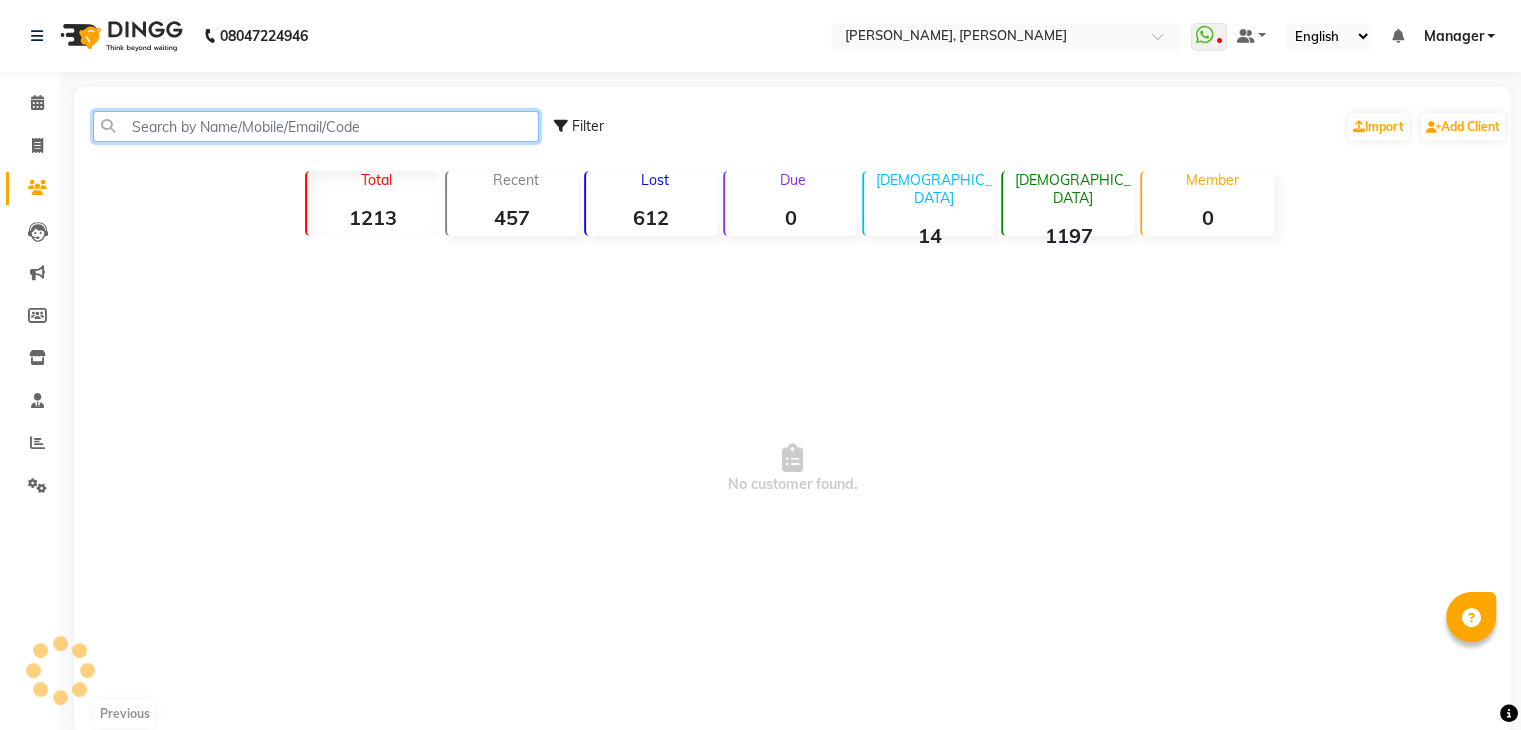 click 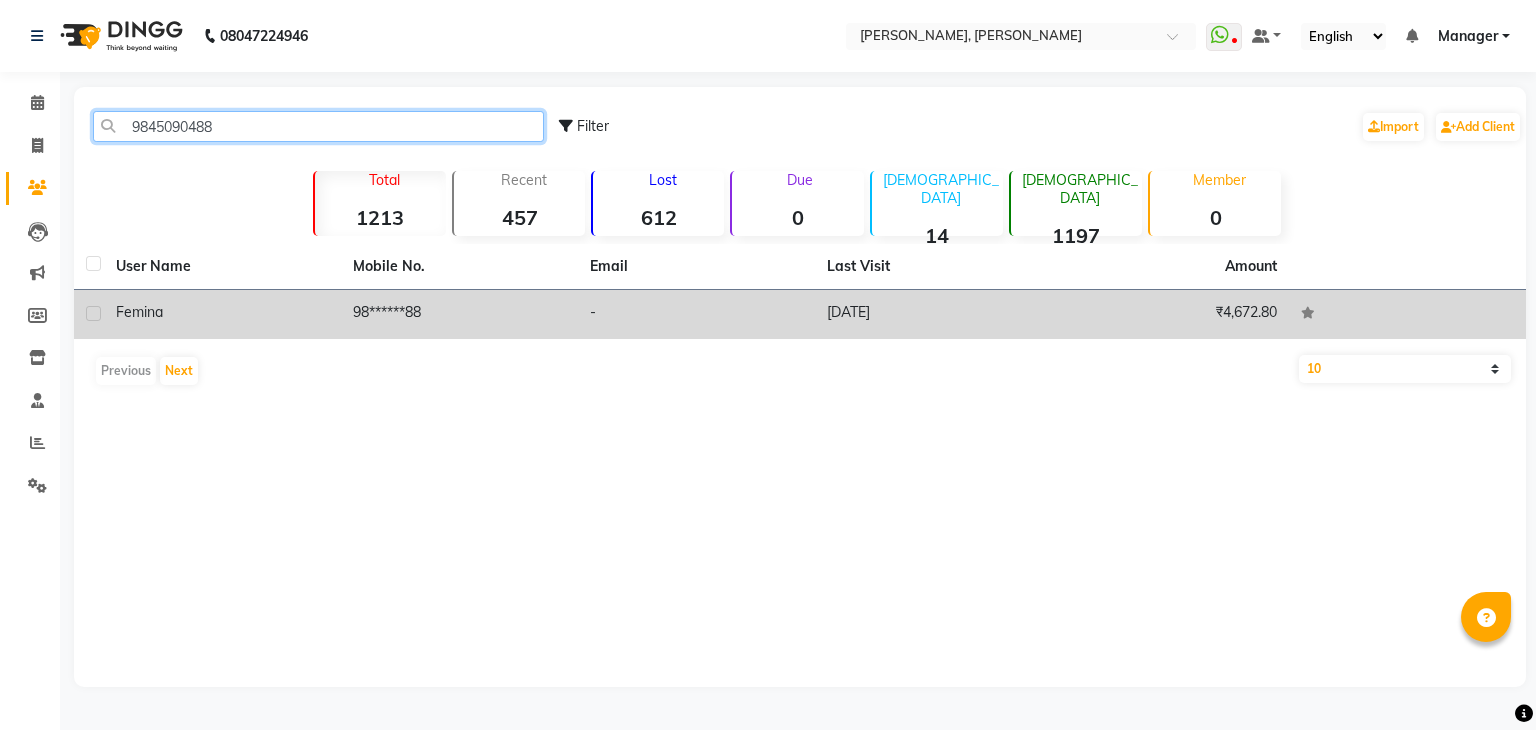 type on "9845090488" 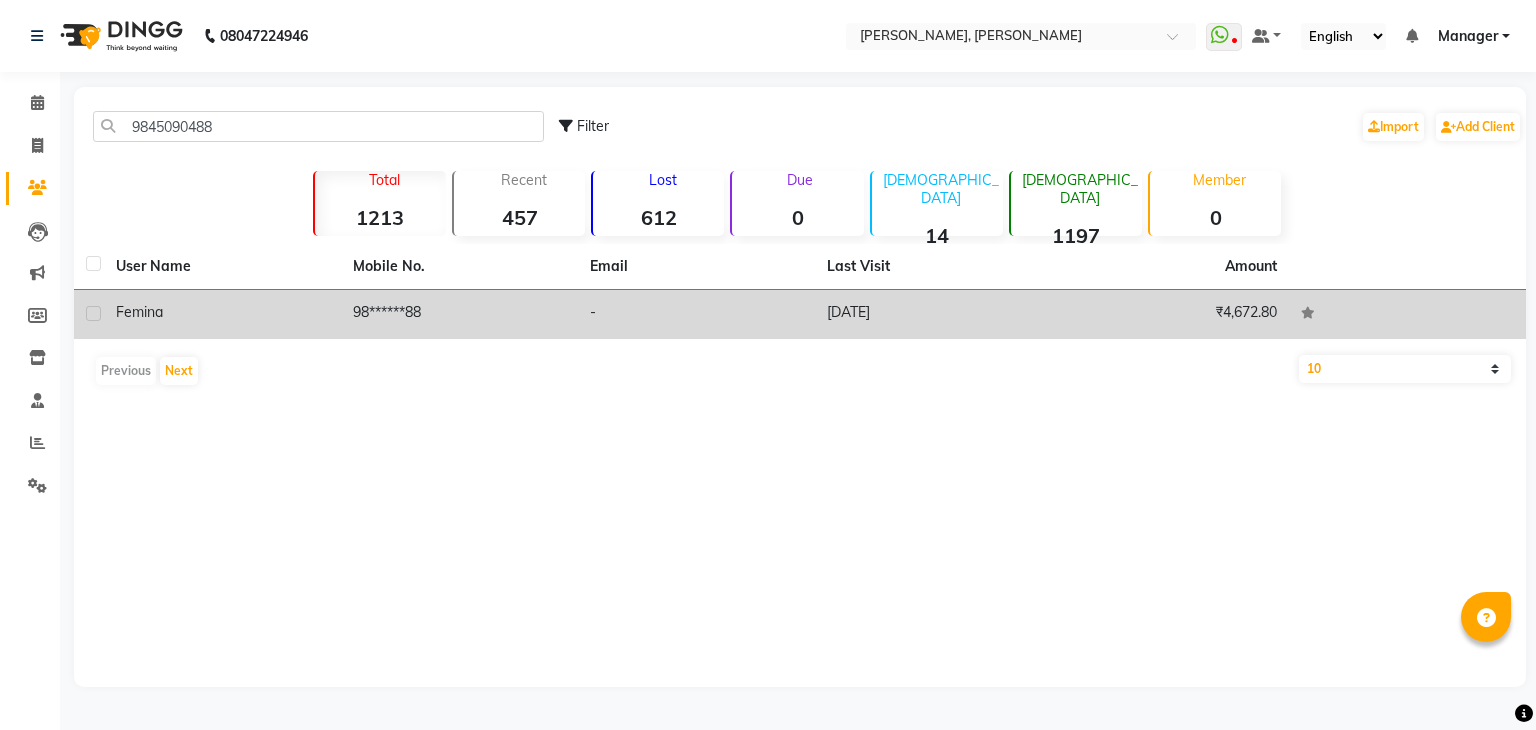 click on "98******88" 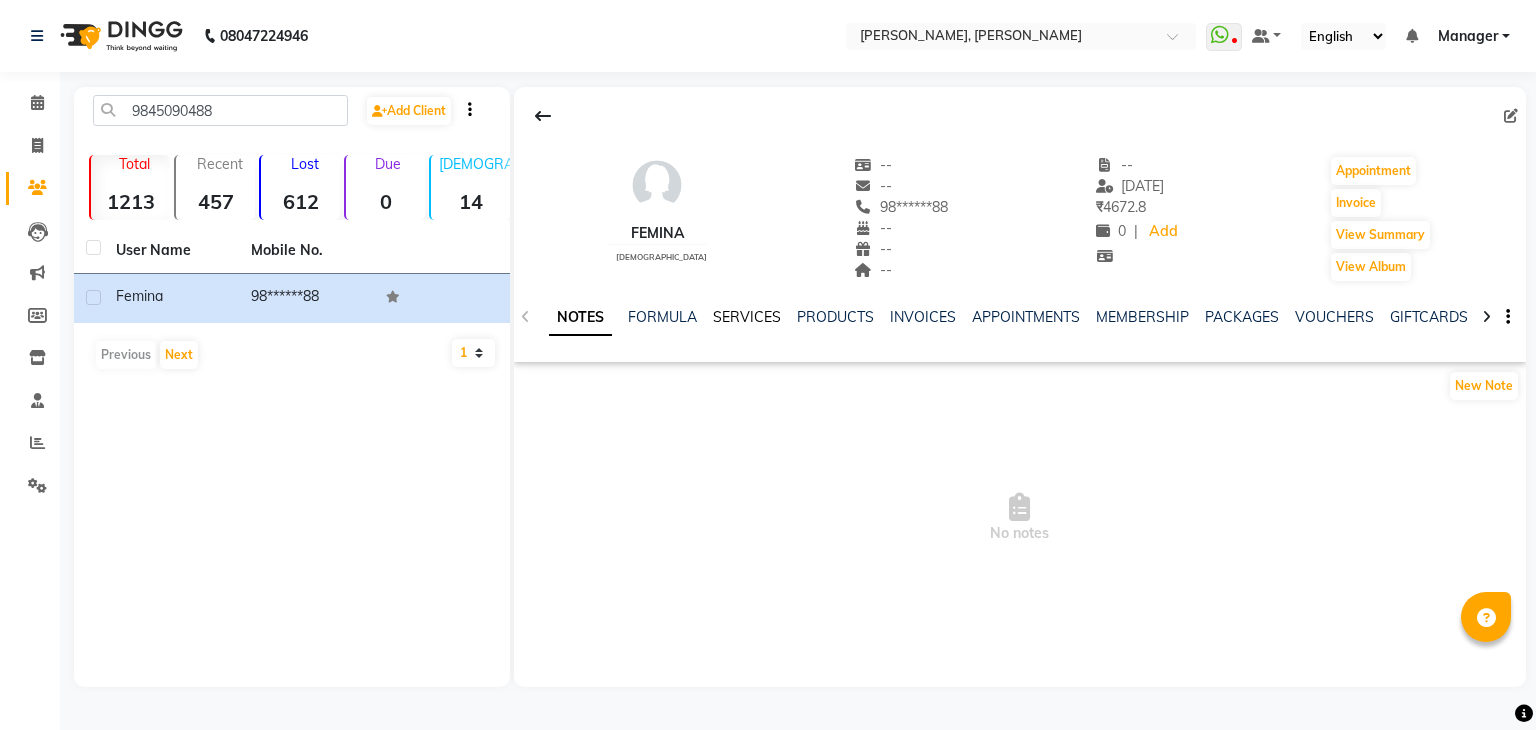 click on "SERVICES" 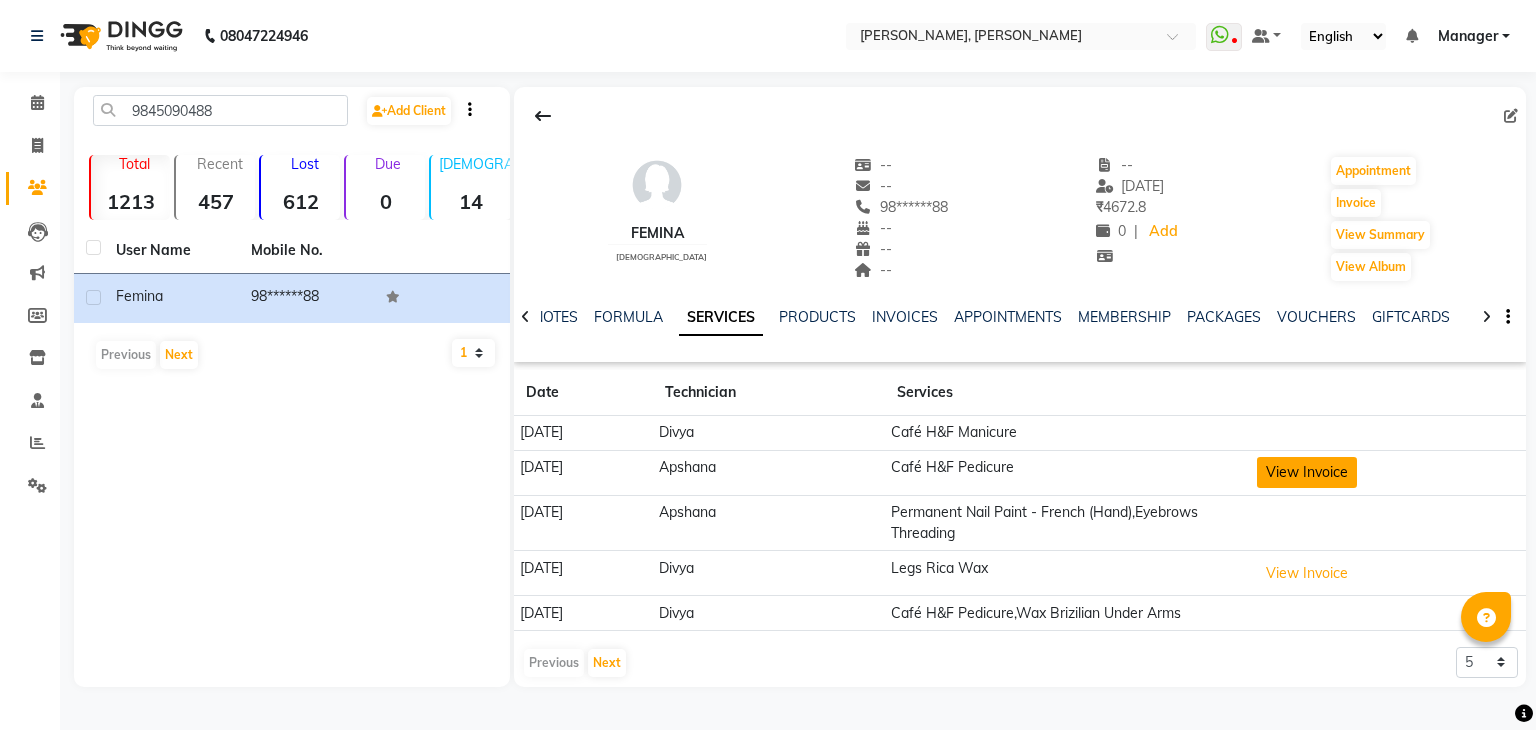 click on "View Invoice" 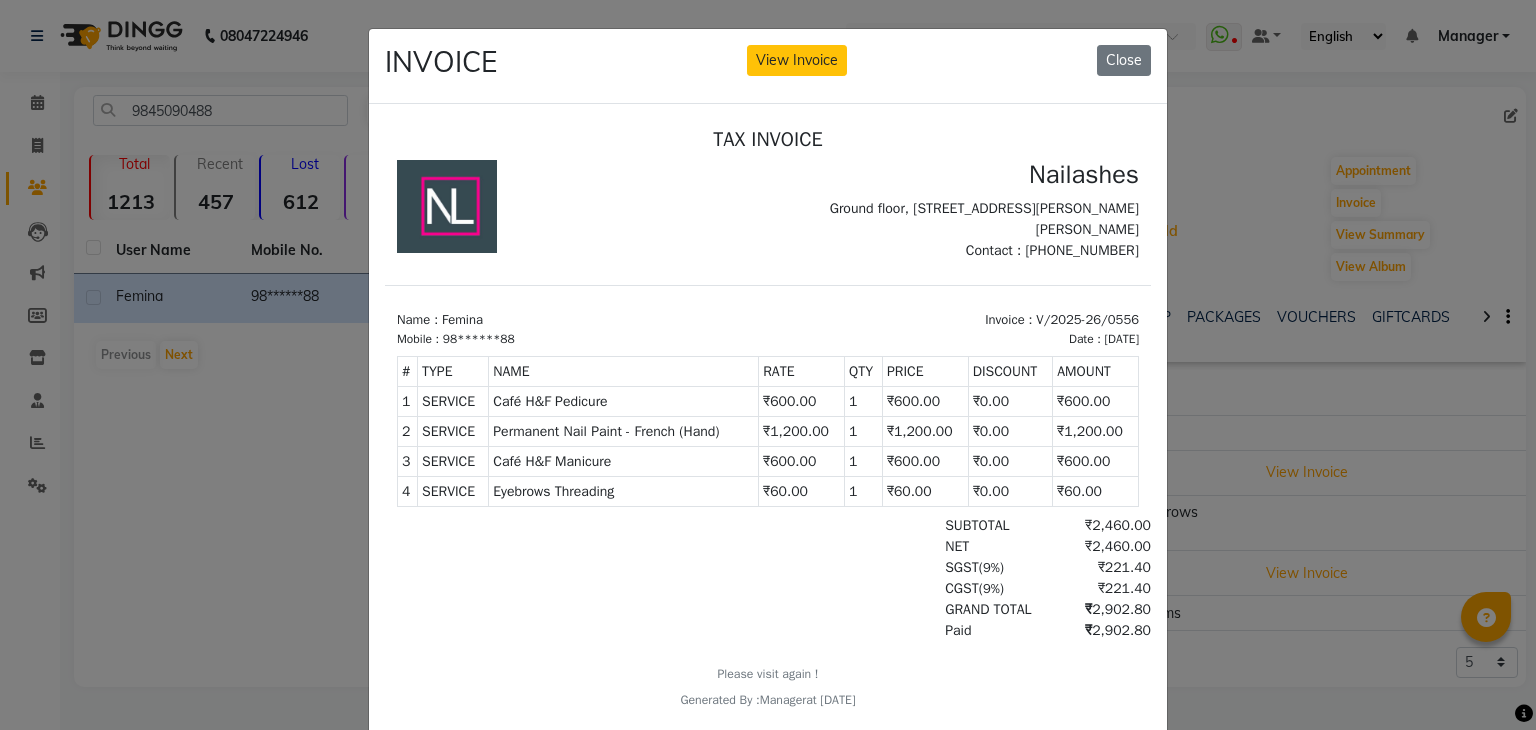 scroll, scrollTop: 0, scrollLeft: 0, axis: both 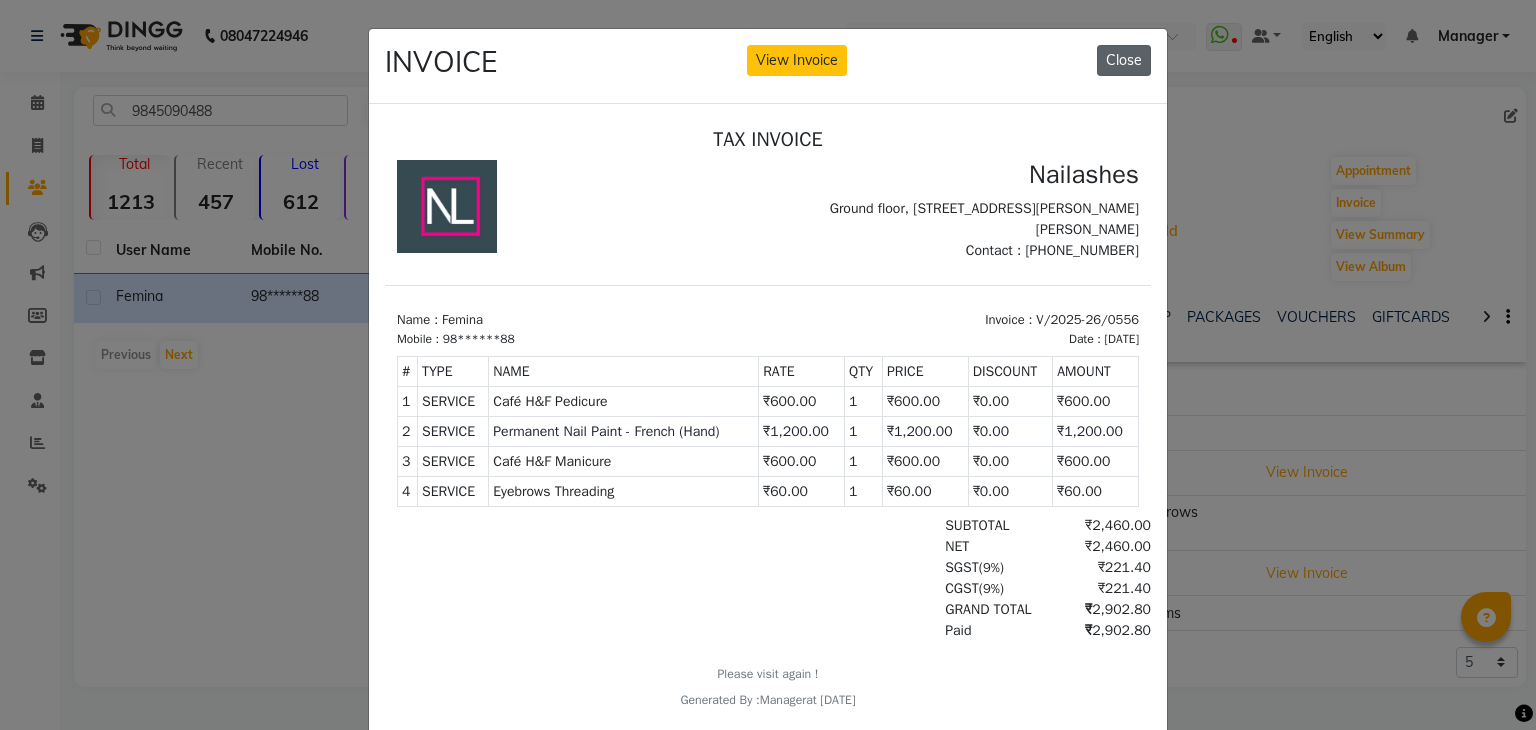 click on "Close" 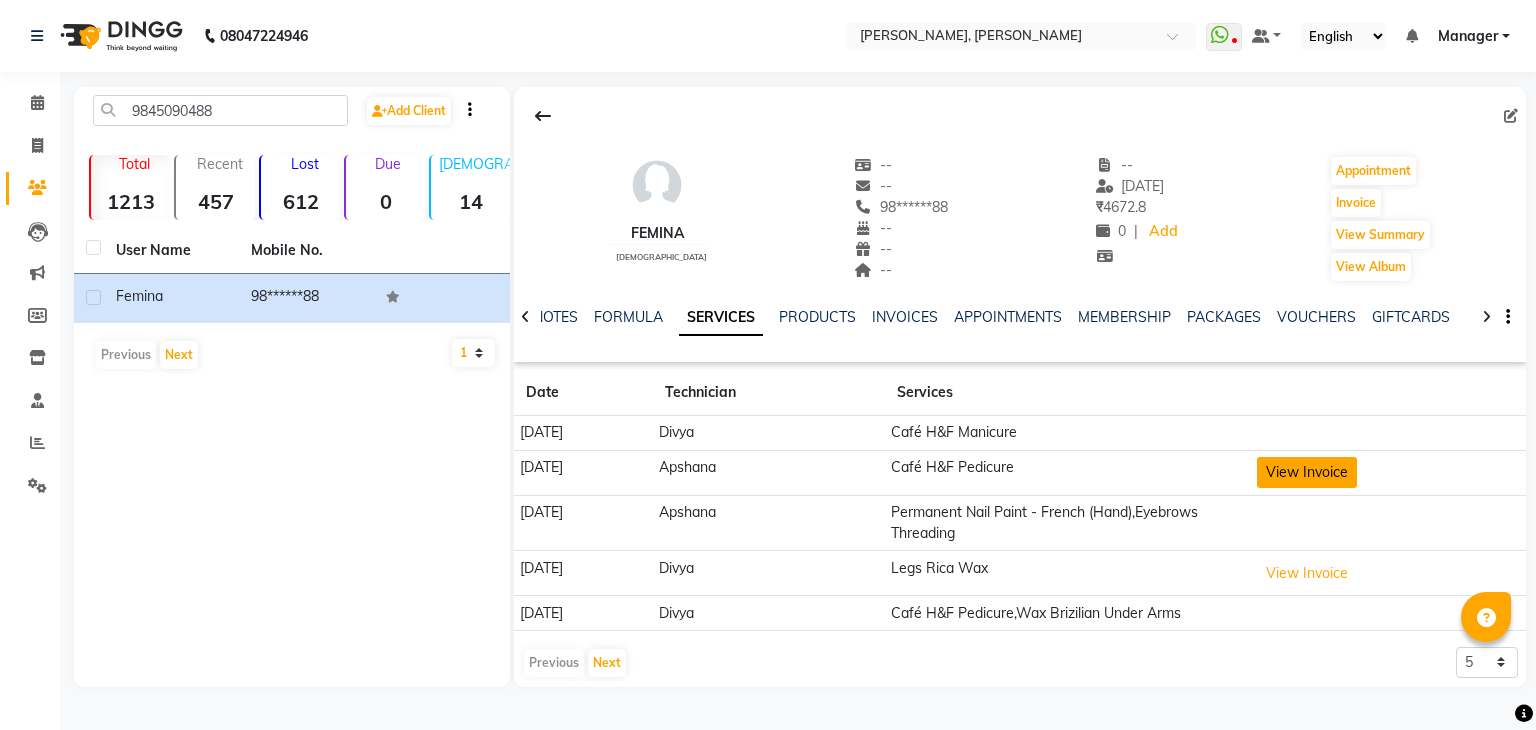 click on "View Invoice" 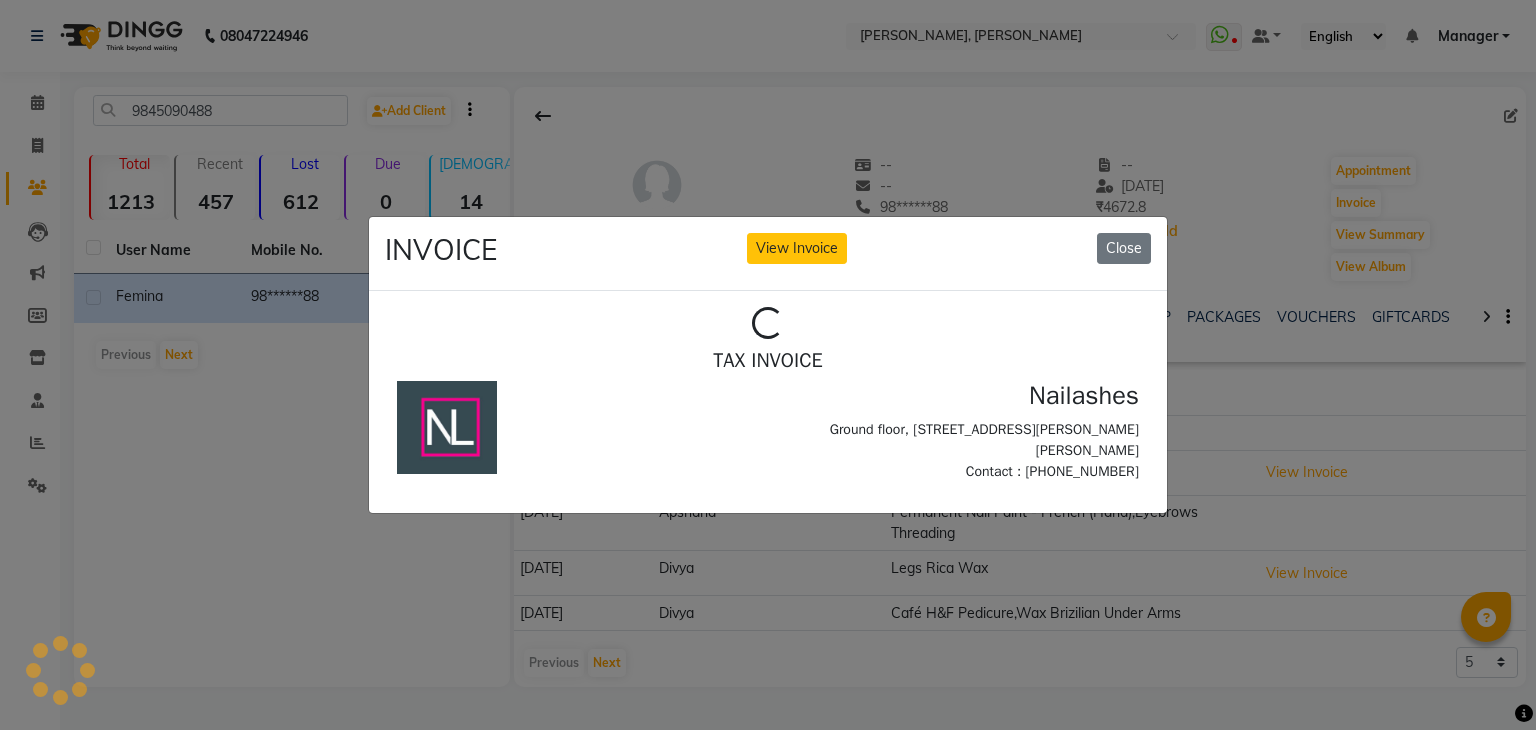 scroll, scrollTop: 0, scrollLeft: 0, axis: both 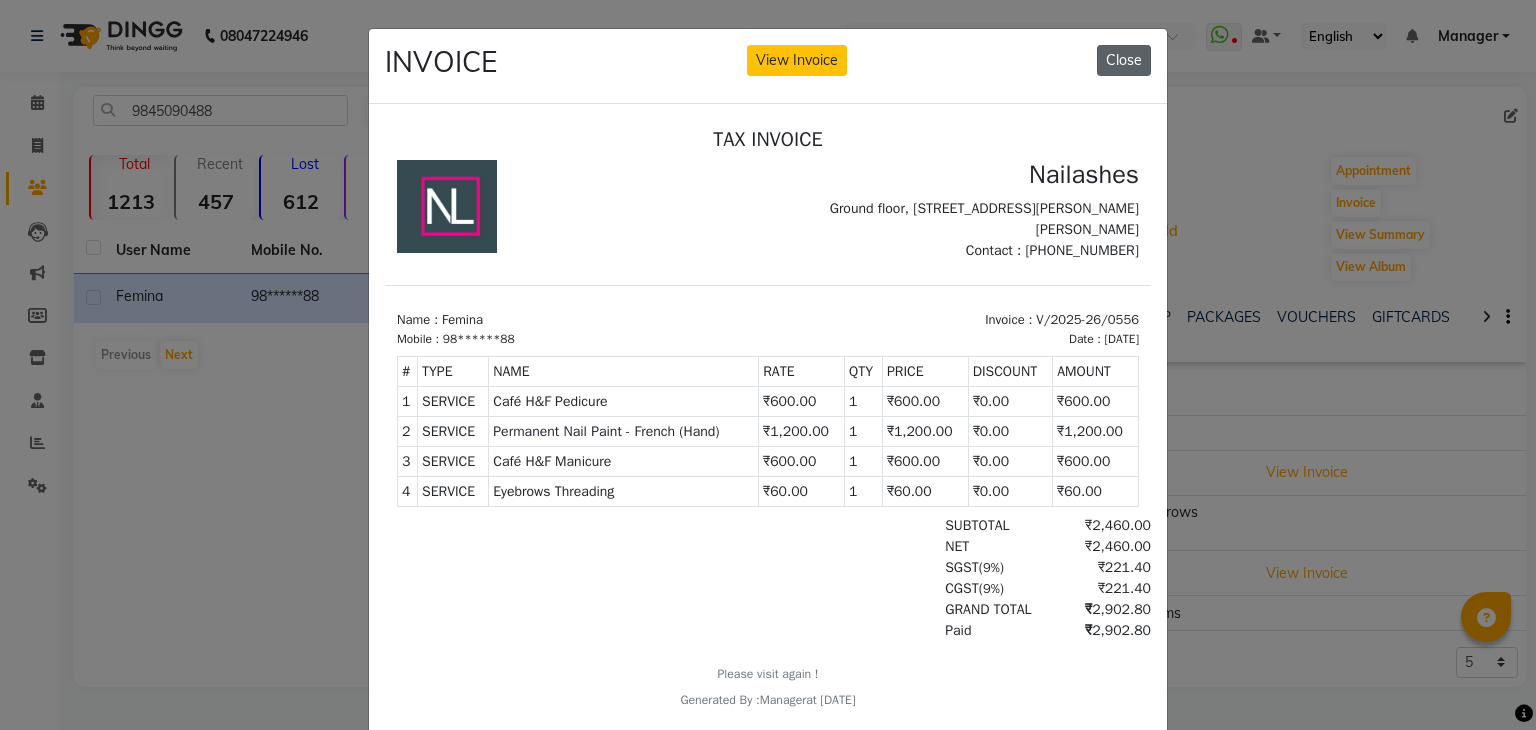 click on "Close" 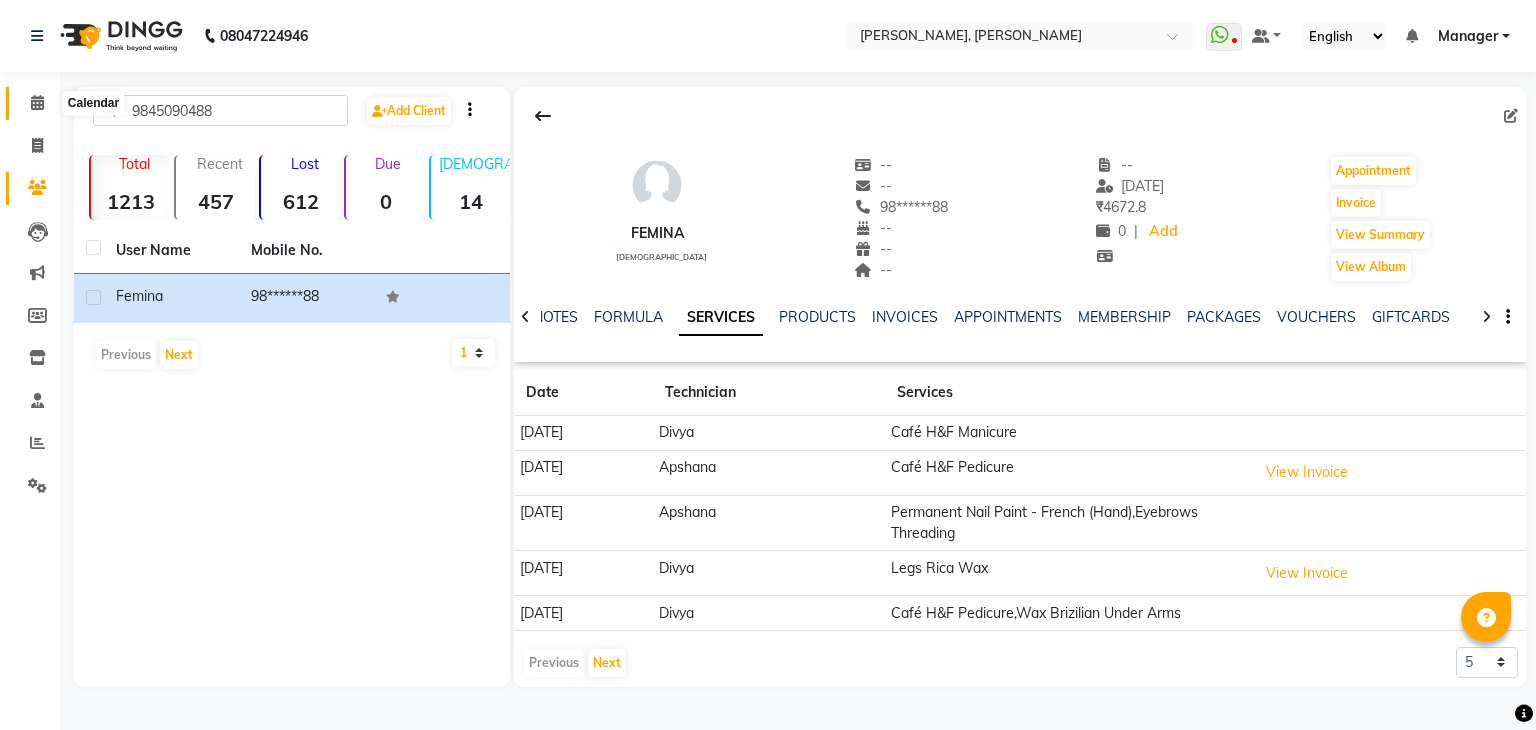 click 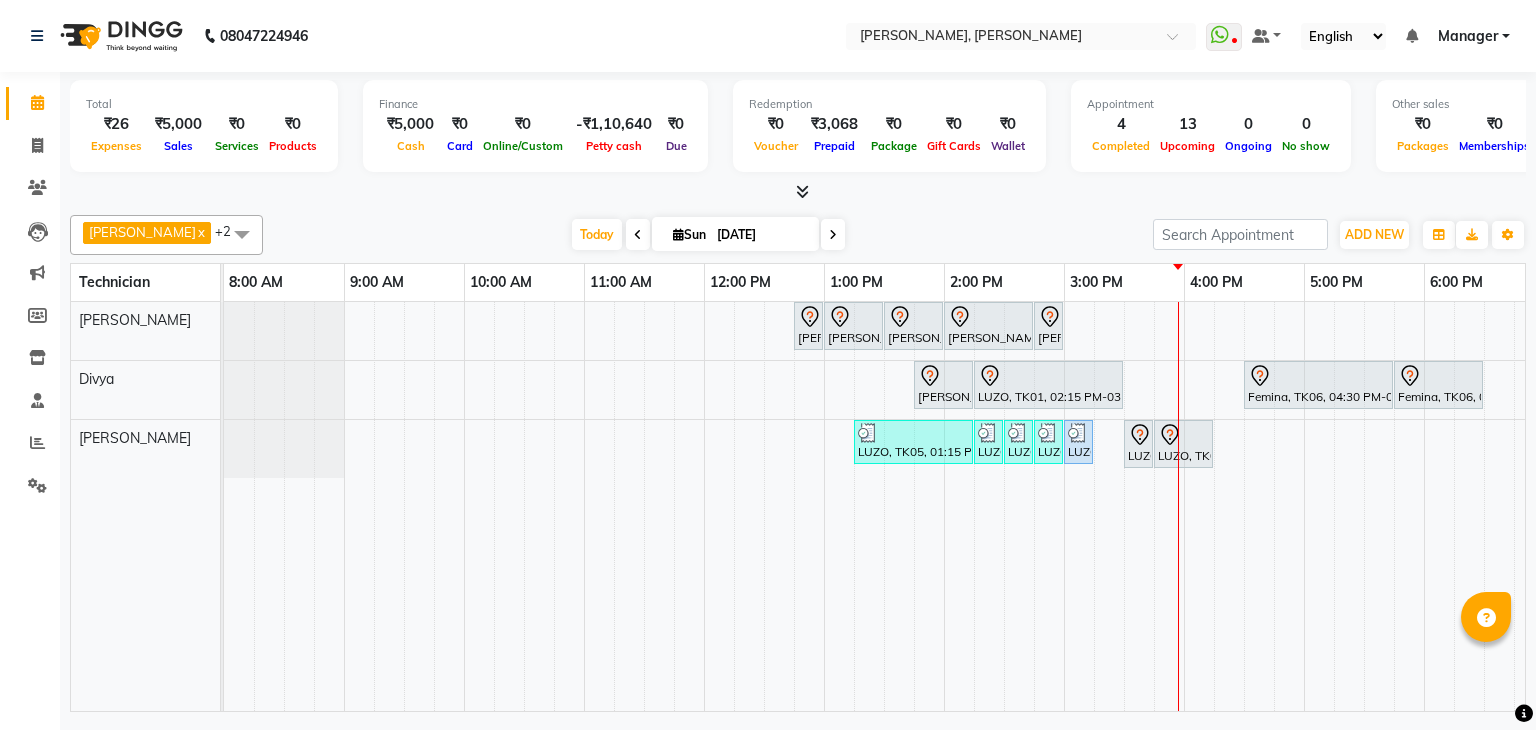 scroll, scrollTop: 0, scrollLeft: 273, axis: horizontal 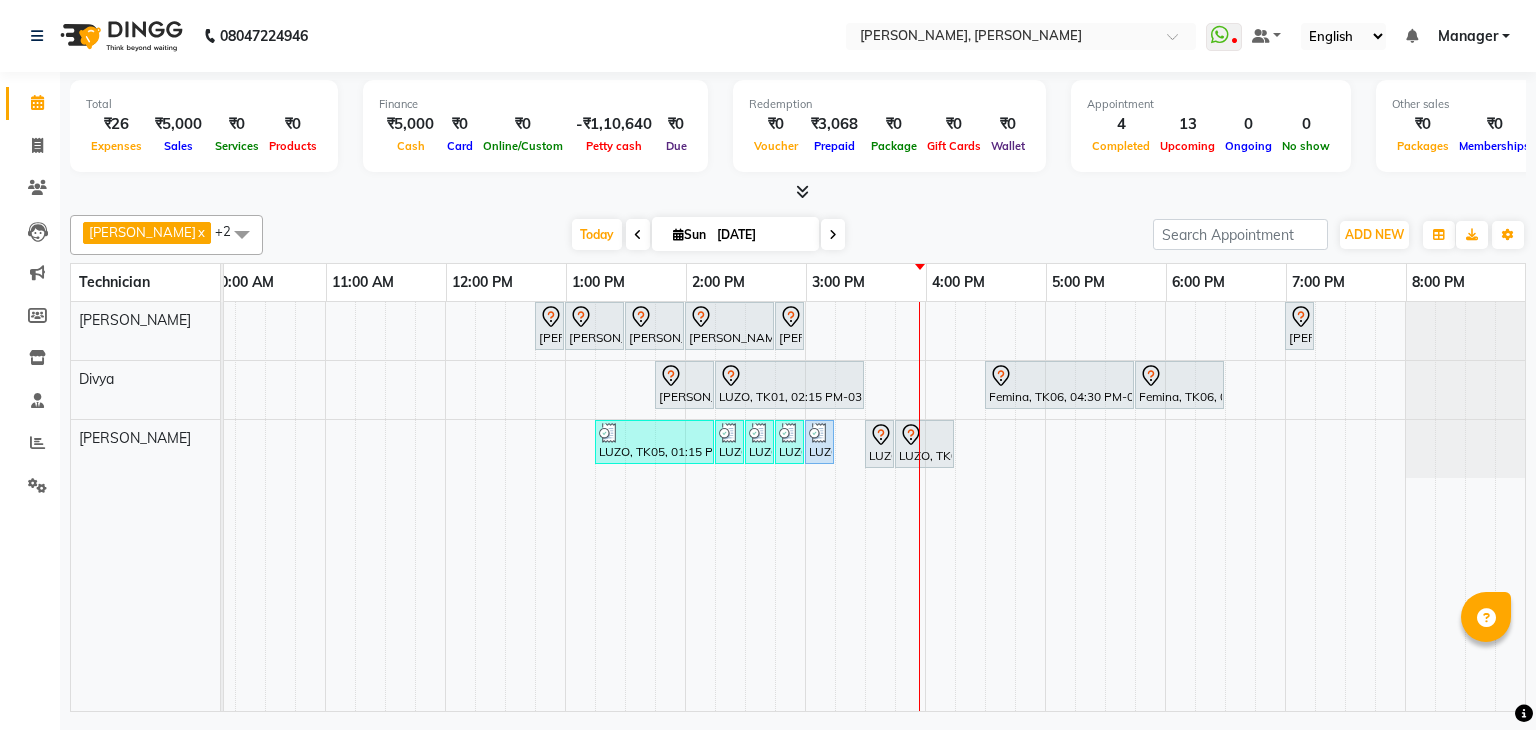 click at bounding box center [1000, 506] 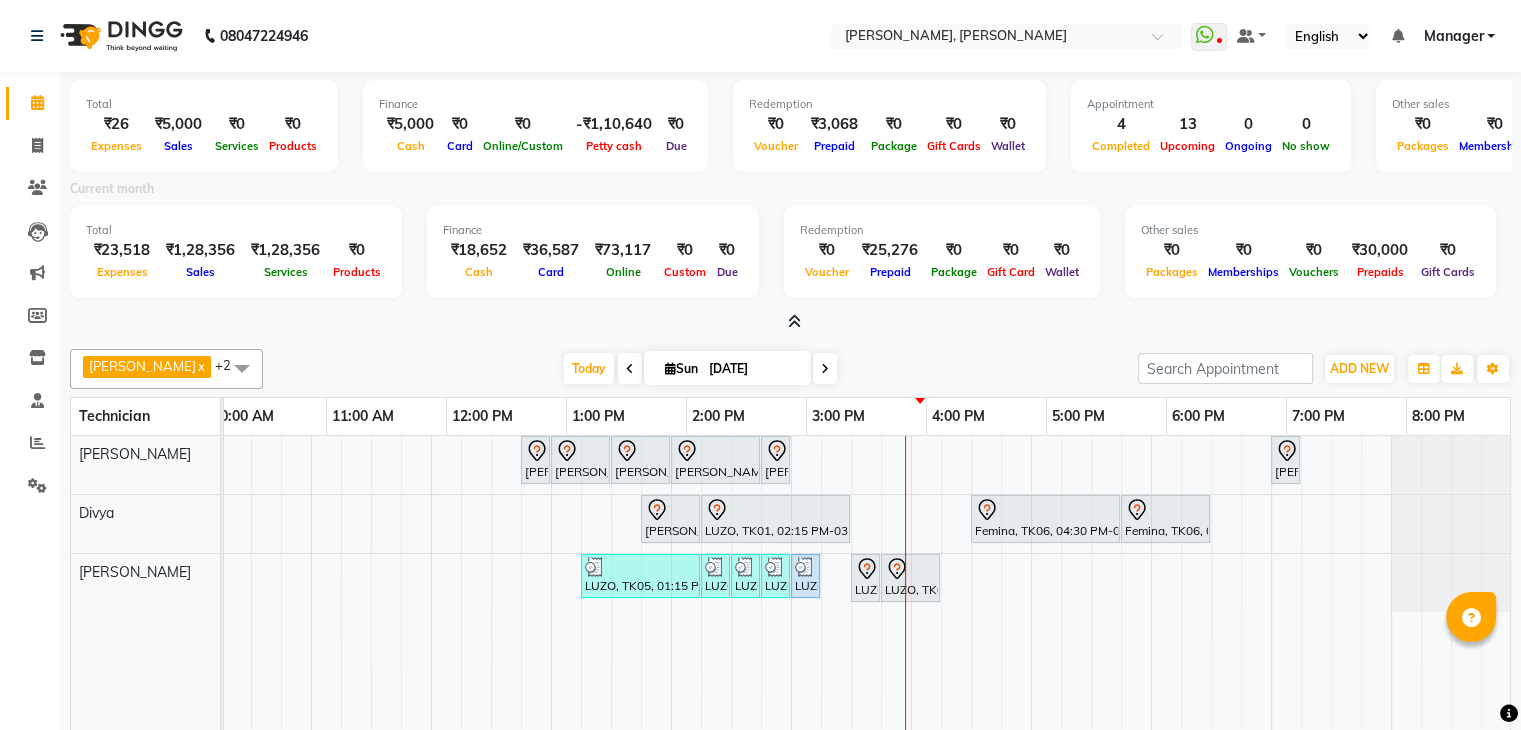 click at bounding box center [794, 321] 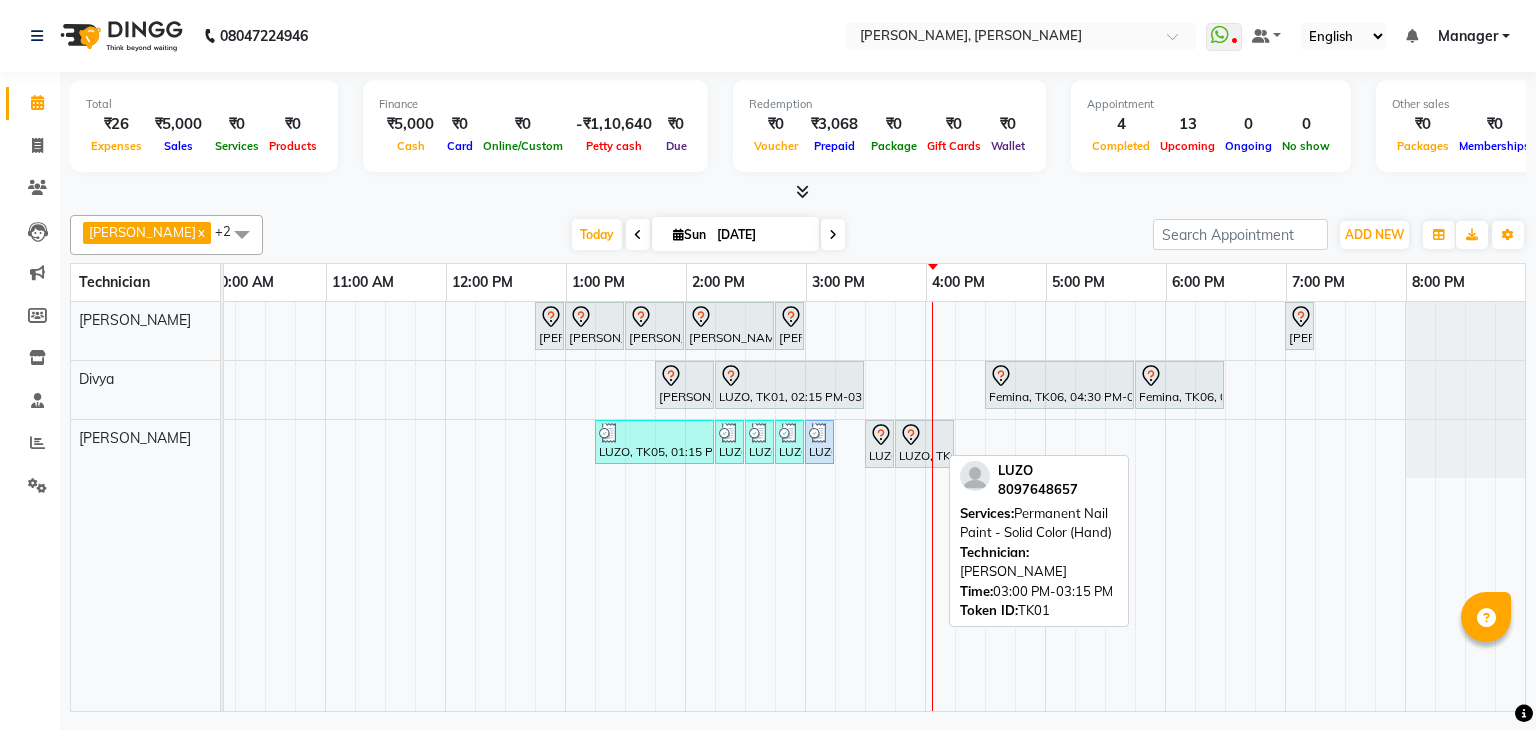 scroll, scrollTop: 0, scrollLeft: 24, axis: horizontal 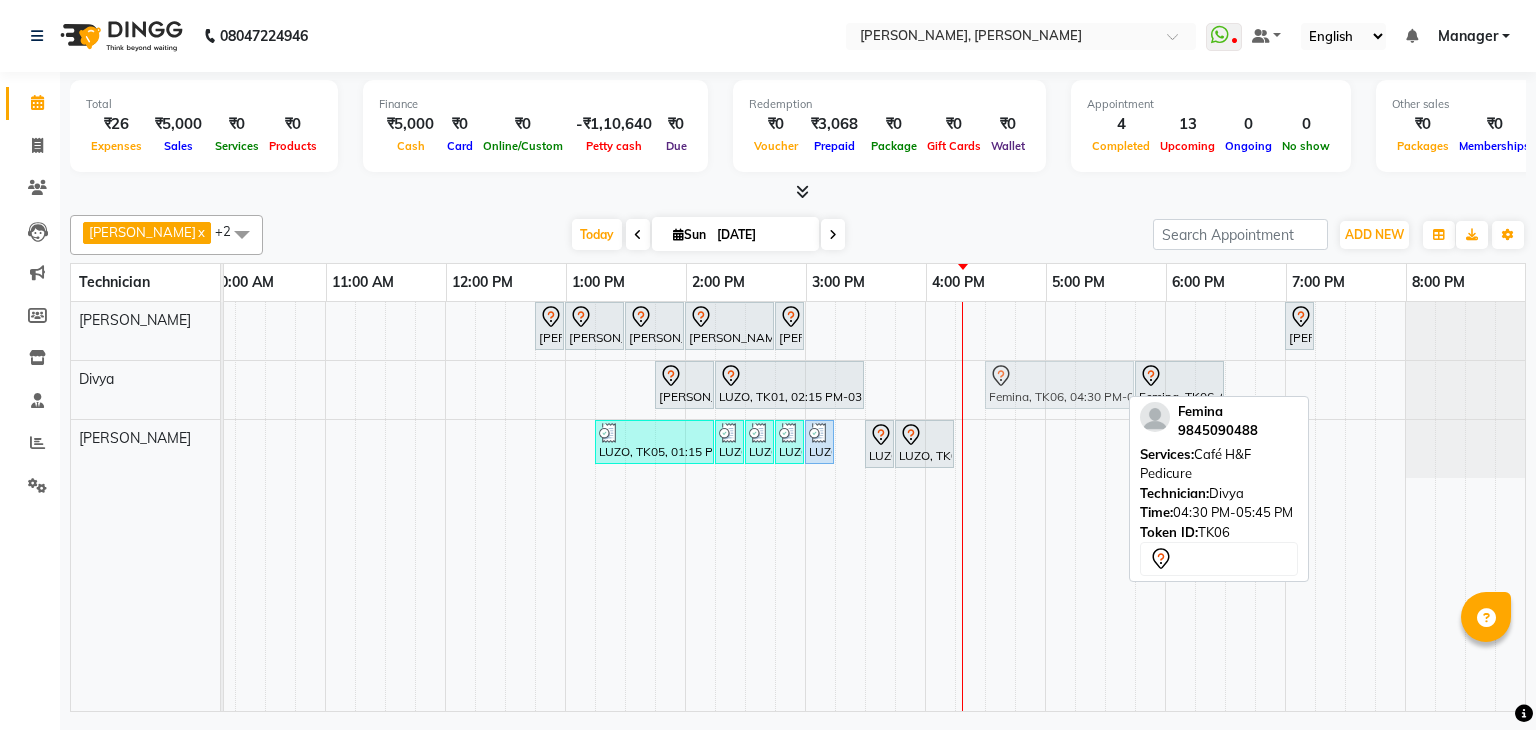 click on "[PERSON_NAME], TK04, 01:45 PM-02:15 PM, Gel polish removal             LUZO, TK01, 02:15 PM-03:30 PM, Café H&F Pedicure             Femina, TK06, 04:30 PM-05:45 PM, Café H&F Pedicure             Femina, TK06, 05:45 PM-06:30 PM, Café H&F Pedicure             Femina, TK06, 04:30 PM-05:45 PM, Café H&F Pedicure" at bounding box center [-35, 390] 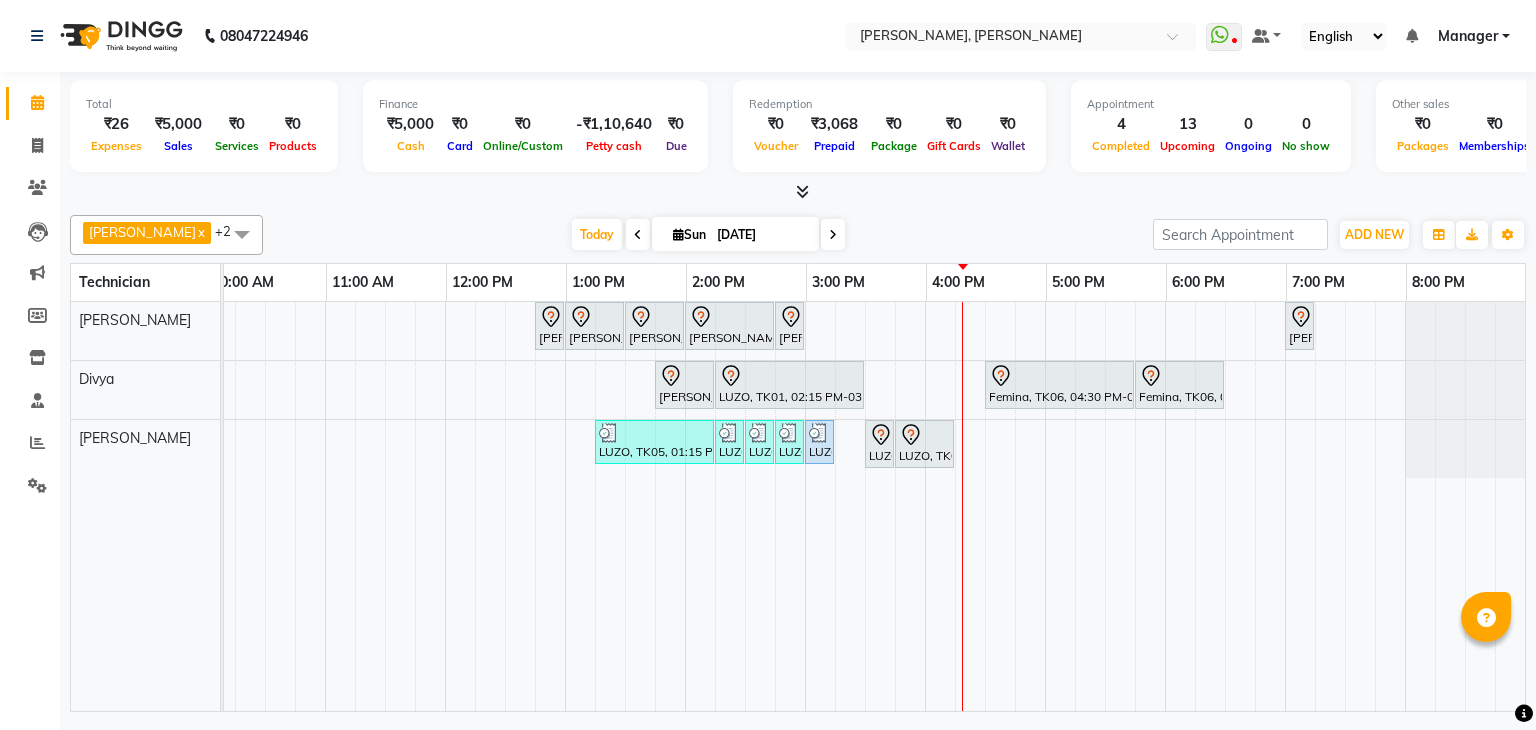 click at bounding box center (242, 234) 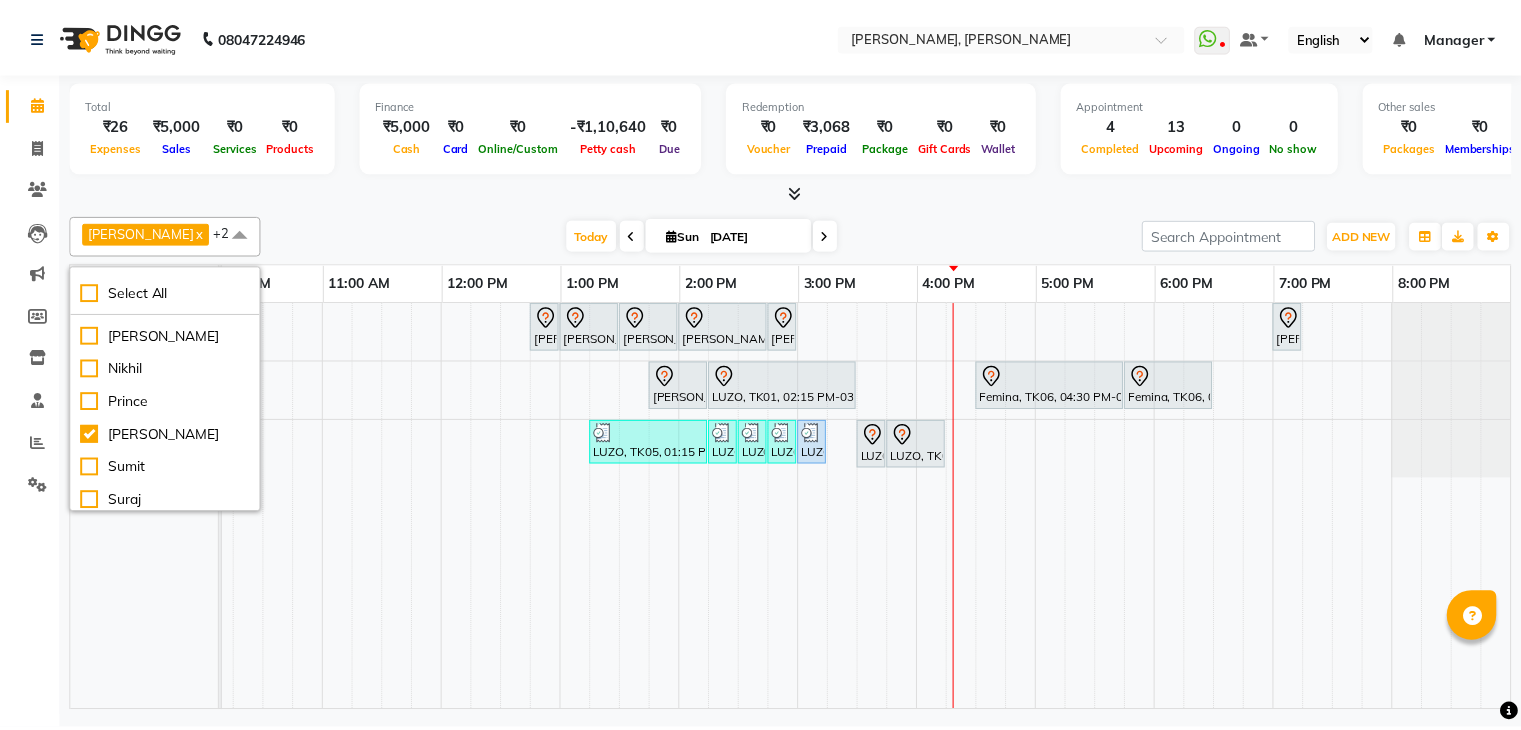 scroll, scrollTop: 199, scrollLeft: 0, axis: vertical 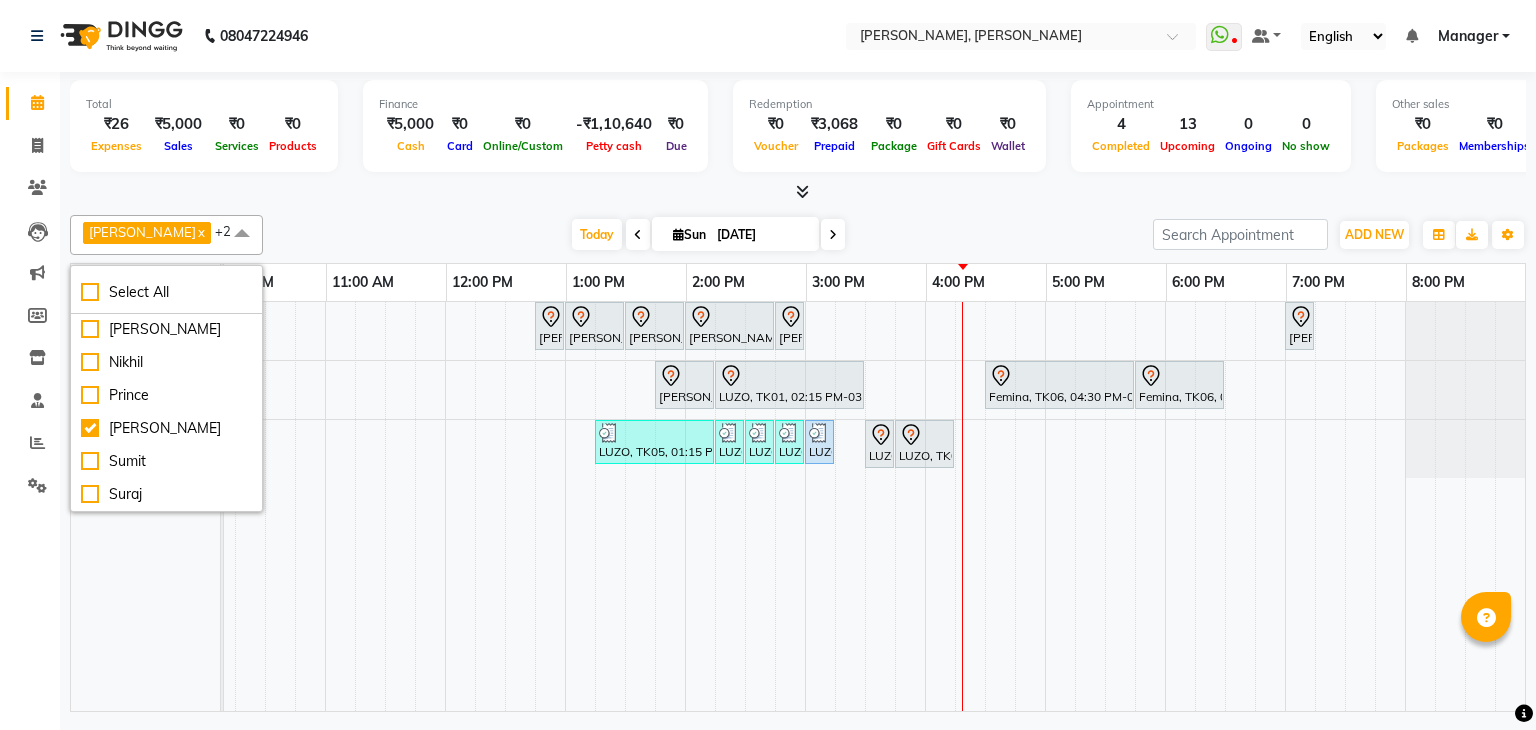 click on "[PERSON_NAME]  x Divya  x [PERSON_NAME]  x +2 Select All [PERSON_NAME] [PERSON_NAME] Apshana [PERSON_NAME] [PERSON_NAME] Nikhil [PERSON_NAME] Sumit Suraj [DATE]  [DATE] Toggle Dropdown Add Appointment Add Invoice Add Expense Add Attendance Add Client Add Transaction Toggle Dropdown Add Appointment Add Invoice Add Expense Add Attendance Add Client ADD NEW Toggle Dropdown Add Appointment Add Invoice Add Expense Add Attendance Add Client Add Transaction [PERSON_NAME]  x Divya  x [PERSON_NAME]  x +2 Select All [PERSON_NAME] [PERSON_NAME] Apshana [PERSON_NAME] [PERSON_NAME] Nikhil [PERSON_NAME] Sumit Suraj Group By  Staff View   Room View  View as Vertical  Vertical - Week View  Horizontal  Horizontal - Week View  List  Toggle Dropdown Calendar Settings Manage Tags   Arrange Technicians   Reset Technicians  Full Screen Appointment Form Zoom 100%" at bounding box center (798, 235) 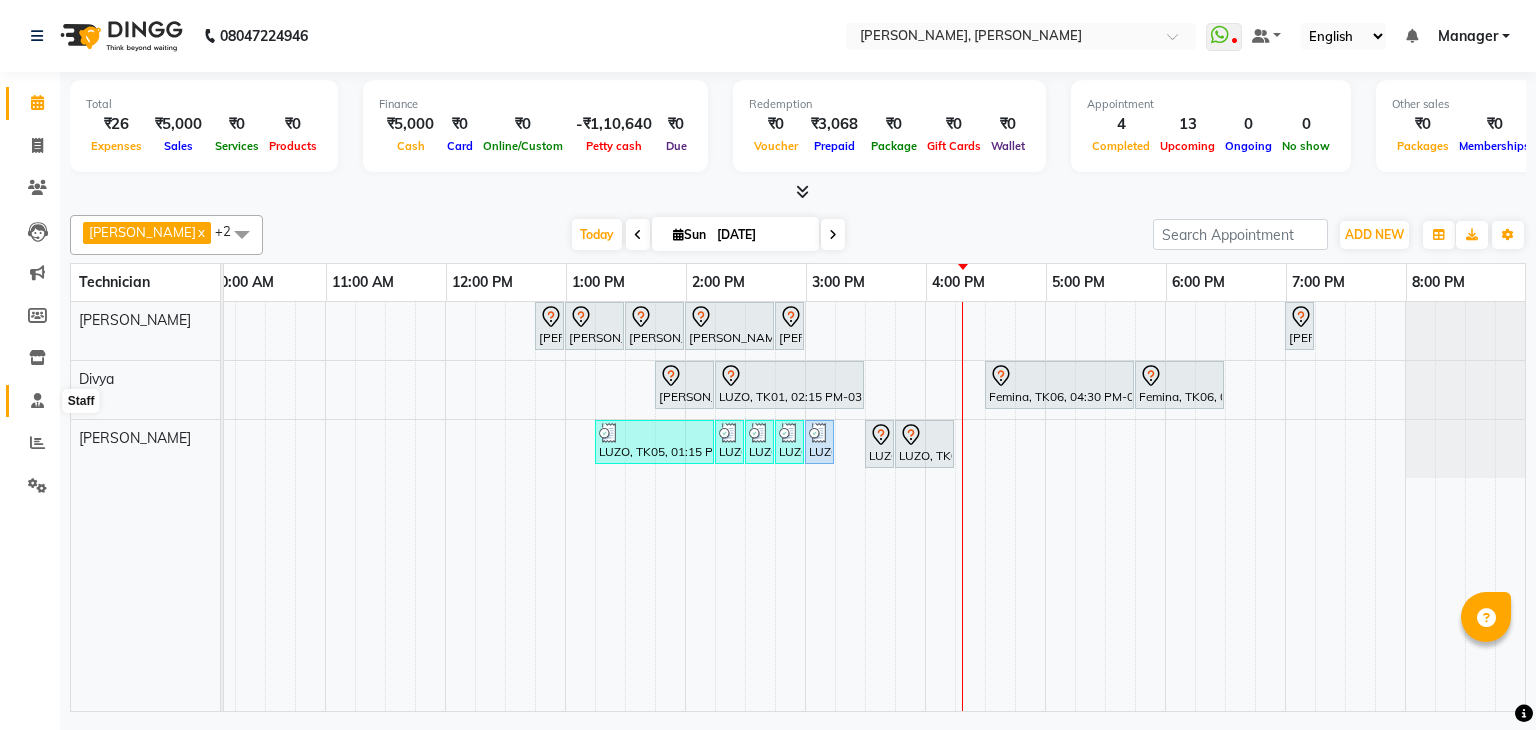 click 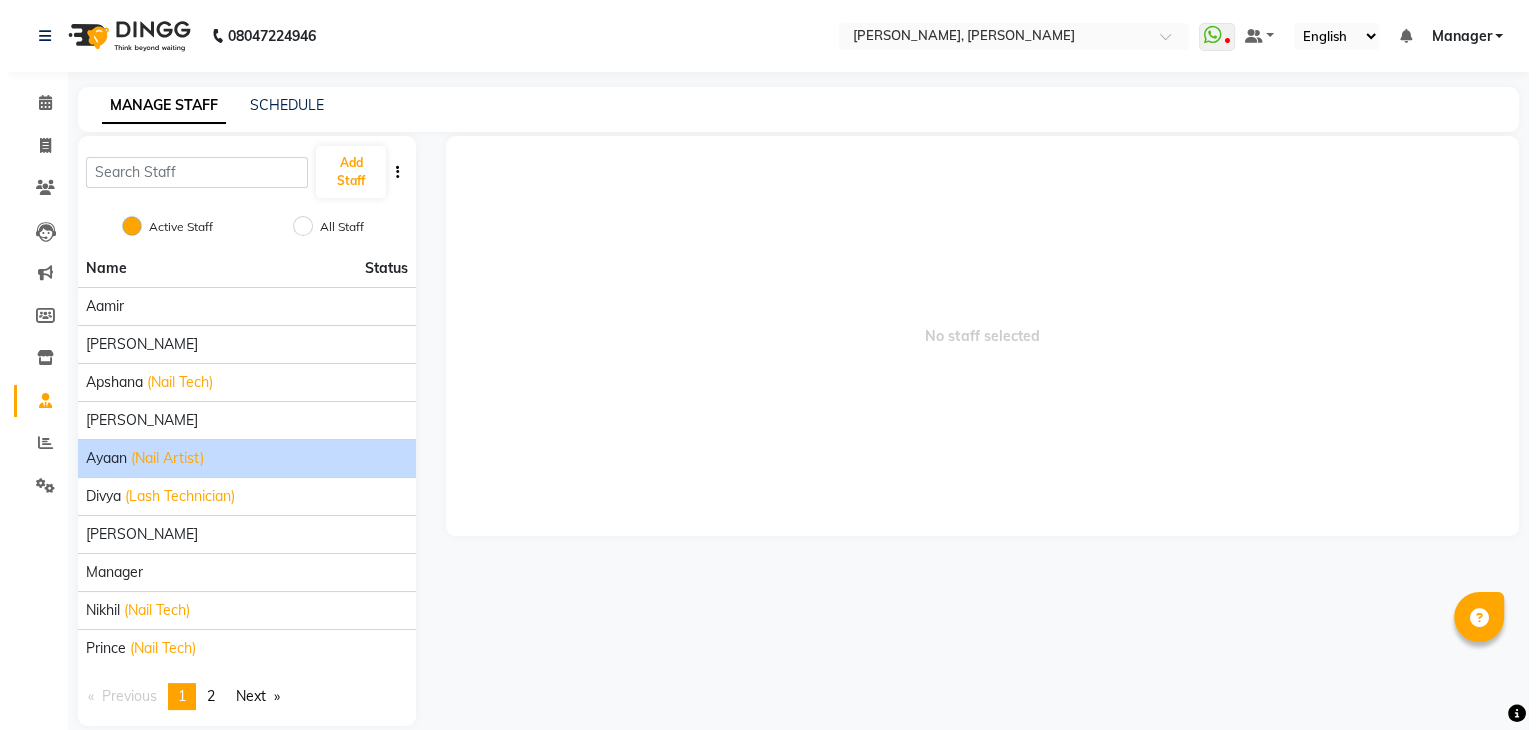 scroll, scrollTop: 24, scrollLeft: 0, axis: vertical 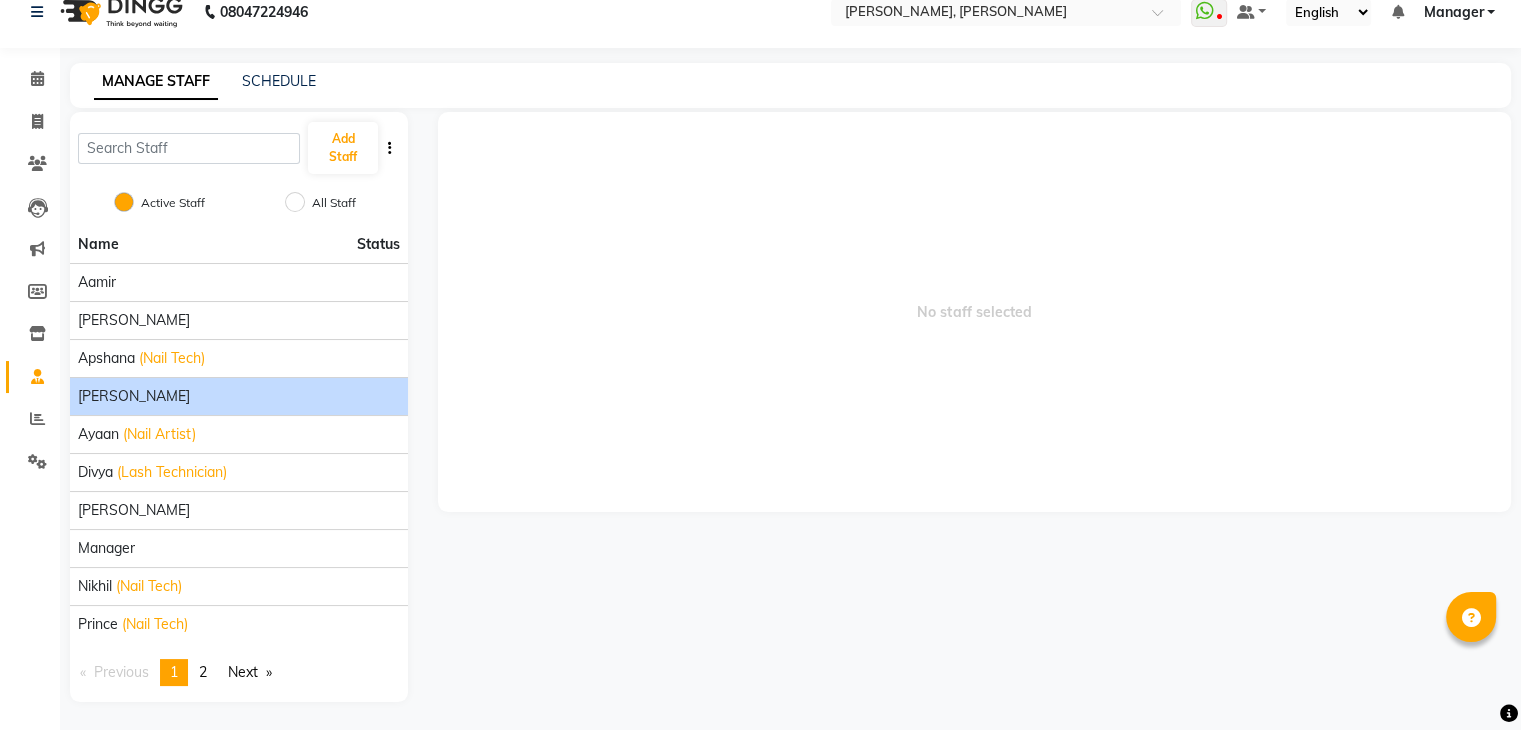 click on "[PERSON_NAME]" 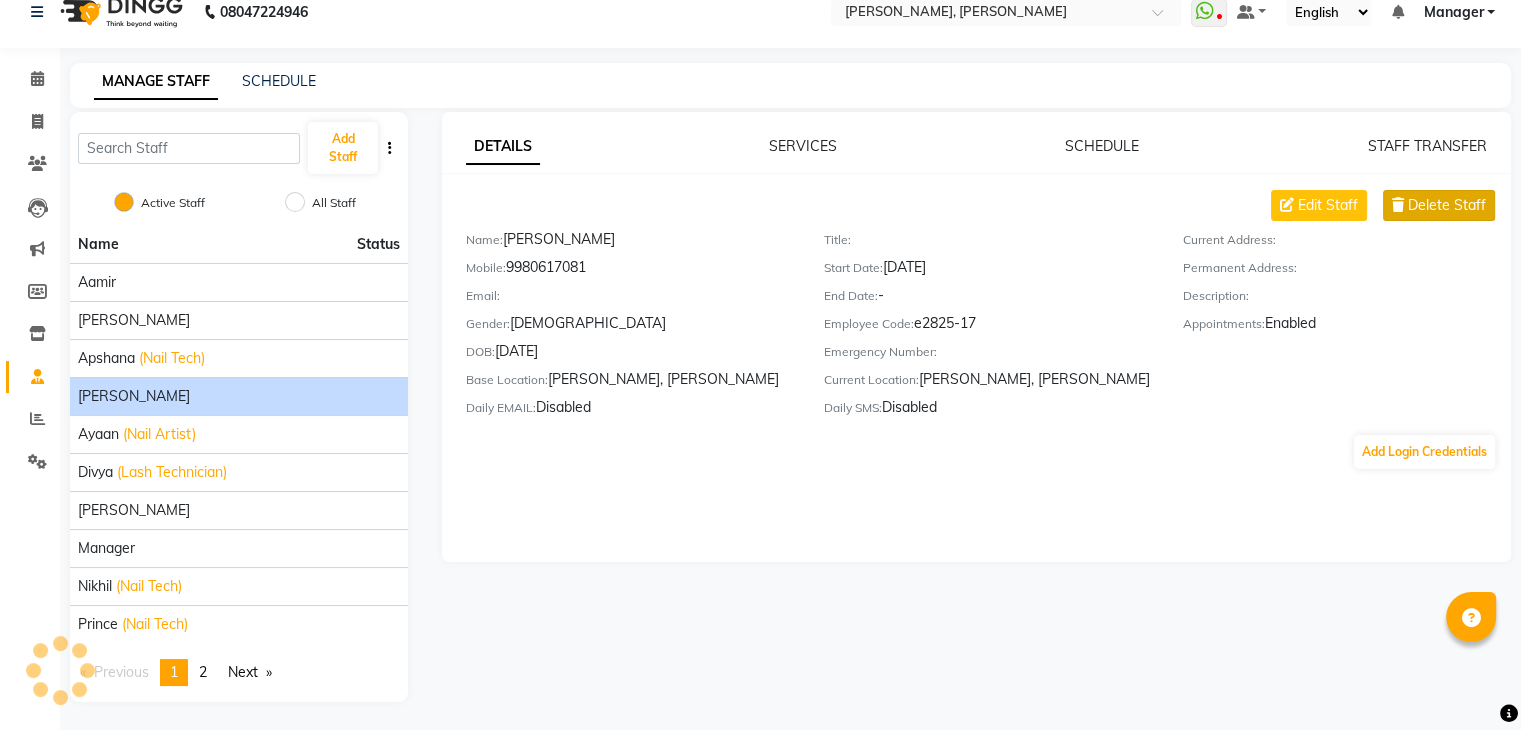 click on "Delete Staff" 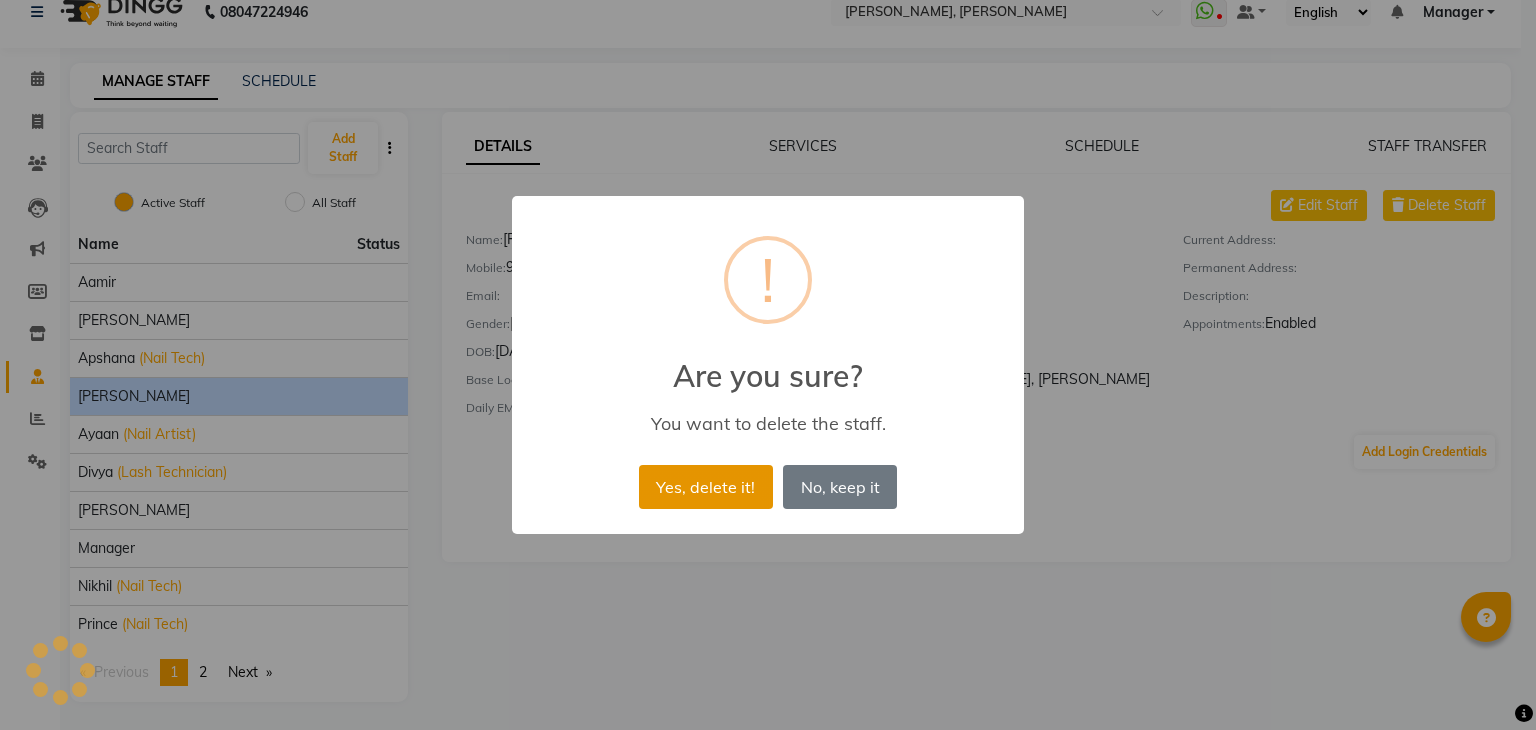 click on "Yes, delete it!" at bounding box center (706, 487) 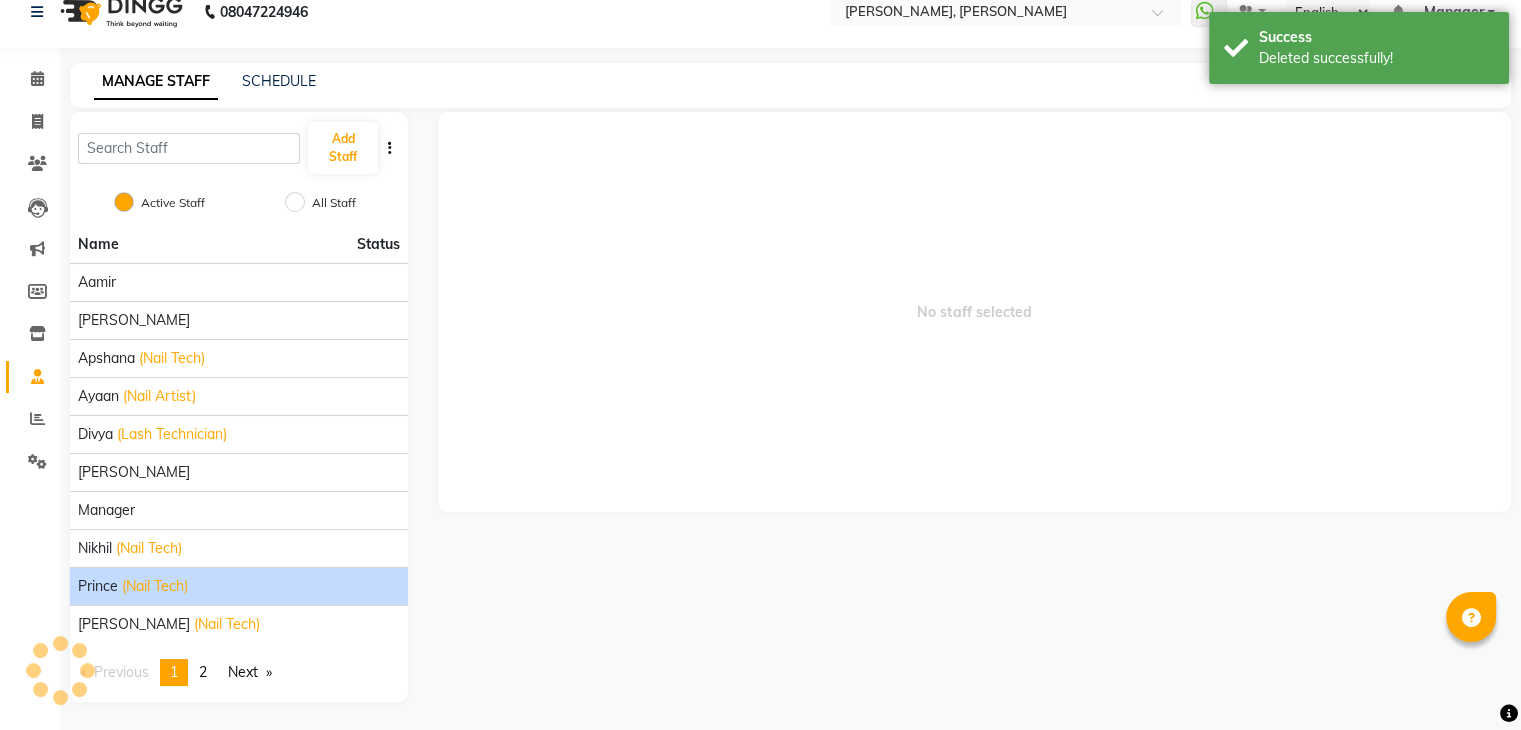 click on "Prince (Nail Tech)" 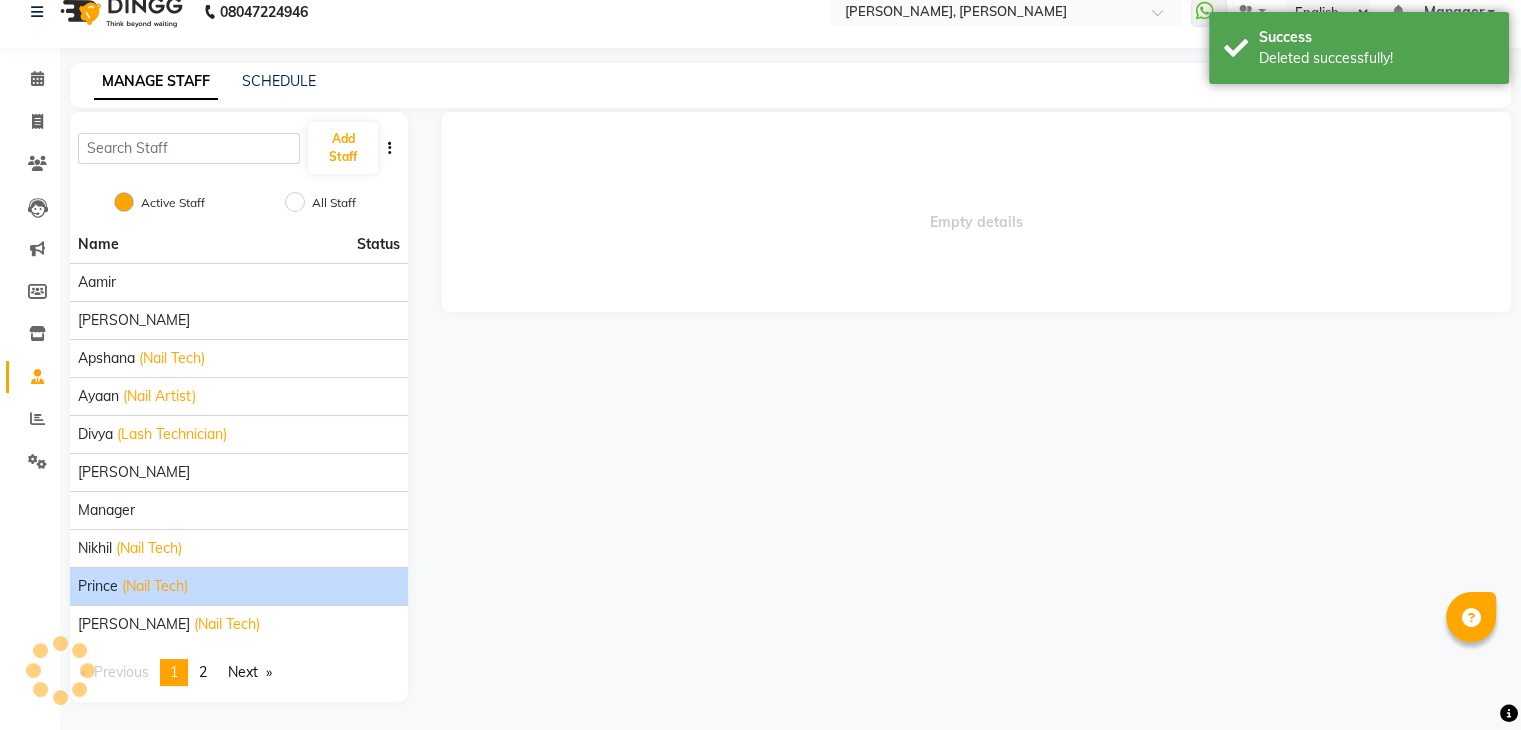 click on "Prince (Nail Tech)" 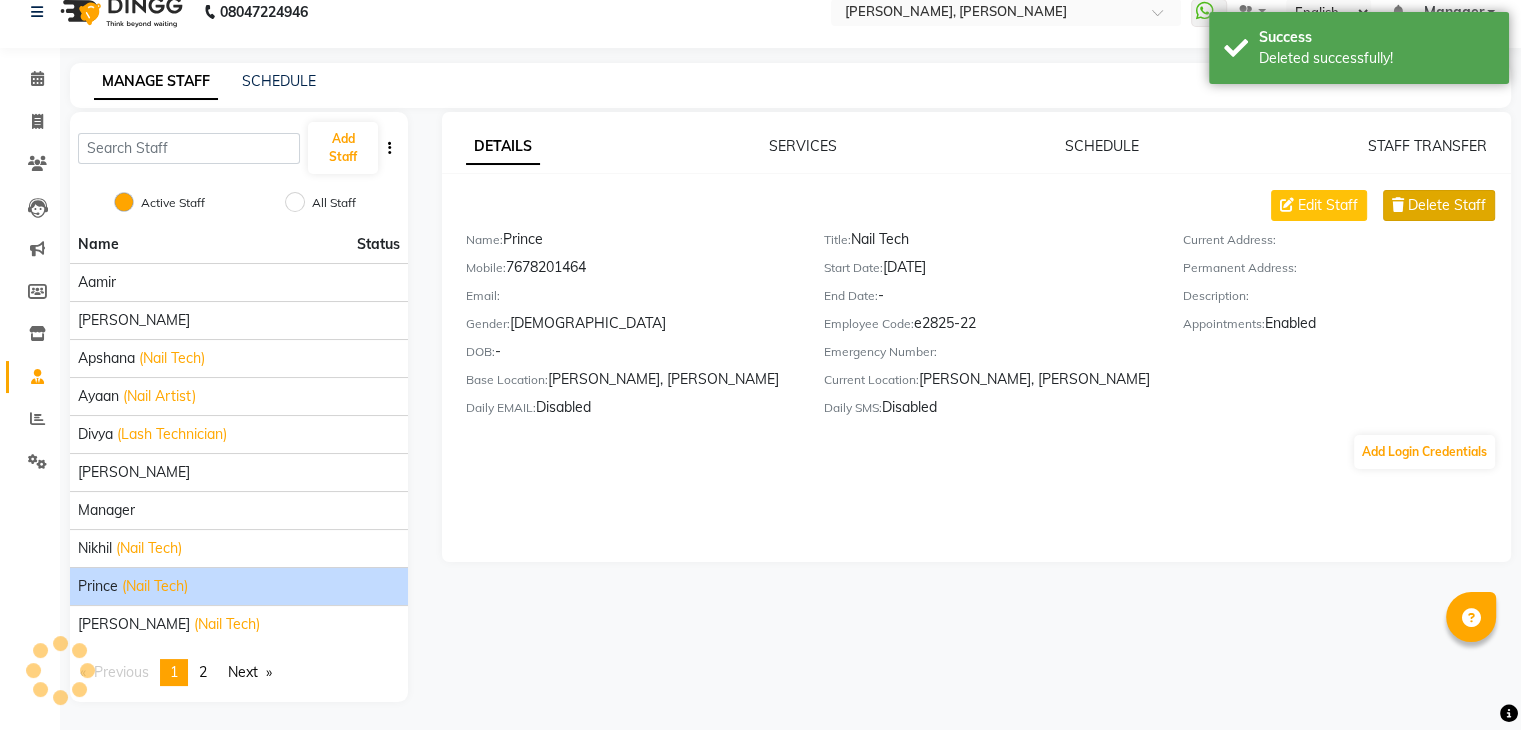 click on "Delete Staff" 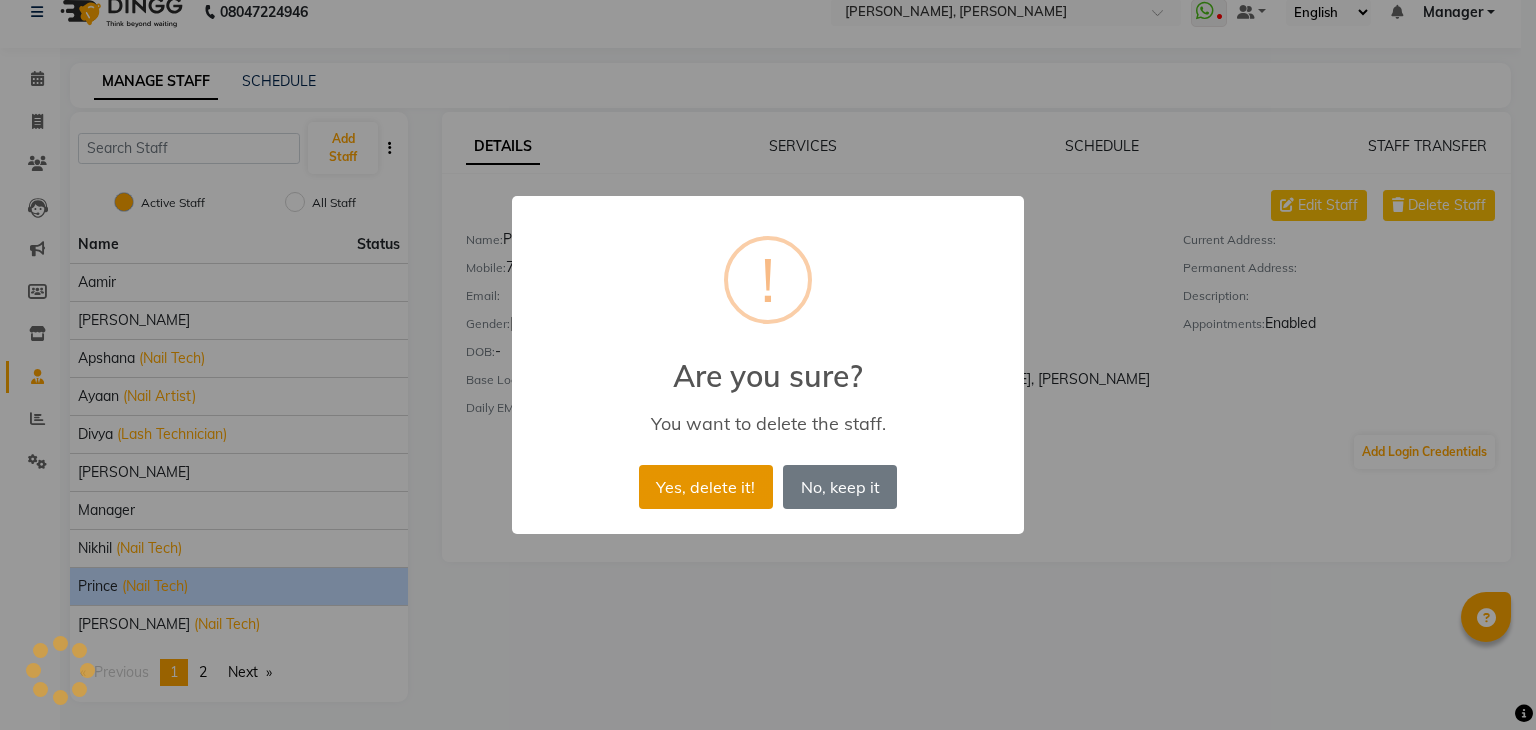 click on "Yes, delete it!" at bounding box center (706, 487) 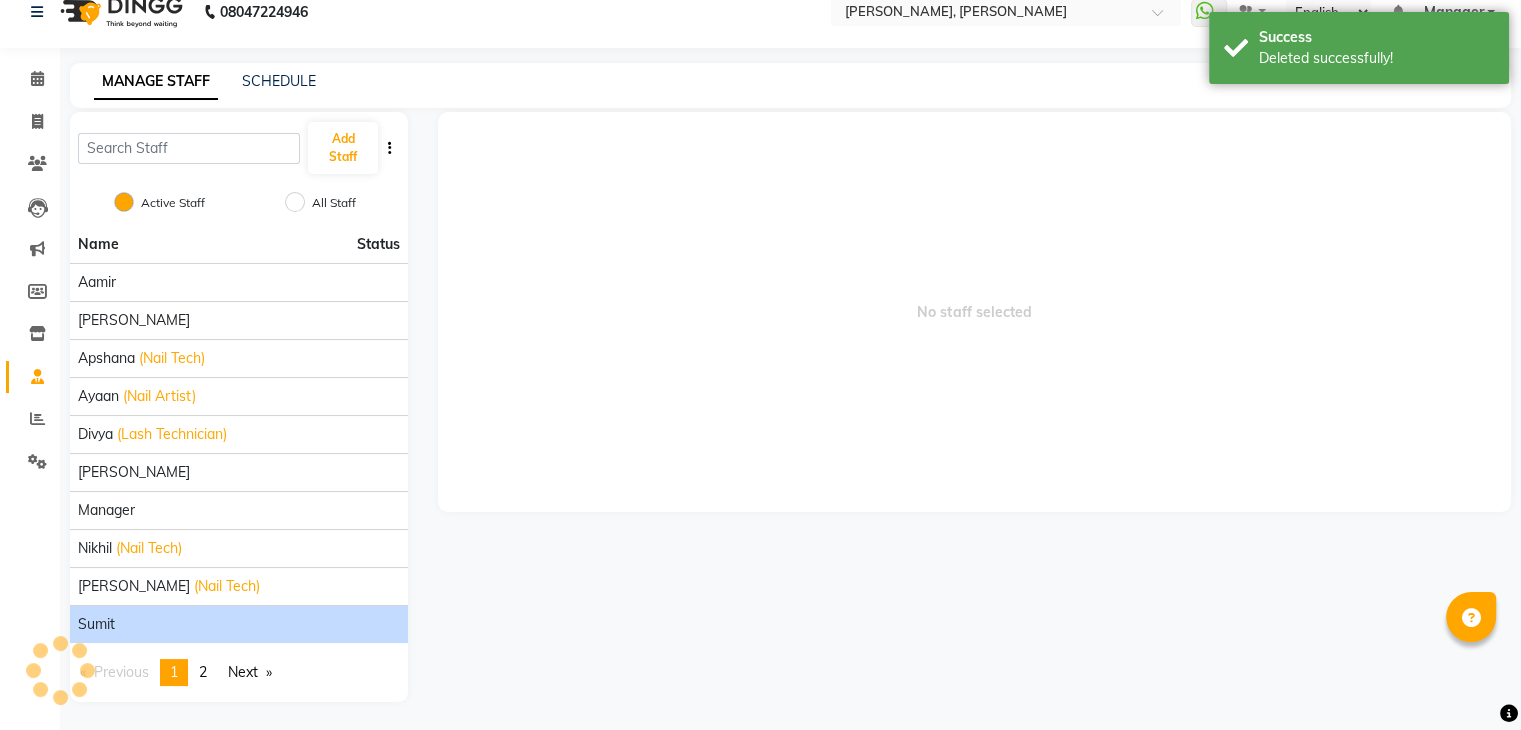 click on "Sumit" 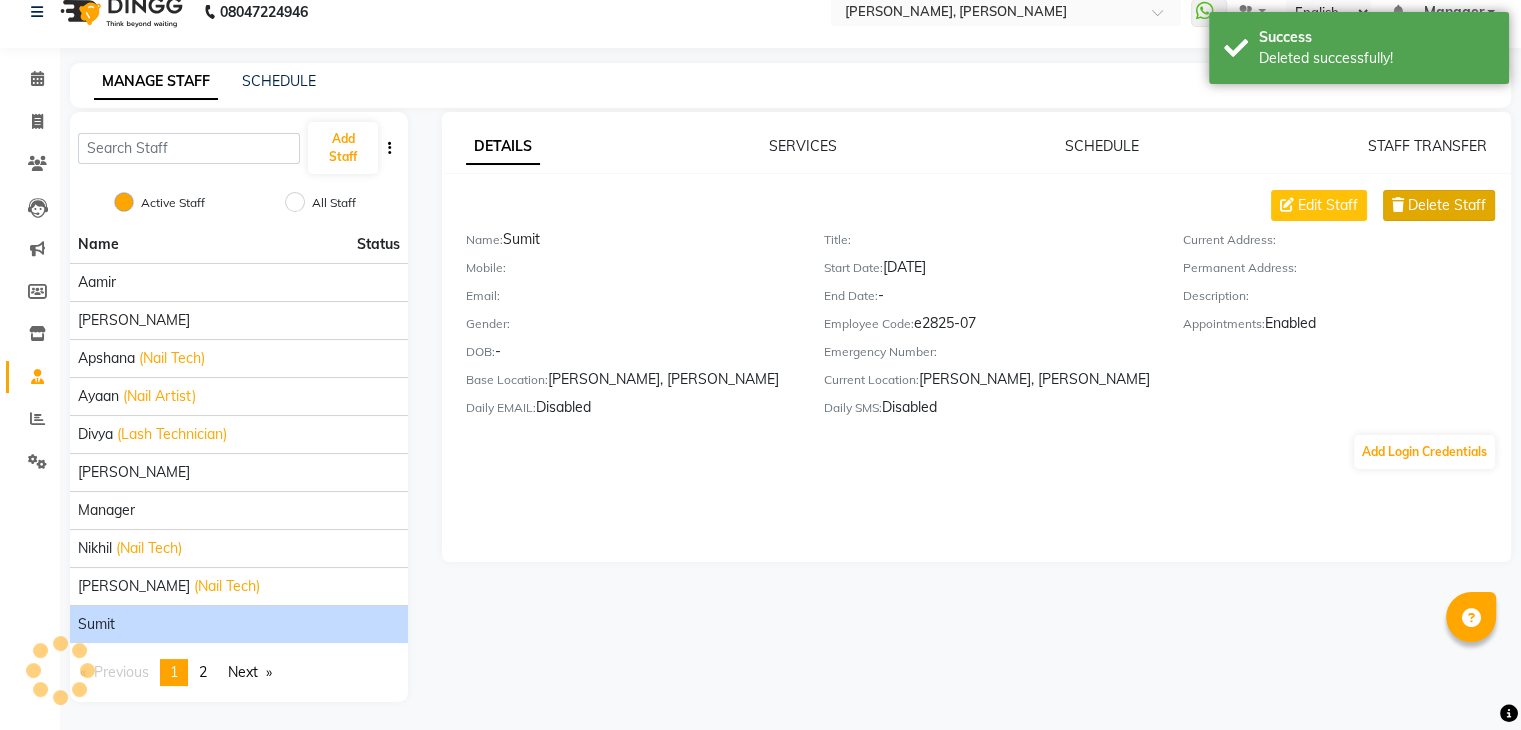 click on "Delete Staff" 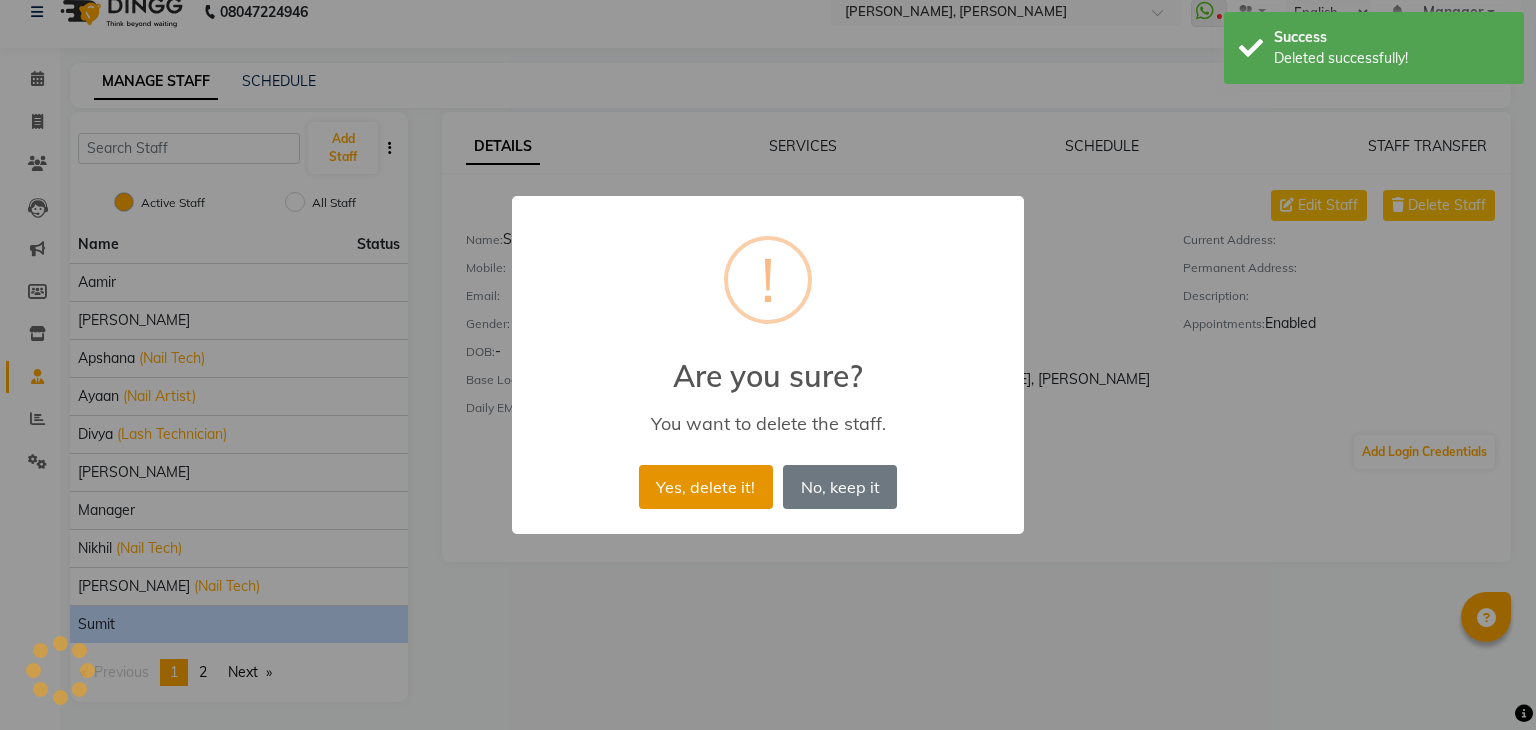 click on "Yes, delete it!" at bounding box center (706, 487) 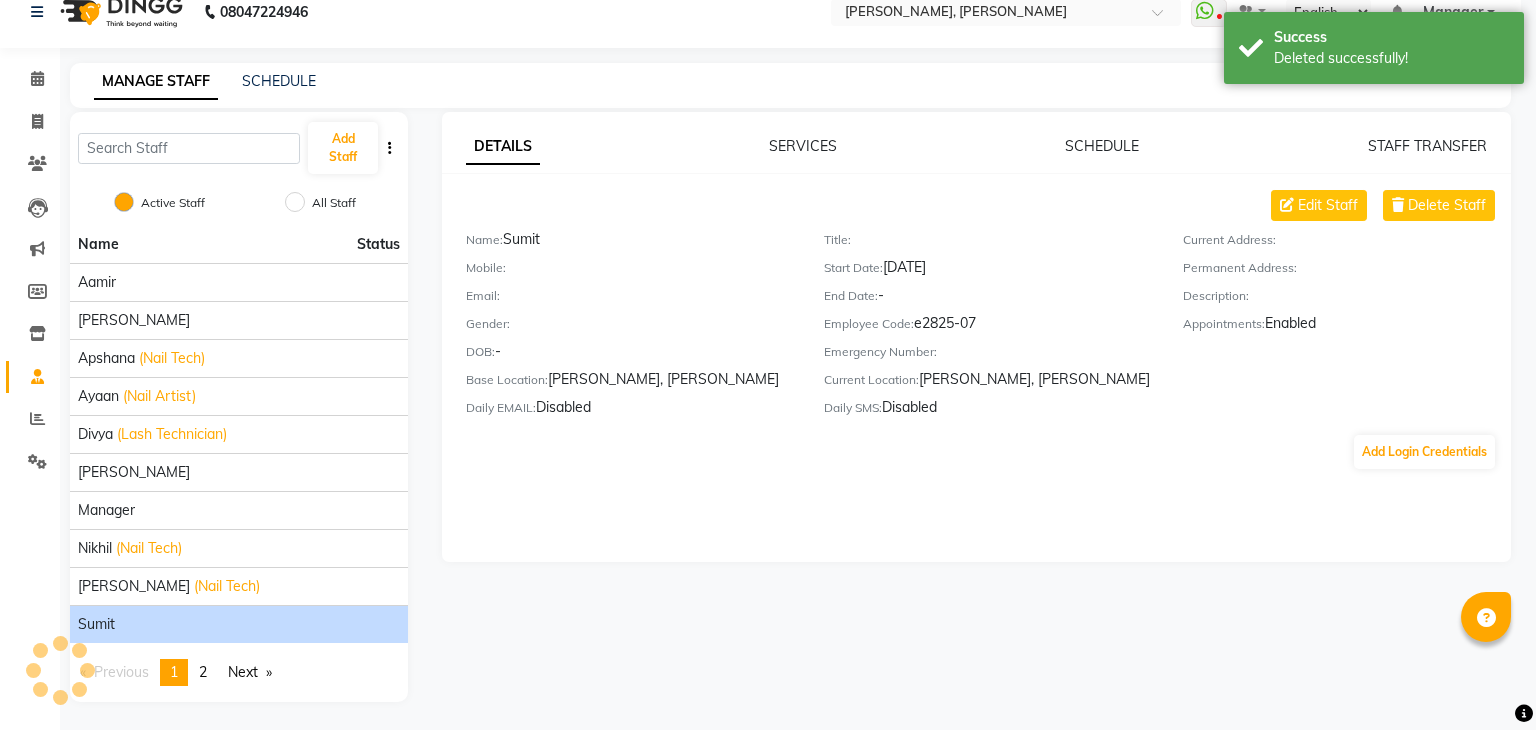 scroll, scrollTop: 0, scrollLeft: 0, axis: both 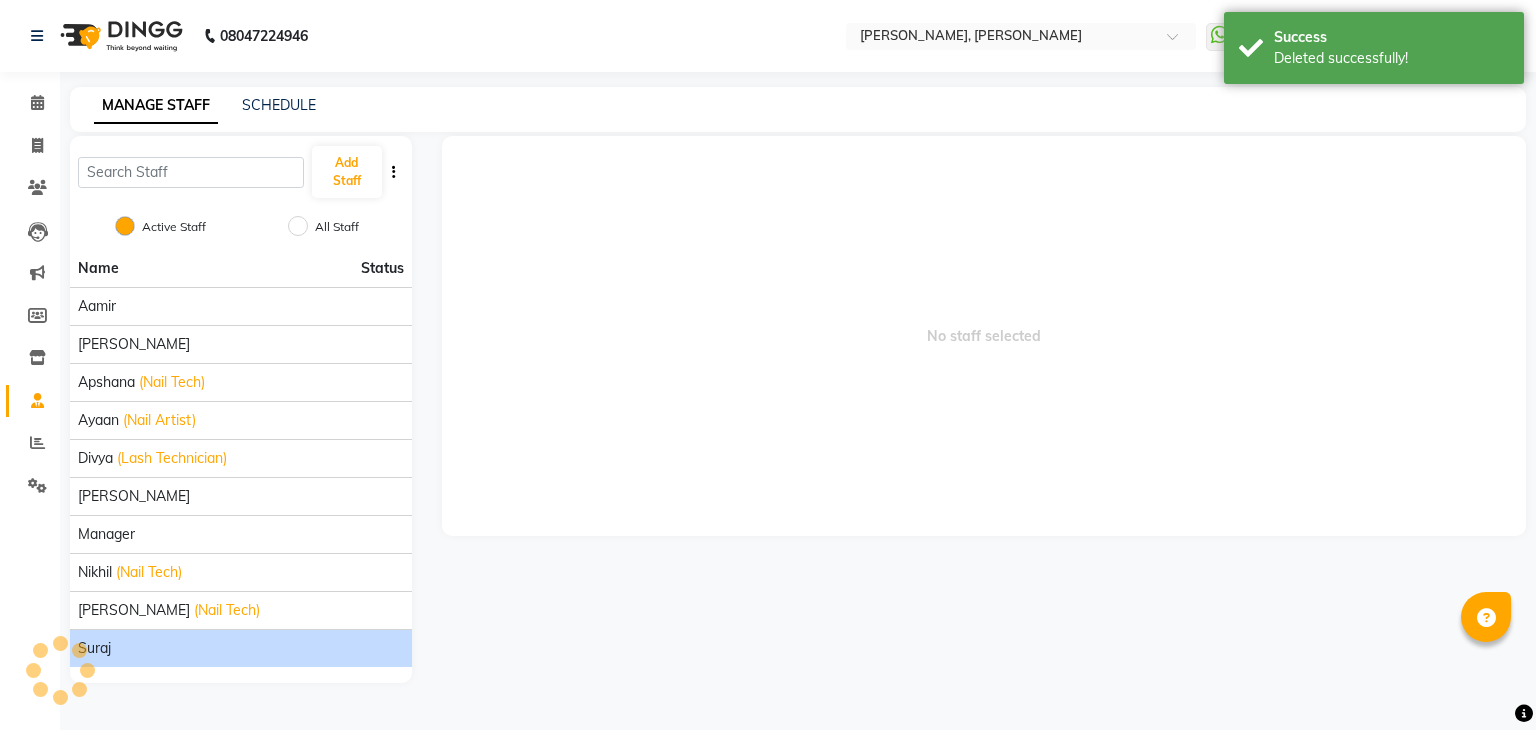 click on "Suraj" 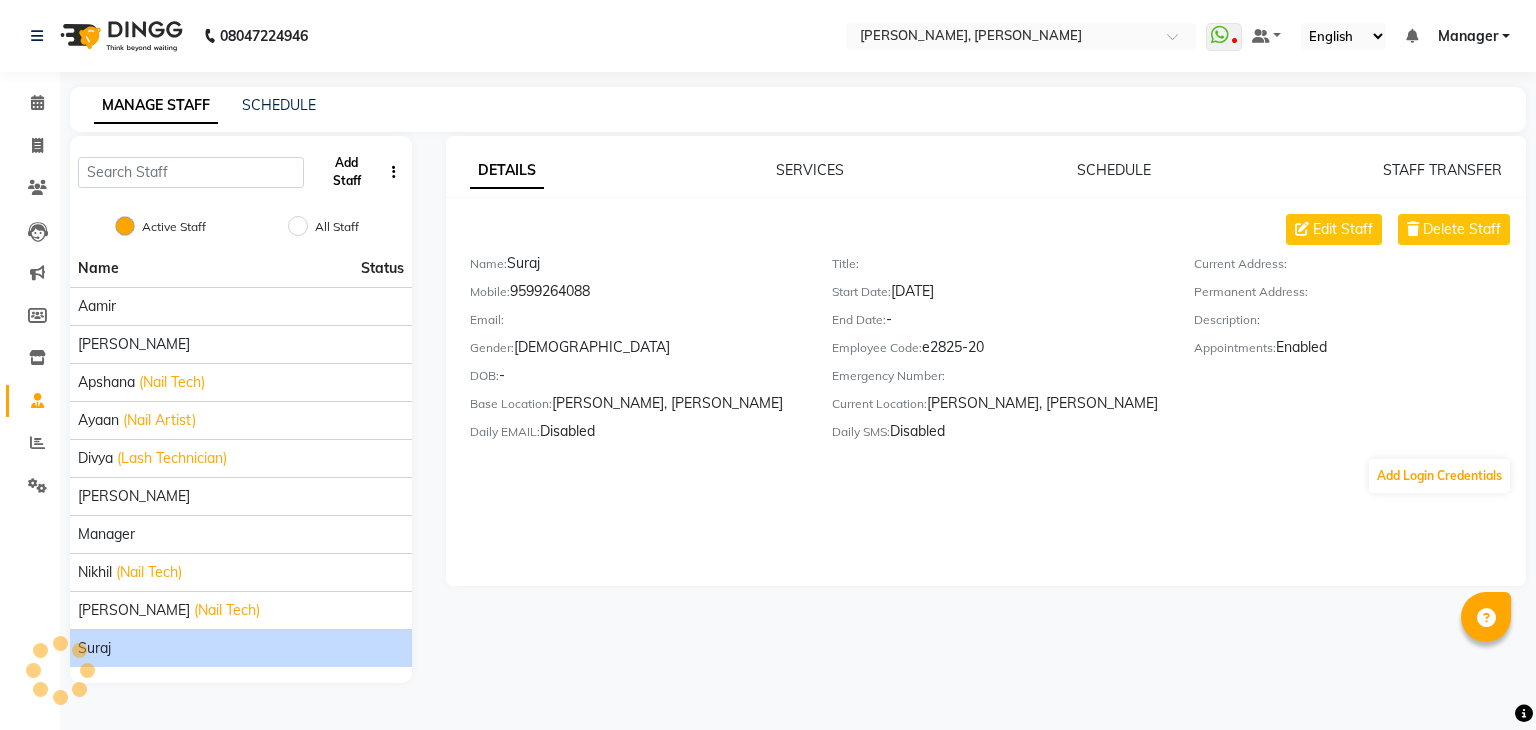 click on "Add Staff" 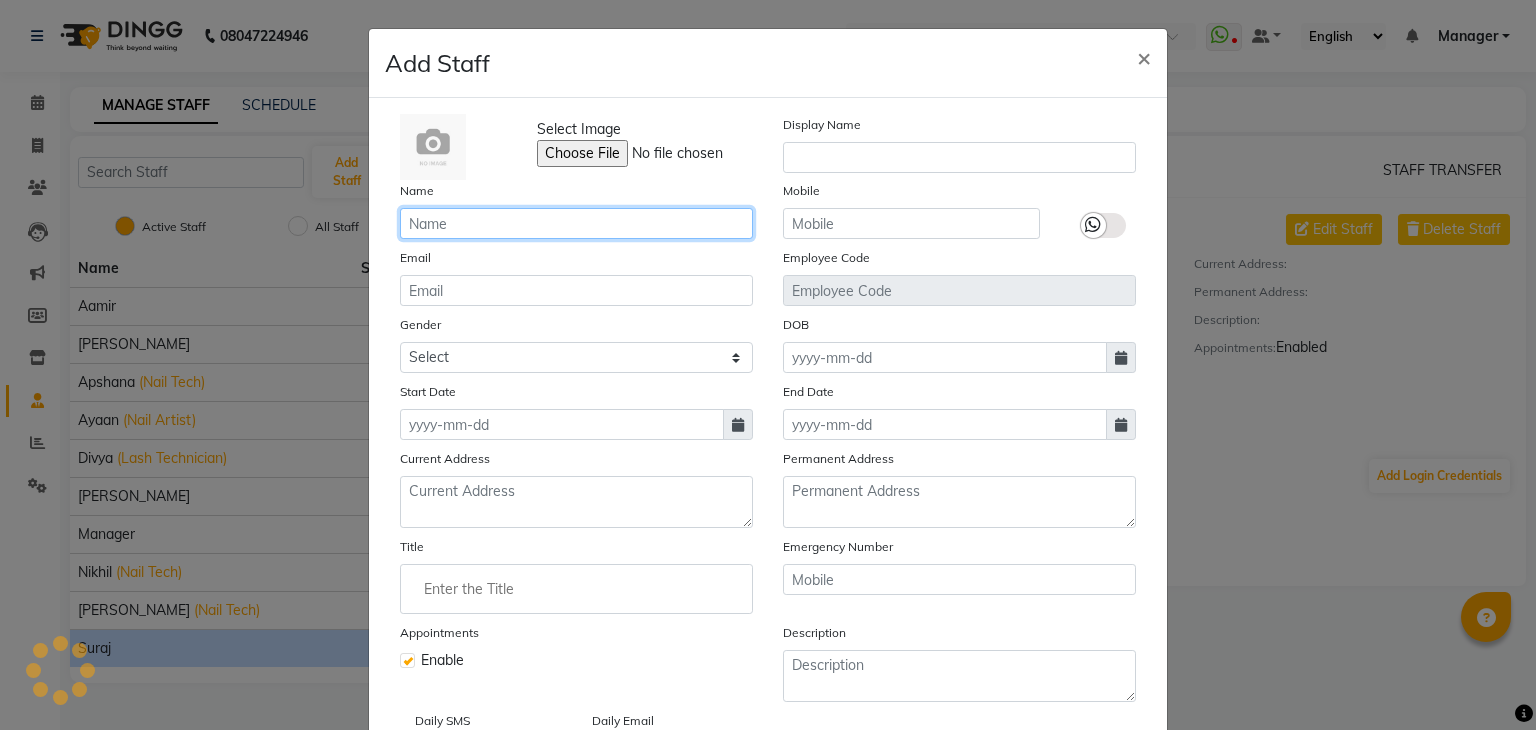 click 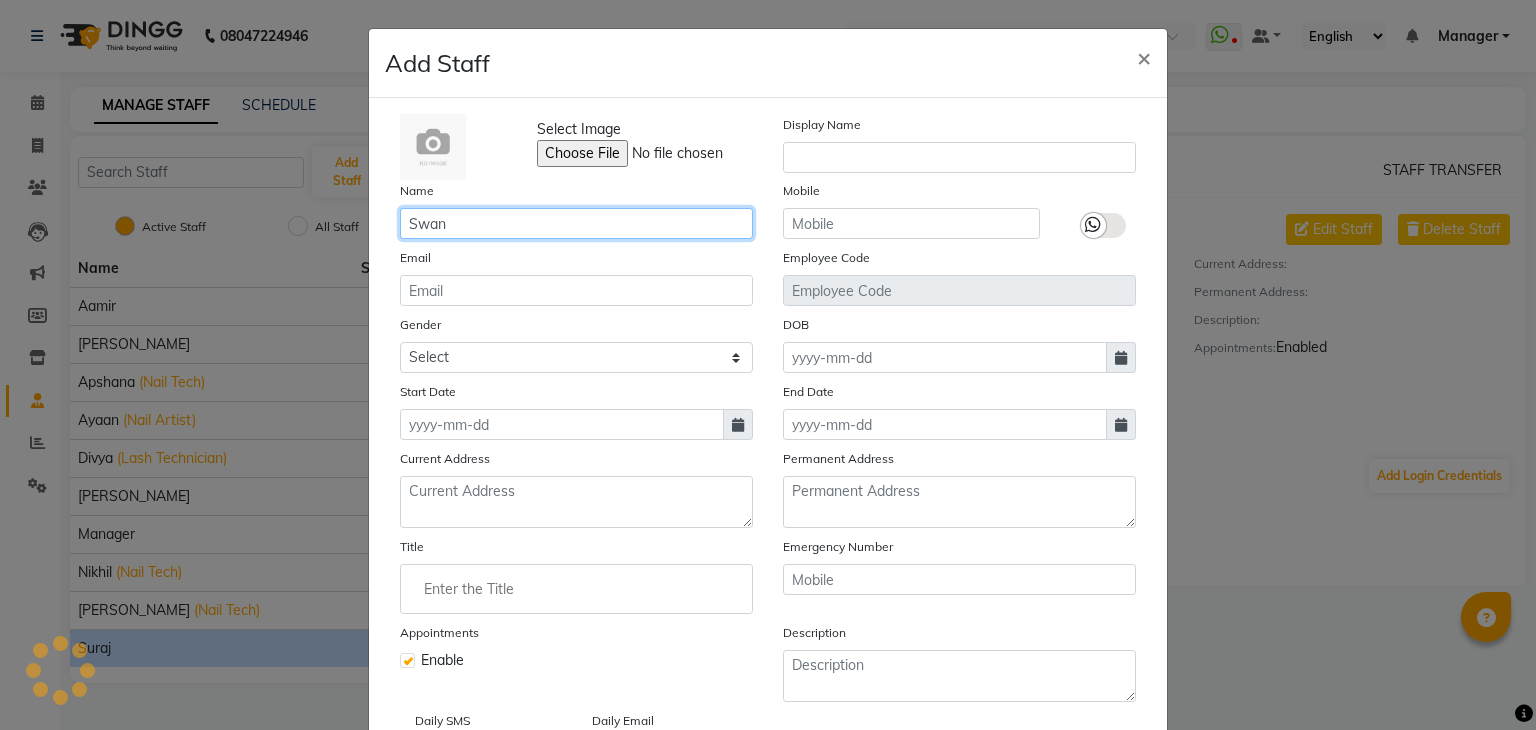 type on "Swan" 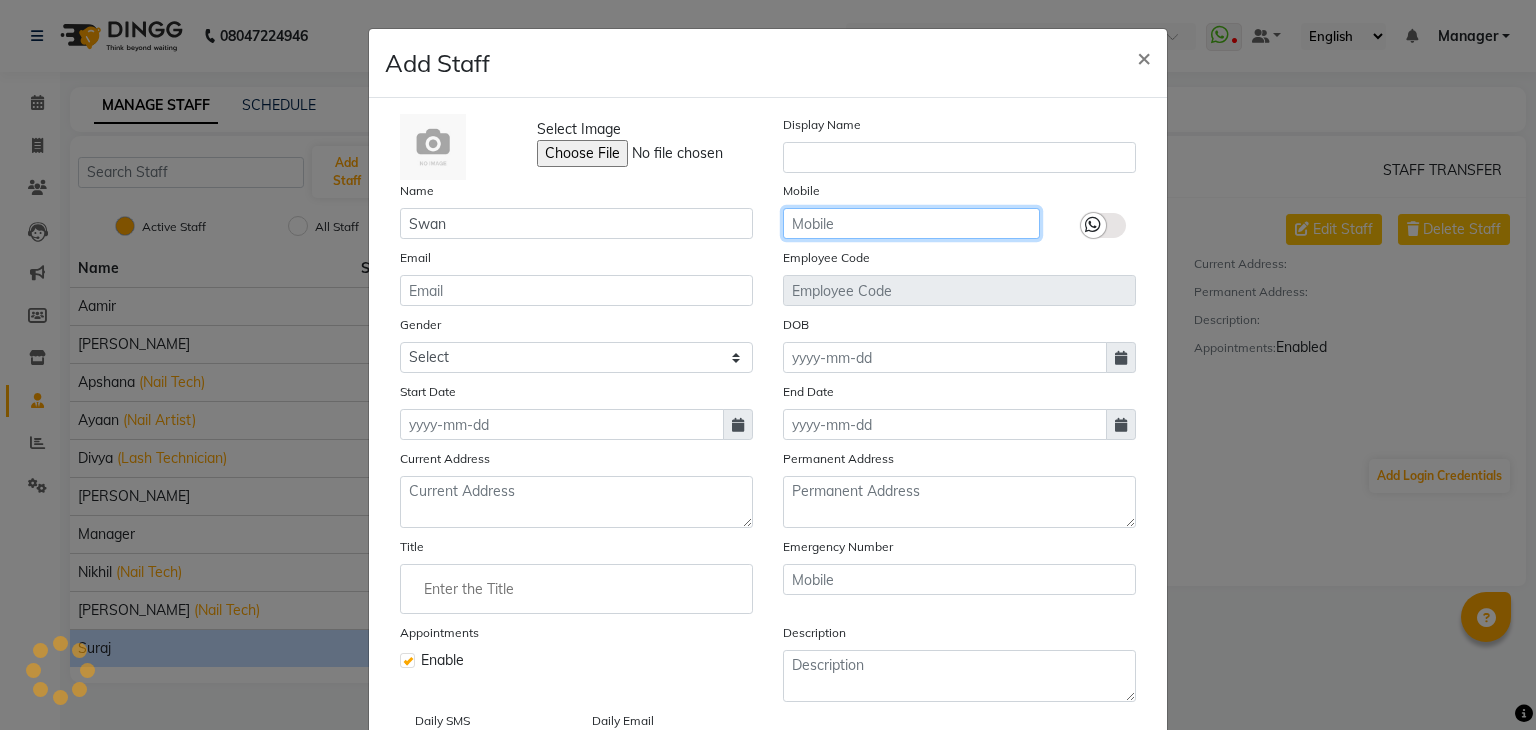 click 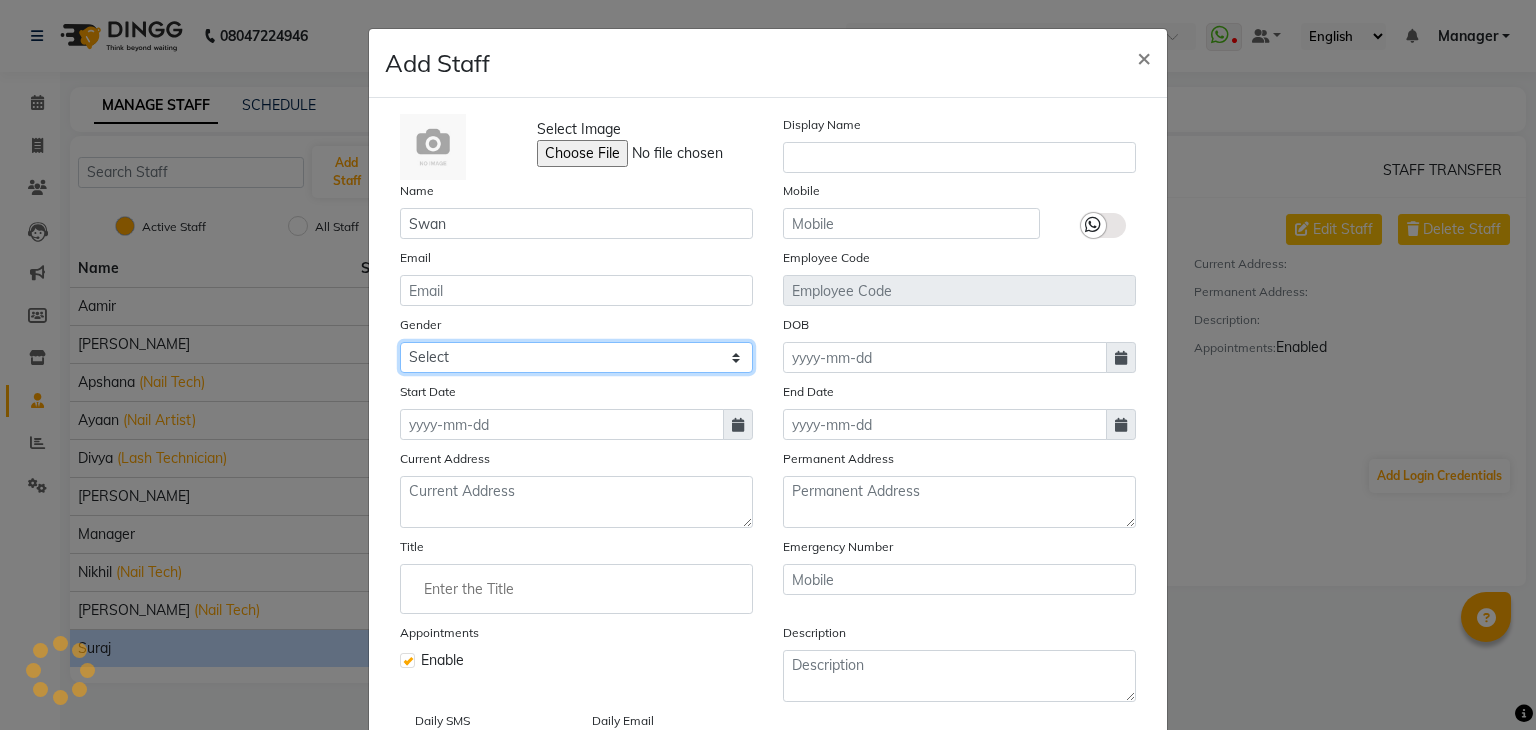 click on "Select [DEMOGRAPHIC_DATA] [DEMOGRAPHIC_DATA] Other Prefer Not To Say" 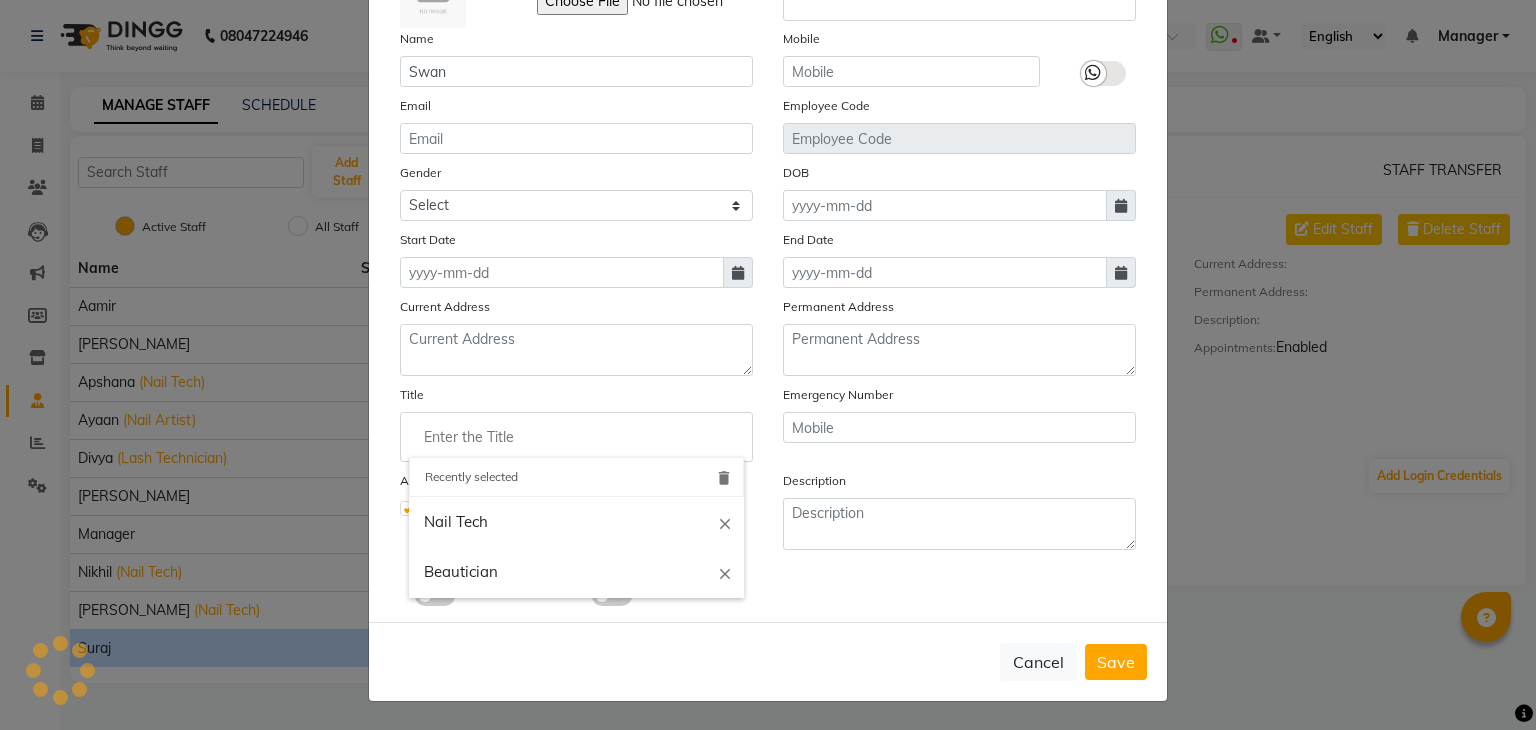 click 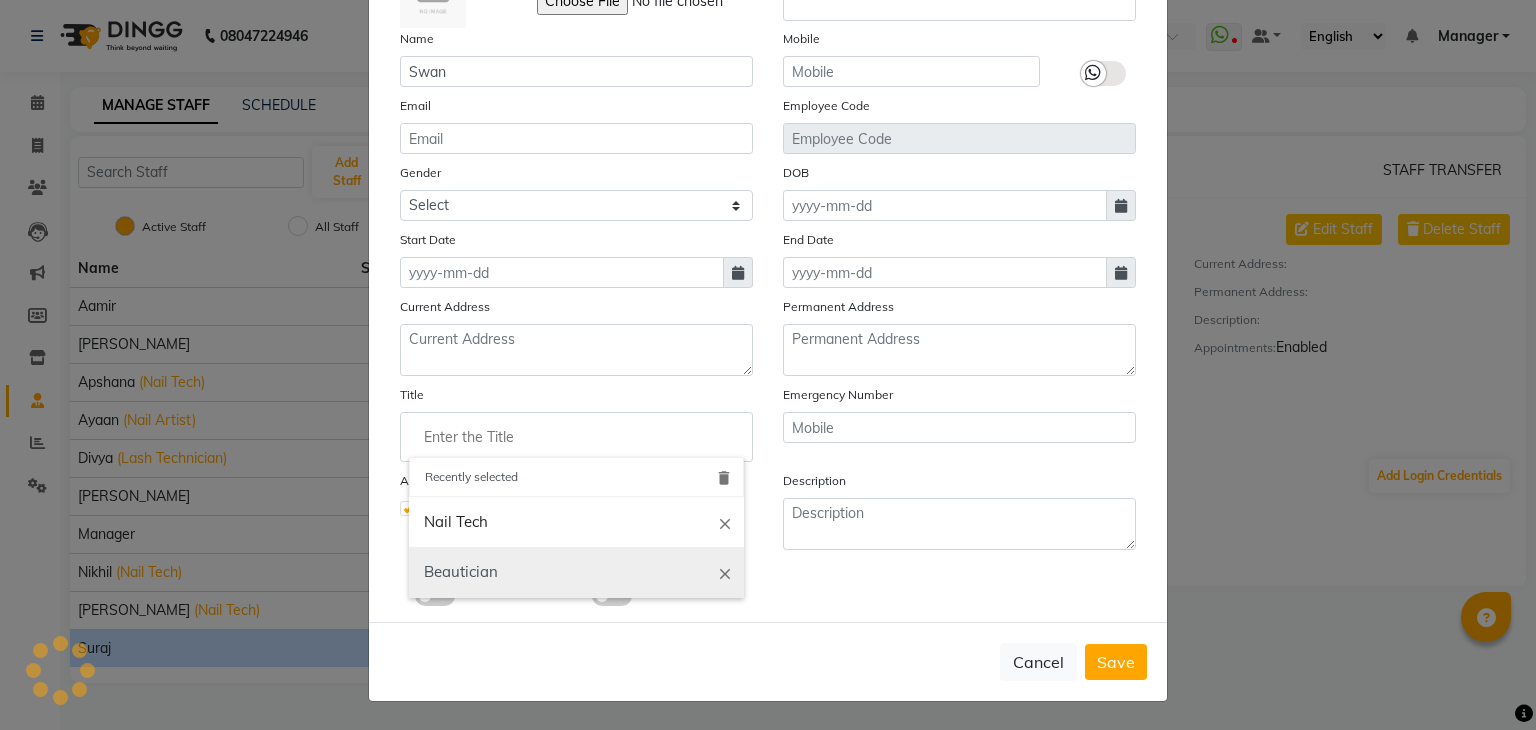 click on "Beautician" at bounding box center [576, 572] 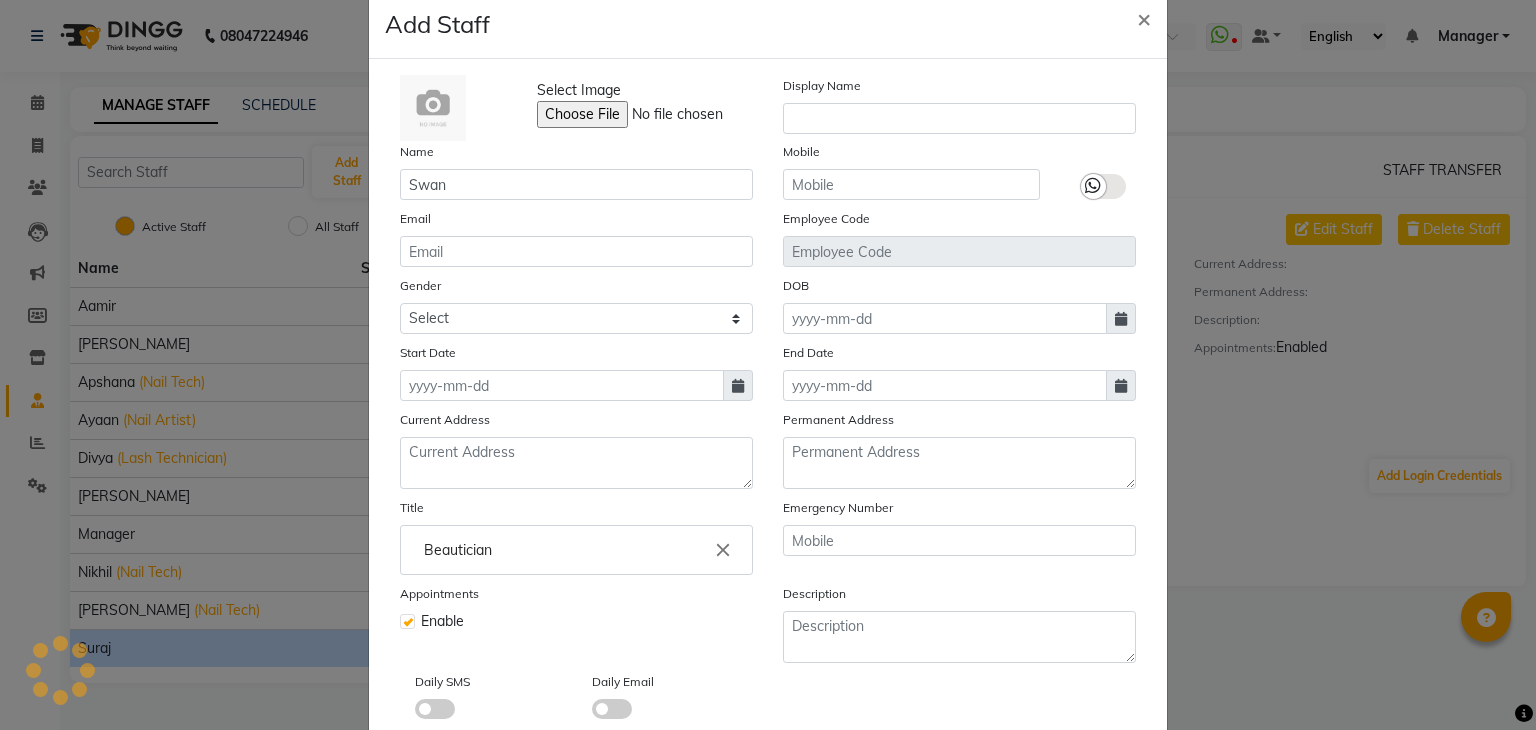 scroll, scrollTop: 0, scrollLeft: 0, axis: both 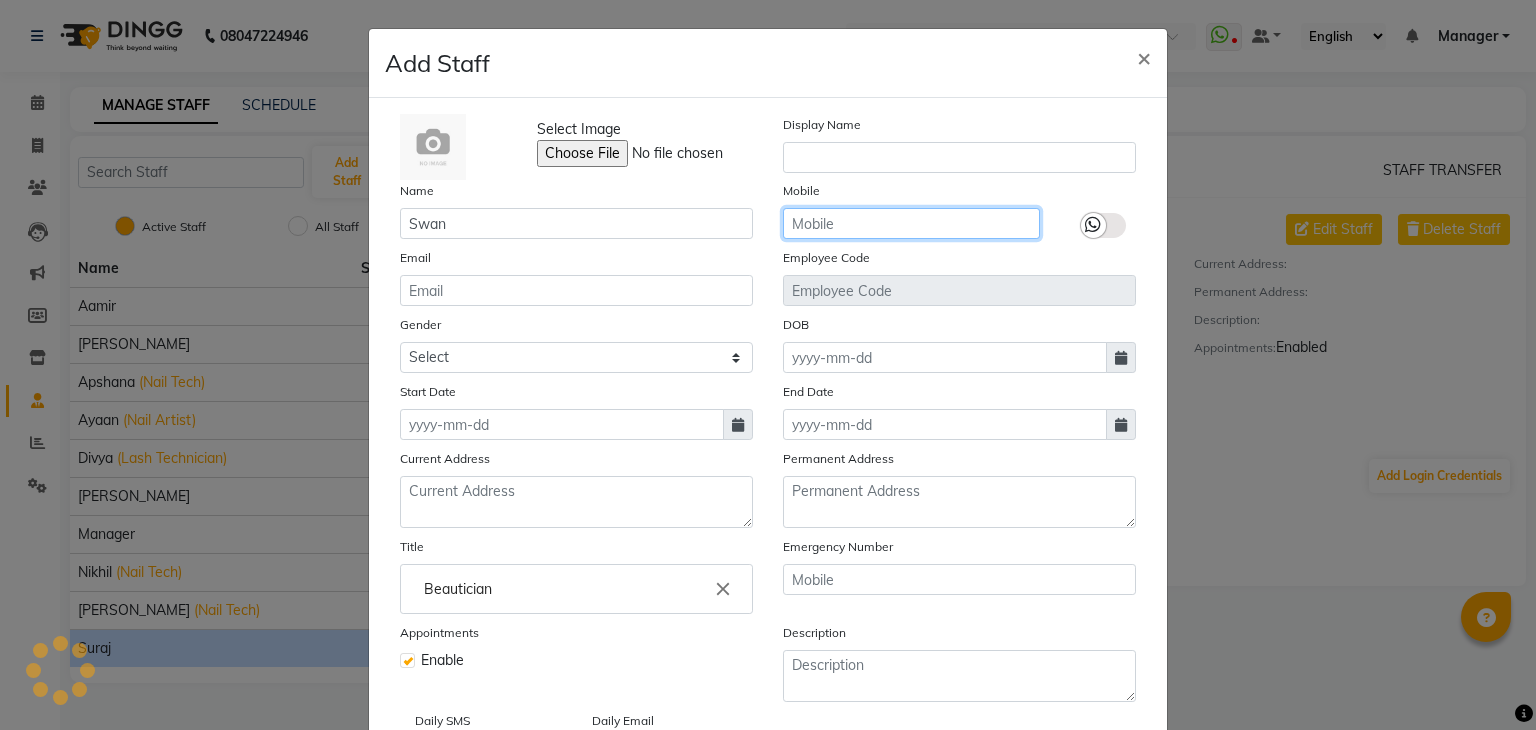 click 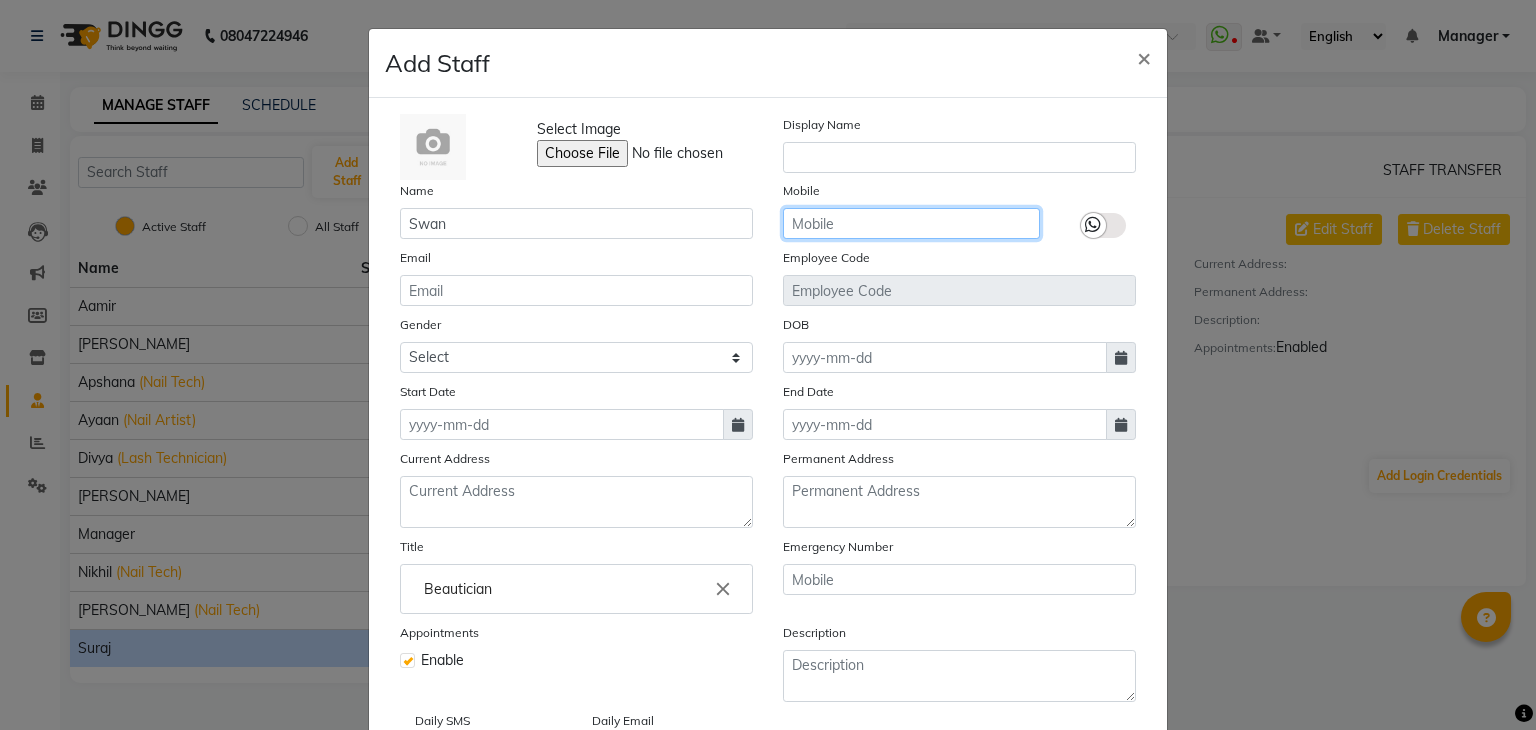 click 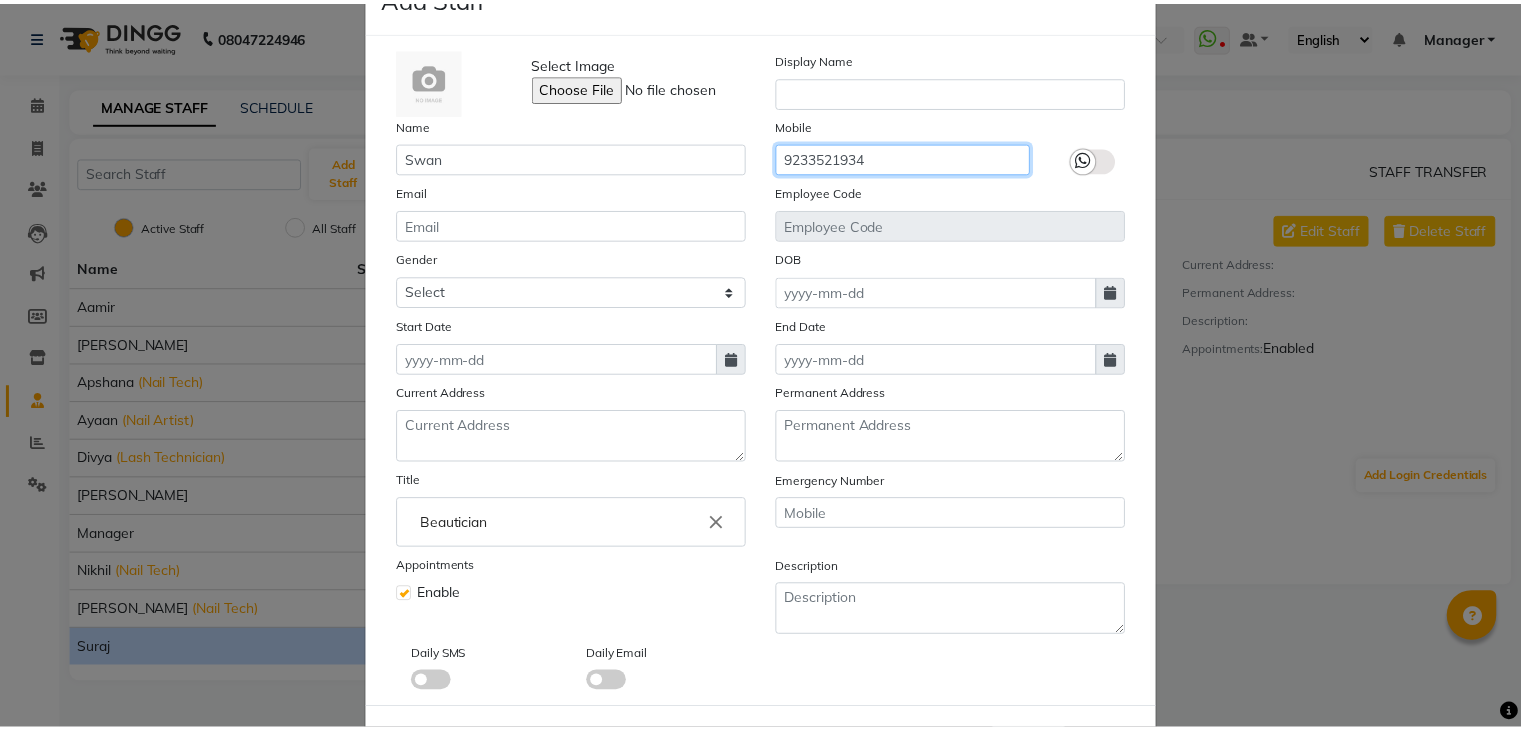 scroll, scrollTop: 160, scrollLeft: 0, axis: vertical 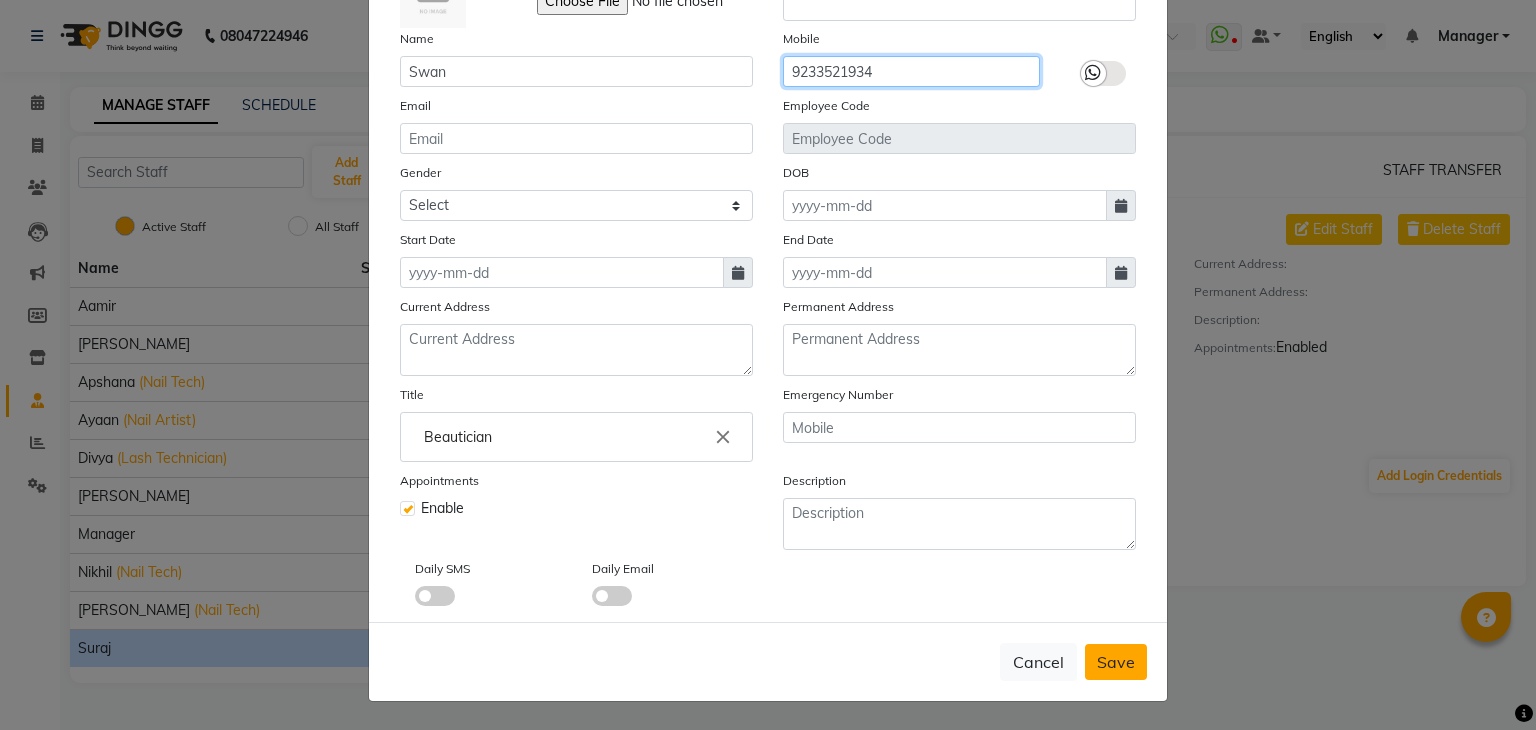 type on "9233521934" 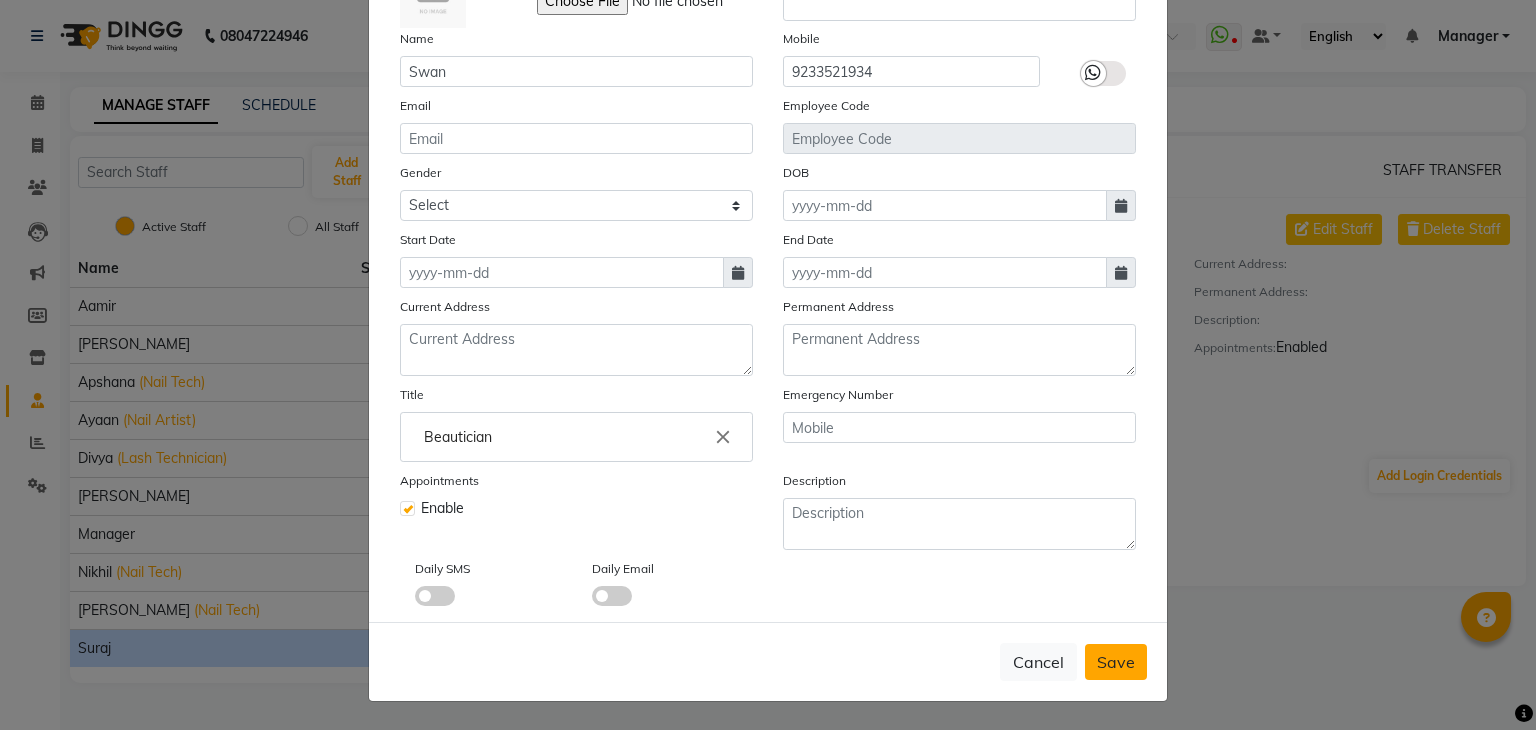 click on "Save" at bounding box center [1116, 662] 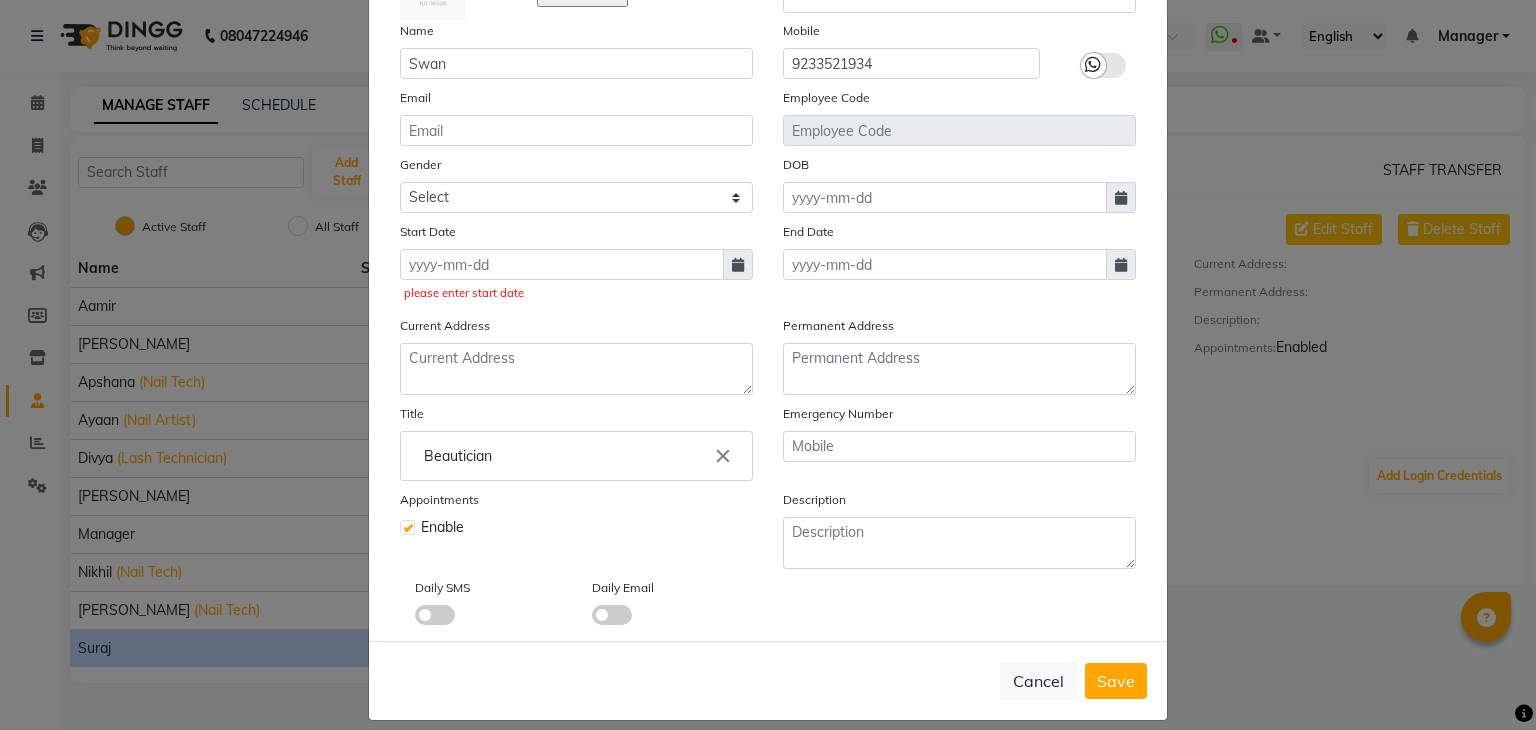 click 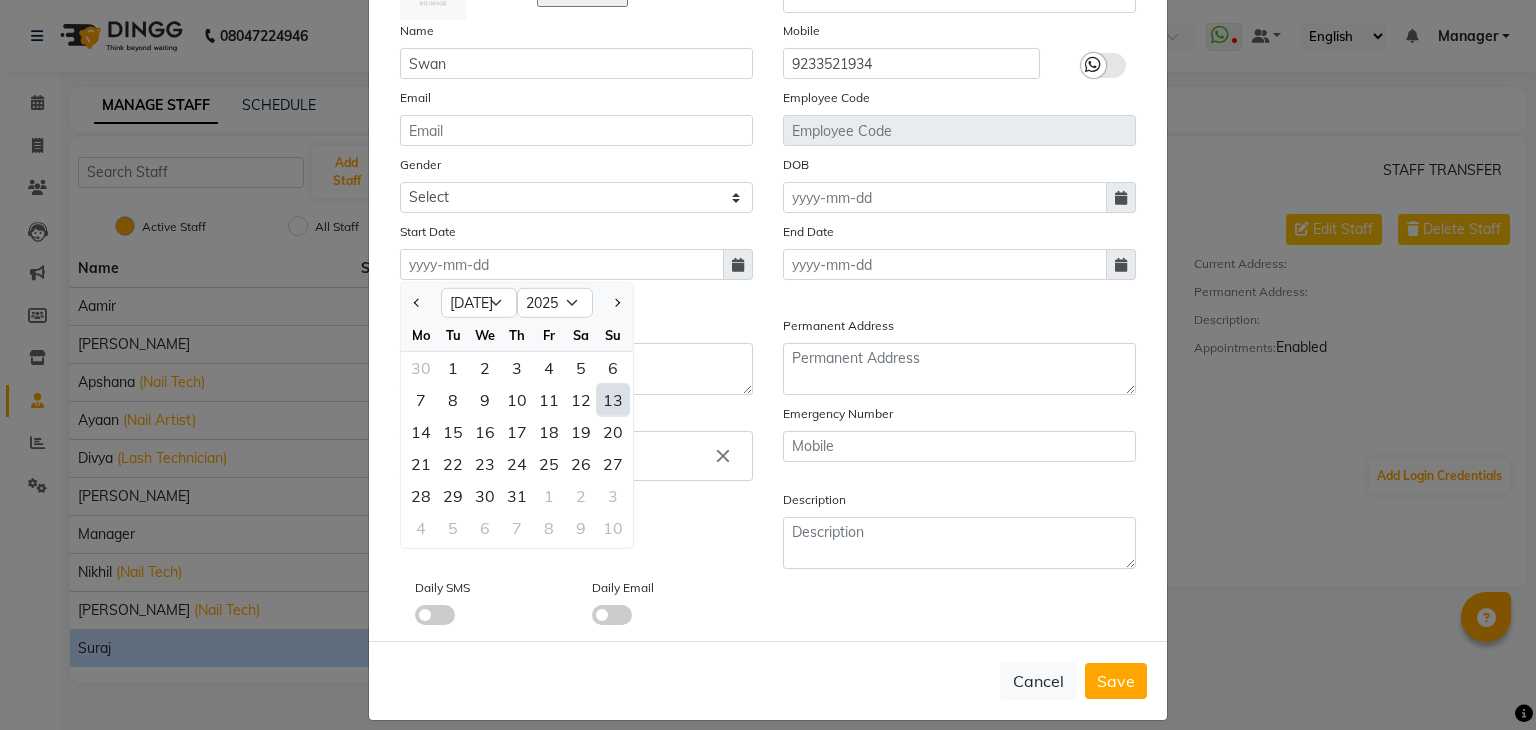 click on "13" 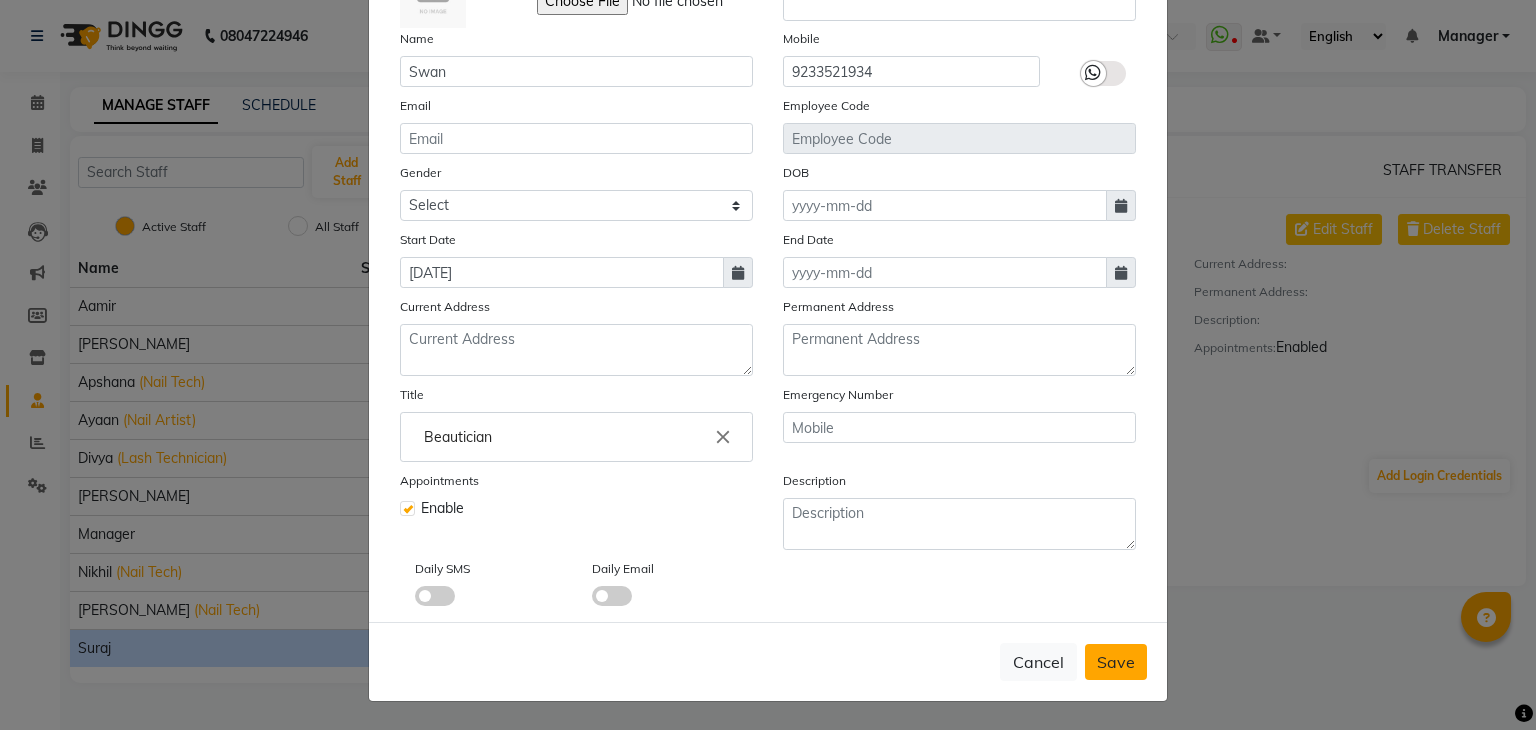 click on "Save" at bounding box center [1116, 662] 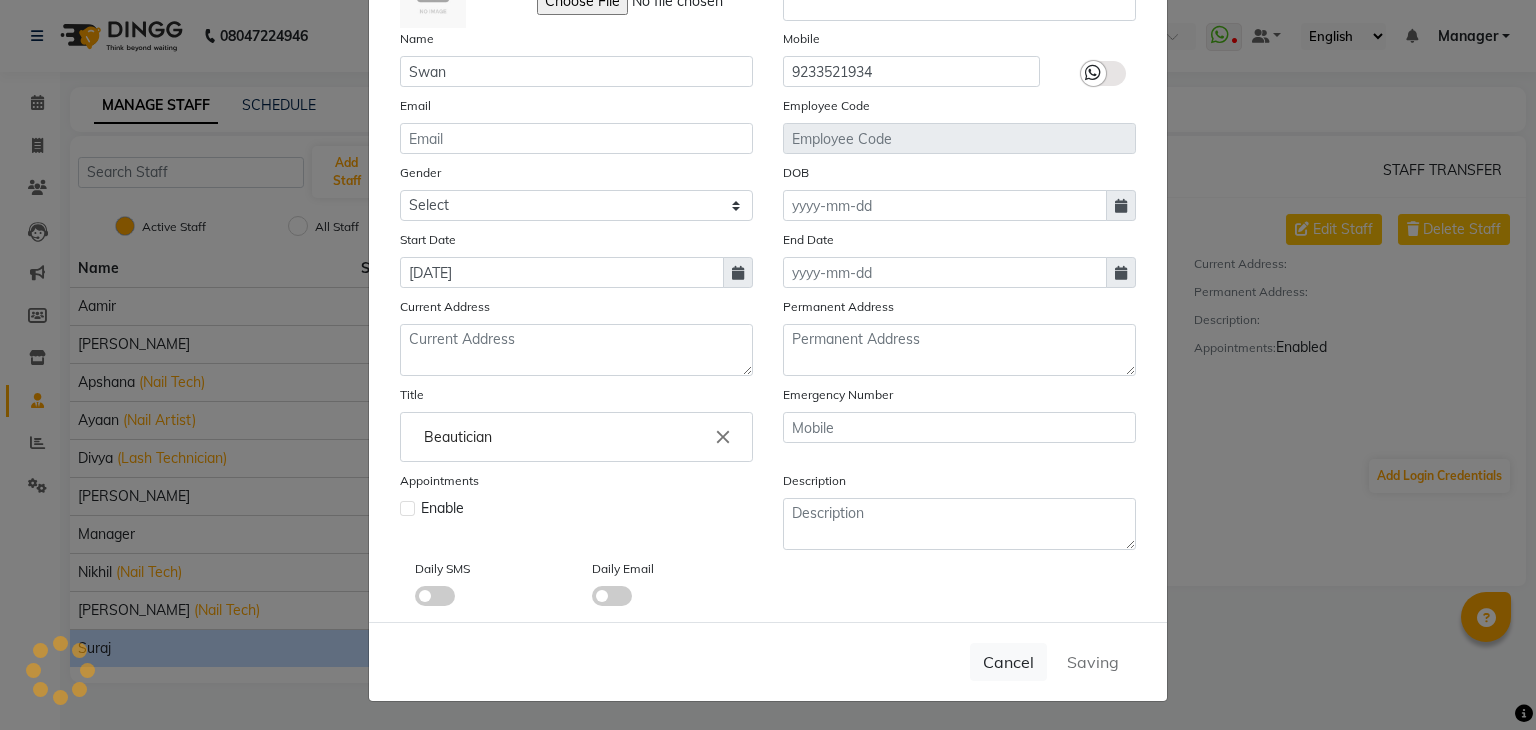 type 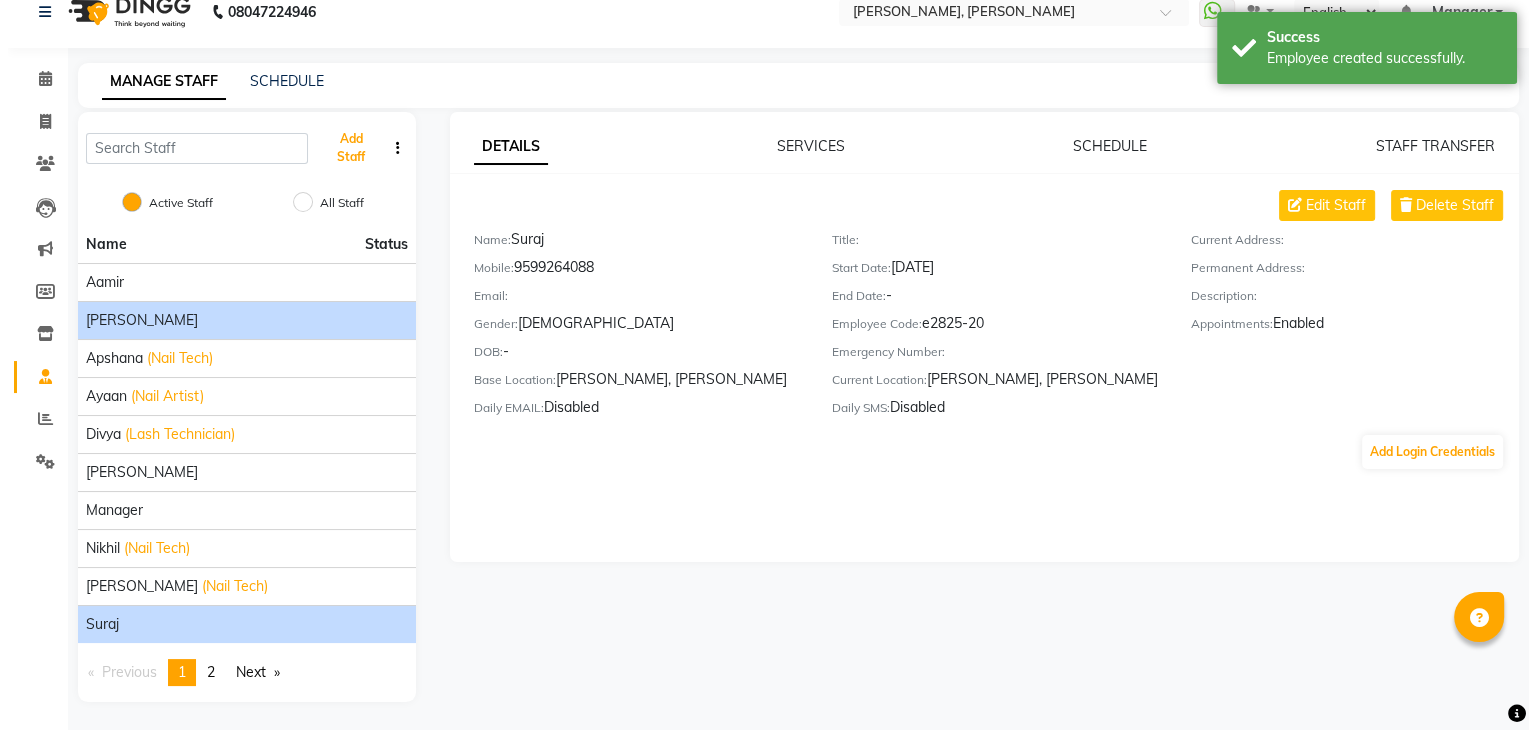 scroll, scrollTop: 0, scrollLeft: 0, axis: both 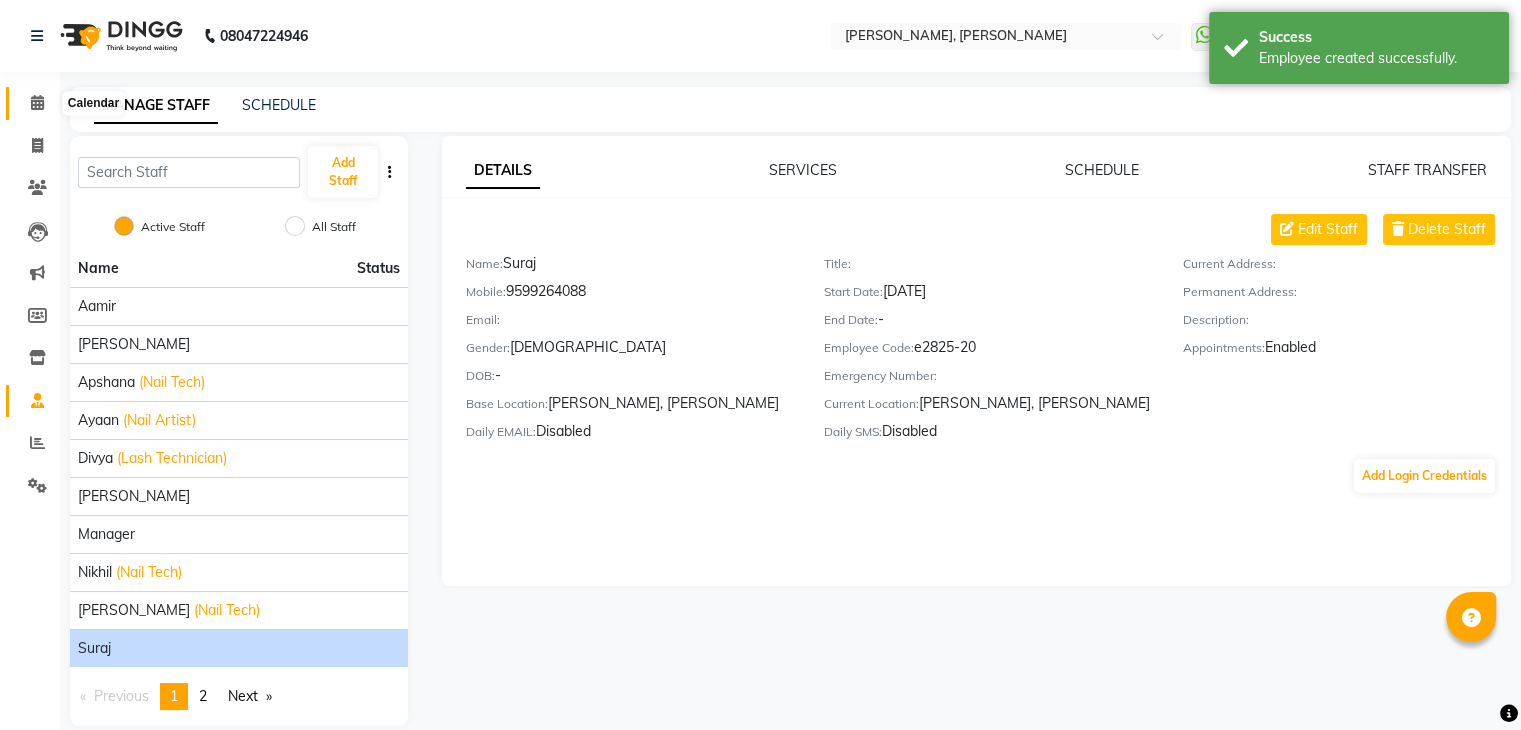 click 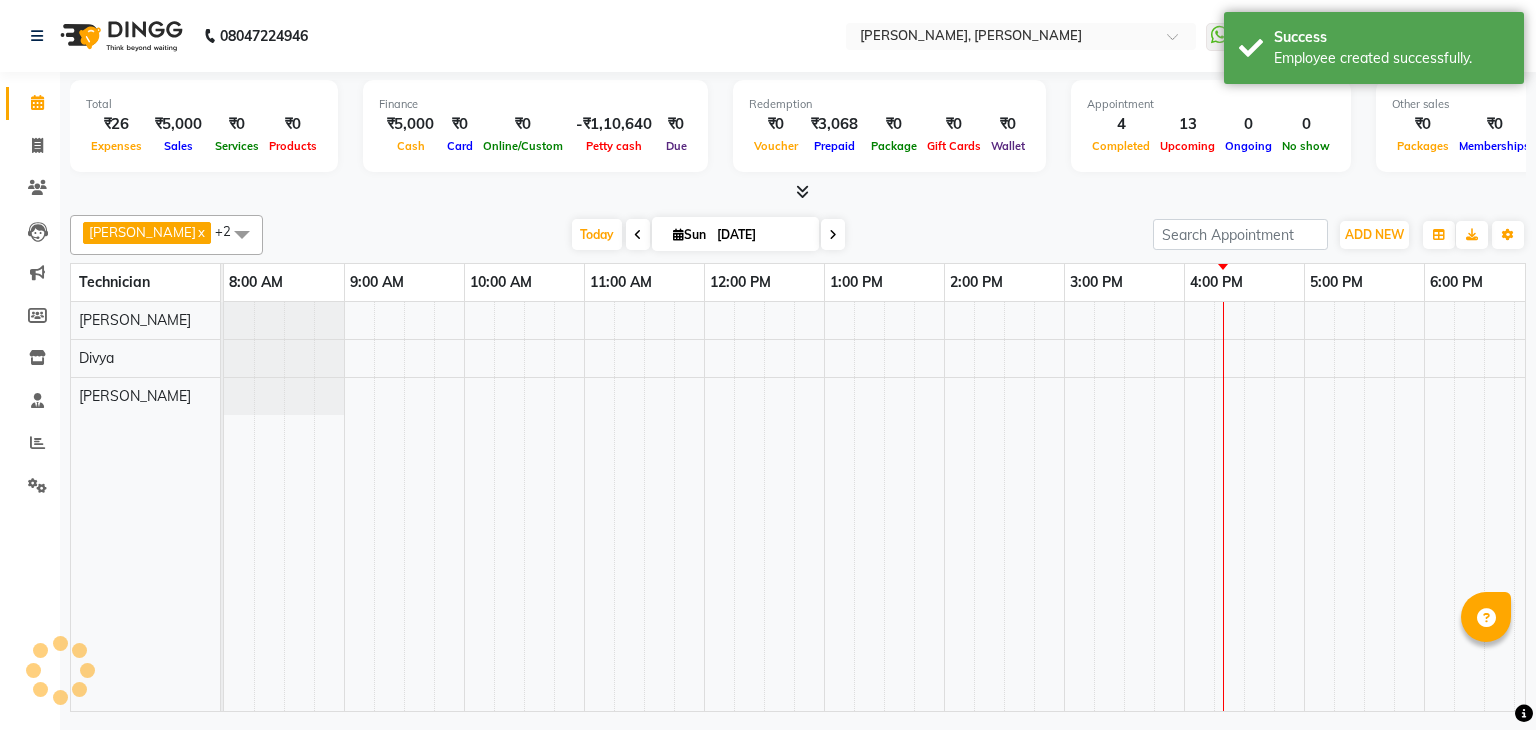 scroll, scrollTop: 0, scrollLeft: 0, axis: both 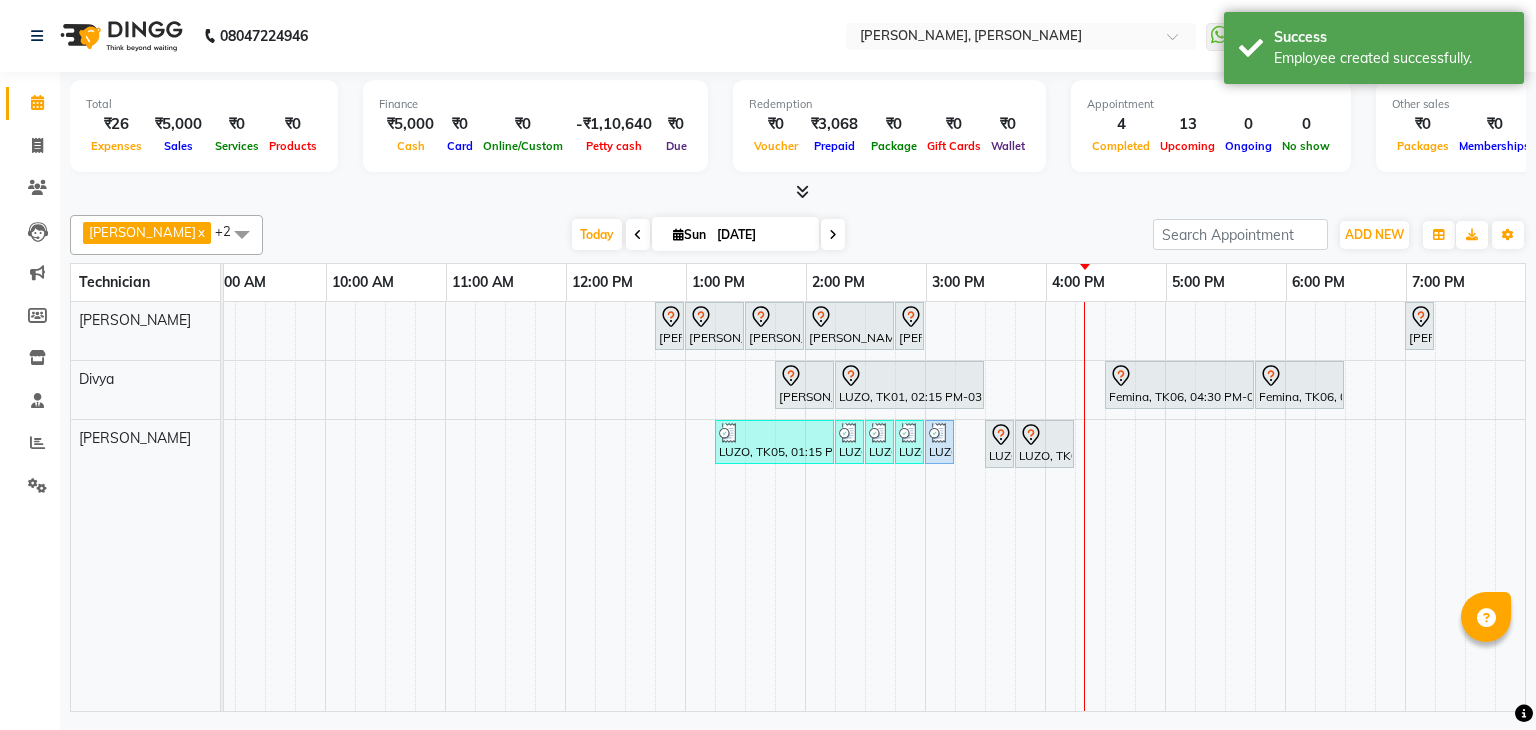click at bounding box center (242, 234) 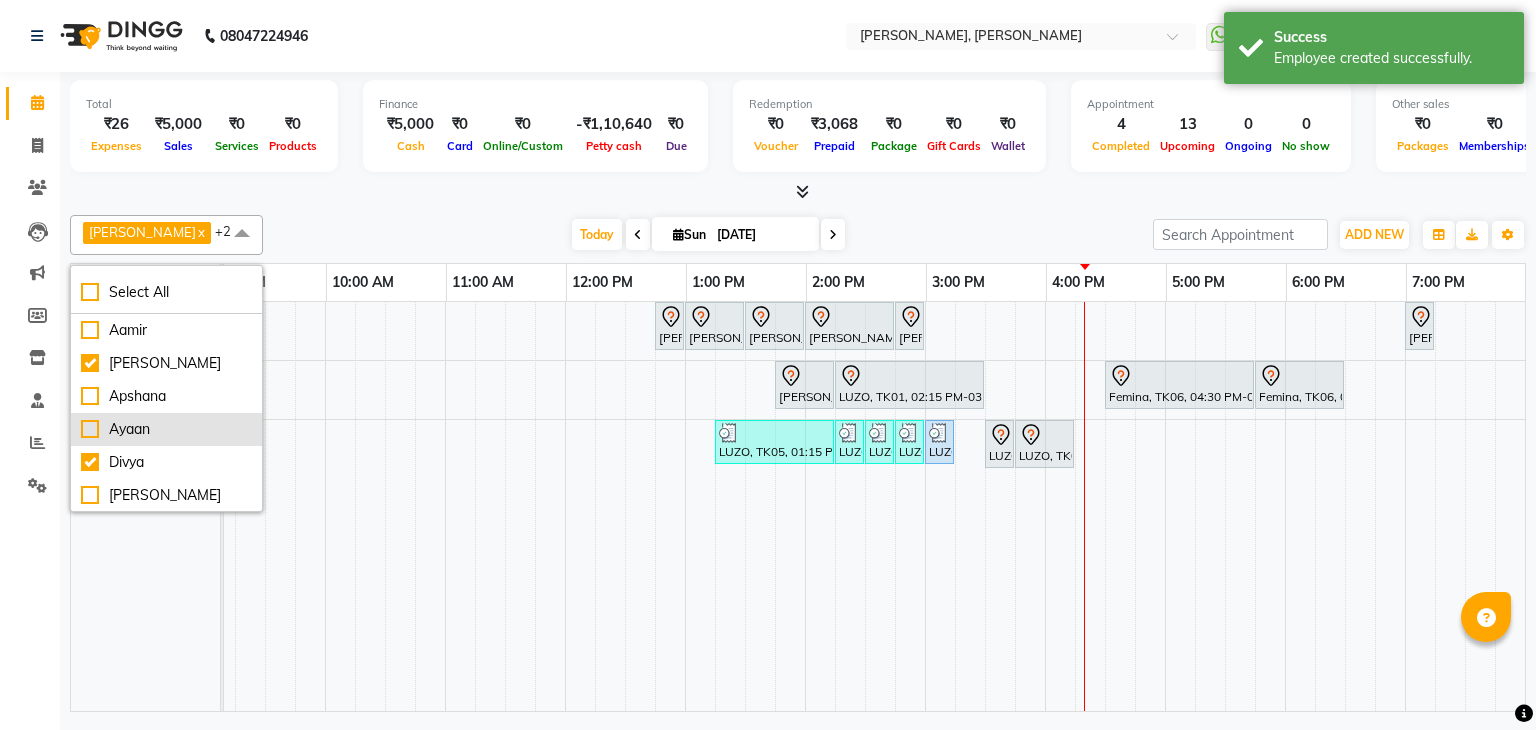 scroll, scrollTop: 132, scrollLeft: 0, axis: vertical 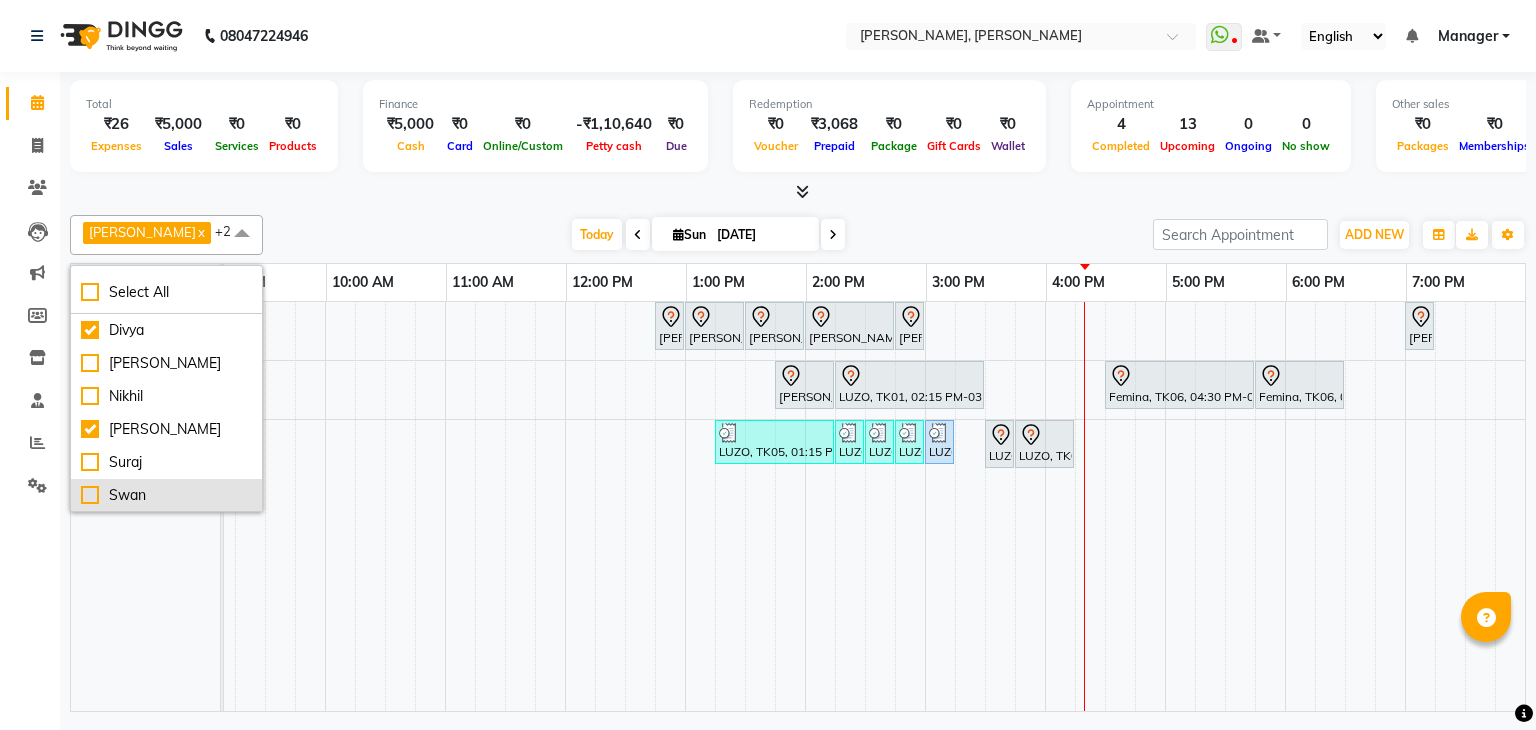 click on "Swan" at bounding box center (166, 495) 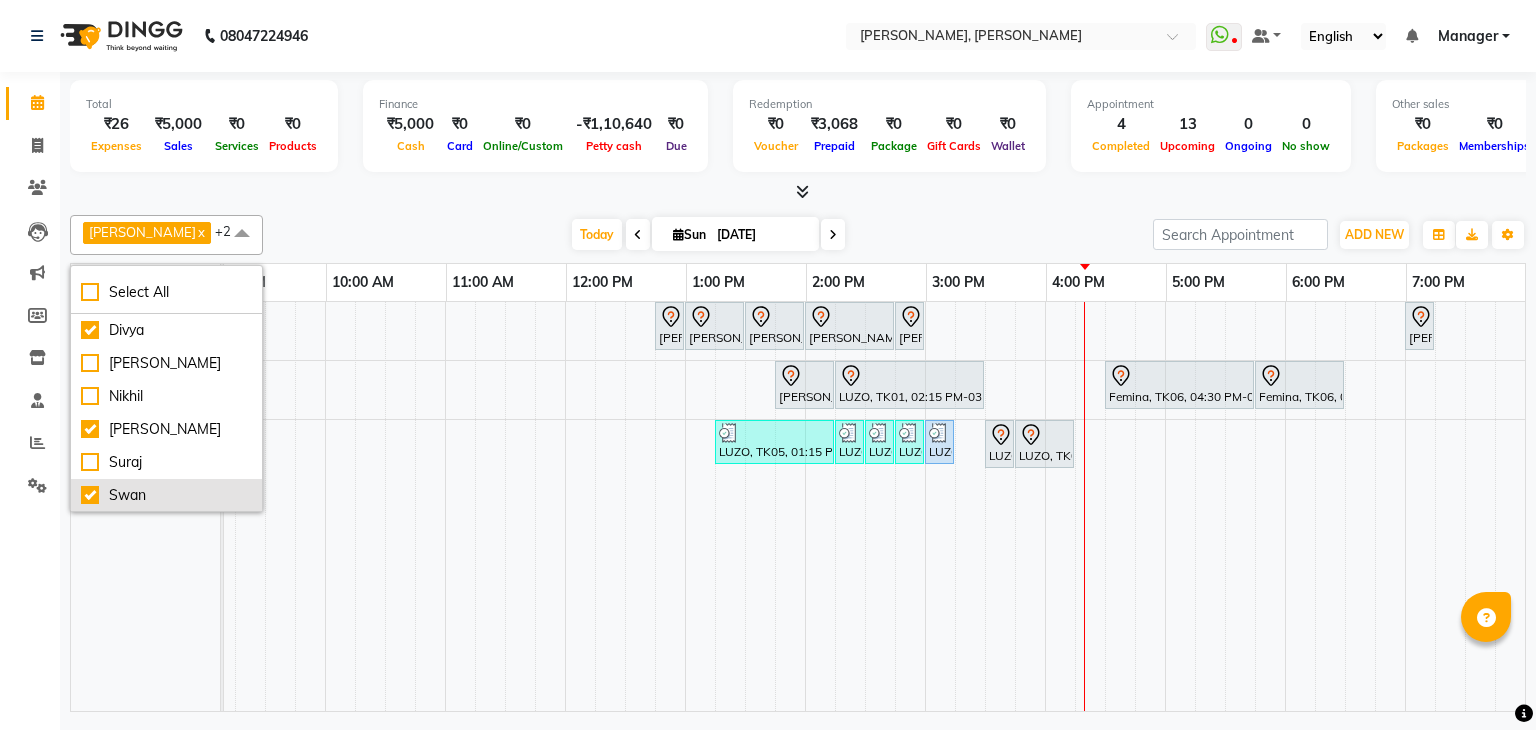 checkbox on "true" 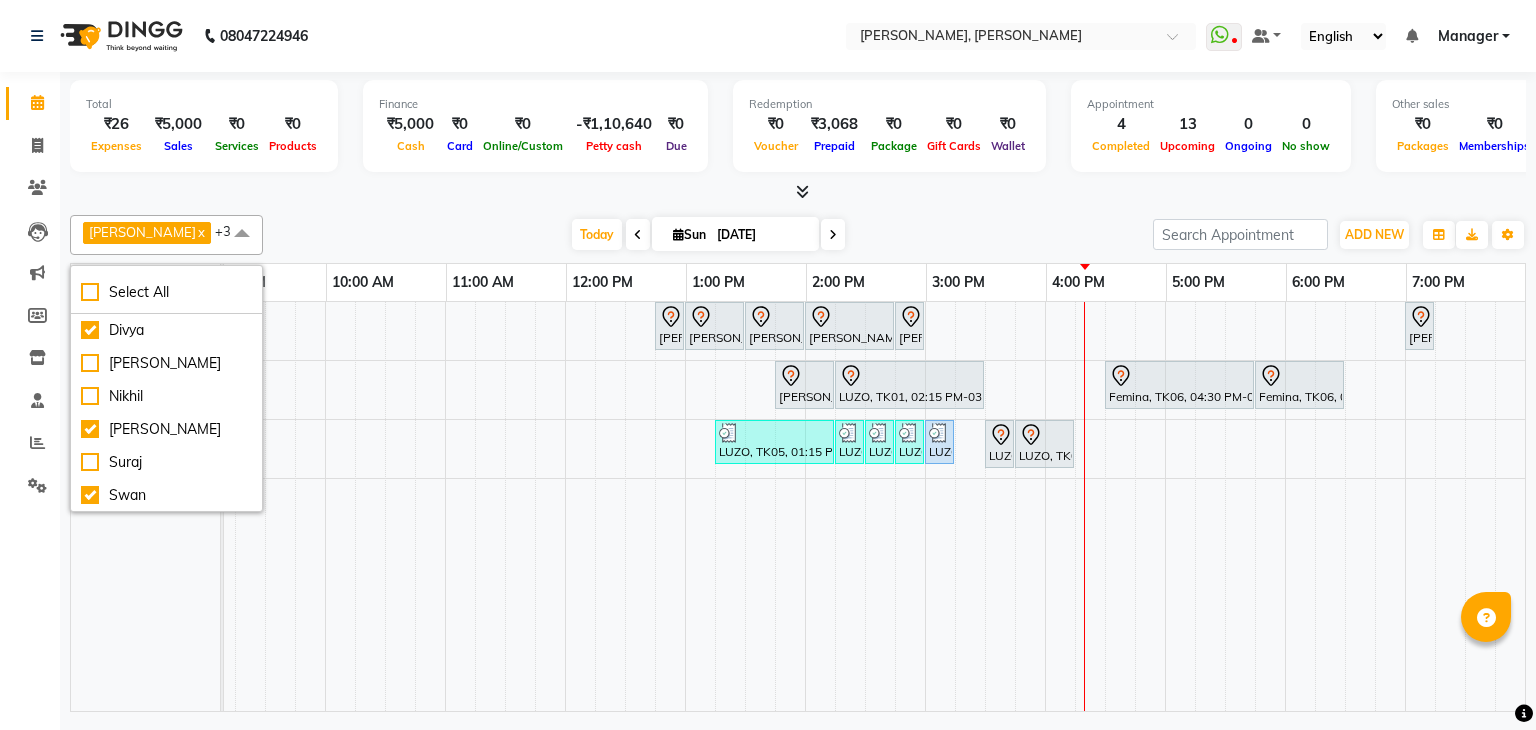 click at bounding box center [798, 192] 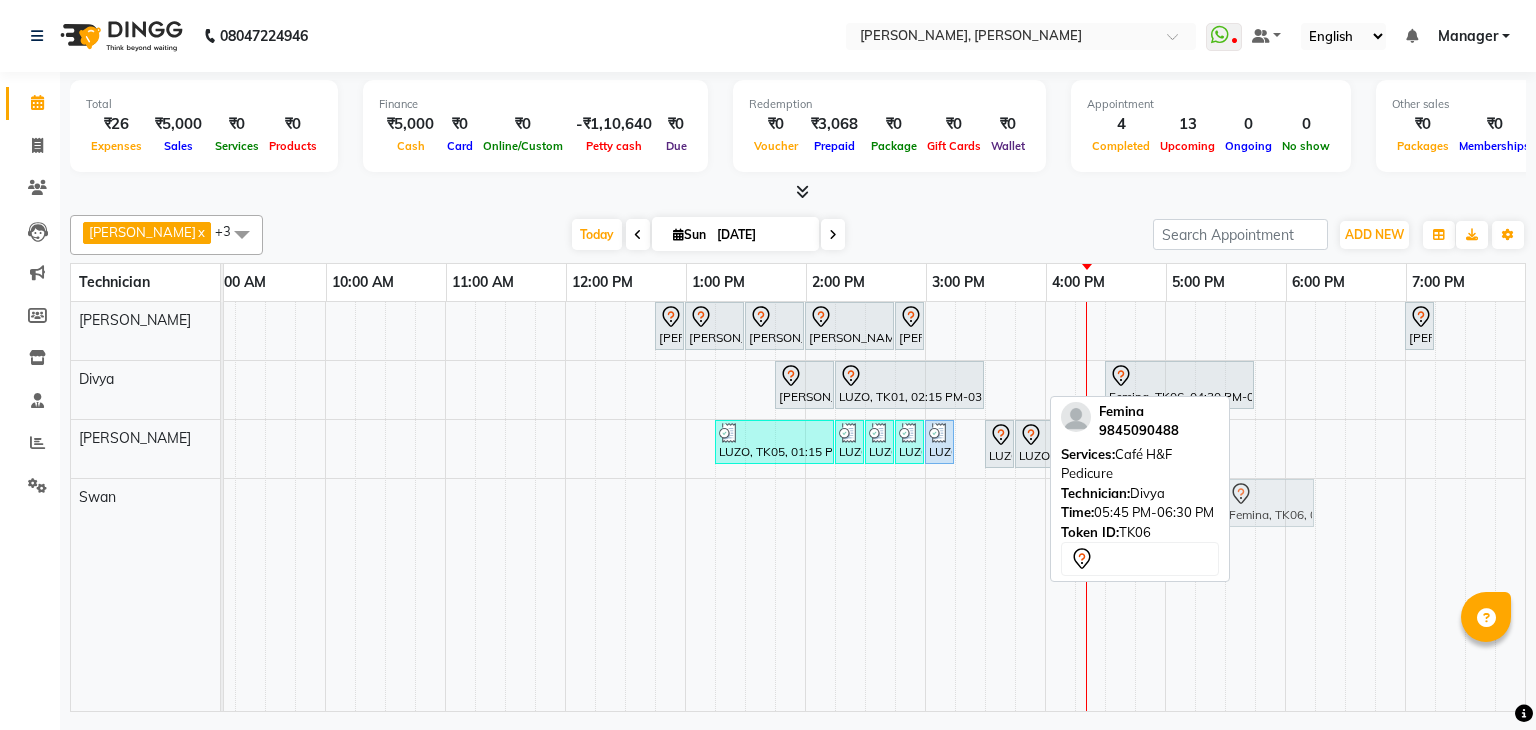 drag, startPoint x: 1274, startPoint y: 385, endPoint x: 1234, endPoint y: 497, distance: 118.92855 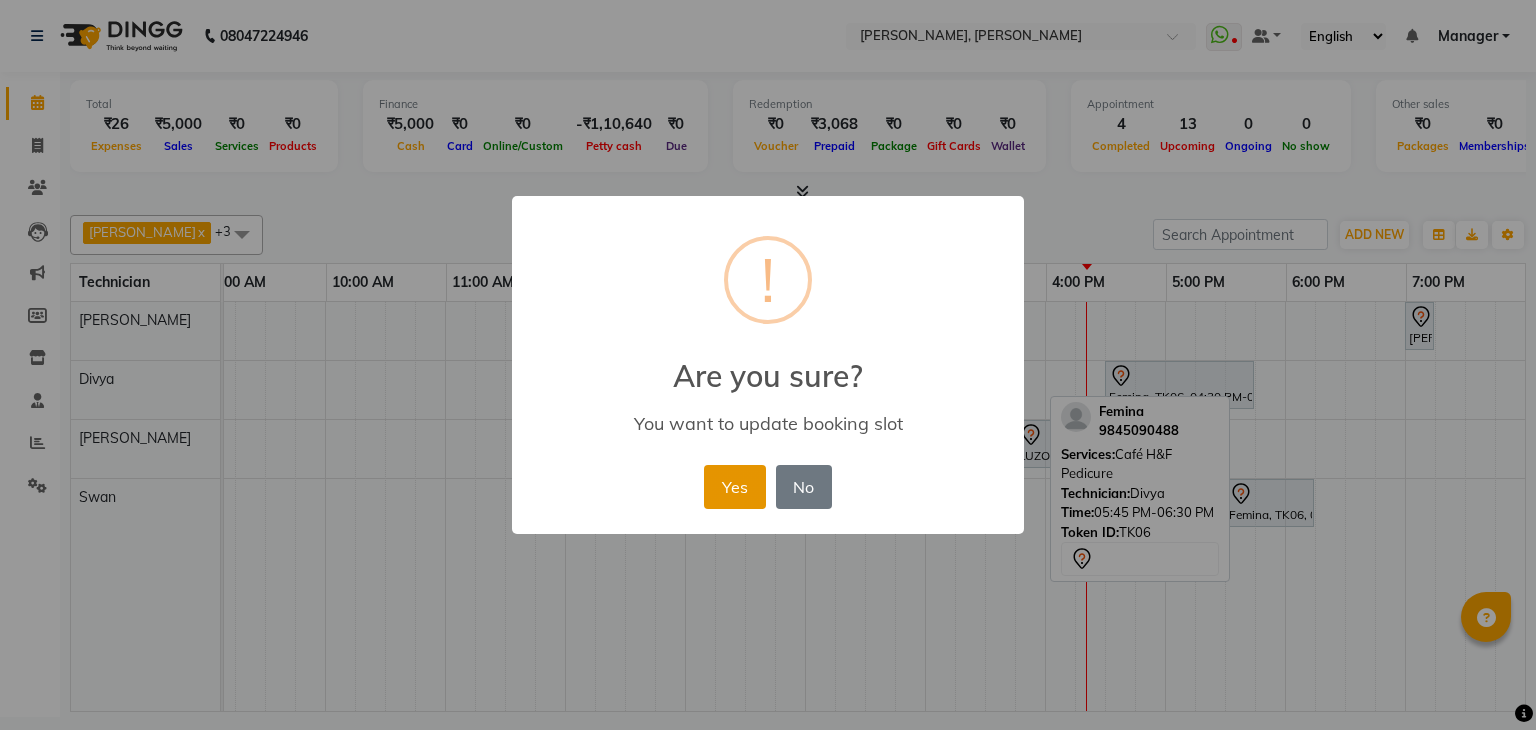 click on "Yes" at bounding box center [734, 487] 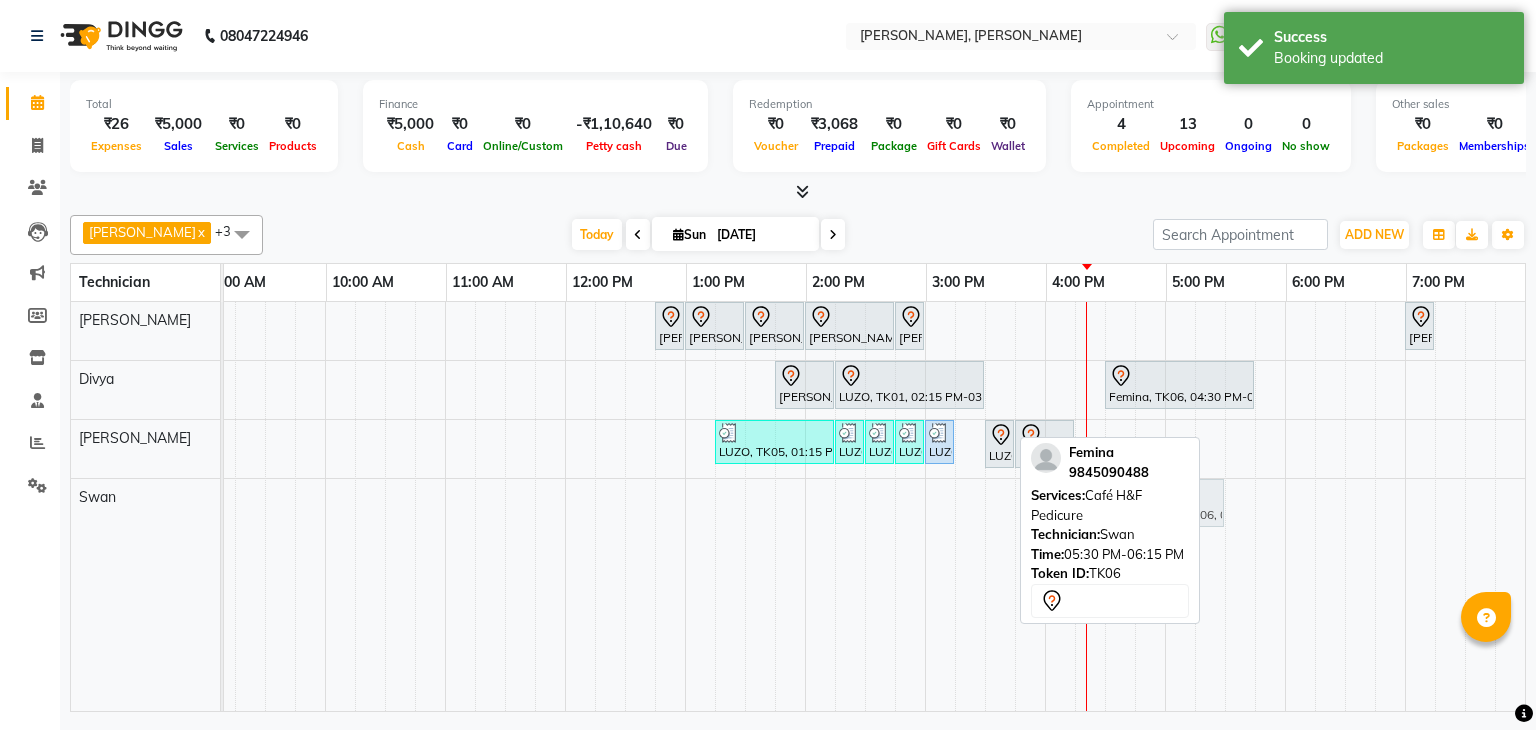 drag, startPoint x: 1260, startPoint y: 495, endPoint x: 1169, endPoint y: 500, distance: 91.13726 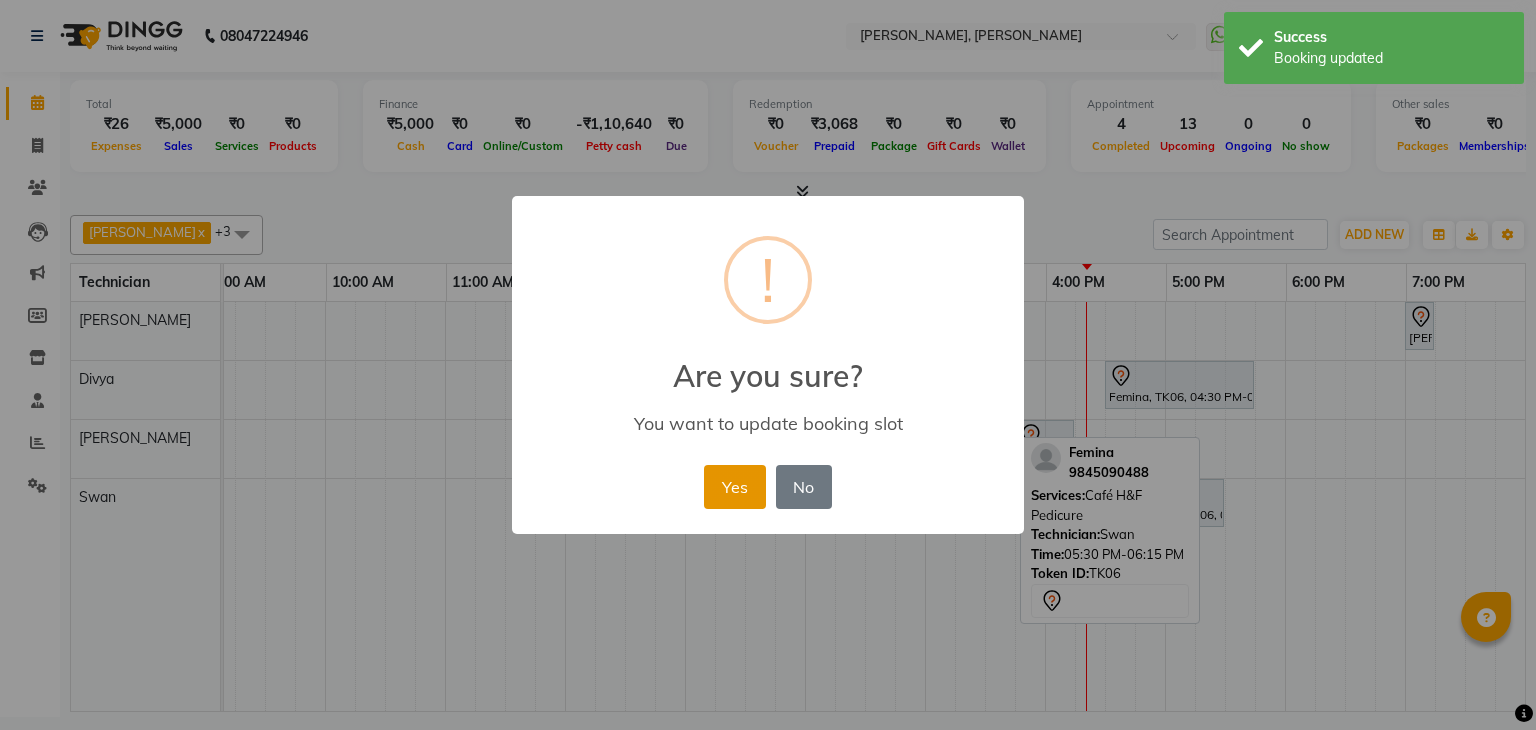 click on "Yes" at bounding box center [734, 487] 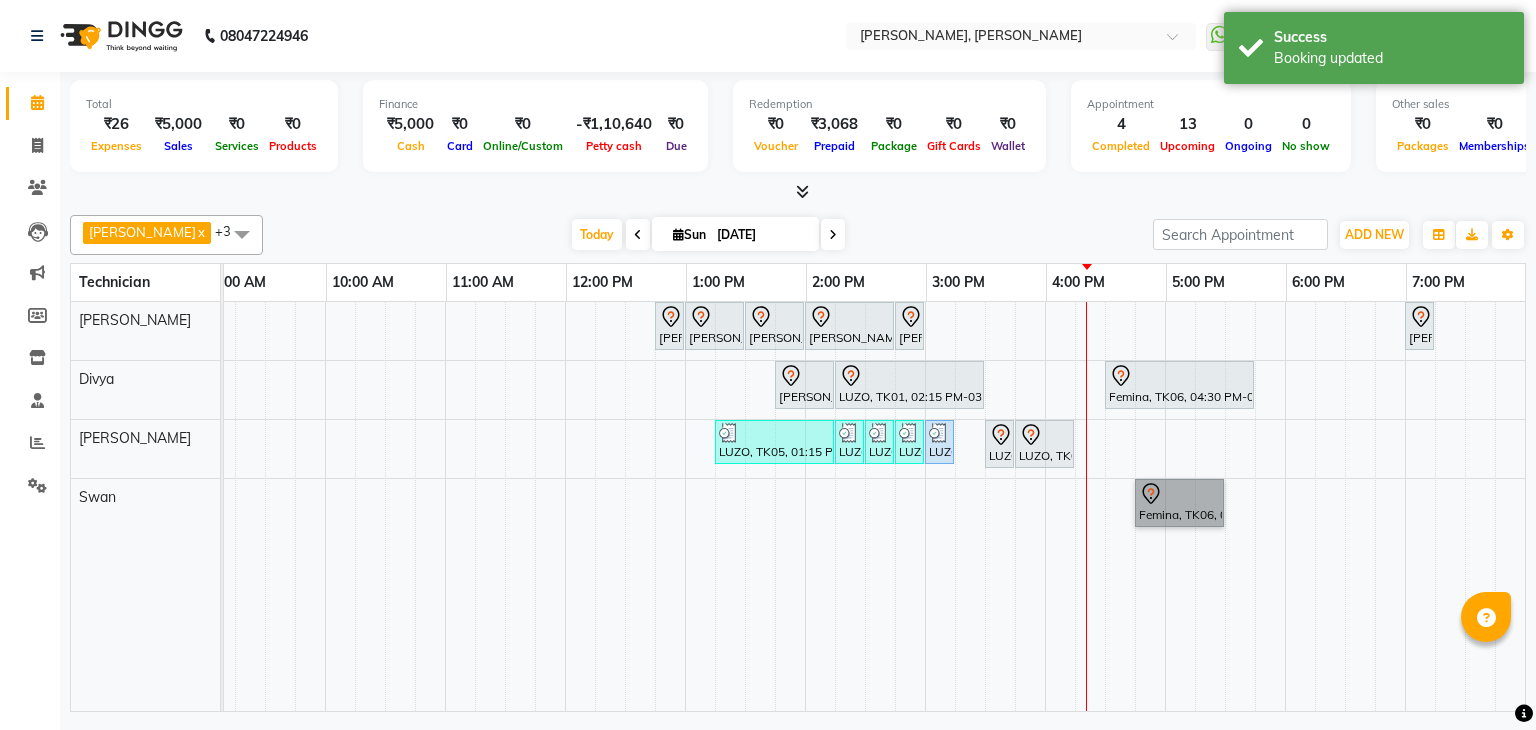 drag, startPoint x: 1149, startPoint y: 489, endPoint x: 1236, endPoint y: 327, distance: 183.88312 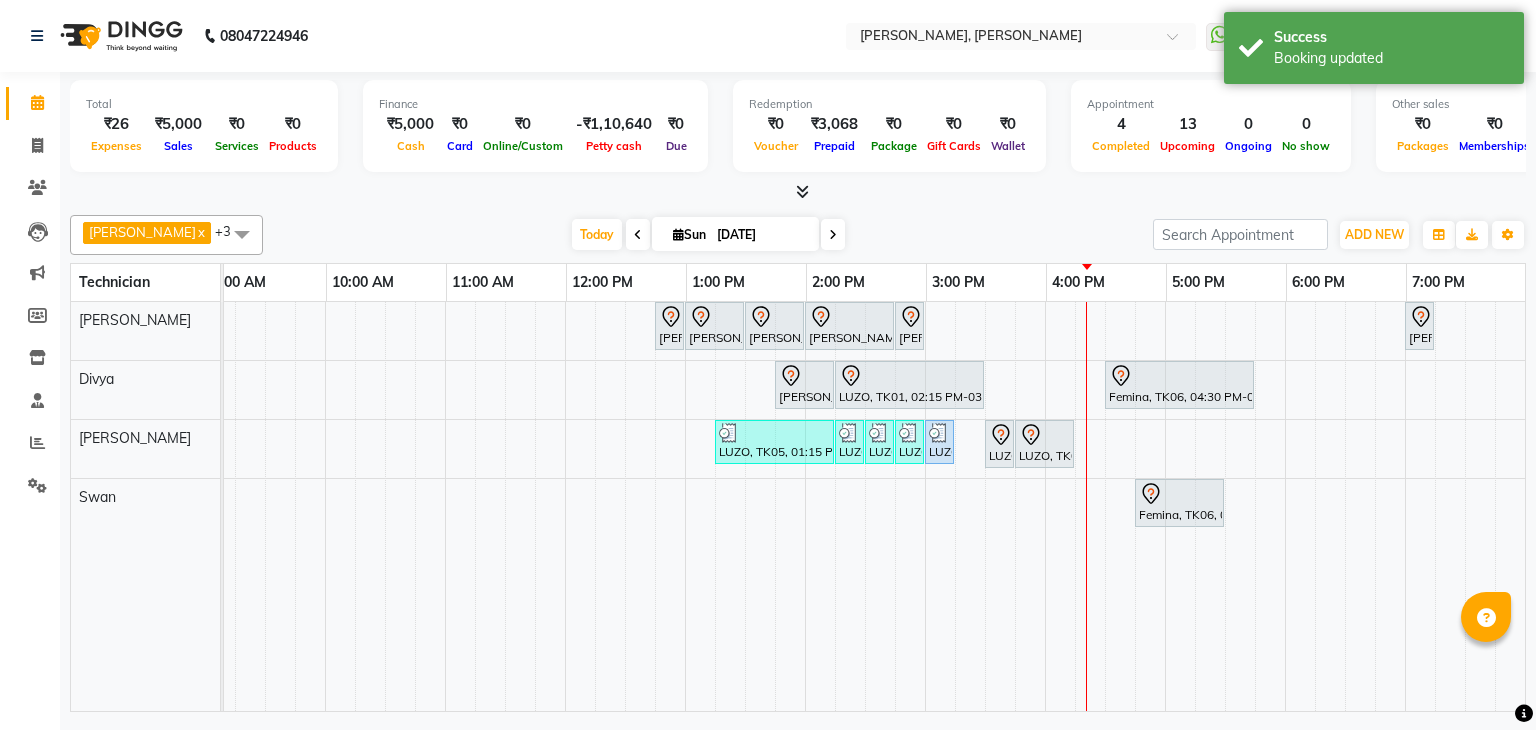 drag, startPoint x: 1236, startPoint y: 327, endPoint x: 1094, endPoint y: 224, distance: 175.42235 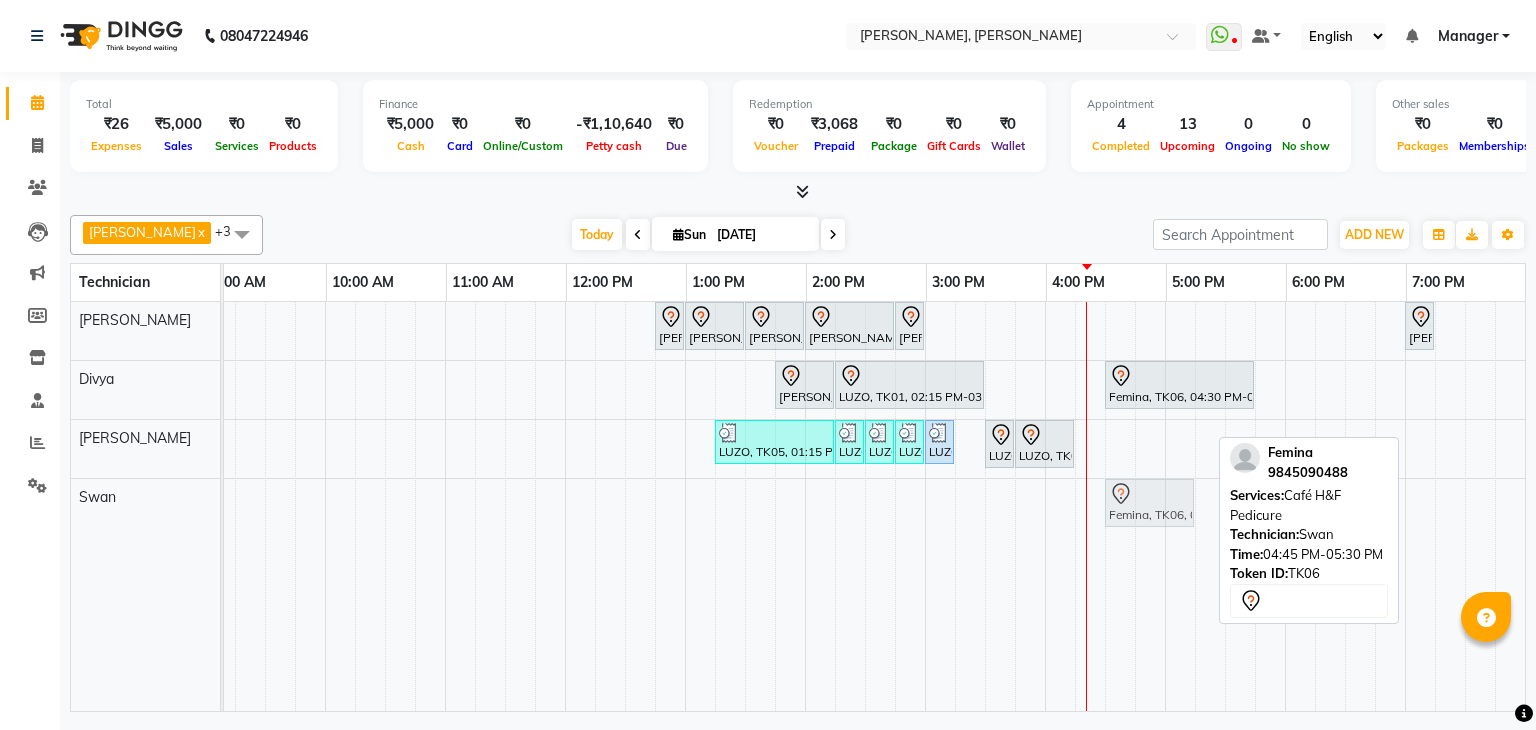 drag, startPoint x: 1178, startPoint y: 493, endPoint x: 1152, endPoint y: 498, distance: 26.476404 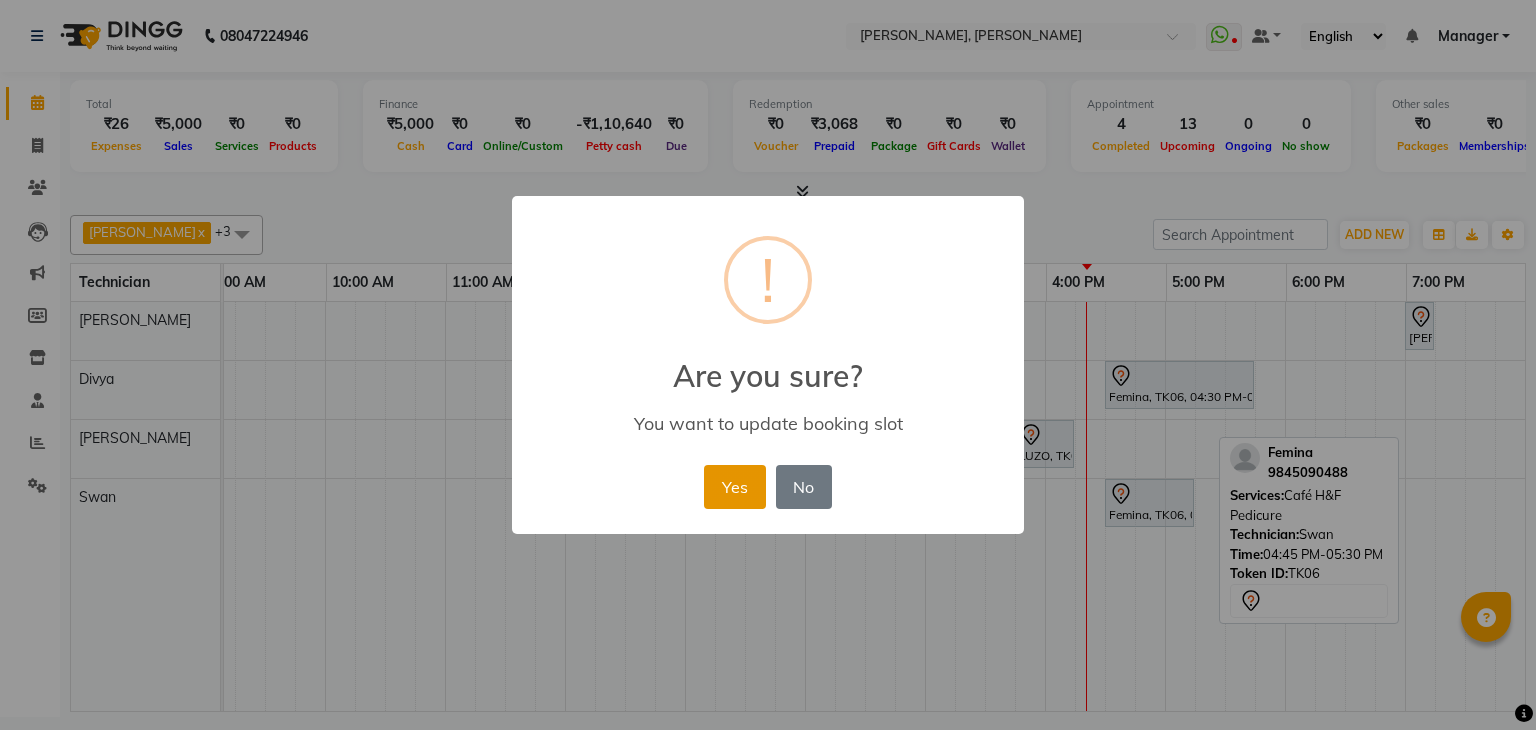 click on "Yes" at bounding box center (734, 487) 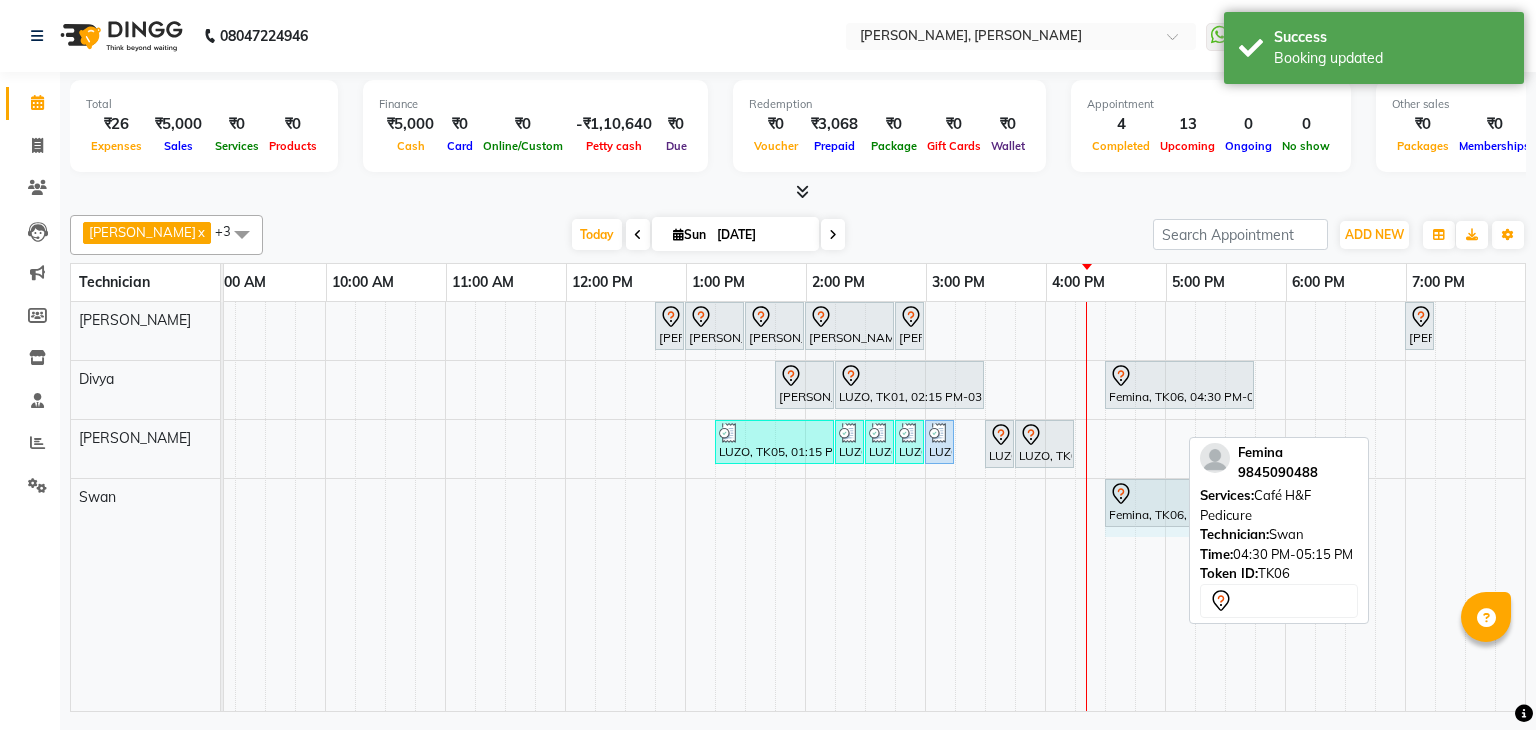 drag, startPoint x: 1174, startPoint y: 494, endPoint x: 1211, endPoint y: 492, distance: 37.054016 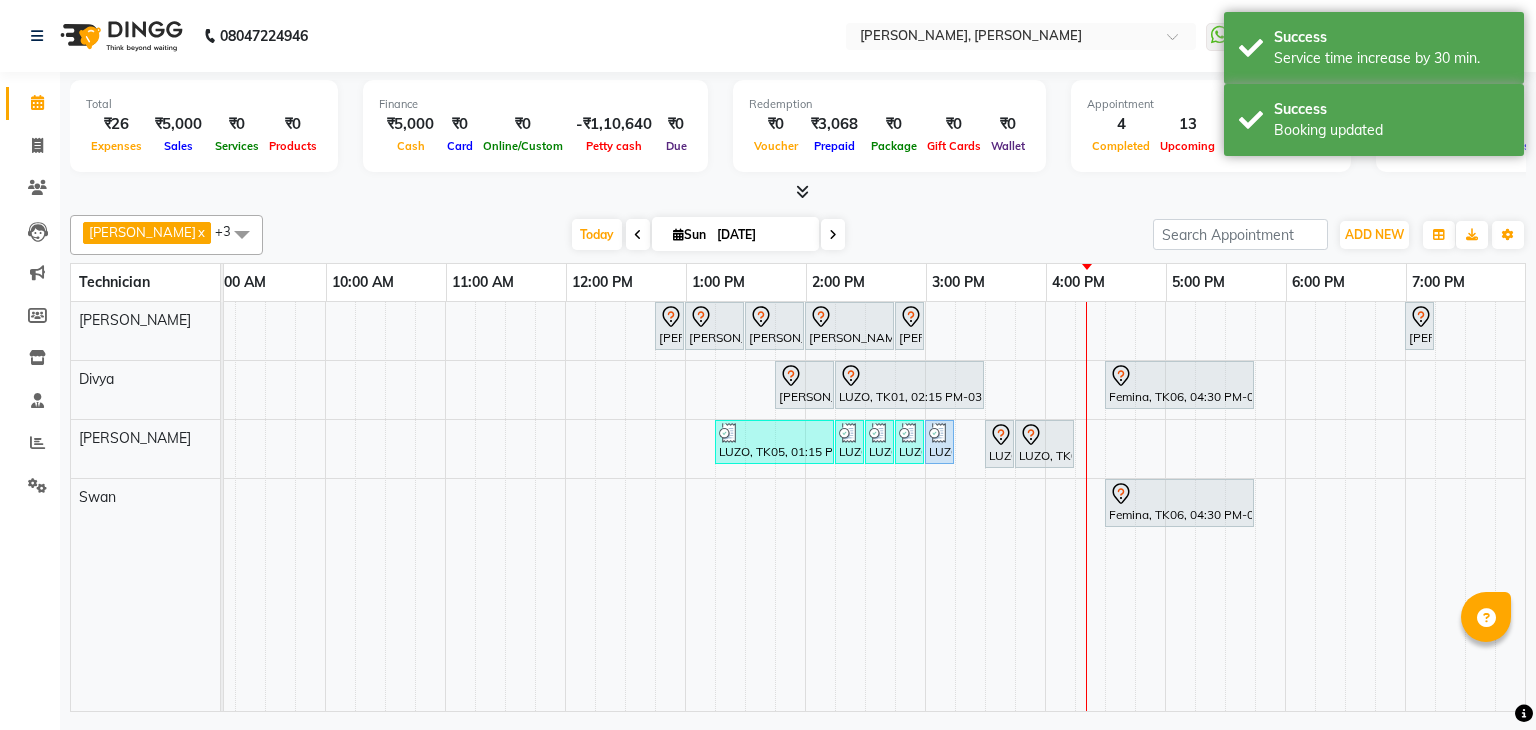 click at bounding box center (798, 192) 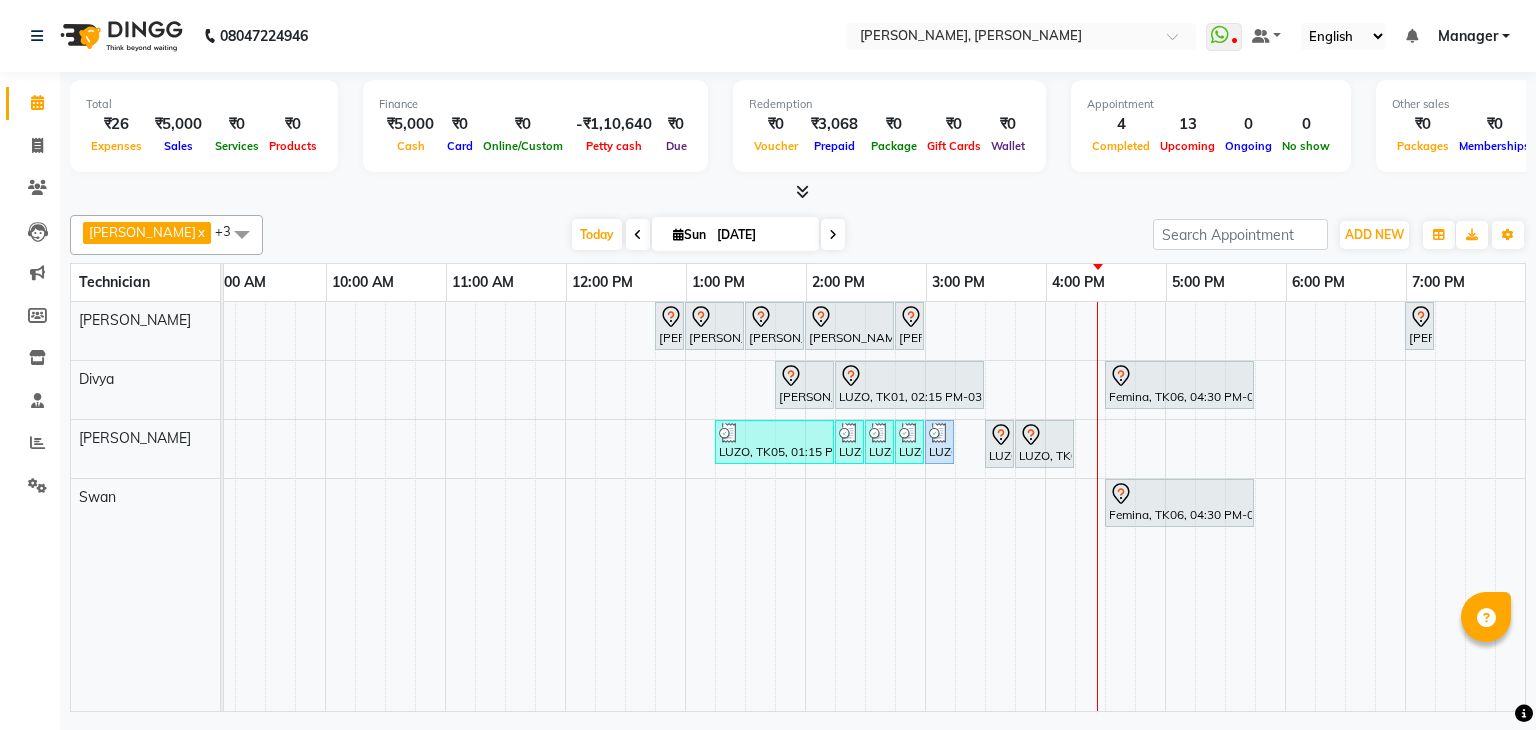 click on "[PERSON_NAME], TK04, 12:45 PM-01:00 PM, Gel polish removal             [PERSON_NAME], TK04, 01:00 PM-01:30 PM, Refills - Acylic (Hand)             [PERSON_NAME], TK04, 01:30 PM-02:00 PM, Permanent Nail Paint - Solid Color (Hand)             [PERSON_NAME], TK04, 02:00 PM-02:45 PM, Nail Extension - Acrylic (Hand)             [PERSON_NAME], TK04, 02:45 PM-03:00 PM, Nail Art - Glitter Per Finger (Hand)             [PERSON_NAME], TK02, 07:00 PM-07:15 PM, Acrylic Extenions + Gel Nail Paint             [PERSON_NAME], TK04, 01:45 PM-02:15 PM, Gel polish removal             LUZO, TK01, 02:15 PM-03:30 PM, Café H&F Pedicure             Femina, TK06, 04:30 PM-05:45 PM, Café H&F Pedicure     LUZO, TK05, 01:15 PM-02:15 PM, Nail Extension - Acrylic (Hand)     LUZO, TK05, 02:15 PM-02:30 PM, Permanent Nail Paint - Solid Color (Toes)     LUZO, TK05, 02:30 PM-02:45 PM, Nail Art - Per Stone (Hand)     LUZO, TK05, 02:45 PM-03:00 PM, Permanent Nail Paint - Solid Color (Hand)" at bounding box center [805, 506] 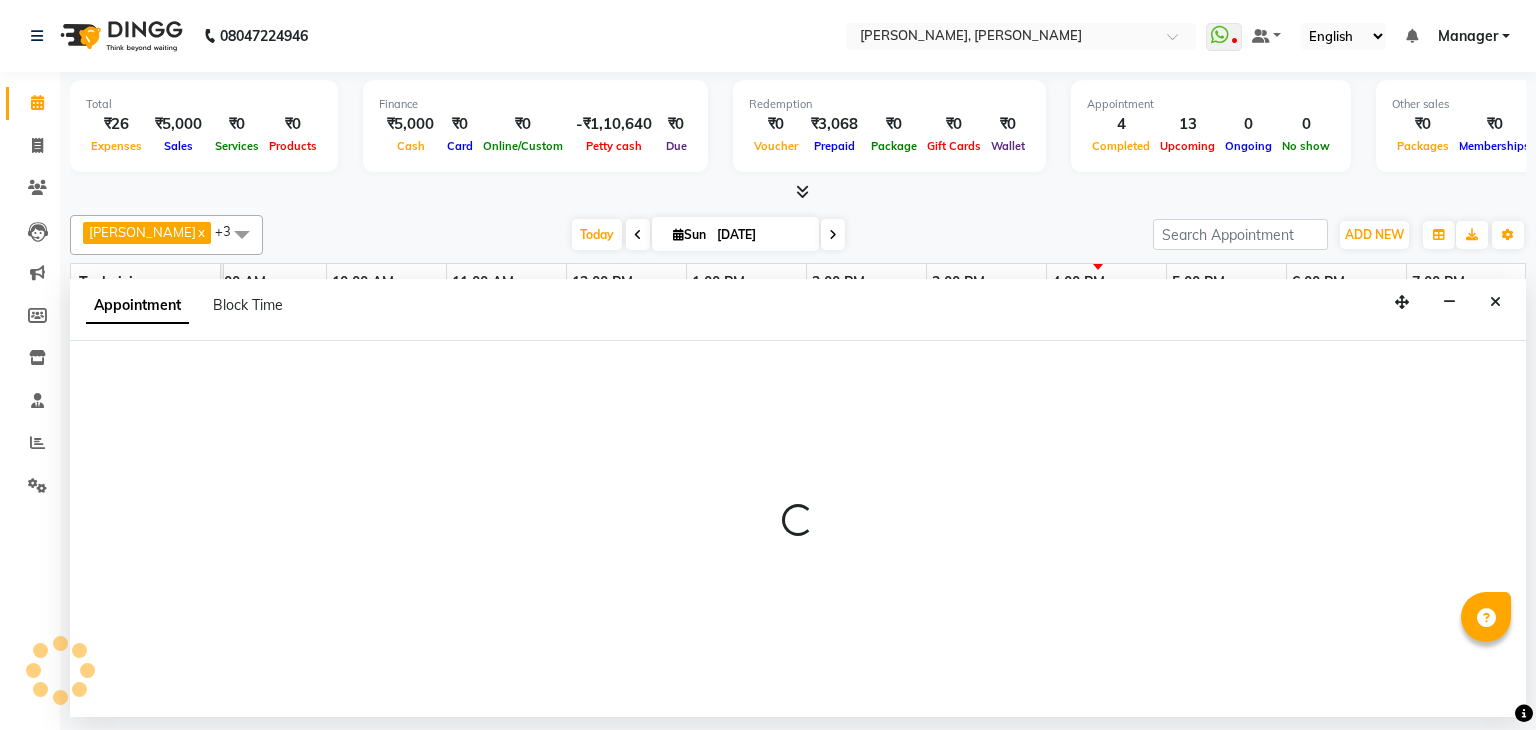 select on "54412" 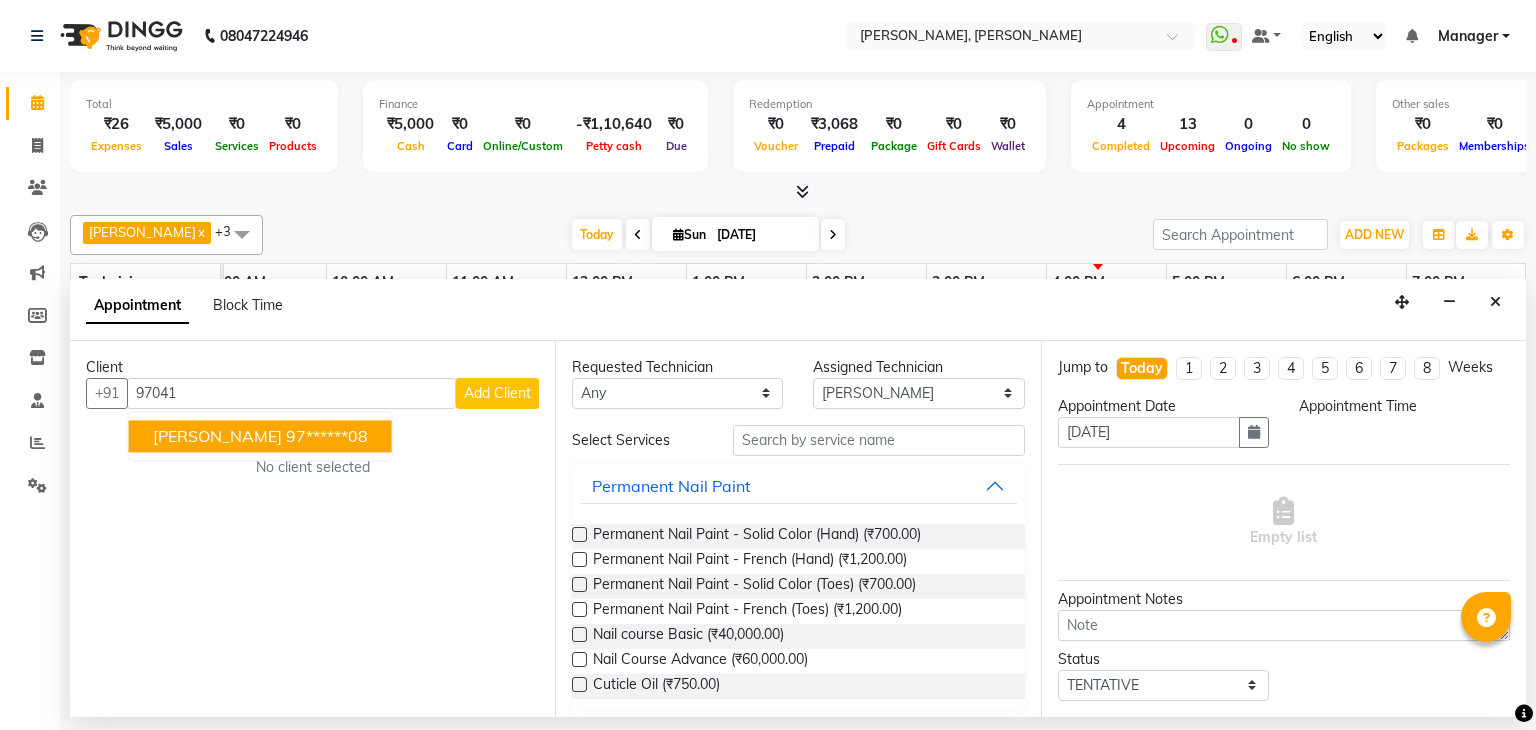 click on "97******08" at bounding box center (327, 436) 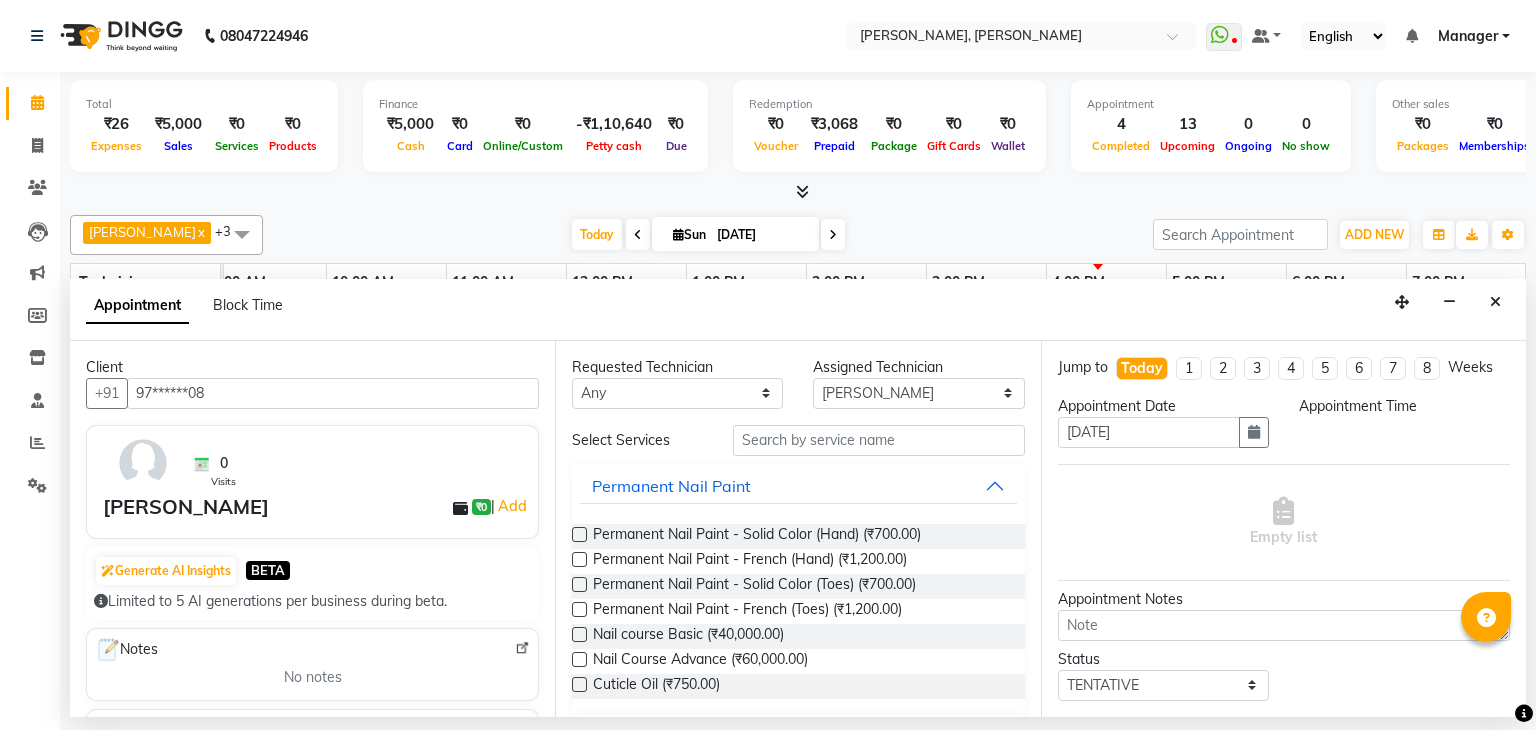 type on "97******08" 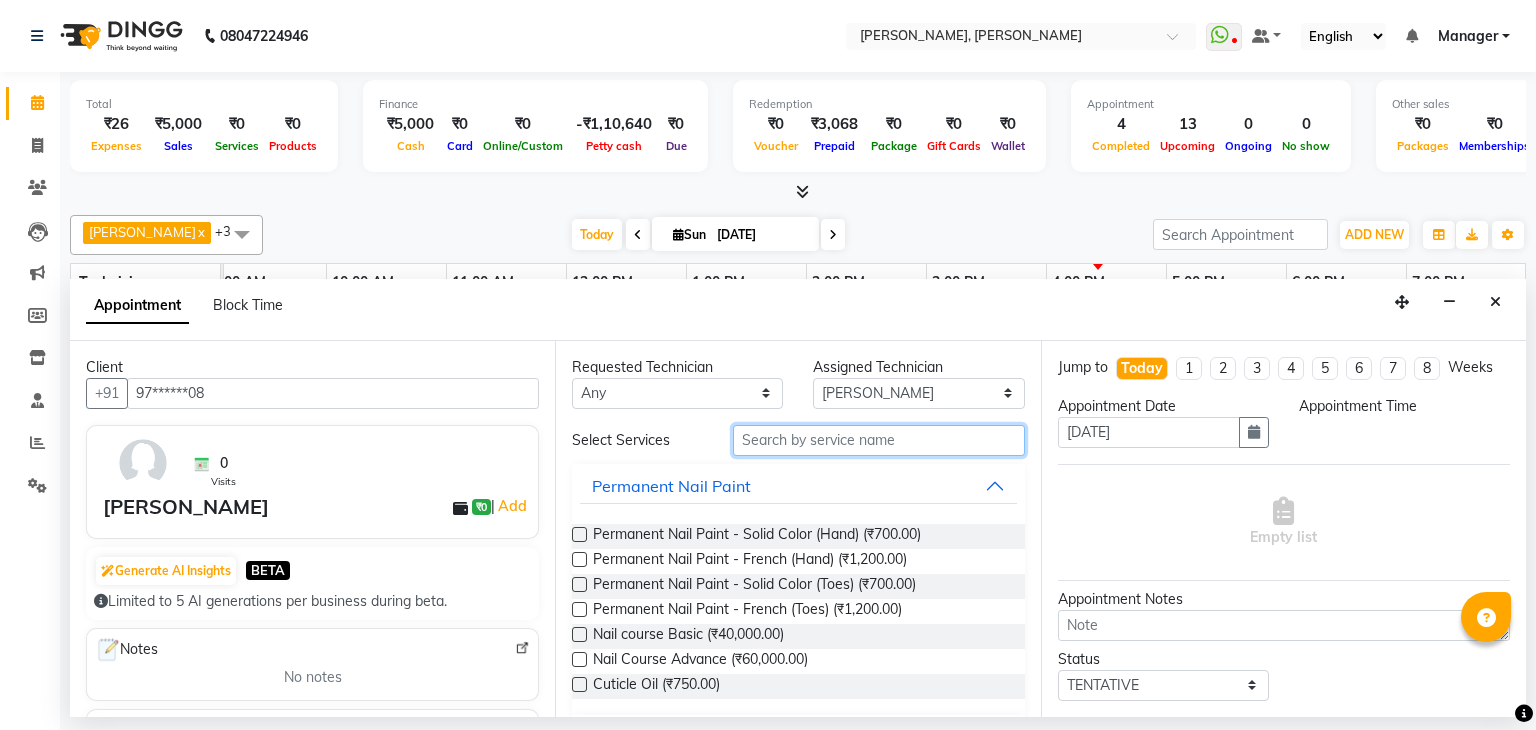 click at bounding box center (879, 440) 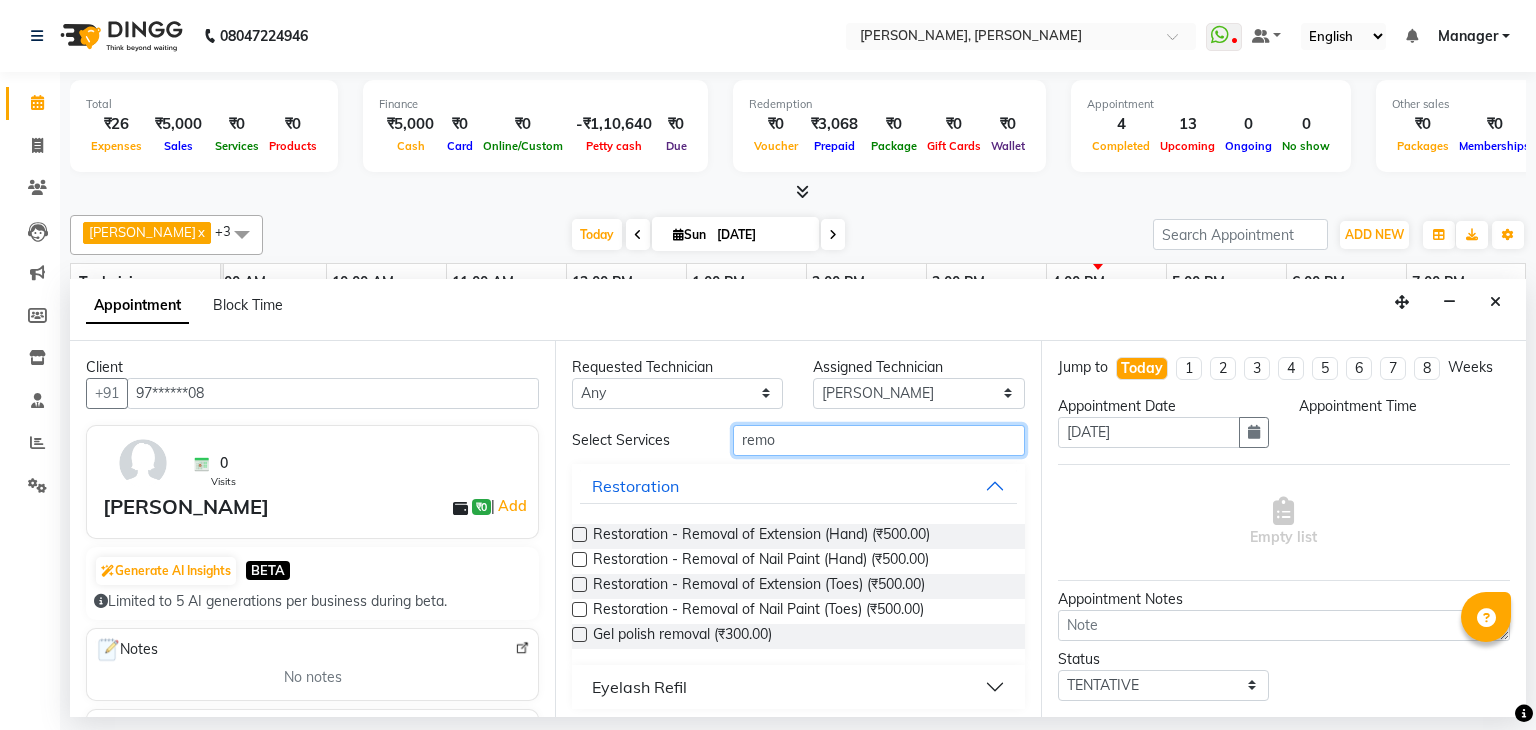 type on "remo" 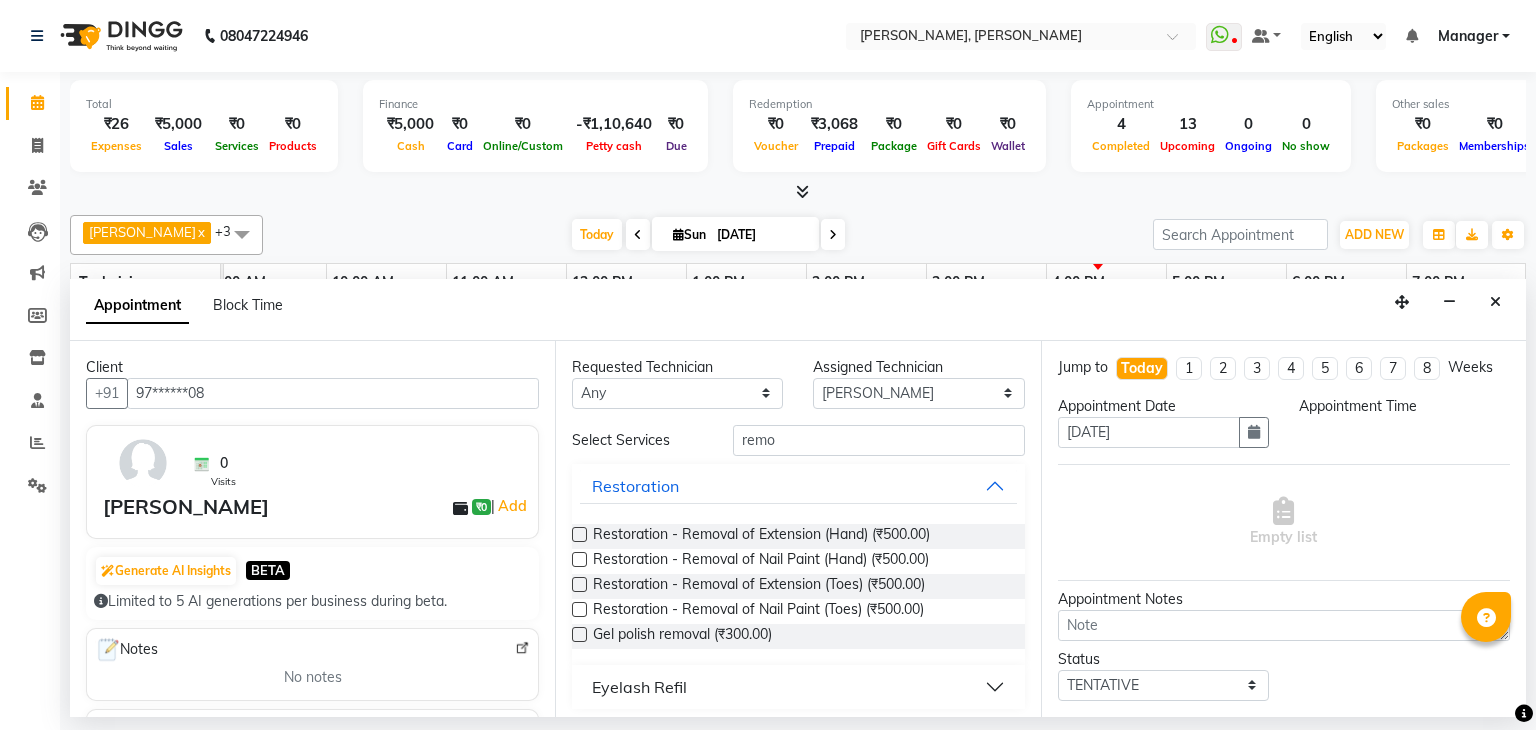 click at bounding box center (579, 634) 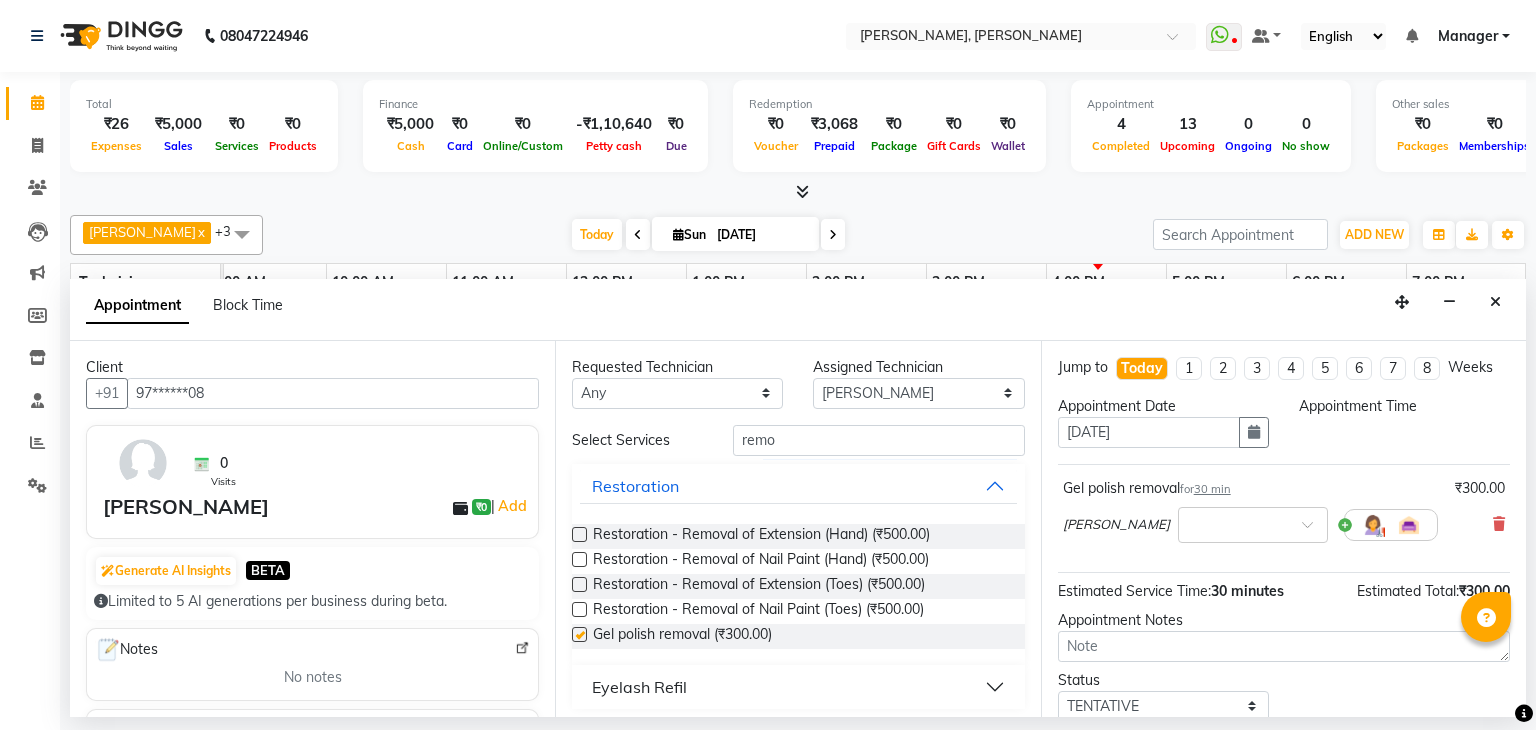 checkbox on "false" 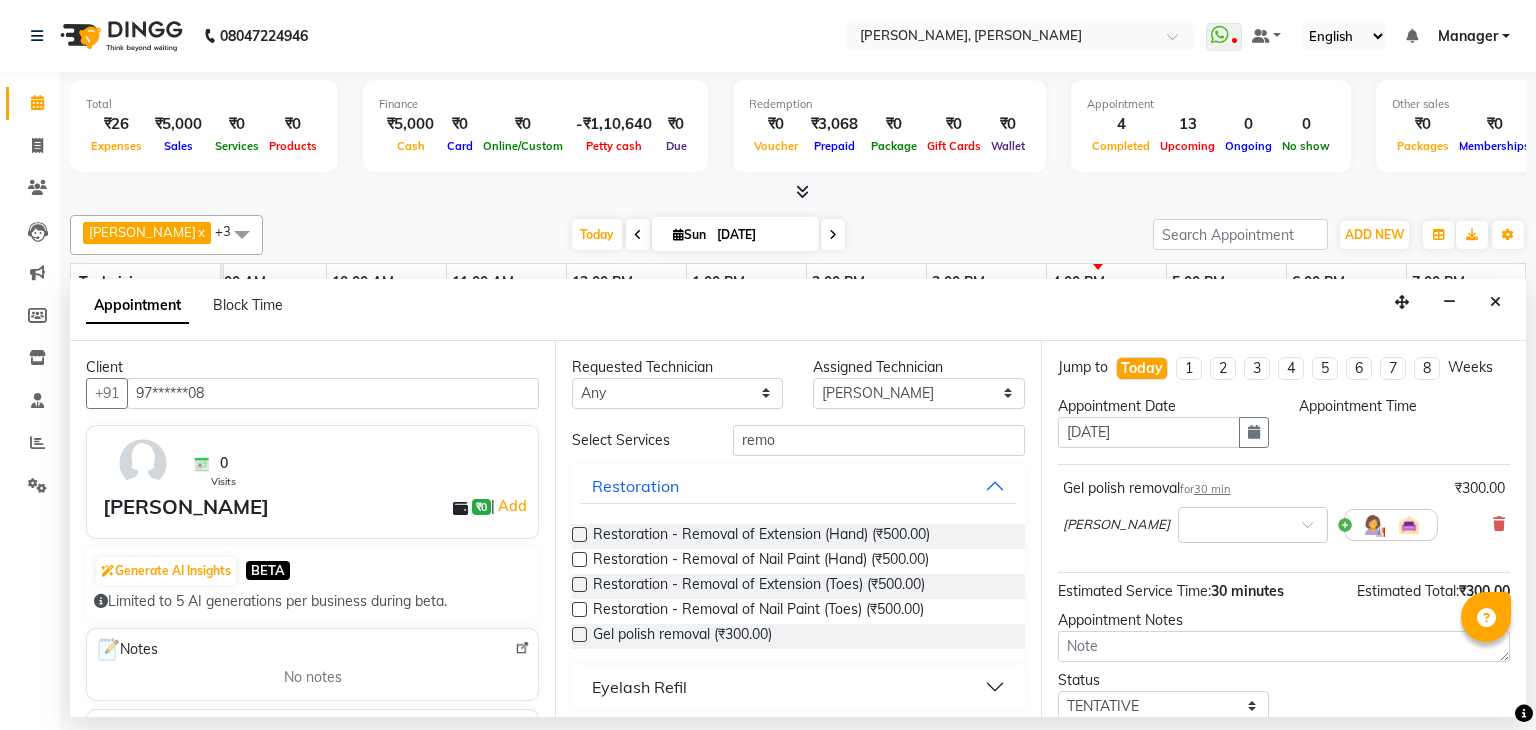 click at bounding box center [579, 534] 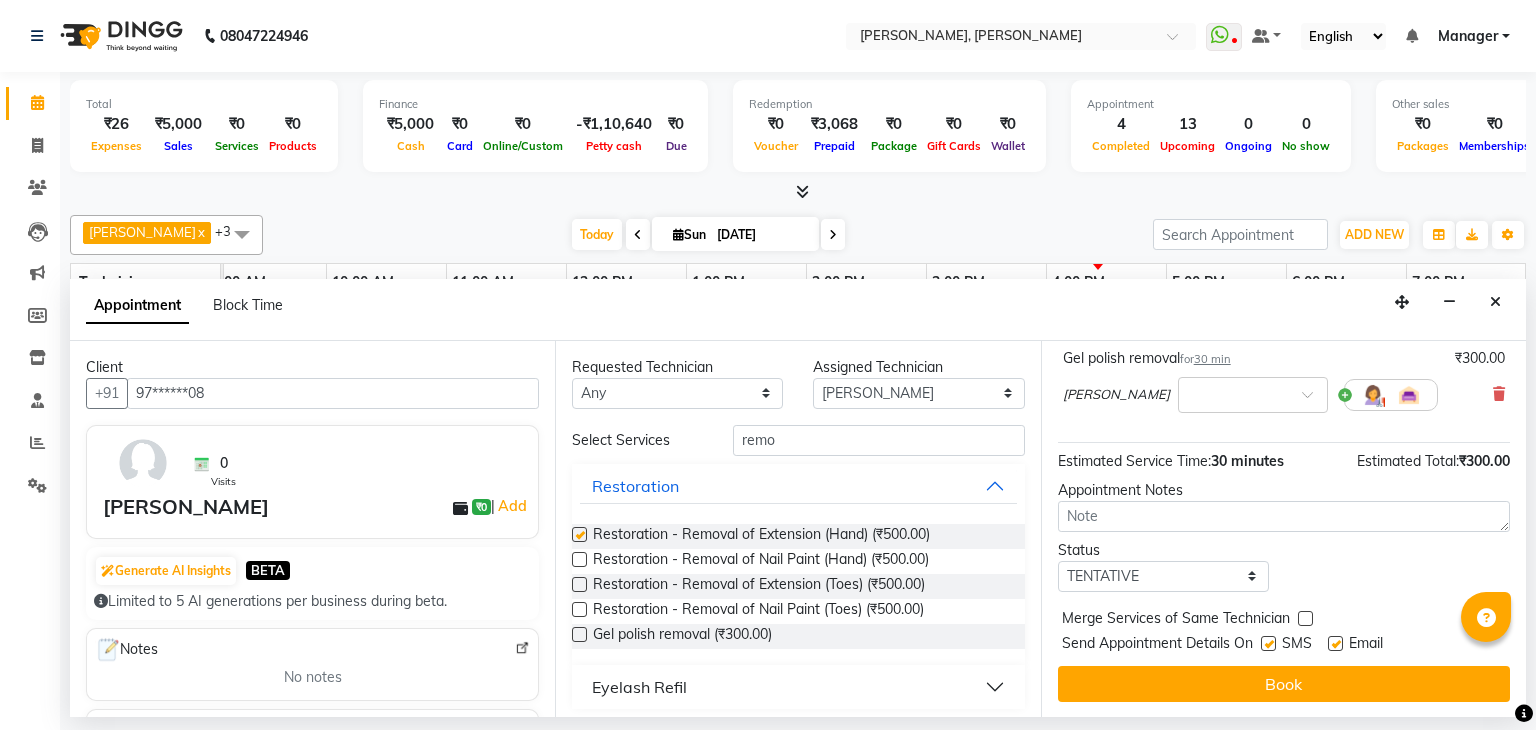 scroll, scrollTop: 0, scrollLeft: 0, axis: both 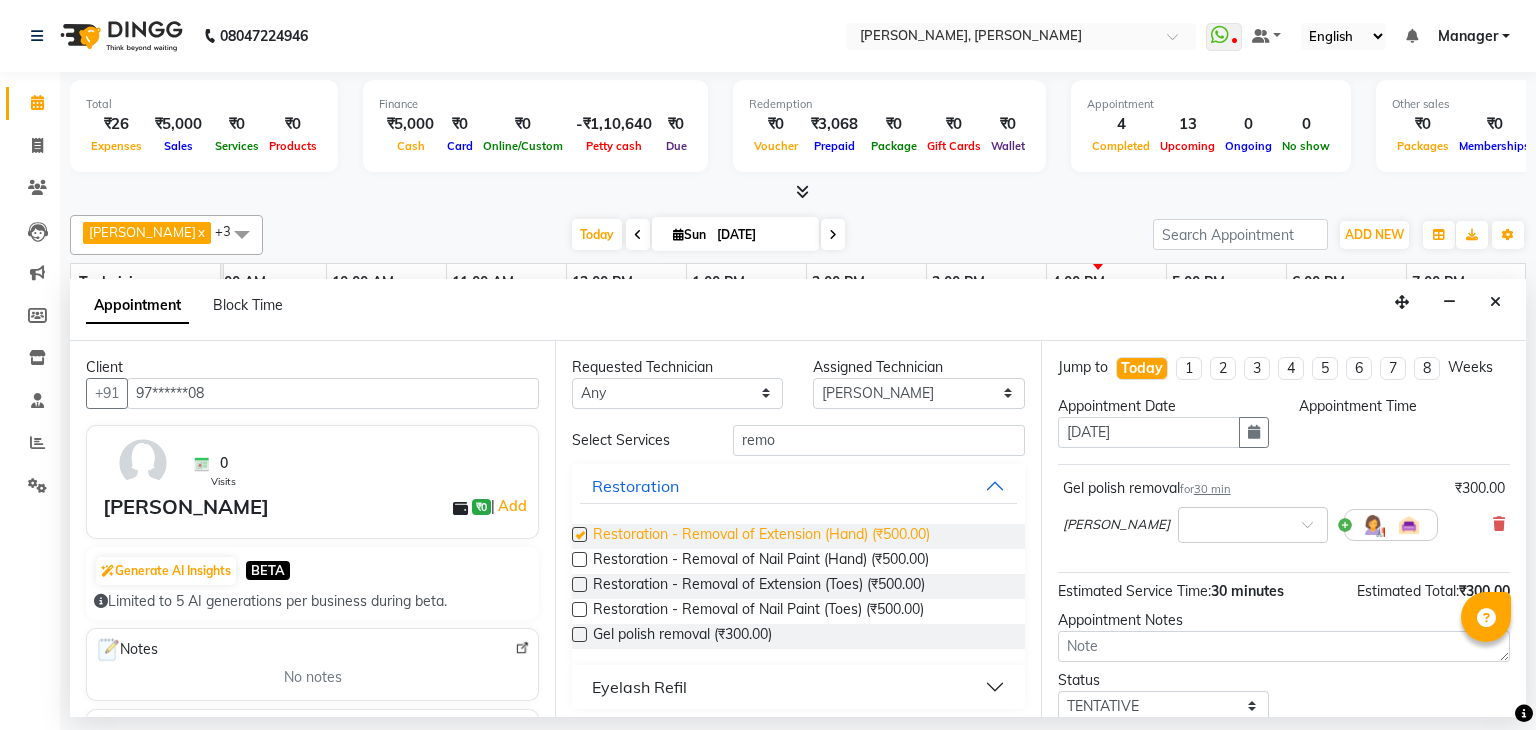 click on "Restoration - Removal of Extension (Hand) (₹500.00)" at bounding box center [761, 536] 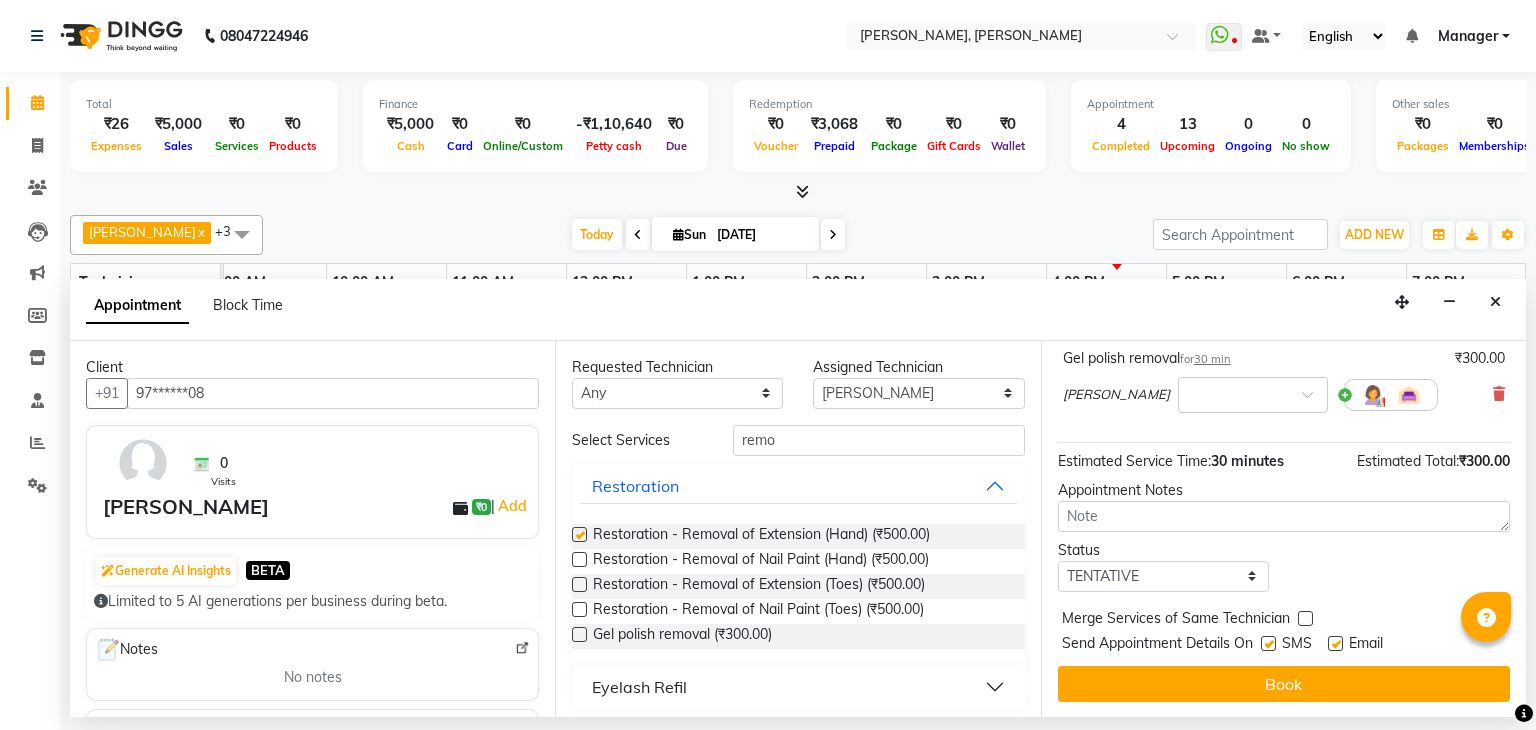 scroll, scrollTop: 0, scrollLeft: 0, axis: both 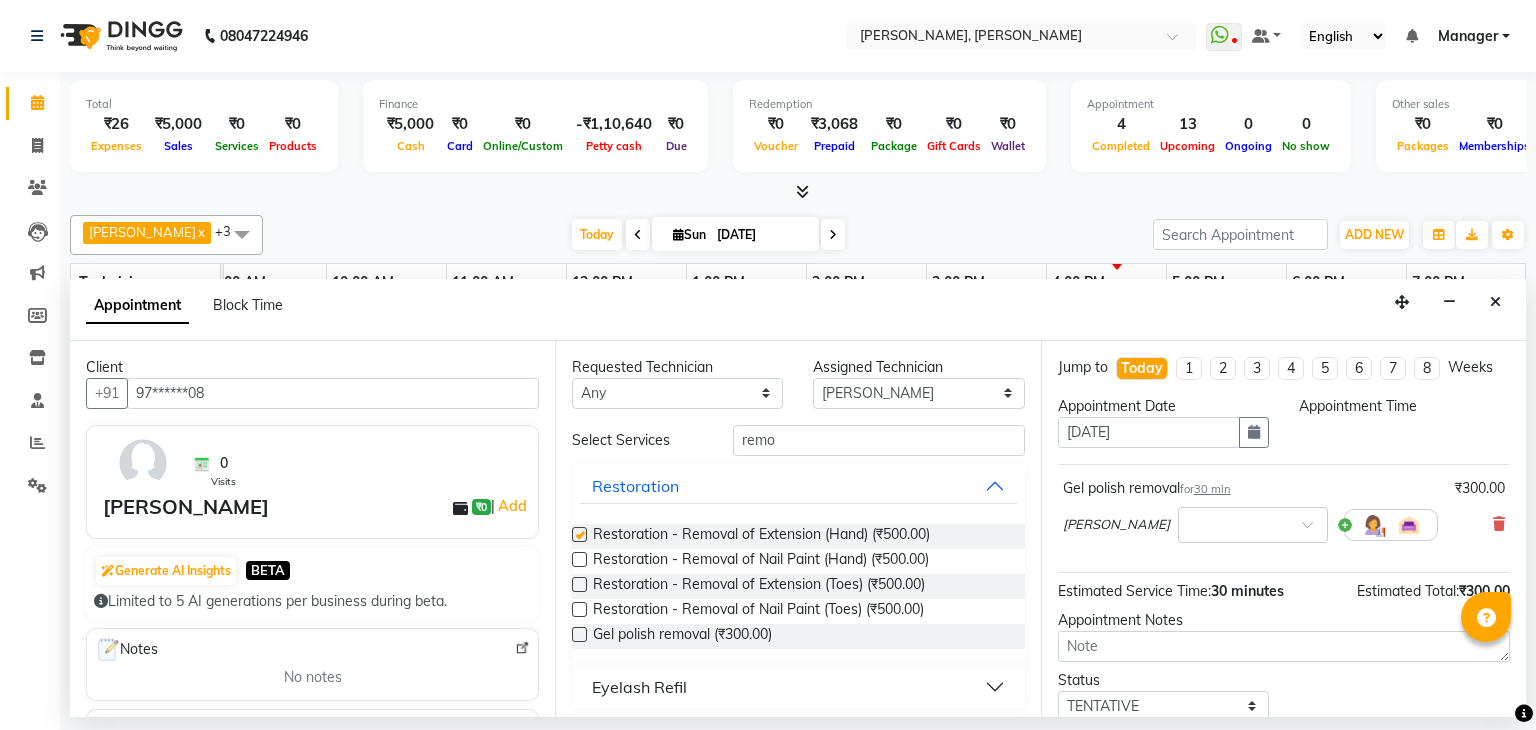 click at bounding box center (579, 534) 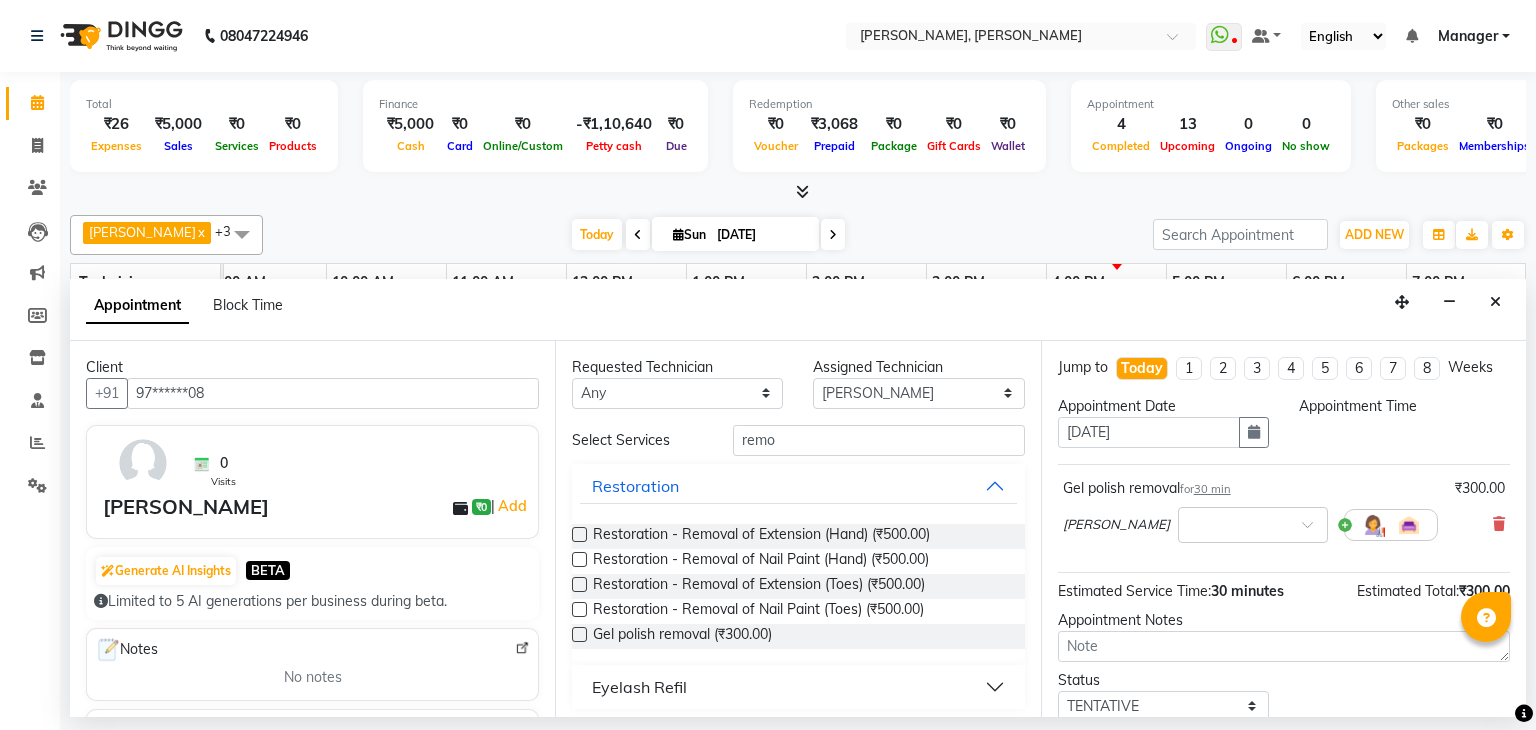 click at bounding box center (579, 534) 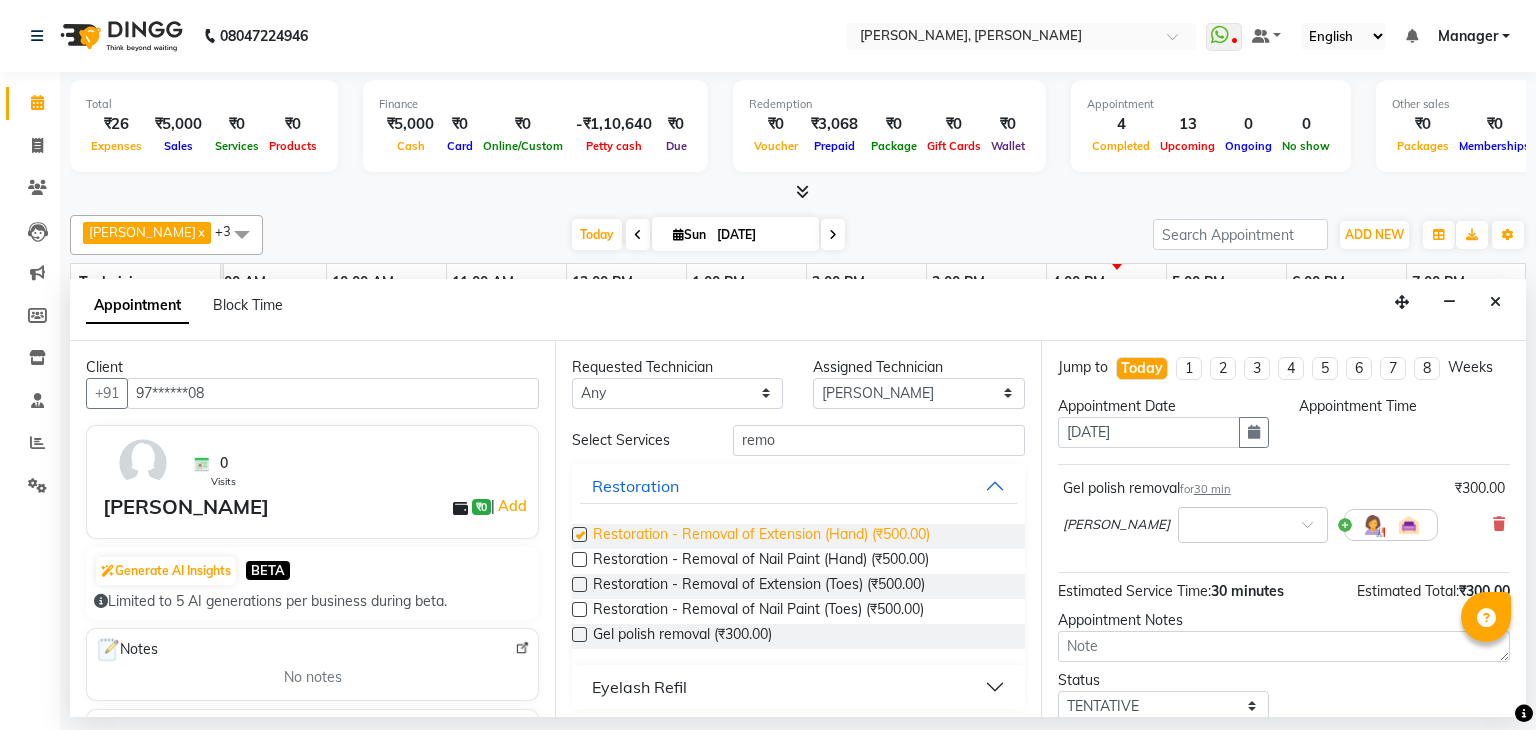 click on "Restoration - Removal of Extension (Hand) (₹500.00)" at bounding box center (761, 536) 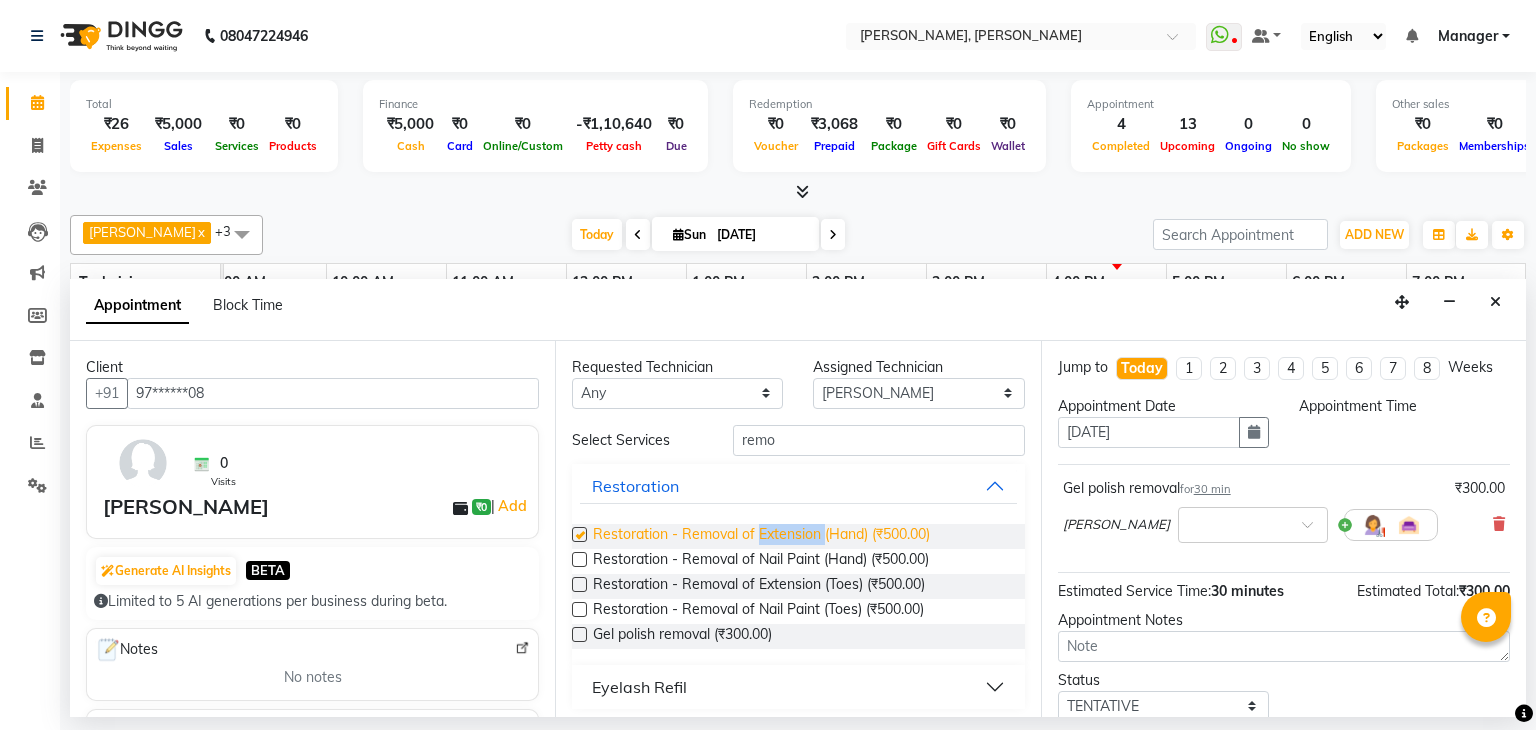 click on "Restoration - Removal of Extension (Hand) (₹500.00)" at bounding box center [761, 536] 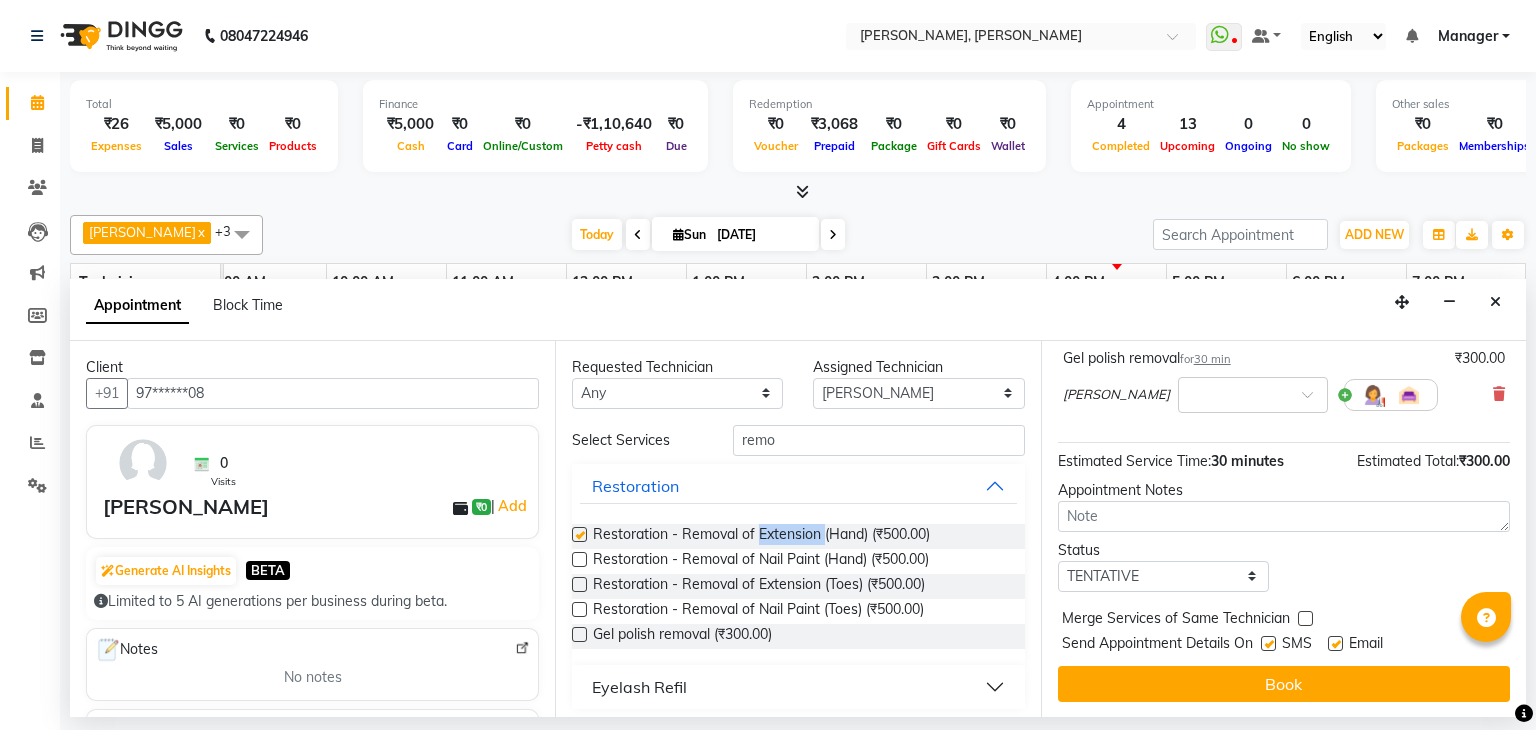 scroll, scrollTop: 0, scrollLeft: 0, axis: both 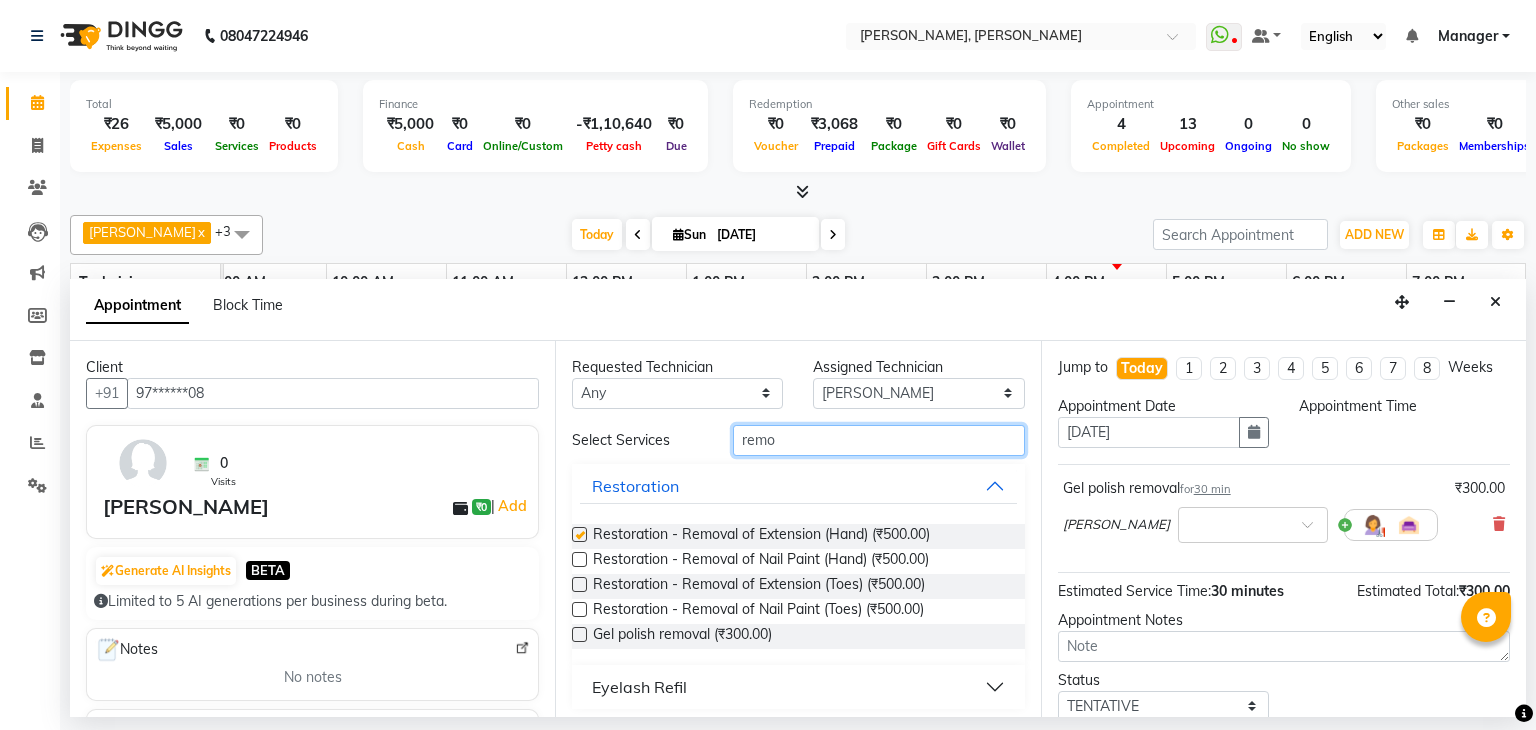 click on "remo" at bounding box center (879, 440) 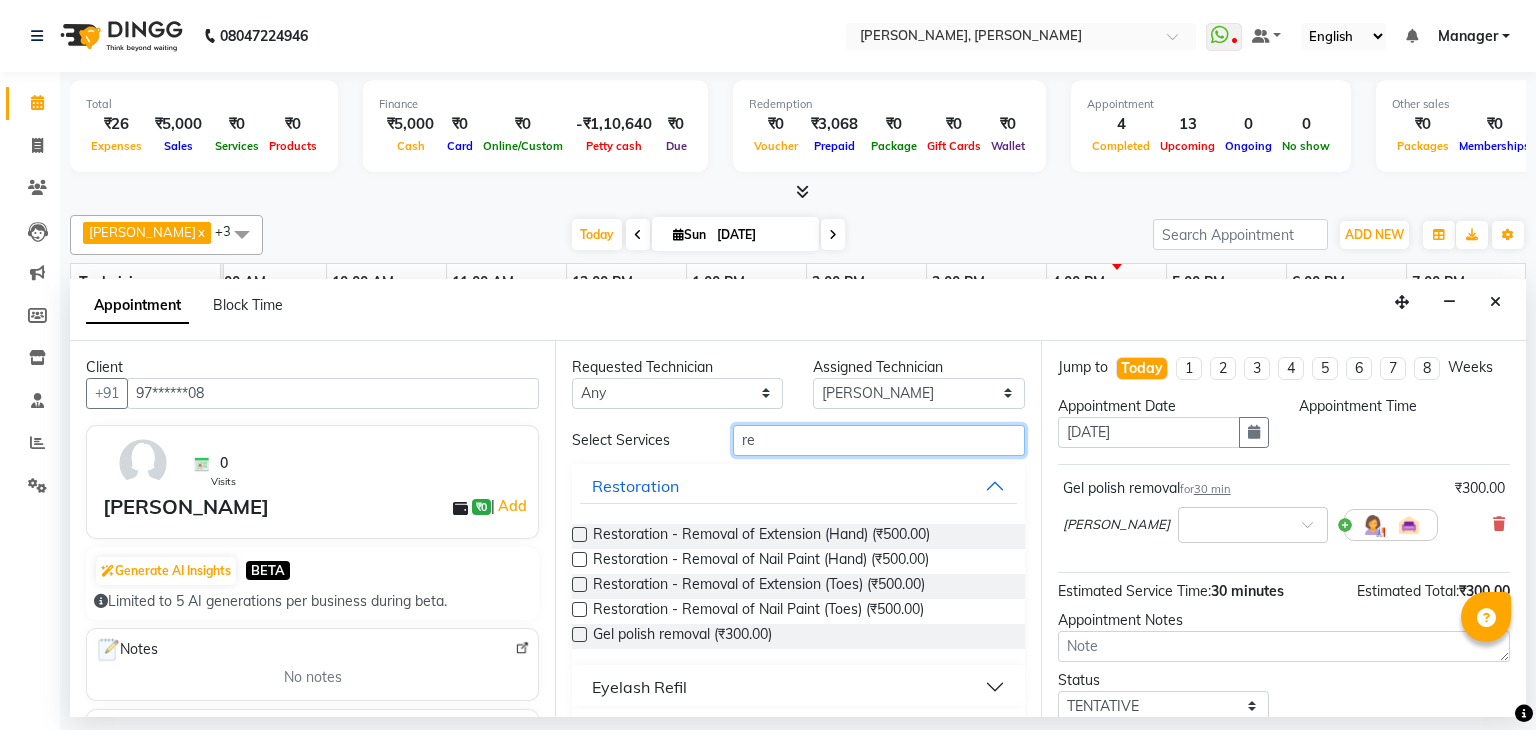 type on "r" 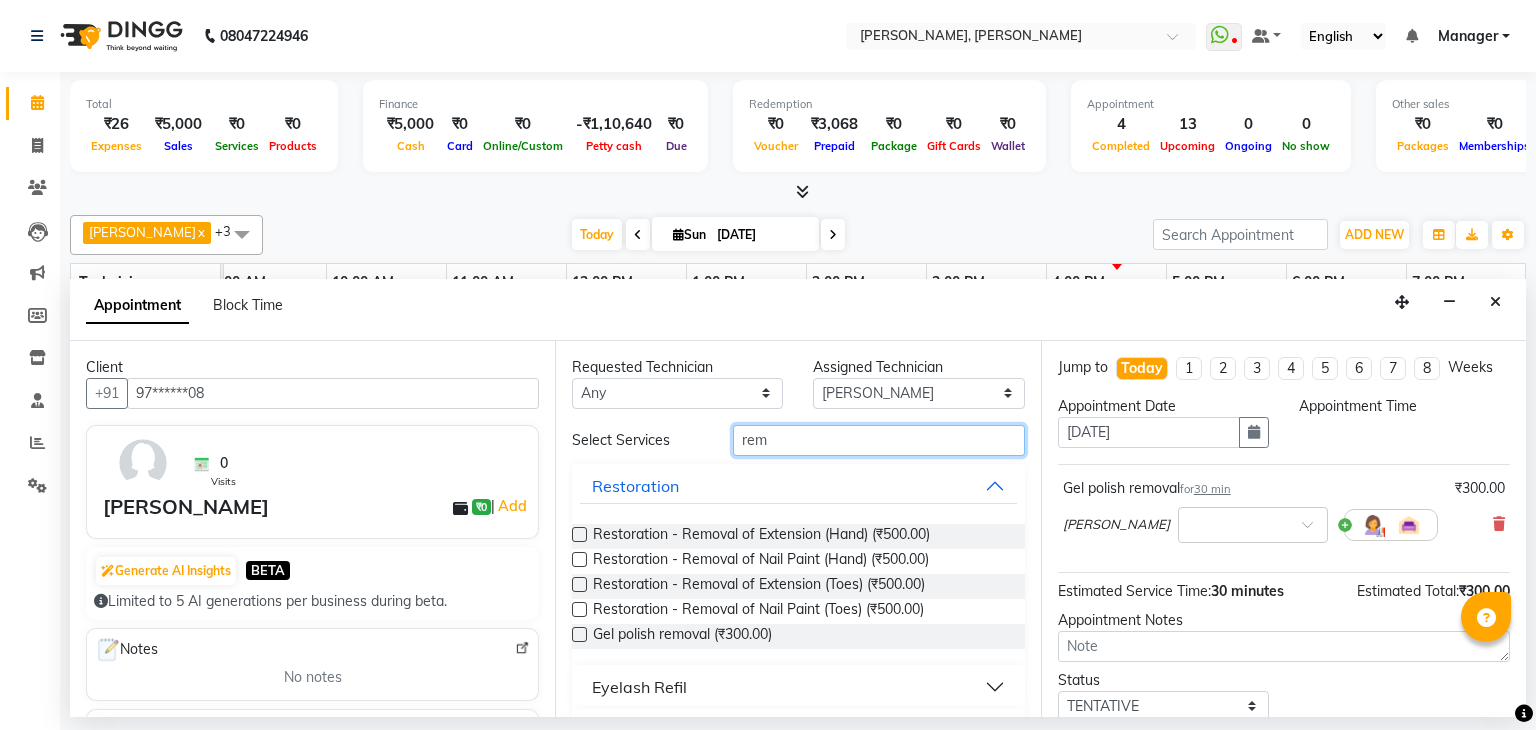 type on "rem" 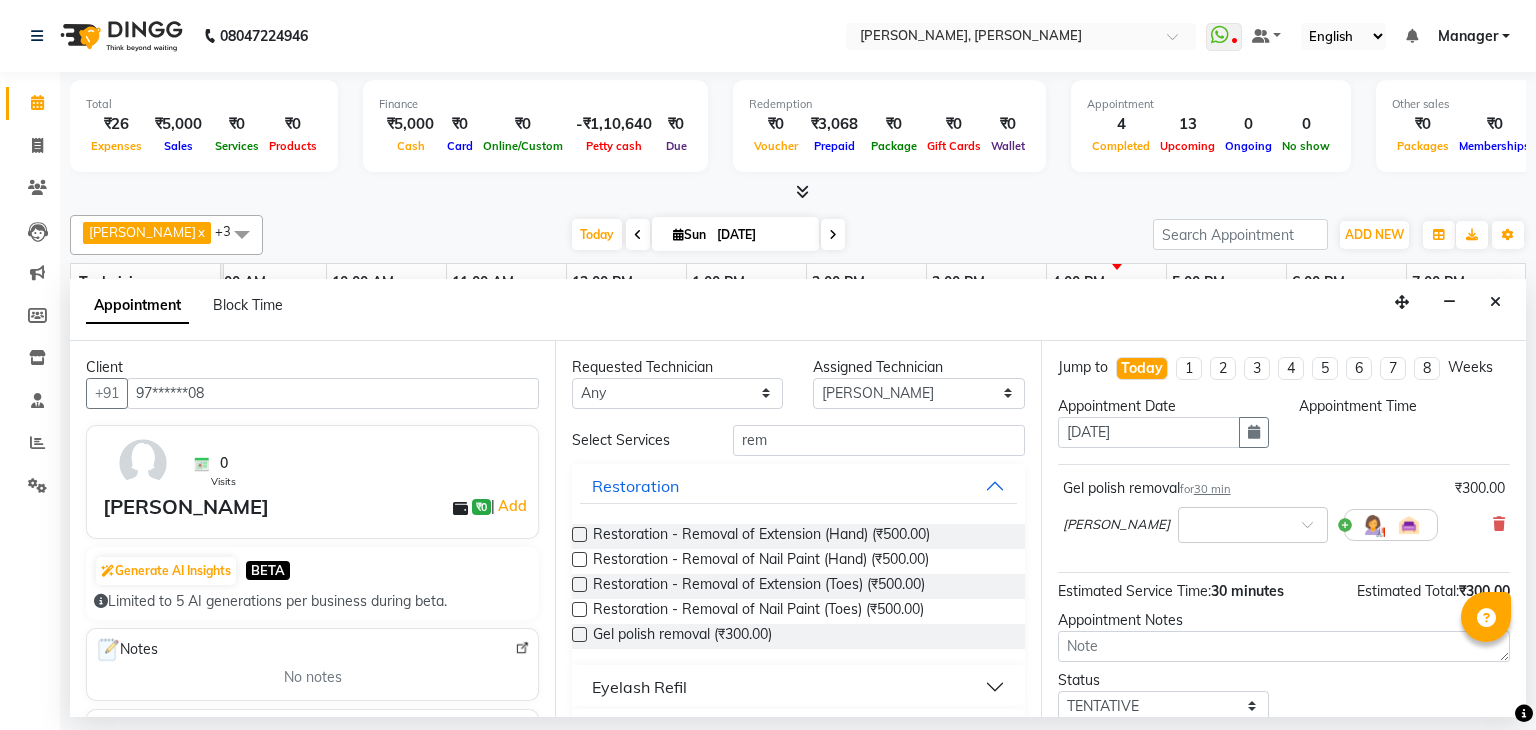click at bounding box center (579, 534) 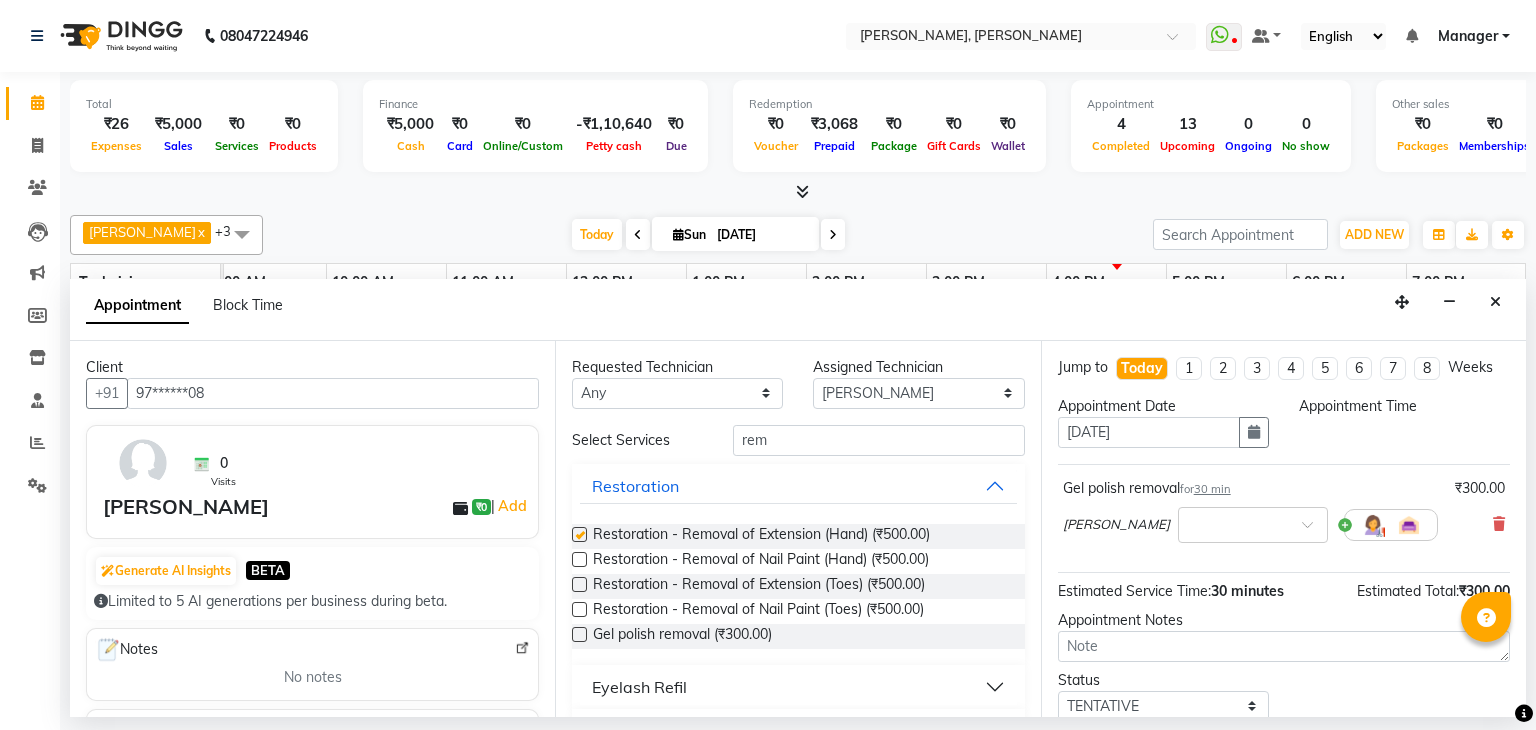 click at bounding box center (579, 534) 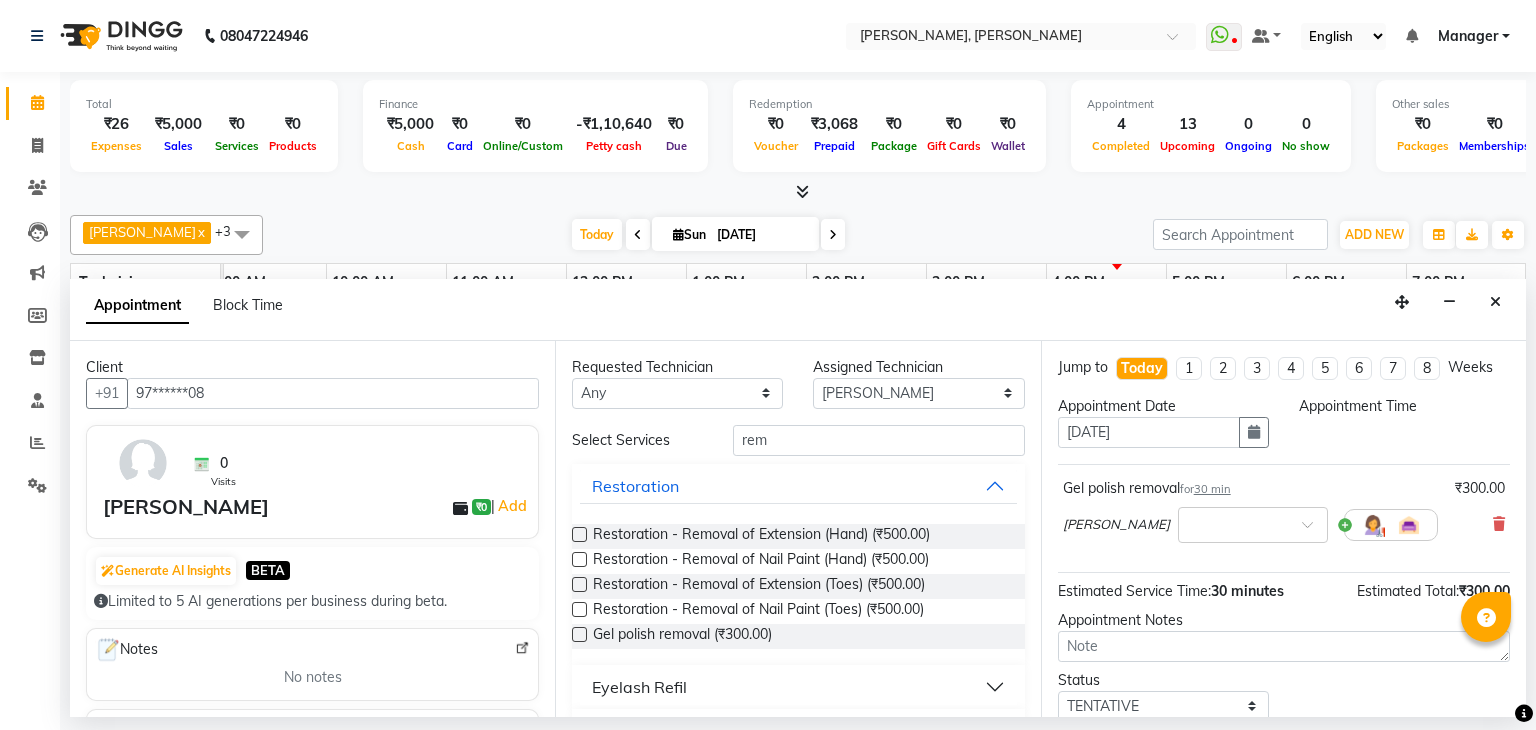 click at bounding box center [579, 534] 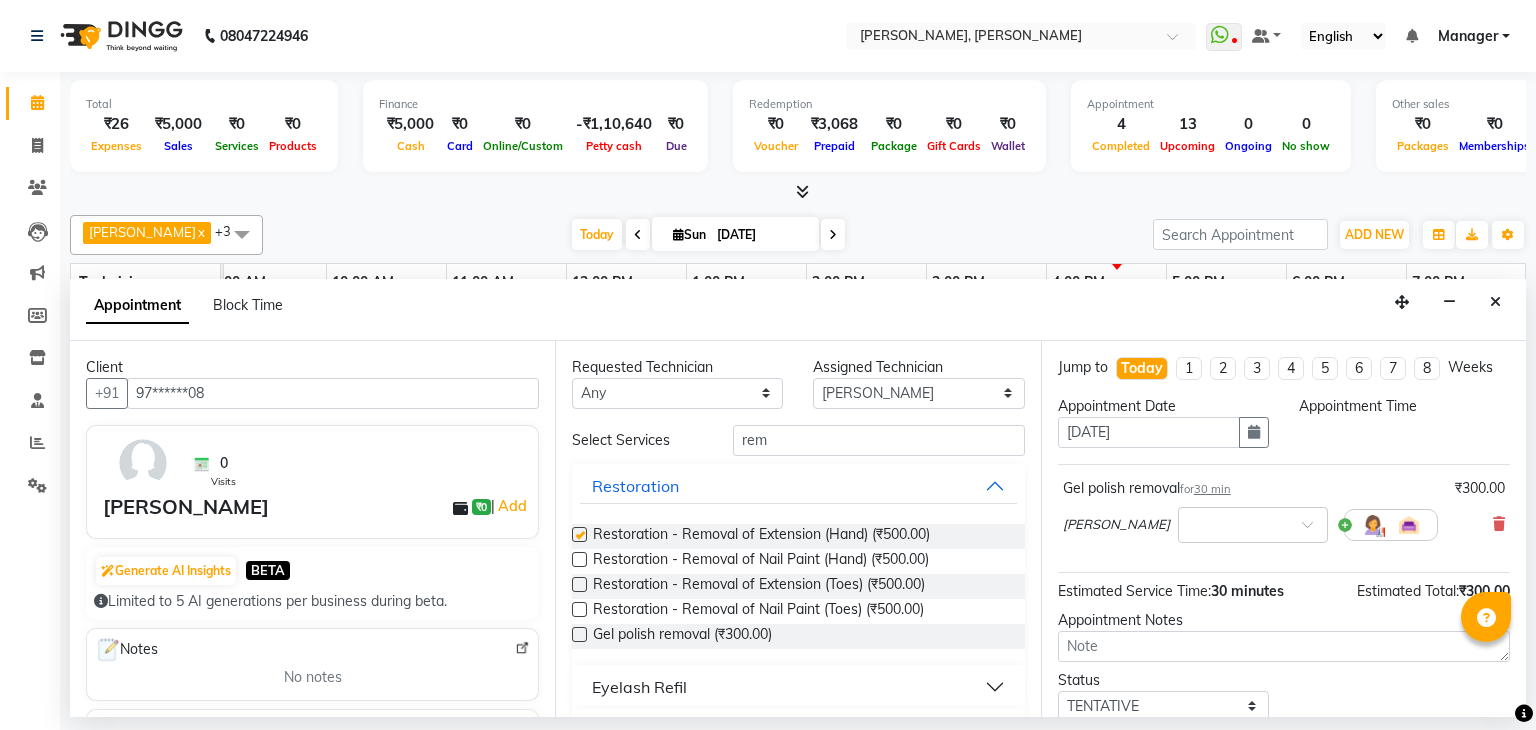 scroll, scrollTop: 130, scrollLeft: 0, axis: vertical 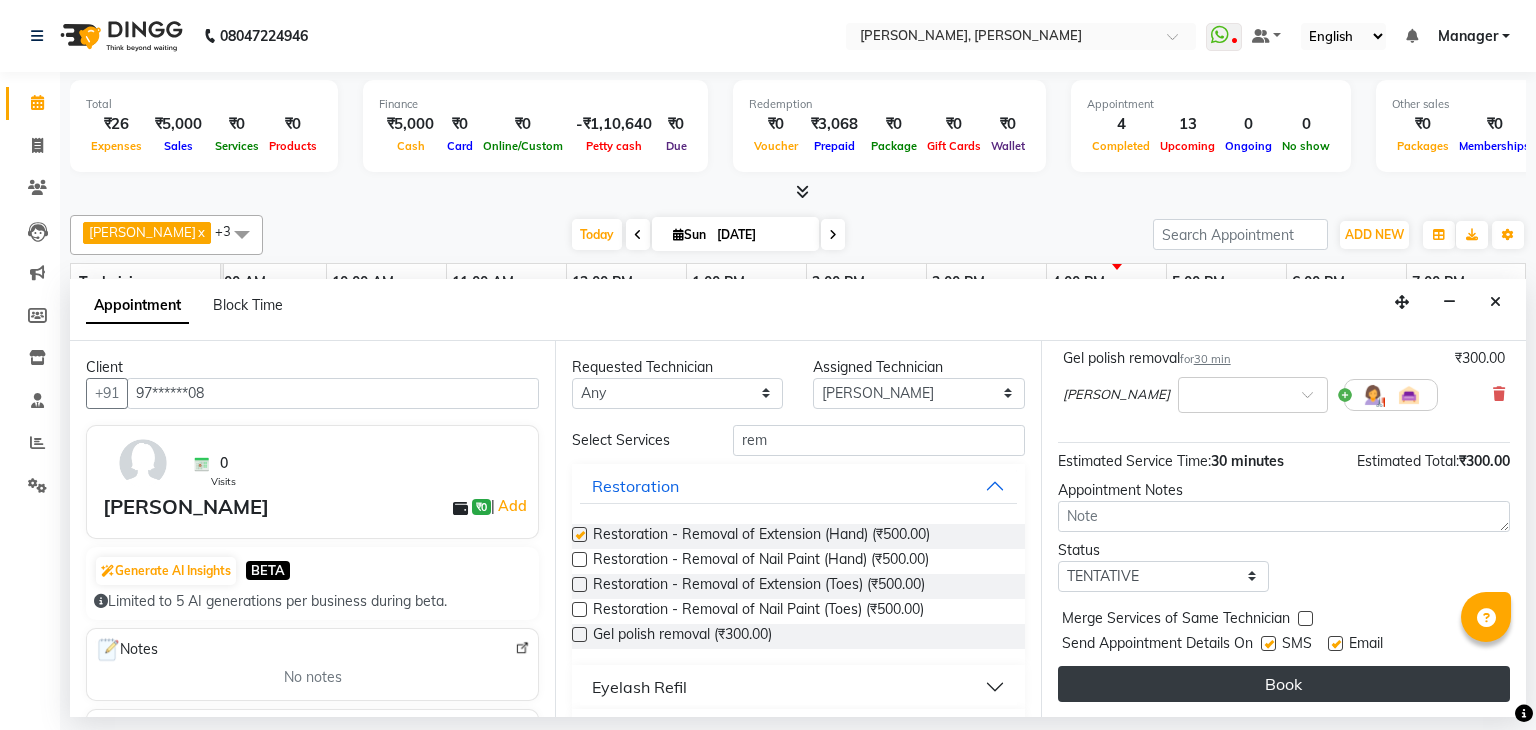 click on "Book" at bounding box center [1284, 684] 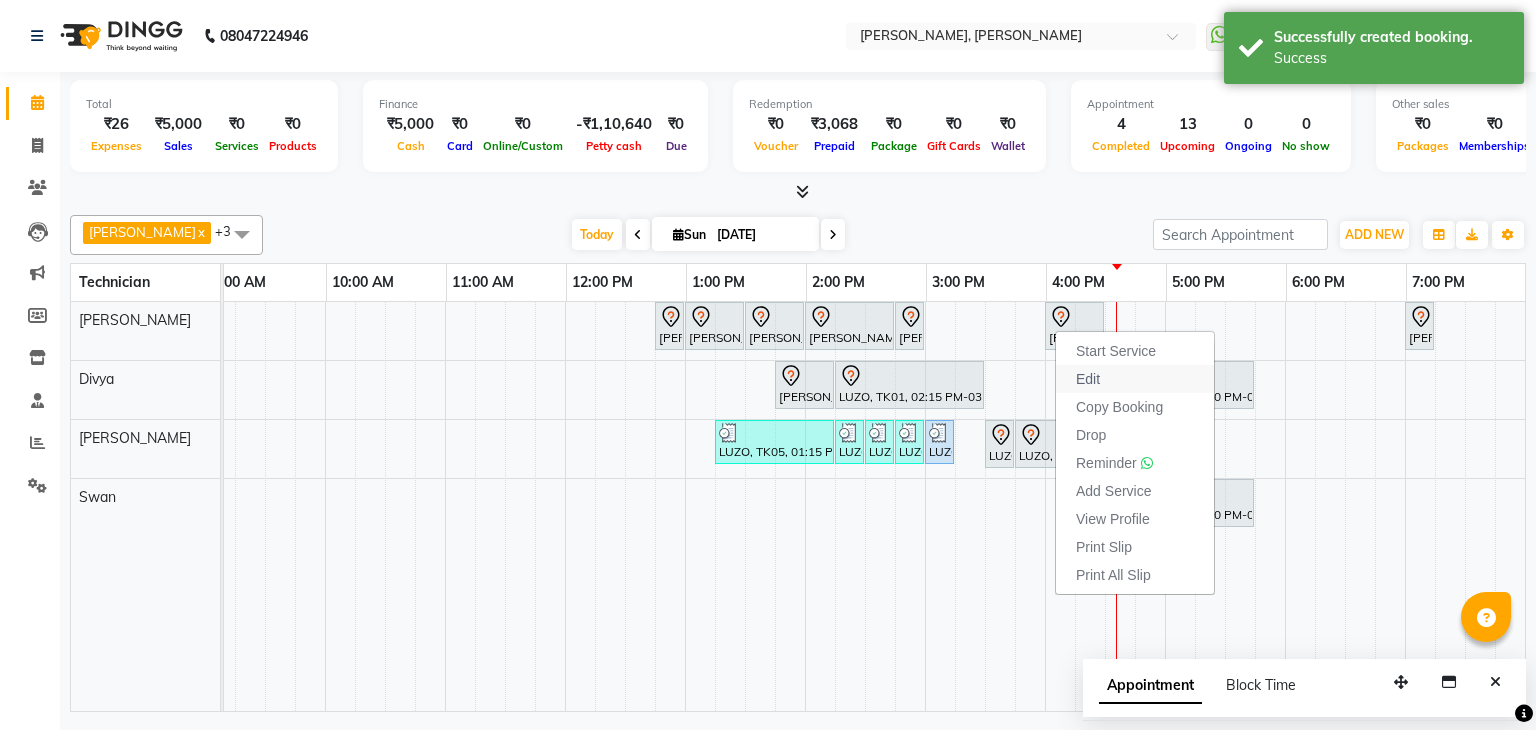 click on "Edit" at bounding box center [1088, 379] 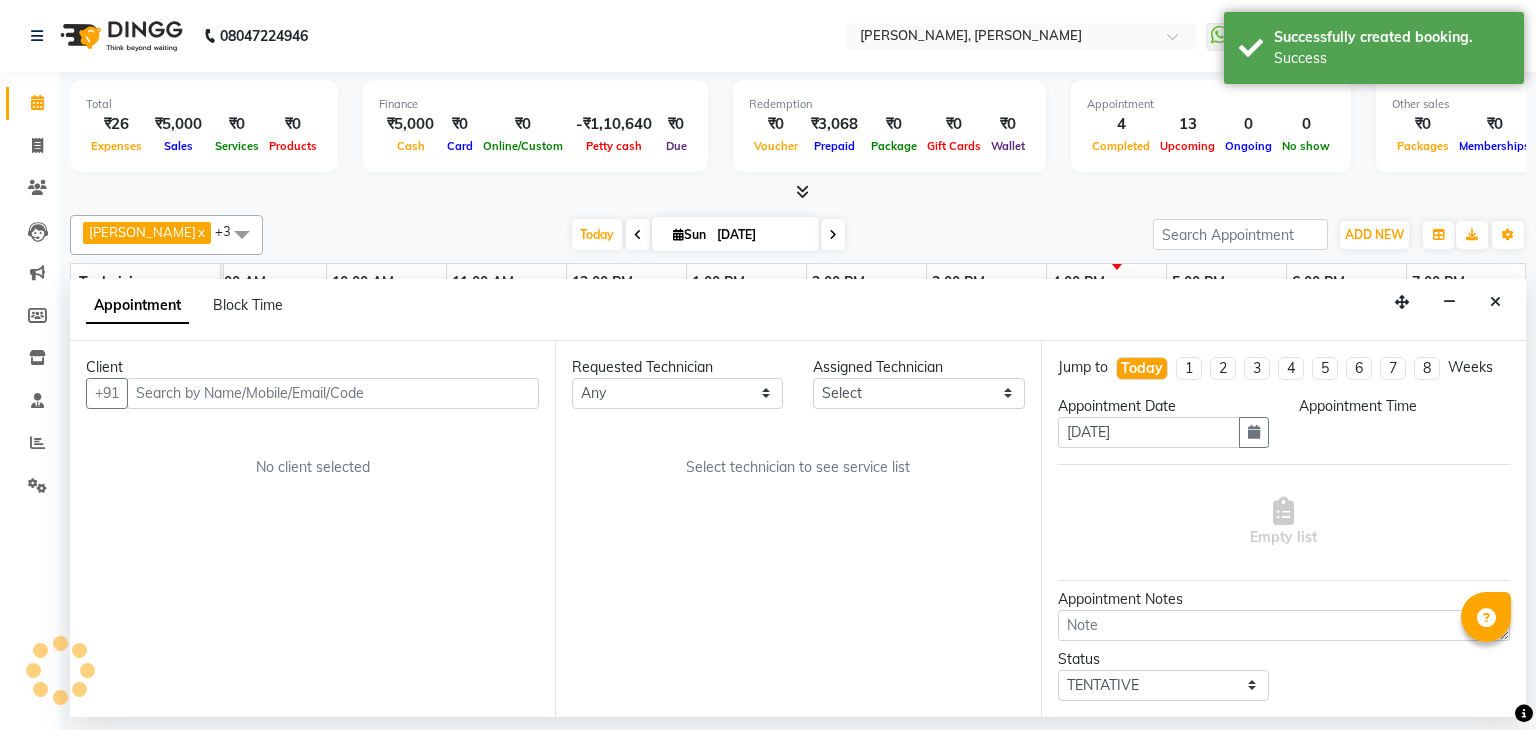 select on "54412" 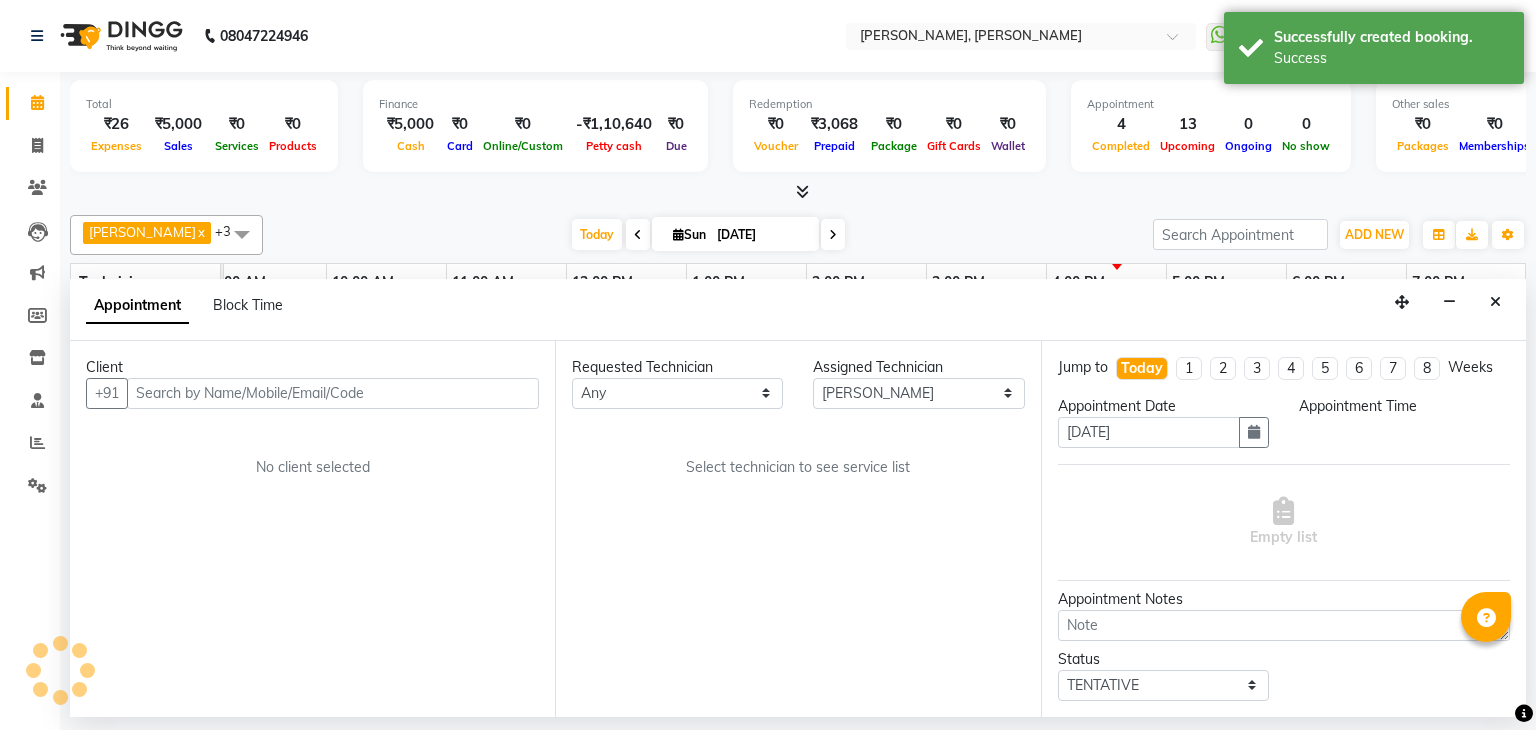 scroll, scrollTop: 0, scrollLeft: 138, axis: horizontal 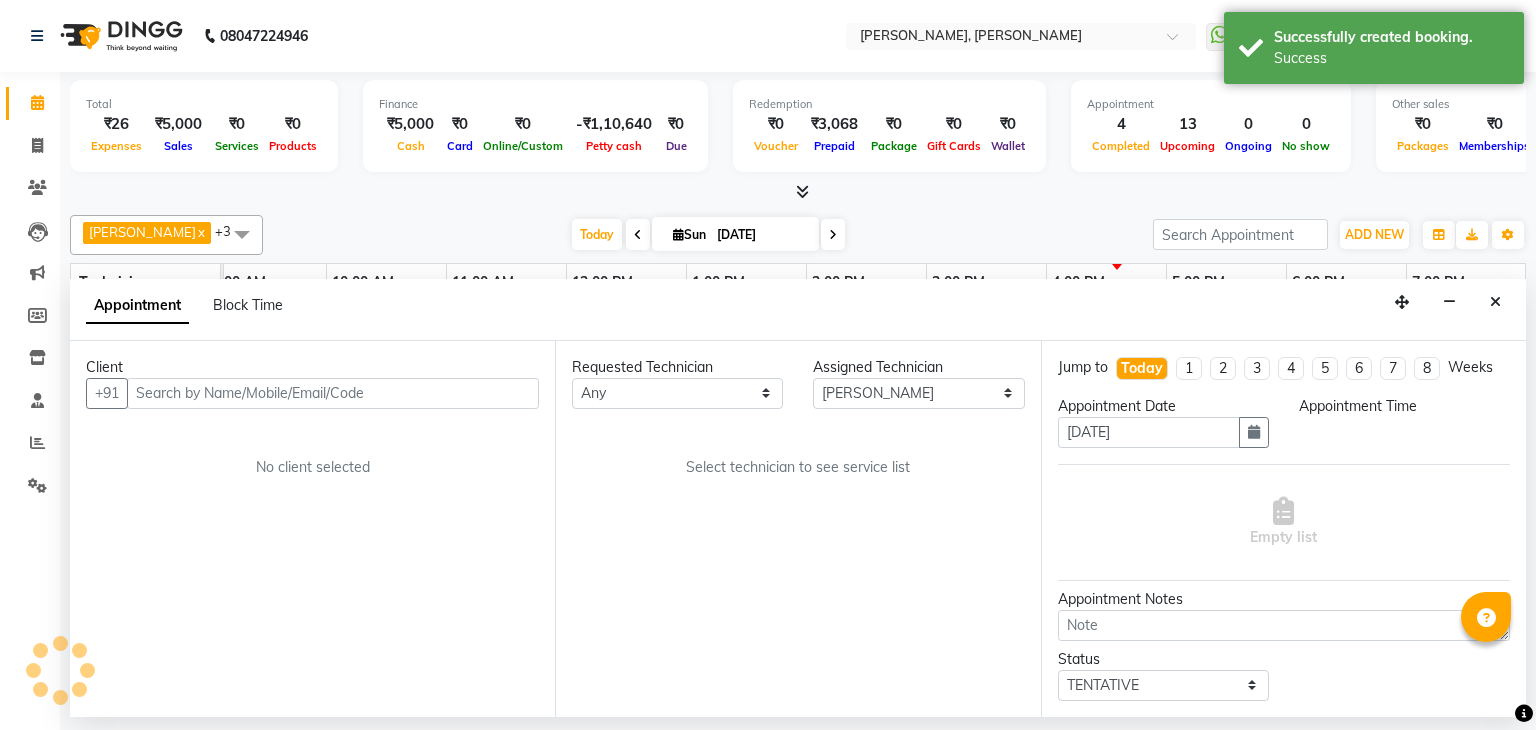 select on "3204" 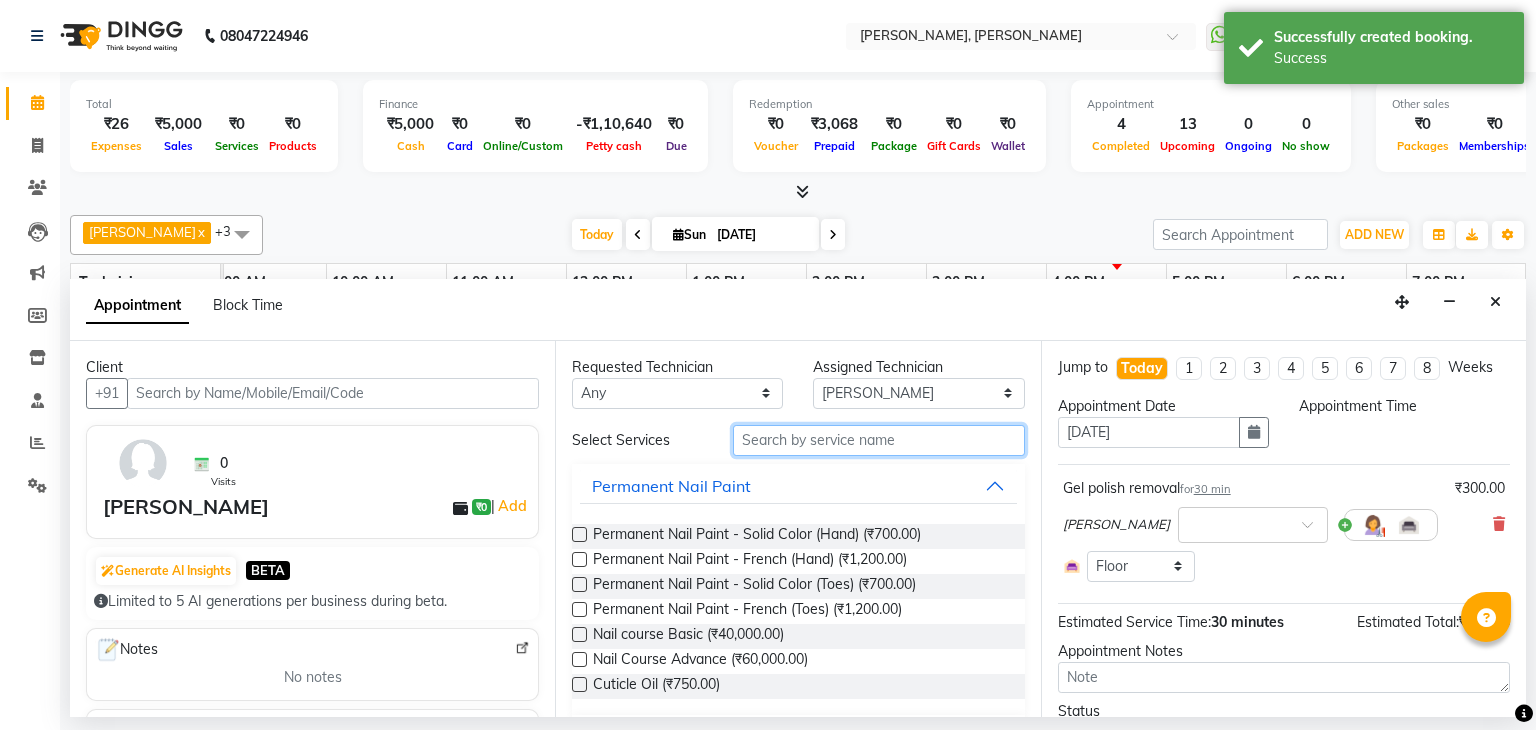 click at bounding box center [879, 440] 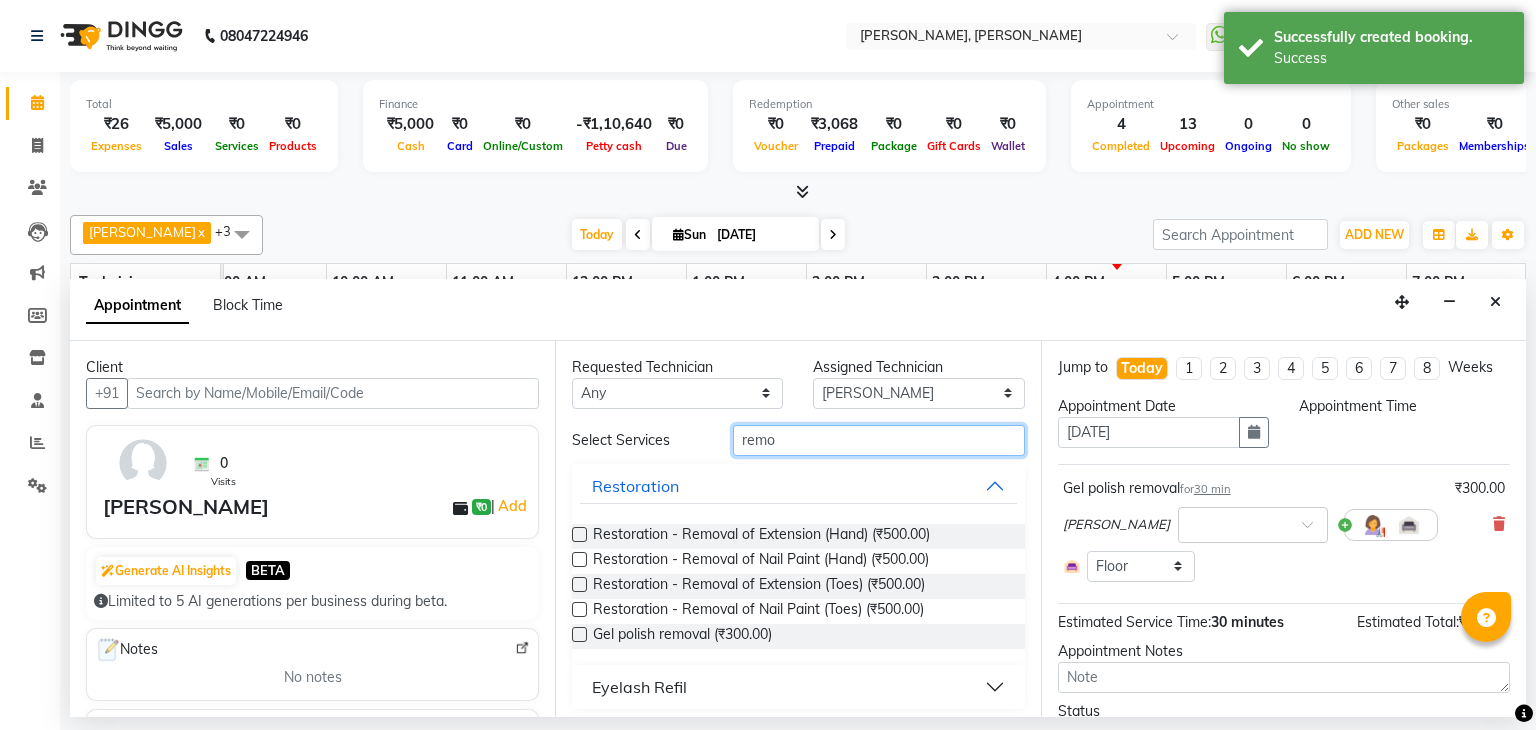 type on "remo" 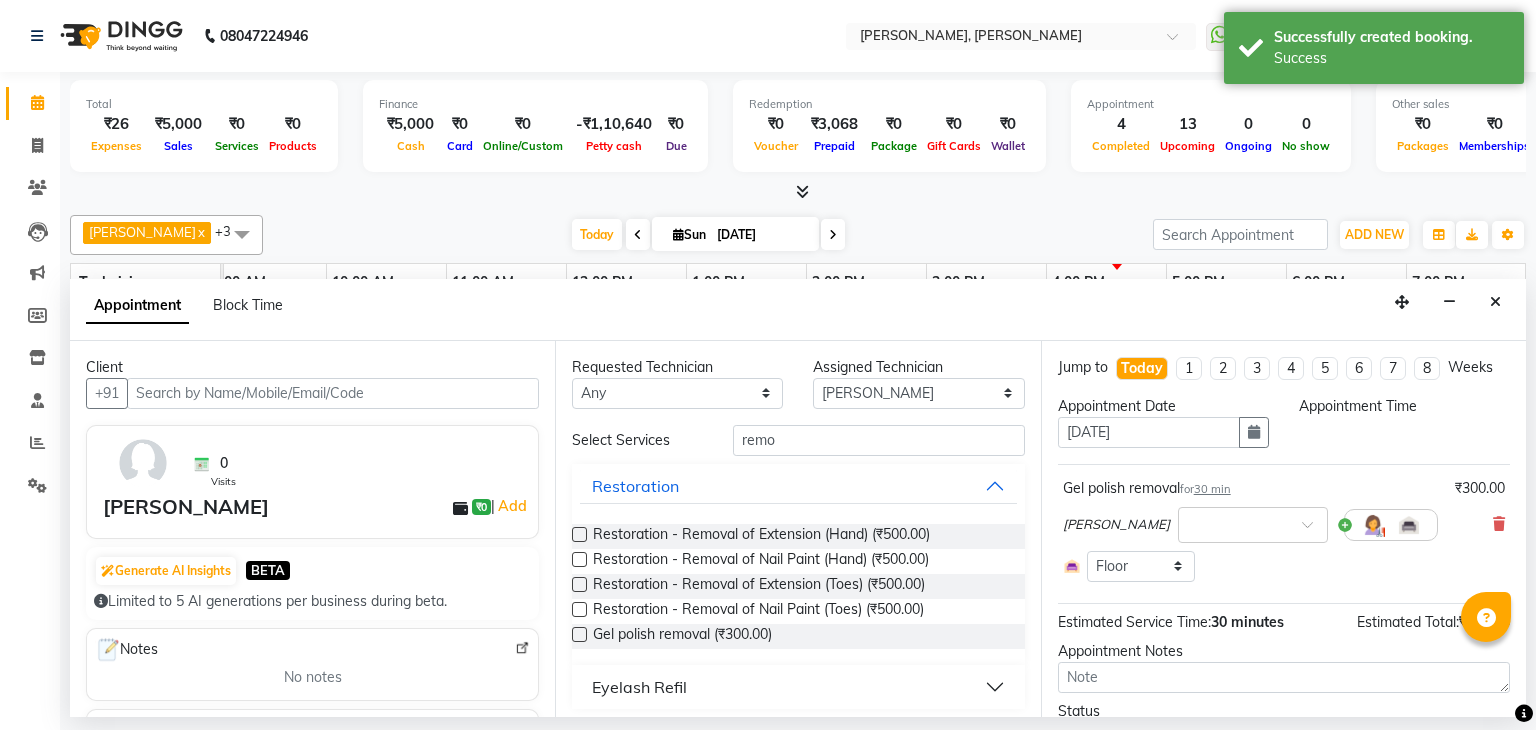 click at bounding box center [579, 534] 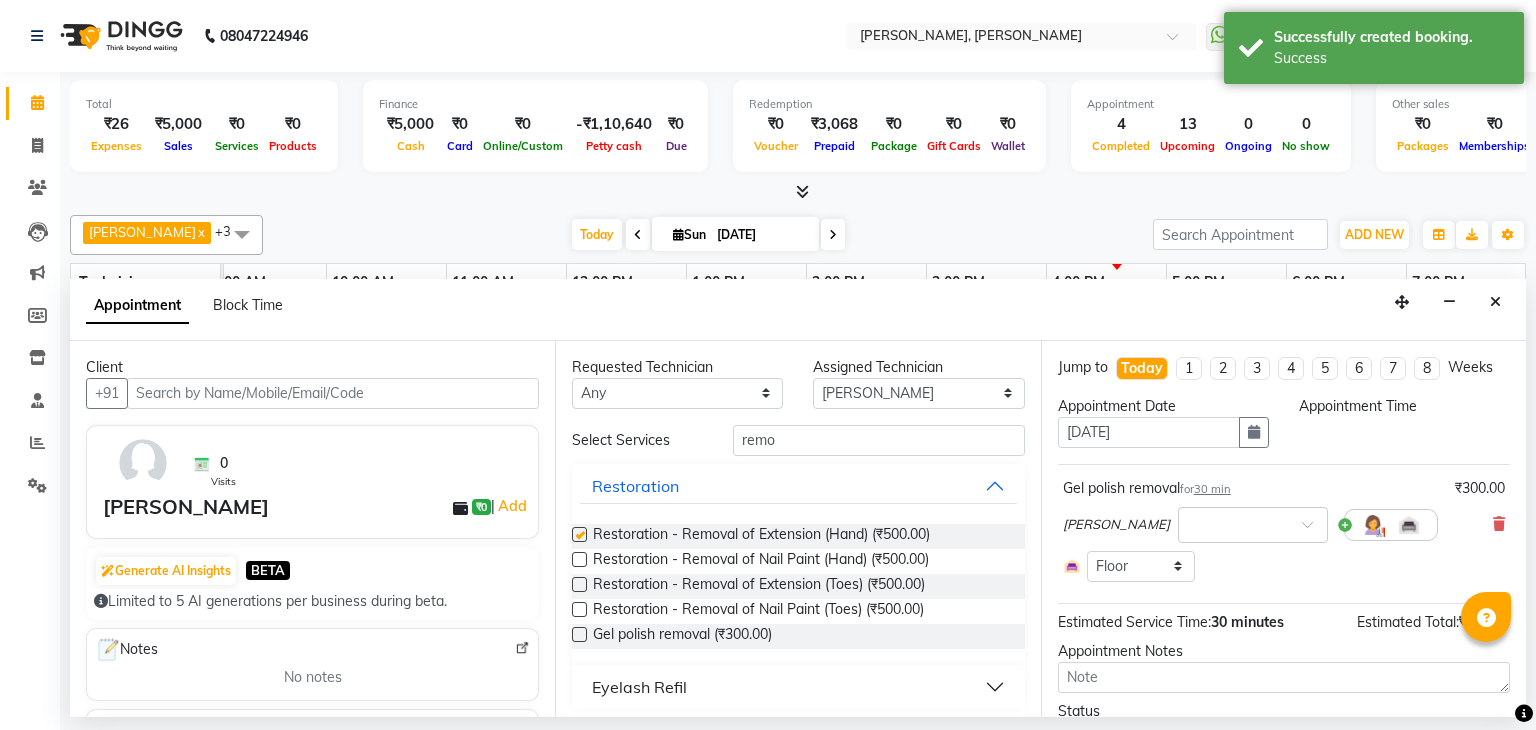 click at bounding box center [579, 534] 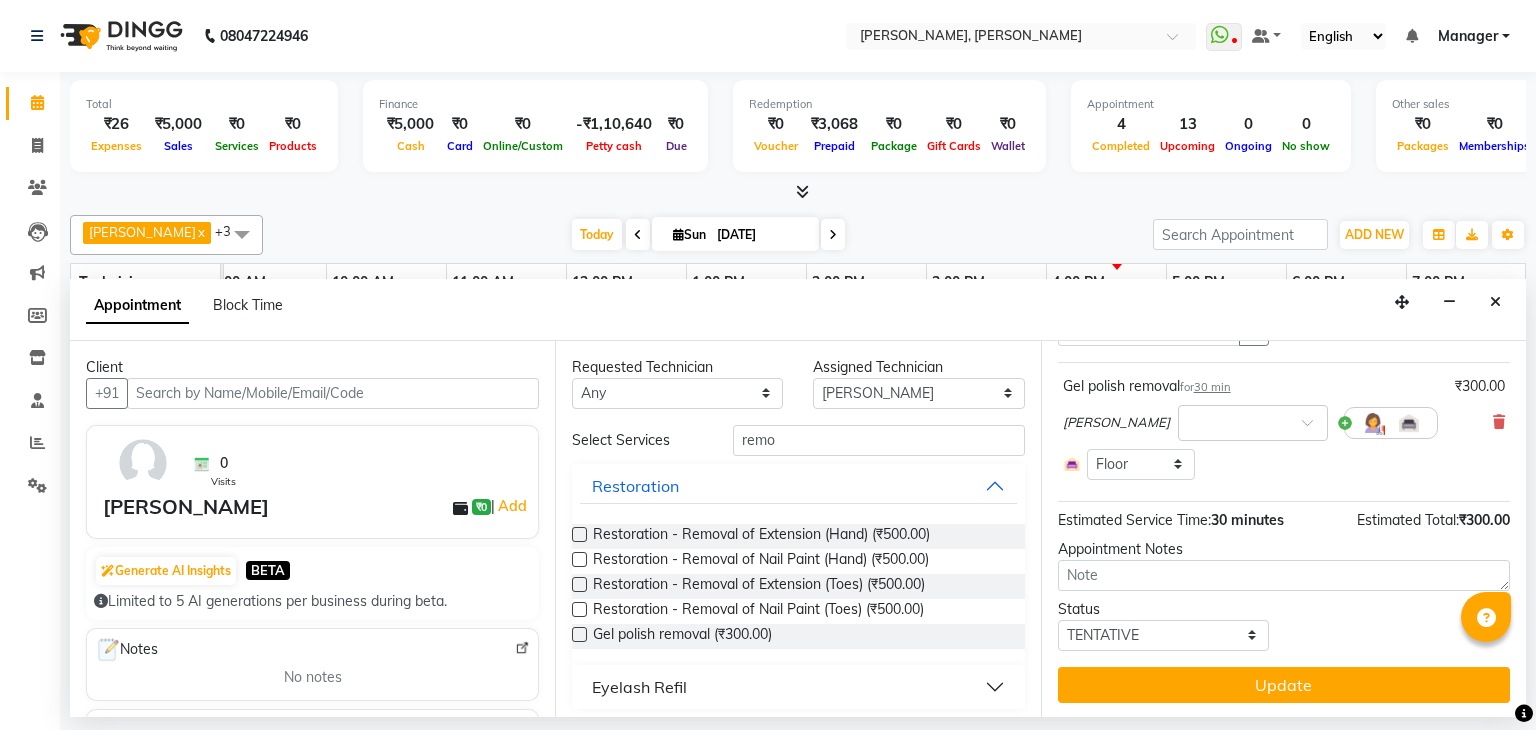 scroll, scrollTop: 0, scrollLeft: 0, axis: both 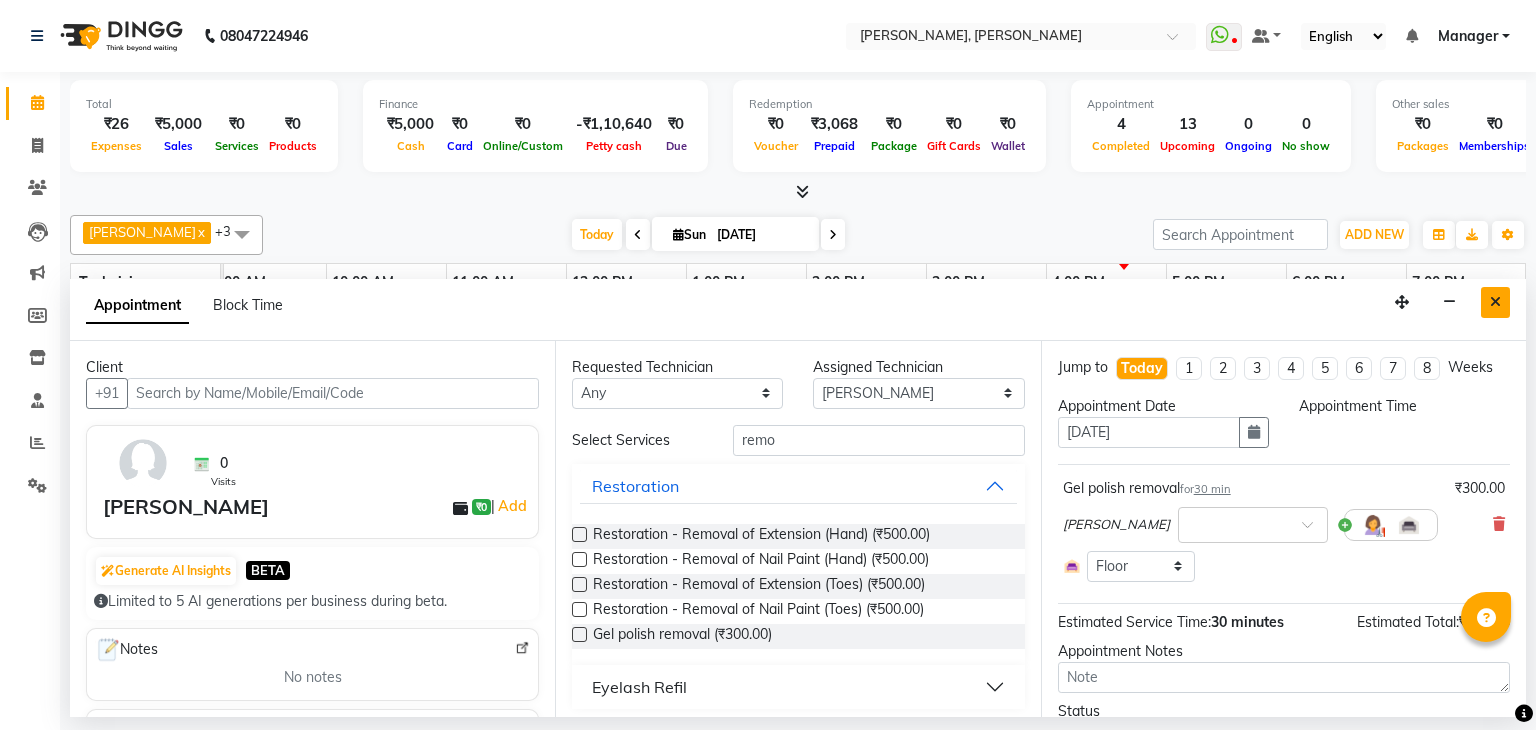 click at bounding box center [1495, 302] 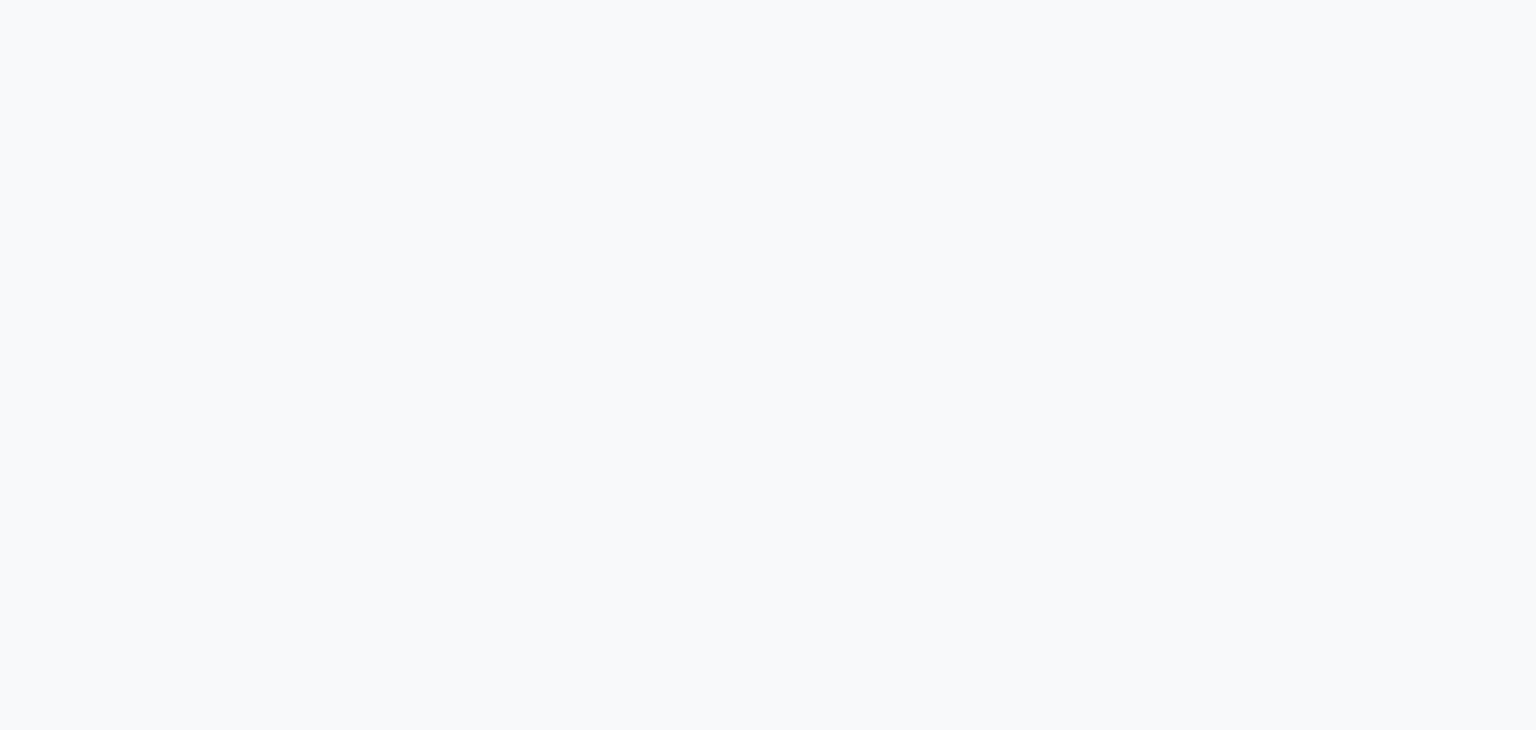 scroll, scrollTop: 0, scrollLeft: 0, axis: both 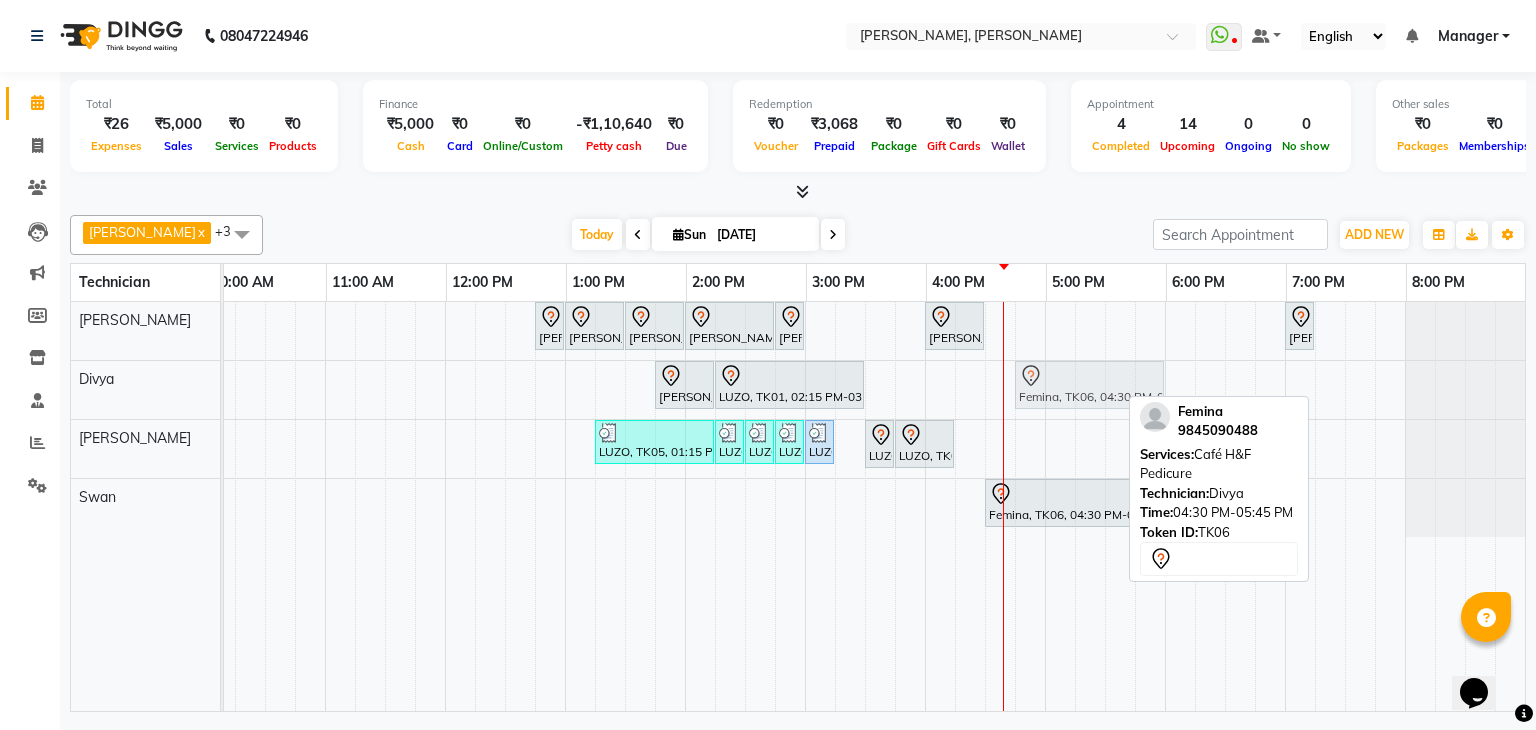 drag, startPoint x: 1022, startPoint y: 377, endPoint x: 1061, endPoint y: 377, distance: 39 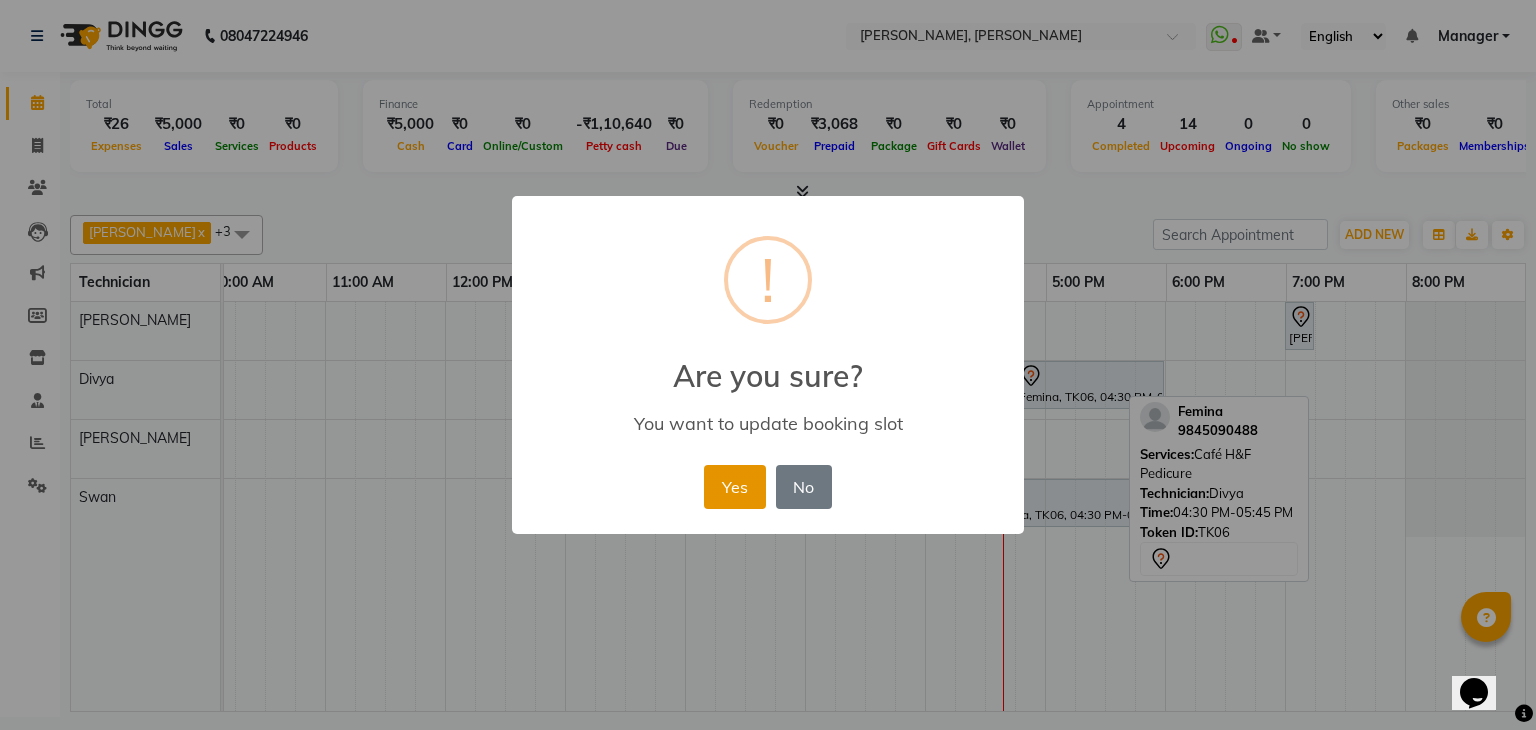 click on "Yes" at bounding box center [734, 487] 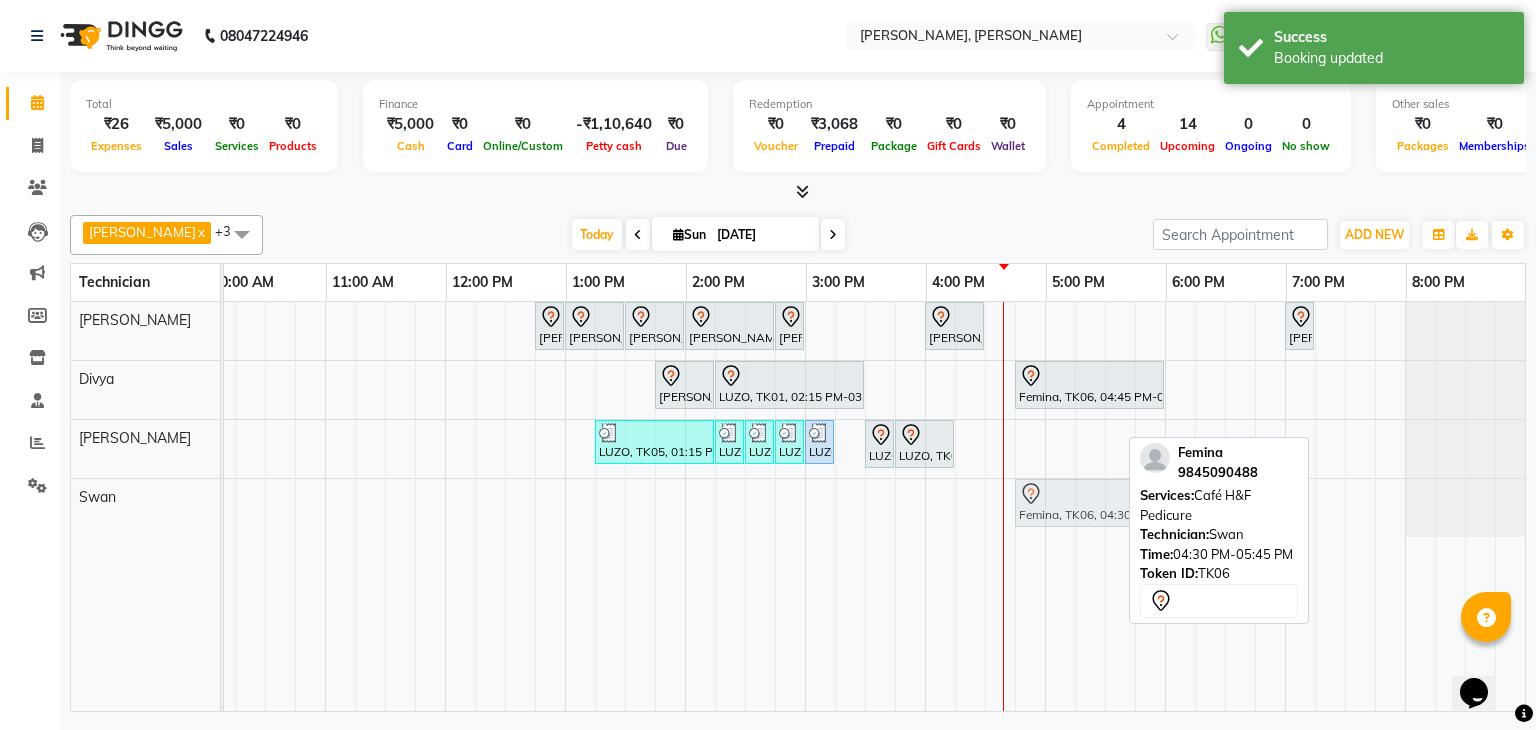 drag, startPoint x: 1036, startPoint y: 494, endPoint x: 1079, endPoint y: 500, distance: 43.416588 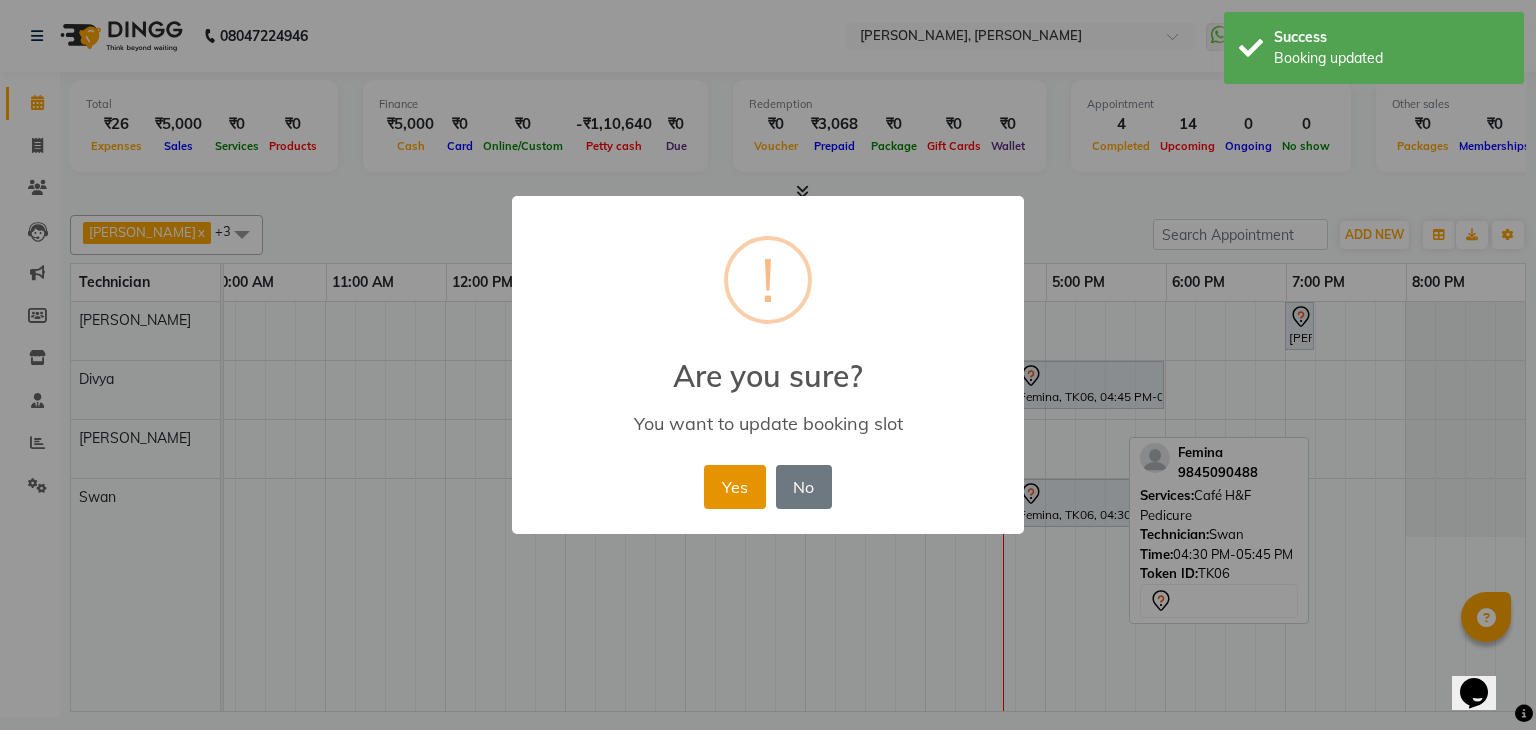 click on "Yes" at bounding box center (734, 487) 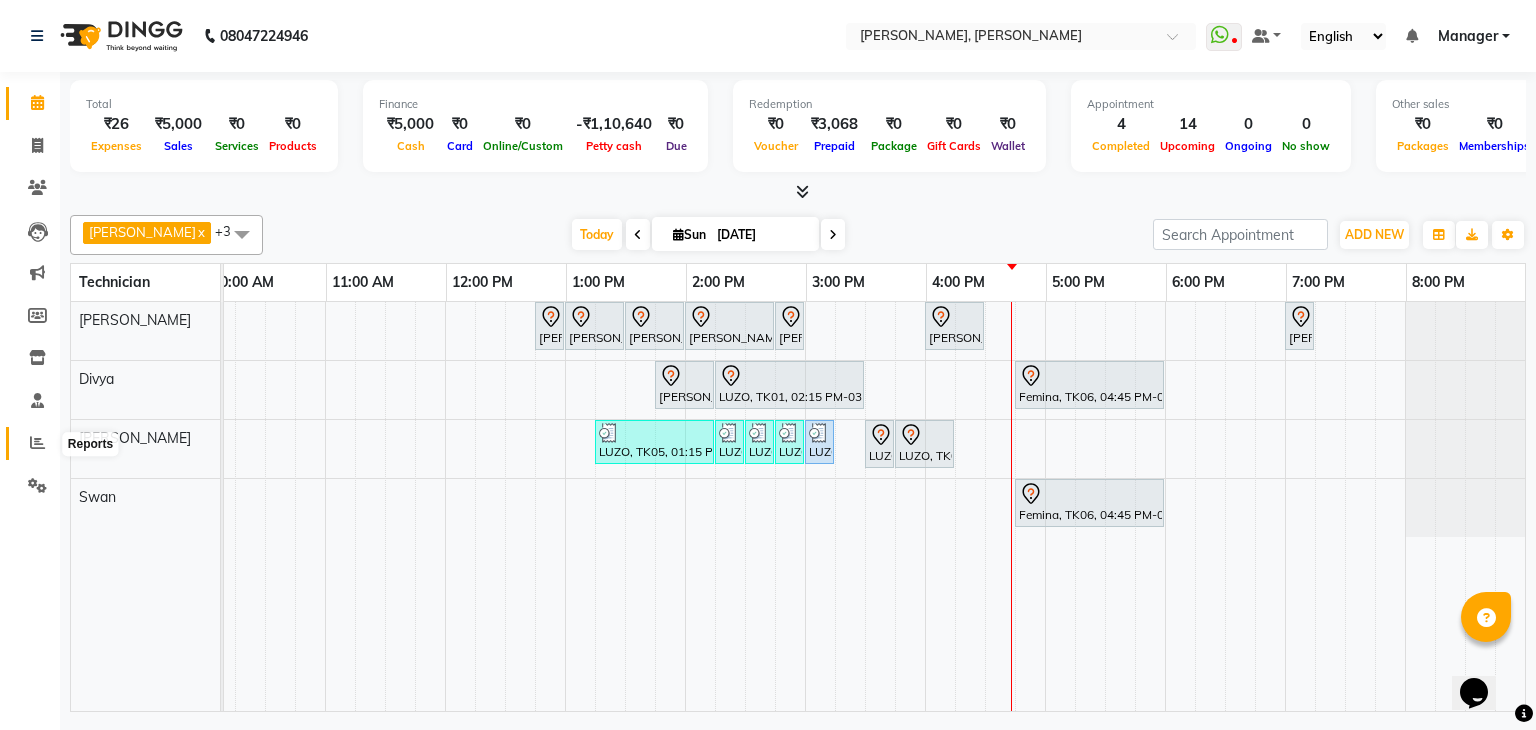 click 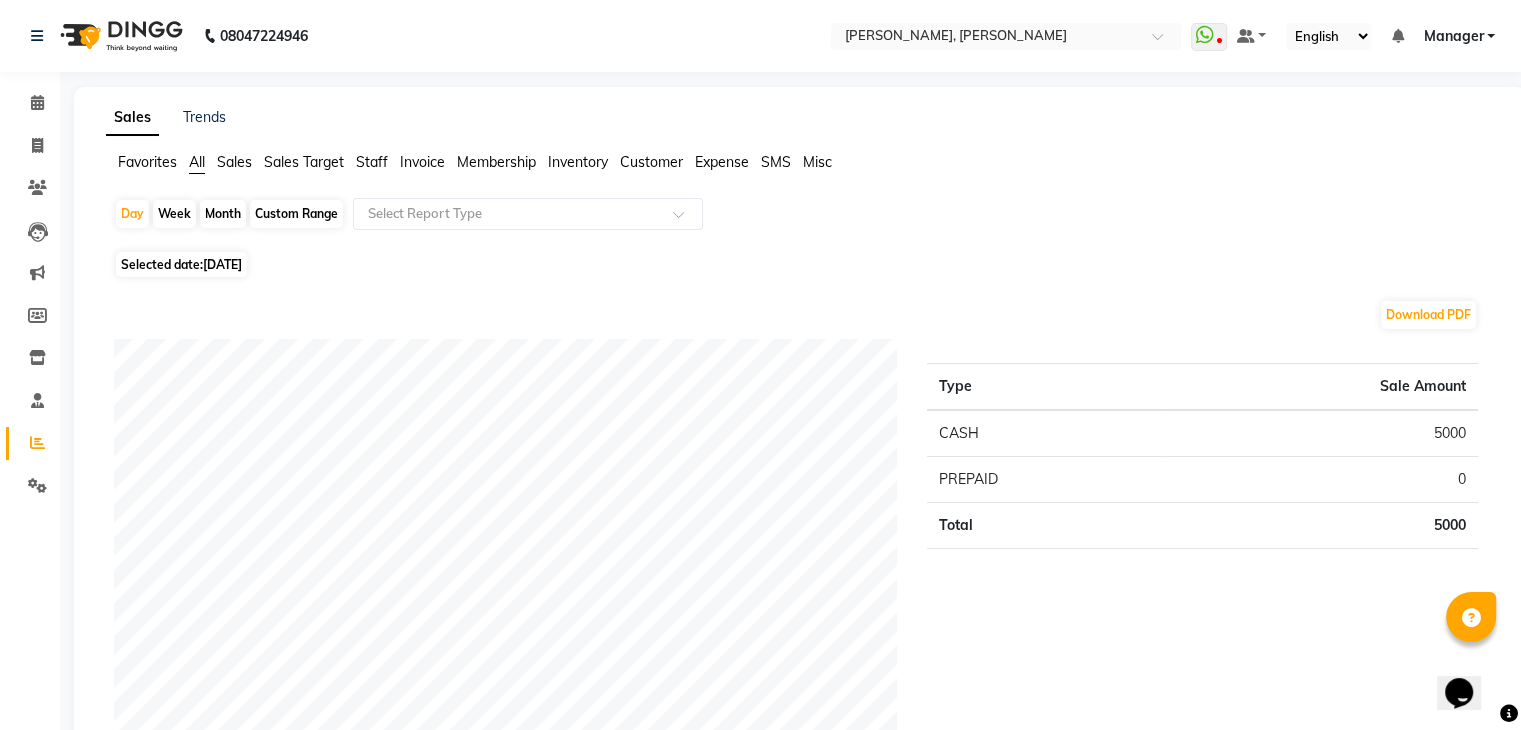 click on "Staff" 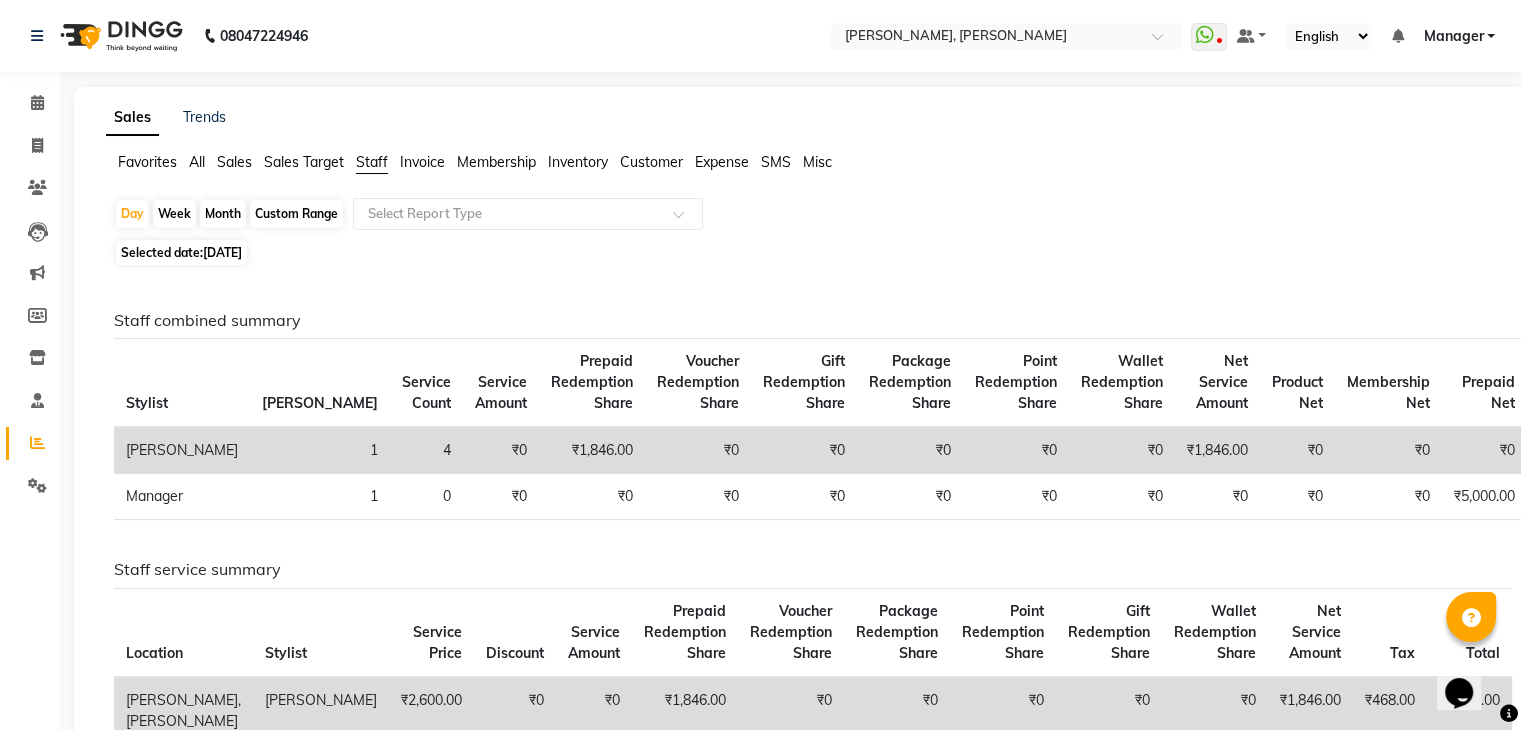 click on "Month" 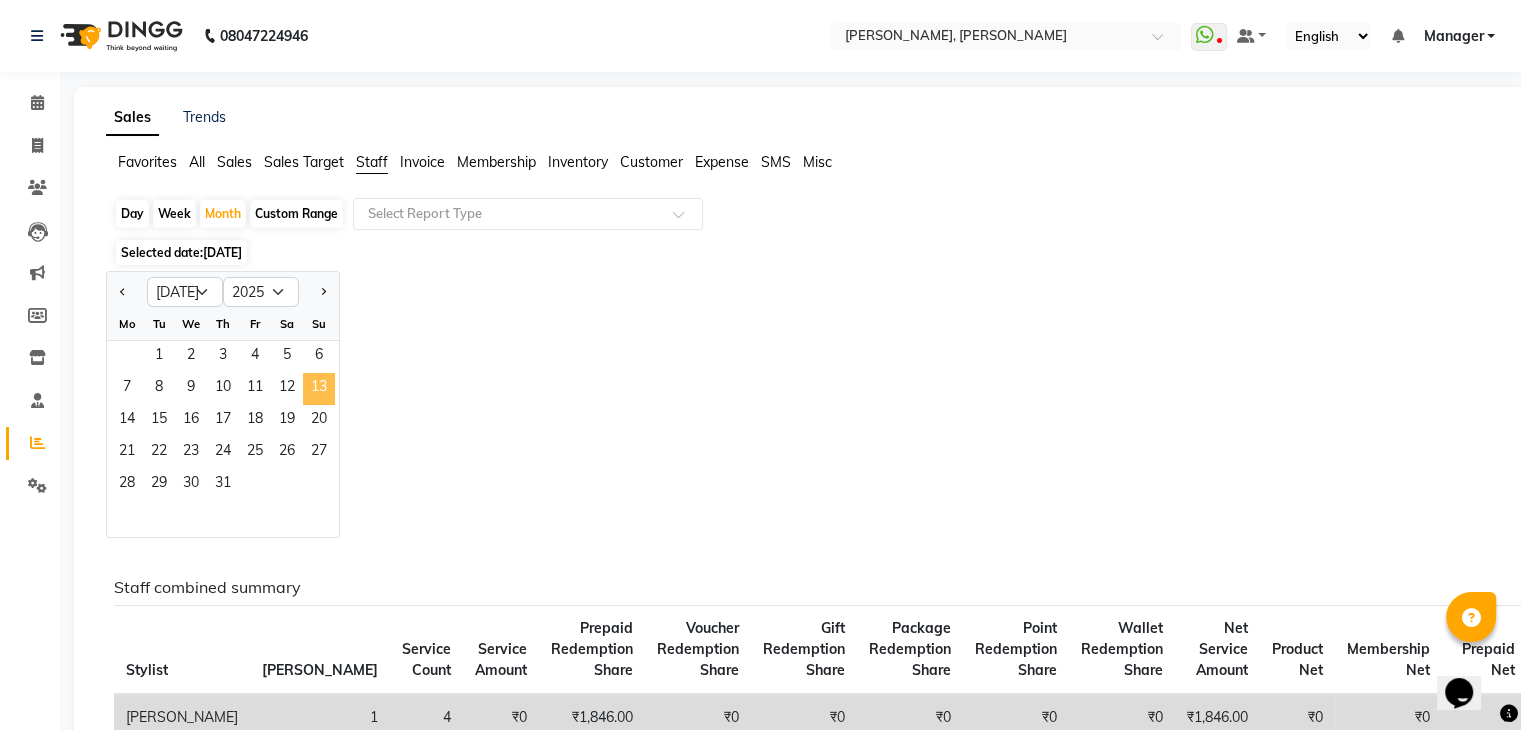 click on "13" 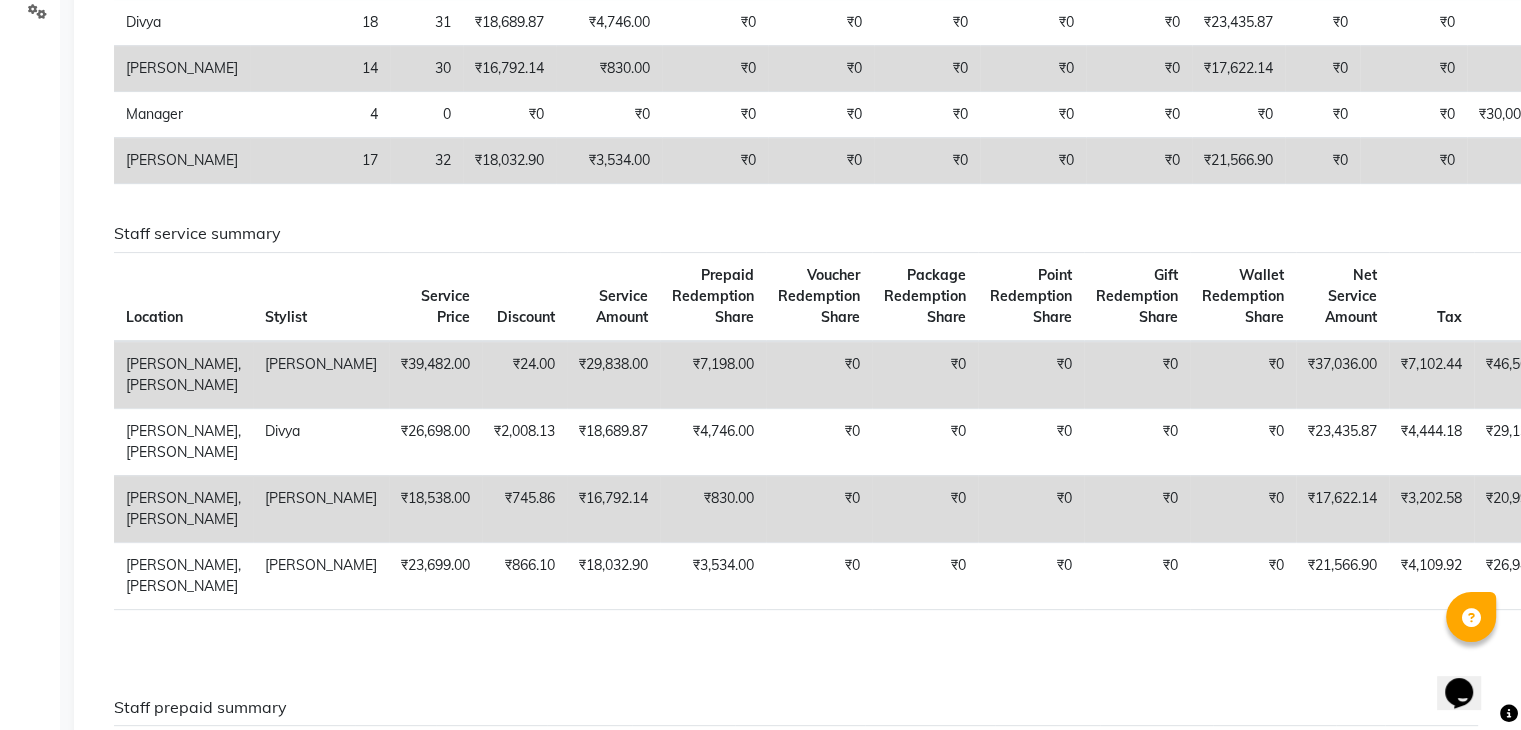 scroll, scrollTop: 475, scrollLeft: 0, axis: vertical 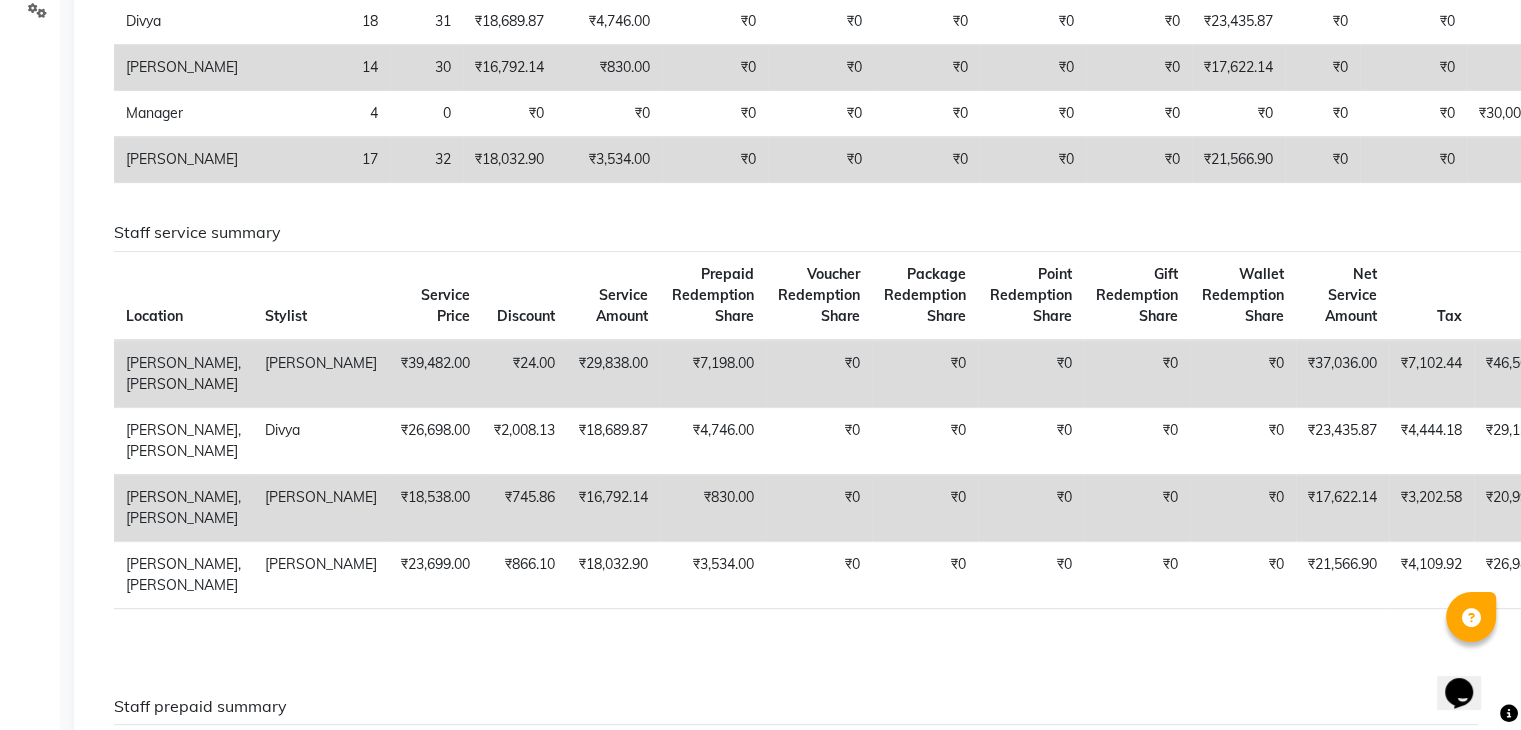click on "₹0" 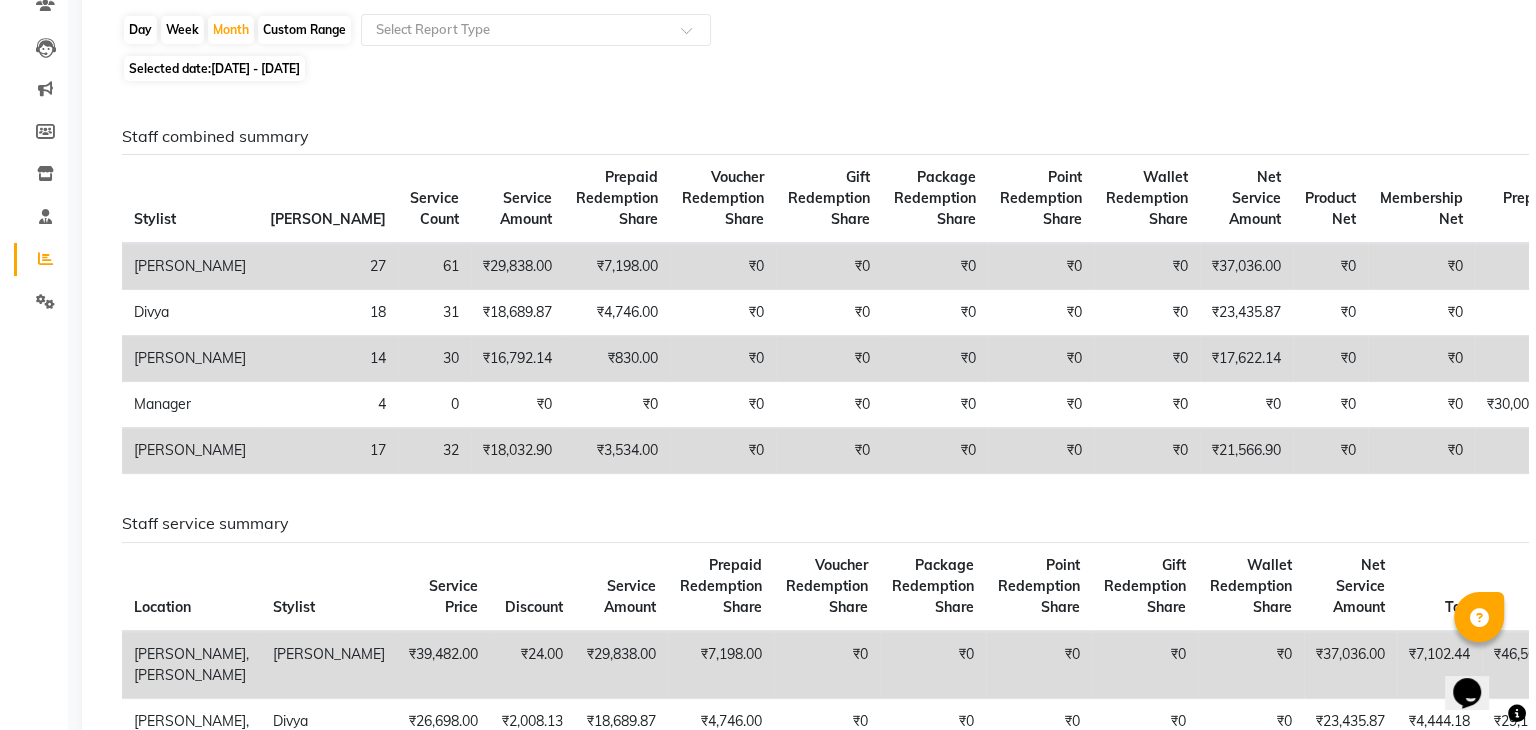 scroll, scrollTop: 0, scrollLeft: 0, axis: both 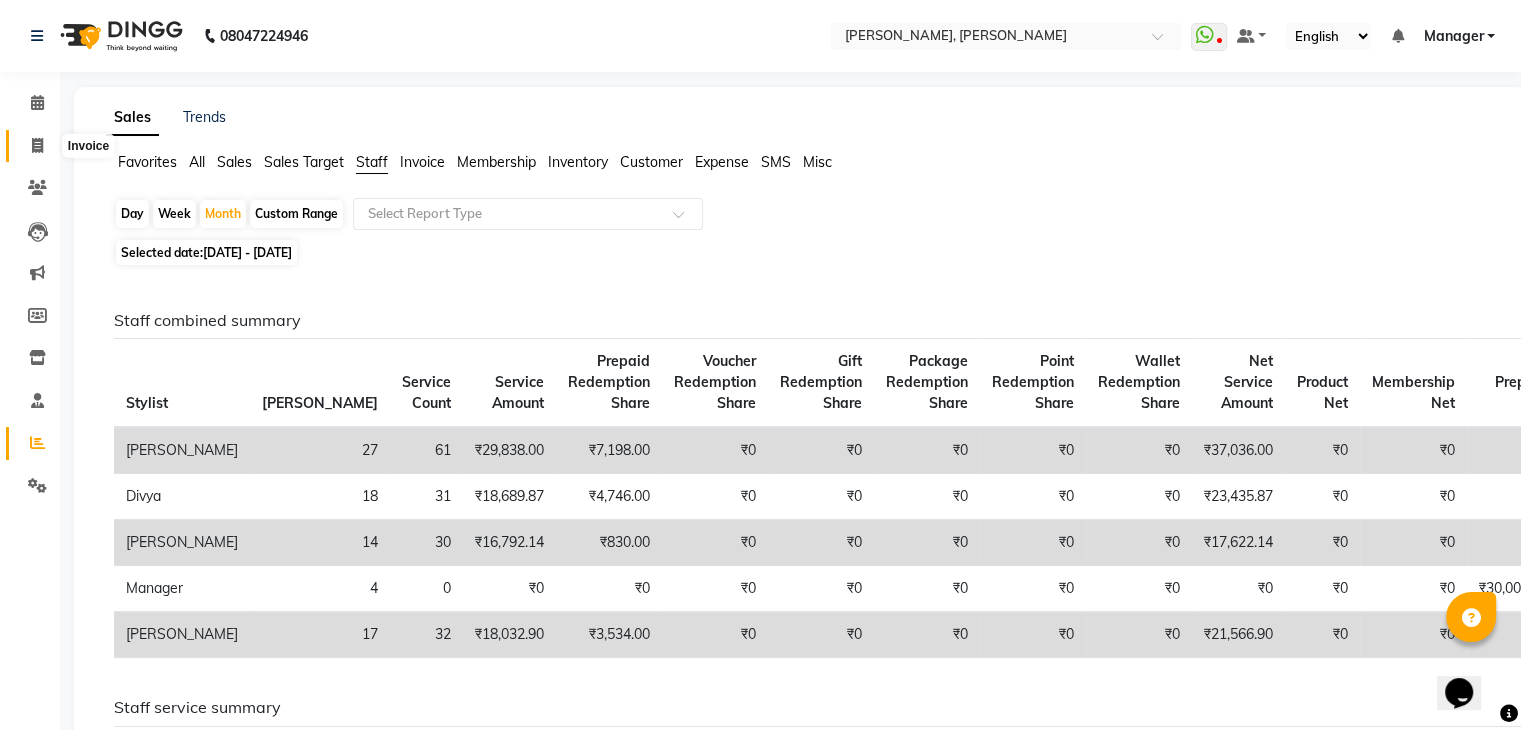 click 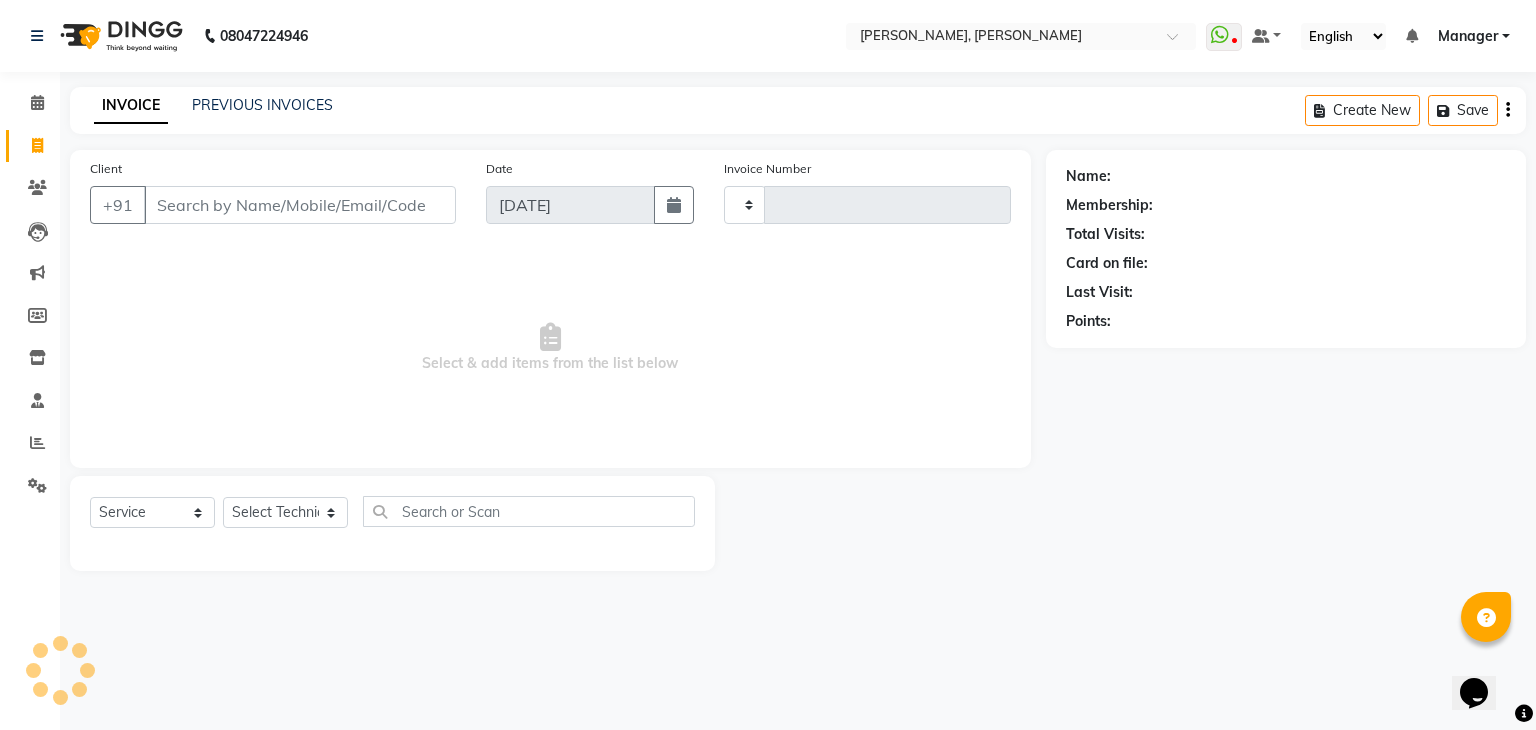 type on "0773" 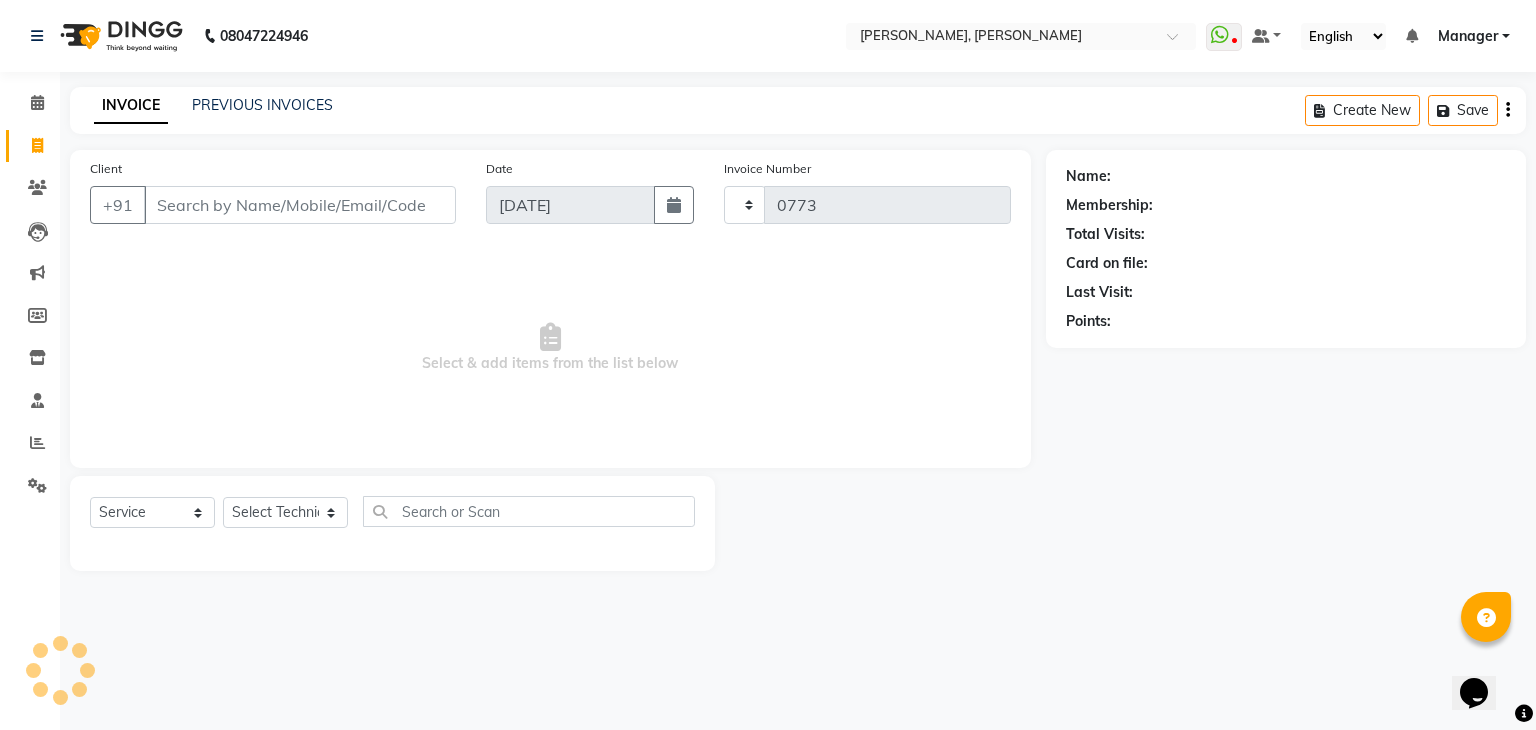 select on "6455" 